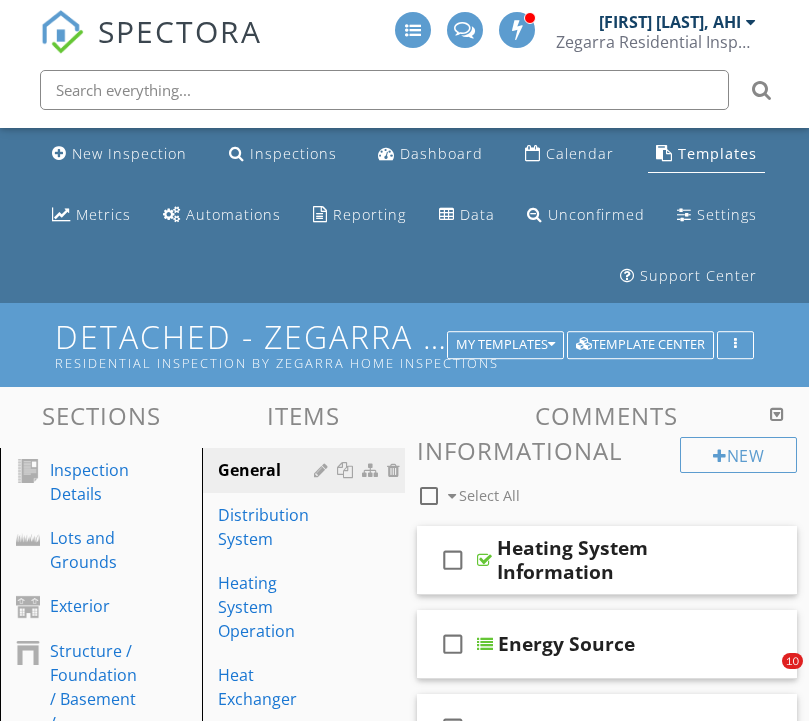 scroll, scrollTop: 368, scrollLeft: 0, axis: vertical 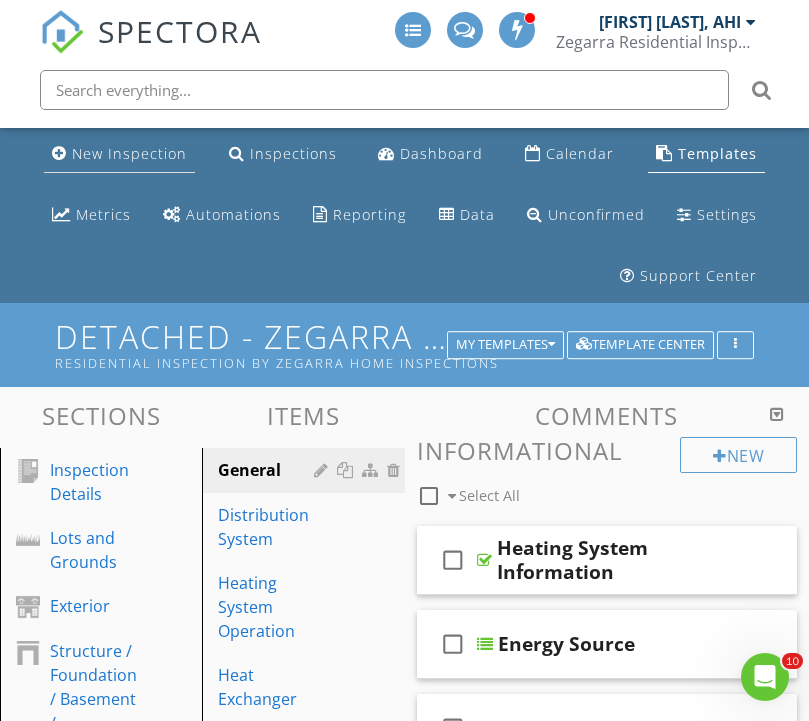 click on "New Inspection" at bounding box center (129, 153) 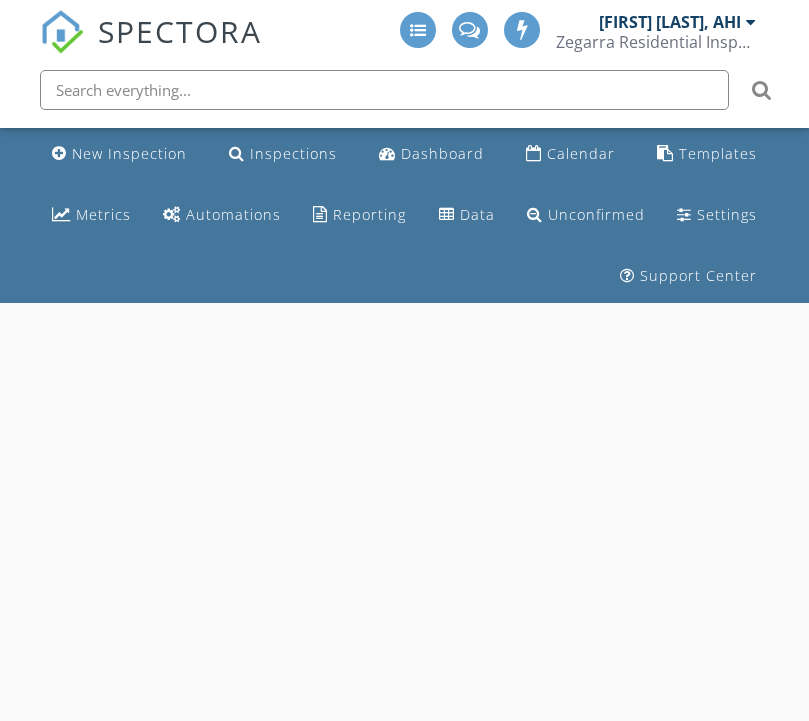 scroll, scrollTop: 0, scrollLeft: 0, axis: both 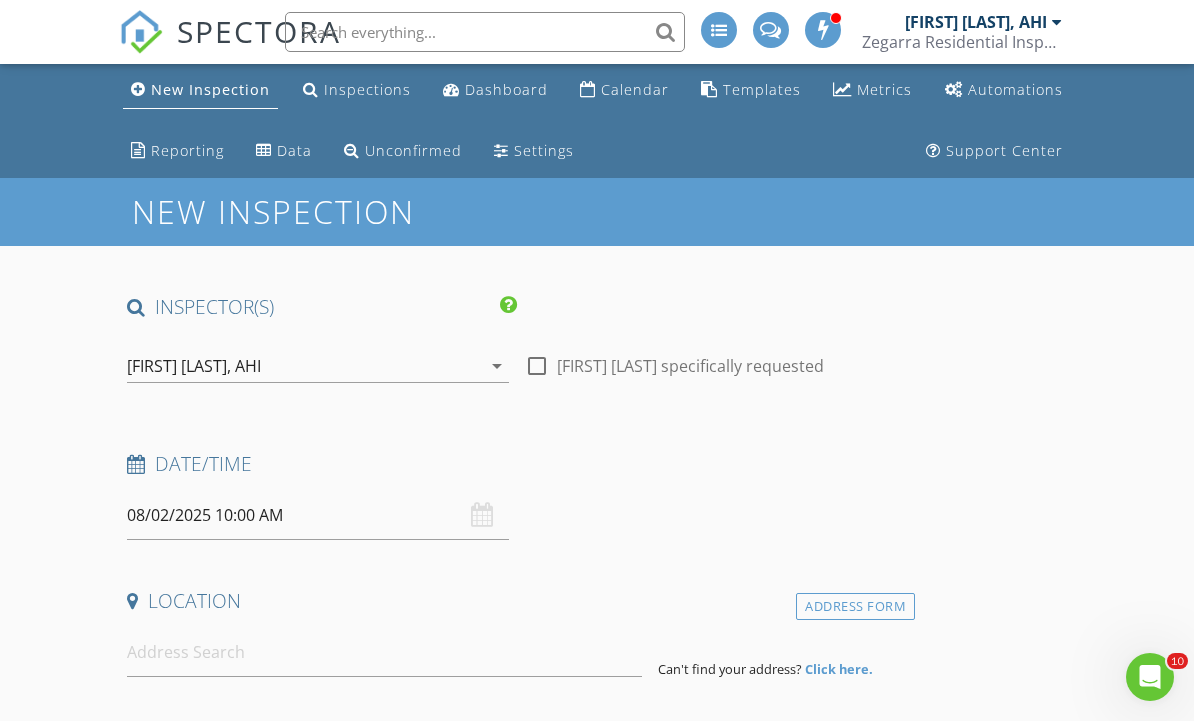 click at bounding box center (537, 366) 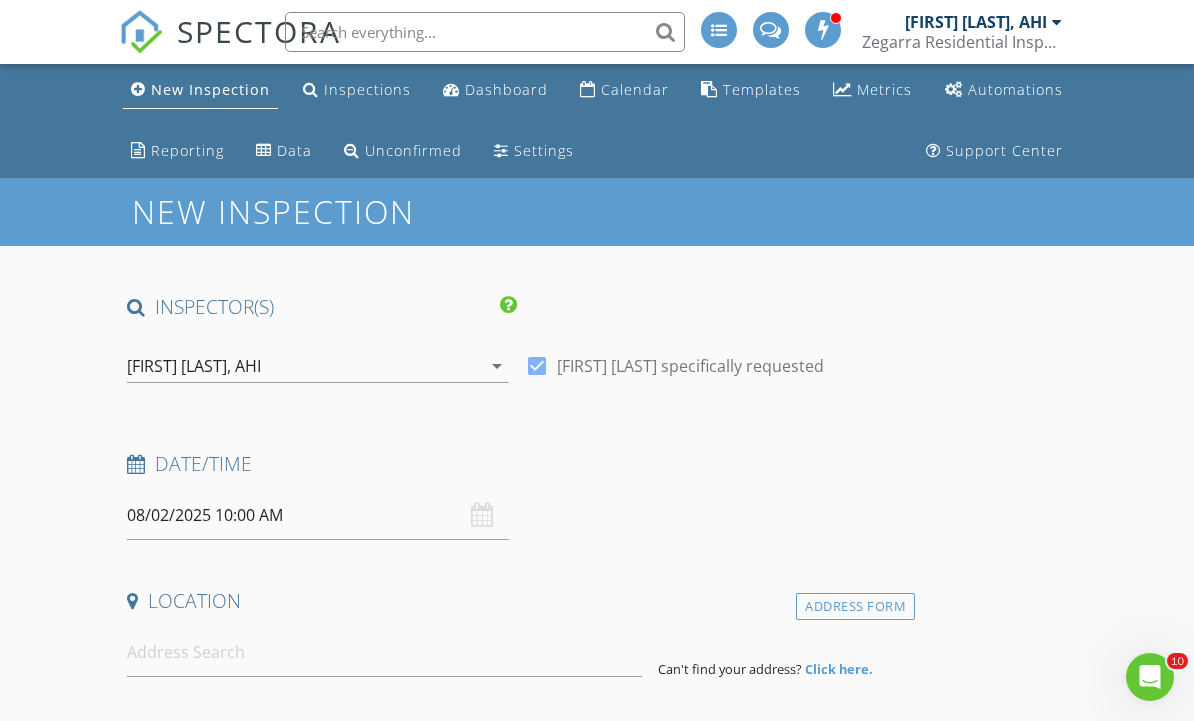 click on "08/02/2025 10:00 AM" at bounding box center [318, 515] 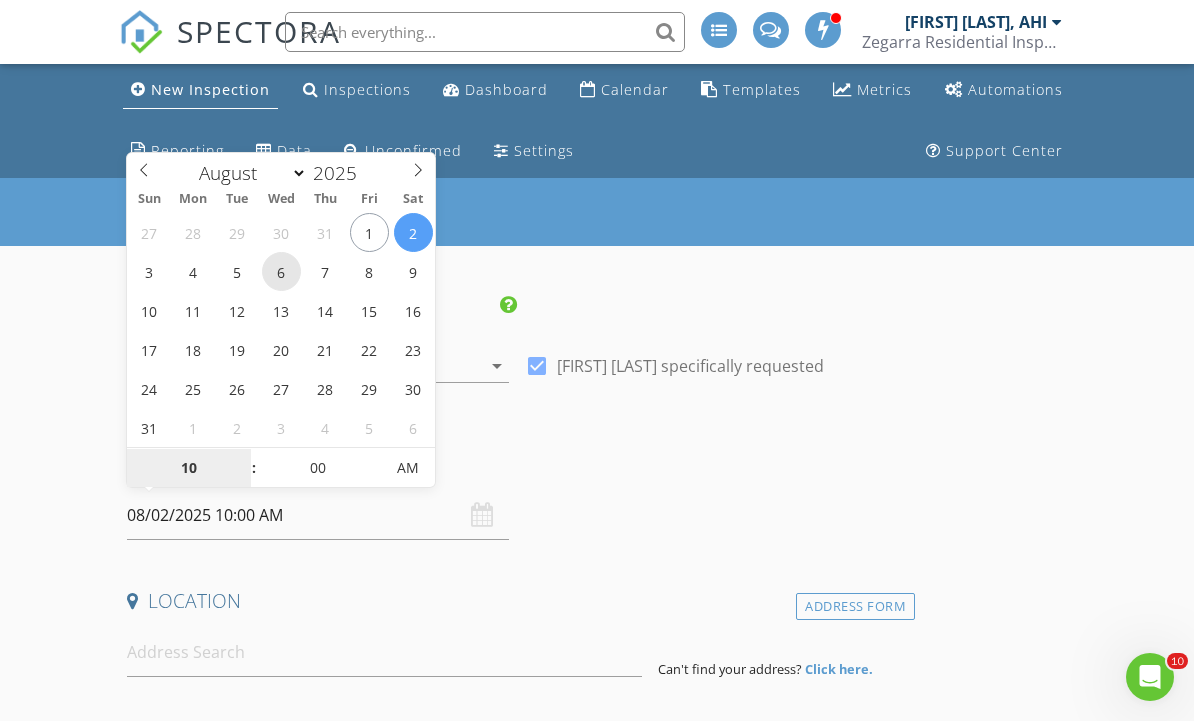 type on "08/06/2025 10:00 AM" 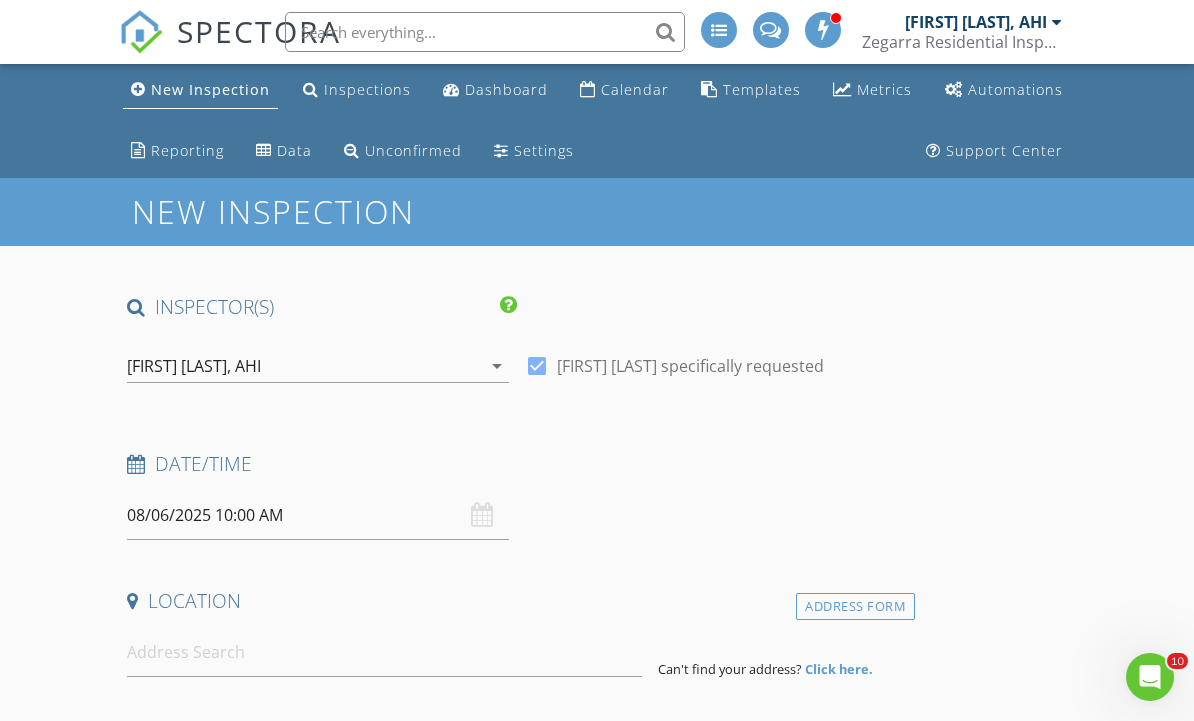 click on "INSPECTOR(S)
check_box   Michael Zegarra, AHI   PRIMARY   Michael Zegarra, AHI arrow_drop_down   check_box Michael Zegarra, AHI specifically requested
Date/Time
08/06/2025 10:00 AM
Location
Address Form       Can't find your address?   Click here.
client
check_box Enable Client CC email for this inspection   Client Search     check_box_outline_blank Client is a Company/Organization     First Name   Last Name   Email   CC Email   Phone   Address   City   State   Zip     Tags         Notes   Private Notes
ADD ADDITIONAL client
SERVICES
check_box_outline_blank   Infrared Thermal Scan   By Certified Thermographer check_box_outline_blank   Condo Inspection   check_box_outline_blank   Townhouse Inspection   check_box_outline_blank   House Inspection   check_box_outline_blank" at bounding box center [517, 1927] 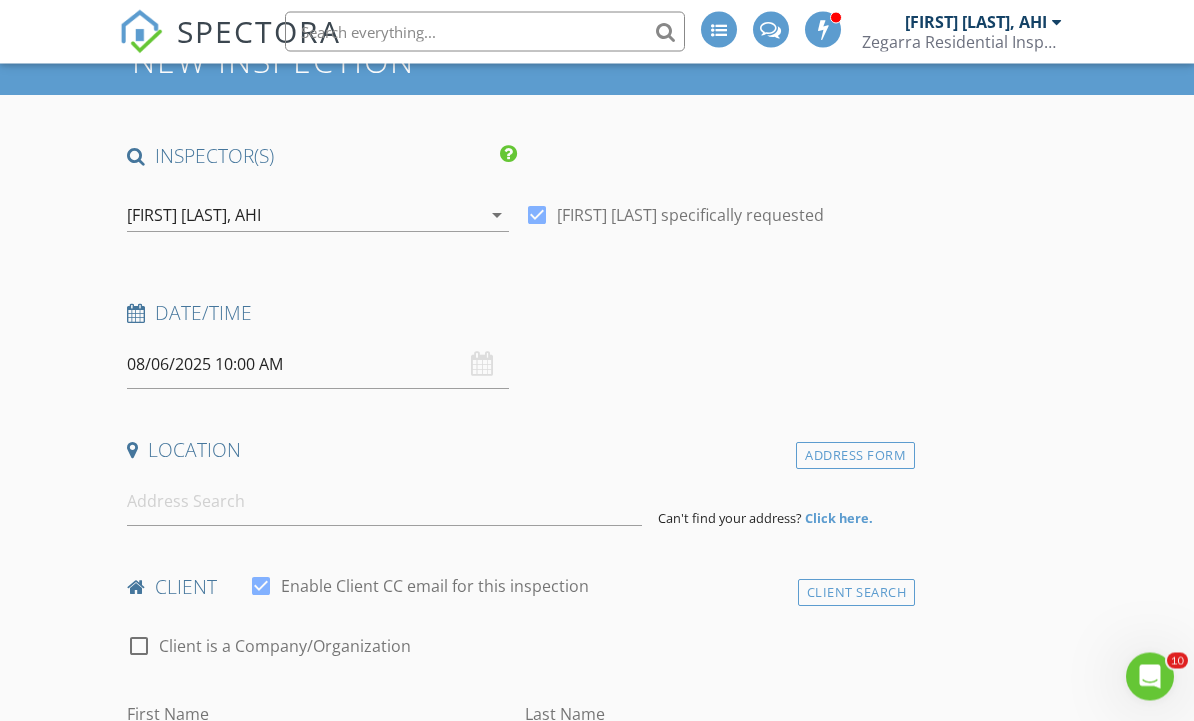 scroll, scrollTop: 163, scrollLeft: 0, axis: vertical 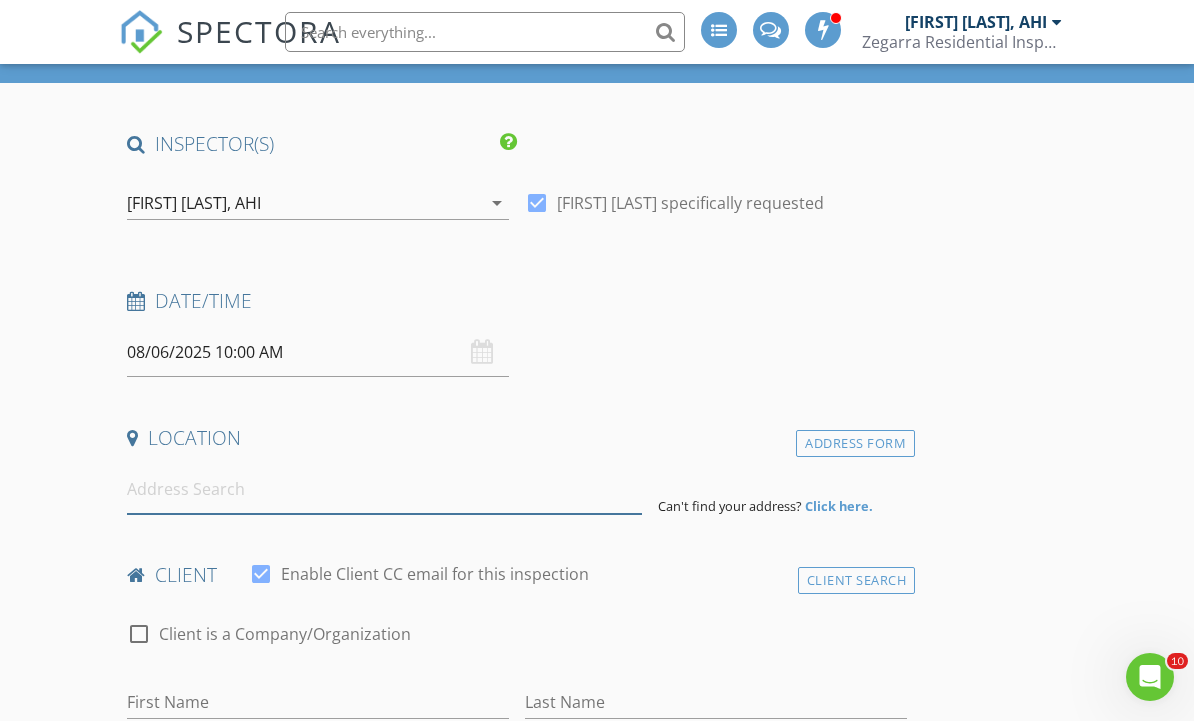 click at bounding box center [384, 489] 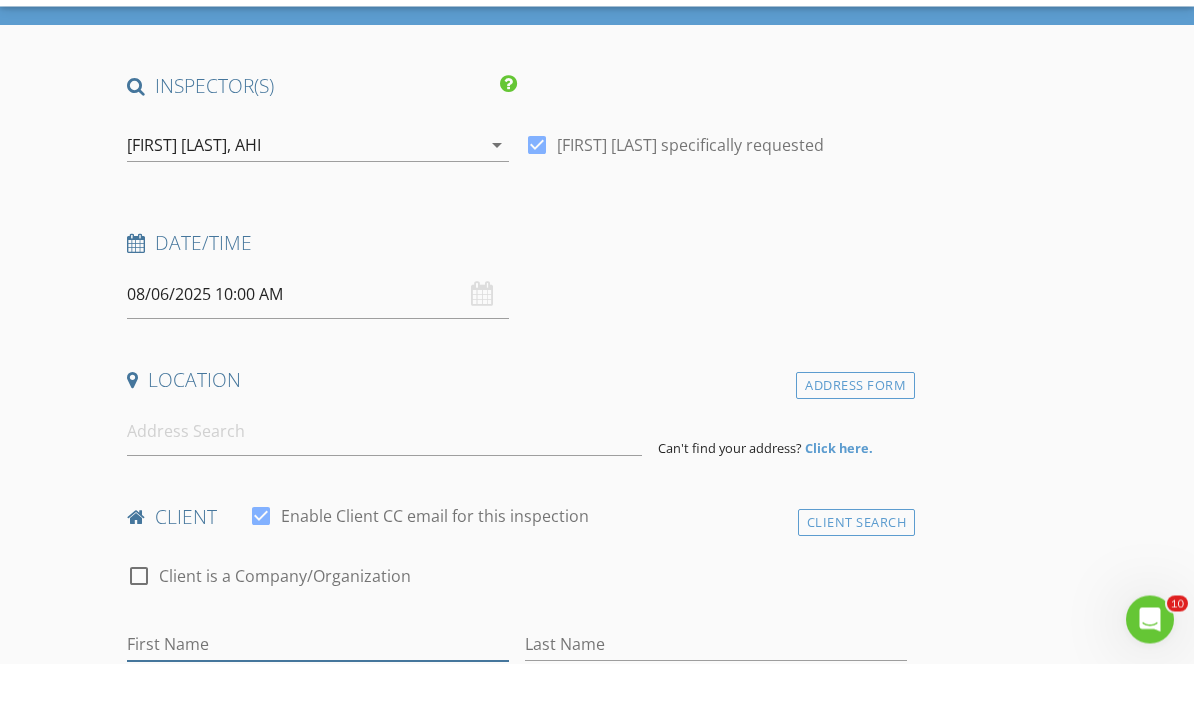 click on "First Name" at bounding box center [318, 702] 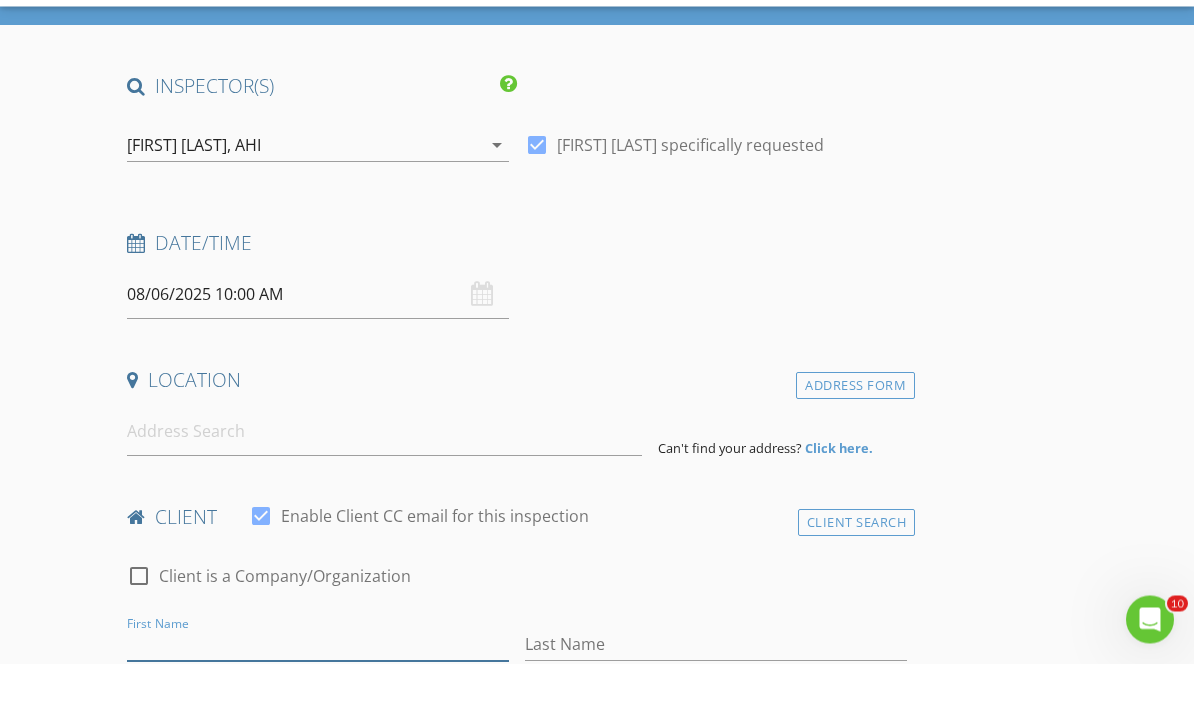 click on "First Name" at bounding box center [318, 702] 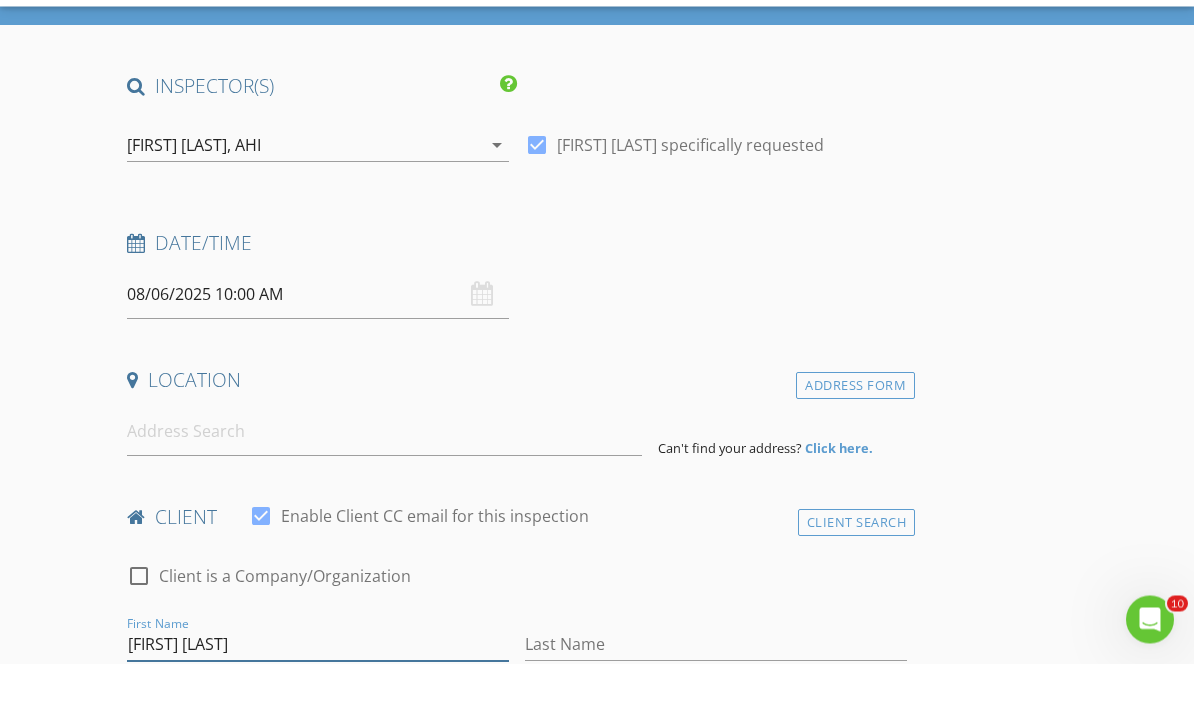 click on "Laarni Santiago" at bounding box center (318, 702) 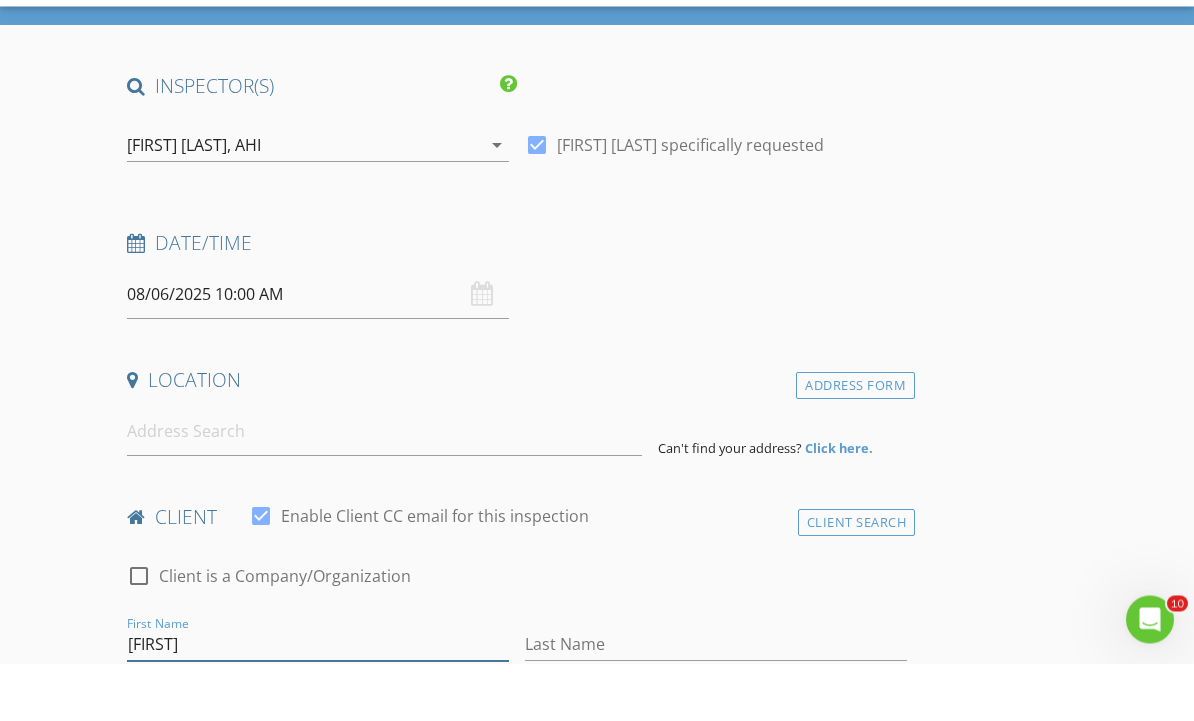 type on "Laarni" 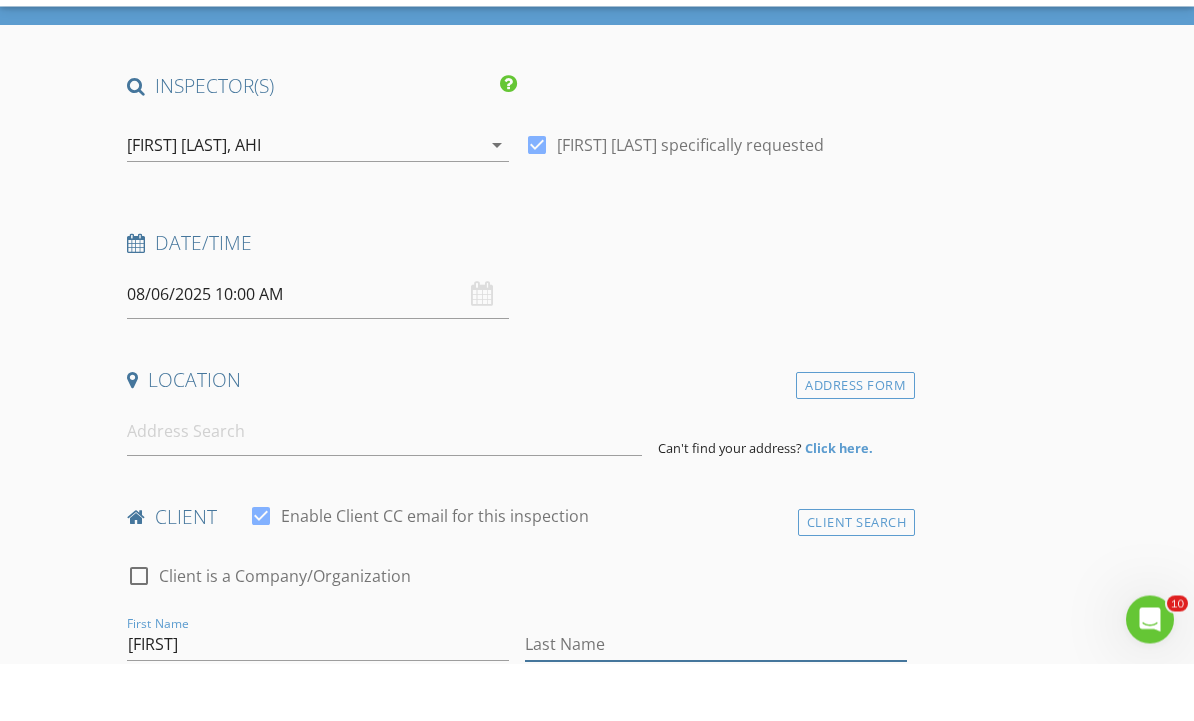 click on "Last Name" at bounding box center (716, 702) 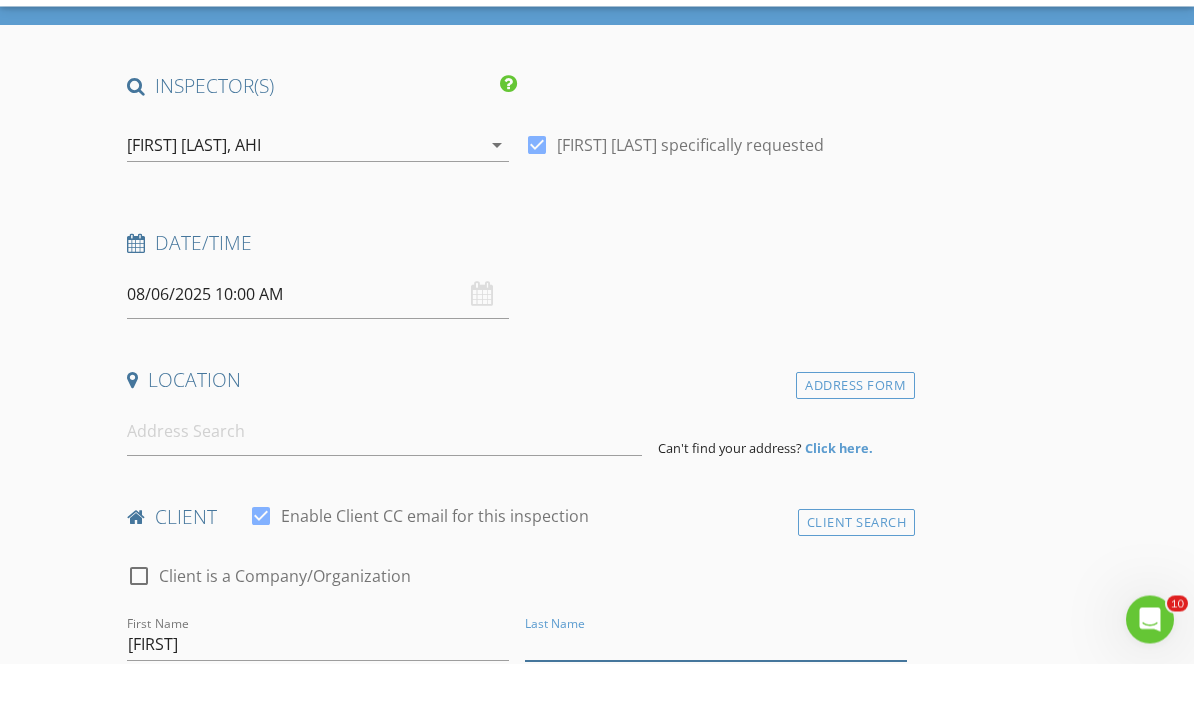click on "Last Name" at bounding box center (716, 702) 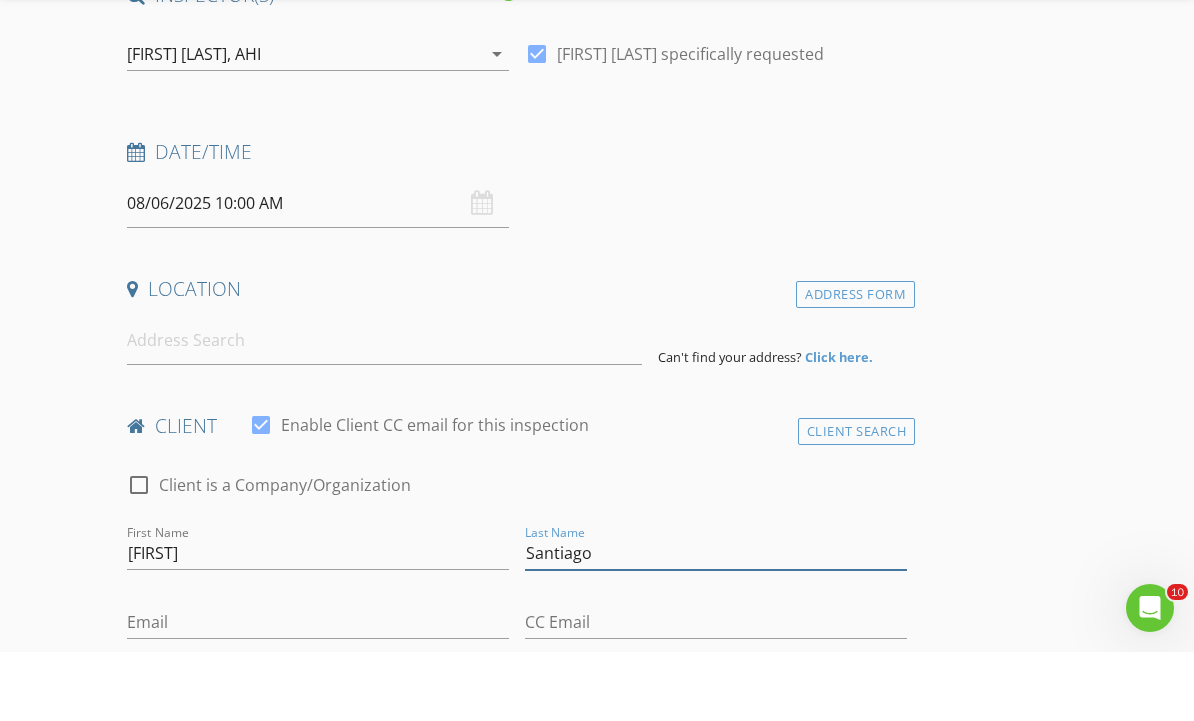 type on "Santiago" 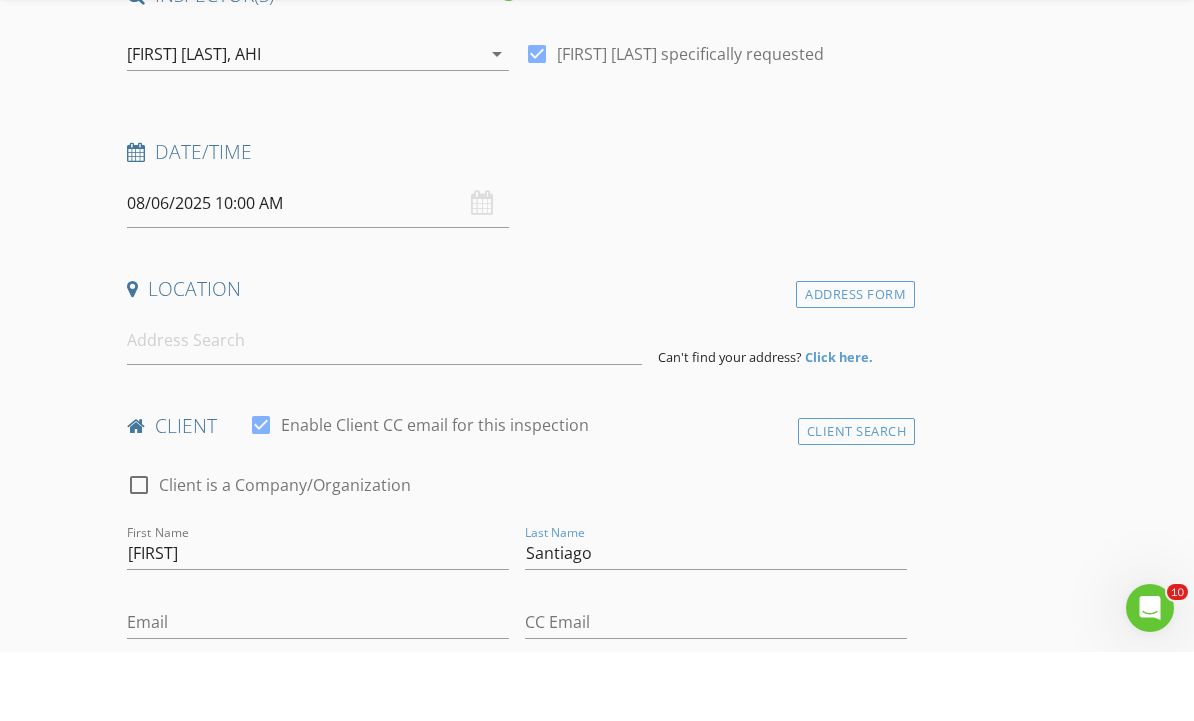 click on "Phone" at bounding box center (318, 760) 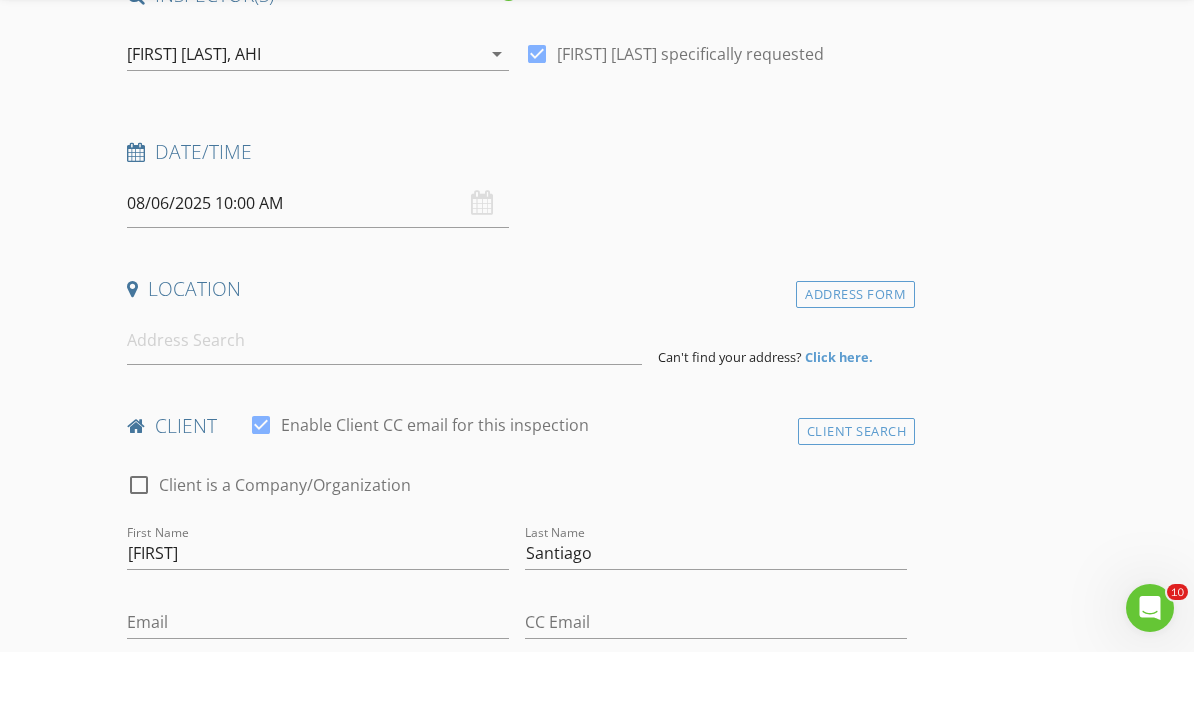 scroll, scrollTop: 572, scrollLeft: 0, axis: vertical 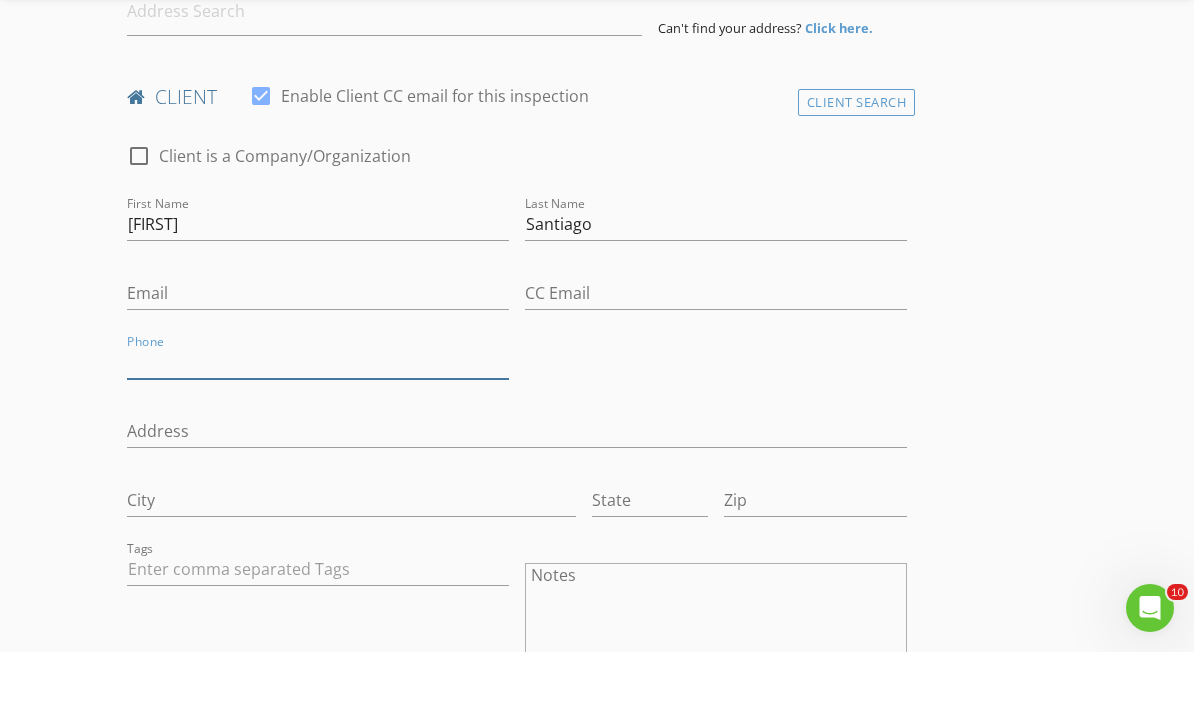 click on "Phone" at bounding box center [318, 431] 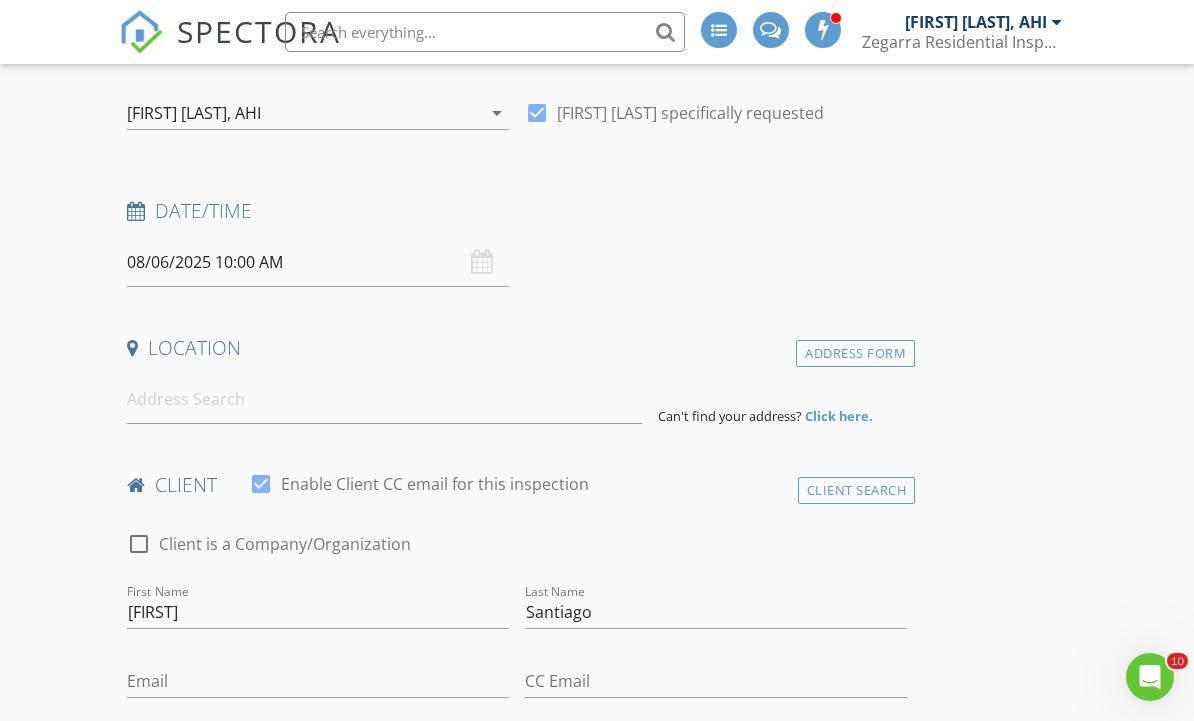 scroll, scrollTop: 189, scrollLeft: 0, axis: vertical 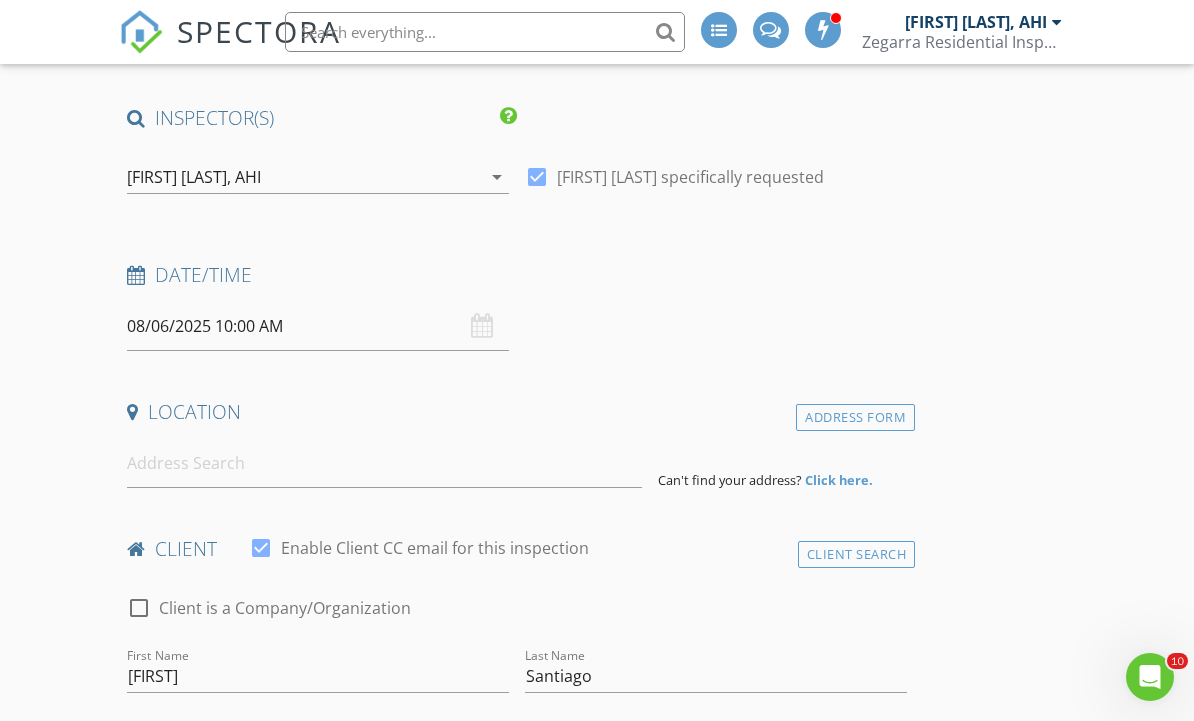 type on "778-320-3900" 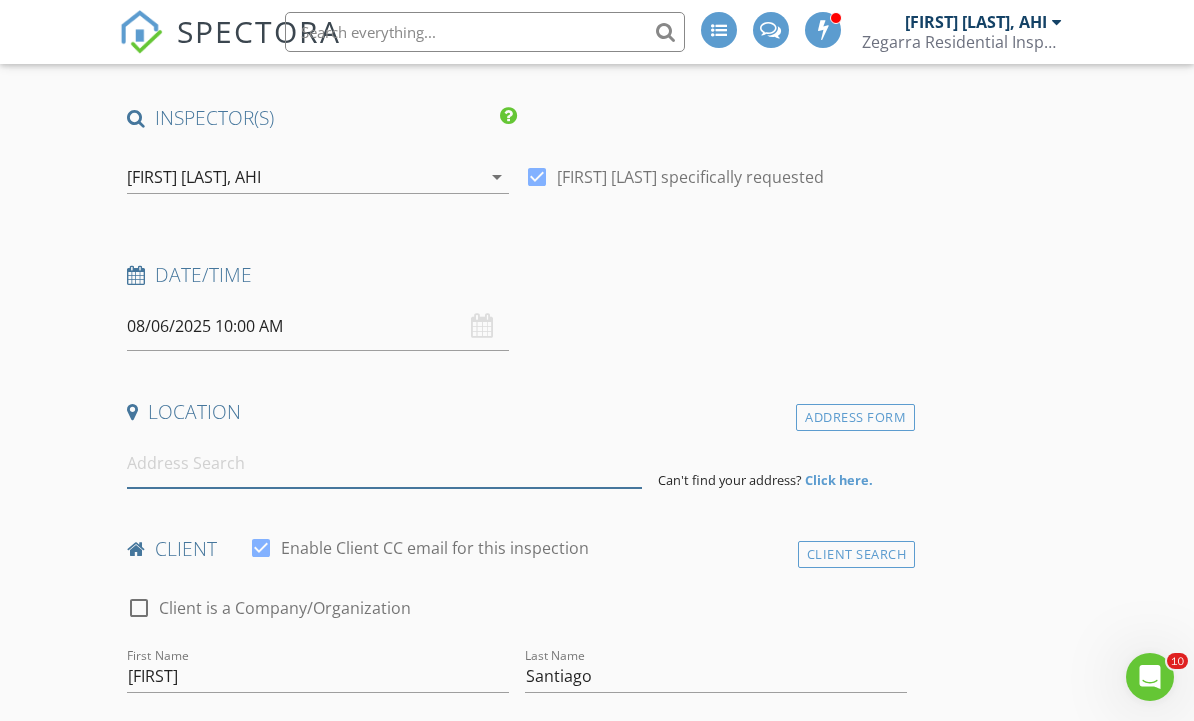 click at bounding box center (384, 463) 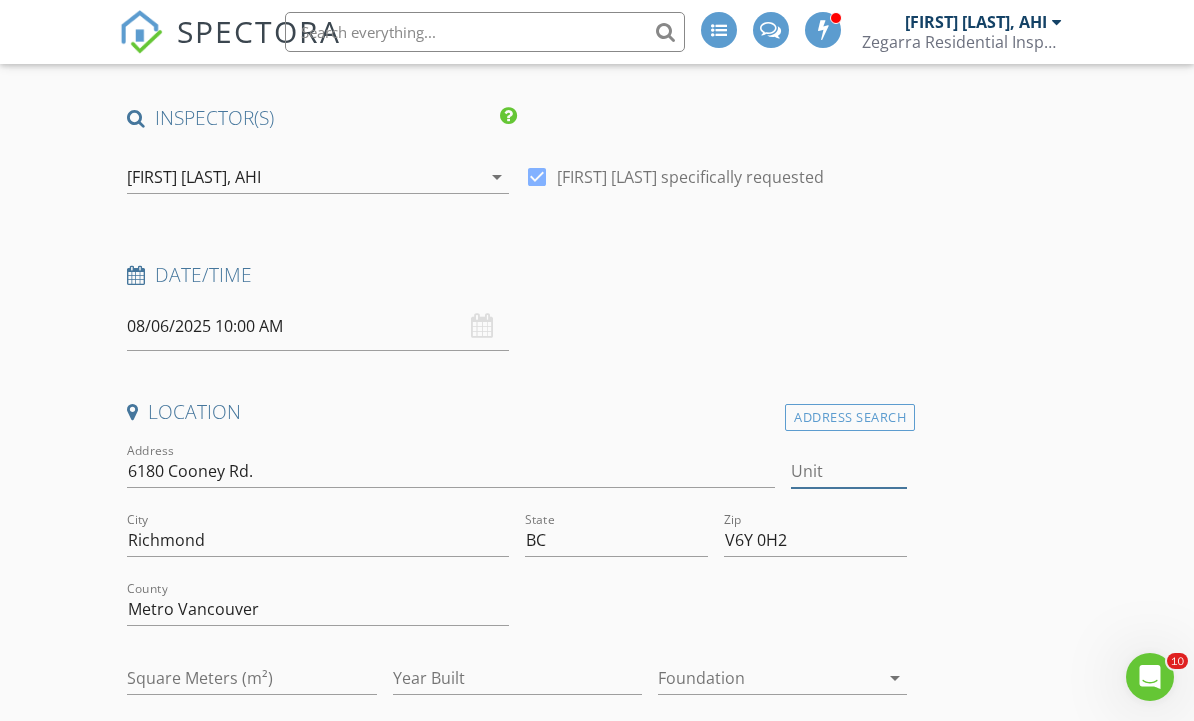 click on "Unit" at bounding box center (849, 471) 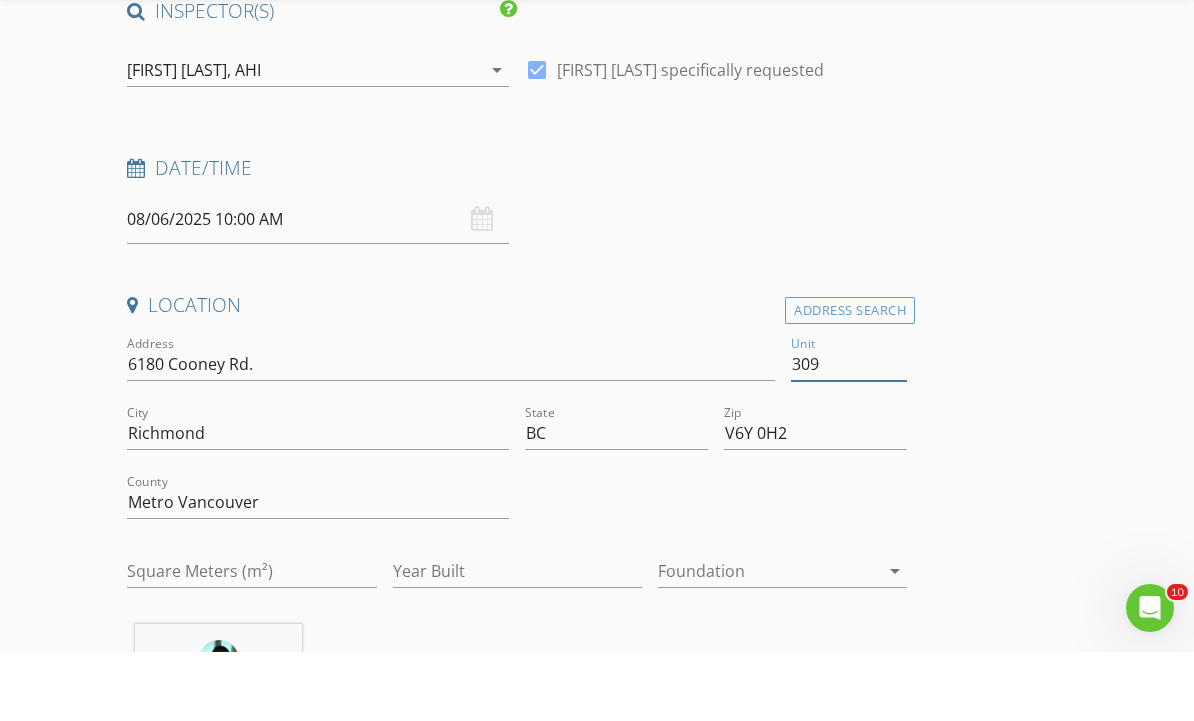 scroll, scrollTop: 228, scrollLeft: 0, axis: vertical 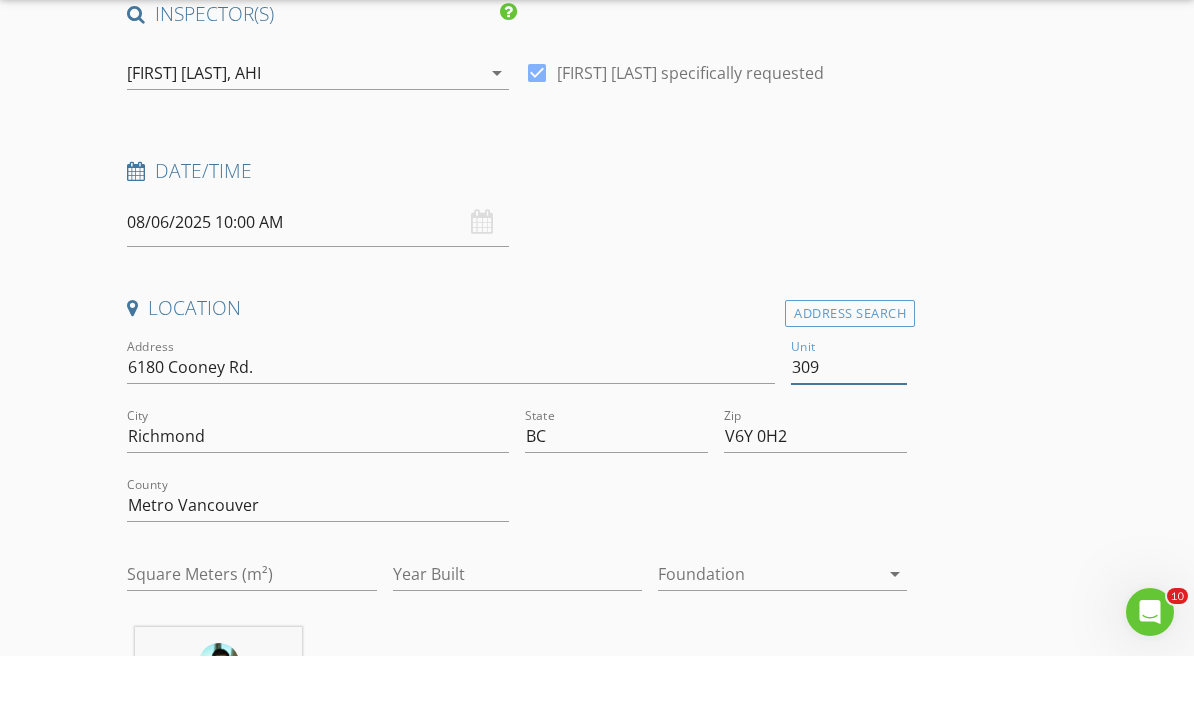 type on "309" 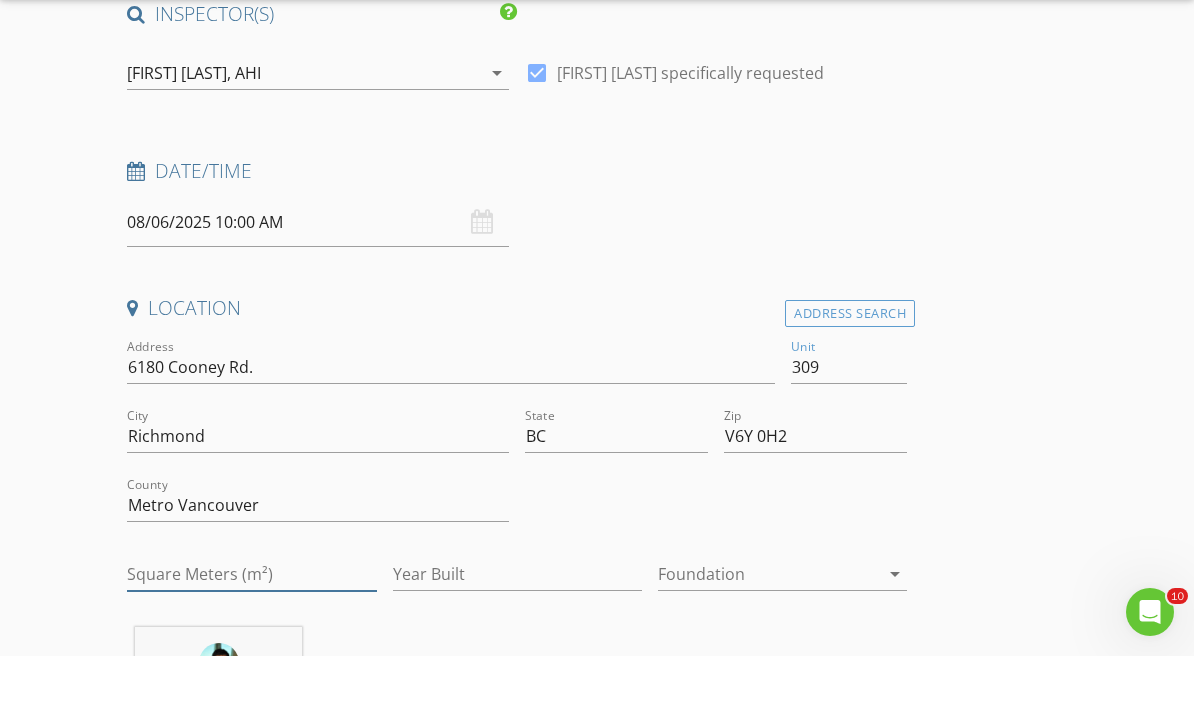 click on "Square Meters (m²)" at bounding box center [251, 639] 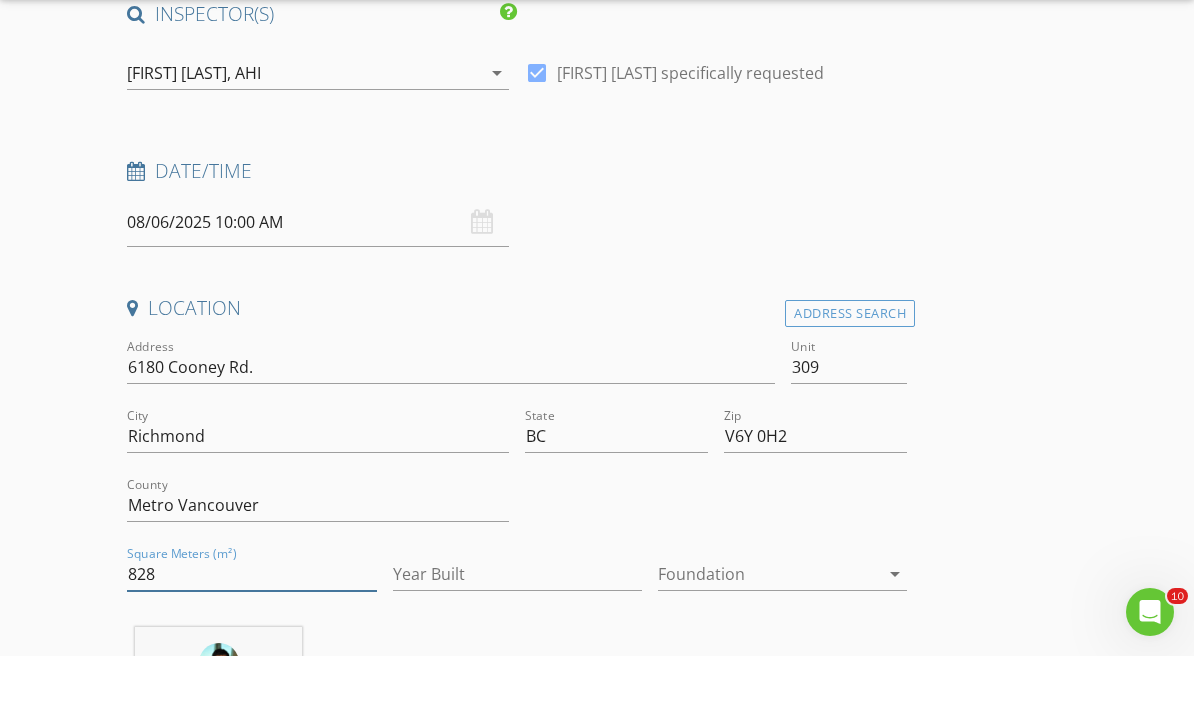 scroll, scrollTop: 290, scrollLeft: 0, axis: vertical 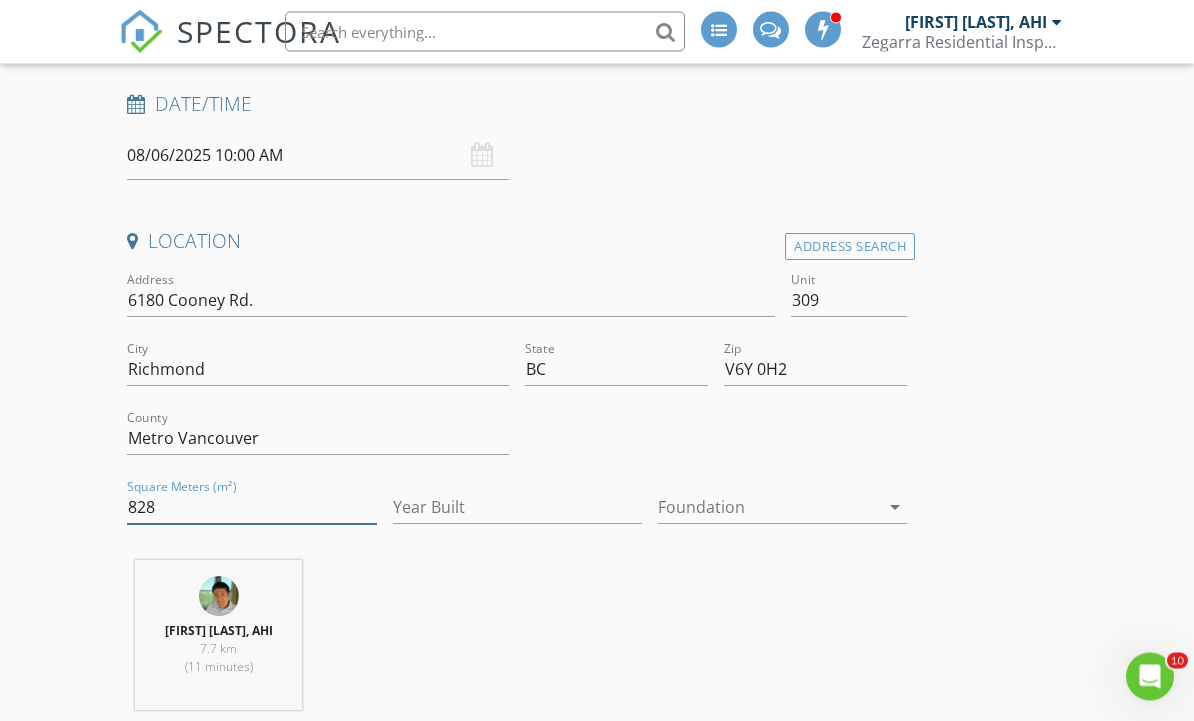 type on "828" 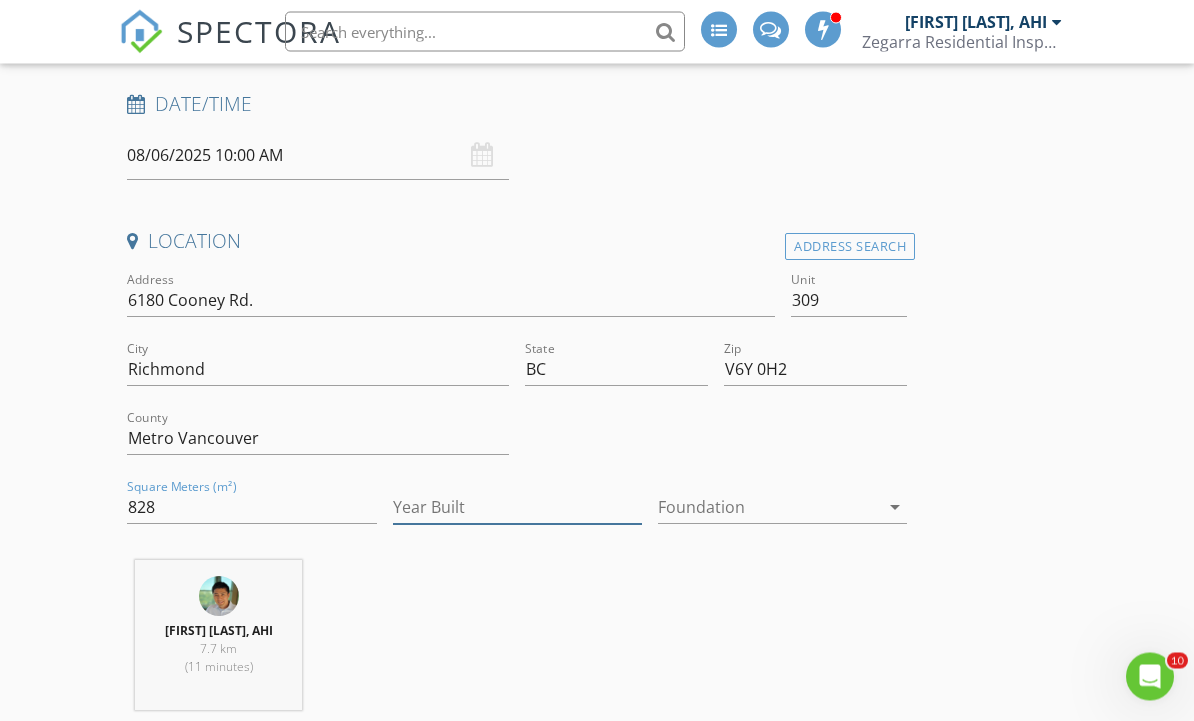 click on "Year Built" at bounding box center (517, 508) 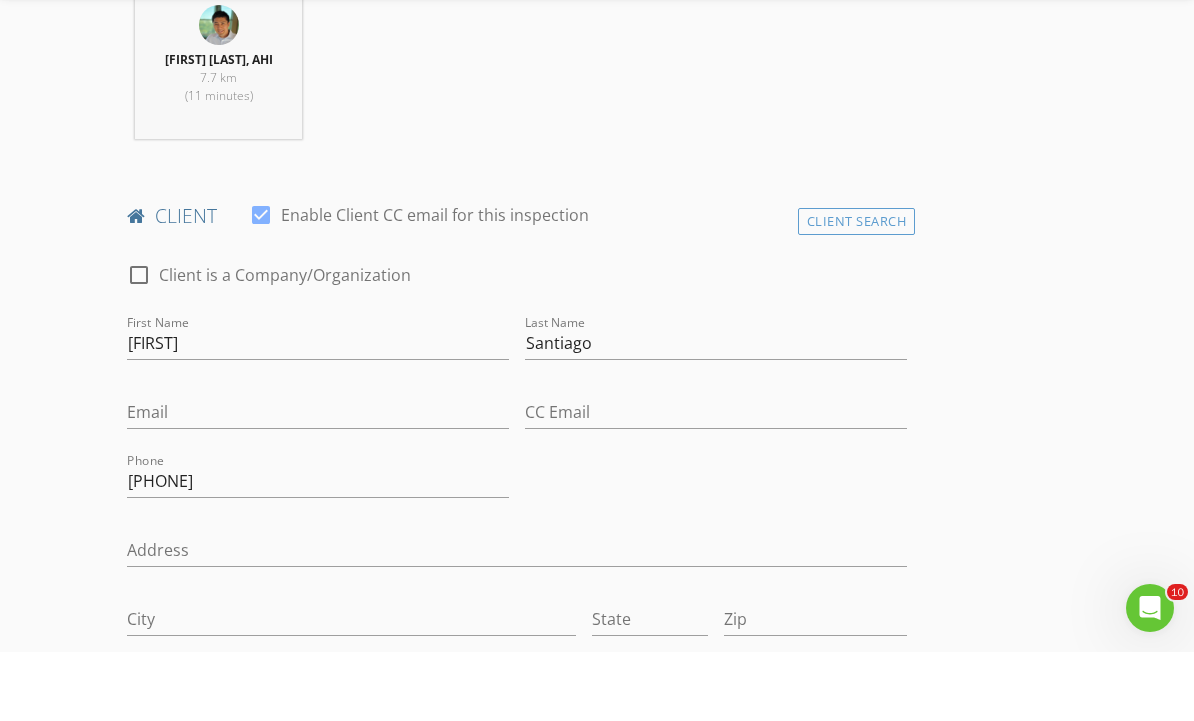 scroll, scrollTop: 874, scrollLeft: 0, axis: vertical 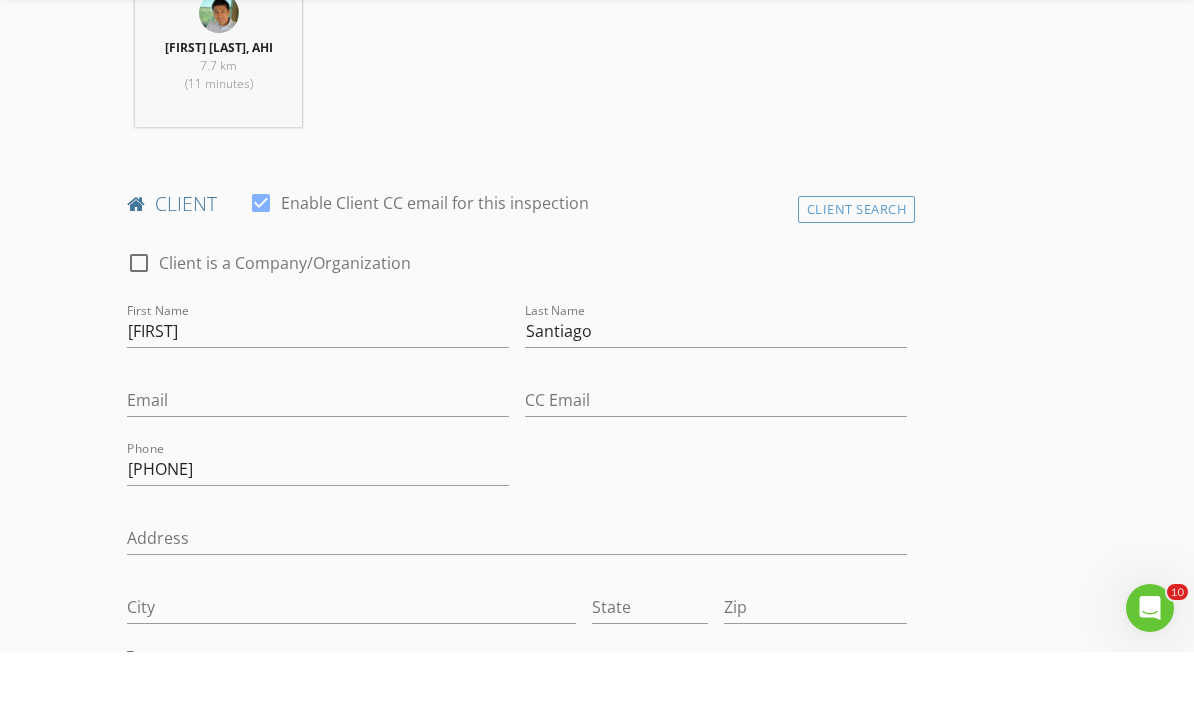 type on "2015" 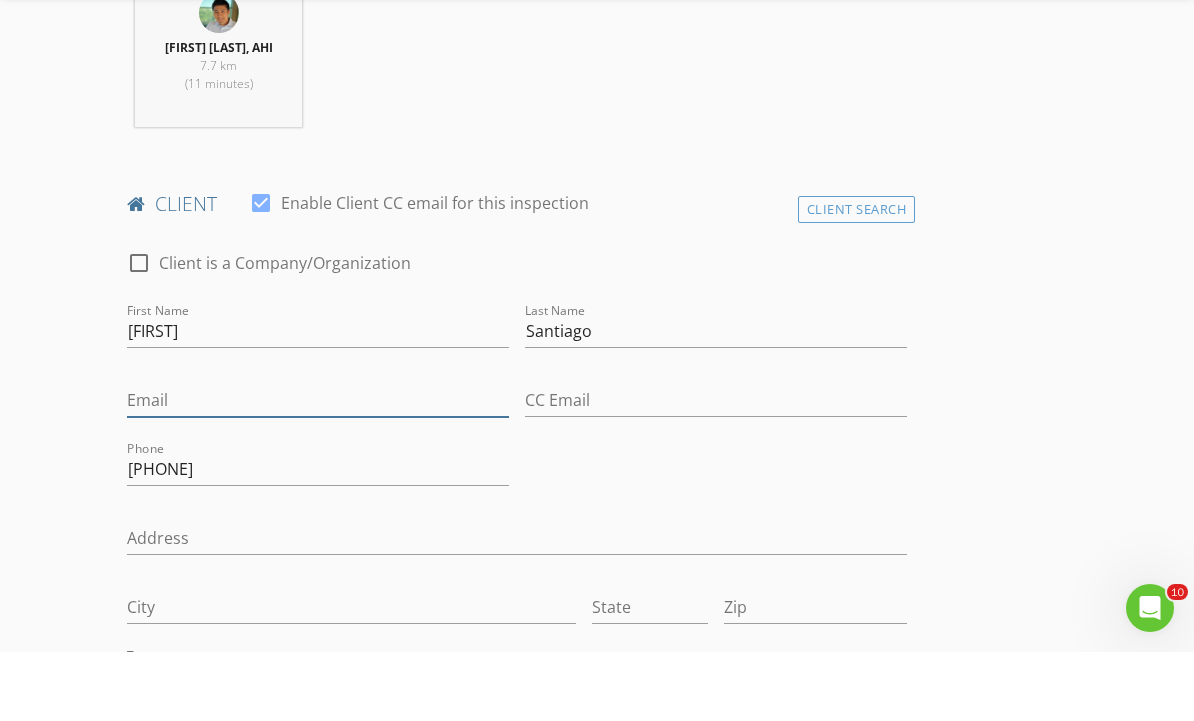 click on "Email" at bounding box center [318, 469] 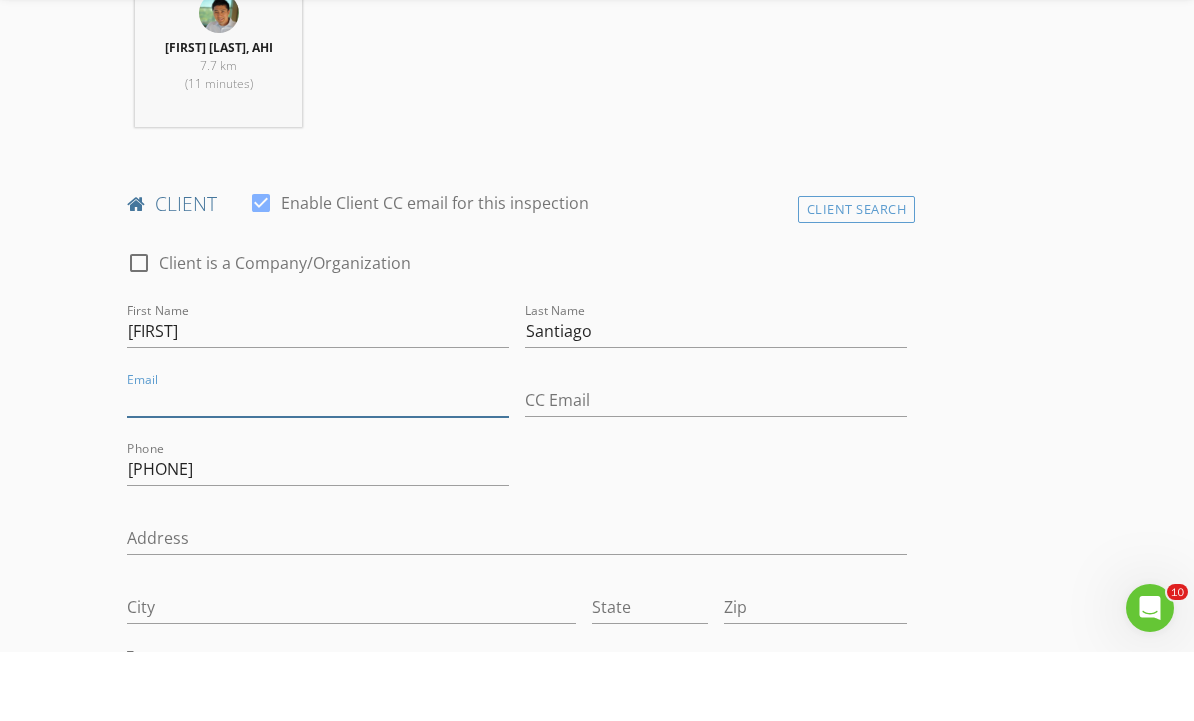 click on "Email" at bounding box center (318, 469) 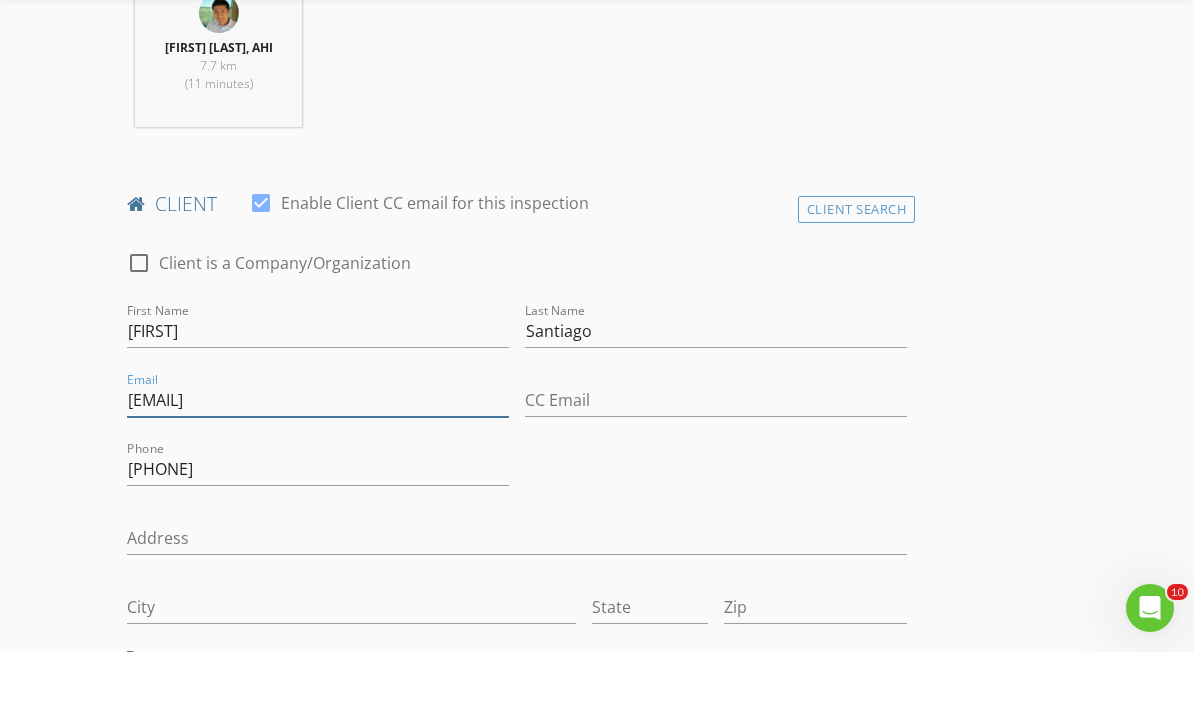 type on "laarnimarie888@yahoo.com" 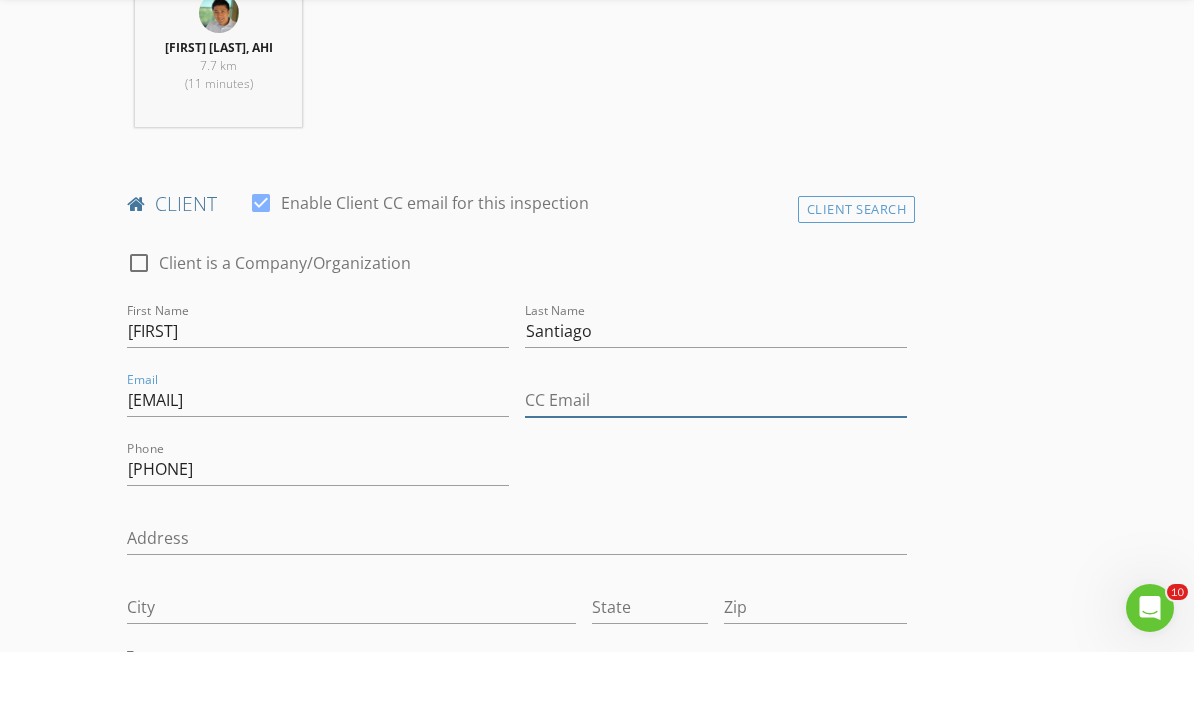 click on "CC Email" at bounding box center (716, 469) 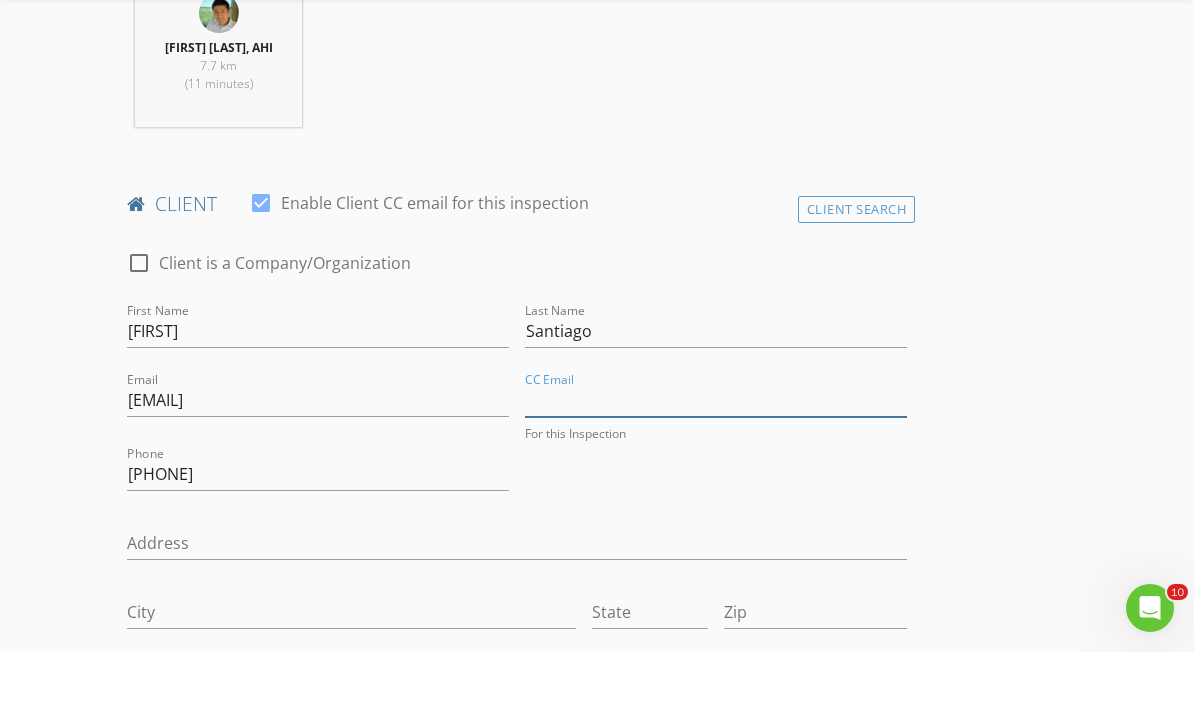 click on "CC Email" at bounding box center (716, 469) 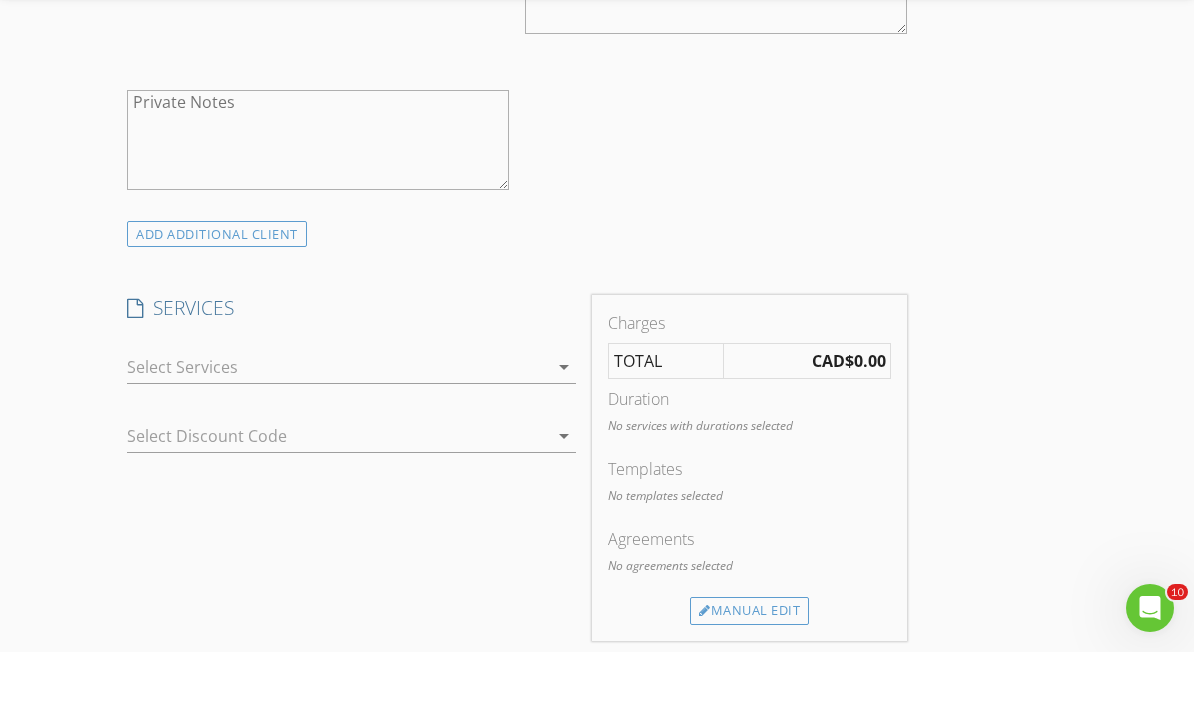 scroll, scrollTop: 1626, scrollLeft: 0, axis: vertical 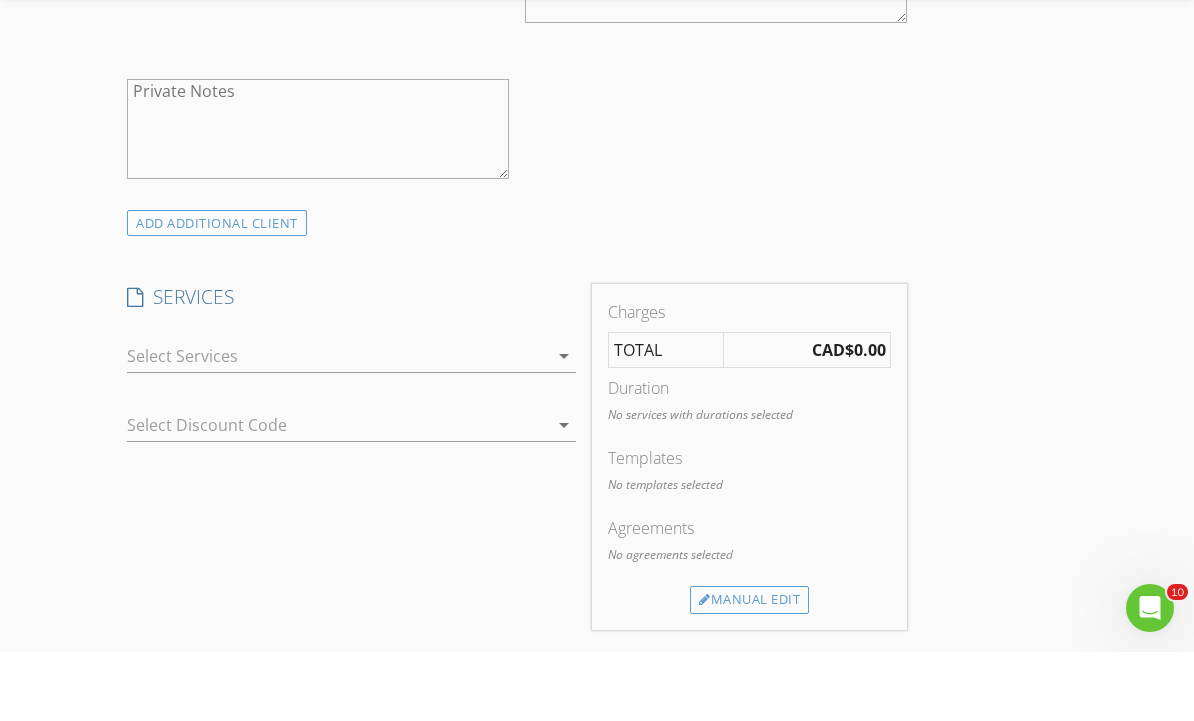 type on "jeday888@yahoo.com" 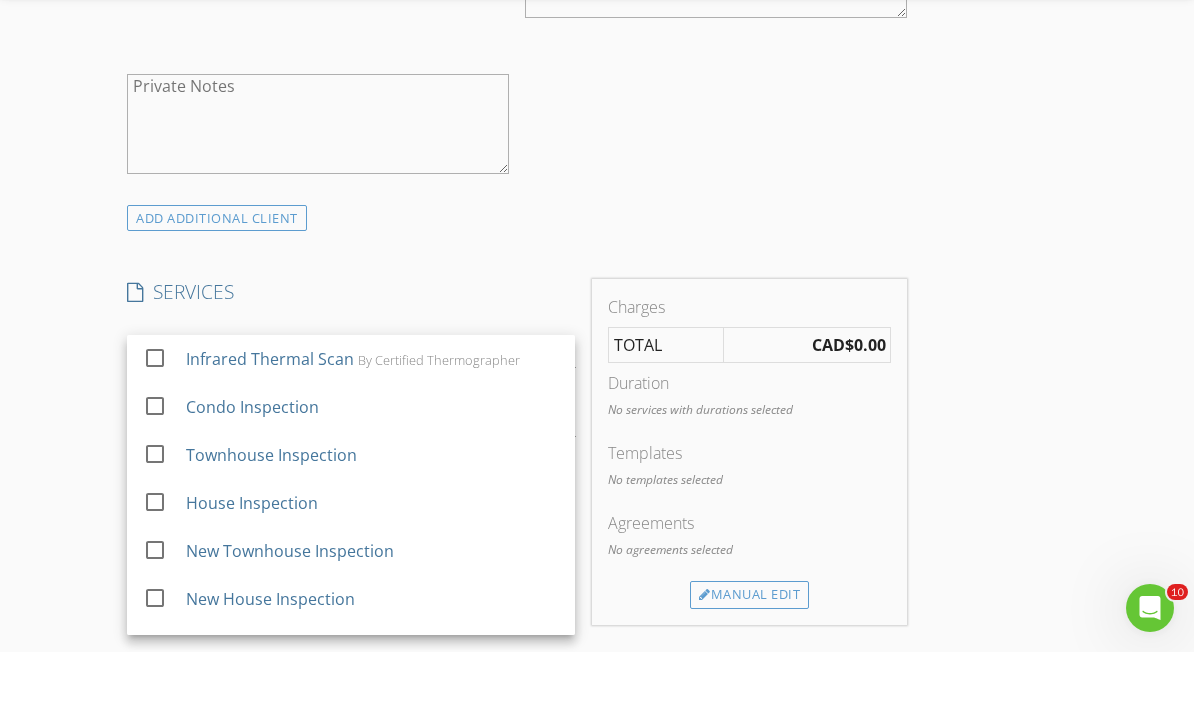 scroll, scrollTop: 1695, scrollLeft: 0, axis: vertical 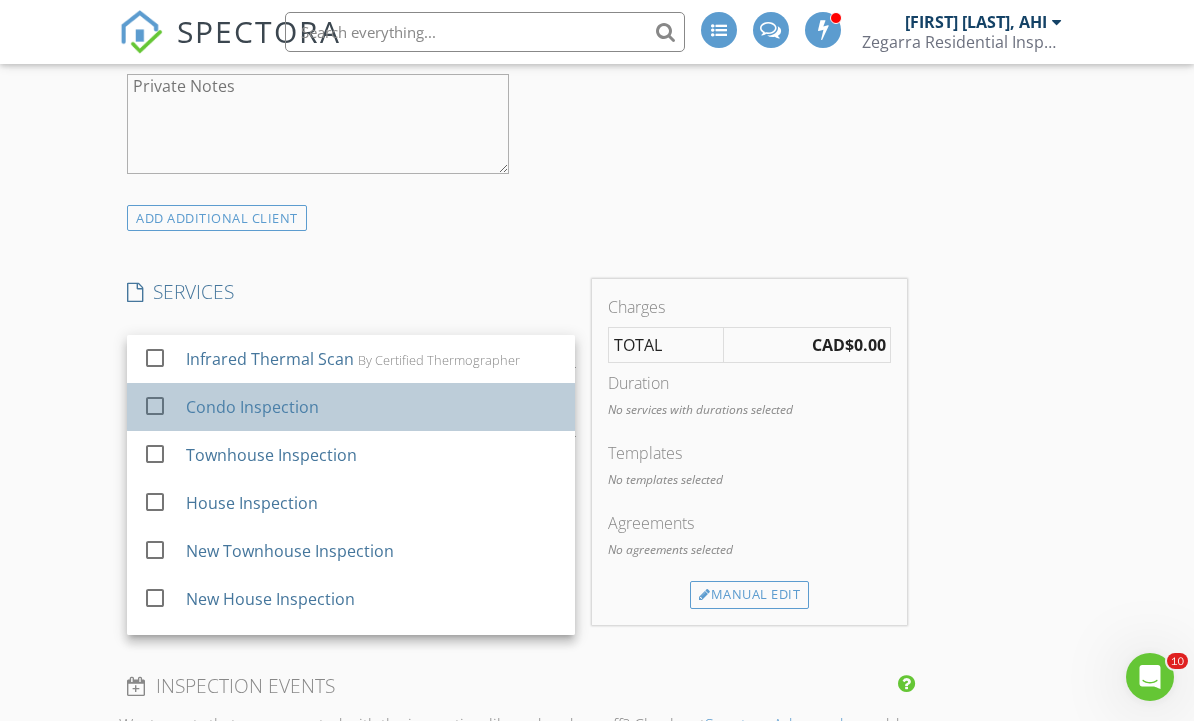 click on "Condo Inspection" at bounding box center (372, 407) 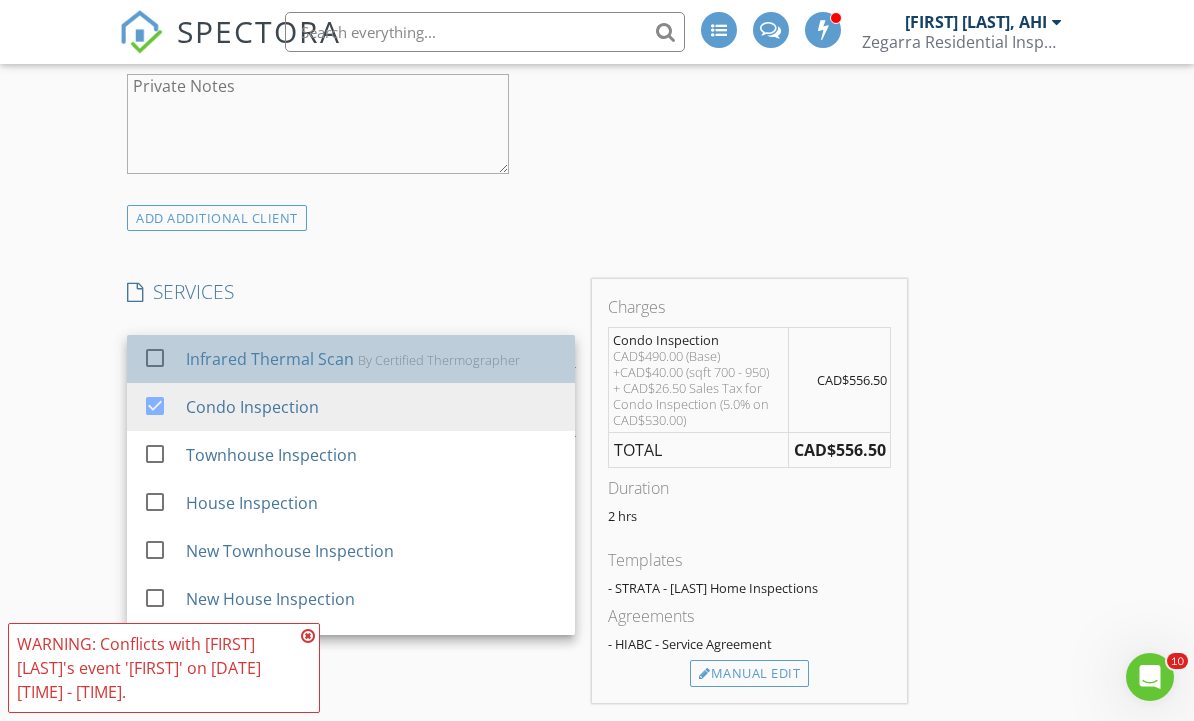 click on "Infrared Thermal Scan   By Certified Thermographer" at bounding box center (372, 359) 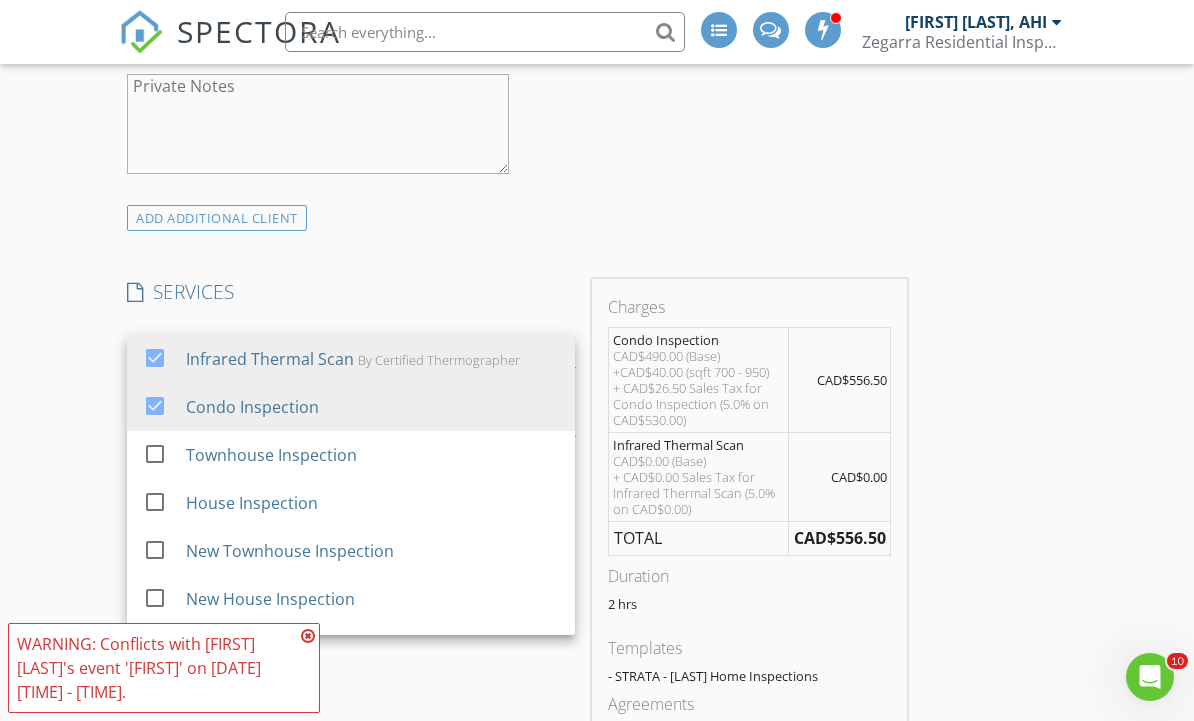 click at bounding box center (308, 636) 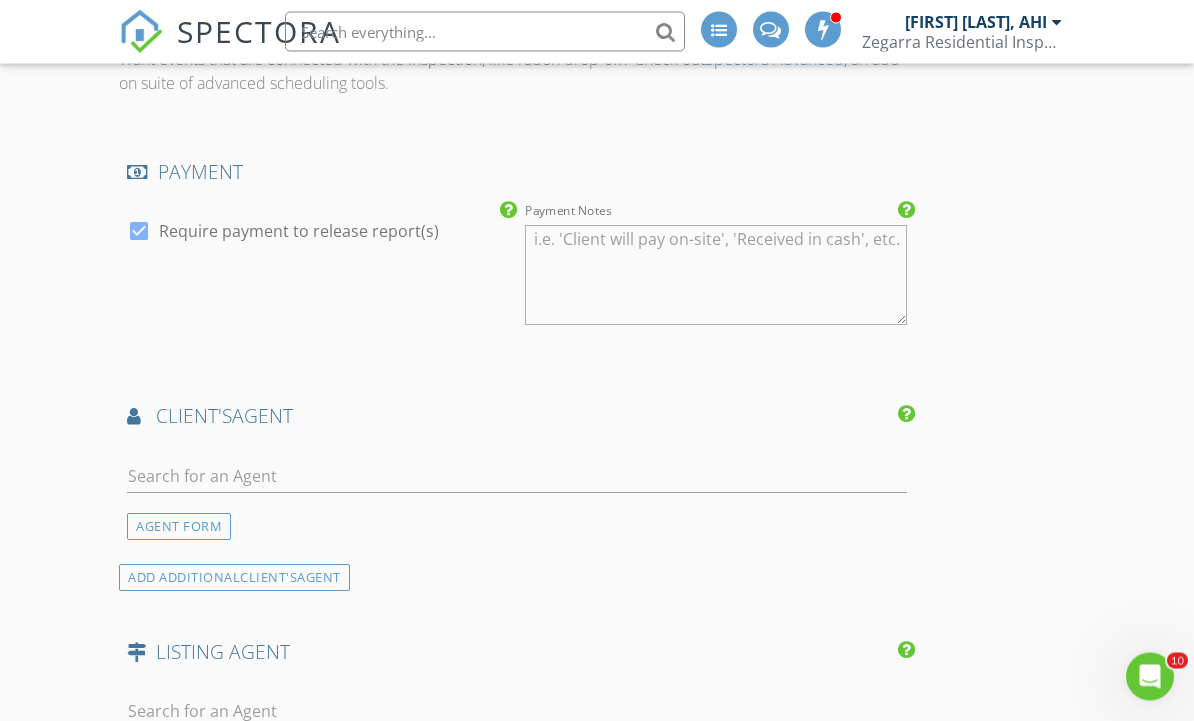 scroll, scrollTop: 2564, scrollLeft: 0, axis: vertical 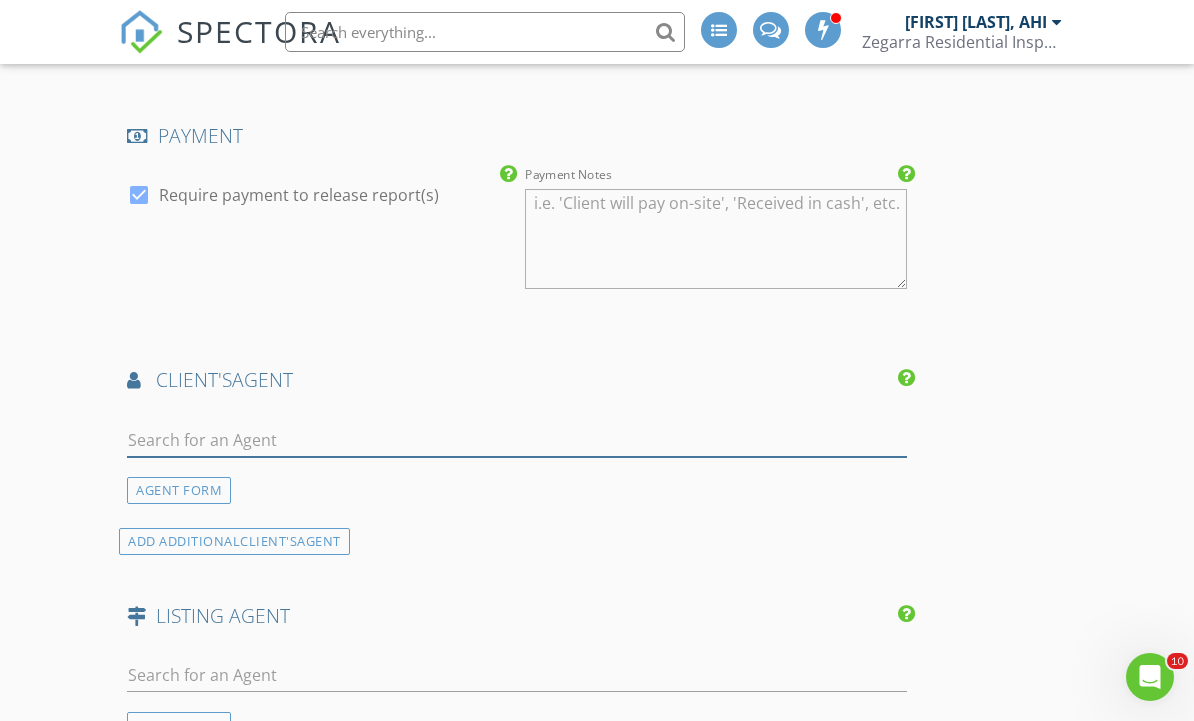 click at bounding box center (517, 440) 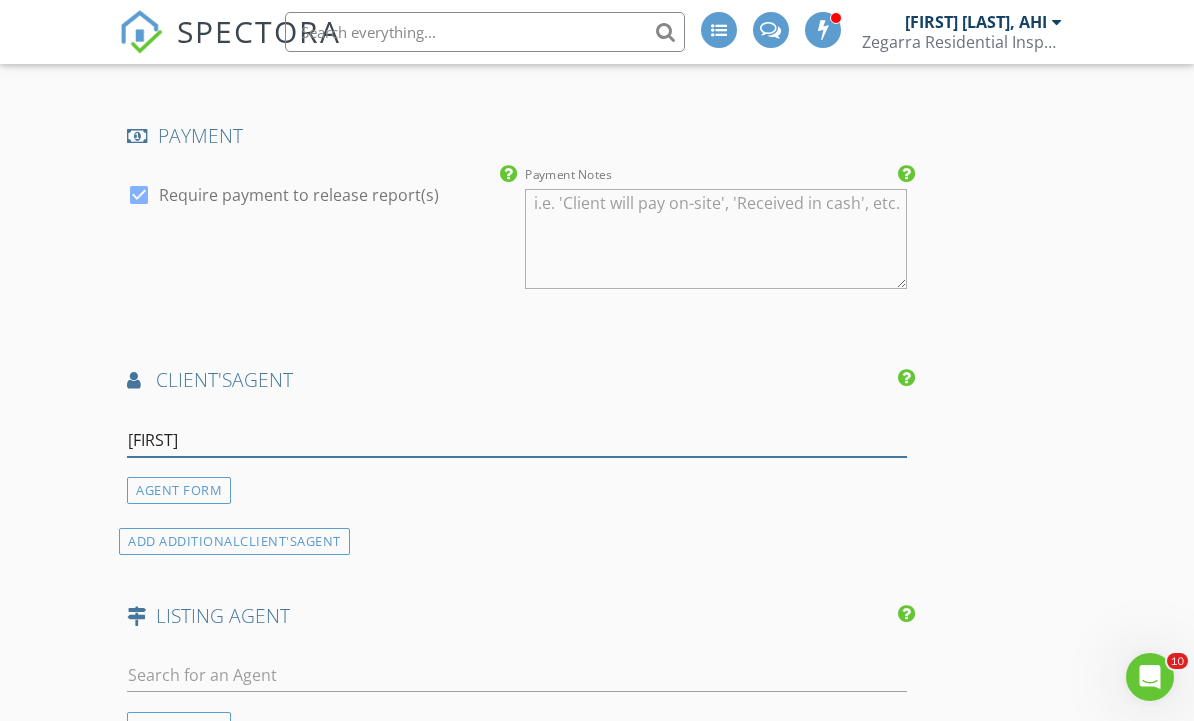 type on "Kenne" 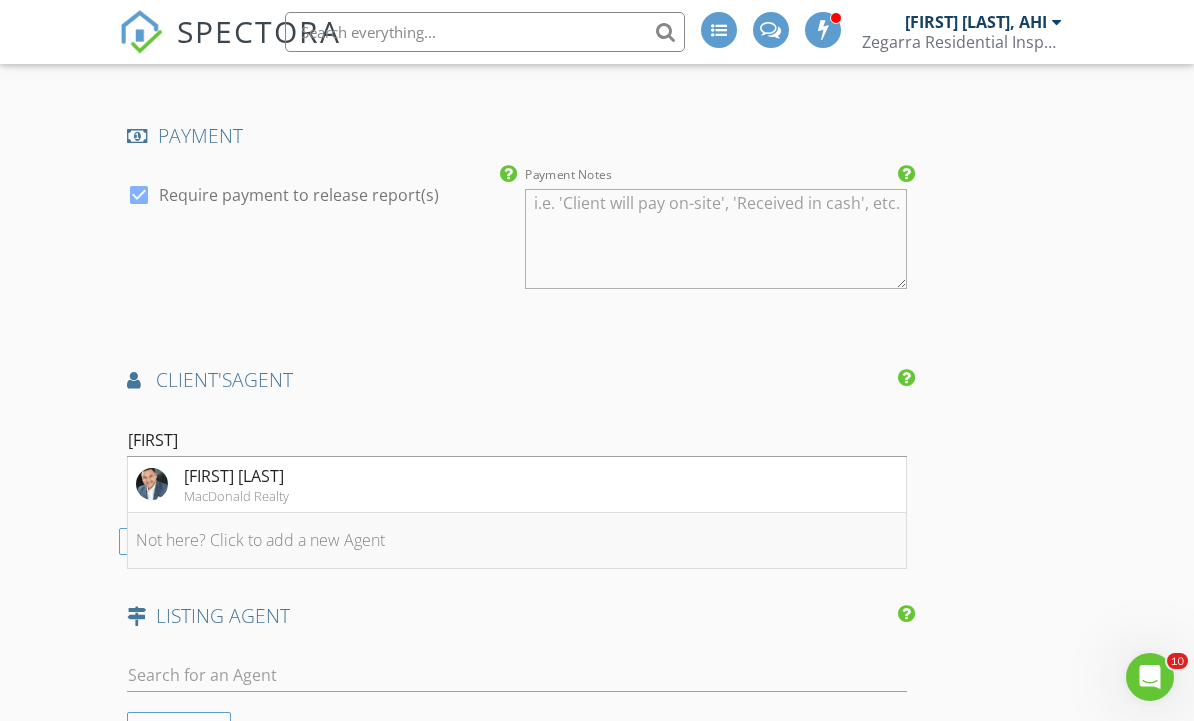 click on "Not here? Click to add a new Agent" at bounding box center [517, 541] 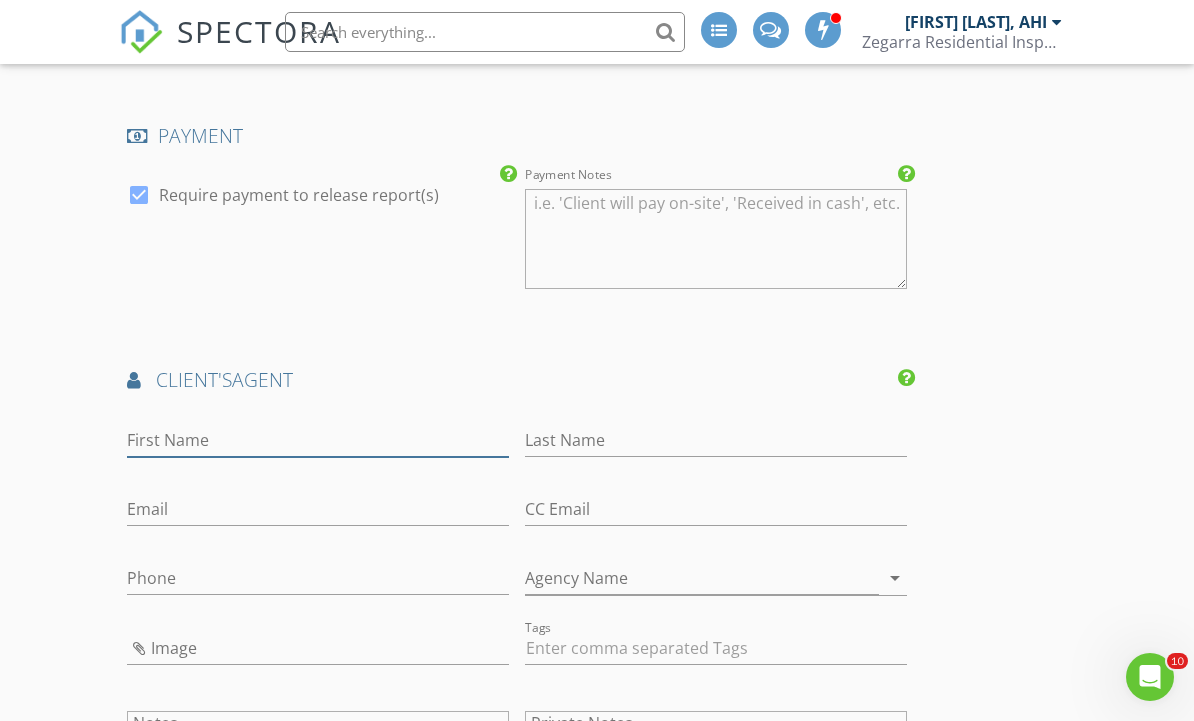 click on "First Name" at bounding box center [318, 440] 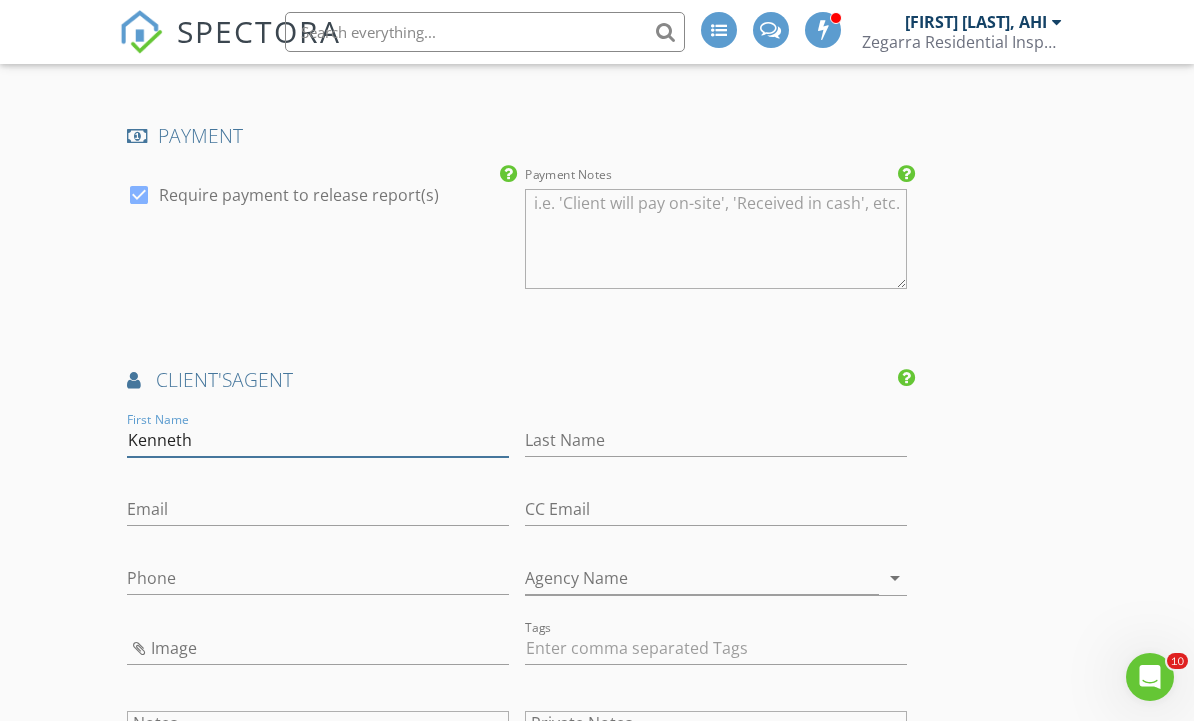 type on "Kenneth" 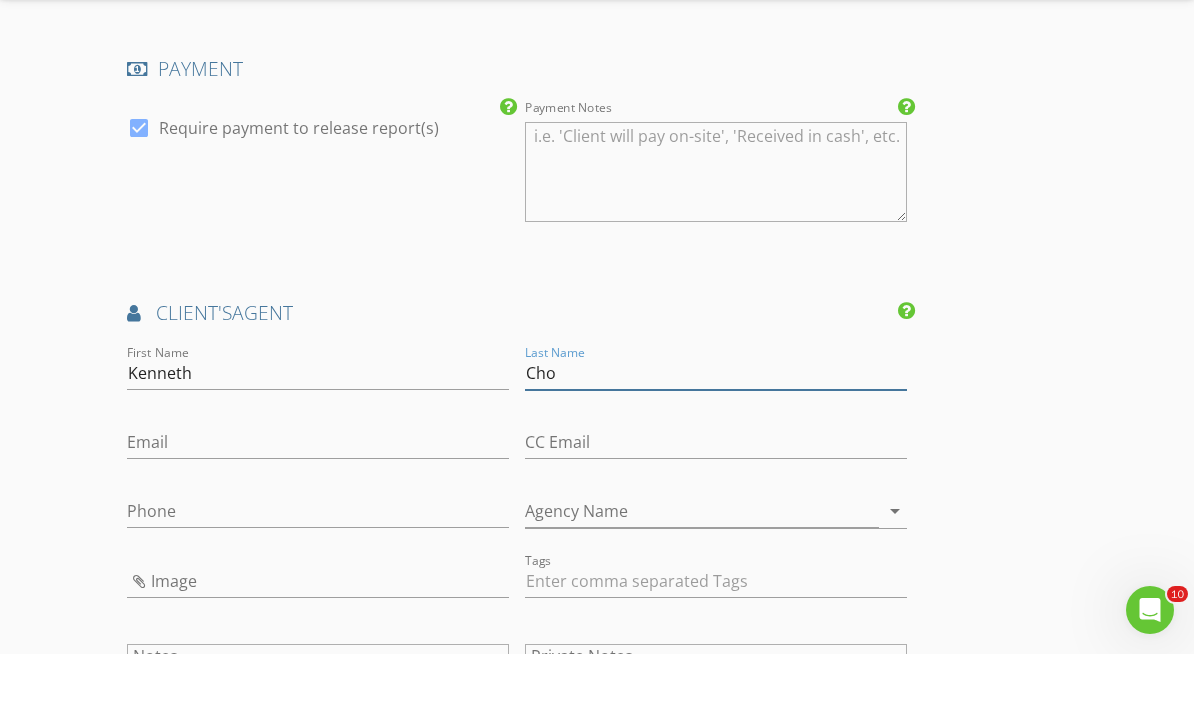 scroll, scrollTop: 2630, scrollLeft: 0, axis: vertical 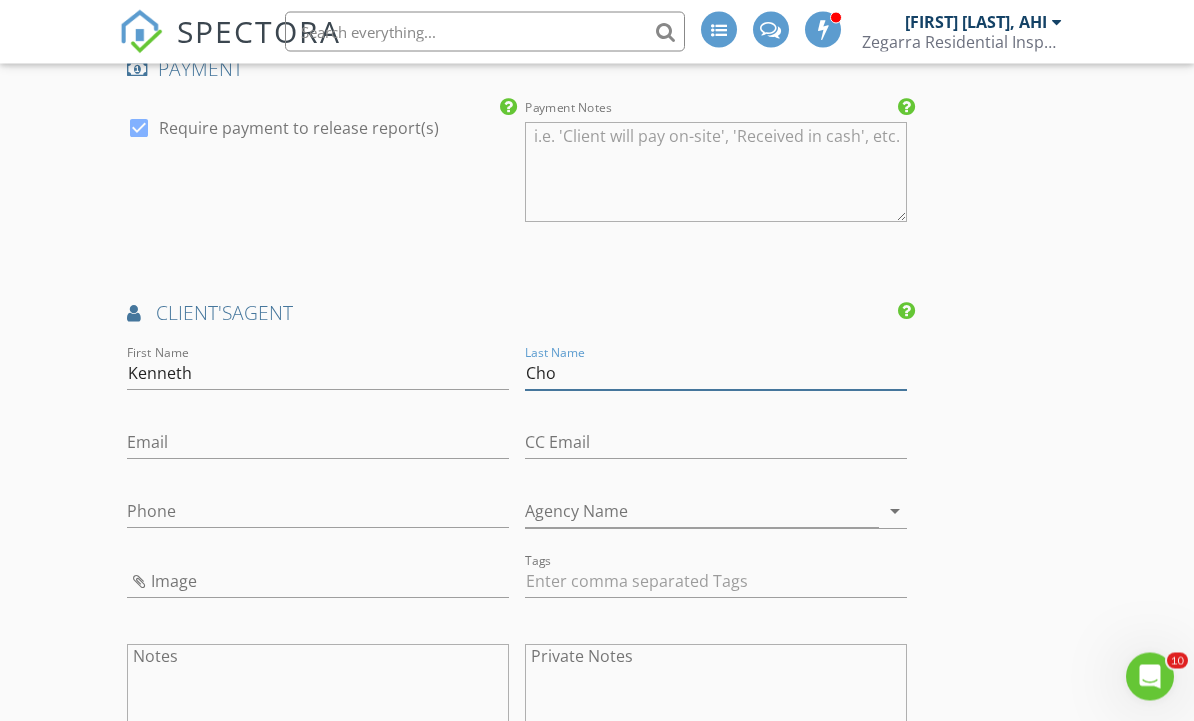type on "Cho" 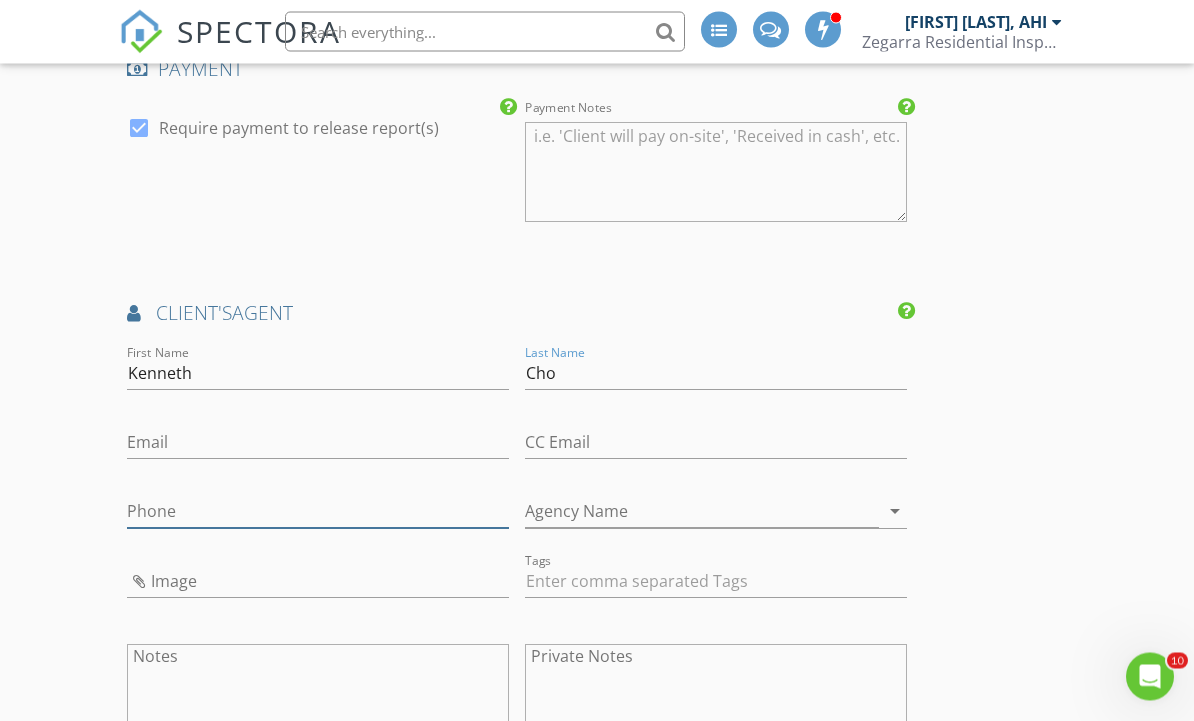 click on "Phone" at bounding box center [318, 512] 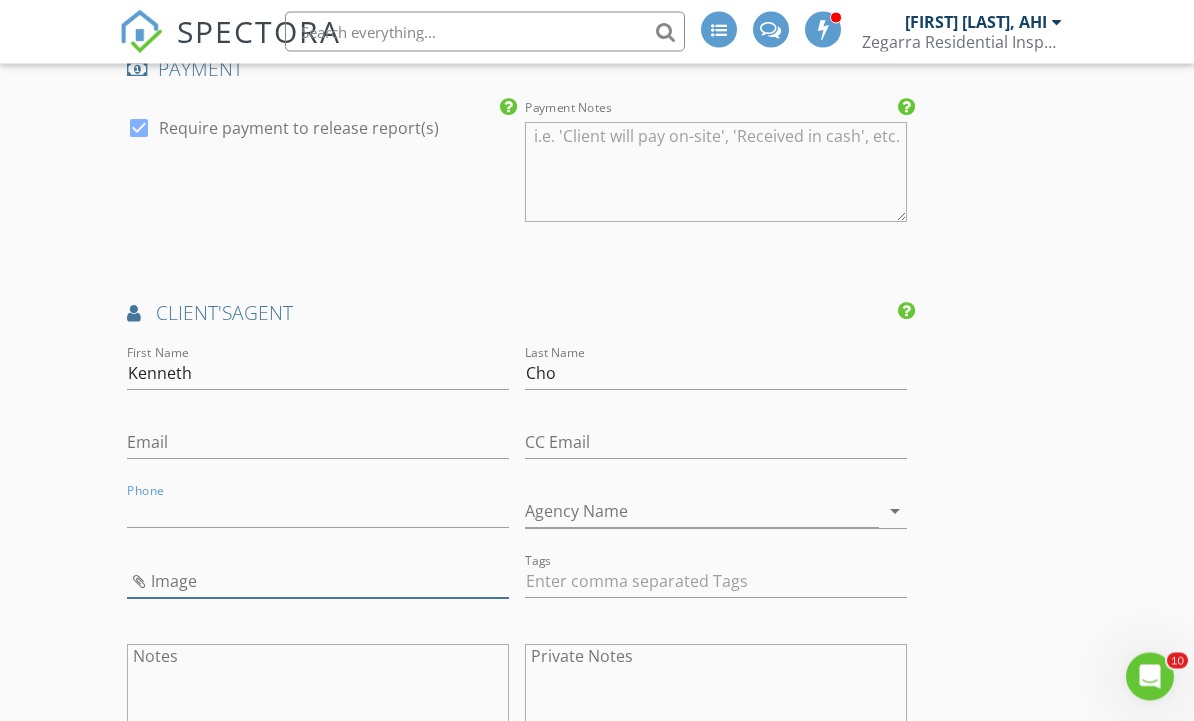 click at bounding box center [318, 582] 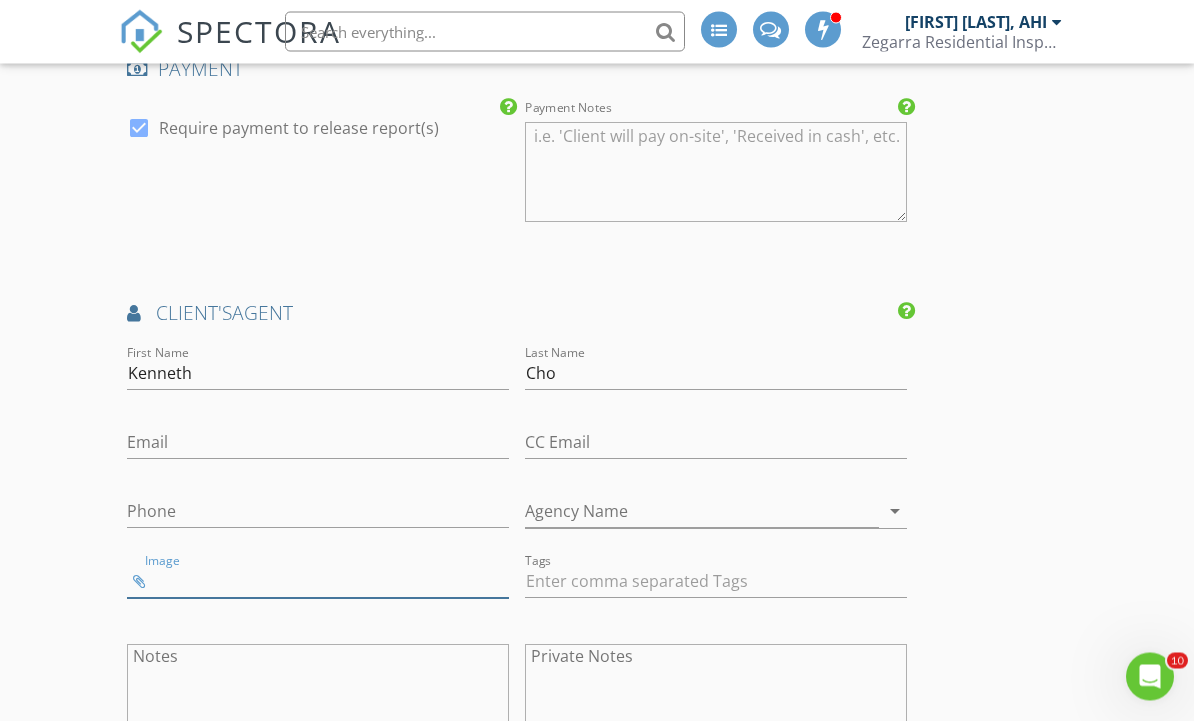 type on "IMG_2505.jpeg" 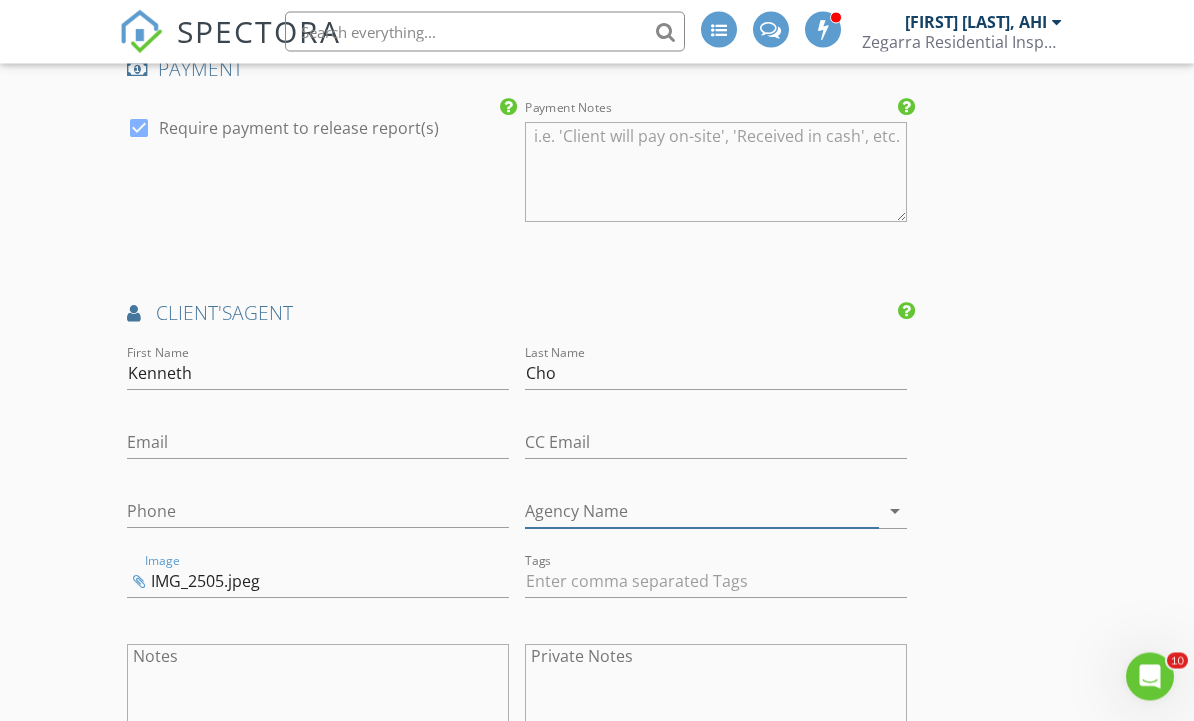 click on "Agency Name" at bounding box center (702, 512) 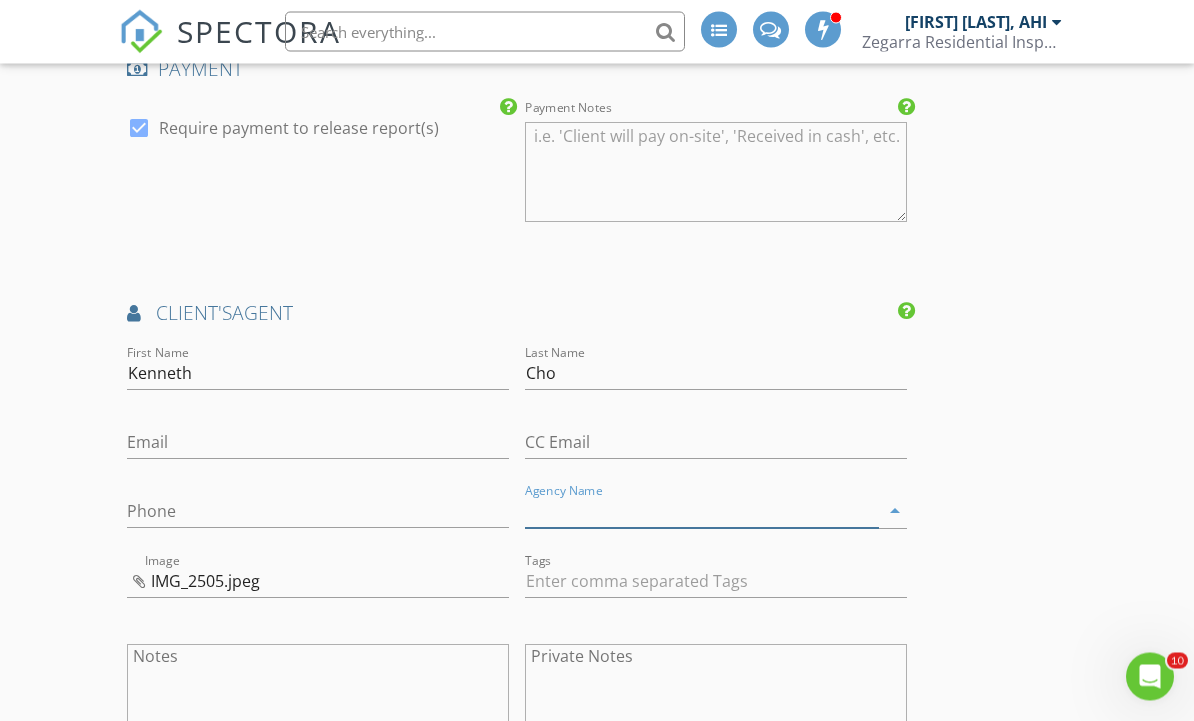 click on "Agency Name" at bounding box center [702, 512] 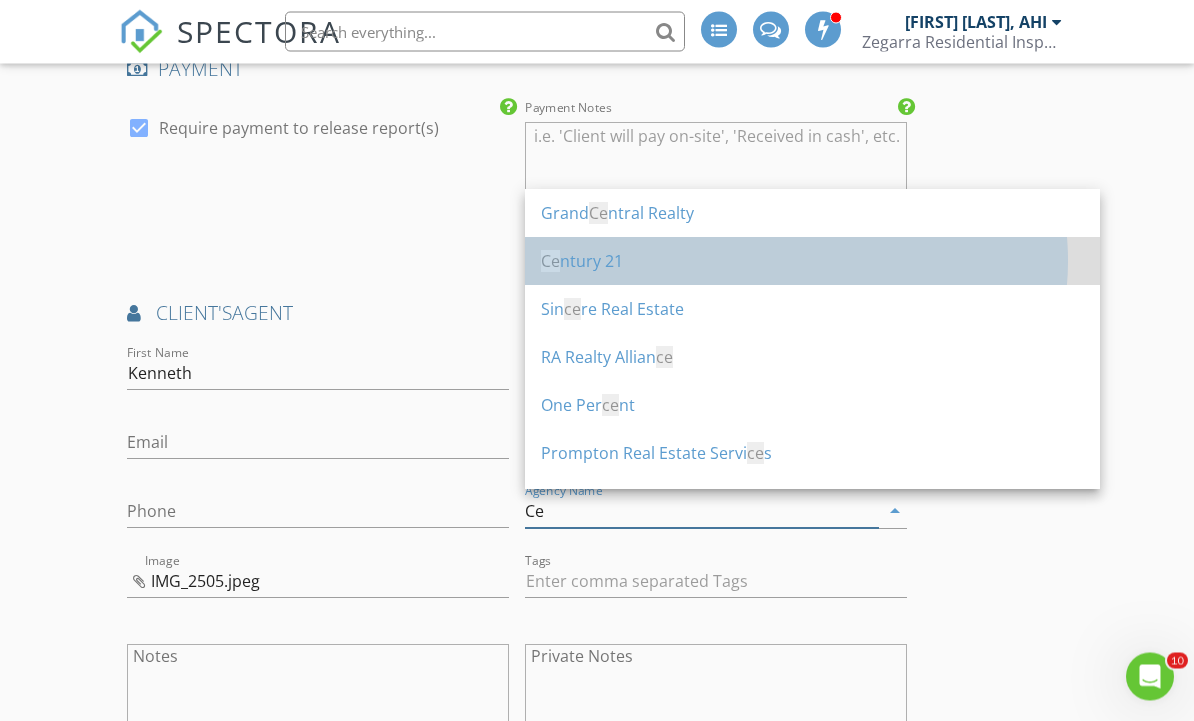 click on "Ce ntury 21" at bounding box center (812, 262) 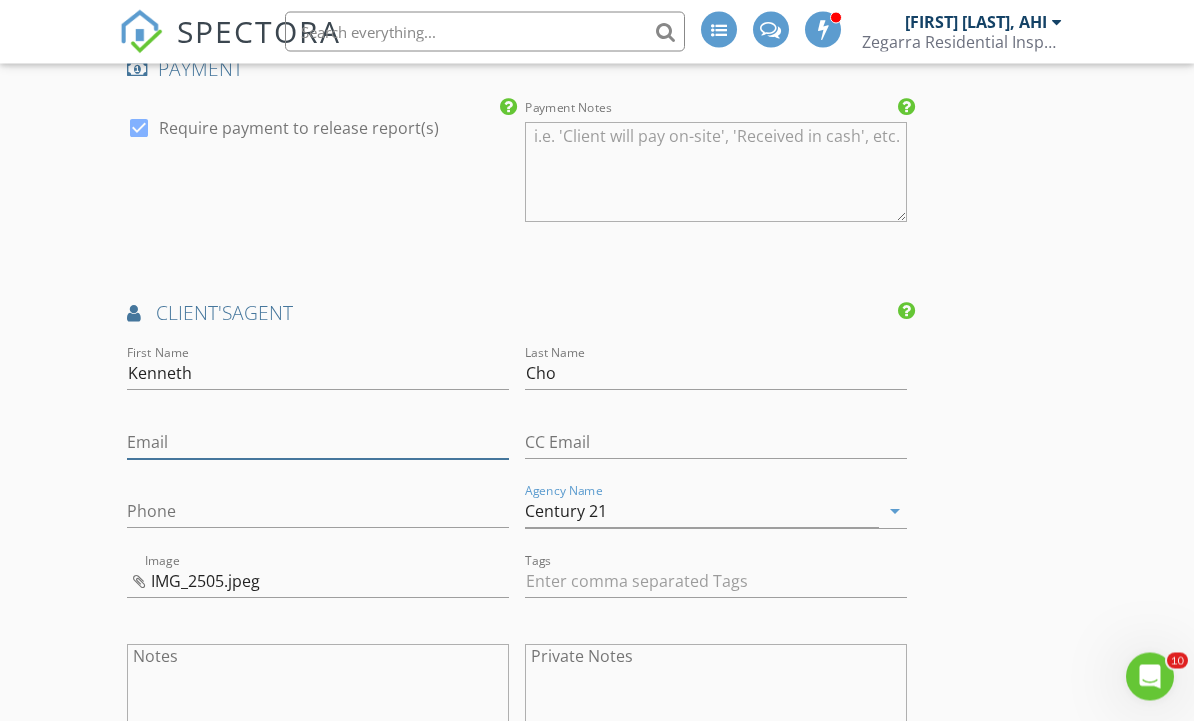 click on "Email" at bounding box center [318, 443] 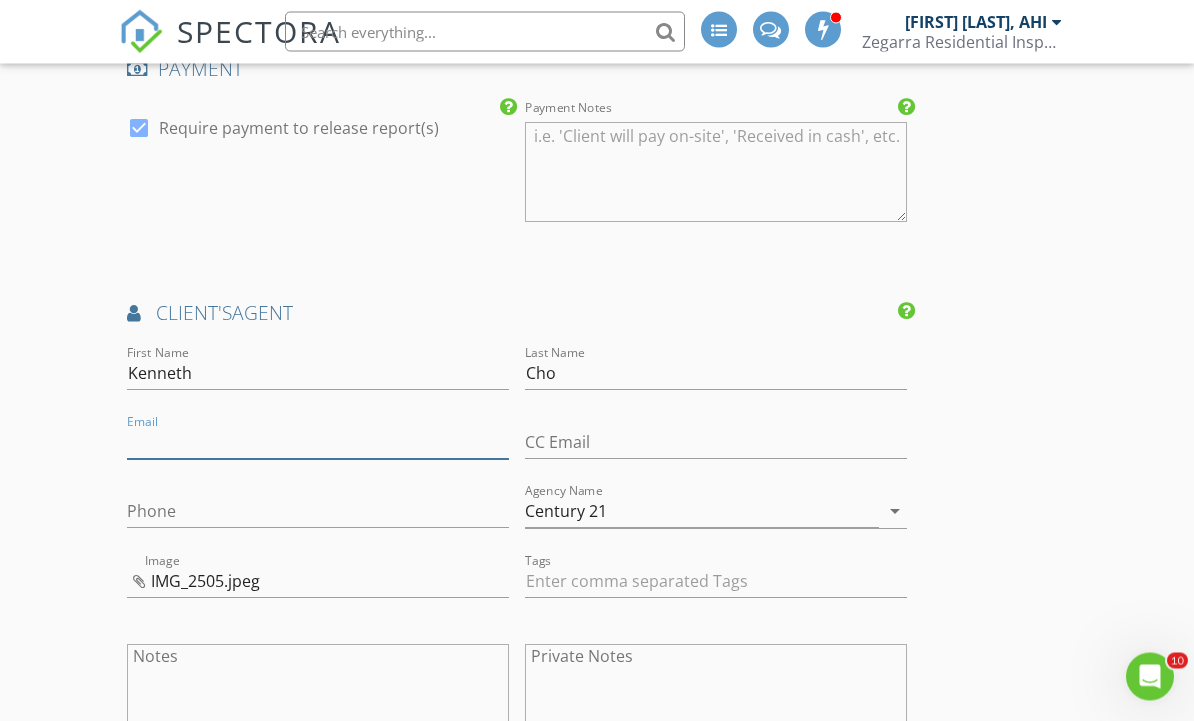 click on "Email" at bounding box center [318, 443] 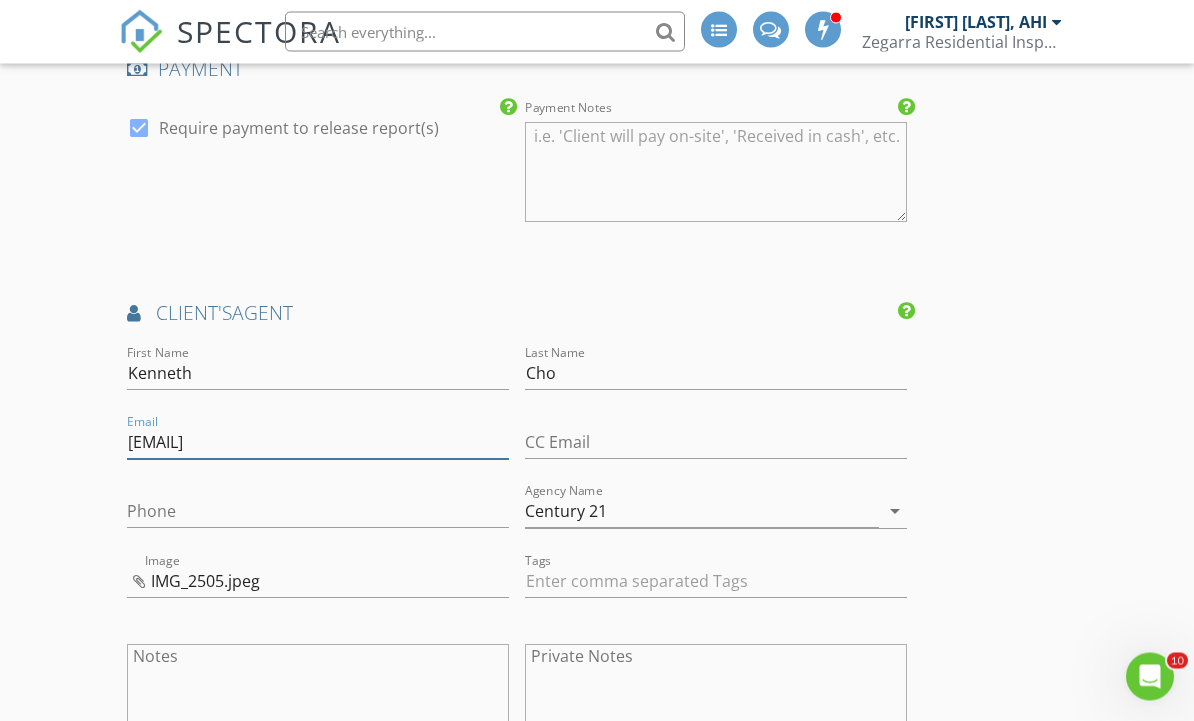 type on "kenneth.cho@century21.ca" 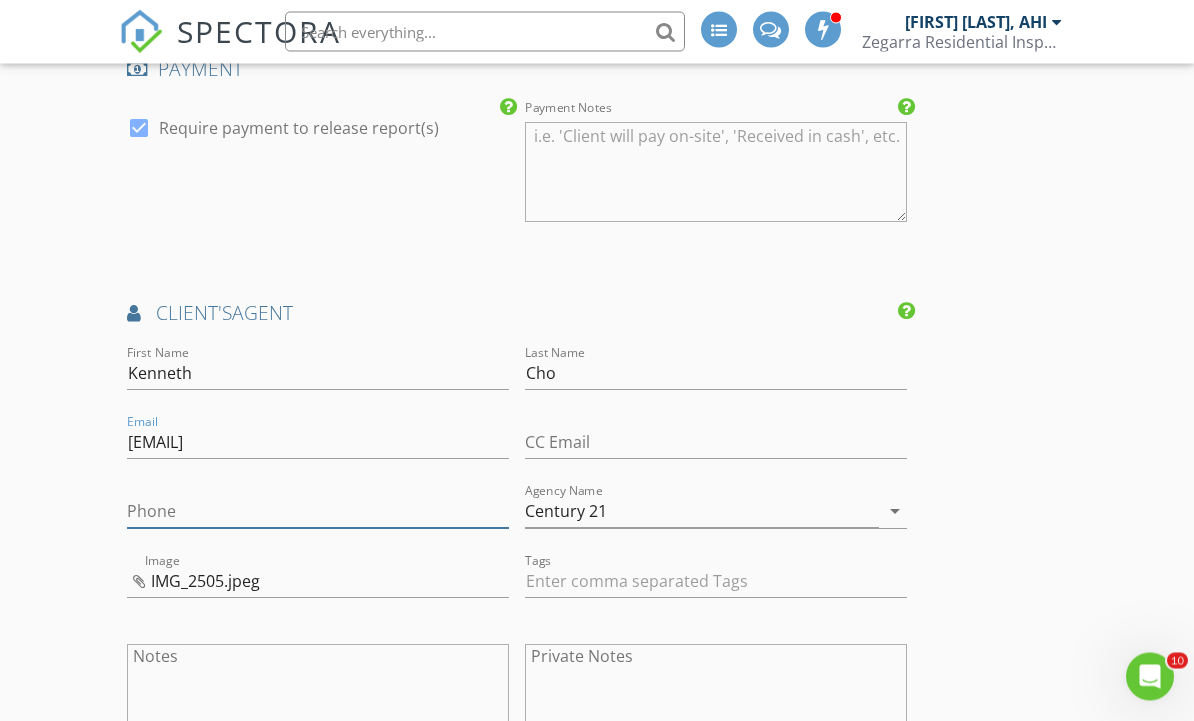 click on "Phone" at bounding box center (318, 512) 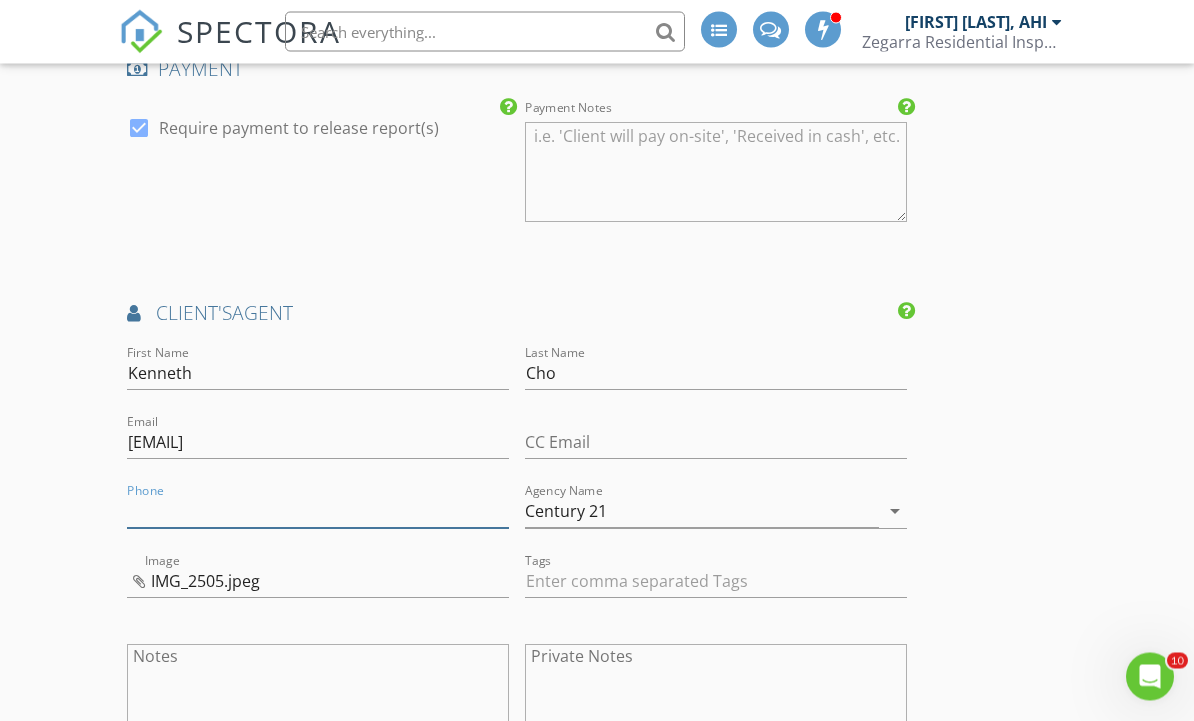 click on "Phone" at bounding box center [318, 512] 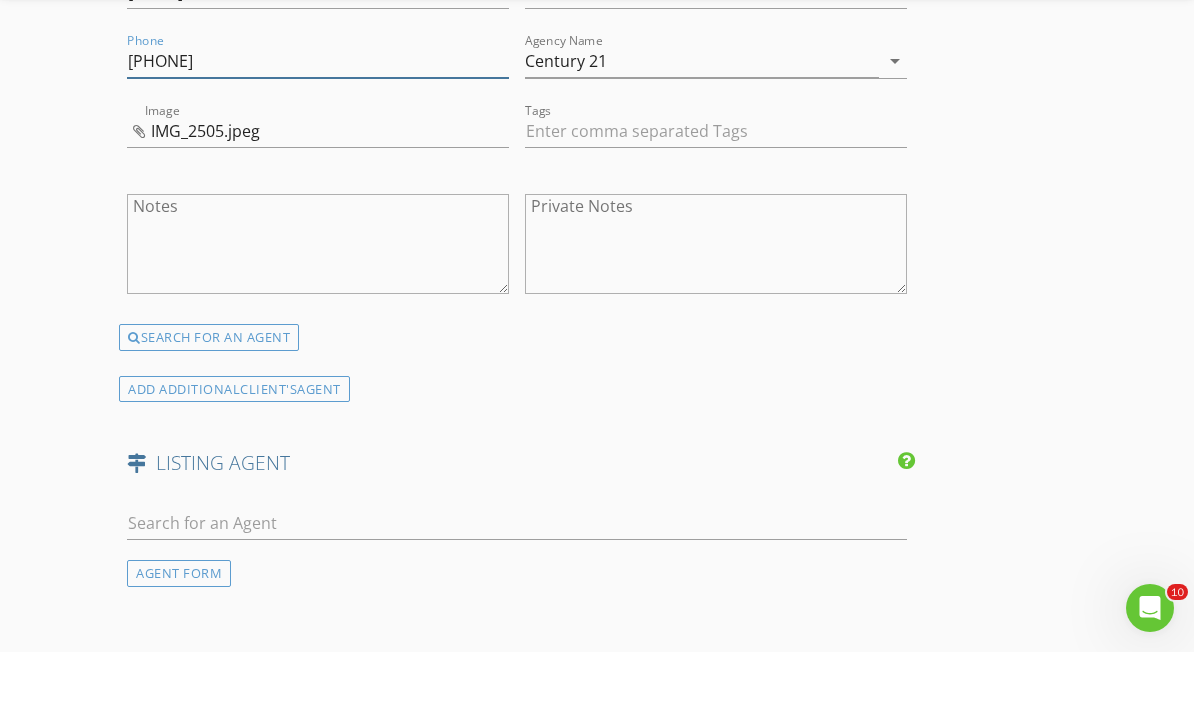 scroll, scrollTop: 3040, scrollLeft: 0, axis: vertical 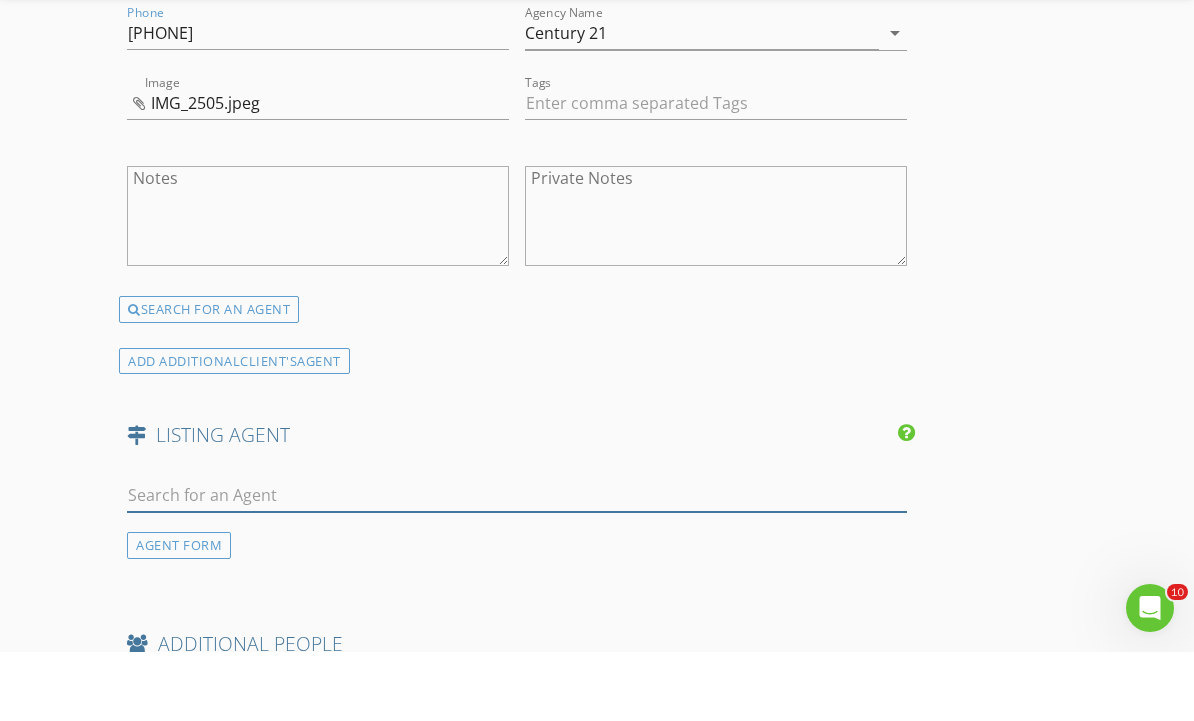 click at bounding box center (517, 564) 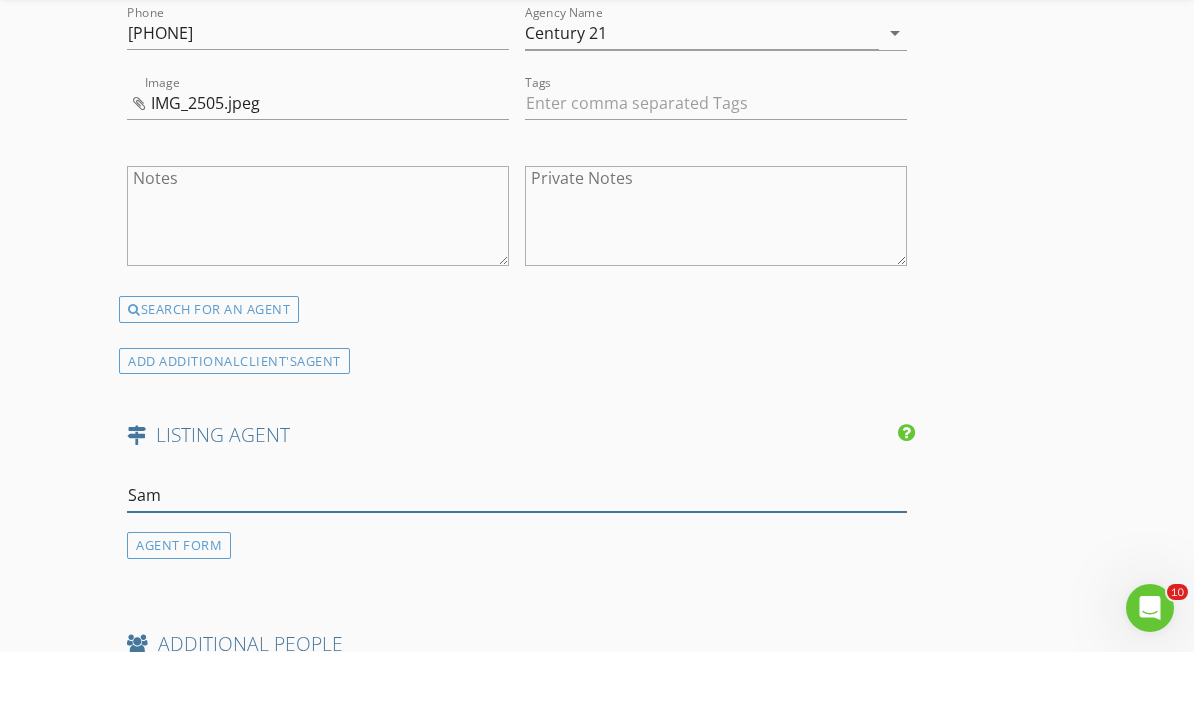 type on "Samu" 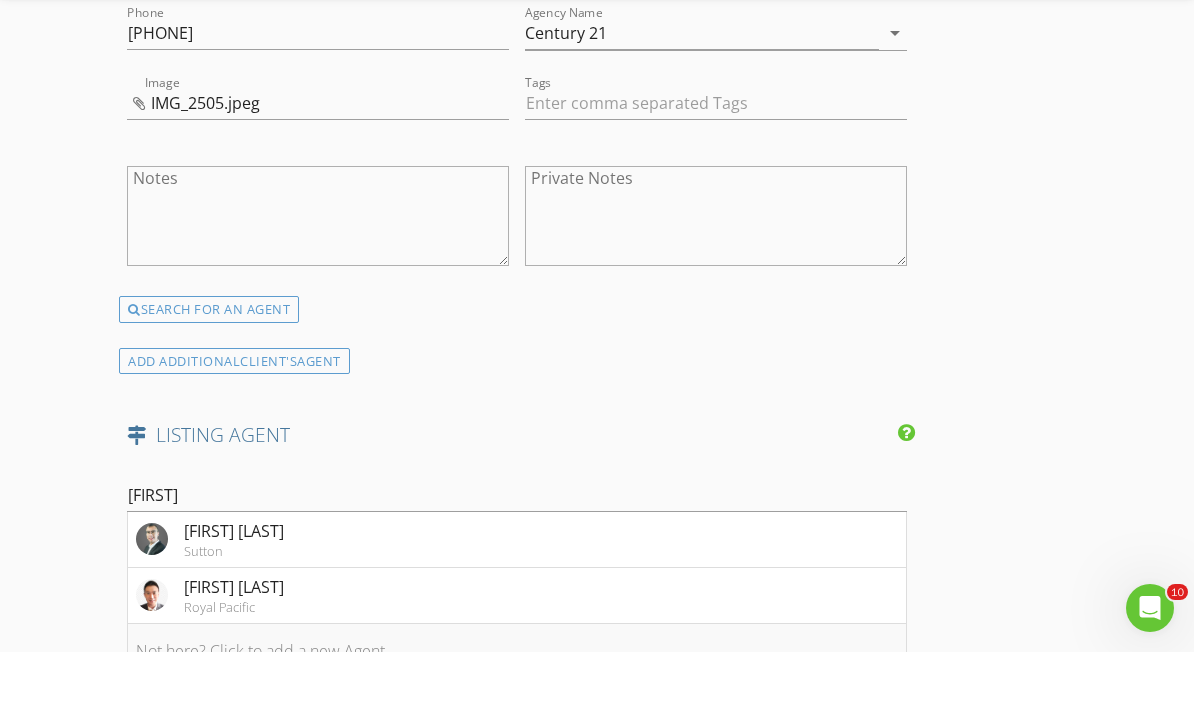 click on "Not here? Click to add a new Agent" at bounding box center [517, 721] 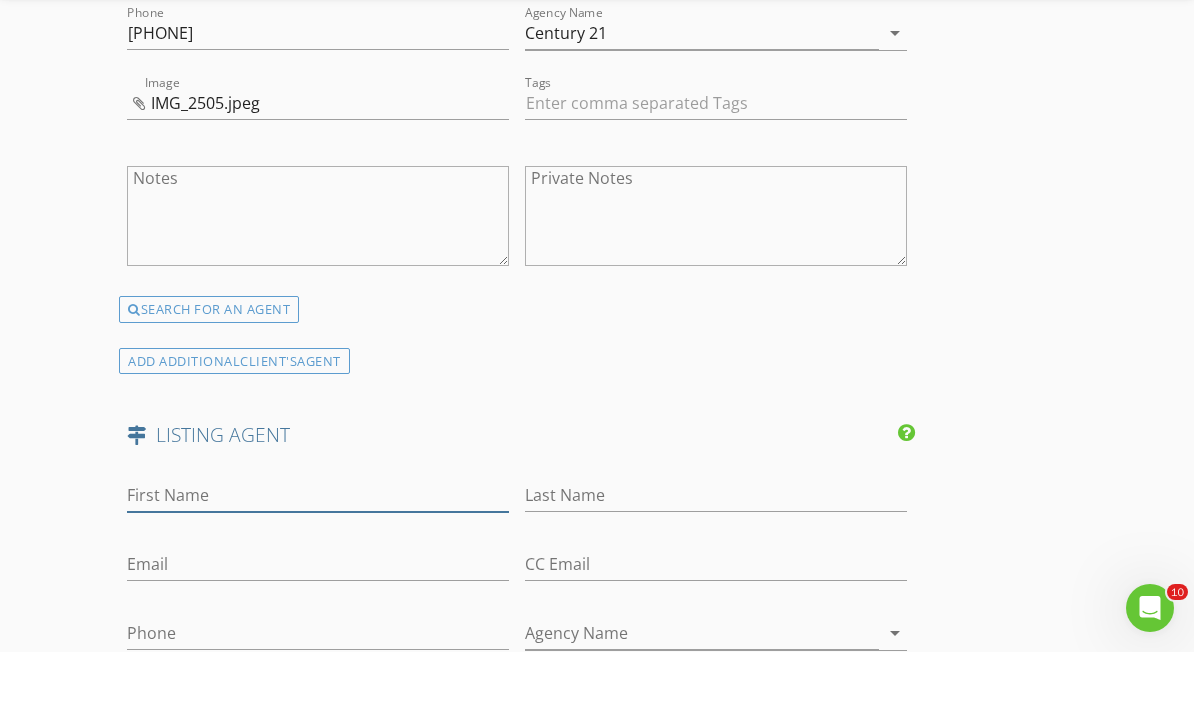 click on "First Name" at bounding box center [318, 564] 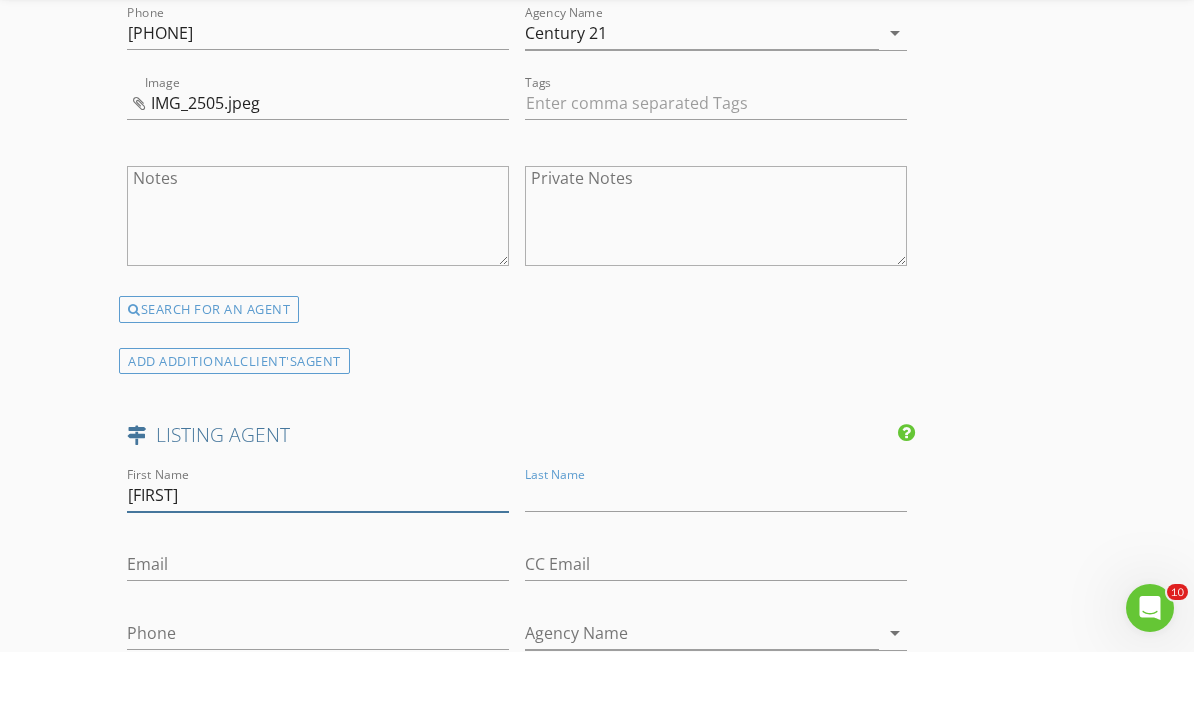 click on "Samue" at bounding box center (318, 564) 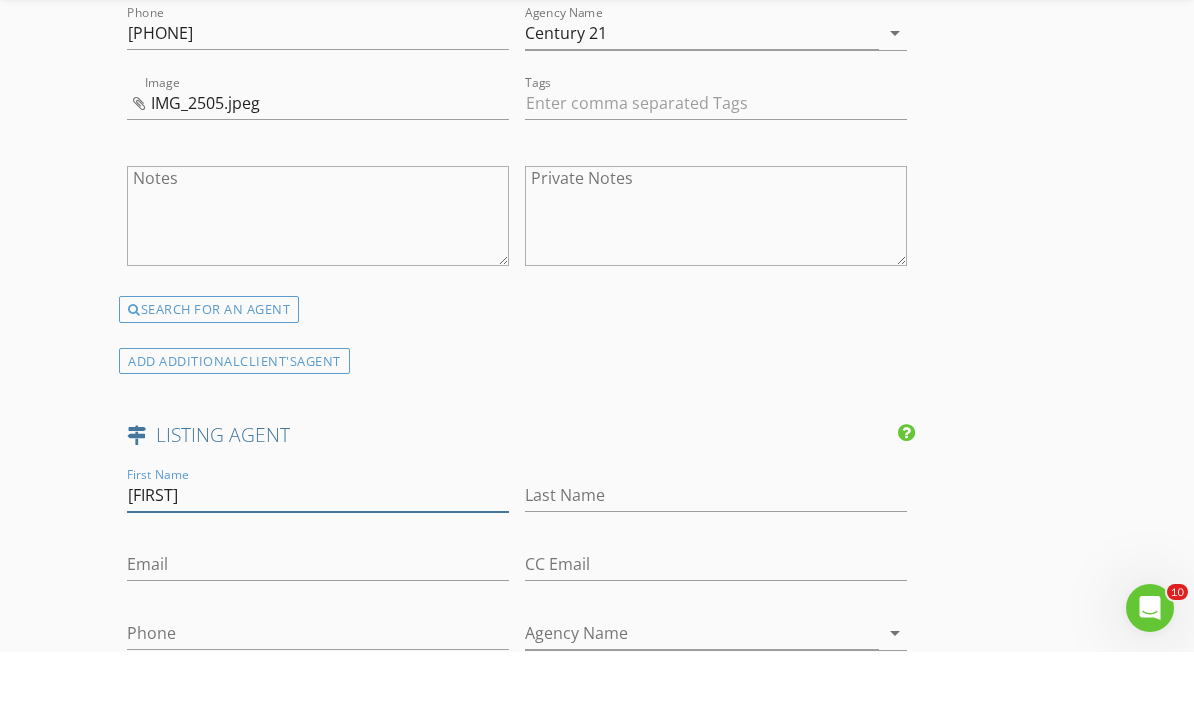 type on "Samuel" 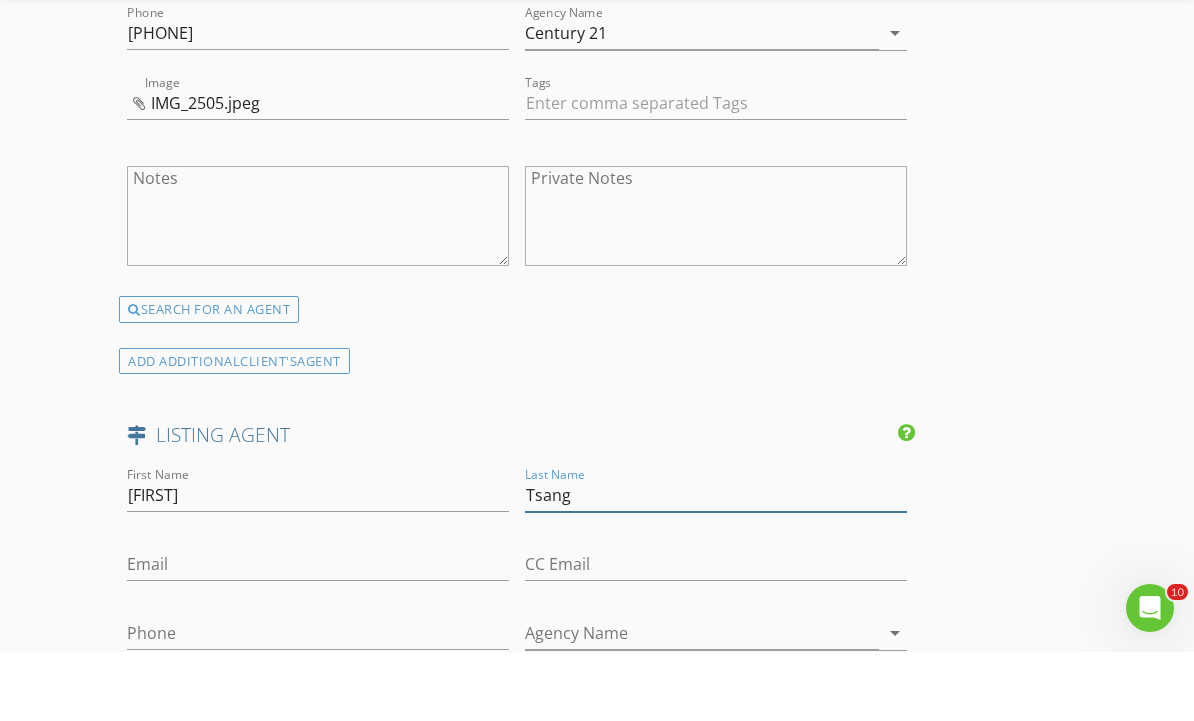 type on "Tsang" 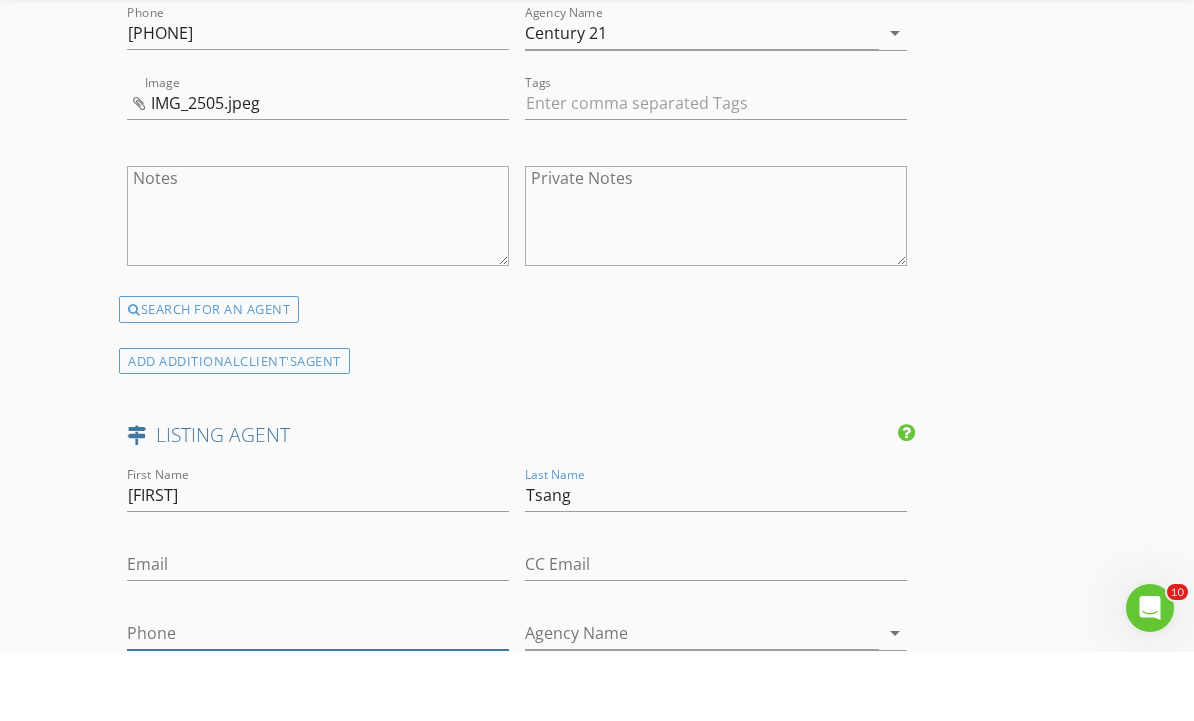 click on "Phone" at bounding box center (318, 702) 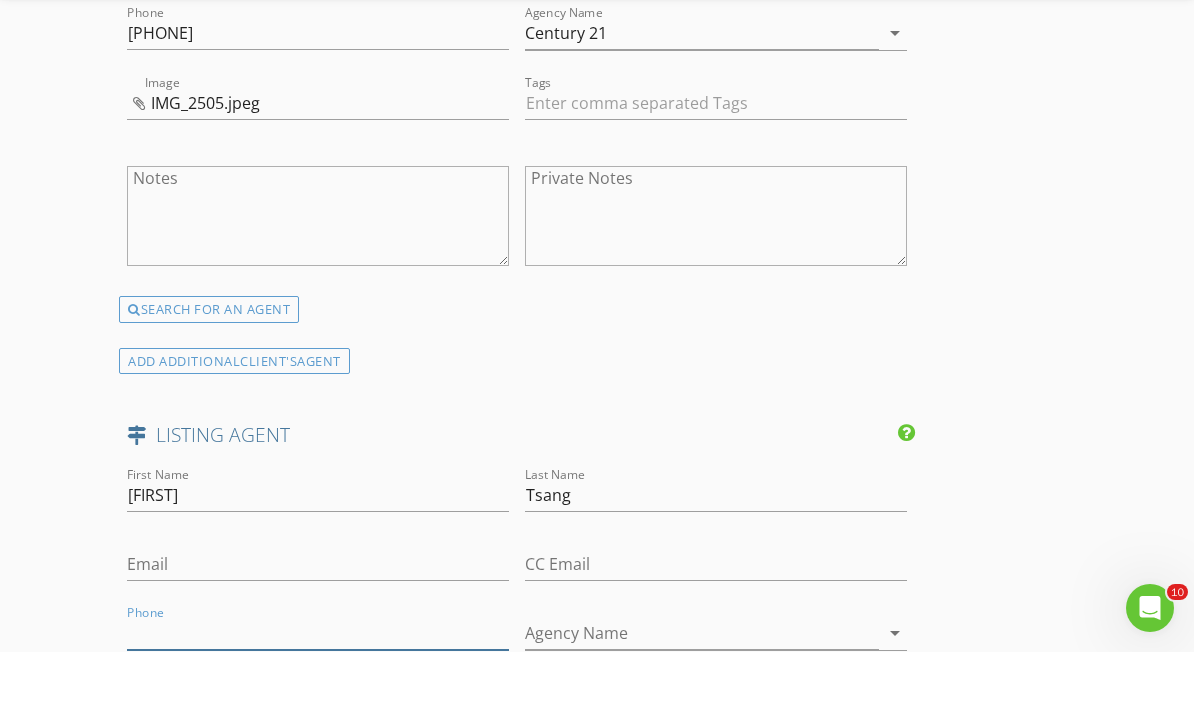 click on "Phone" at bounding box center [318, 702] 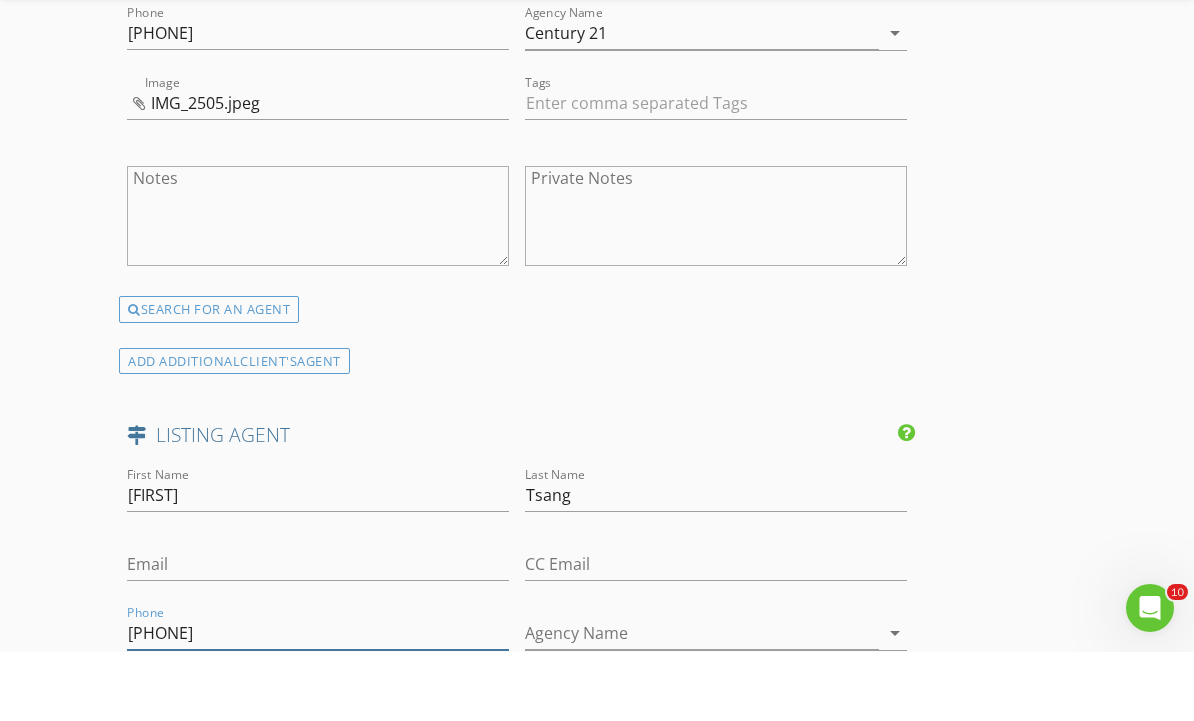 scroll, scrollTop: 3107, scrollLeft: 0, axis: vertical 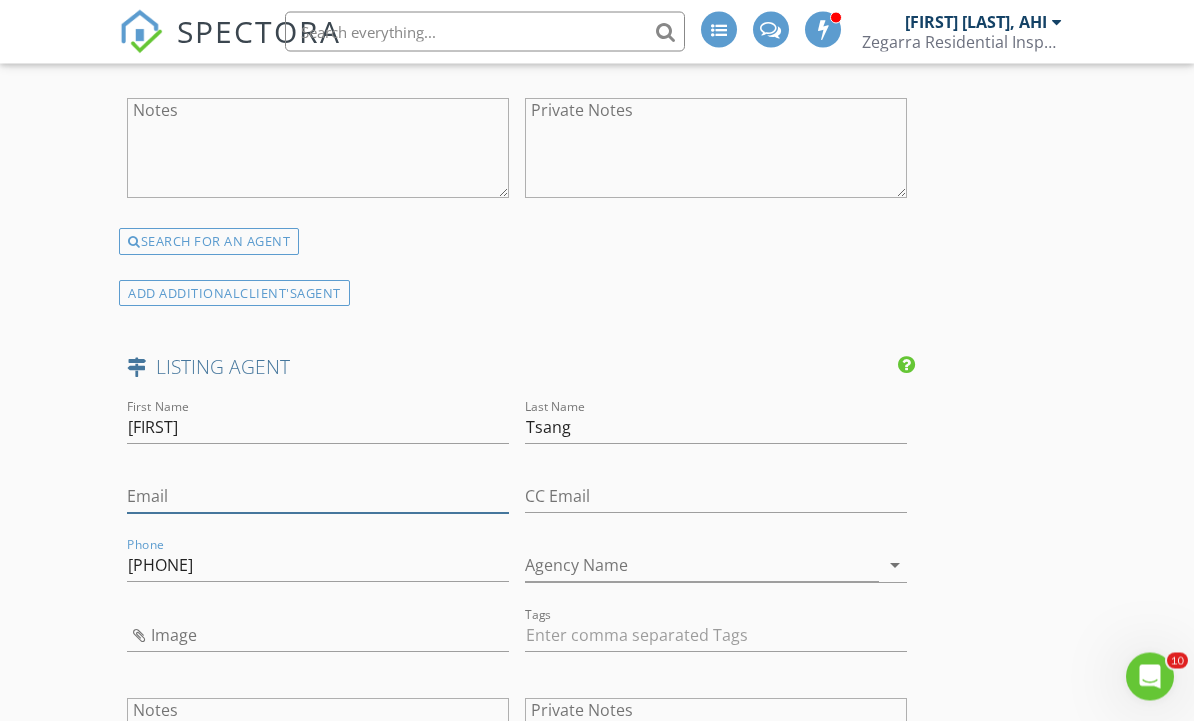 click on "Email" at bounding box center (318, 497) 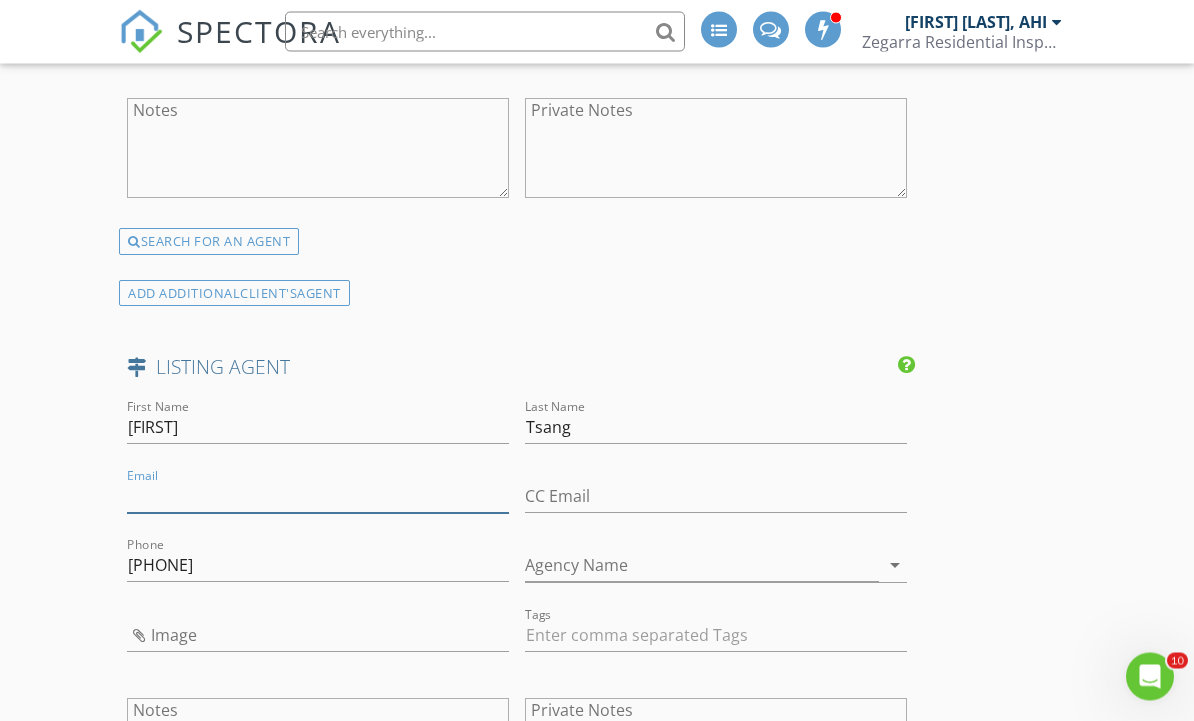 click on "Email" at bounding box center [318, 497] 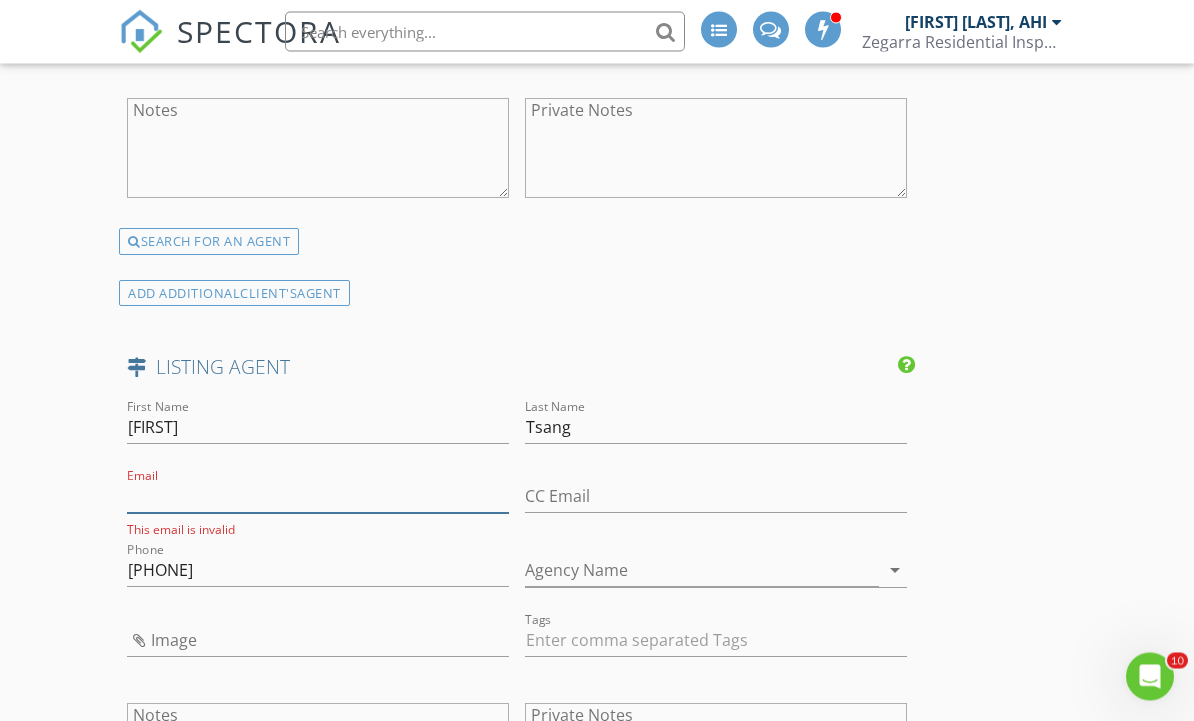 click on "Email" at bounding box center (318, 497) 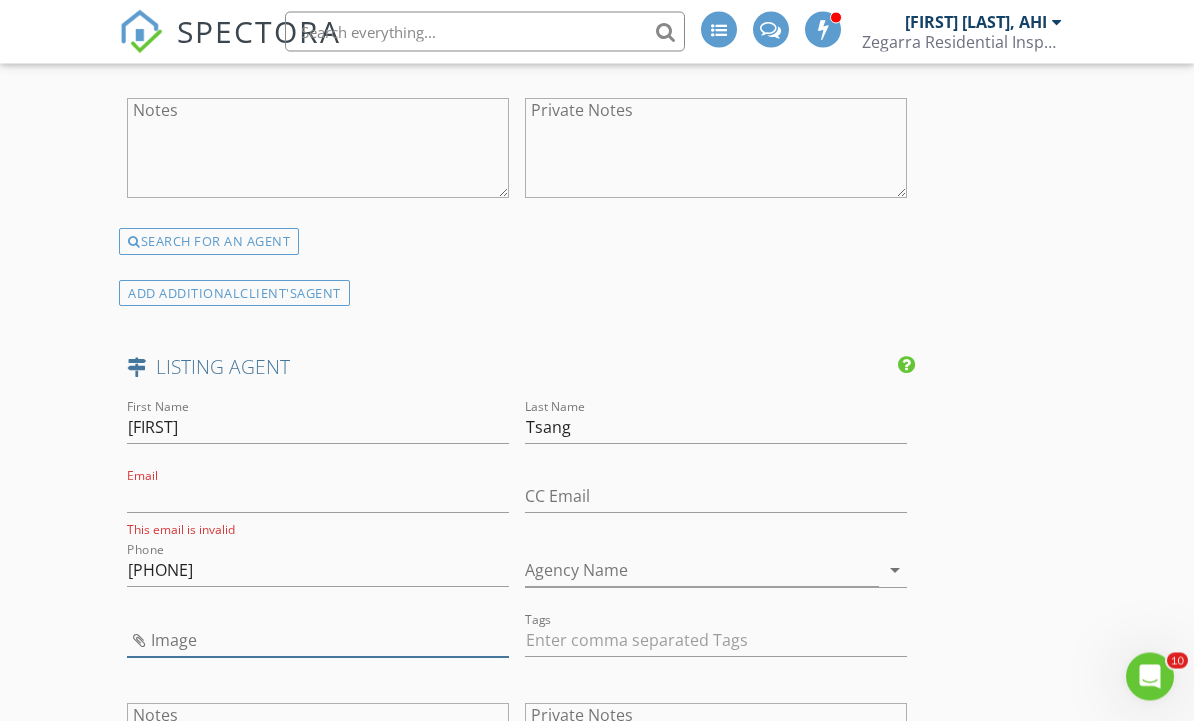 click at bounding box center [318, 641] 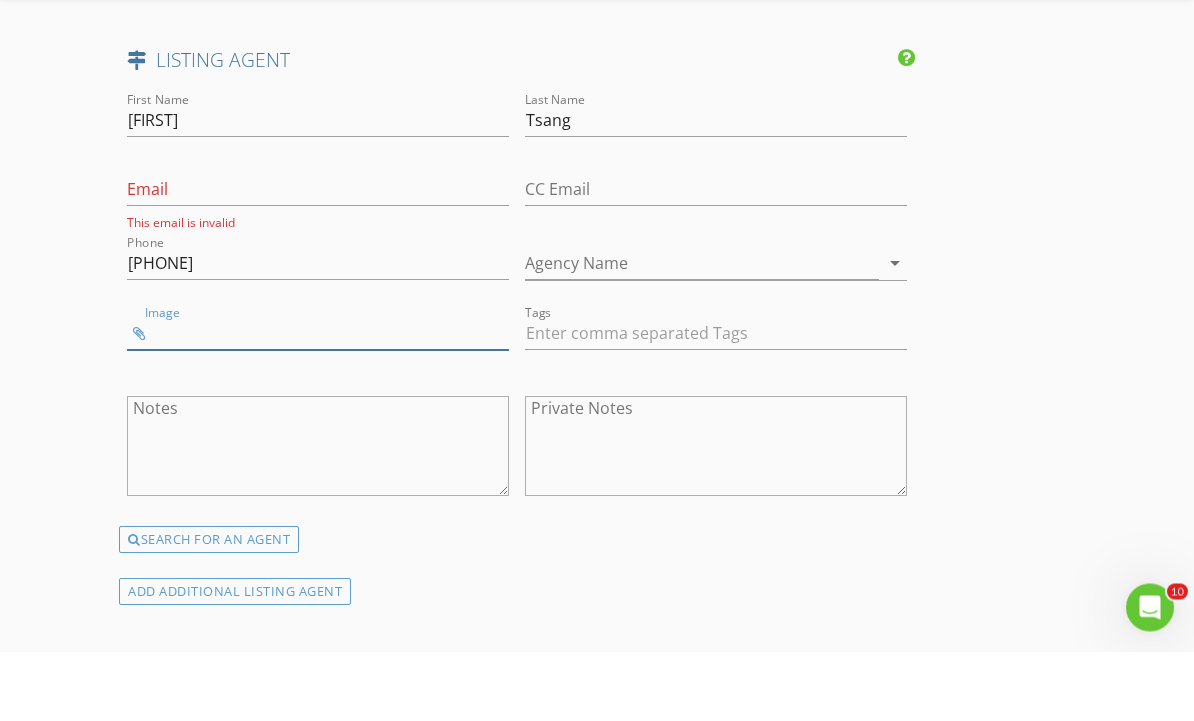 scroll, scrollTop: 3484, scrollLeft: 0, axis: vertical 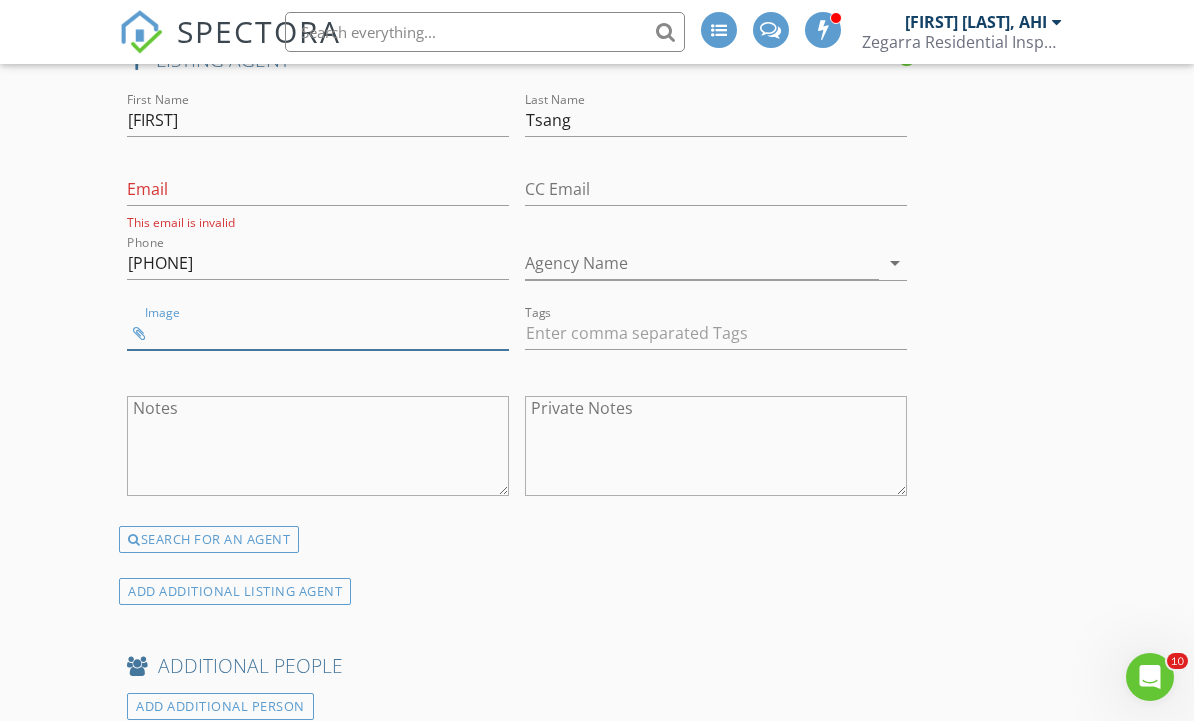 type on "IMG_2506.jpeg" 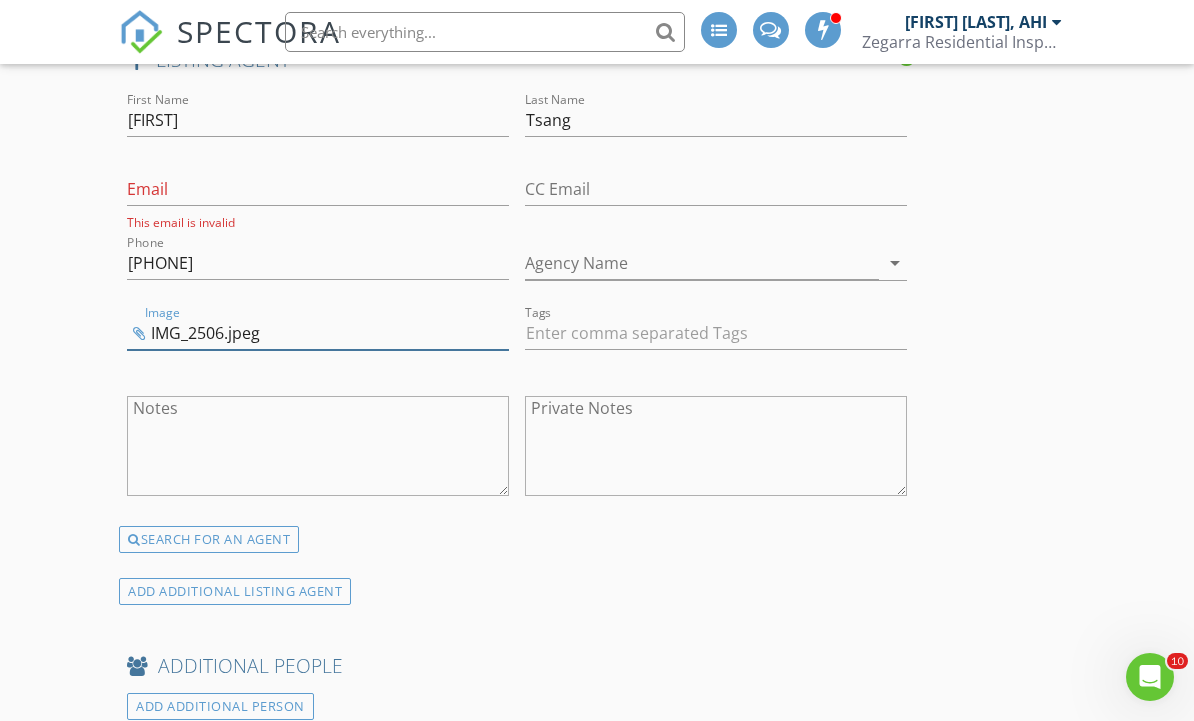 scroll, scrollTop: 3483, scrollLeft: 0, axis: vertical 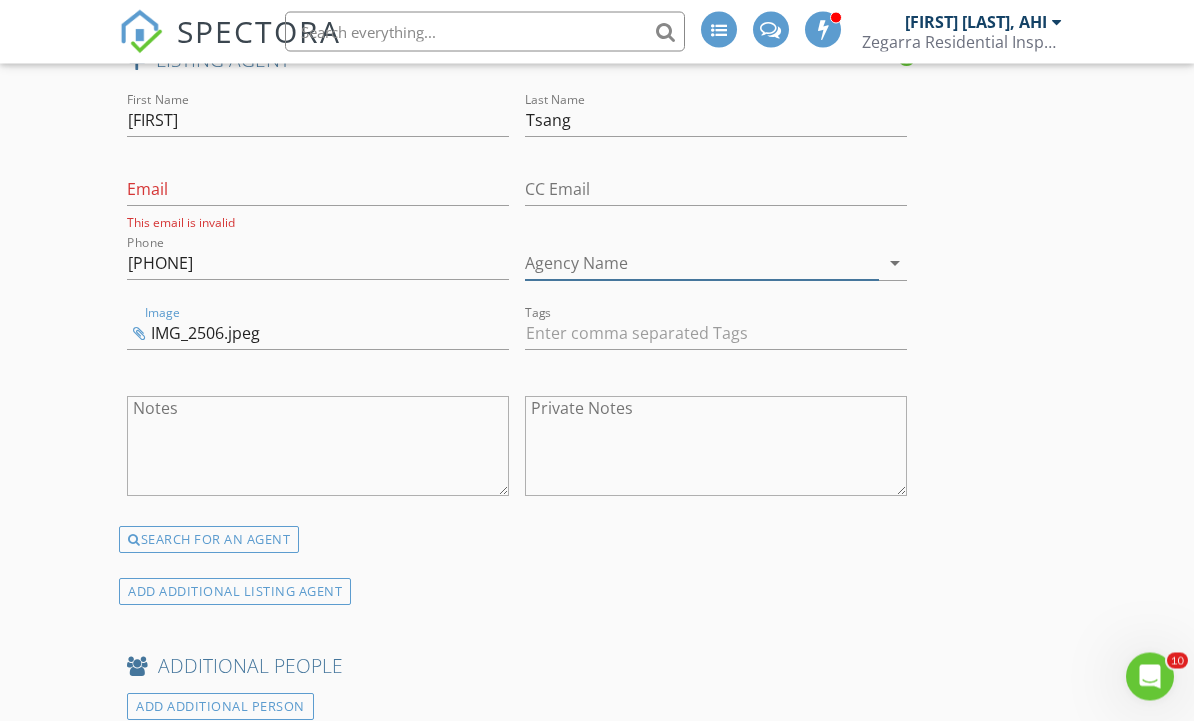 click on "Agency Name" at bounding box center (702, 264) 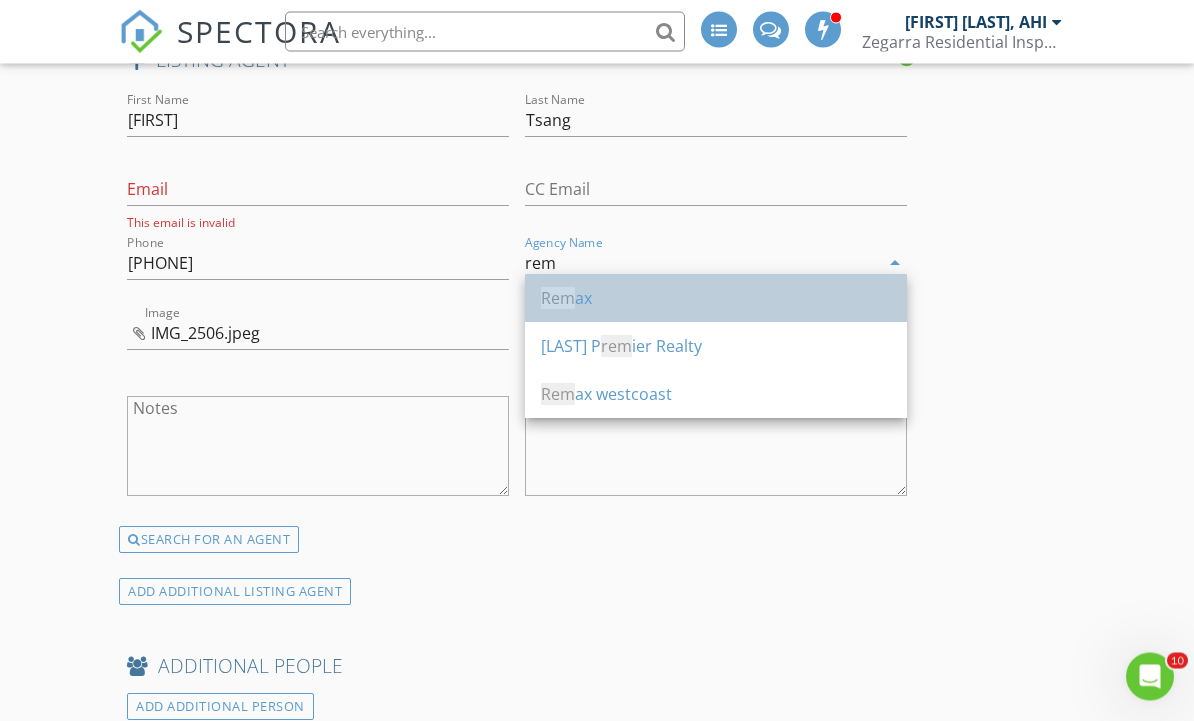click on "Rem ax" at bounding box center [716, 299] 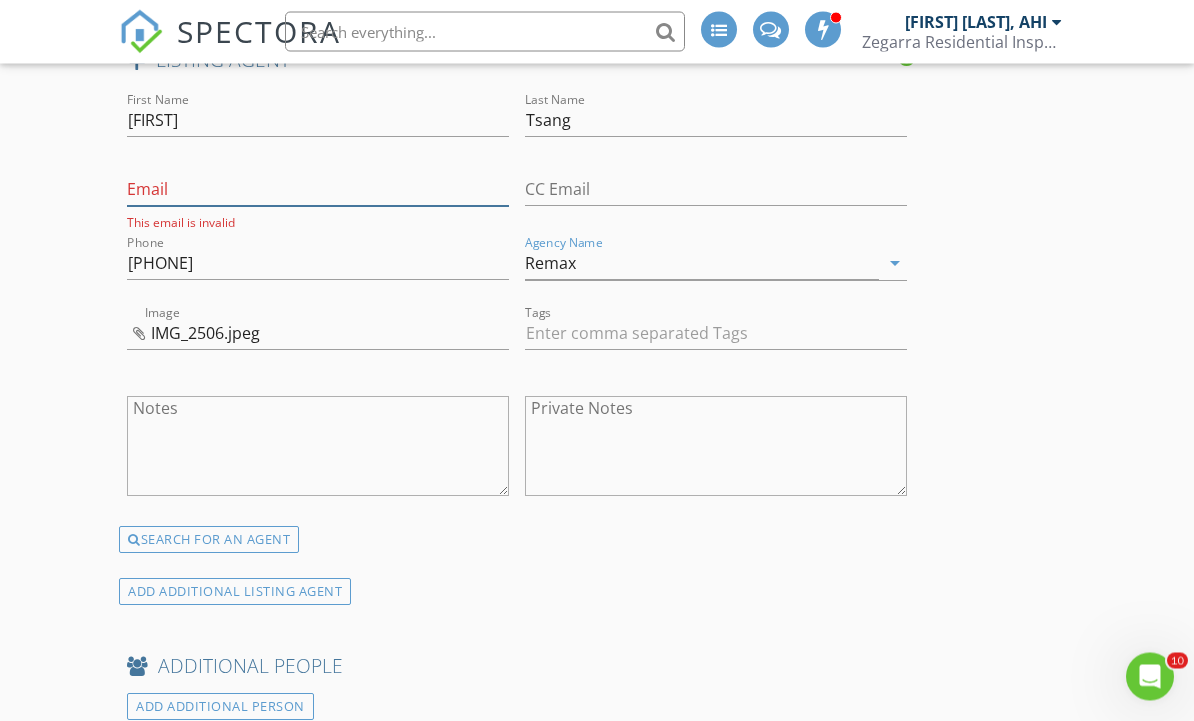 click on "Email" at bounding box center [318, 190] 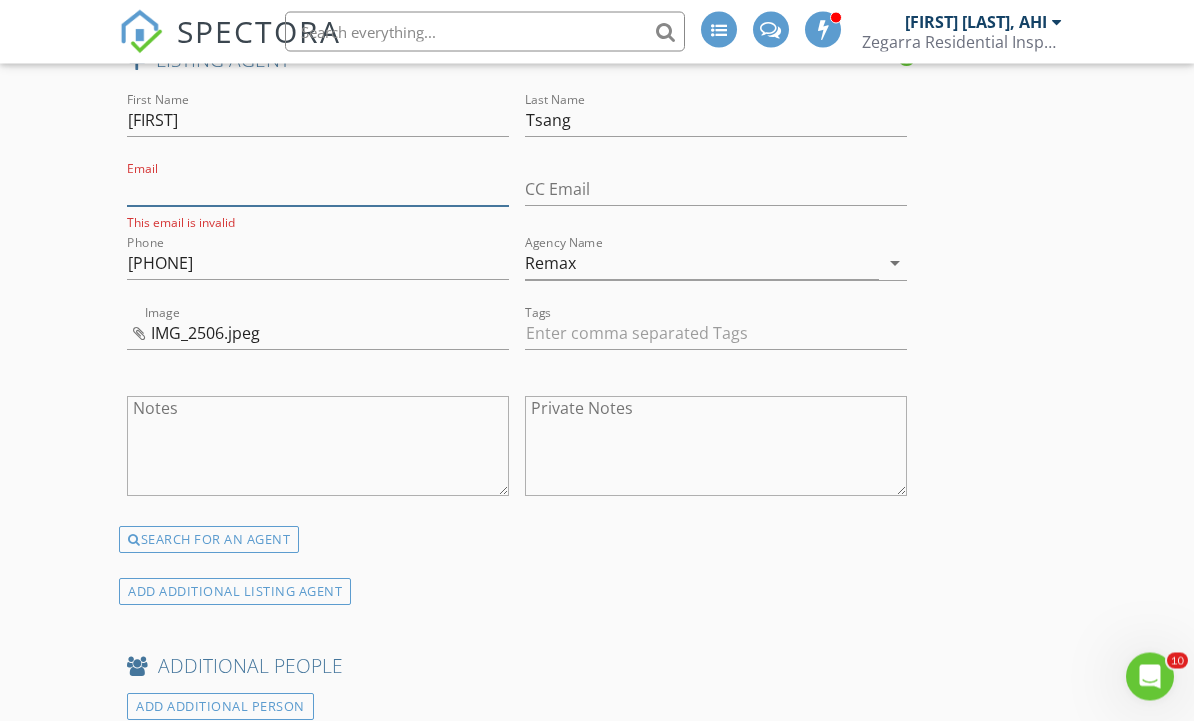 click on "Email" at bounding box center [318, 190] 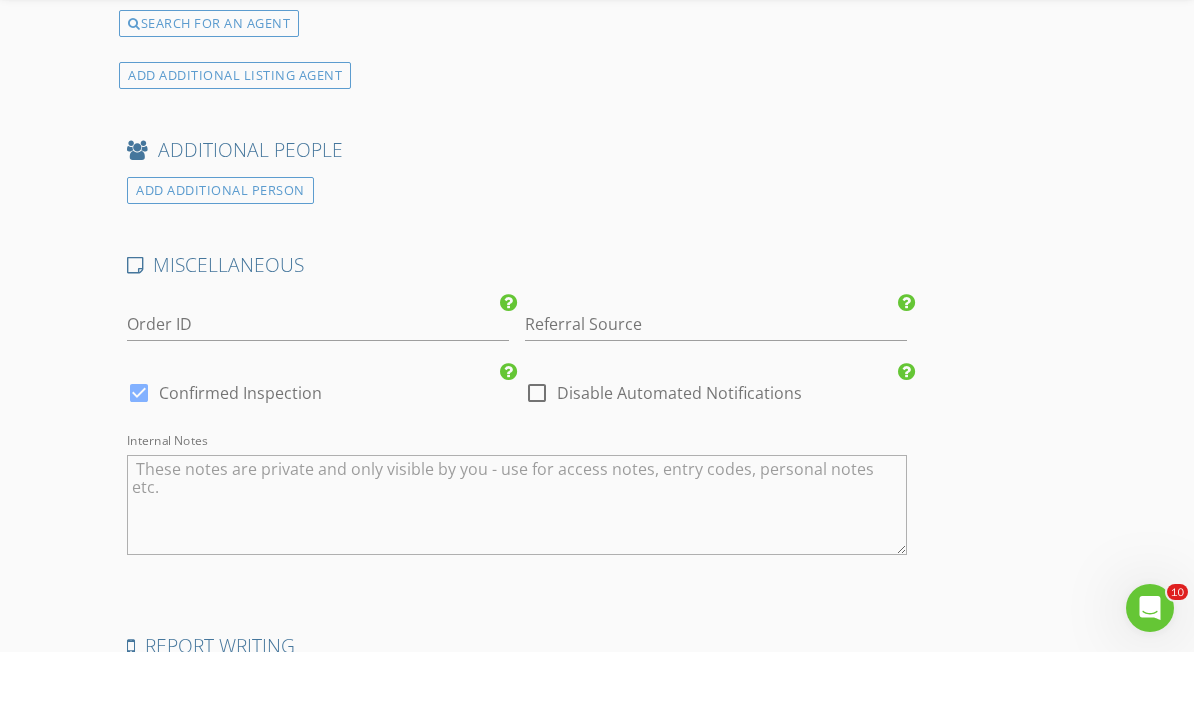 scroll, scrollTop: 3985, scrollLeft: 0, axis: vertical 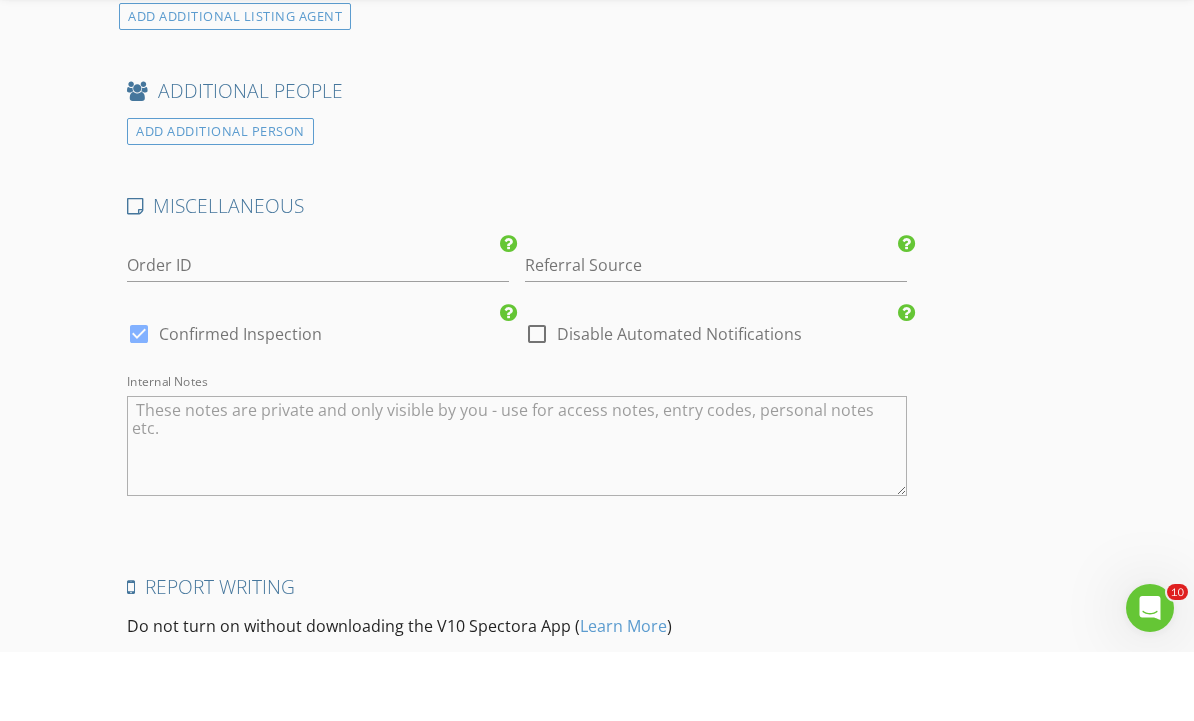 type on "samuel@samueltsang.ca" 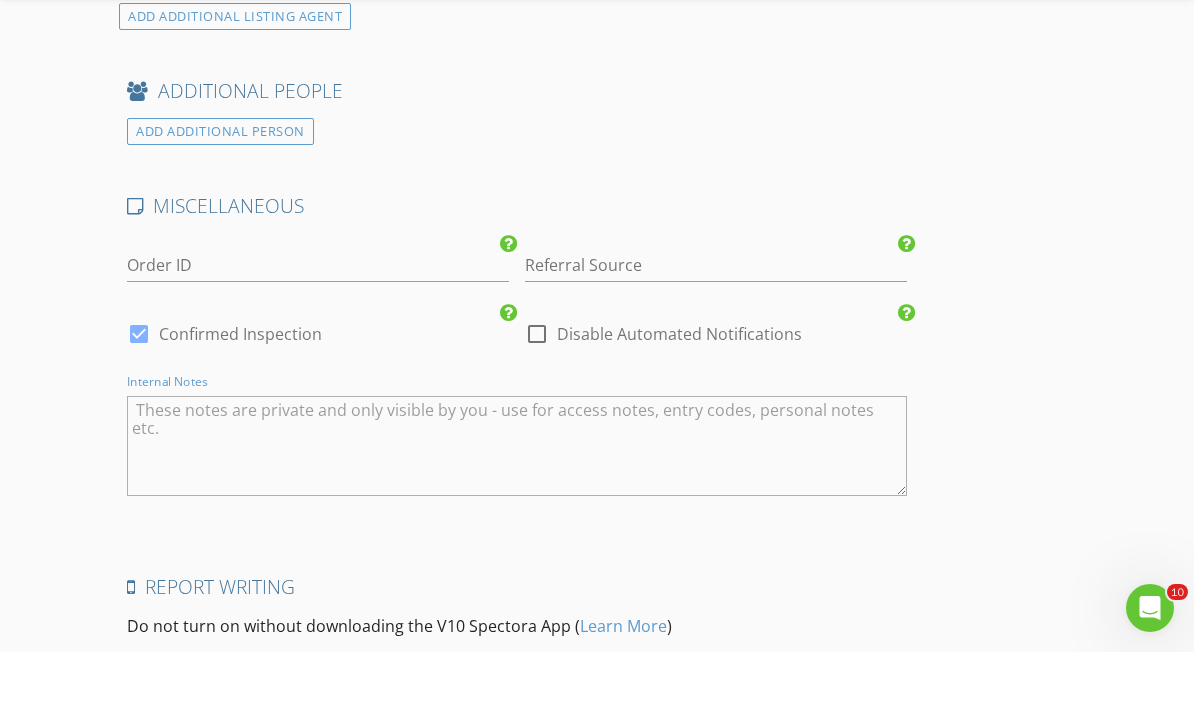 scroll, scrollTop: 4052, scrollLeft: 0, axis: vertical 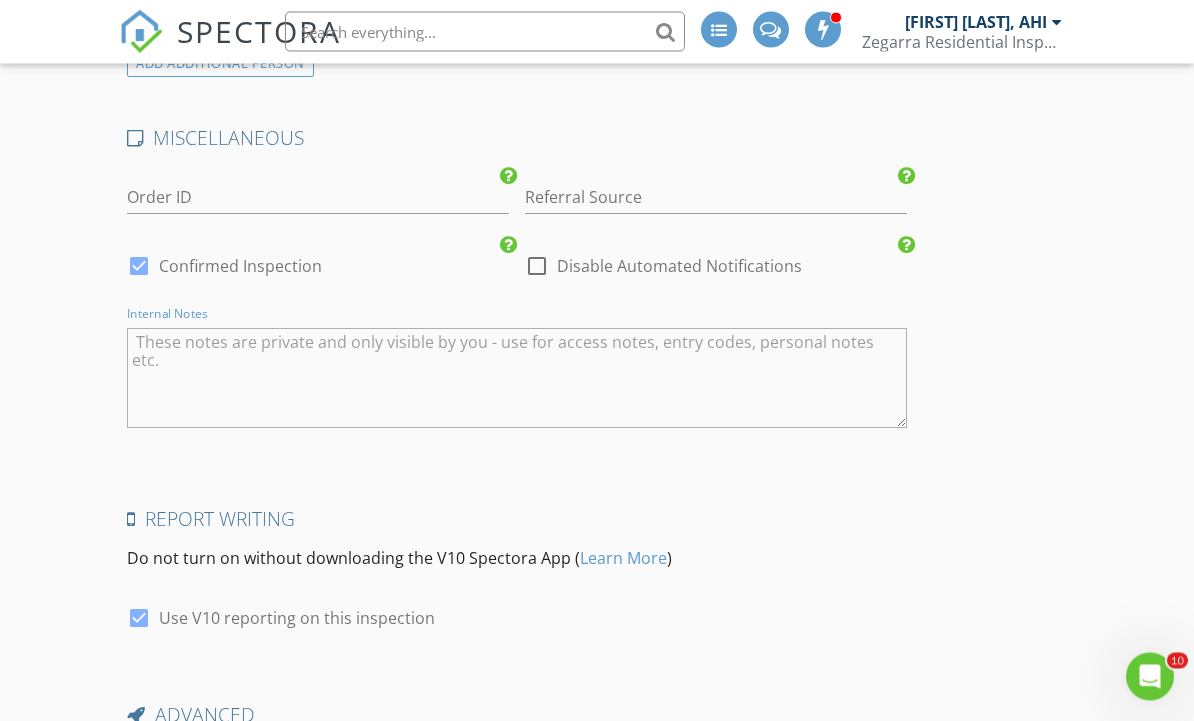 click at bounding box center [517, 379] 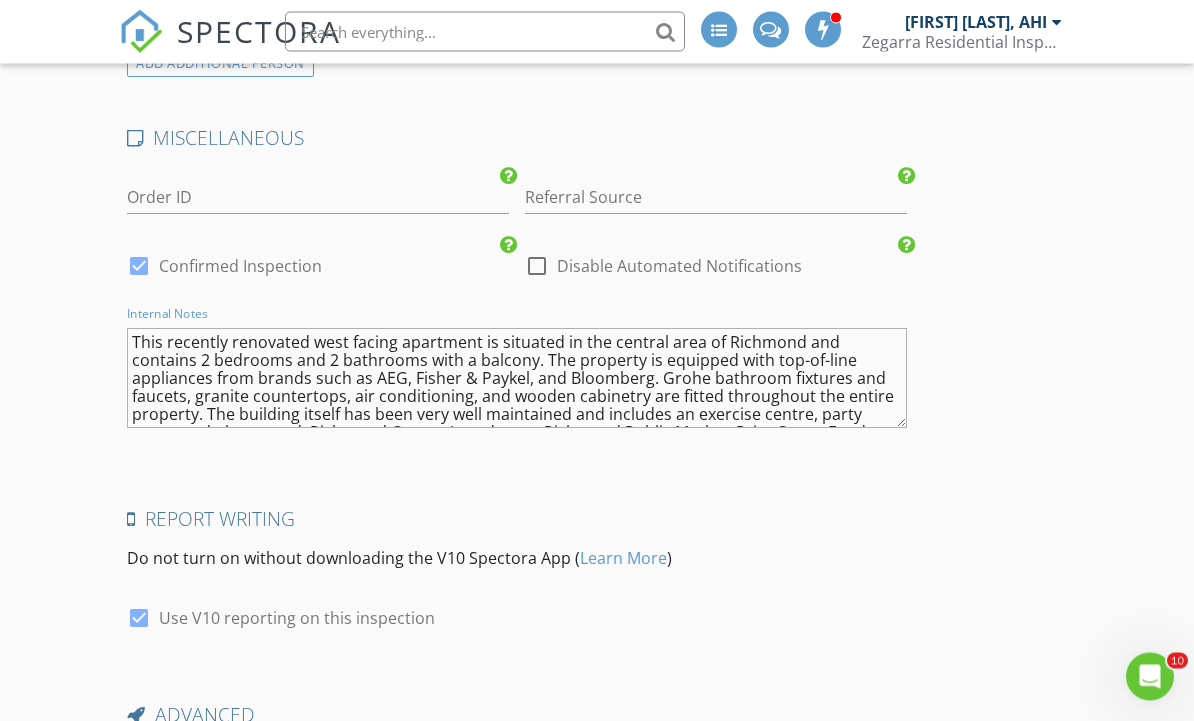 scroll, scrollTop: 54, scrollLeft: 0, axis: vertical 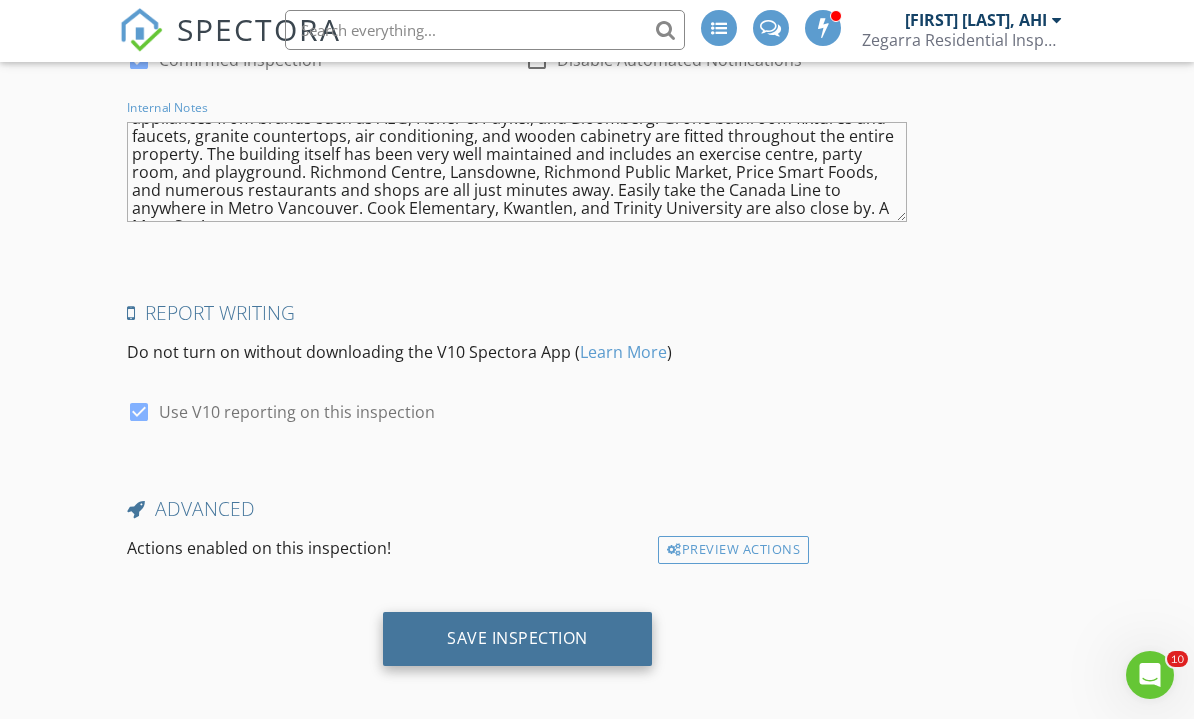 type on "This recently renovated west facing apartment is situated in the central area of Richmond and contains 2 bedrooms and 2 bathrooms with a balcony. The property is equipped with top-of-line appliances from brands such as AEG, Fisher & Paykel, and Bloomberg. Grohe bathroom fixtures and faucets, granite countertops, air conditioning, and wooden cabinetry are fitted throughout the entire property. The building itself has been very well maintained and includes an exercise centre, party room, and playground. Richmond Centre, Lansdowne, Richmond Public Market, Price Smart Foods, and numerous restaurants and shops are all just minutes away. Easily take the Canada Line to anywhere in Metro Vancouver. Cook Elementary, Kwantlen, and Trinity University are also close by. A Must See!" 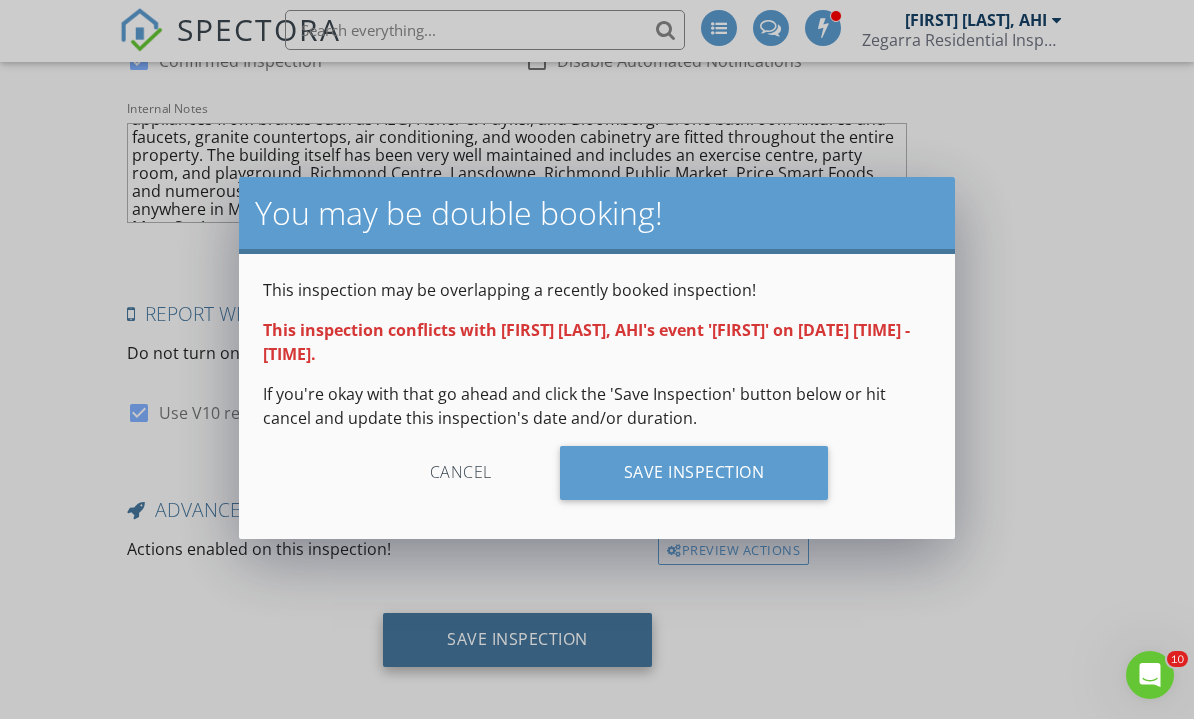 scroll, scrollTop: 4258, scrollLeft: 0, axis: vertical 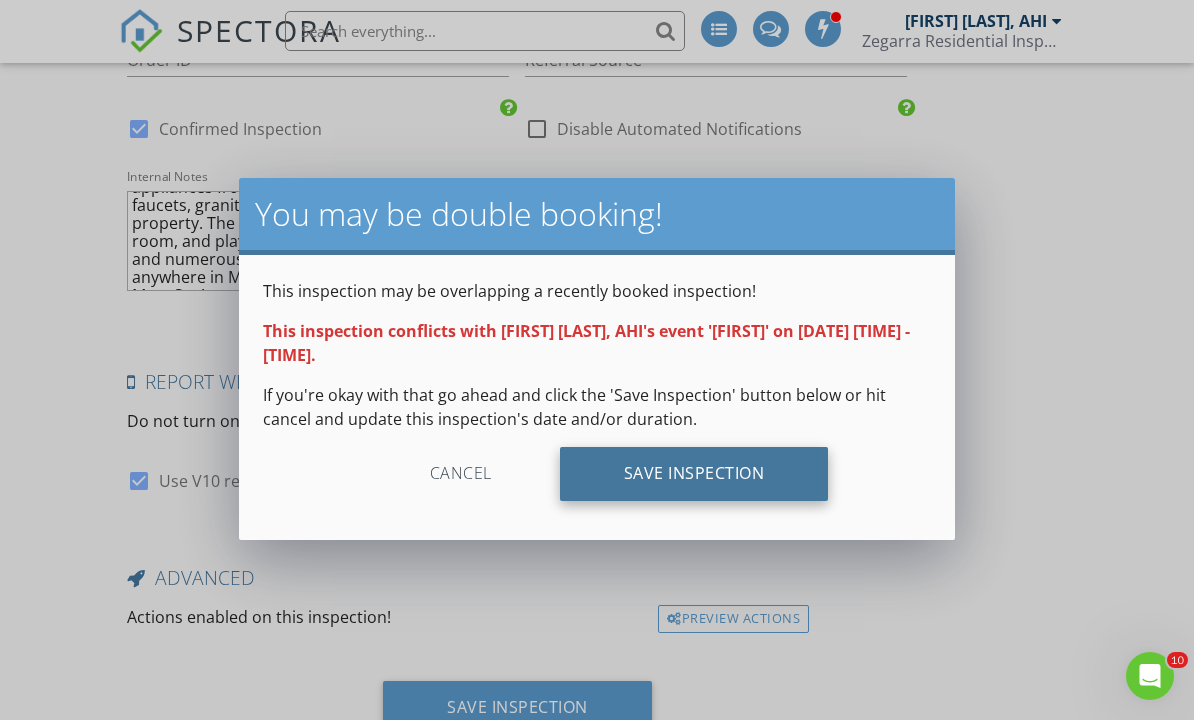 click on "Save Inspection" at bounding box center (694, 475) 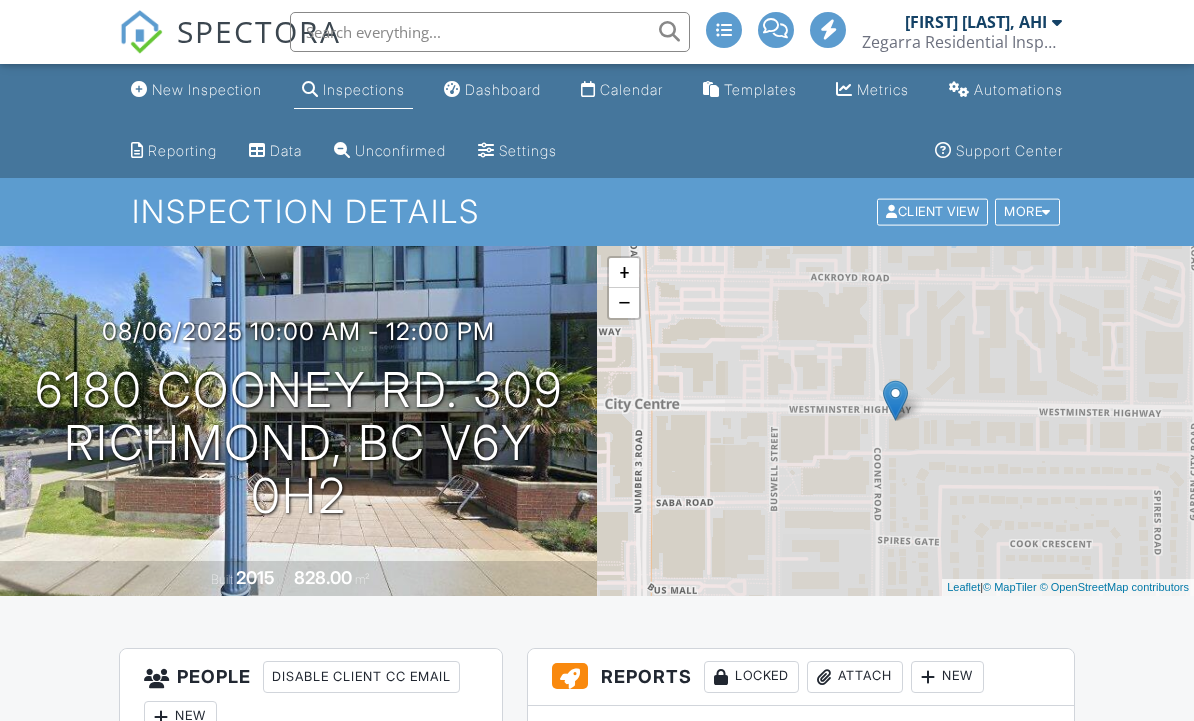 scroll, scrollTop: 0, scrollLeft: 0, axis: both 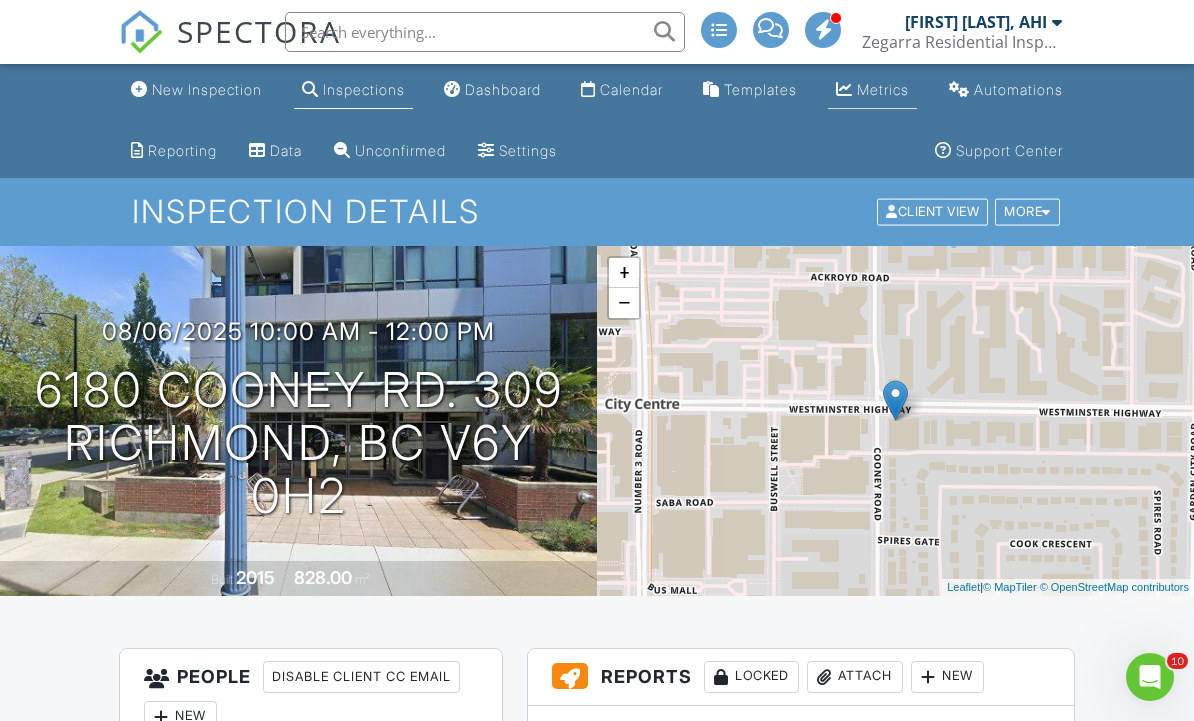 click on "Metrics" at bounding box center [883, 89] 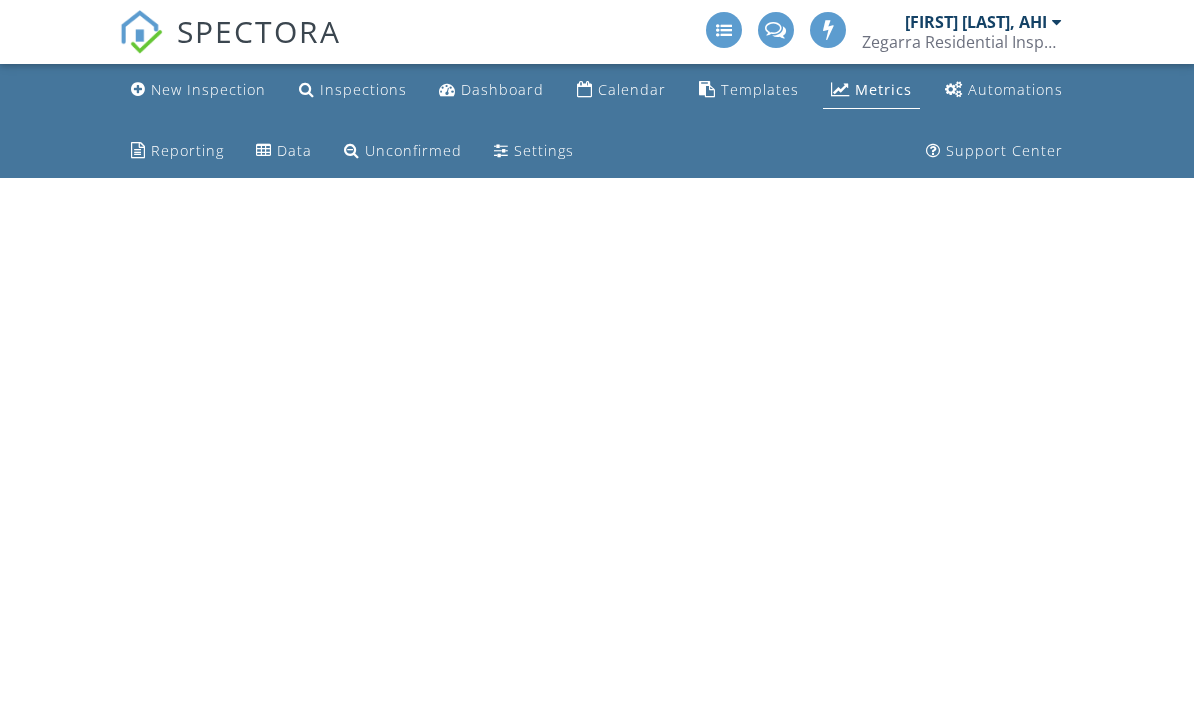 scroll, scrollTop: 0, scrollLeft: 0, axis: both 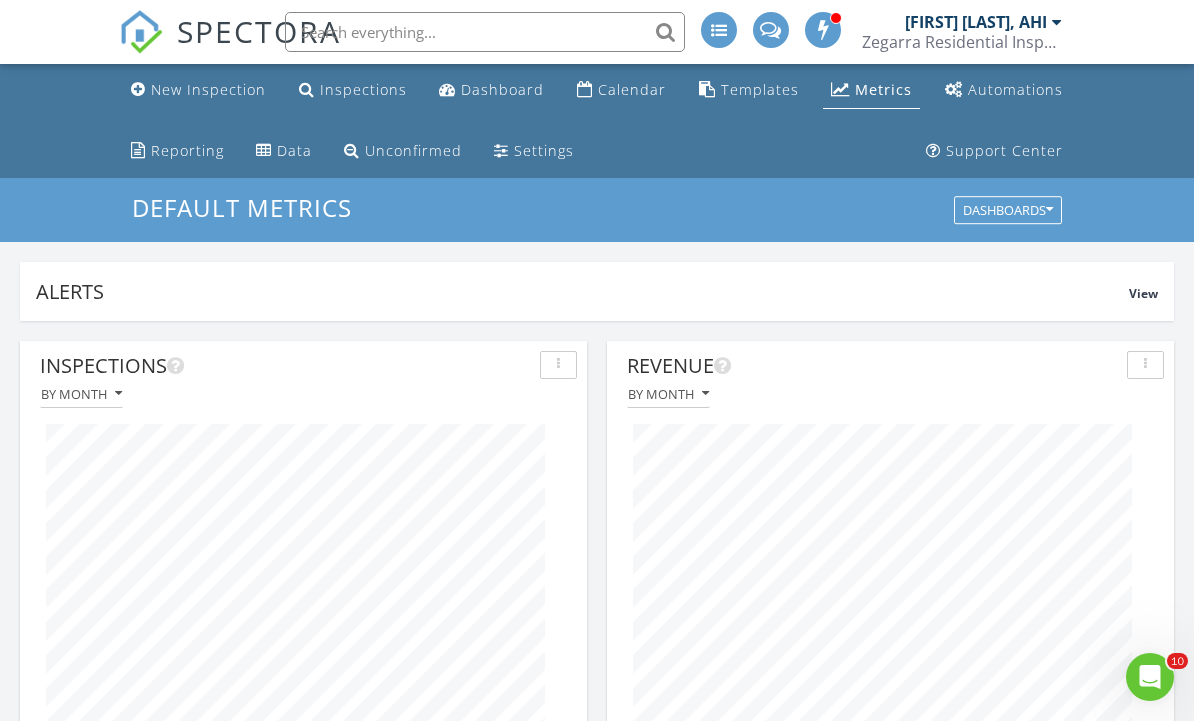 click on "Inspections
By month
Revenue
By month
Revenue By Charge
All time
Revenue From Referral Sources
All time
Top Agencies by Revenue
All time
Revenue from Partnership Offers
All time
All time
0
Inspection Locations
Last MTD - July 2025 (to Jul 1st)
Max = 100
+ − Leaflet  | Tiles © Esri
Online Scheduler Revenue
Last 365 days
Last 365 days
CAD$0" at bounding box center [597, 1231] 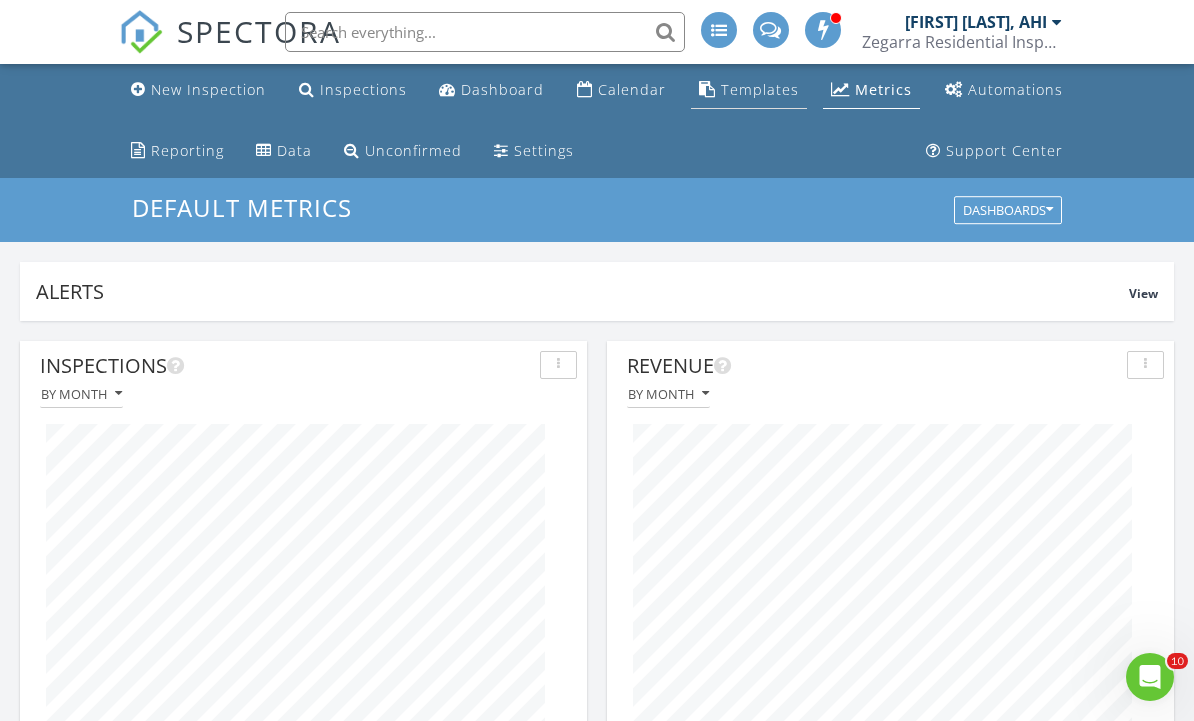 click on "Templates" at bounding box center [749, 90] 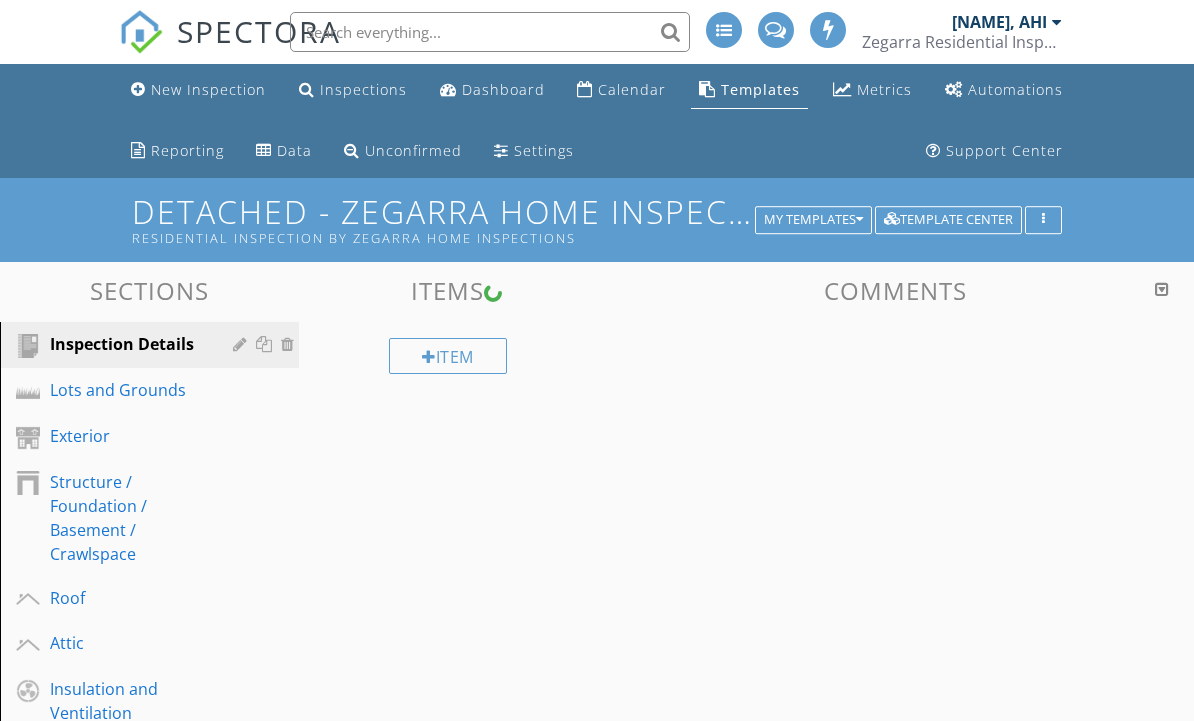 scroll, scrollTop: 0, scrollLeft: 0, axis: both 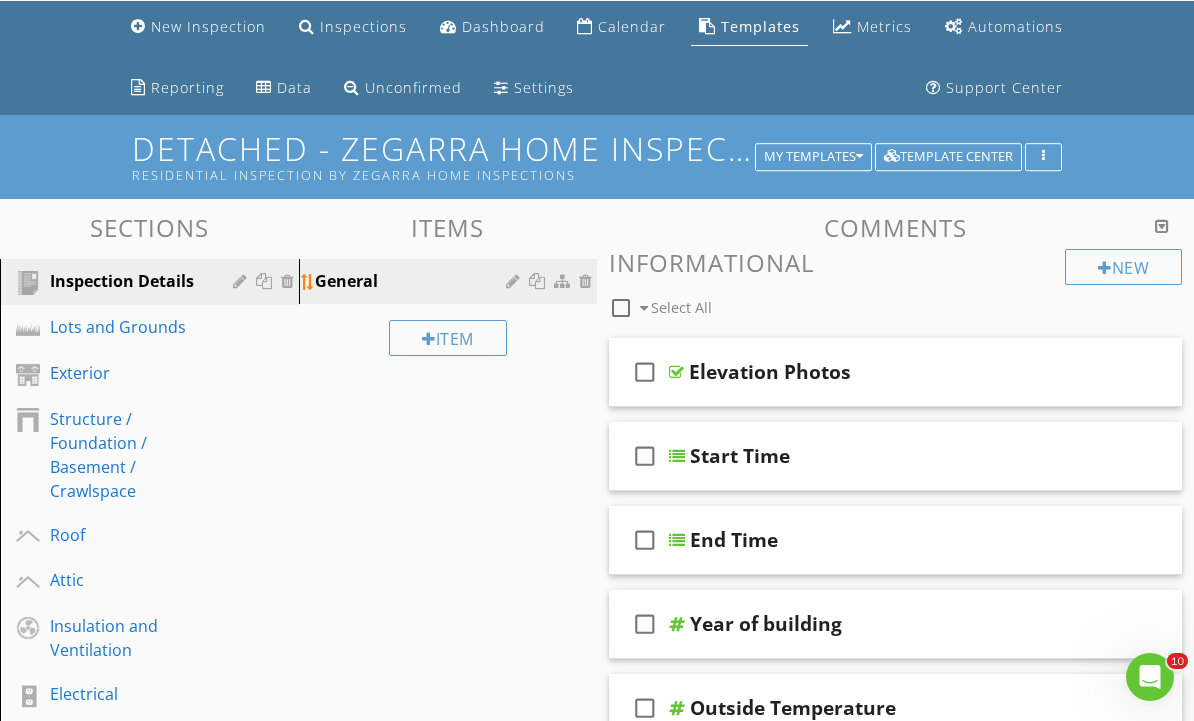 click on "General" at bounding box center (451, 281) 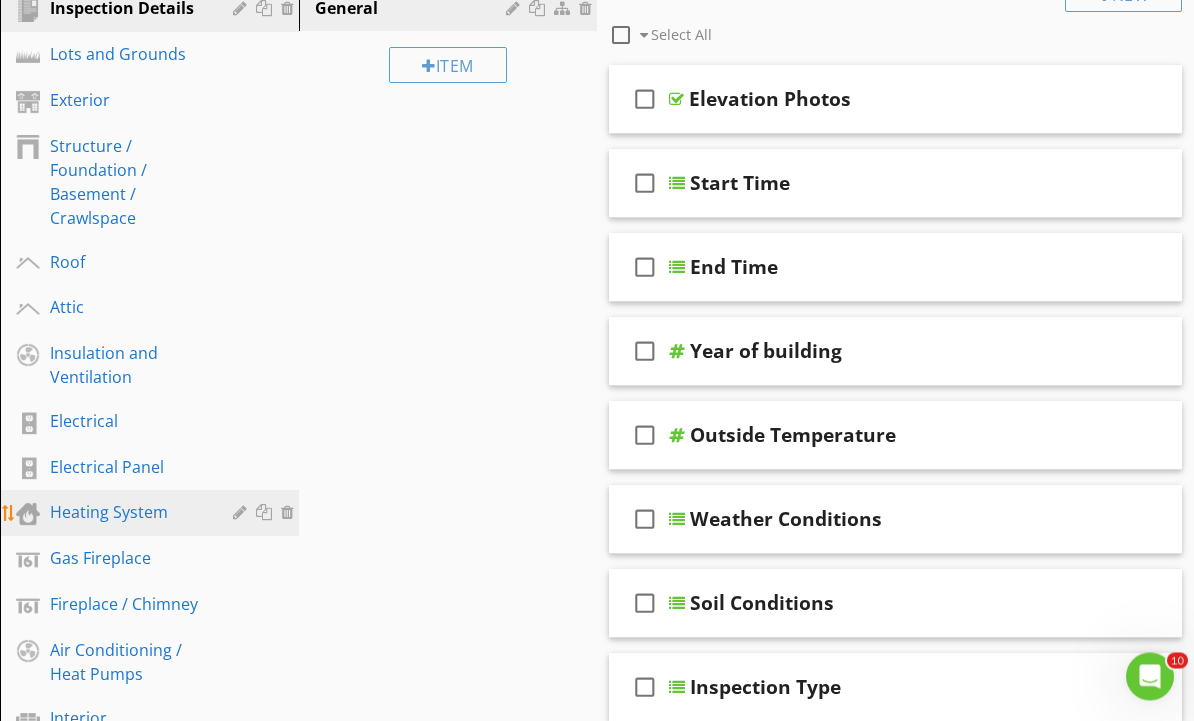 scroll, scrollTop: 336, scrollLeft: 0, axis: vertical 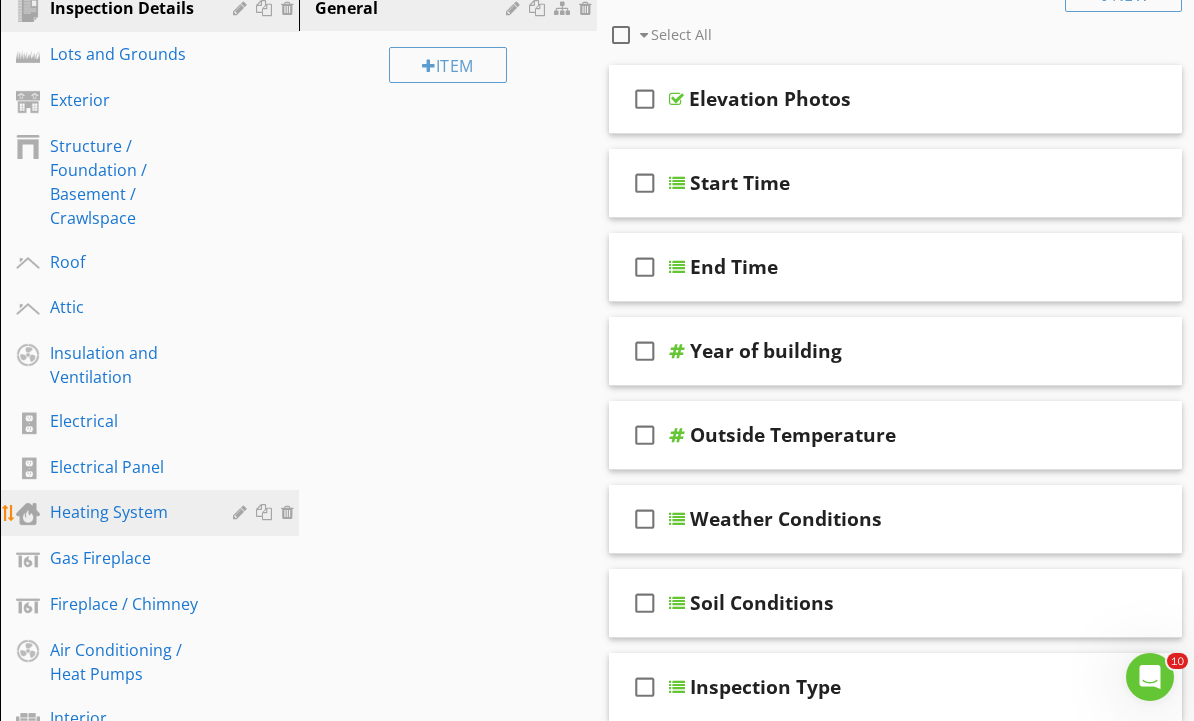 click on "Heating System" at bounding box center (127, 512) 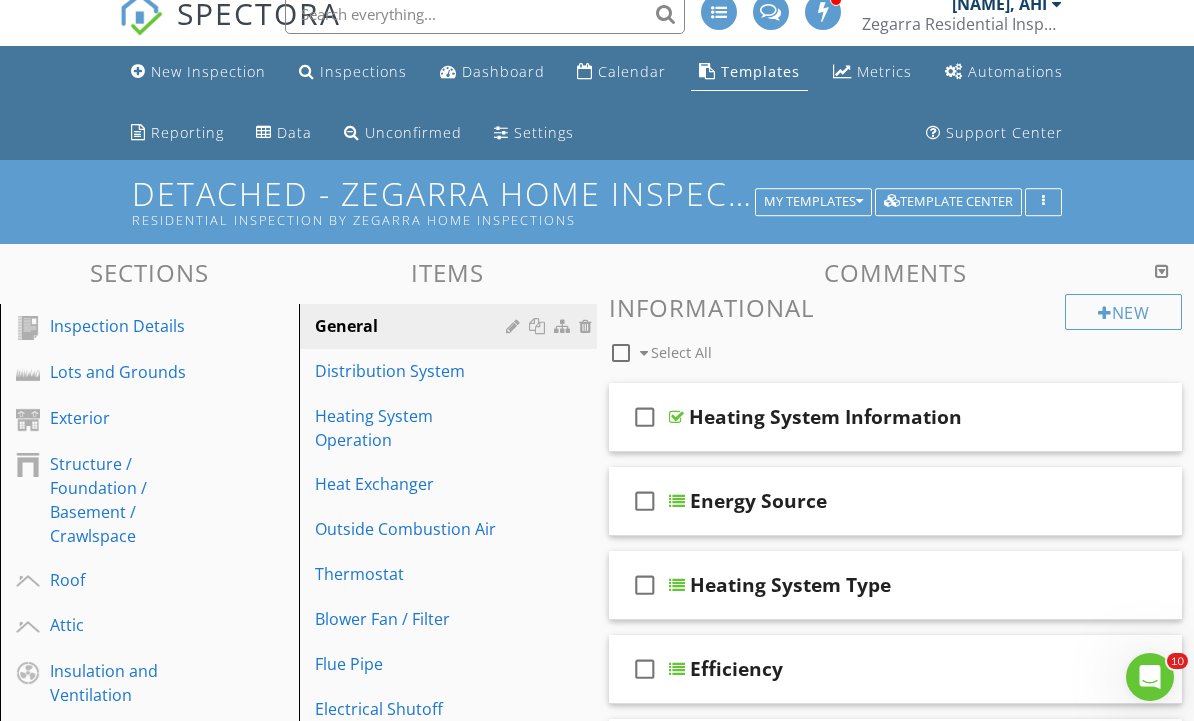 scroll, scrollTop: 0, scrollLeft: 0, axis: both 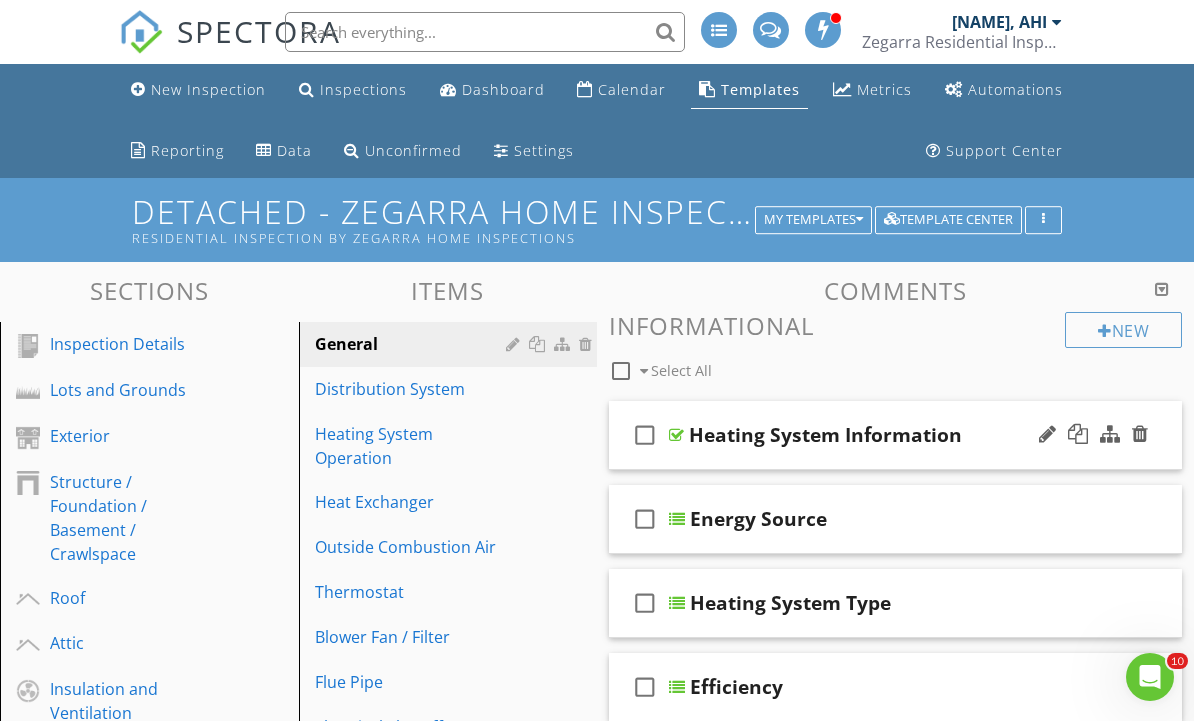 click on "Heating System Information" at bounding box center [889, 435] 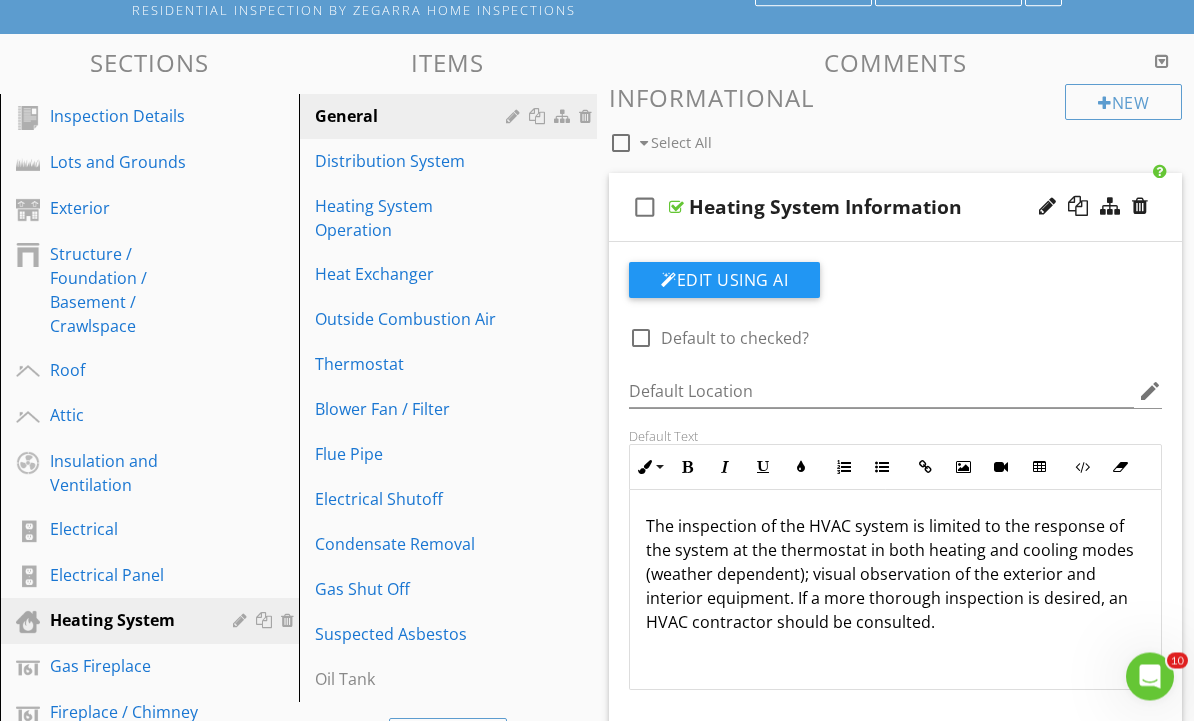 scroll, scrollTop: 218, scrollLeft: 0, axis: vertical 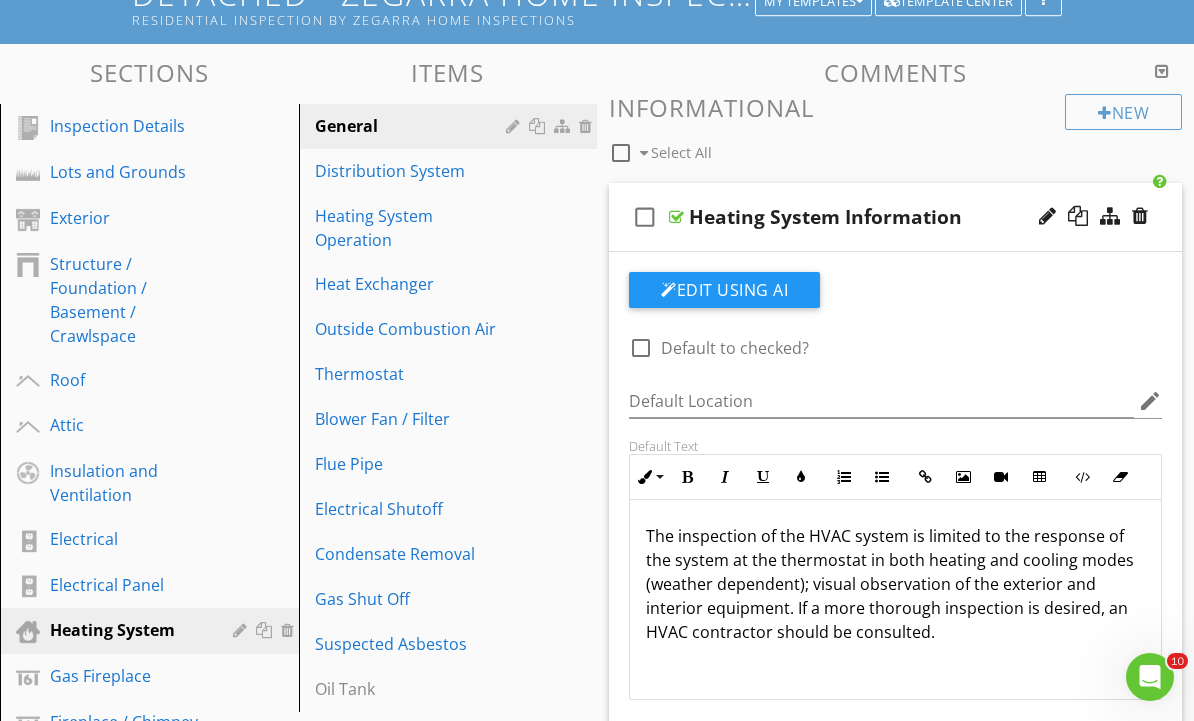 click on "Heating System Information" at bounding box center (889, 217) 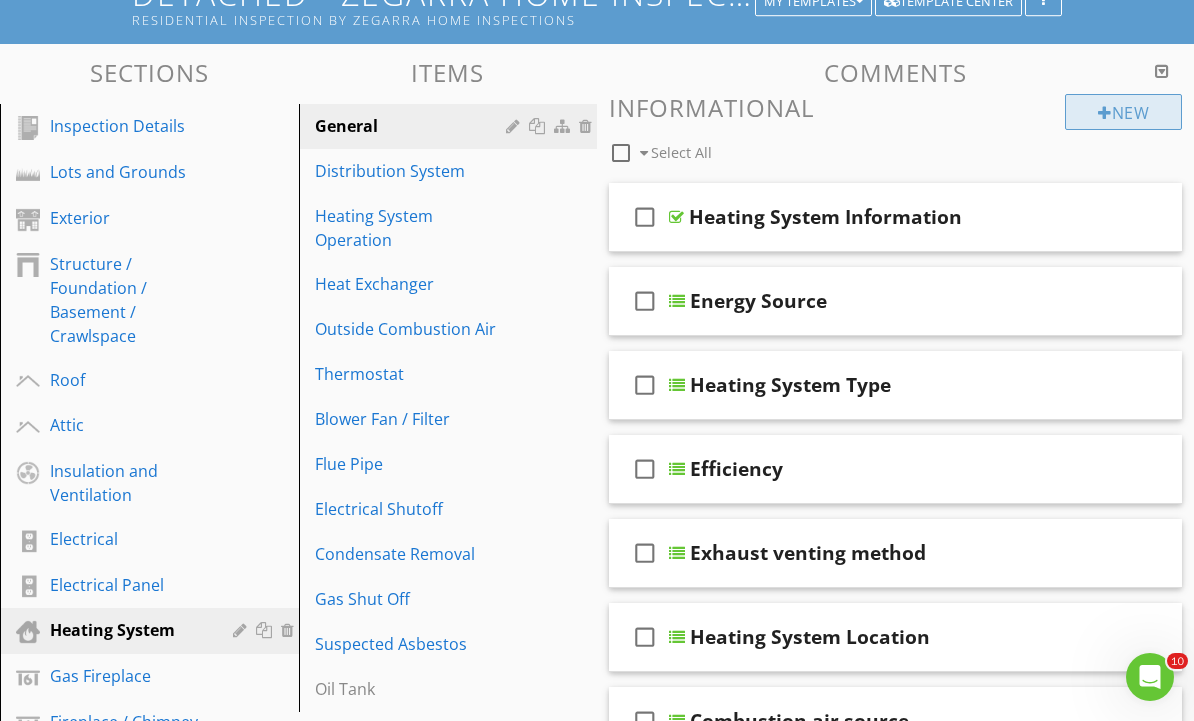 click on "New" at bounding box center [1123, 112] 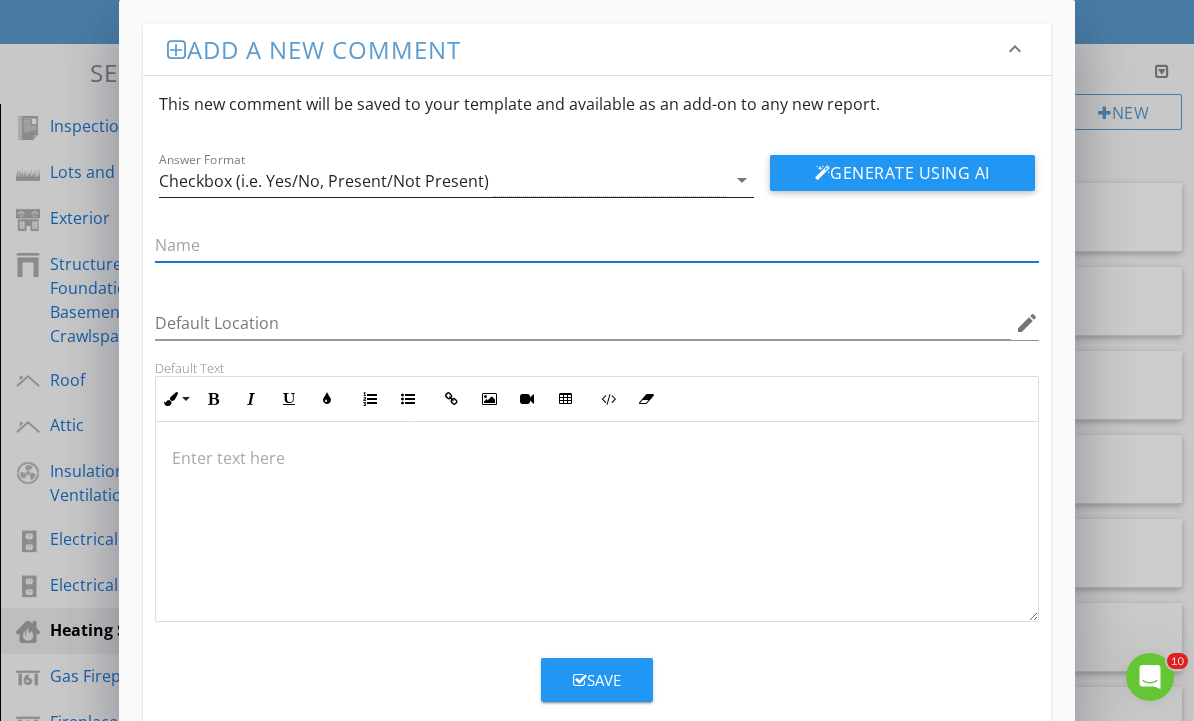 click on "Checkbox (i.e. Yes/No, Present/Not Present)" at bounding box center (442, 180) 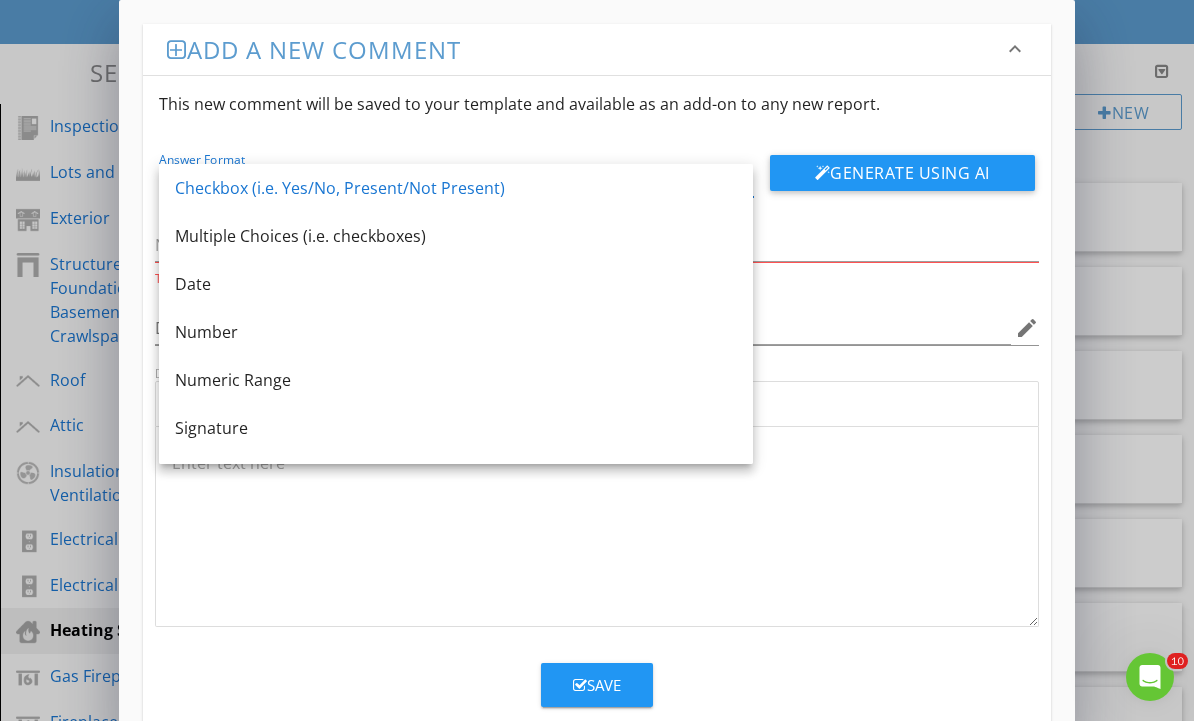 click at bounding box center (596, 527) 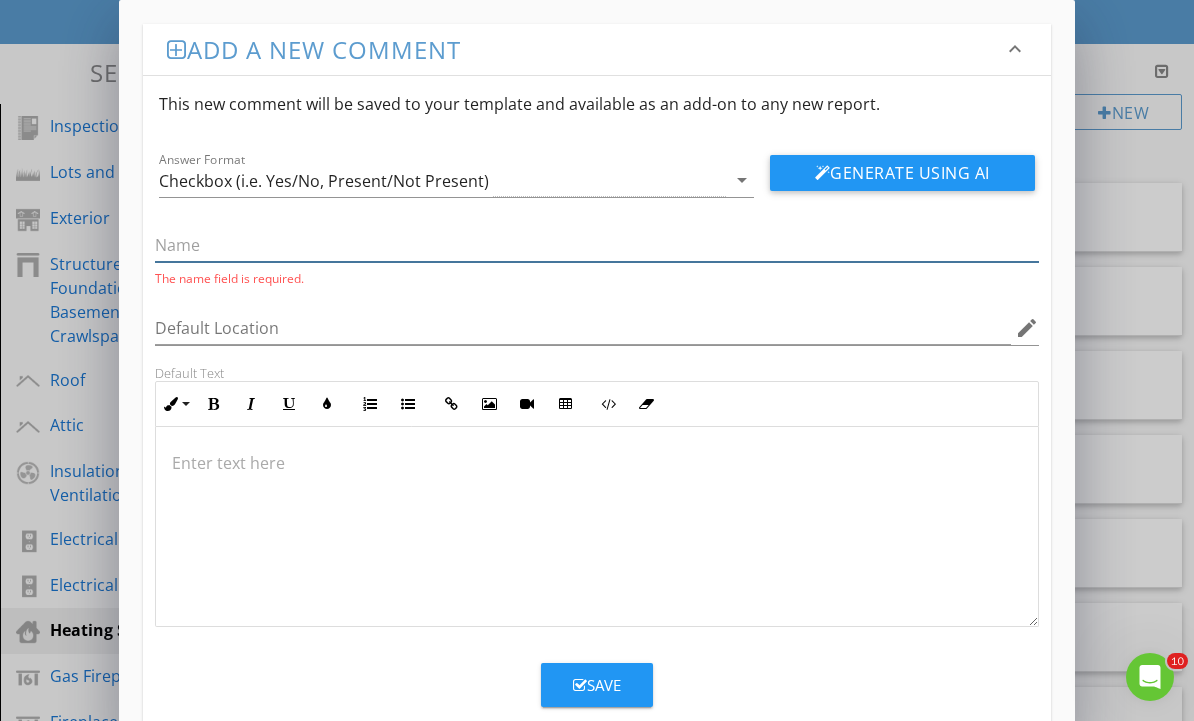 click at bounding box center (596, 245) 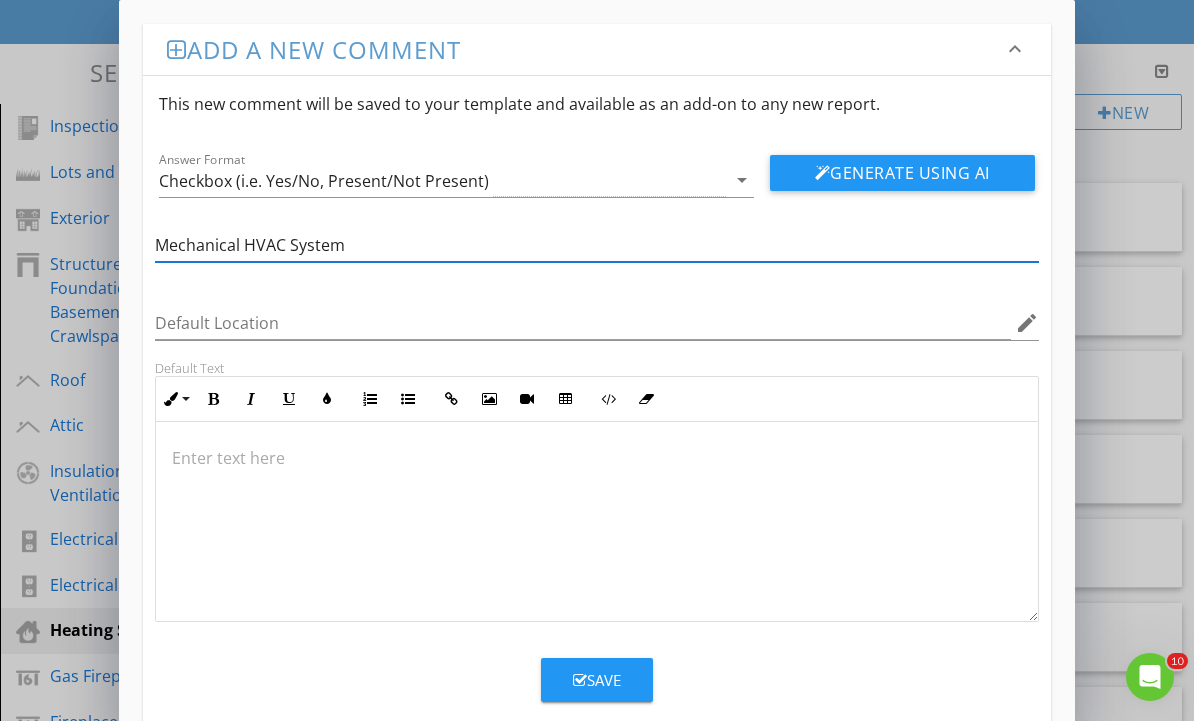 type on "Mechanical HVAC System" 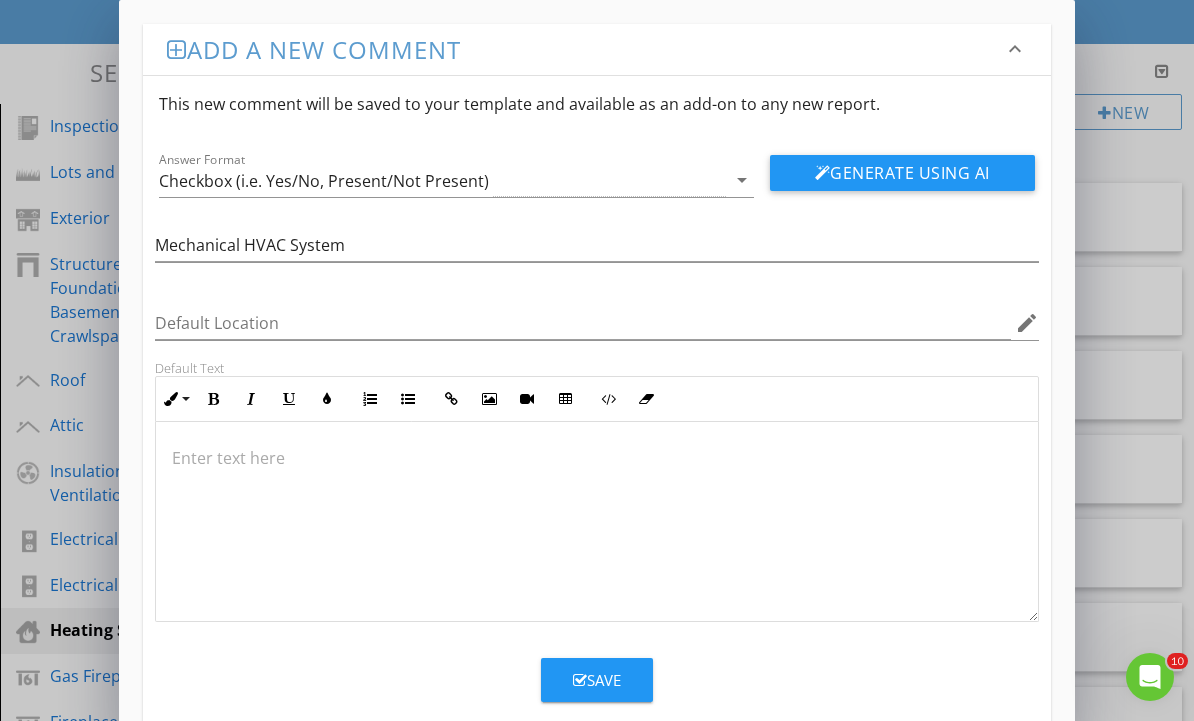 type 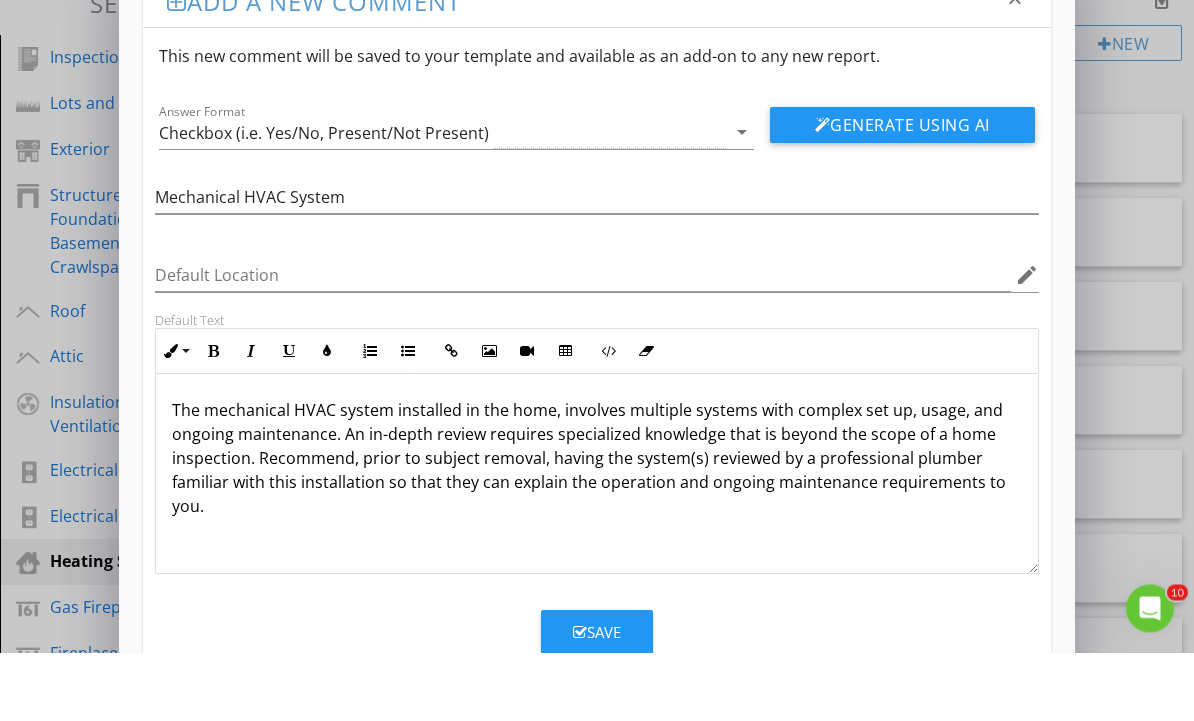 click on "The mechanical HVAC system installed in the home, involves multiple systems with complex set up, usage, and ongoing maintenance. An in-depth review requires specialized knowledge that is beyond the scope of a home inspection. Recommend, prior to subject removal, having the system(s) reviewed by a professional plumber familiar with this installation so that they can explain the operation and ongoing maintenance requirements to you." at bounding box center (596, 527) 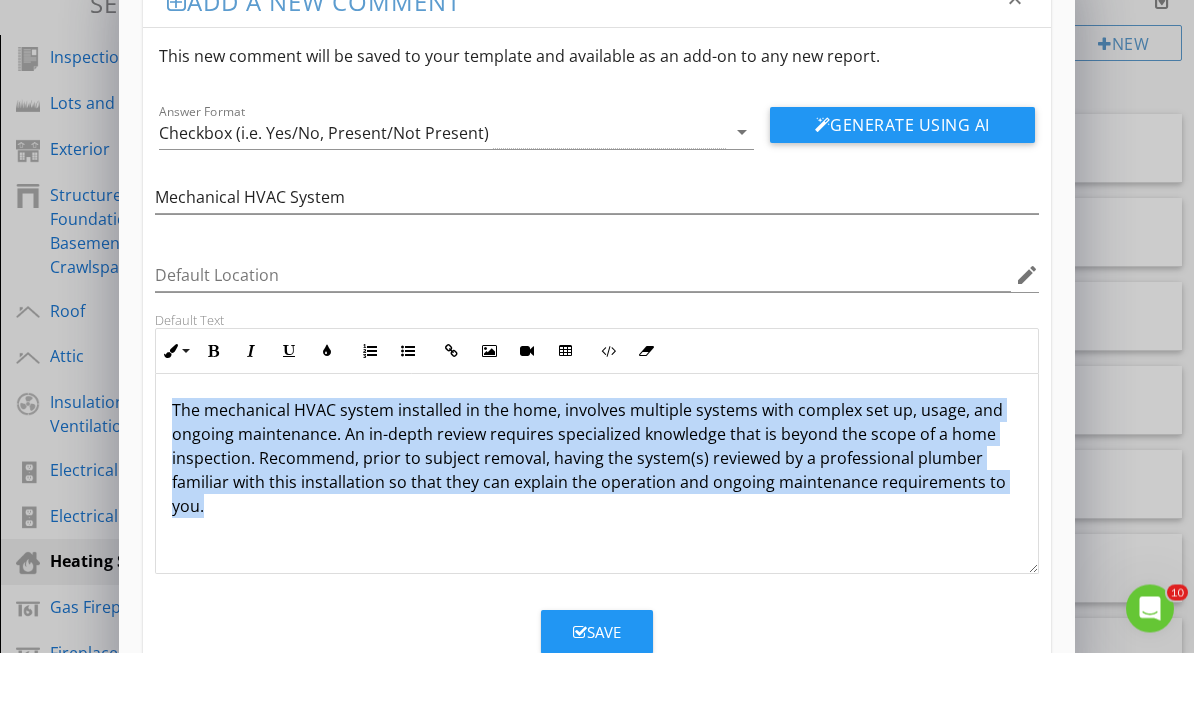 copy on "The mechanical HVAC system installed in the home, involves multiple systems with complex set up, usage, and ongoing maintenance. An in-depth review requires specialized knowledge that is beyond the scope of a home inspection. Recommend, prior to subject removal, having the system(s) reviewed by a professional plumber familiar with this installation so that they can explain the operation and ongoing maintenance requirements to you." 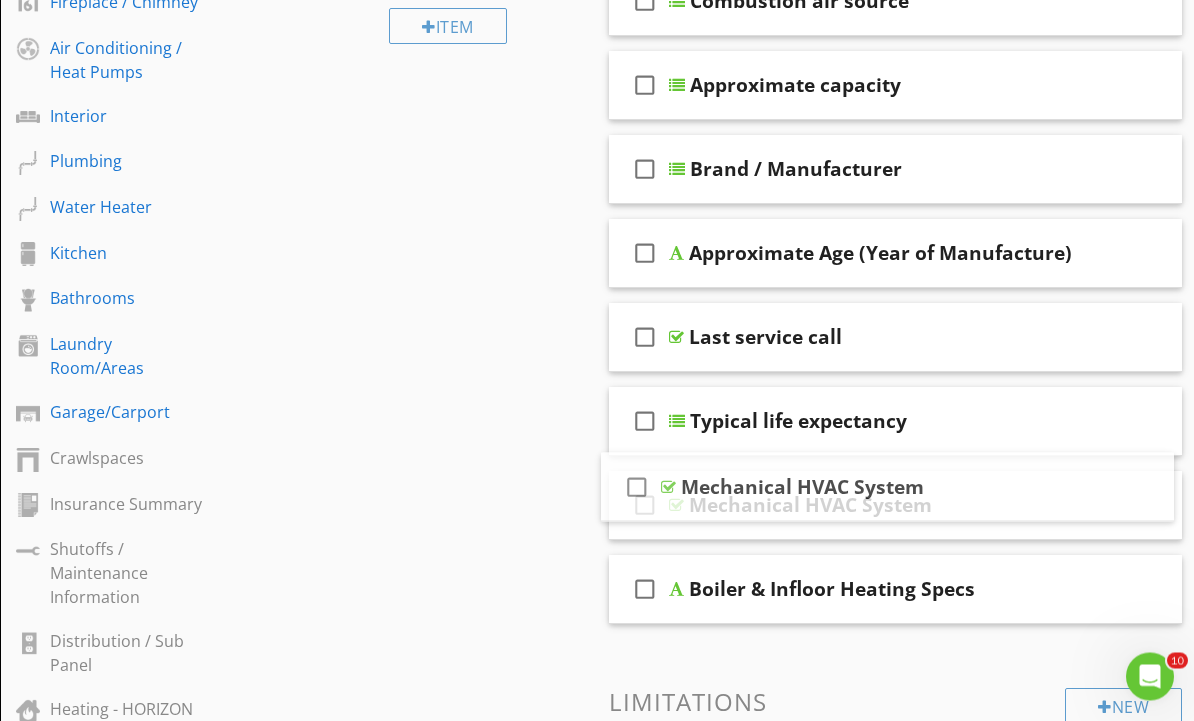scroll, scrollTop: 938, scrollLeft: 0, axis: vertical 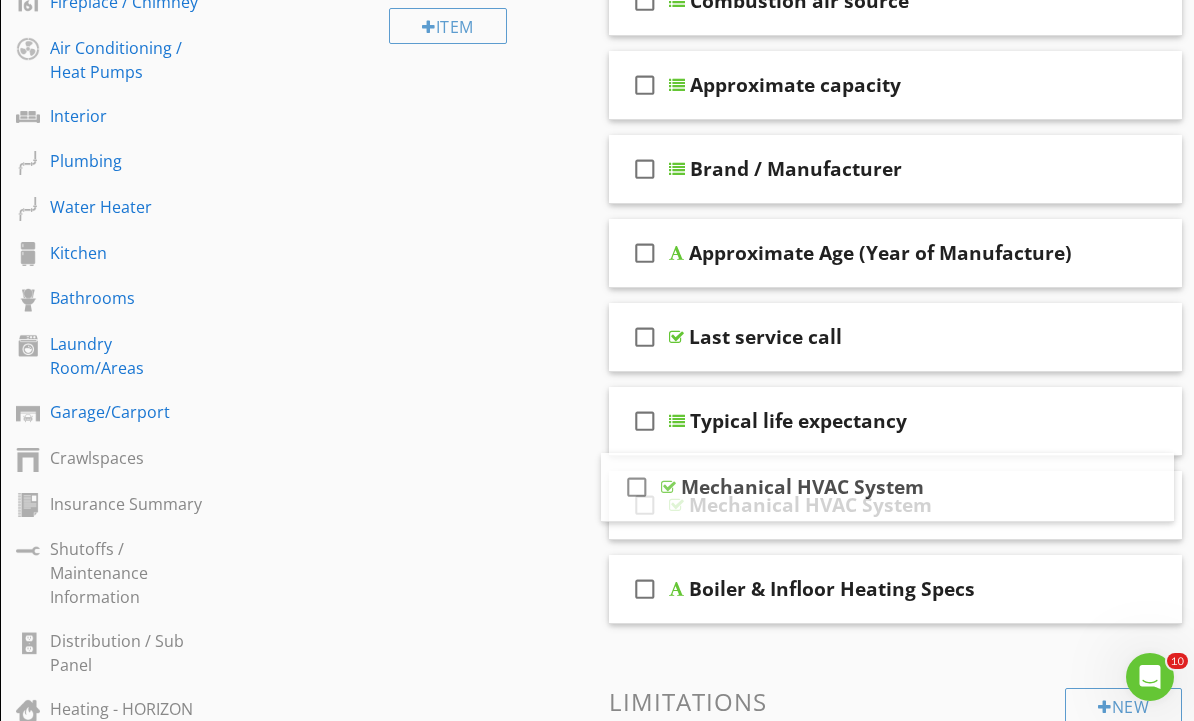 type 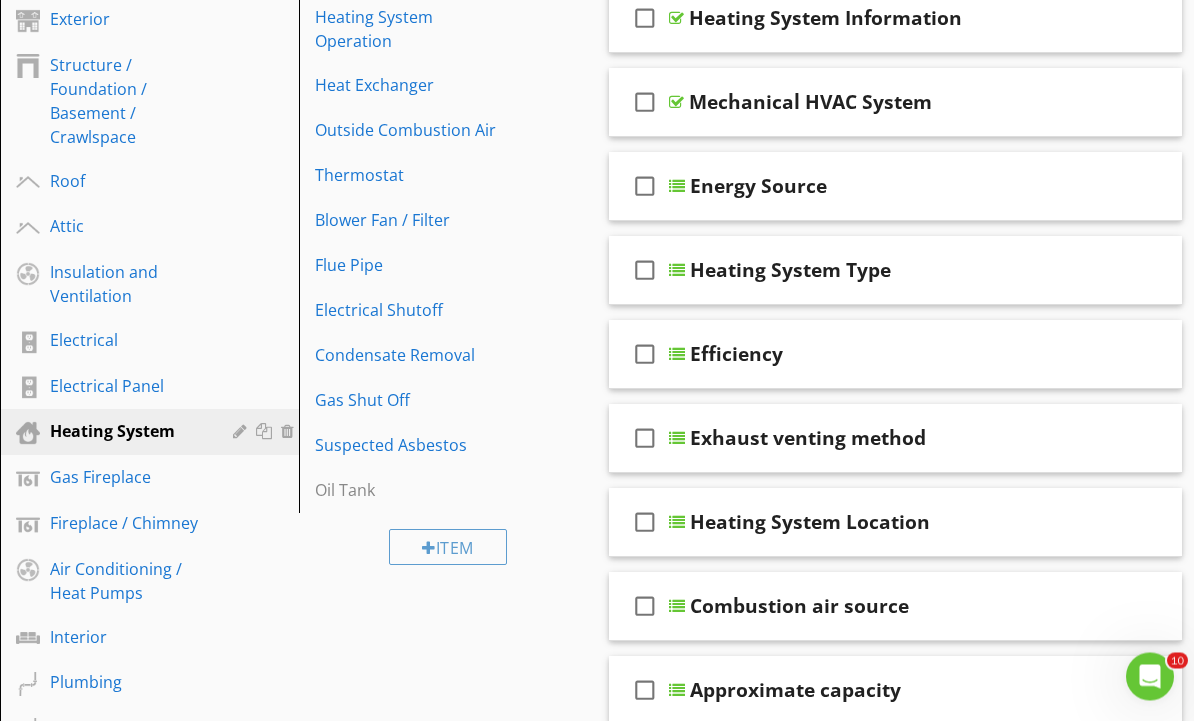 scroll, scrollTop: 348, scrollLeft: 0, axis: vertical 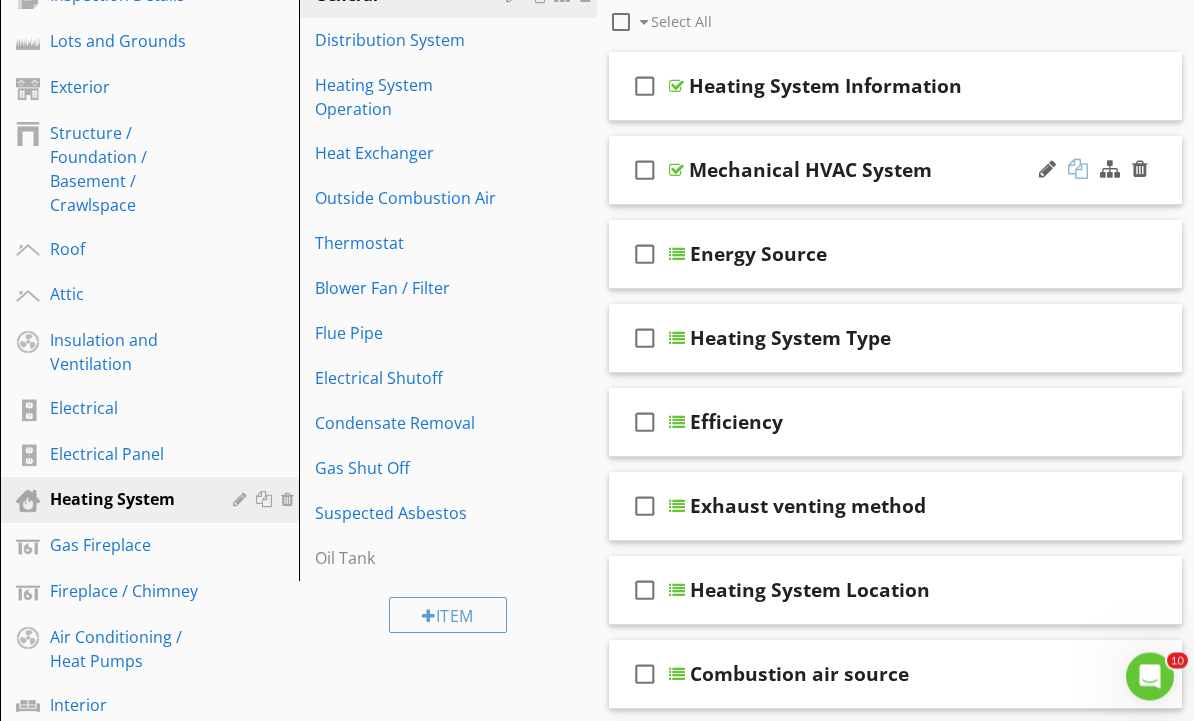 click at bounding box center [1078, 170] 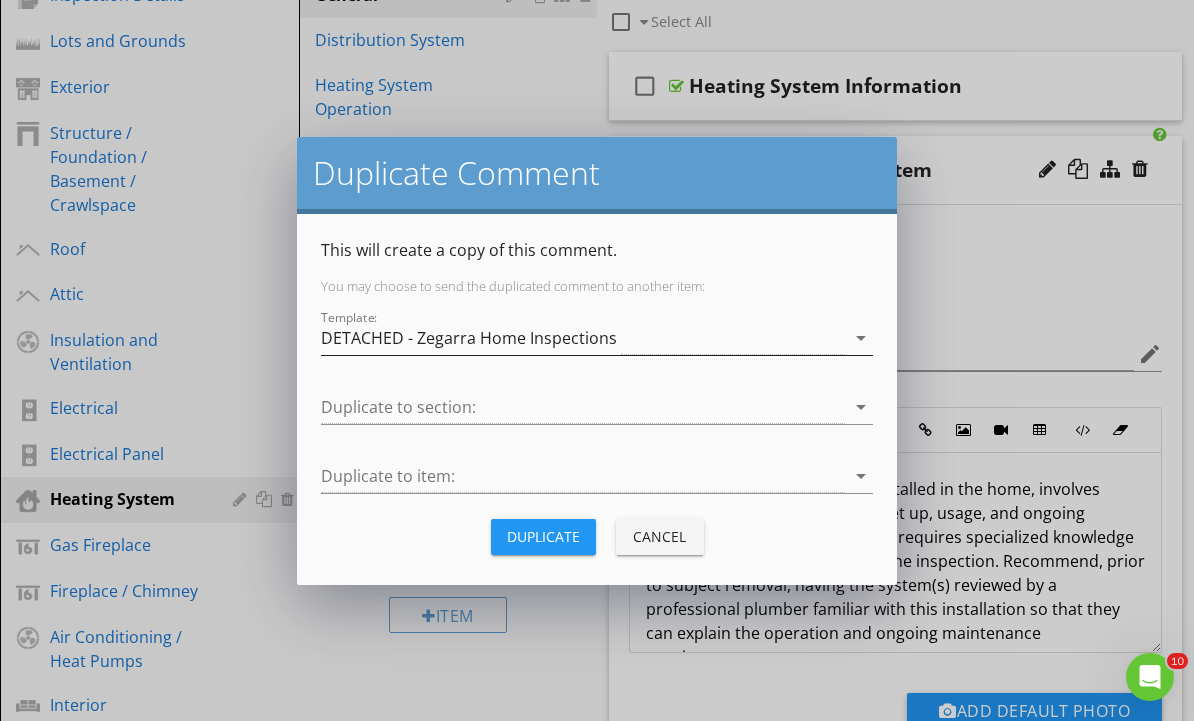 click on "DETACHED - Zegarra Home Inspections" at bounding box center (583, 338) 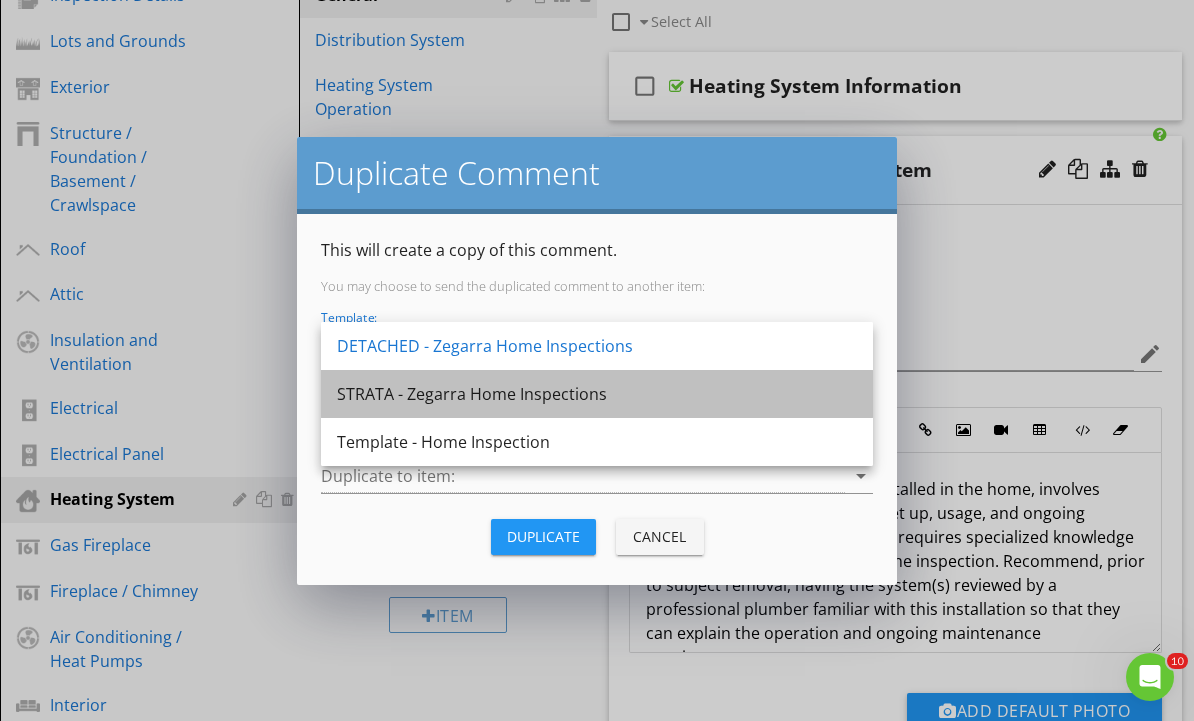 click on "STRATA - Zegarra Home Inspections" at bounding box center (597, 394) 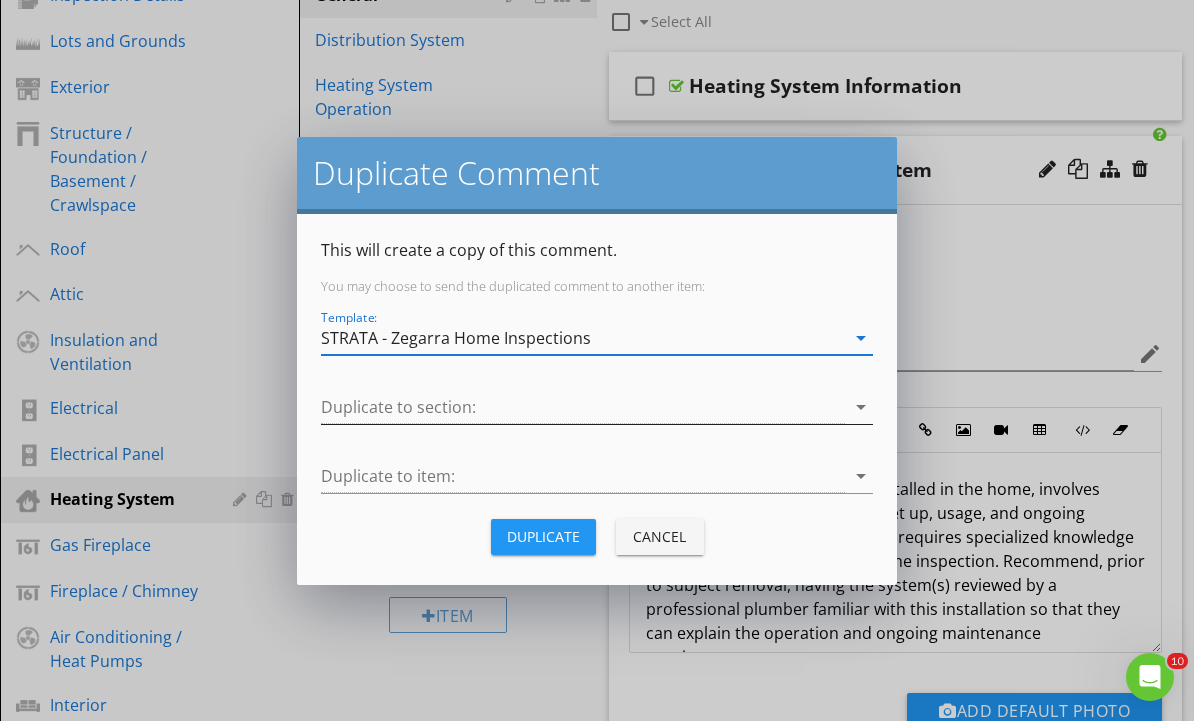 click at bounding box center [583, 407] 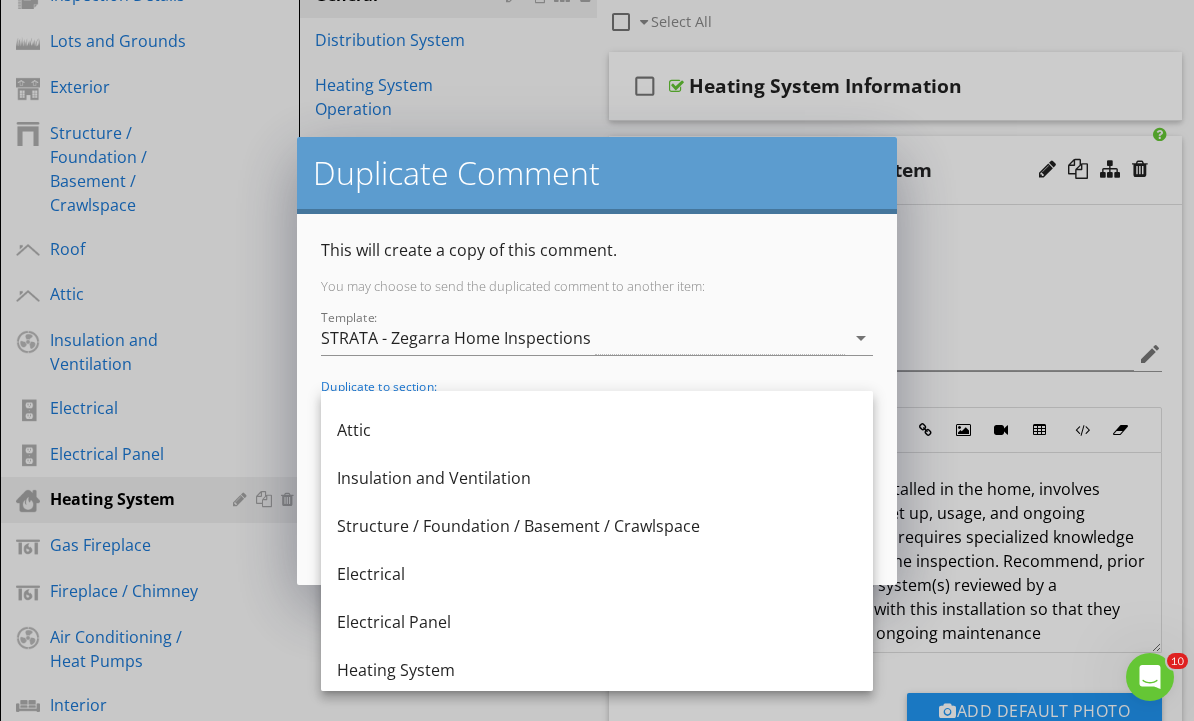 scroll, scrollTop: 323, scrollLeft: 0, axis: vertical 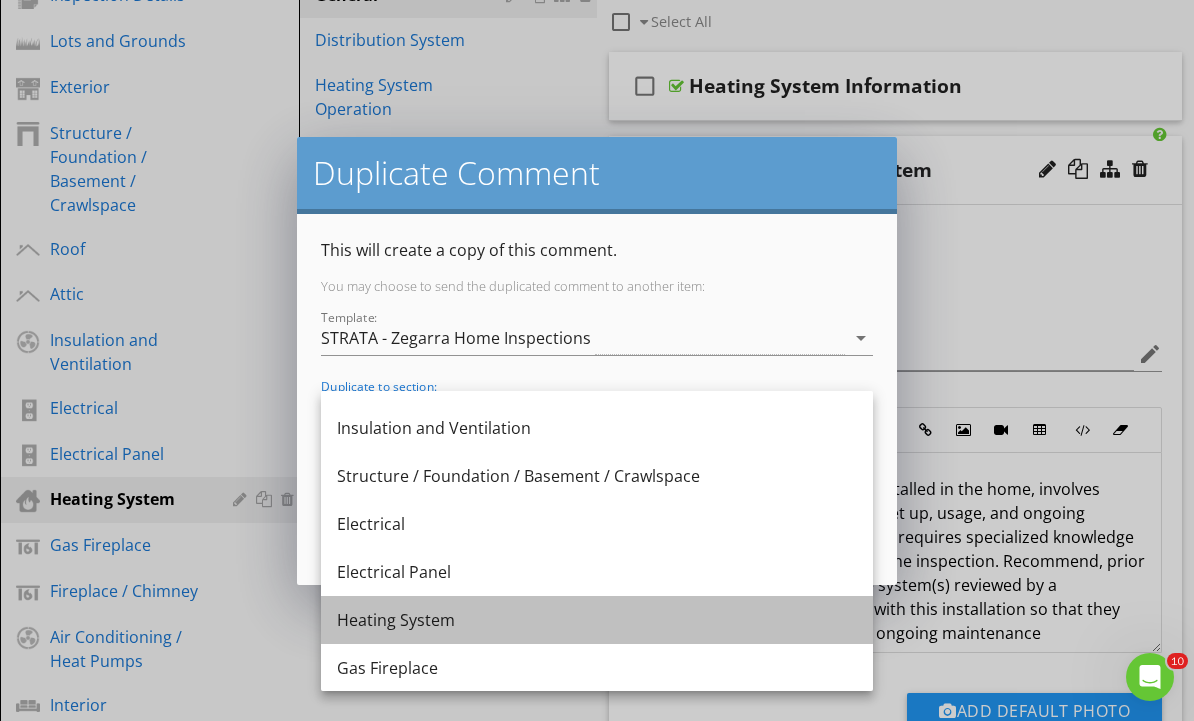 click on "Heating System" at bounding box center [597, 620] 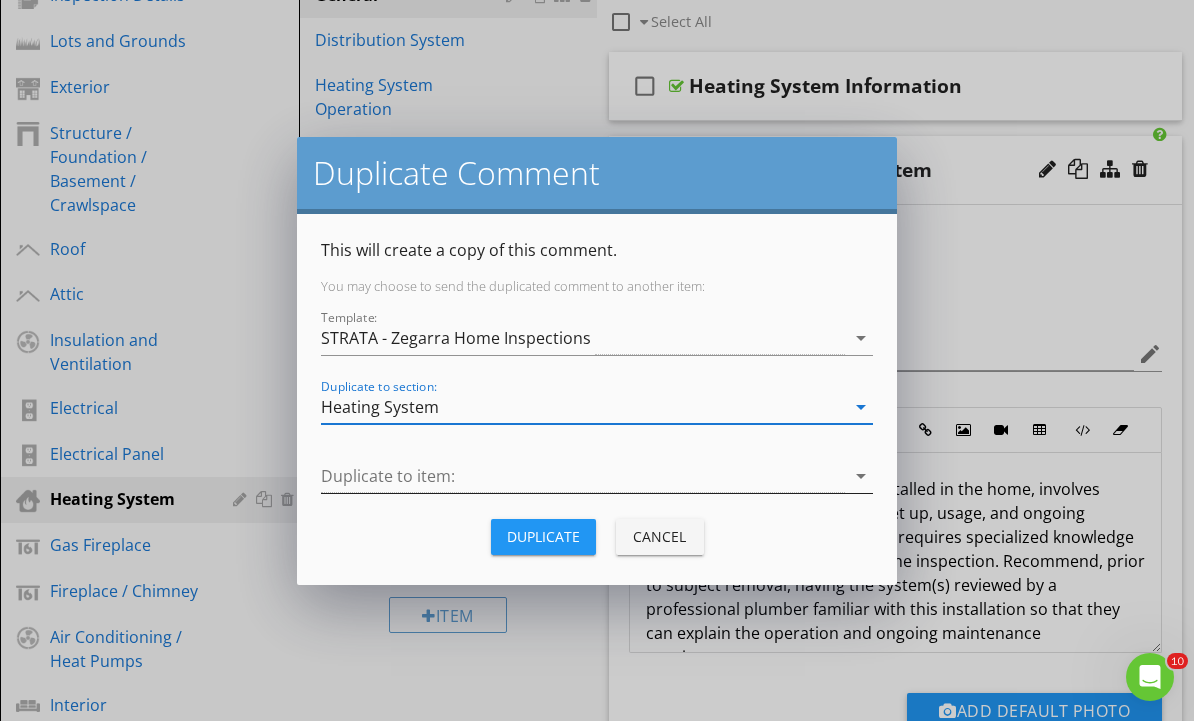 click at bounding box center (583, 476) 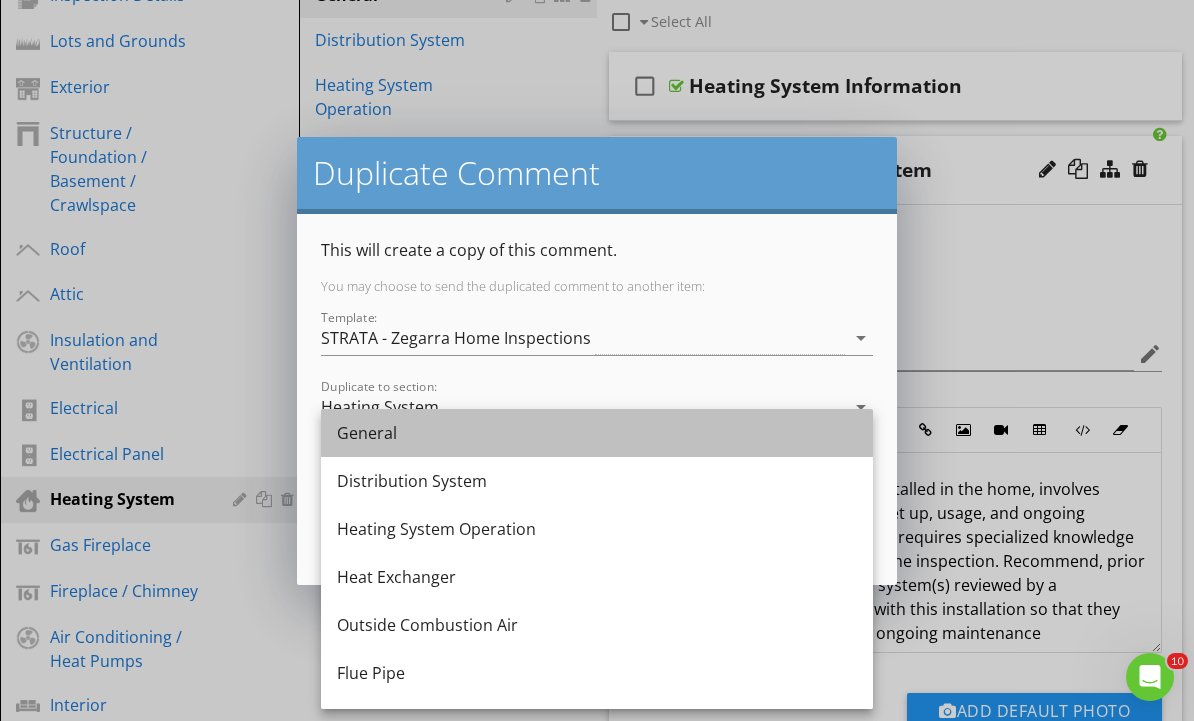 click on "General" at bounding box center [597, 433] 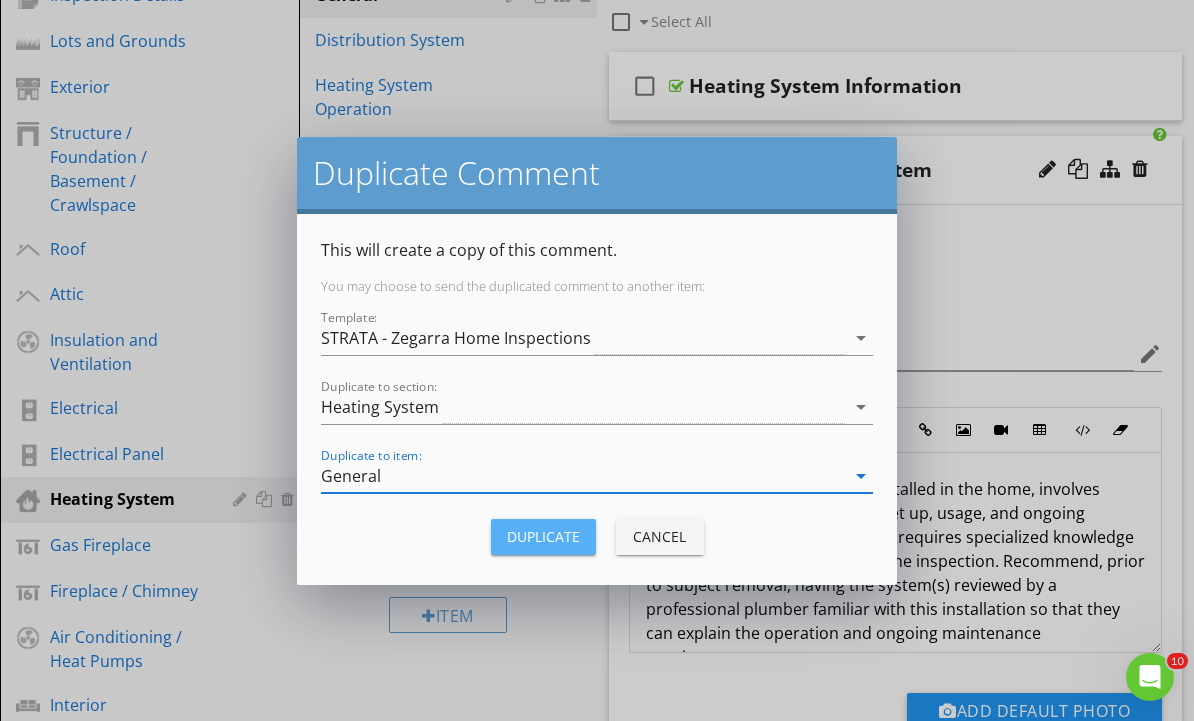 click on "Duplicate" at bounding box center (543, 536) 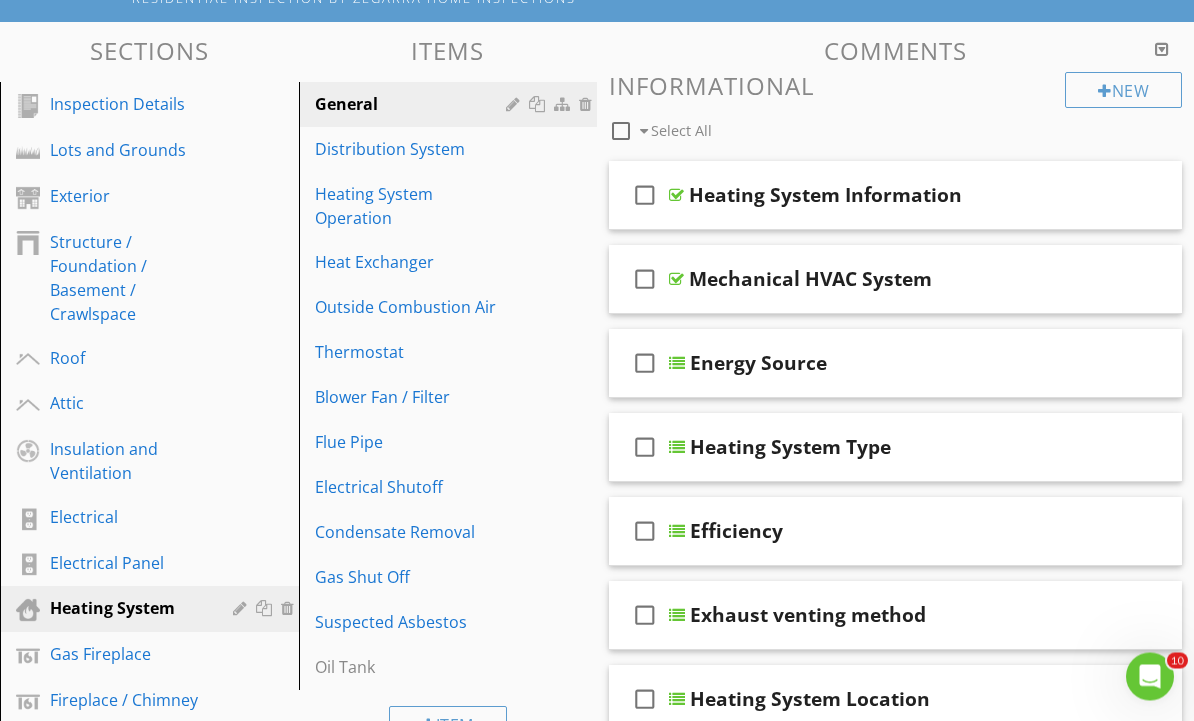 scroll, scrollTop: 0, scrollLeft: 0, axis: both 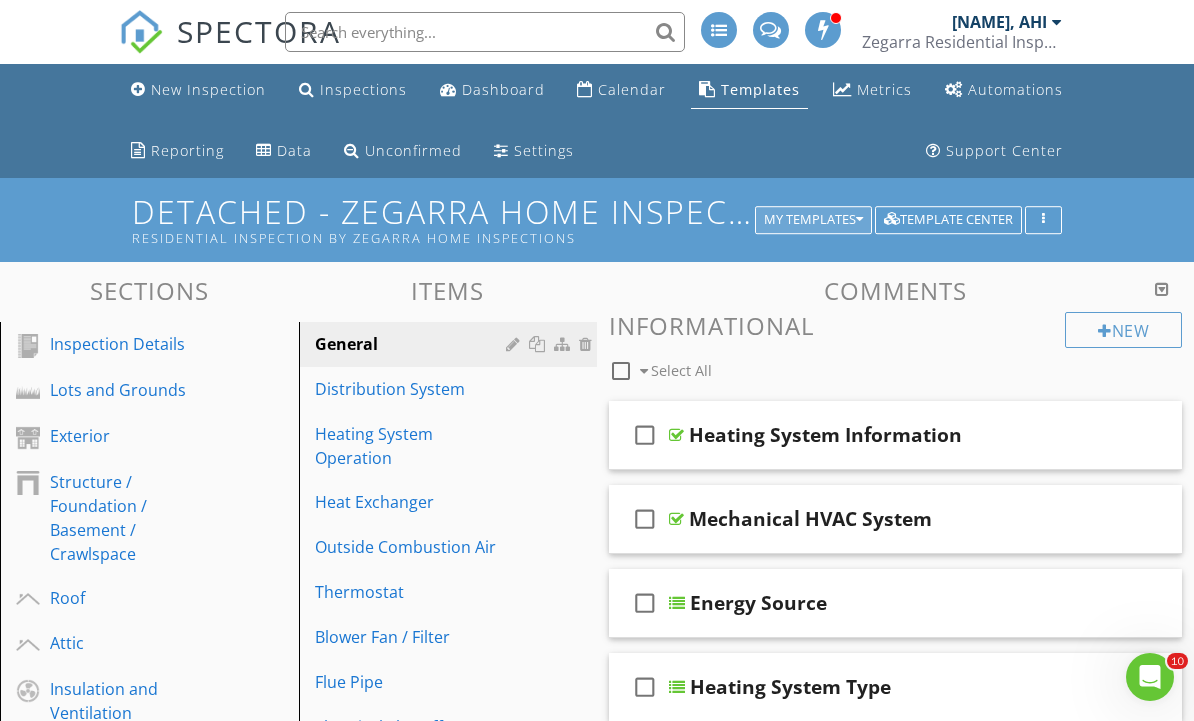 click on "My Templates" at bounding box center [813, 220] 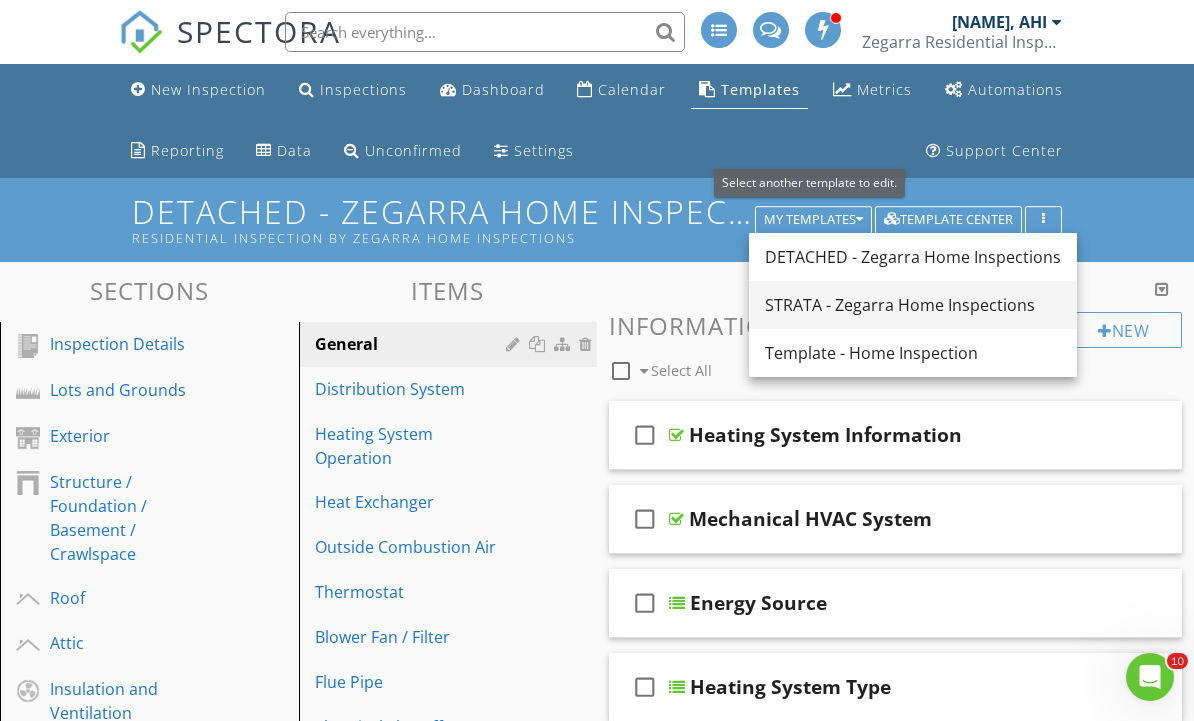 click on "STRATA - Zegarra Home Inspections" at bounding box center [913, 305] 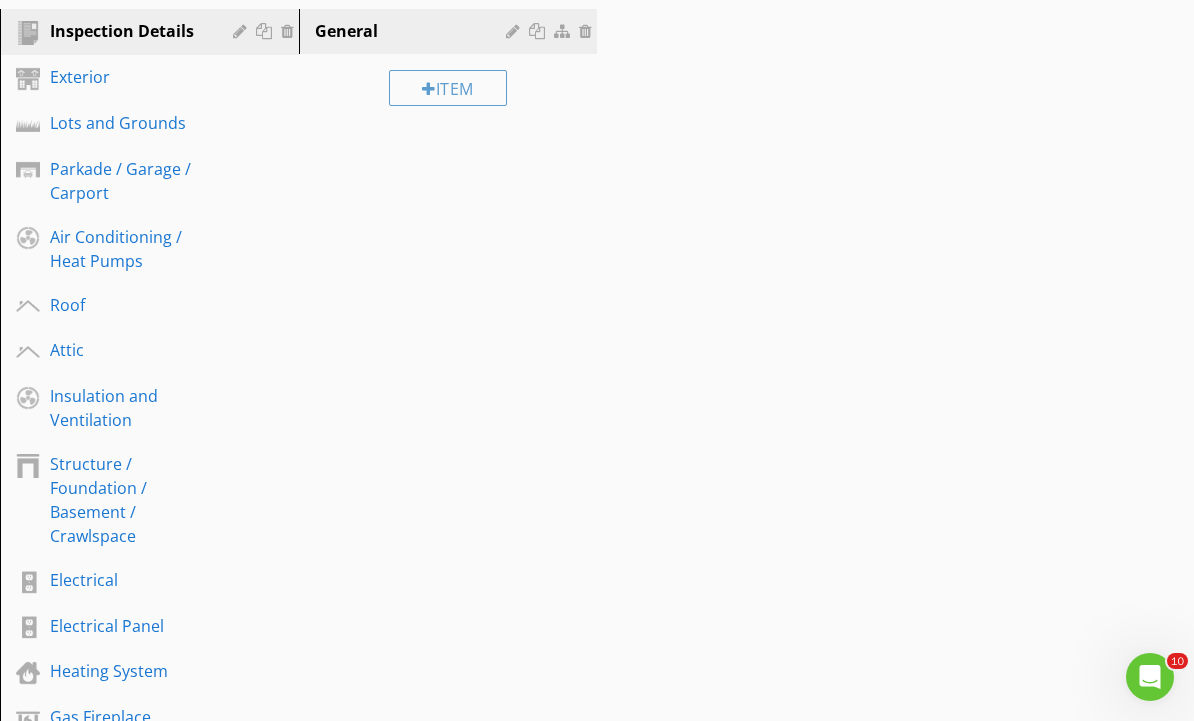 scroll, scrollTop: 312, scrollLeft: 0, axis: vertical 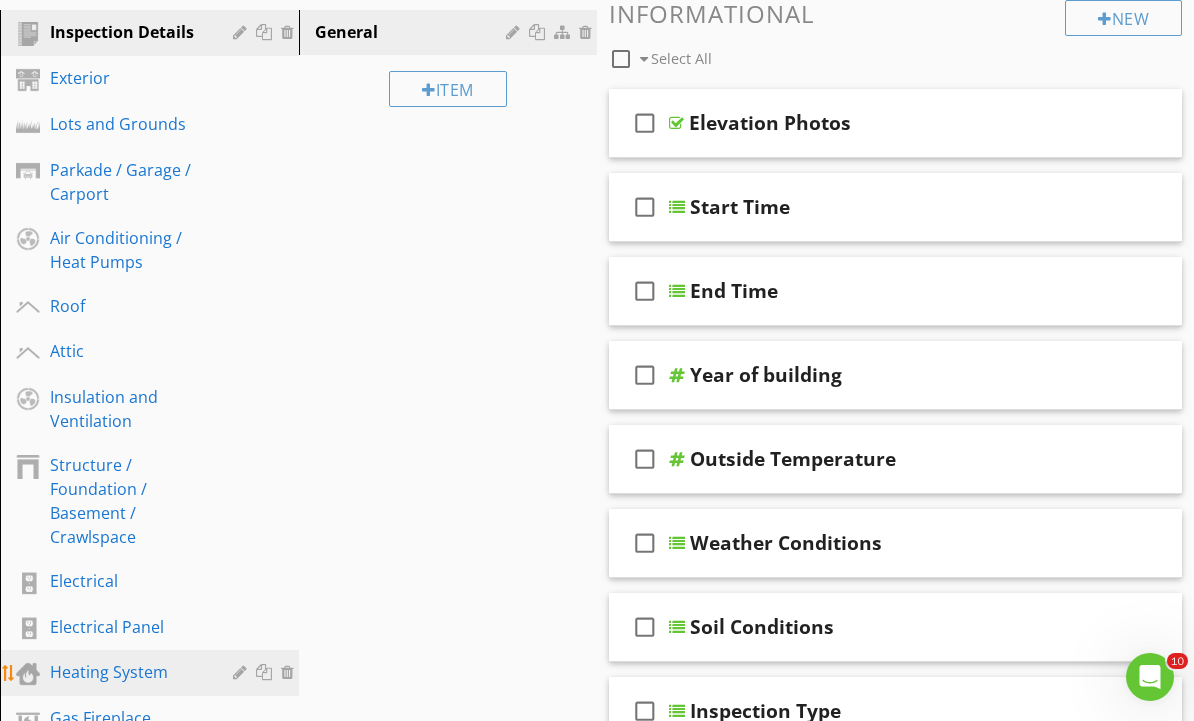 click on "Heating System" at bounding box center (127, 672) 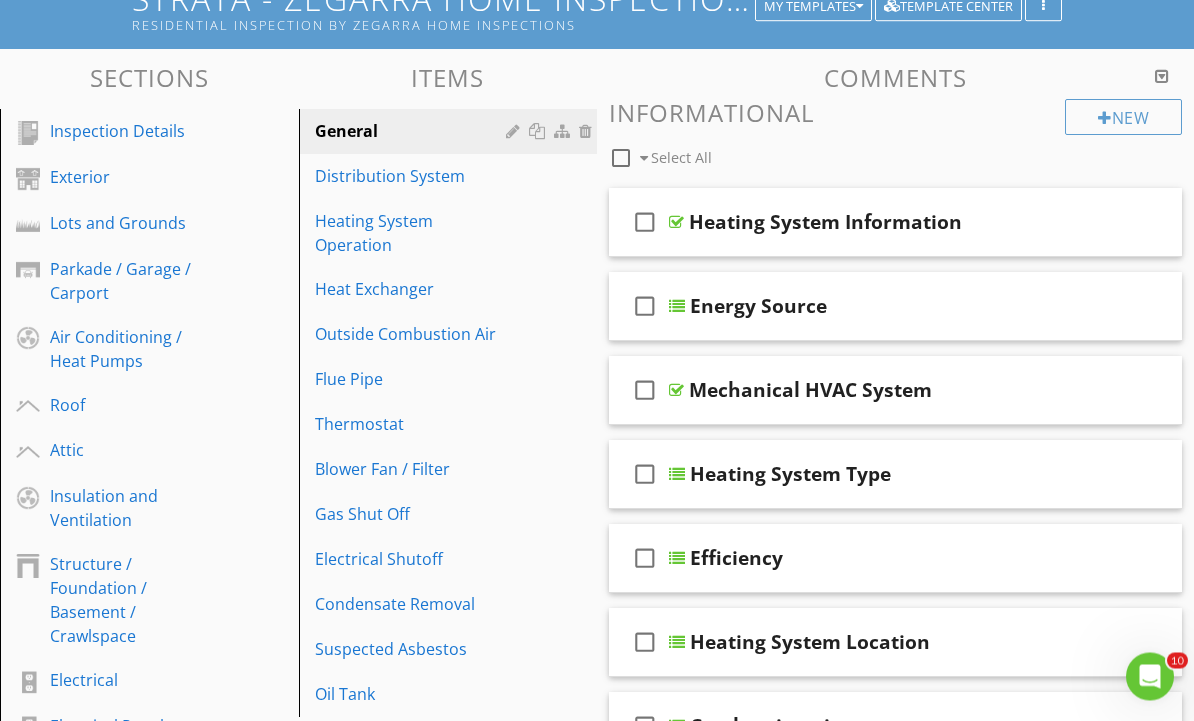 scroll, scrollTop: 213, scrollLeft: 0, axis: vertical 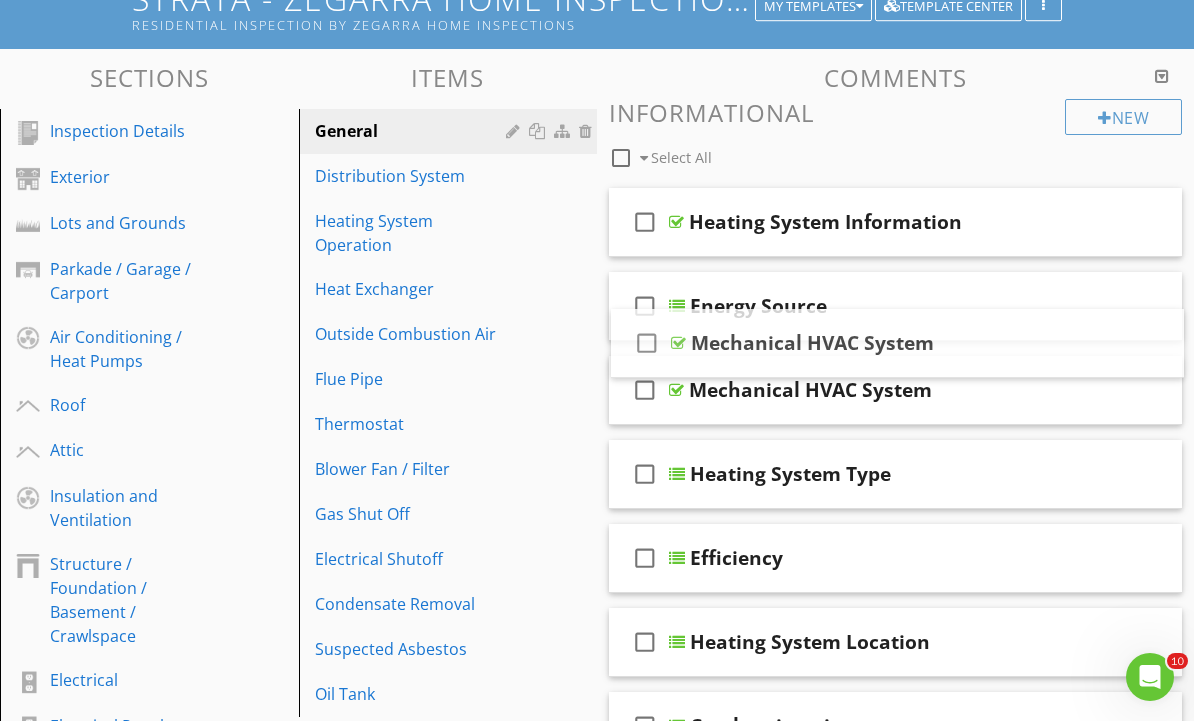 type 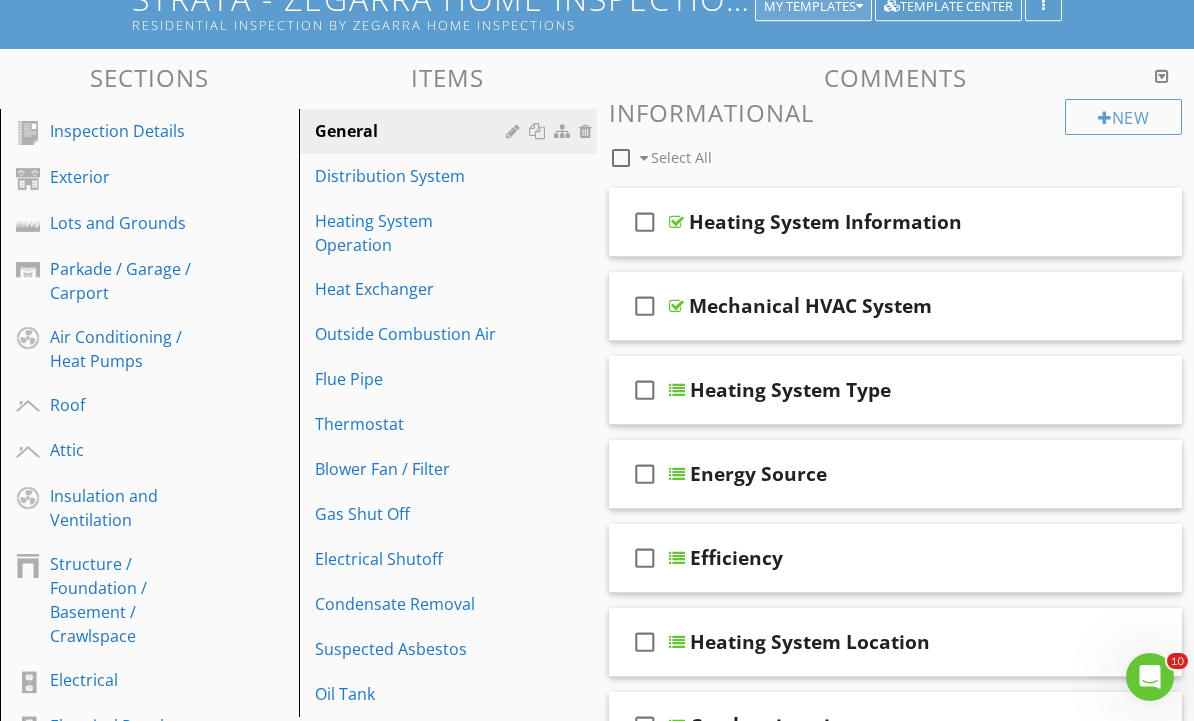 click on "My Templates" at bounding box center (813, 7) 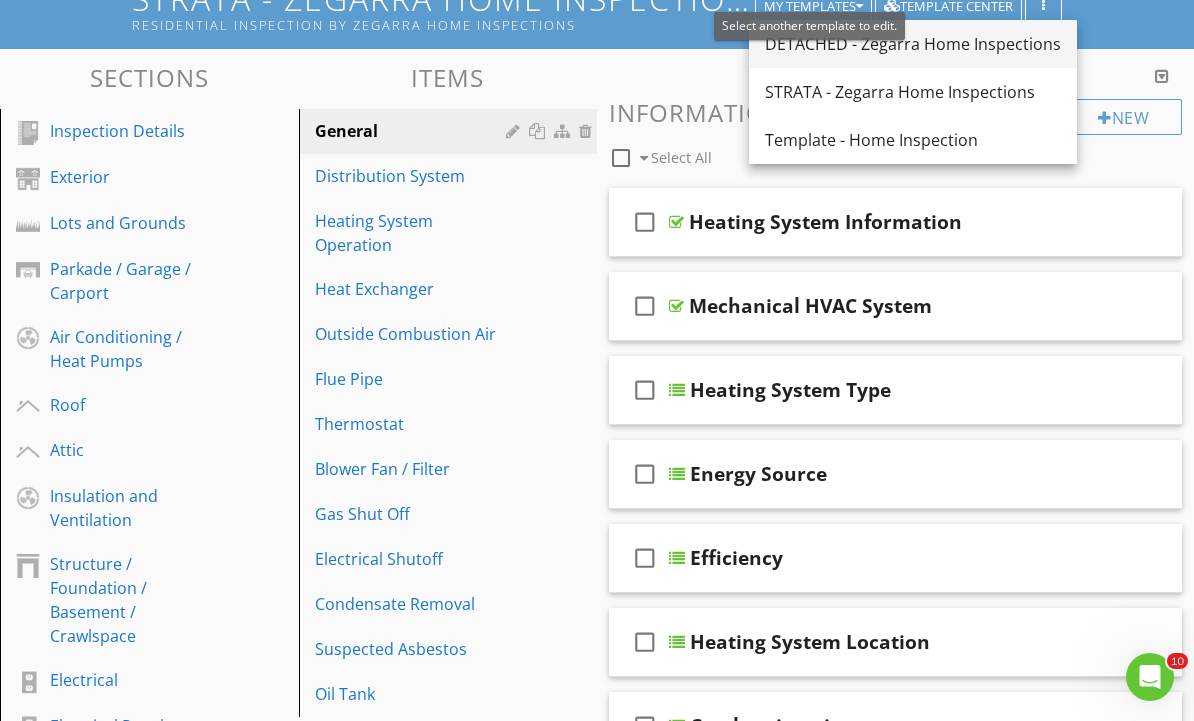 click on "DETACHED - Zegarra Home Inspections" at bounding box center (913, 44) 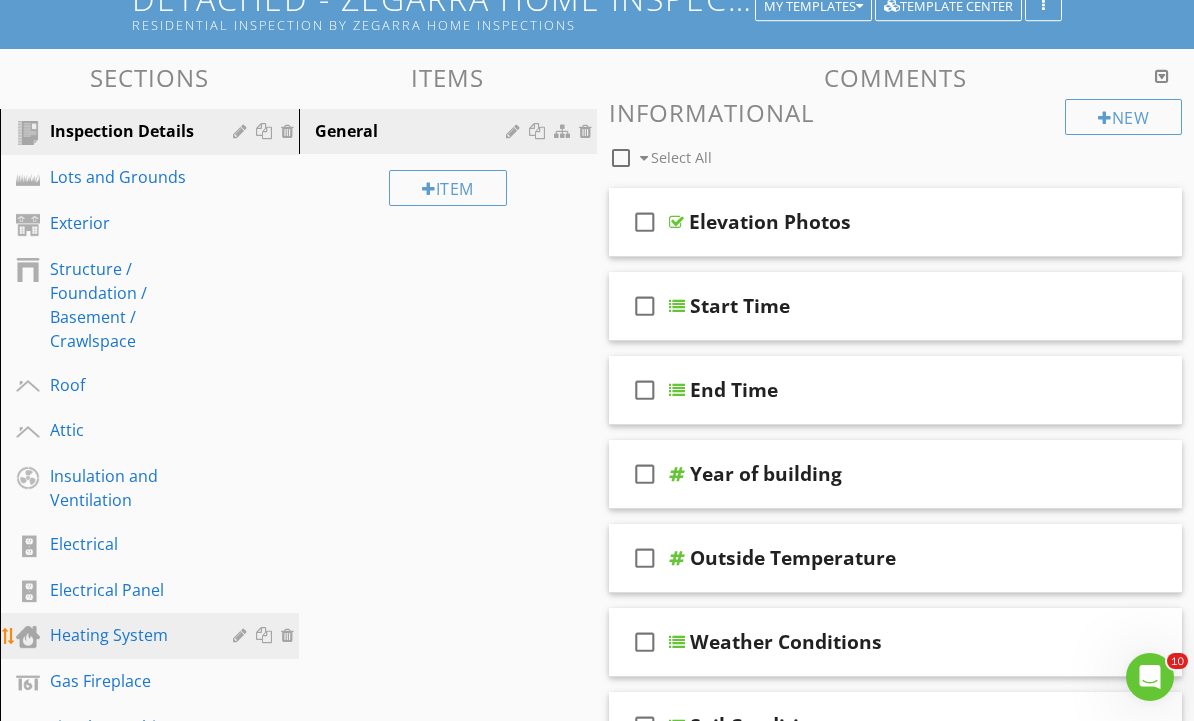 click on "Heating System" at bounding box center [127, 635] 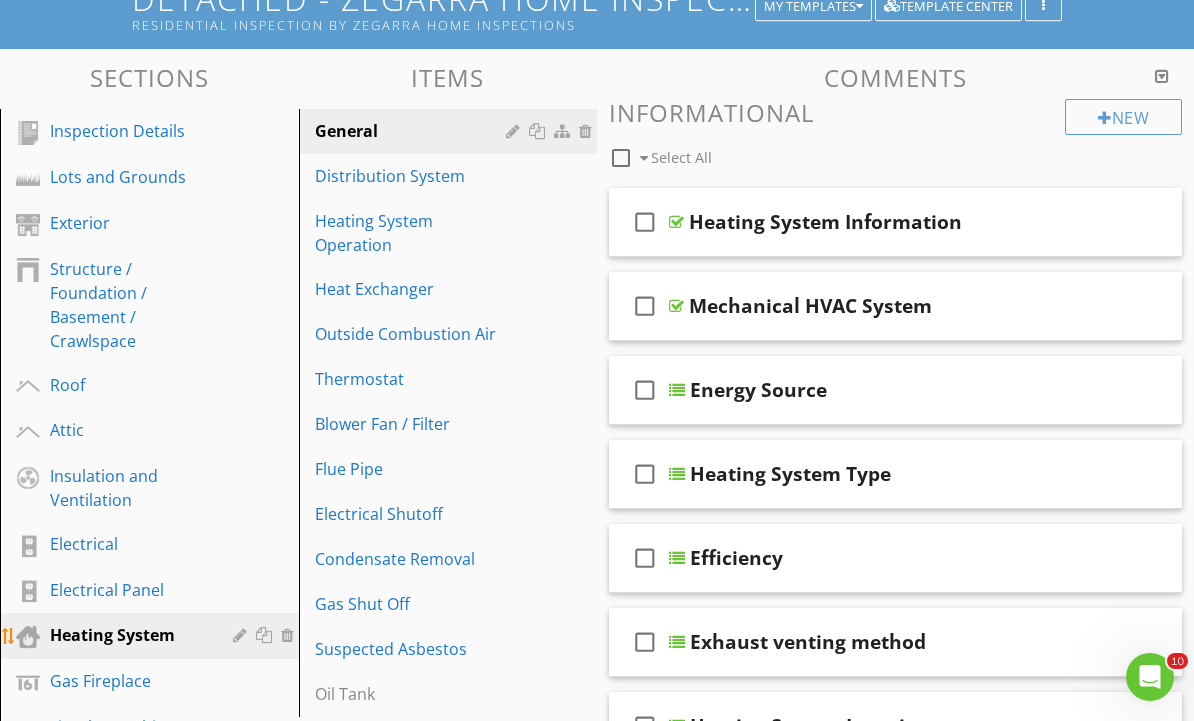 type 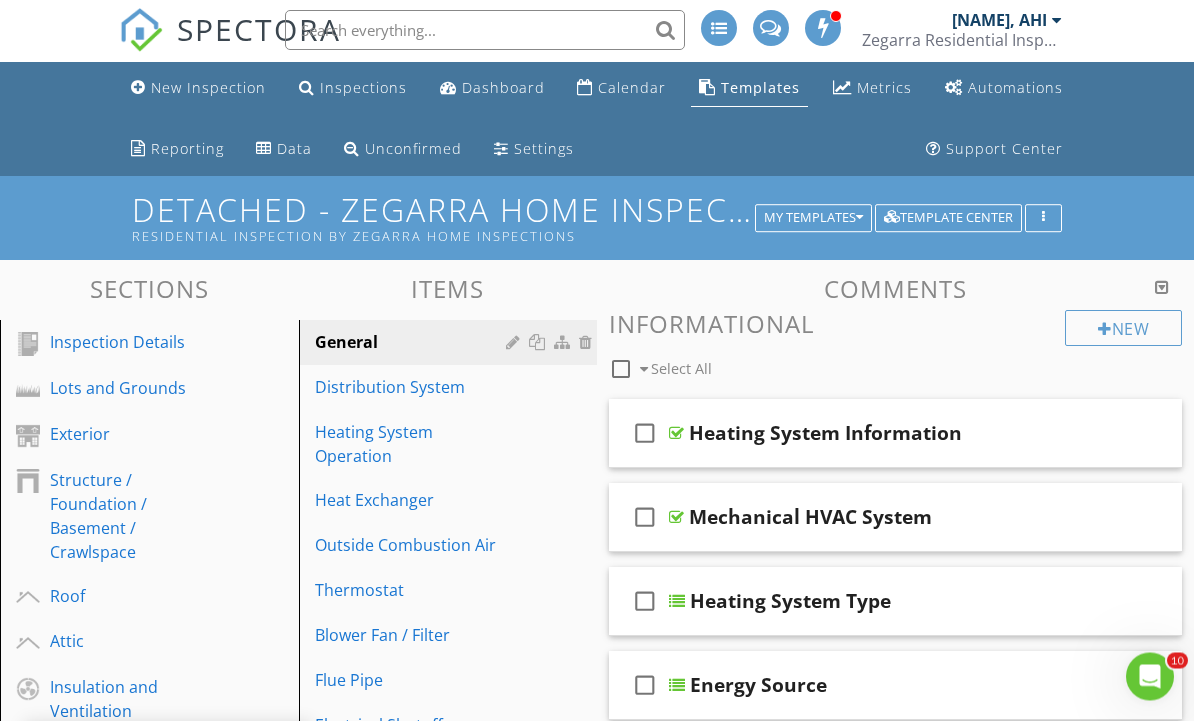 scroll, scrollTop: 0, scrollLeft: 0, axis: both 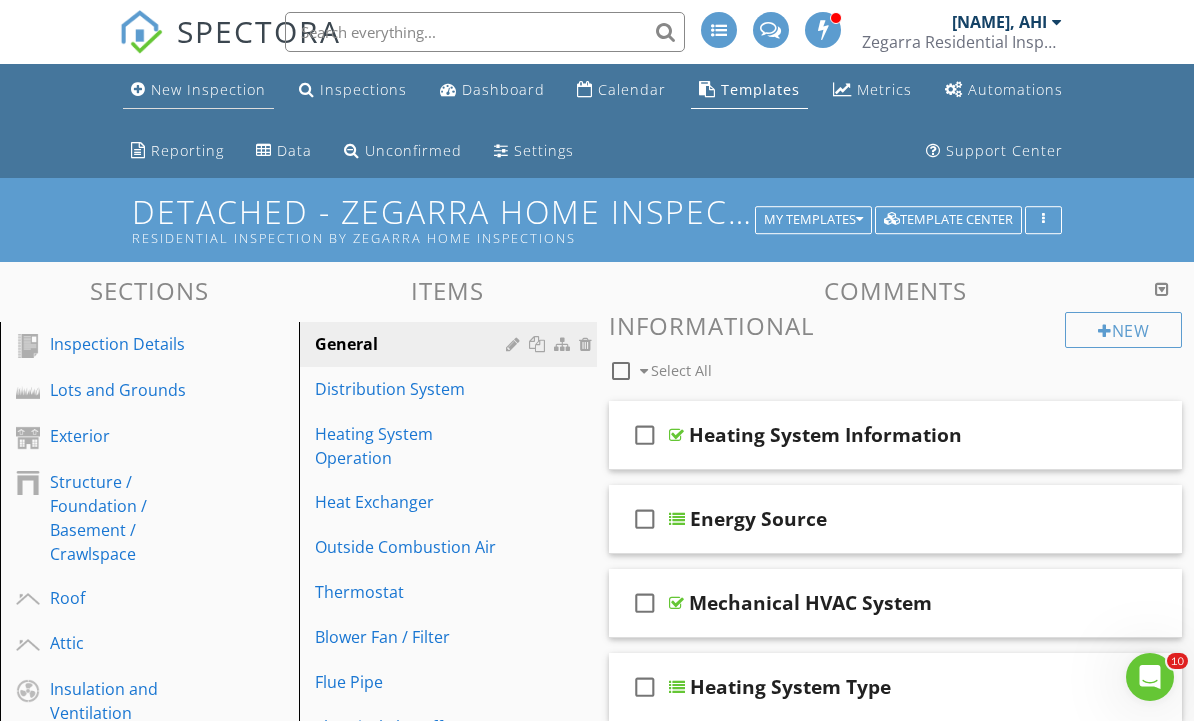click on "New Inspection" at bounding box center [198, 90] 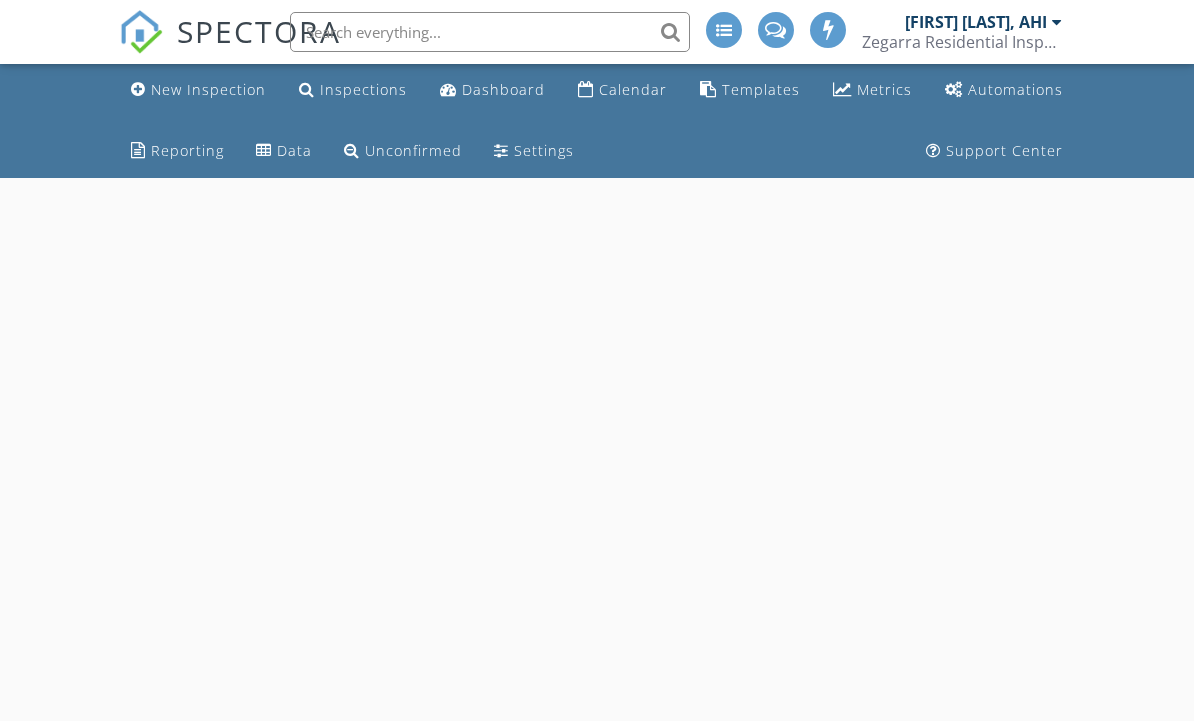 scroll, scrollTop: 0, scrollLeft: 0, axis: both 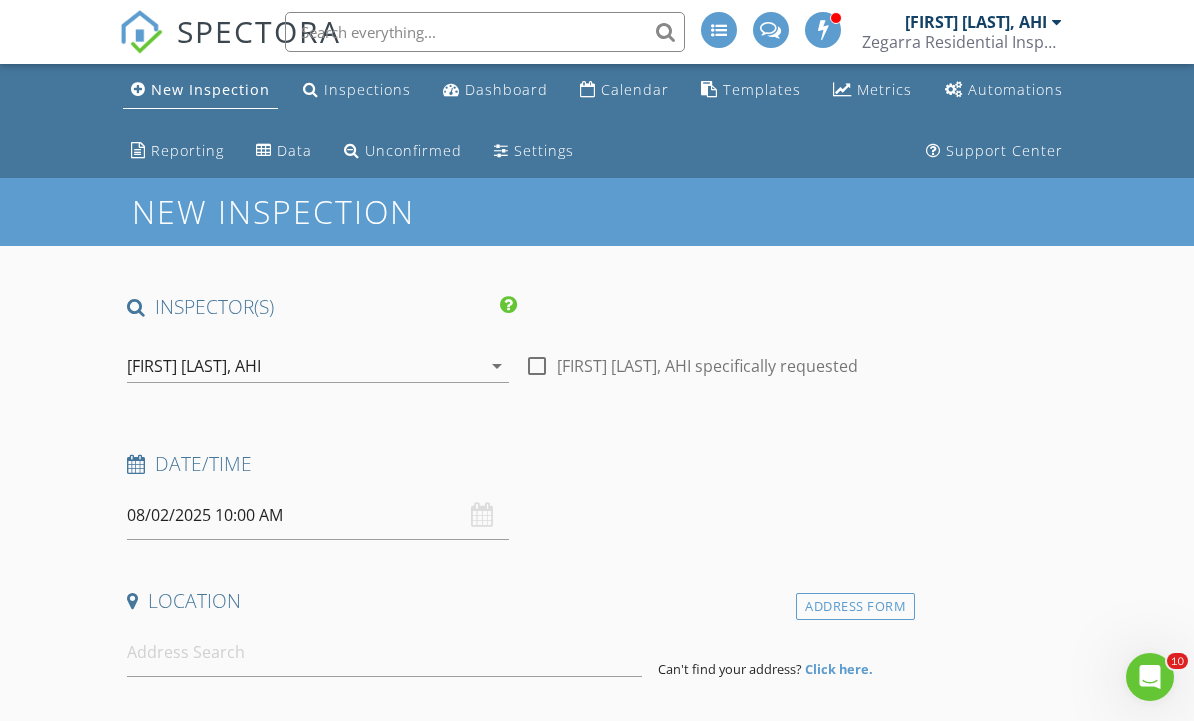 click on "check_box_outline_blank [FIRST] [LAST], AHI specifically requested" at bounding box center (716, 368) 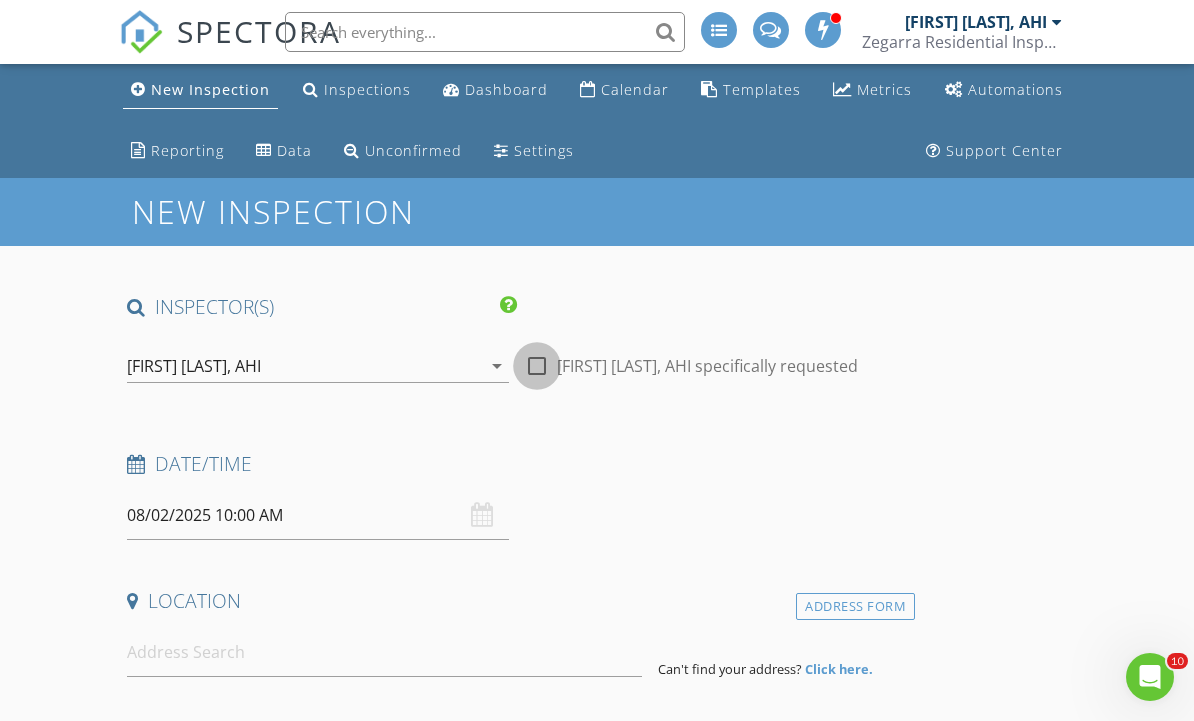 click at bounding box center [537, 366] 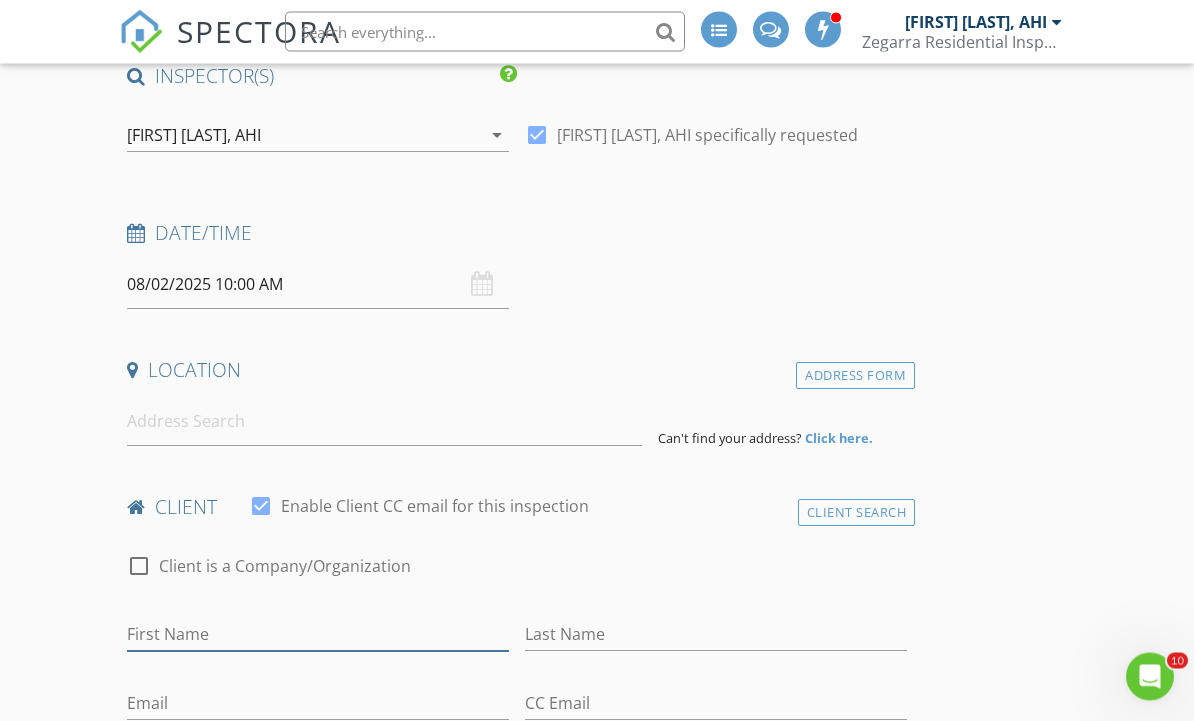 click on "First Name" at bounding box center (318, 635) 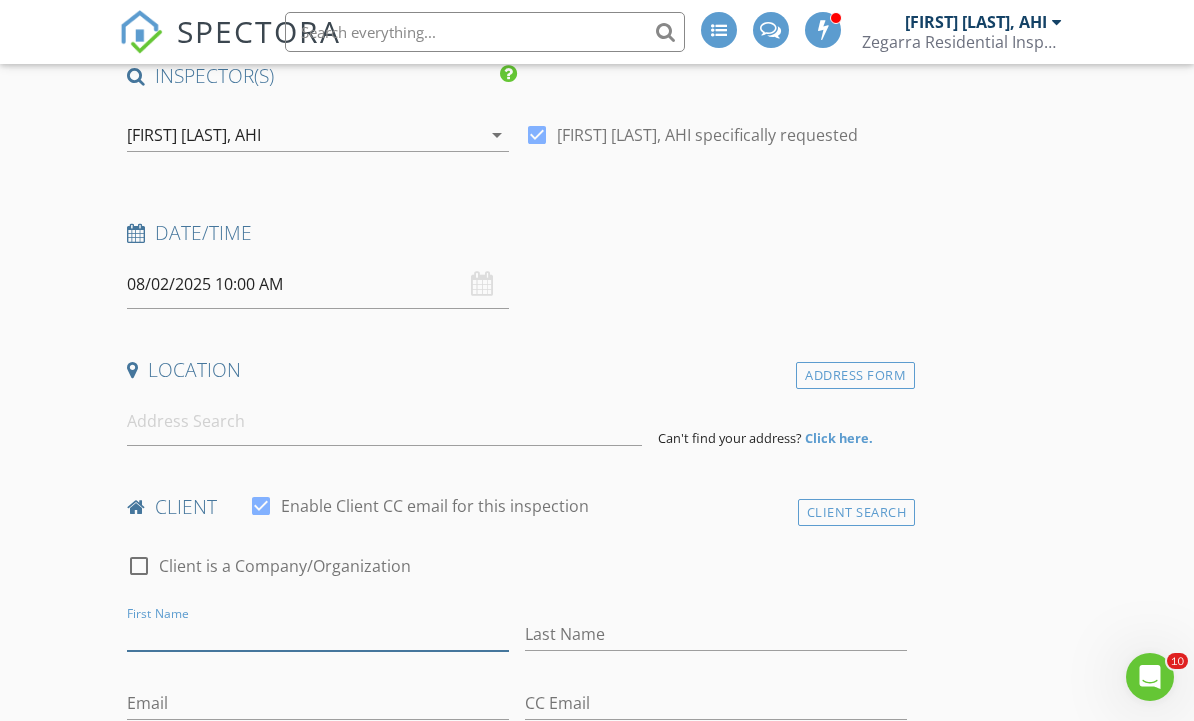 click on "First Name" at bounding box center (318, 634) 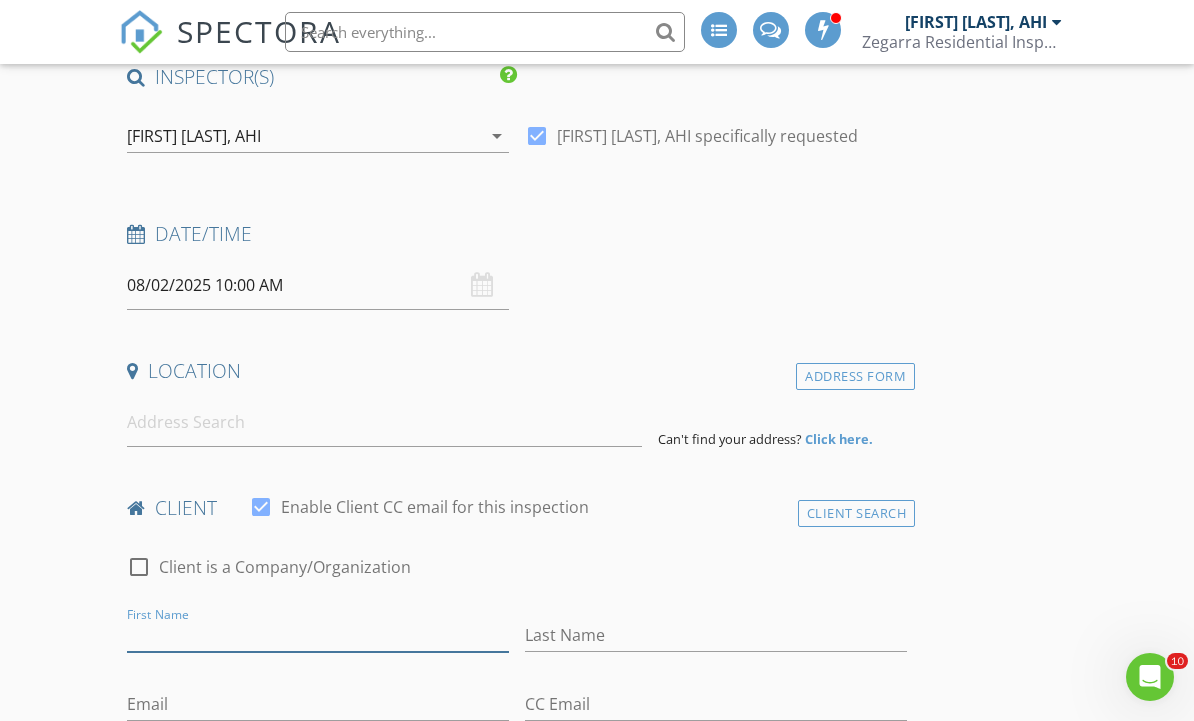 click on "First Name" at bounding box center (318, 635) 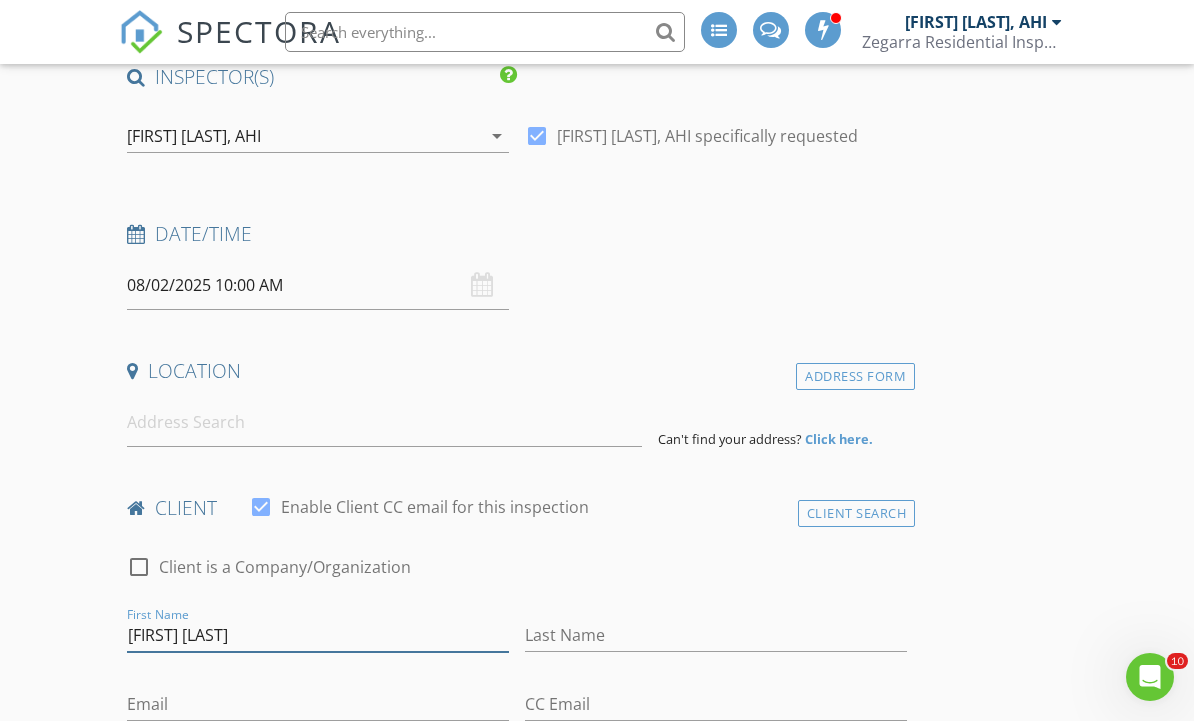 click on "[FIRST] [LAST]" at bounding box center [318, 635] 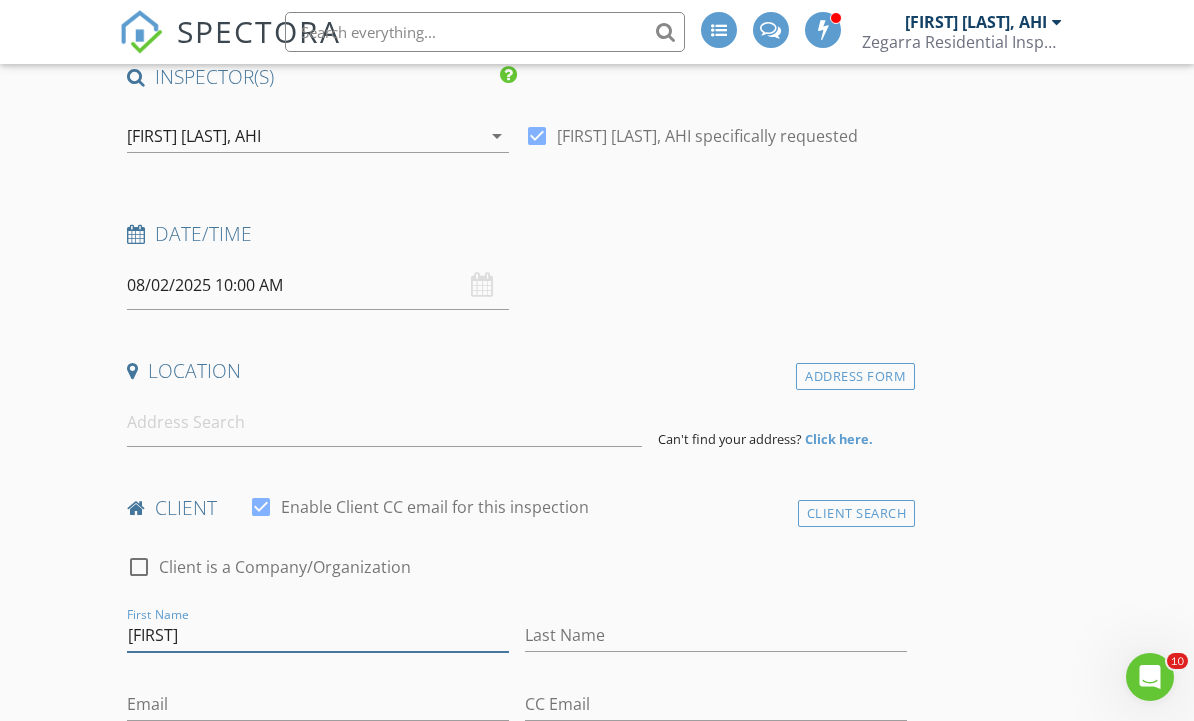 type on "[FIRST]" 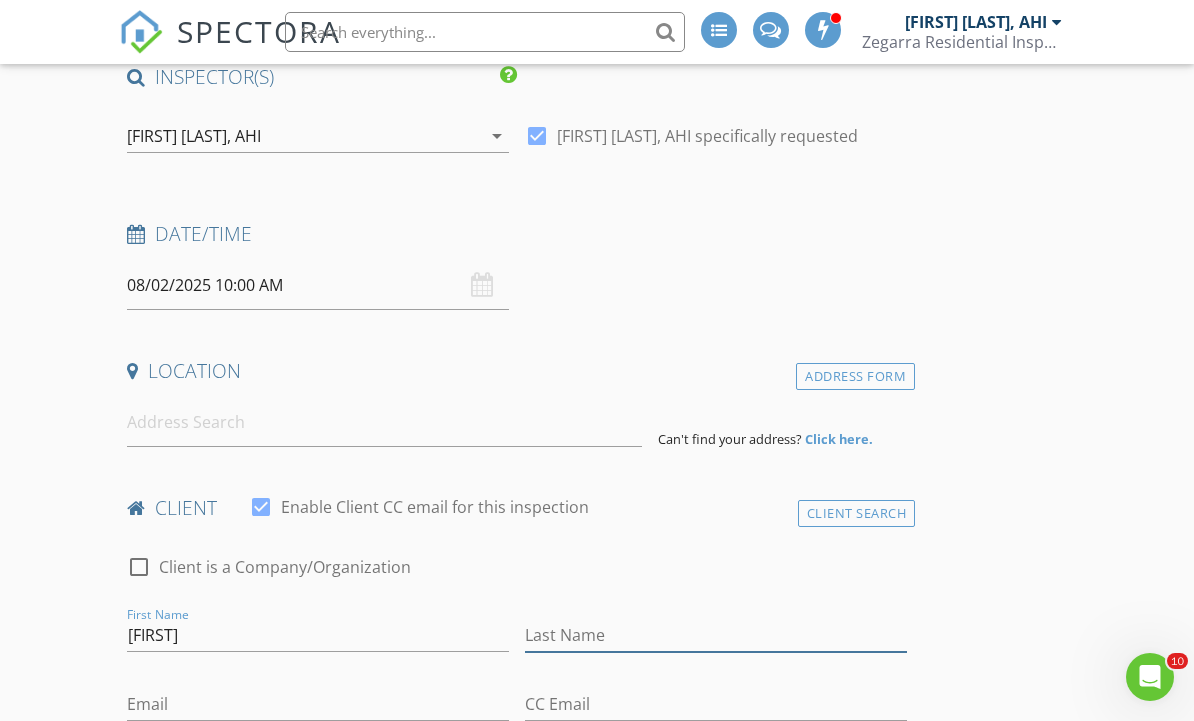 click on "Last Name" at bounding box center [716, 635] 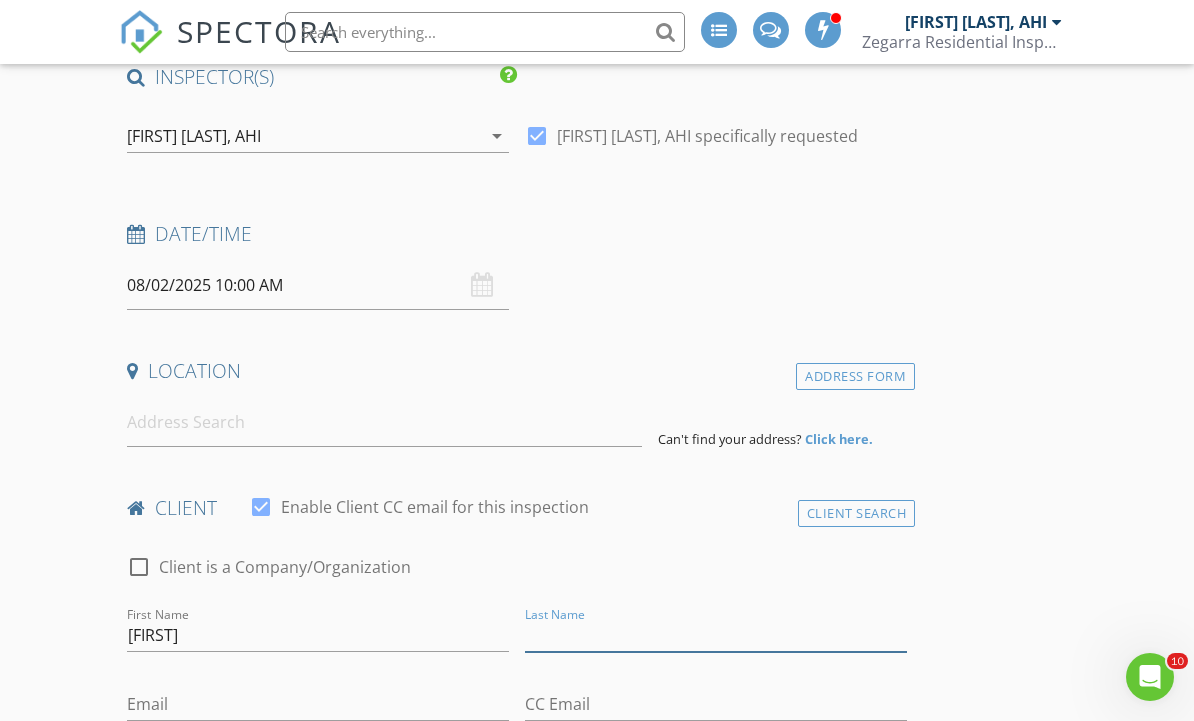 click on "Last Name" at bounding box center [716, 635] 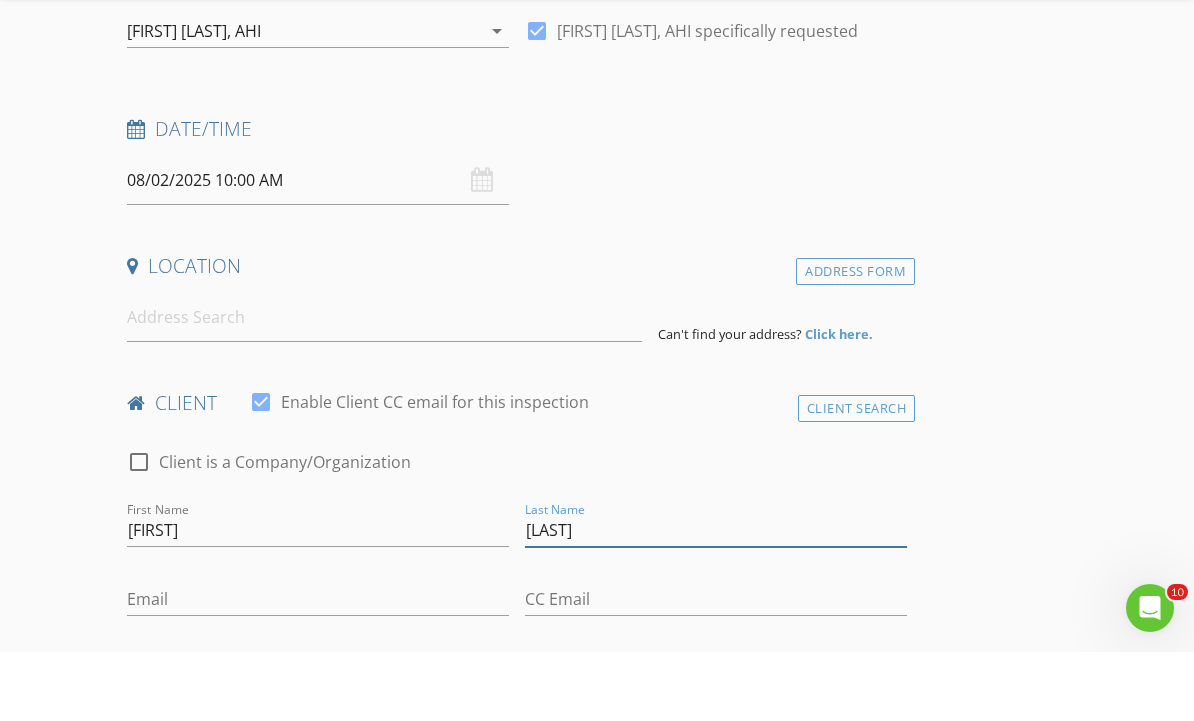 scroll, scrollTop: 267, scrollLeft: 0, axis: vertical 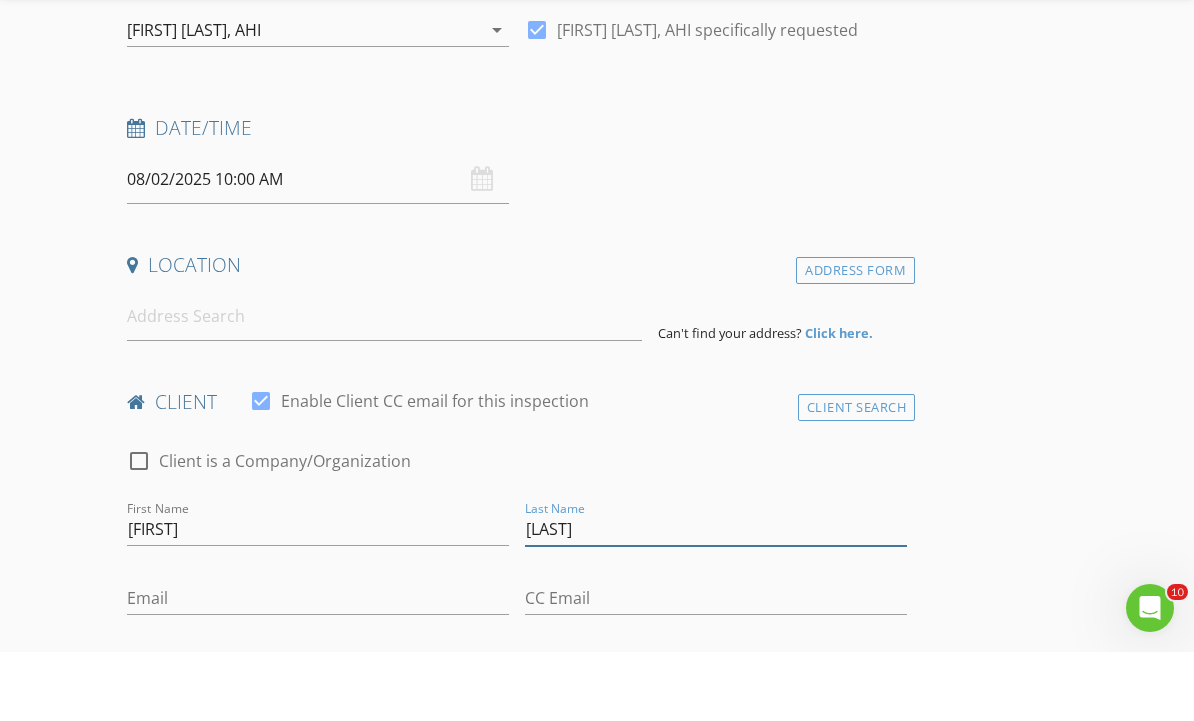 type on "[LAST]" 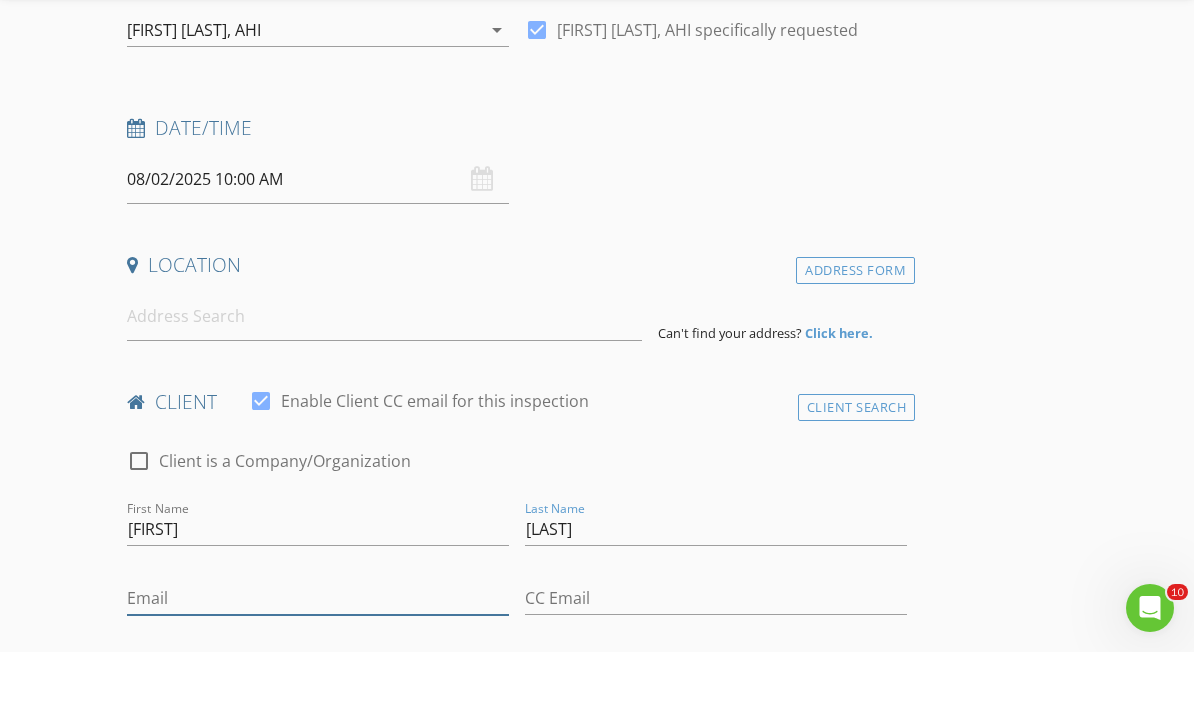 click on "Email" at bounding box center (318, 667) 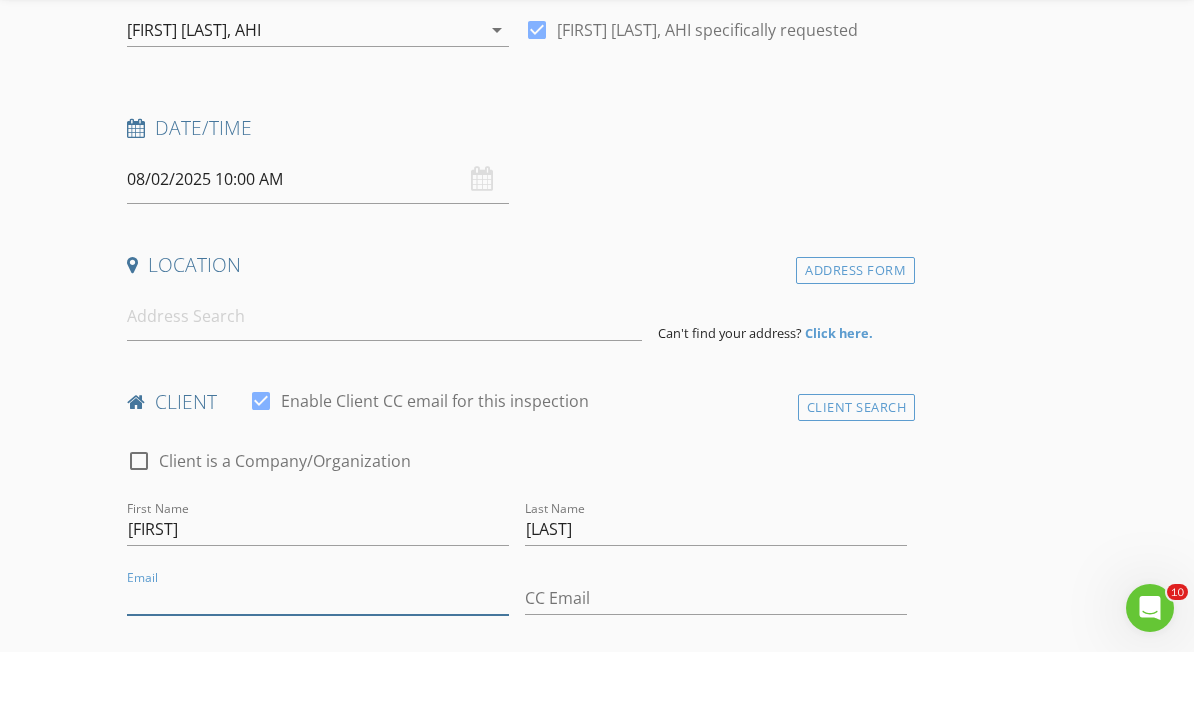 click on "Email" at bounding box center [318, 667] 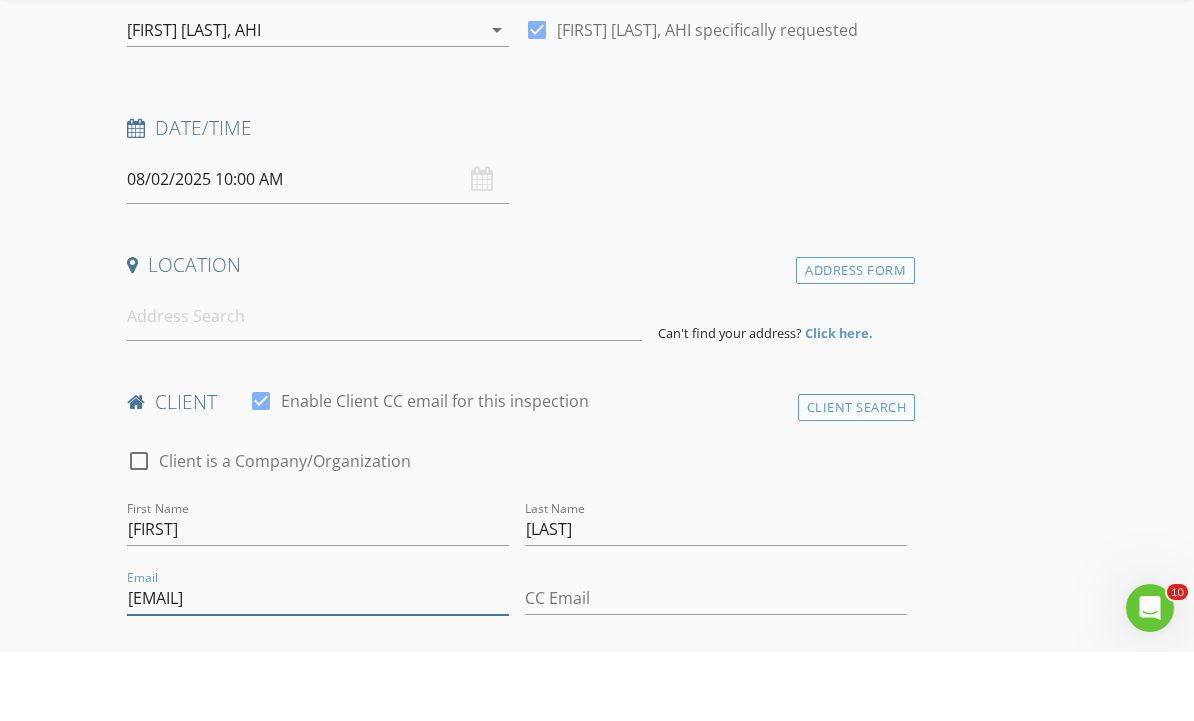 type on "[EMAIL]" 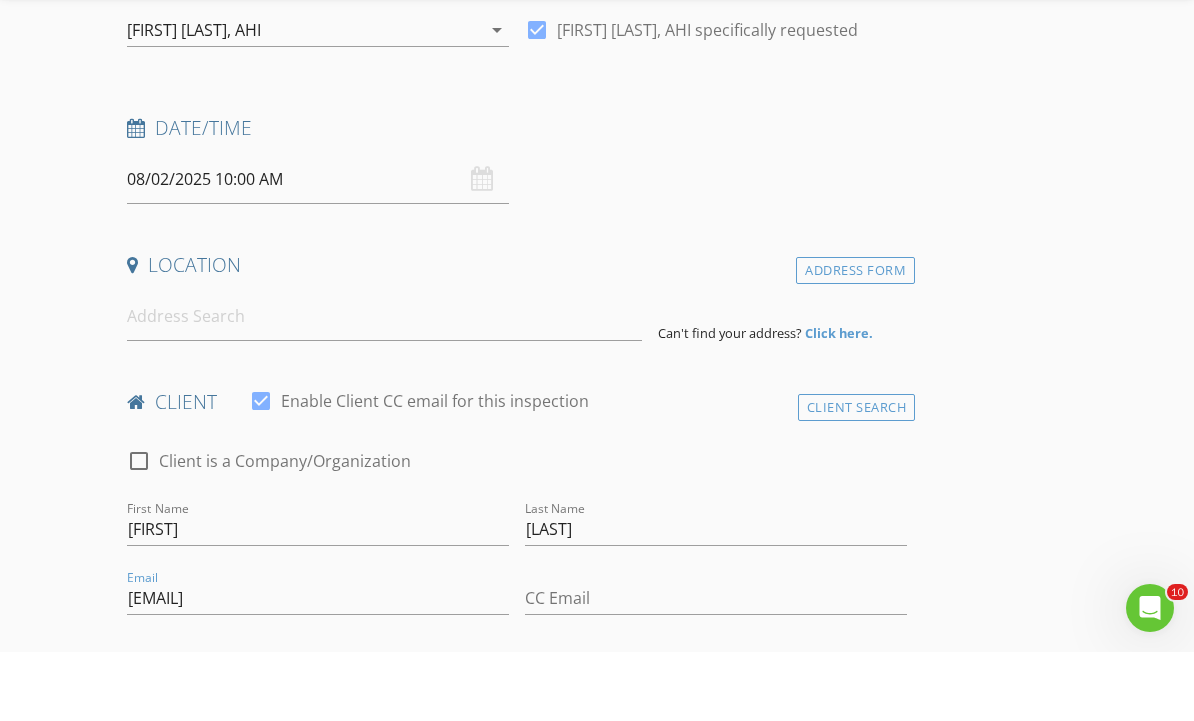 click on "Phone" at bounding box center (318, 736) 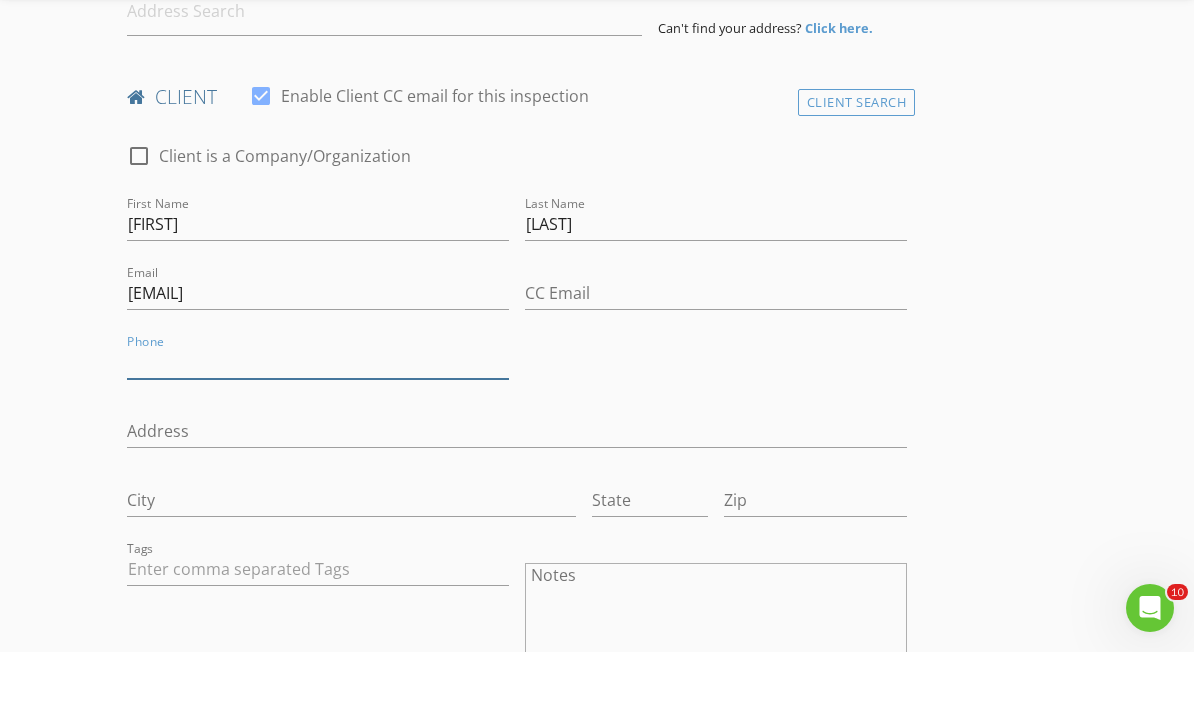 click on "Phone" at bounding box center (318, 431) 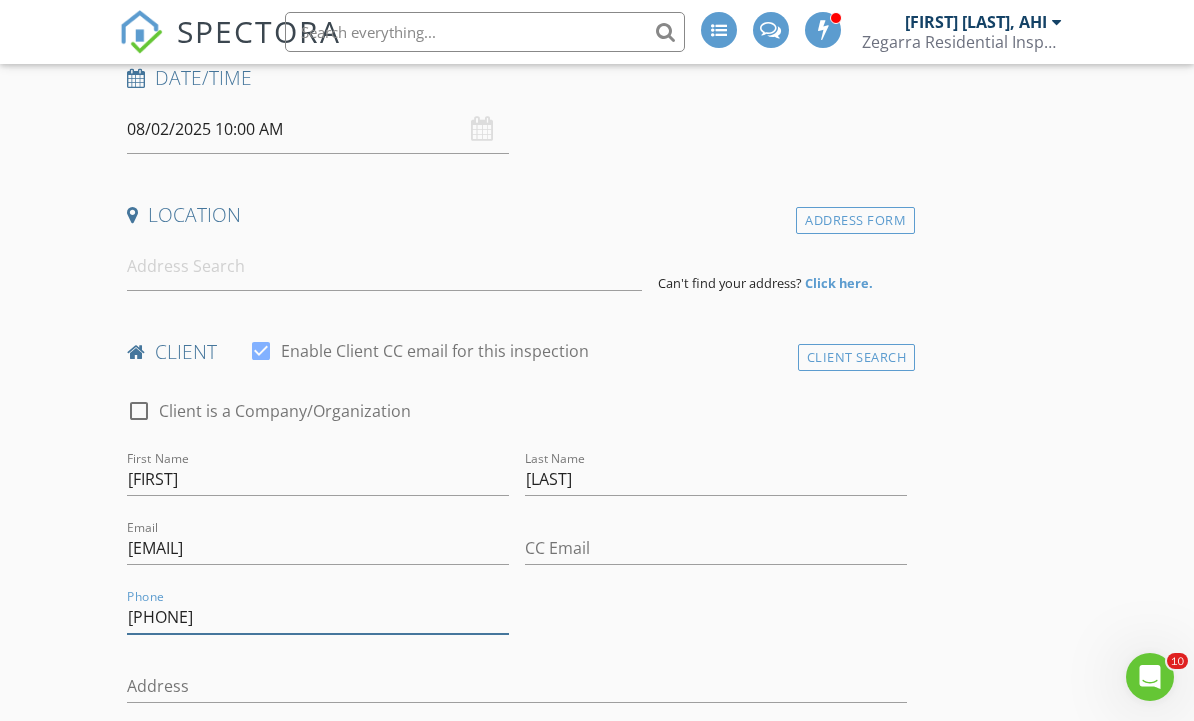 scroll, scrollTop: 296, scrollLeft: 0, axis: vertical 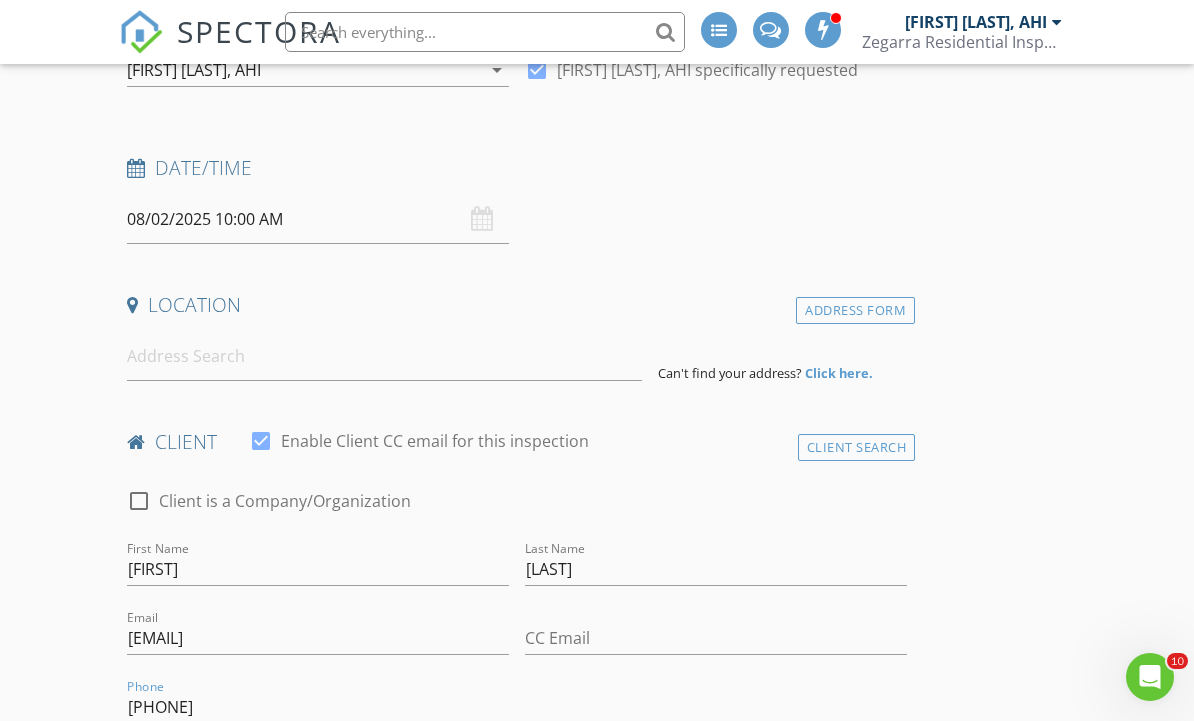 click on "08/02/2025 10:00 AM" at bounding box center [318, 219] 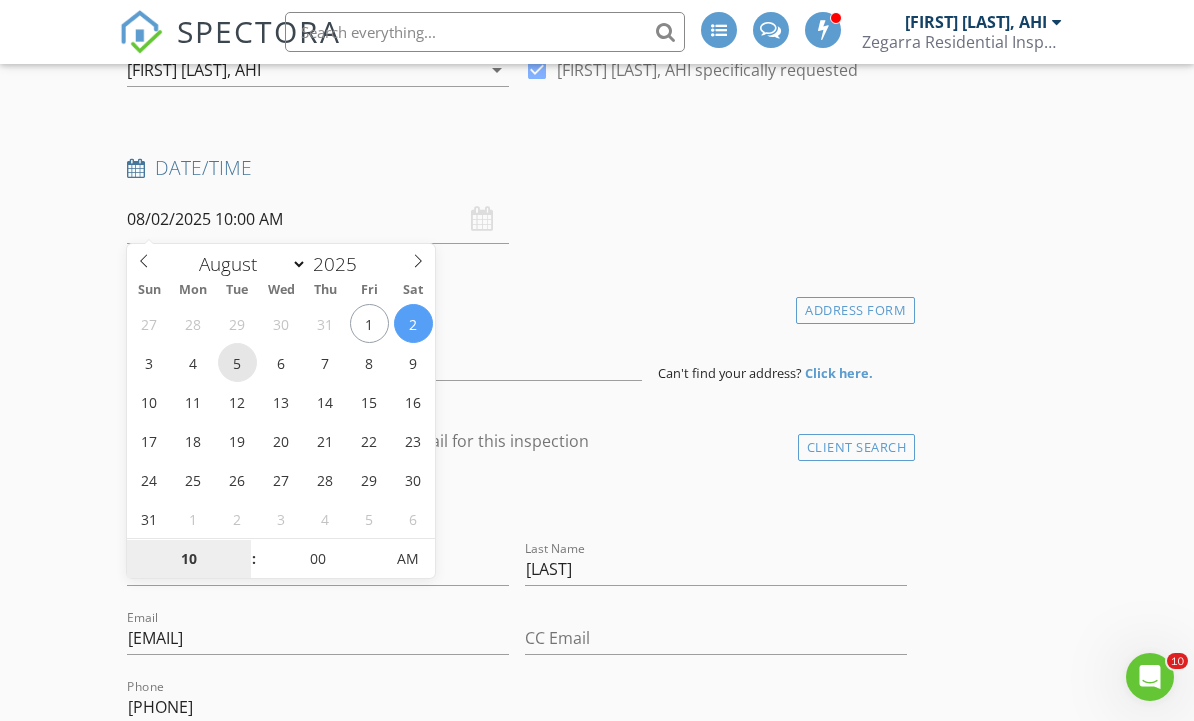 type on "08/05/2025 10:00 AM" 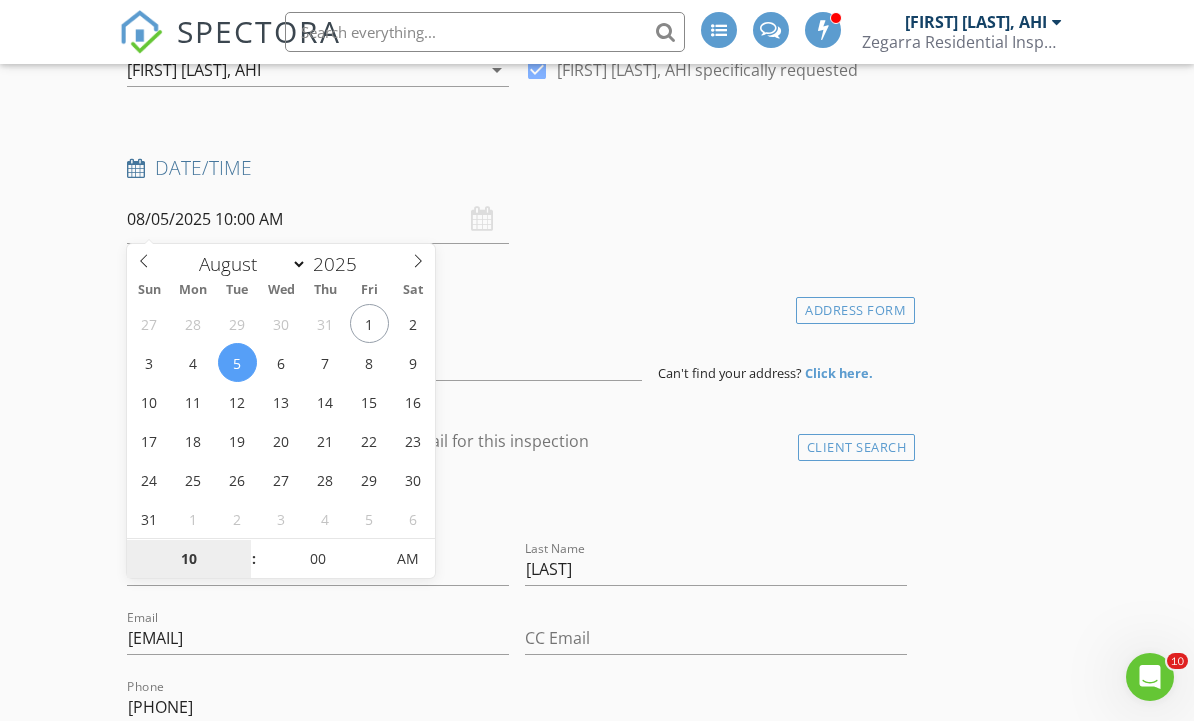 type on "11" 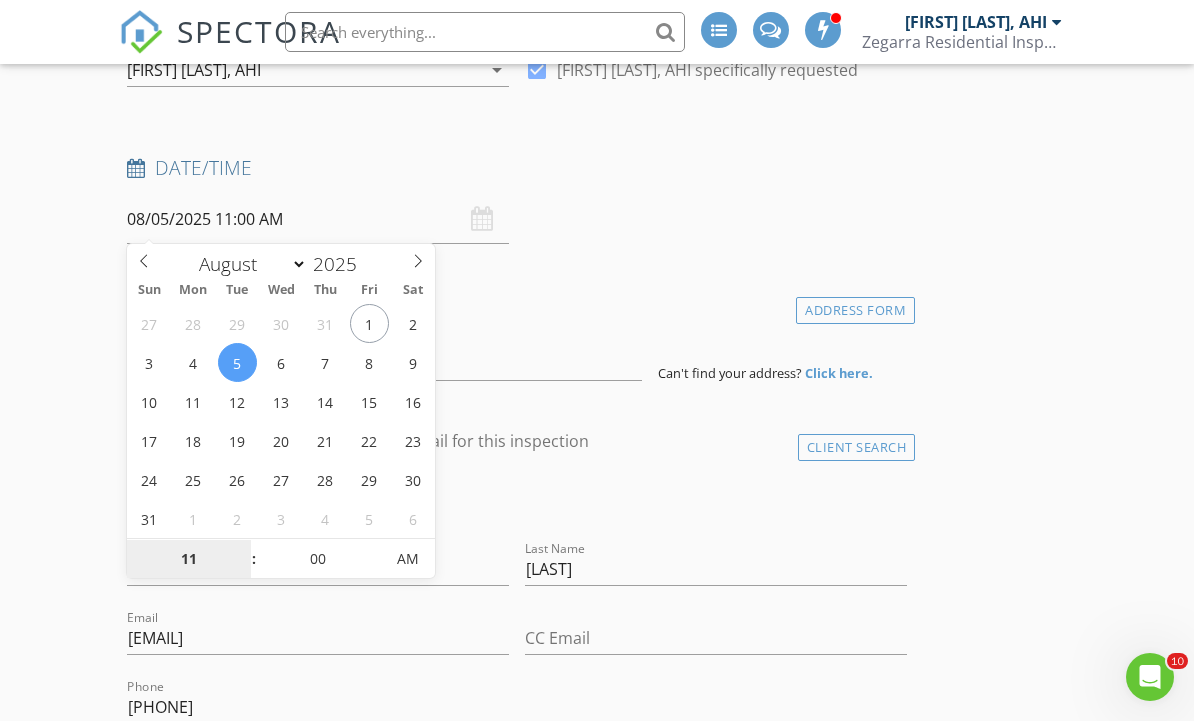 type on "12" 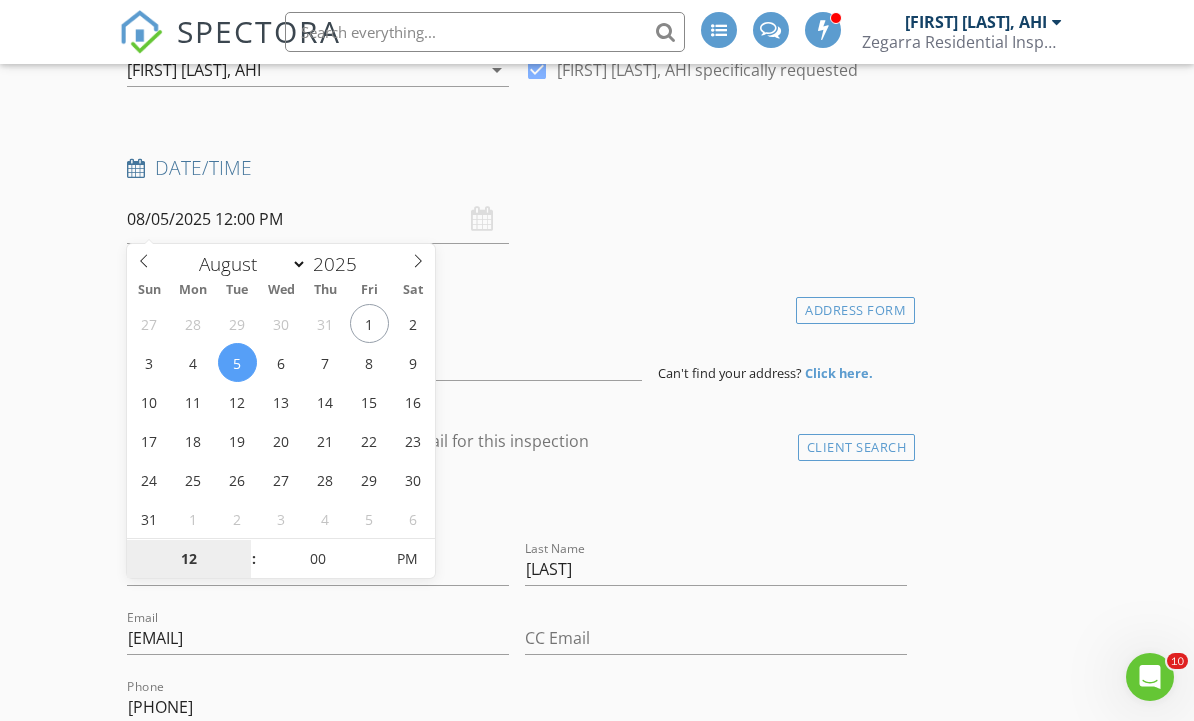 type on "01" 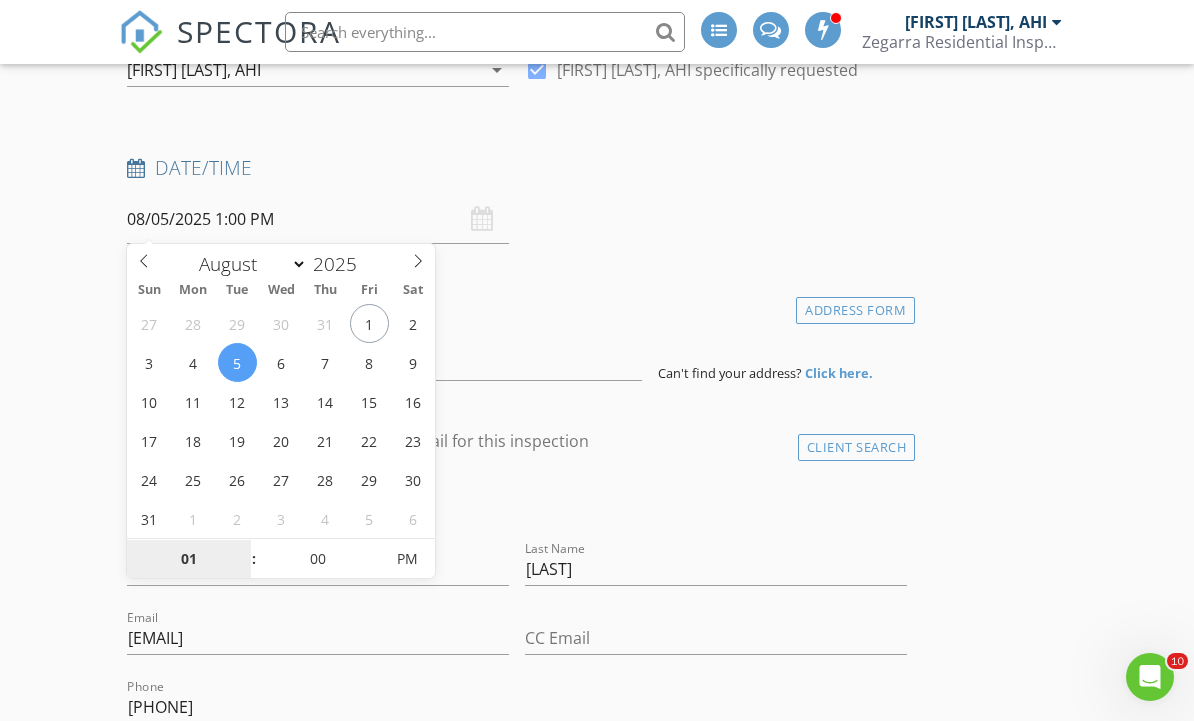 type on "02" 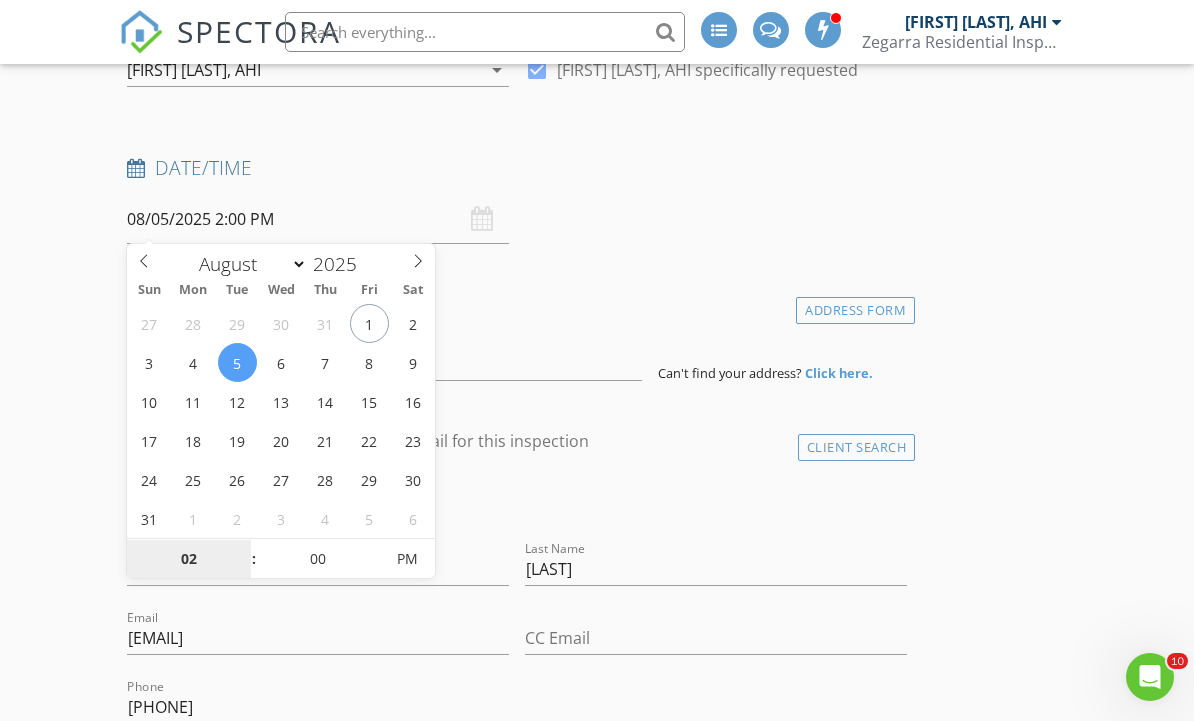 type on "01" 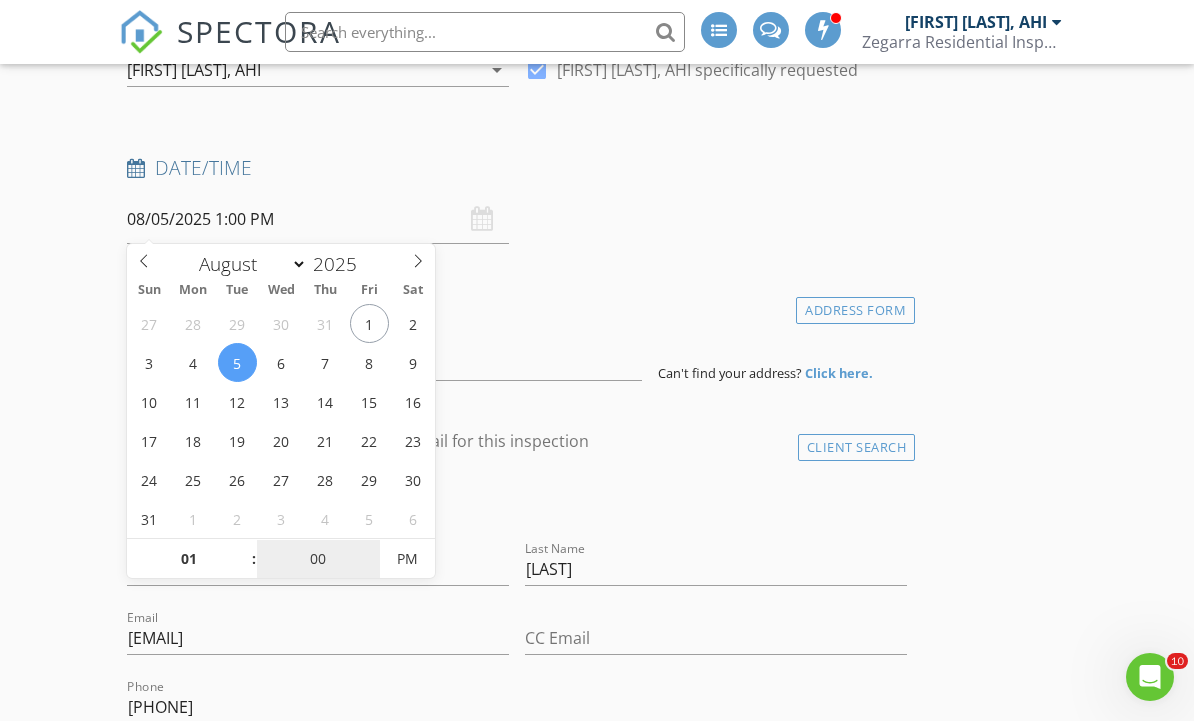 type on "05" 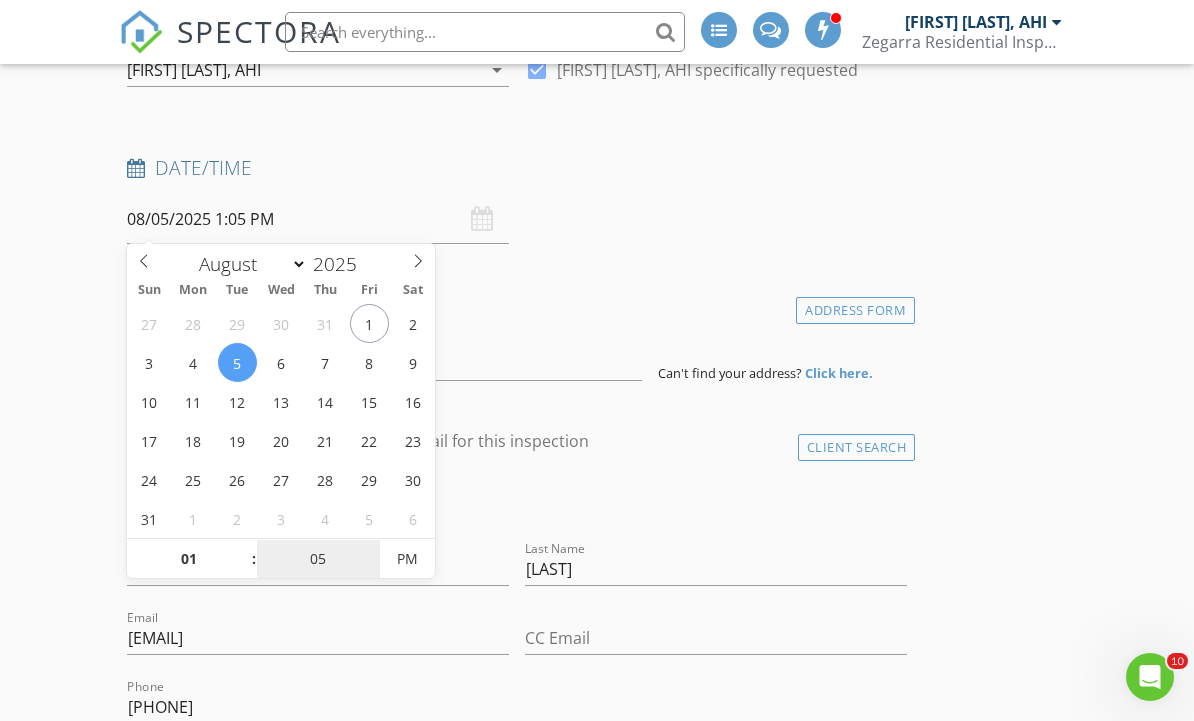 type on "10" 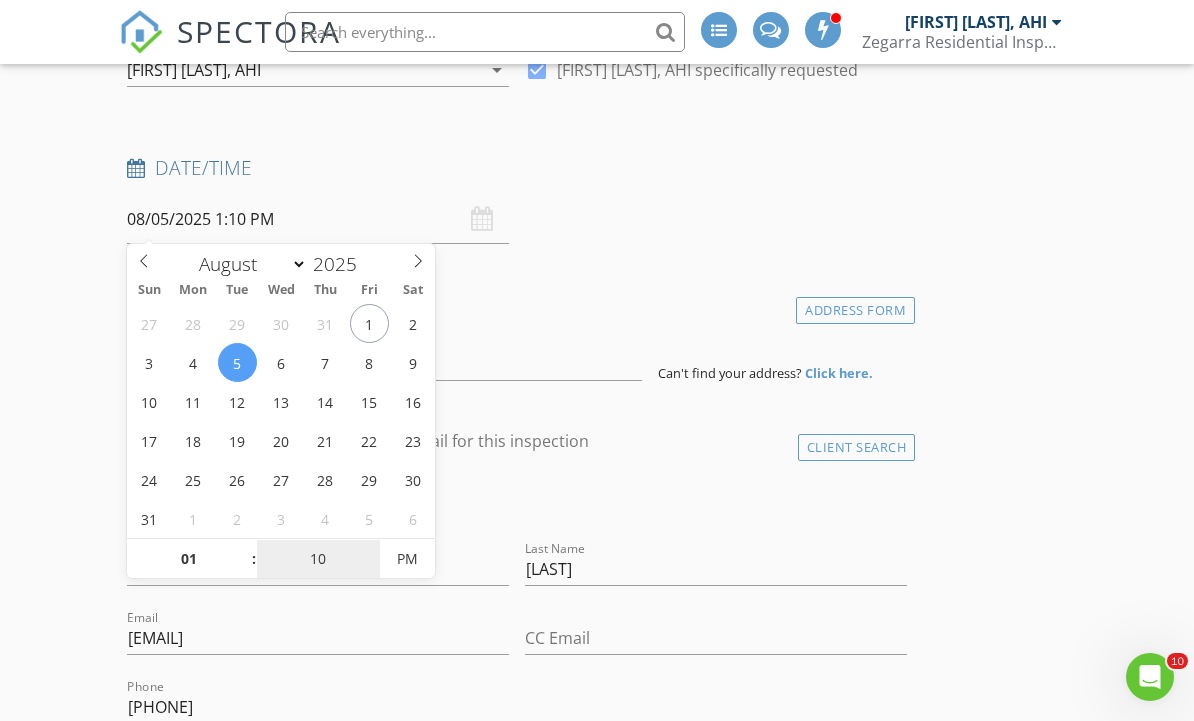 type on "15" 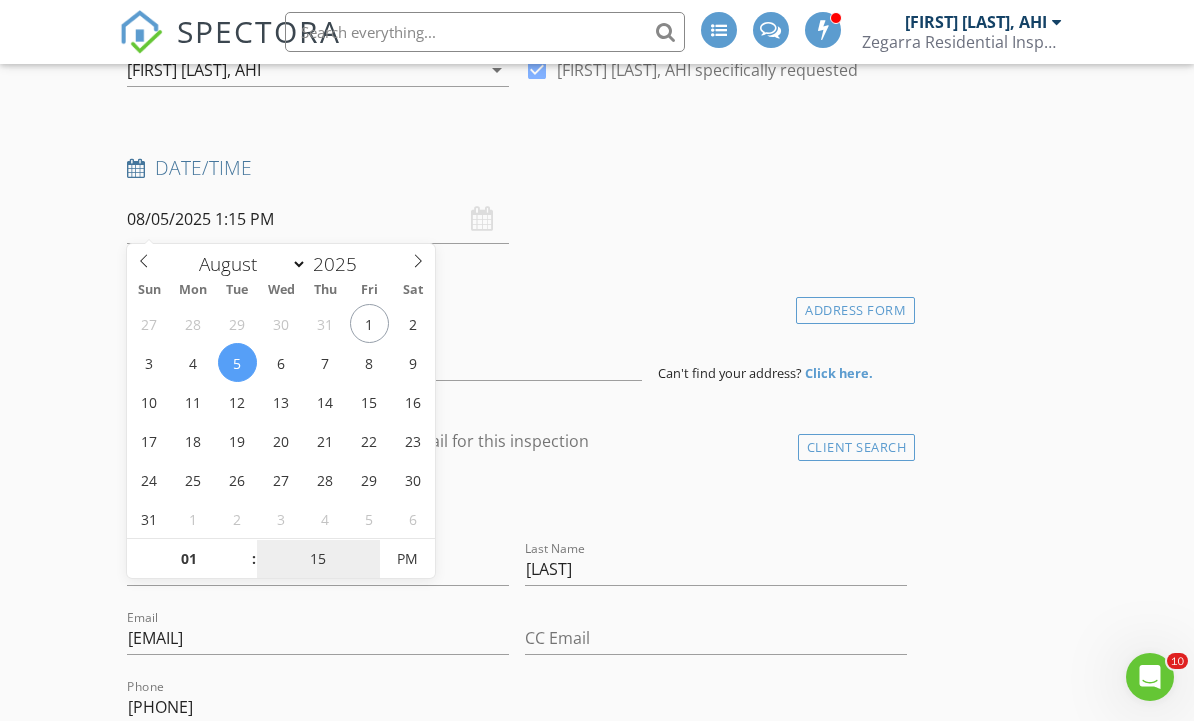 type on "20" 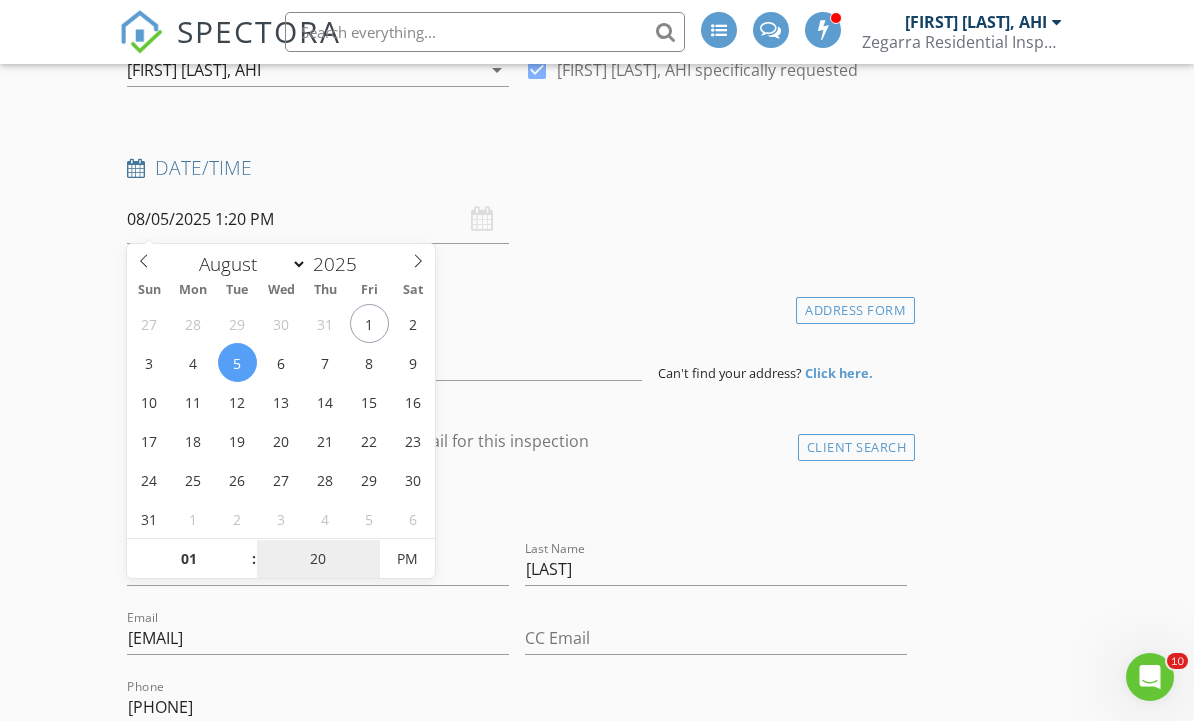 type on "25" 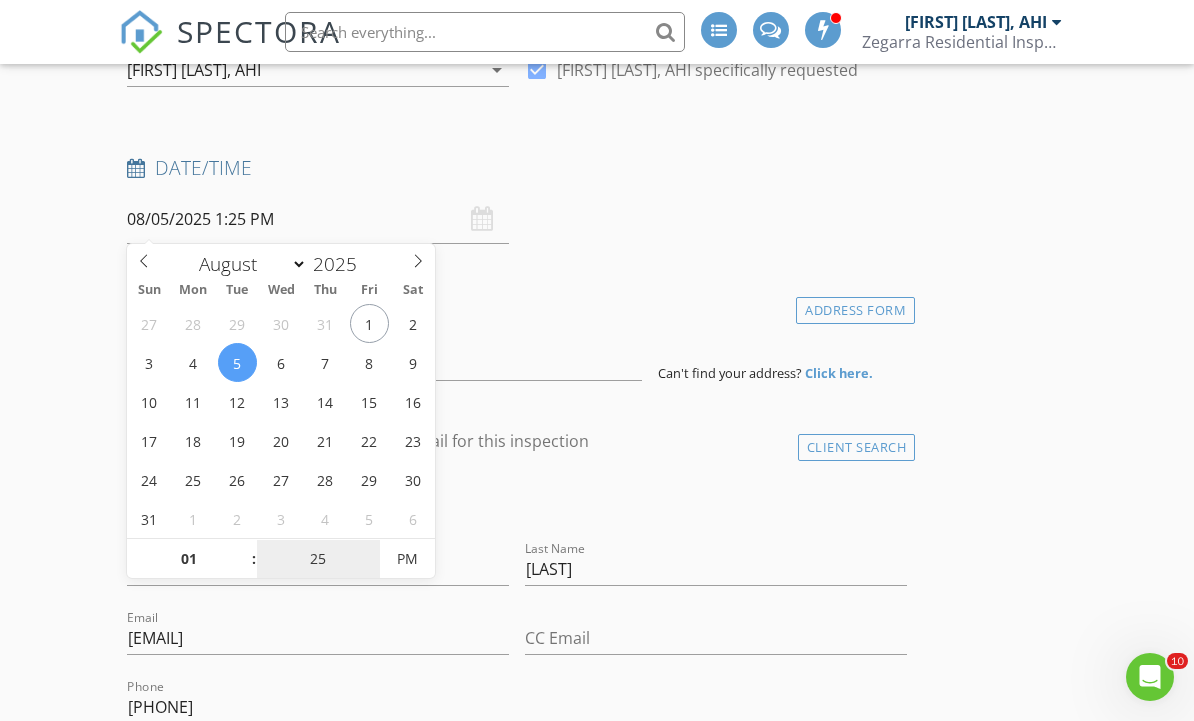 type on "30" 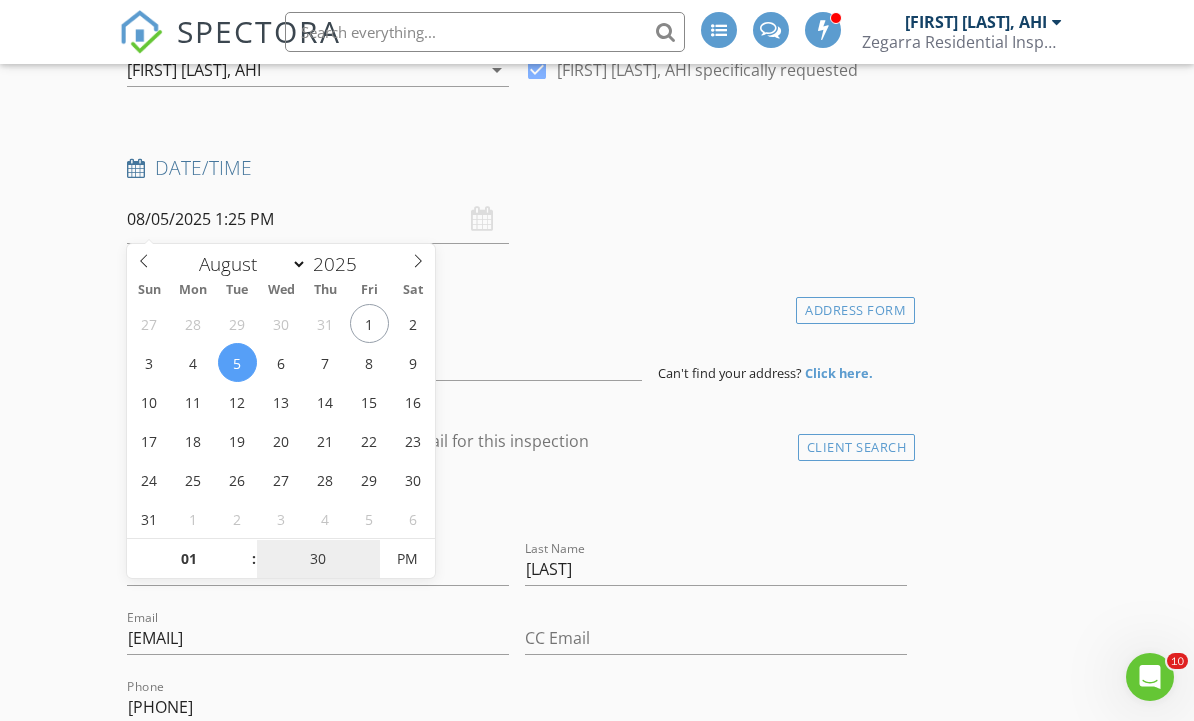 type on "08/05/2025 1:30 PM" 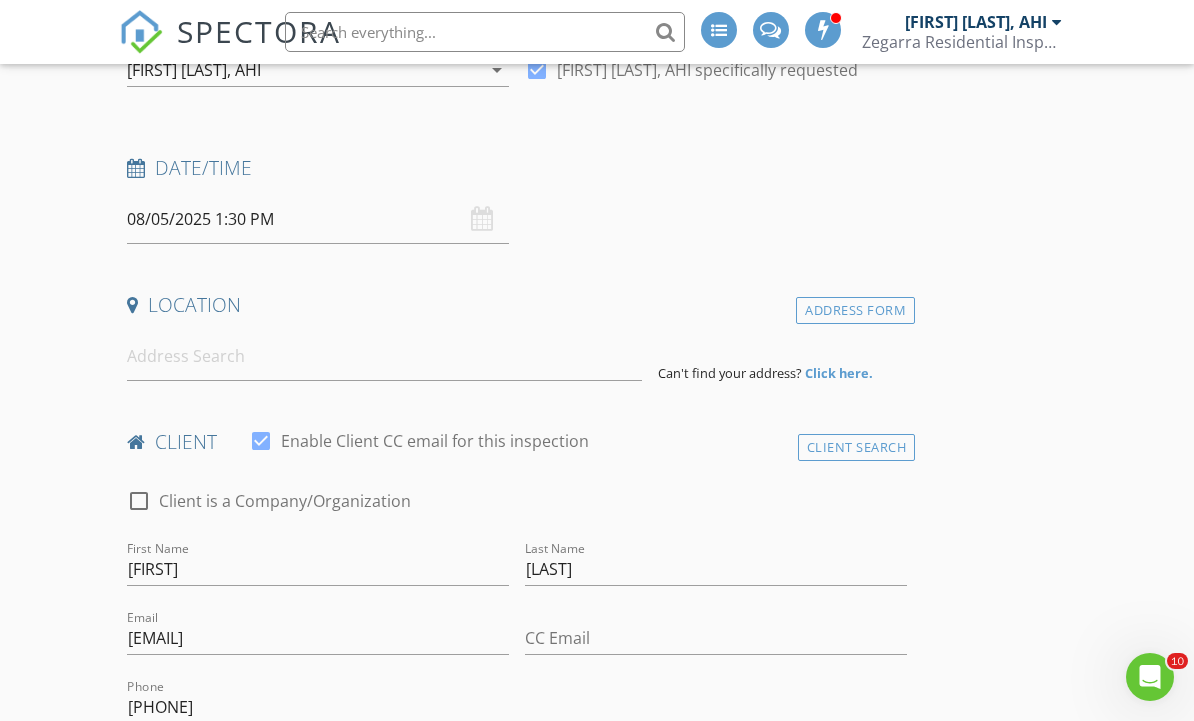 click on "INSPECTOR(S)
check_box   Michael Zegarra, AHI   PRIMARY   Michael Zegarra, AHI arrow_drop_down   check_box Michael Zegarra, AHI specifically requested
Date/Time
08/05/2025 1:30 PM
Location
Address Form       Can't find your address?   Click here.
client
check_box Enable Client CC email for this inspection   Client Search     check_box_outline_blank Client is a Company/Organization     First Name Setsuko   Last Name Kameya   Email sk.yorkson@gmail.com   CC Email   Phone 778-319-5272   Address   City   State   Zip     Tags         Notes   Private Notes
ADD ADDITIONAL client
SERVICES
check_box_outline_blank   Infrared Thermal Scan   By Certified Thermographer check_box_outline_blank   Condo Inspection   check_box_outline_blank   Townhouse Inspection   check_box_outline_blank" at bounding box center (596, 1689) 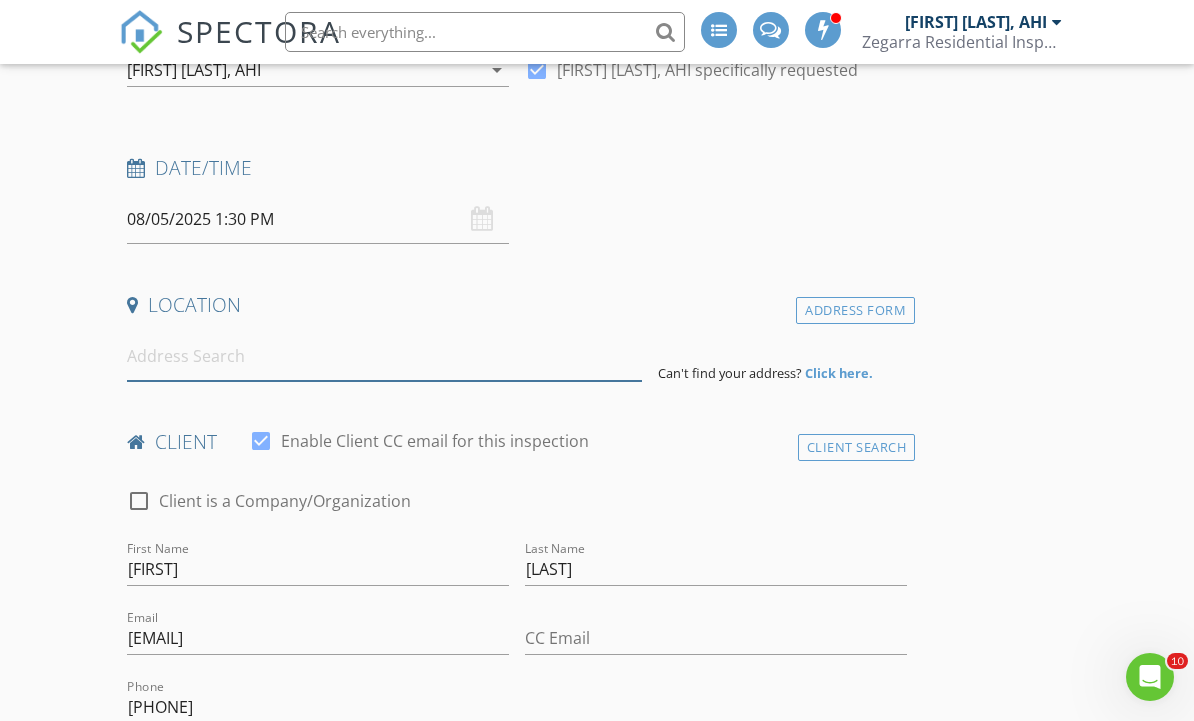 click at bounding box center [384, 356] 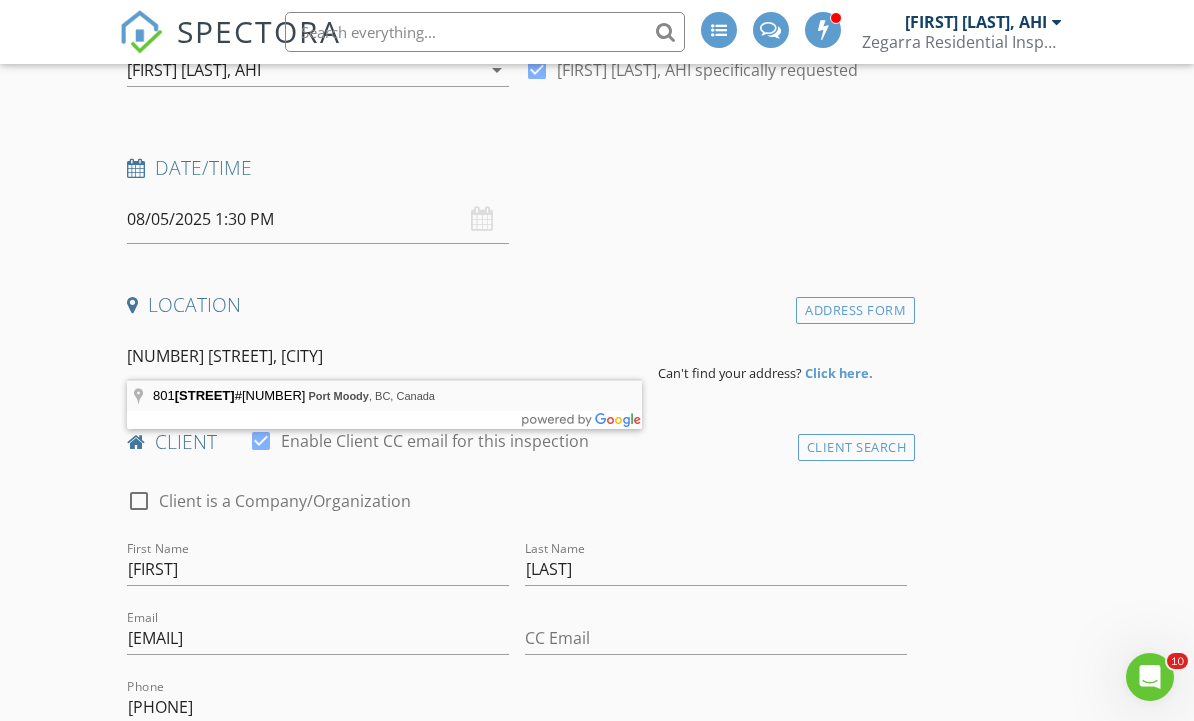 type on "801 Klahanie Dr #209, Port Moody, BC, Canada" 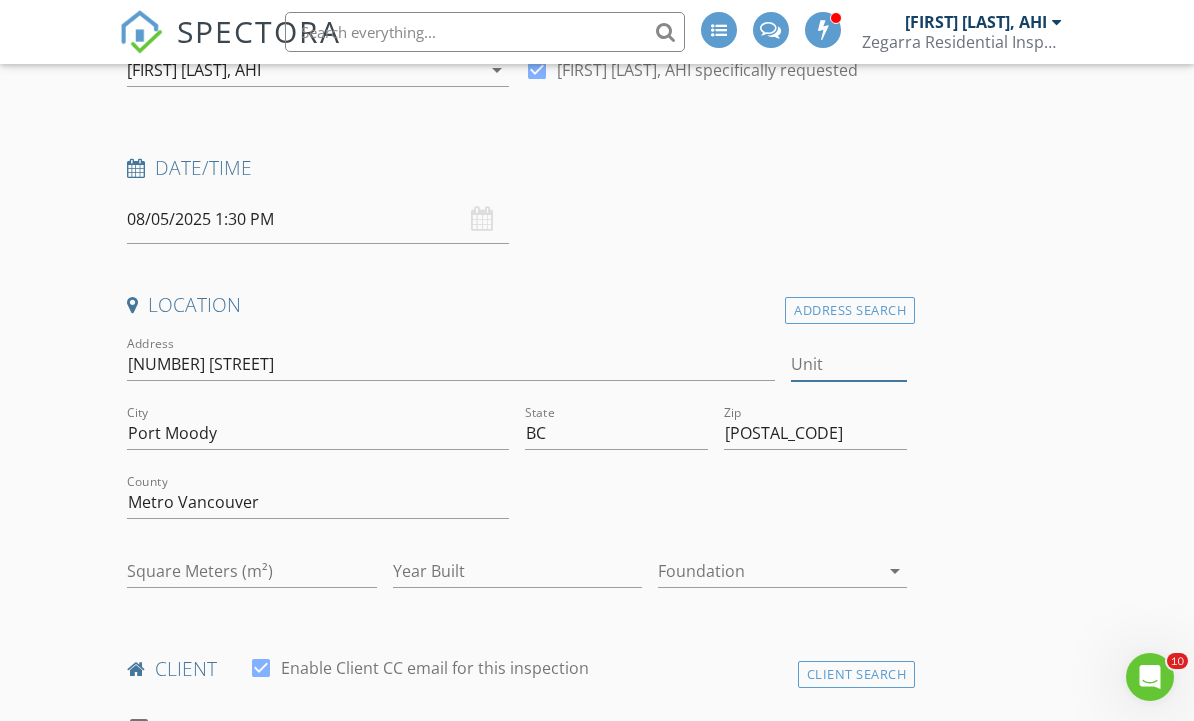 click on "Unit" at bounding box center (849, 364) 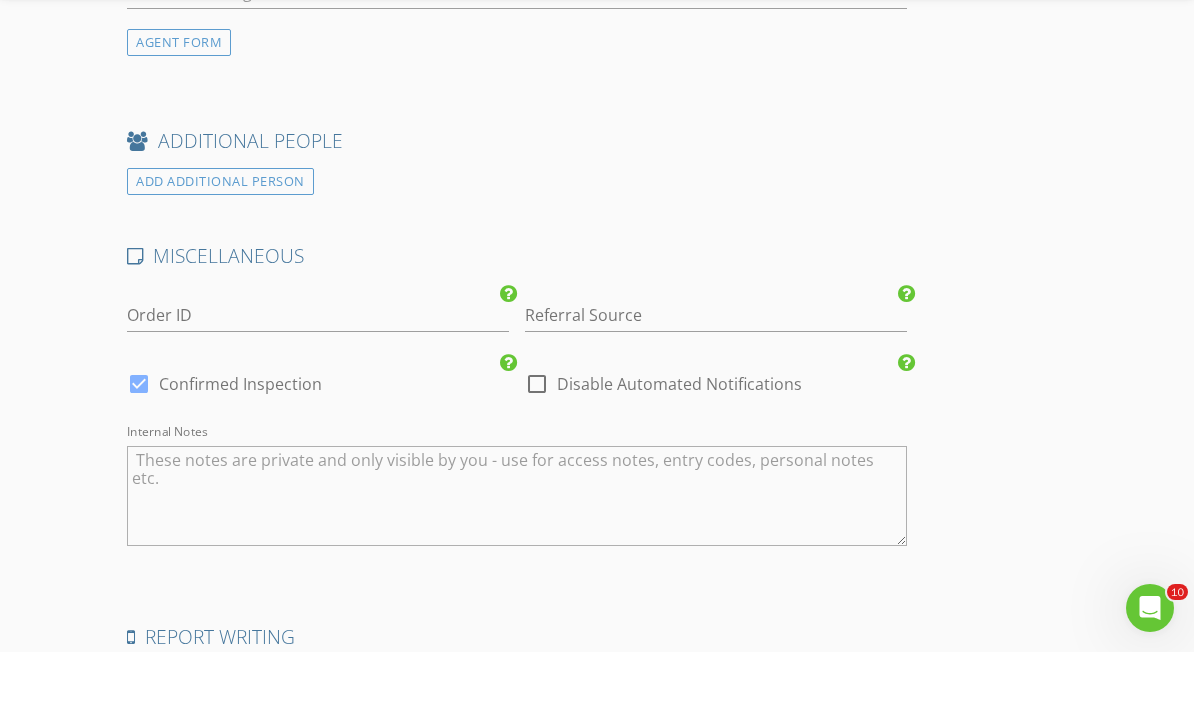 scroll, scrollTop: 3013, scrollLeft: 0, axis: vertical 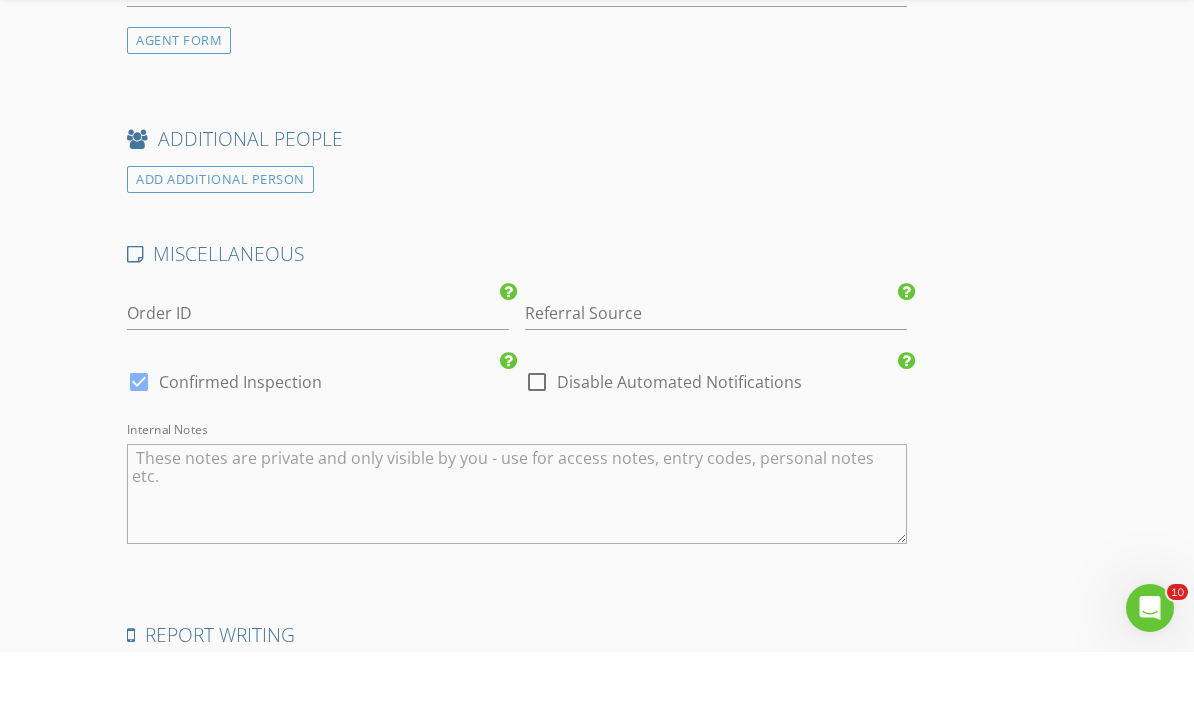 type on "209" 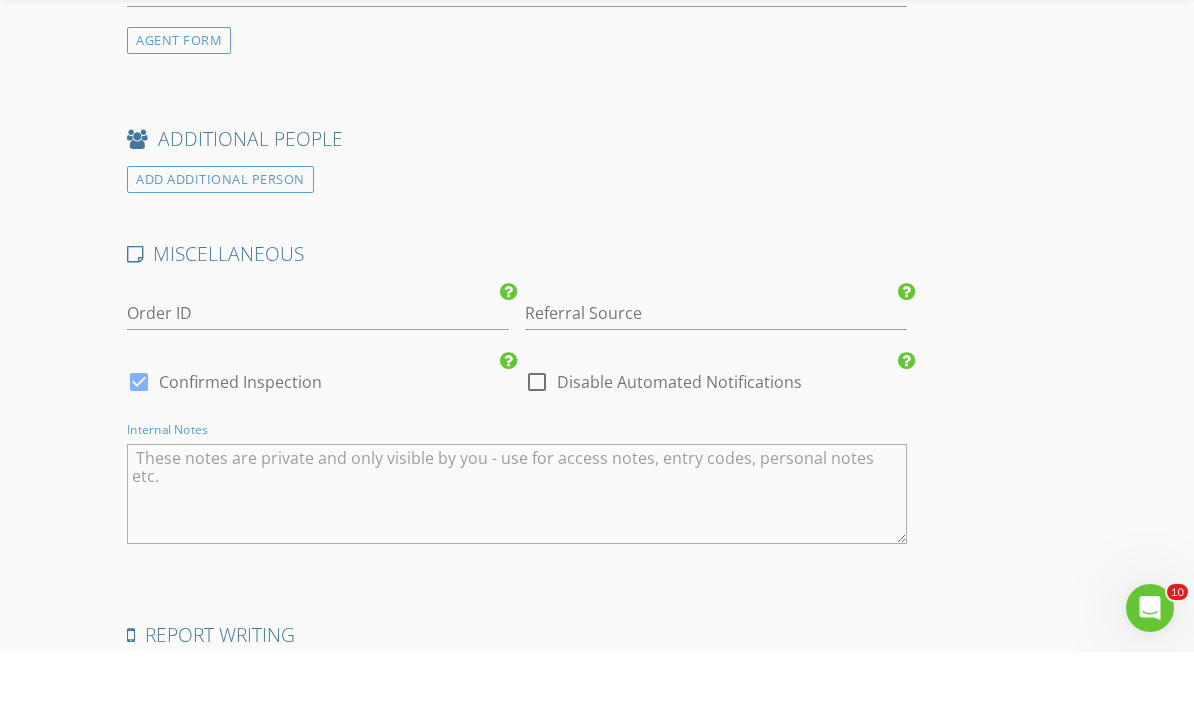 click at bounding box center [517, 563] 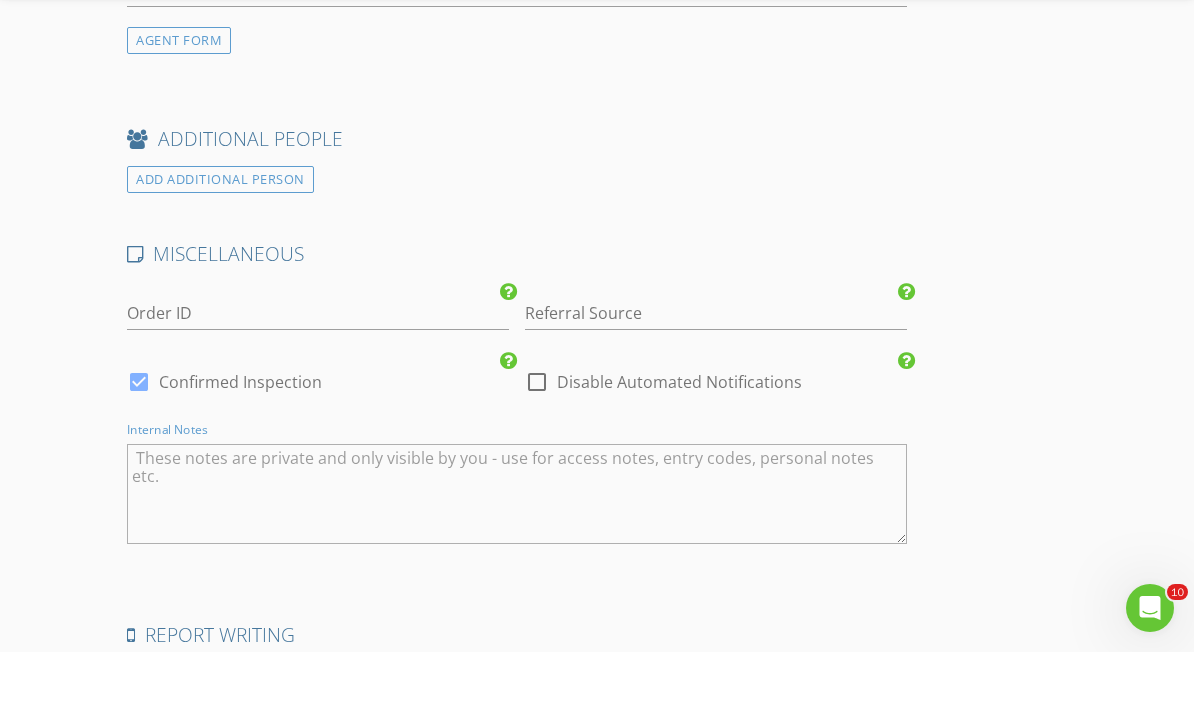 paste on "Welcome to 209-801 Klahanie Drive, a vibrant Port Moody gem where community spark meets modern living! This stylish 2-bed, 2-bath condo WITH TWO PARKING and a storage locker is nestled in the heart of a lively neighbourhood brimming with local charm. Wake up to morning coffee on your bright balcony overlooking green, manicured courtyards. Step outside and you´re just a stroll from Klahanie Park, scenic trails, top schools, and the cozy Port Moody waterfront cafés and breweries. Inside, the open-concept living space is tailor-made for hosting friends over cheese boards and cozy nights. With sleek stainless appliances, built-in shelving for your design-forward vibe, and room to roam, this space feels like home. Ideal for families, professionals, or anyone craving connection and convenience. (31498135)" 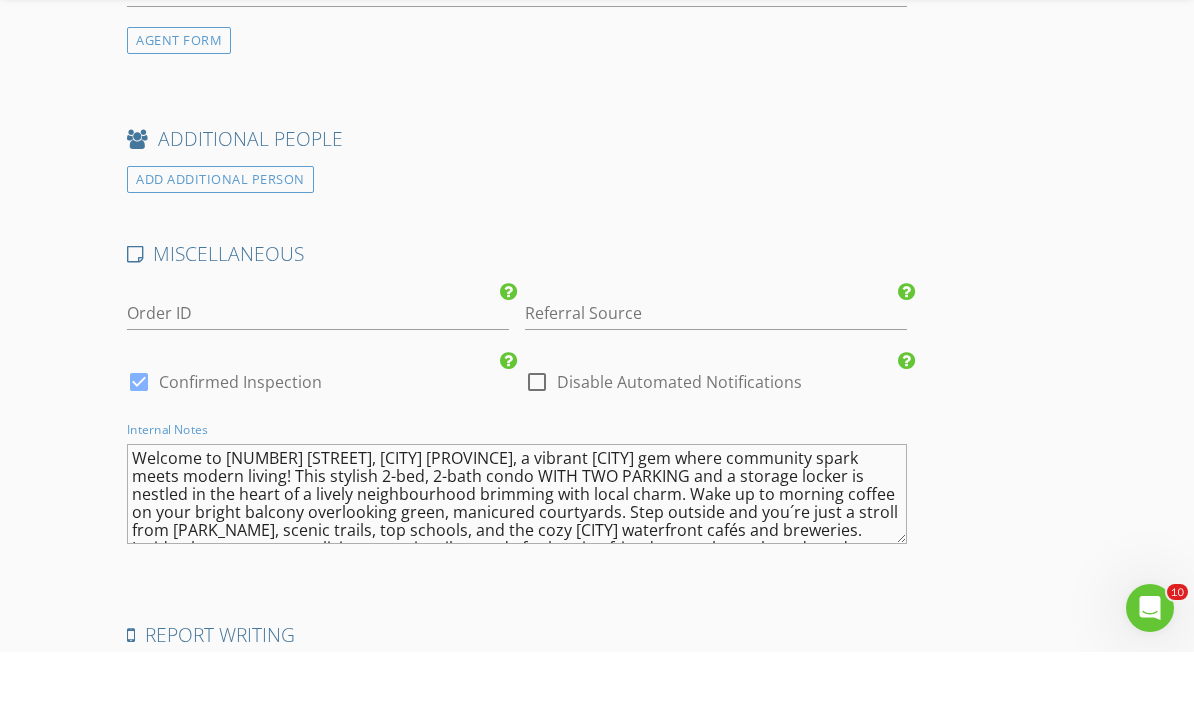scroll, scrollTop: 72, scrollLeft: 0, axis: vertical 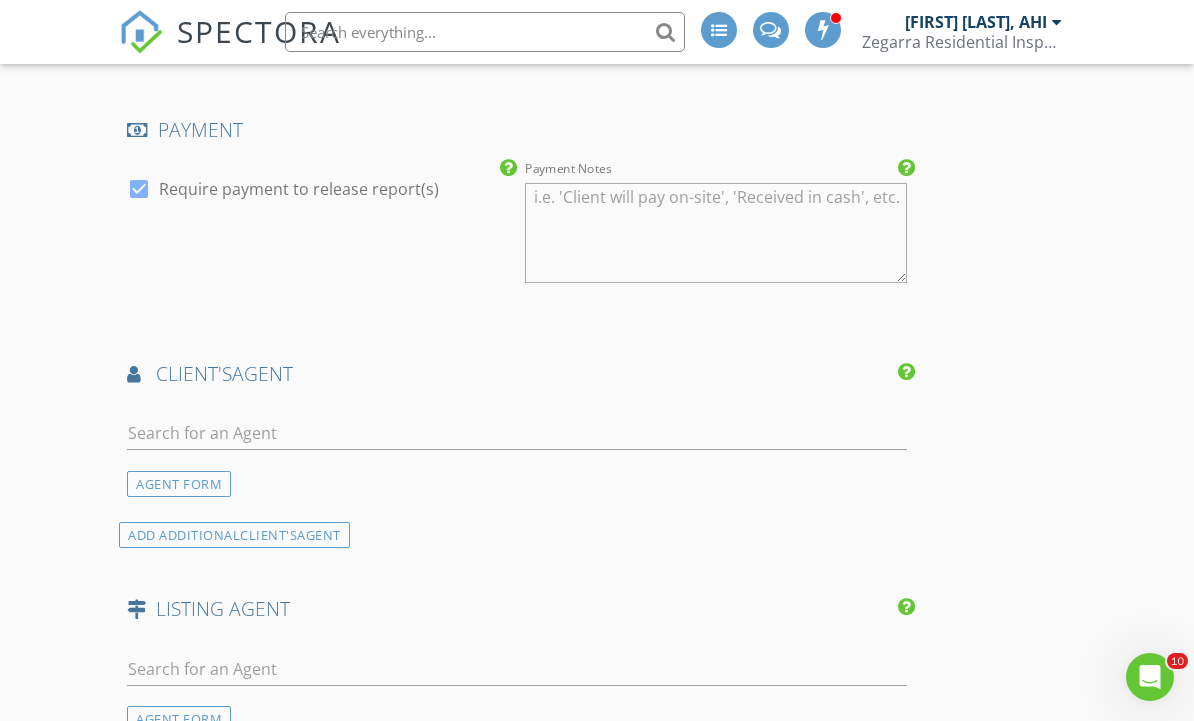 type on "Welcome to 209-801 Klahanie Drive, a vibrant Port Moody gem where community spark meets modern living! This stylish 2-bed, 2-bath condo WITH TWO PARKING and a storage locker is nestled in the heart of a lively neighbourhood brimming with local charm. Wake up to morning coffee on your bright balcony overlooking green, manicured courtyards. Step outside and you´re just a stroll from Klahanie Park, scenic trails, top schools, and the cozy Port Moody waterfront cafés and breweries. Inside, the open-concept living space is tailor-made for hosting friends over cheese boards and cozy nights. With sleek stainless appliances, built-in shelving for your design-forward vibe, and room to roam, this space feels like home. Ideal for families, professionals, or anyone craving connection and convenience. (31498135)" 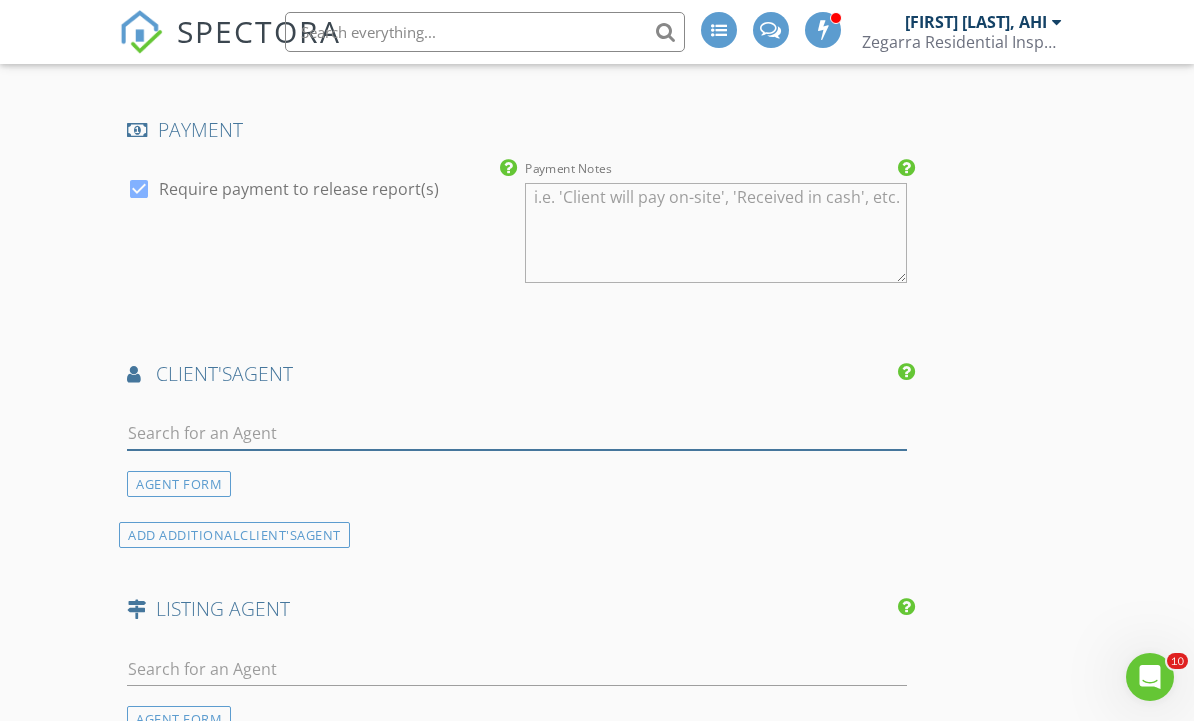click at bounding box center [517, 433] 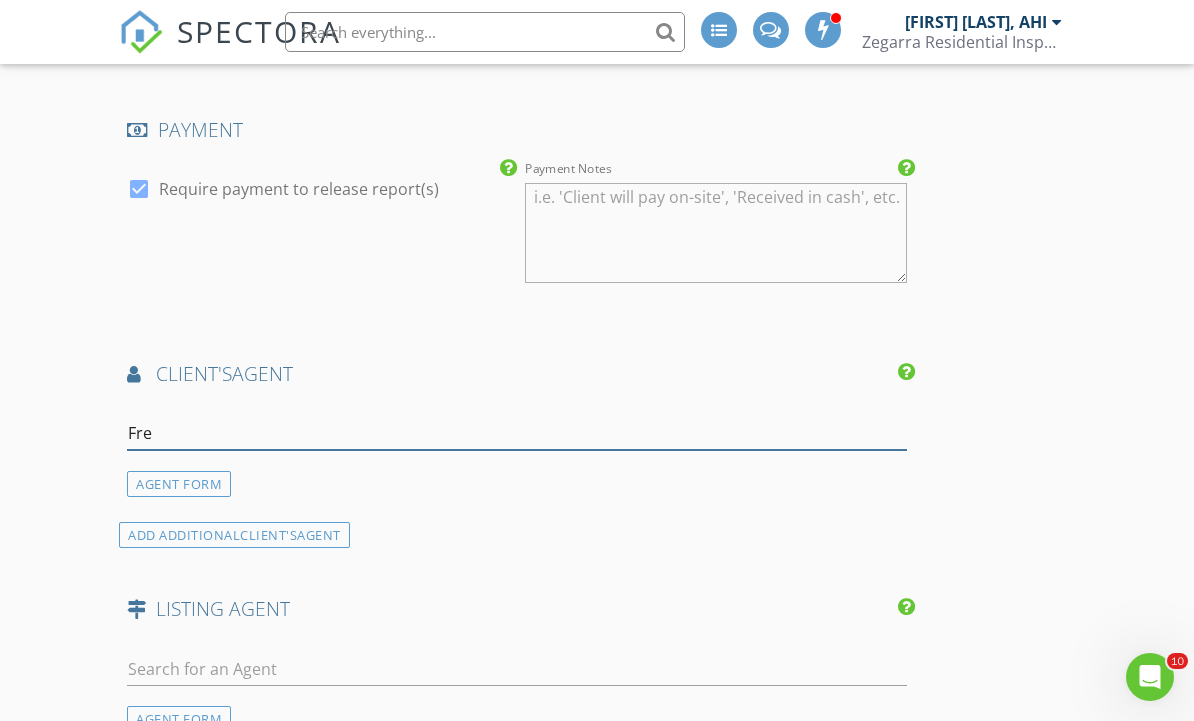type on "Fred" 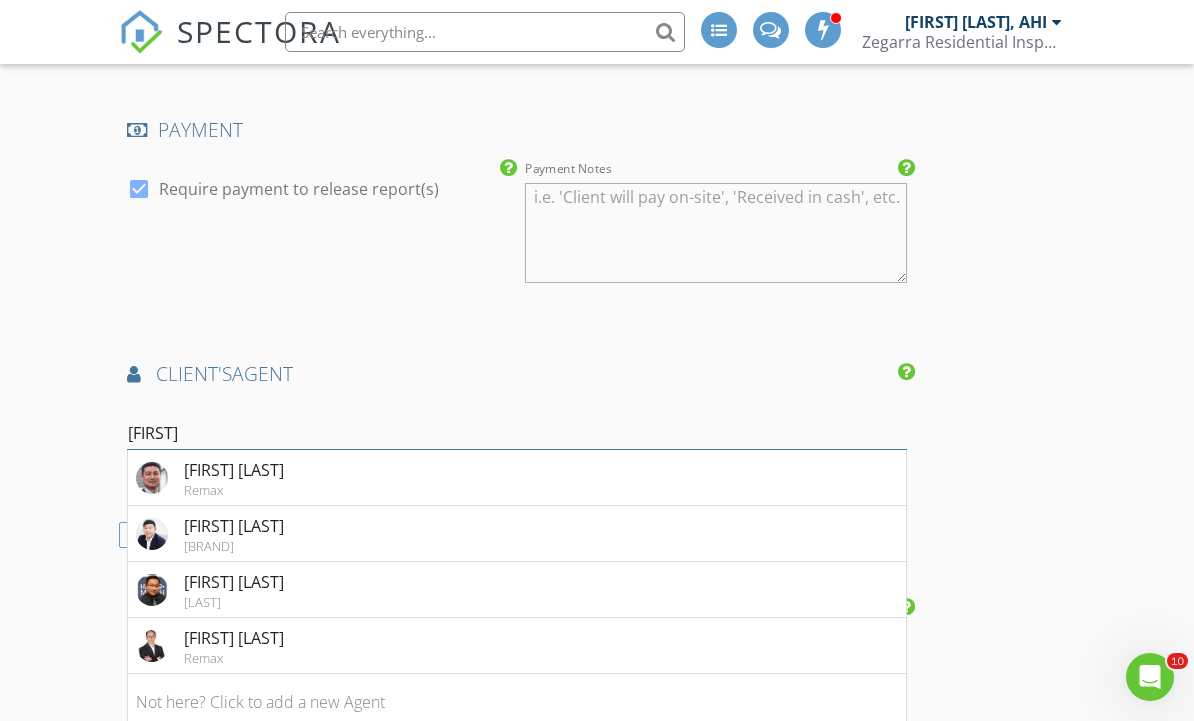 scroll, scrollTop: 2433, scrollLeft: 0, axis: vertical 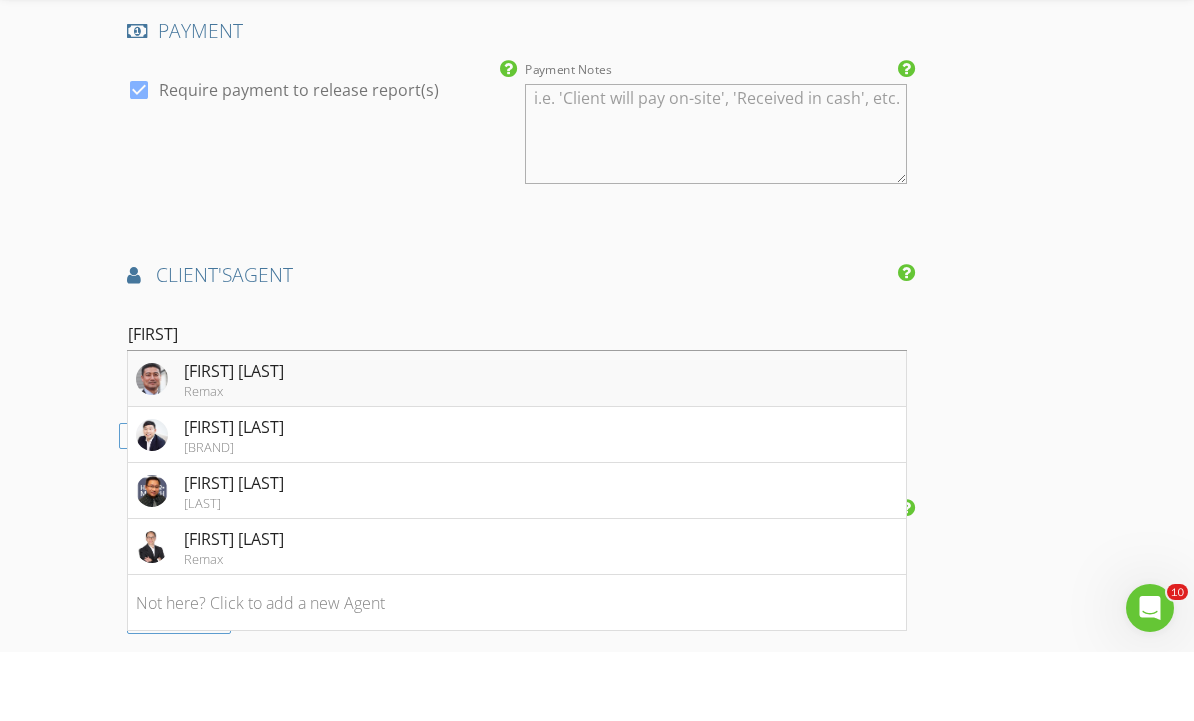click on "Remax" at bounding box center [234, 460] 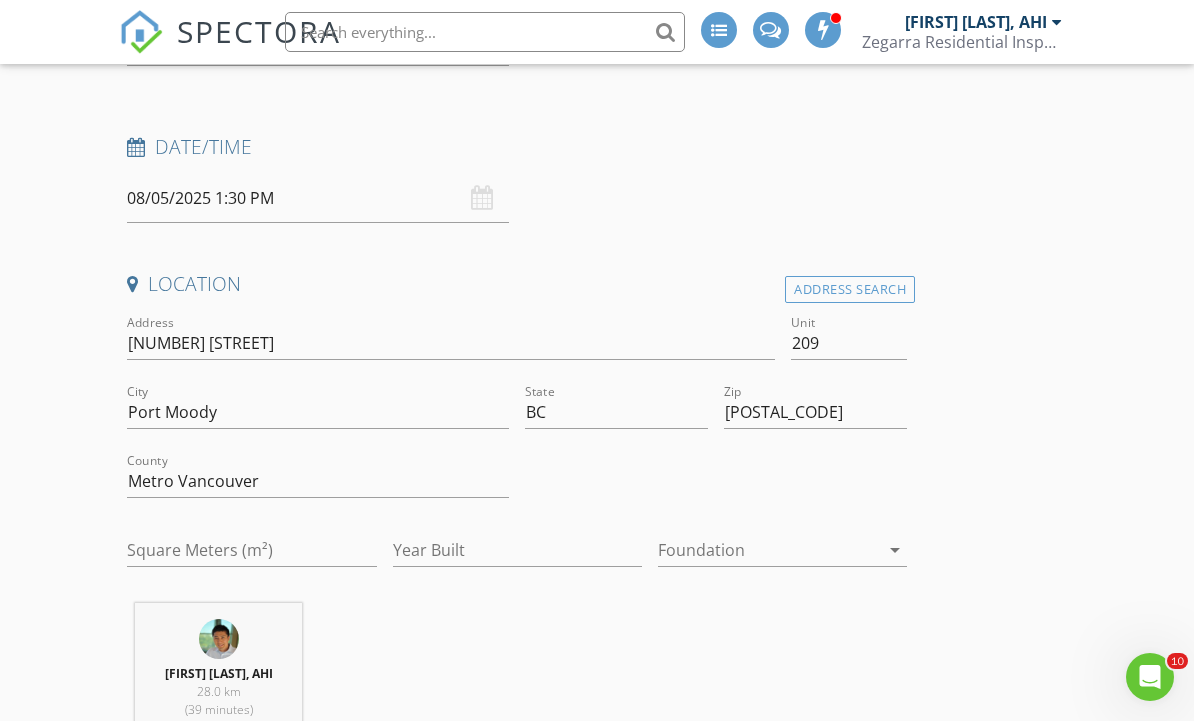 scroll, scrollTop: 251, scrollLeft: 0, axis: vertical 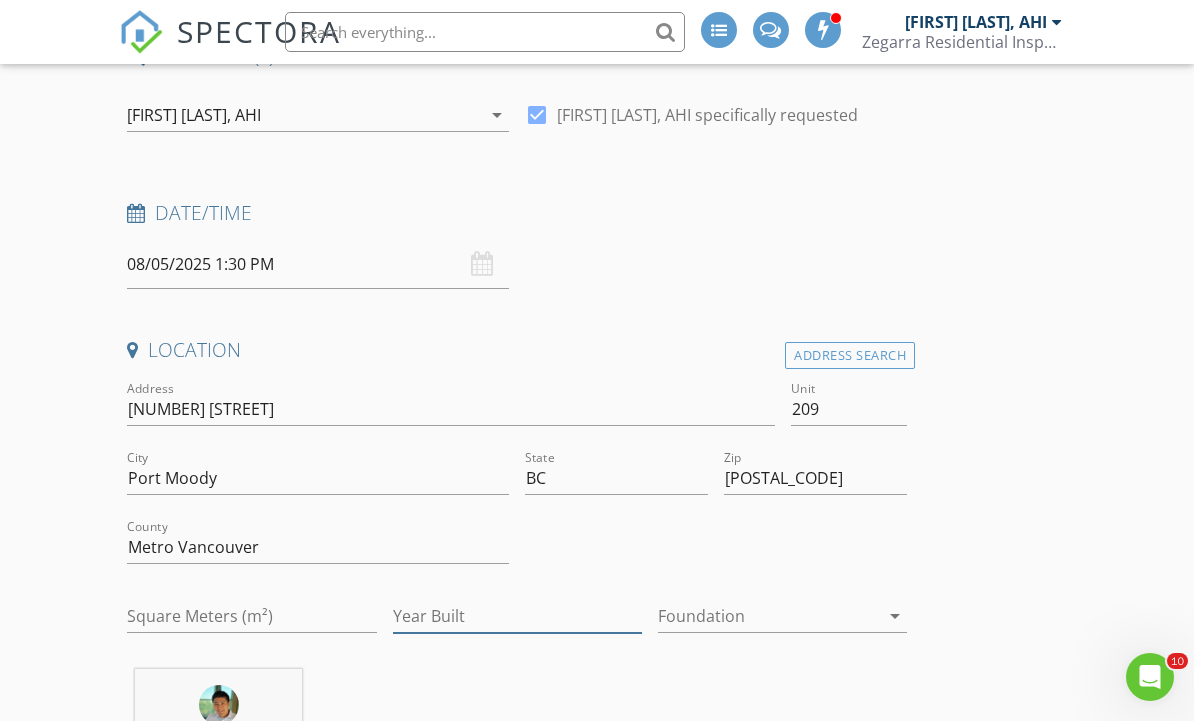 click on "Year Built" at bounding box center [517, 616] 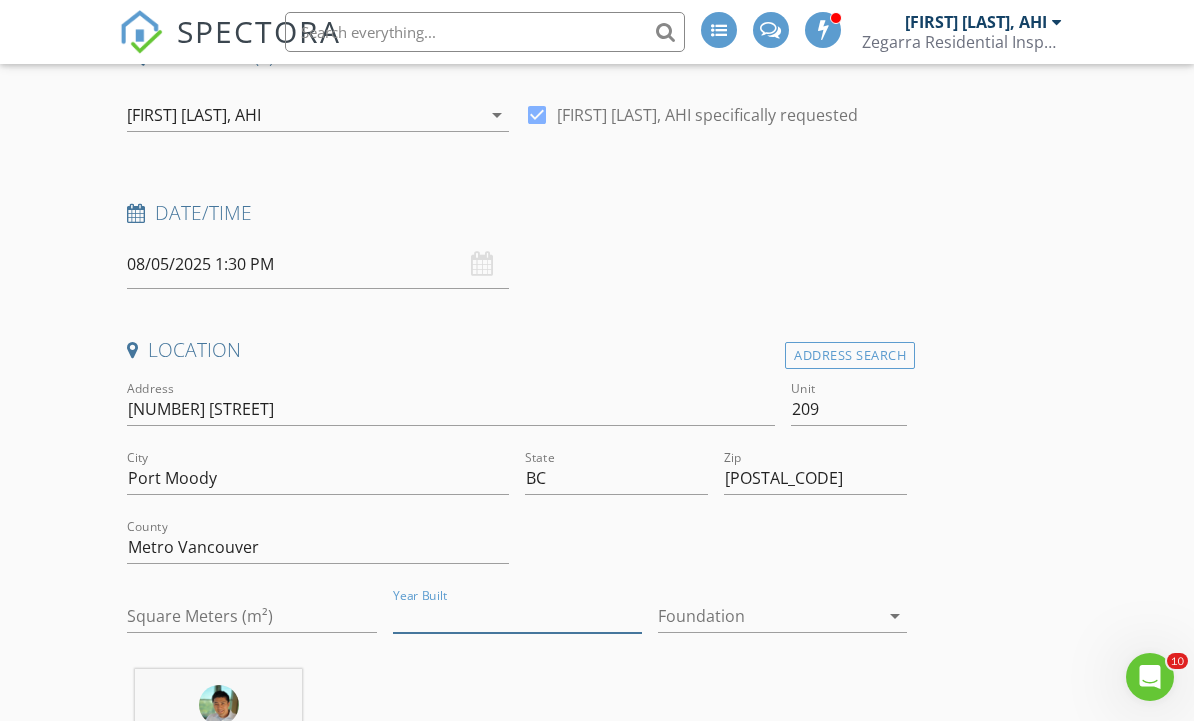 scroll, scrollTop: 469, scrollLeft: 0, axis: vertical 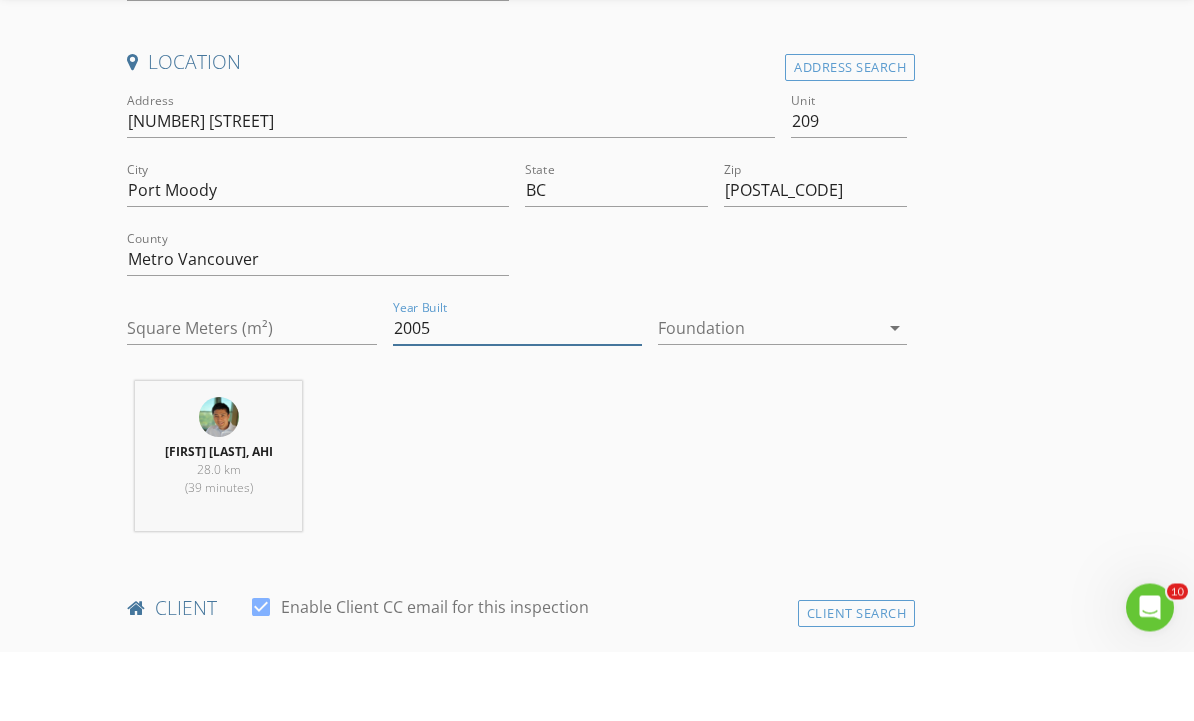 type on "2005" 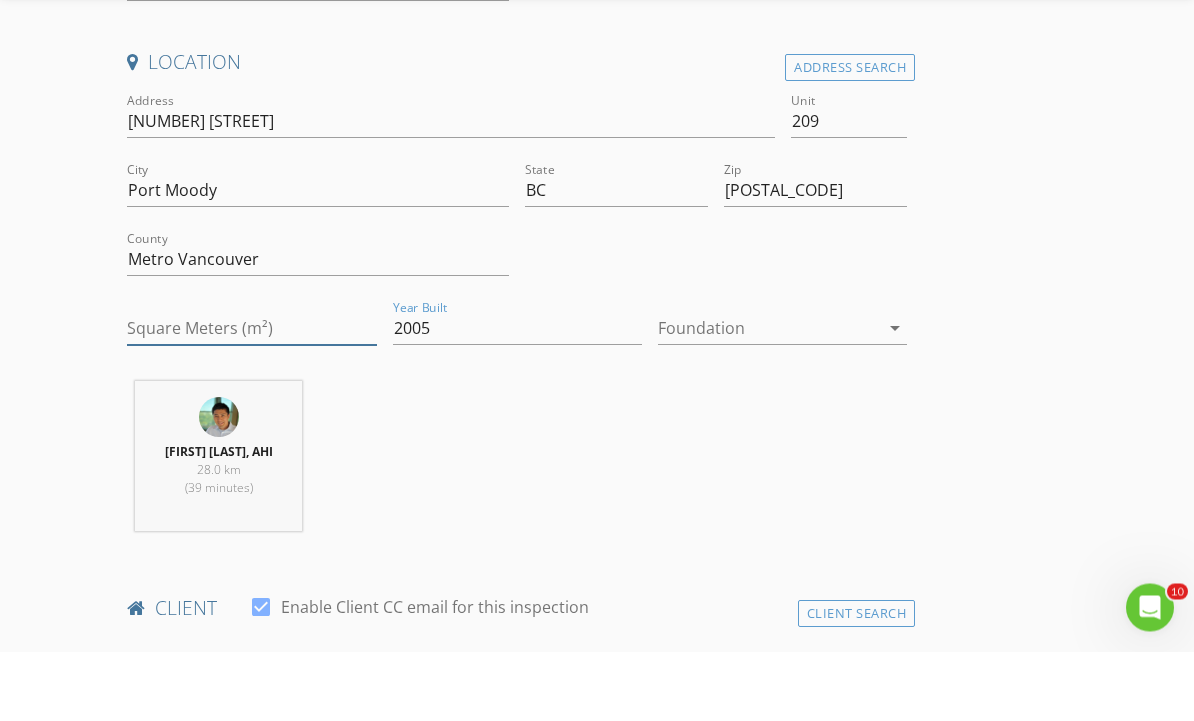 click on "Square Meters (m²)" at bounding box center (251, 398) 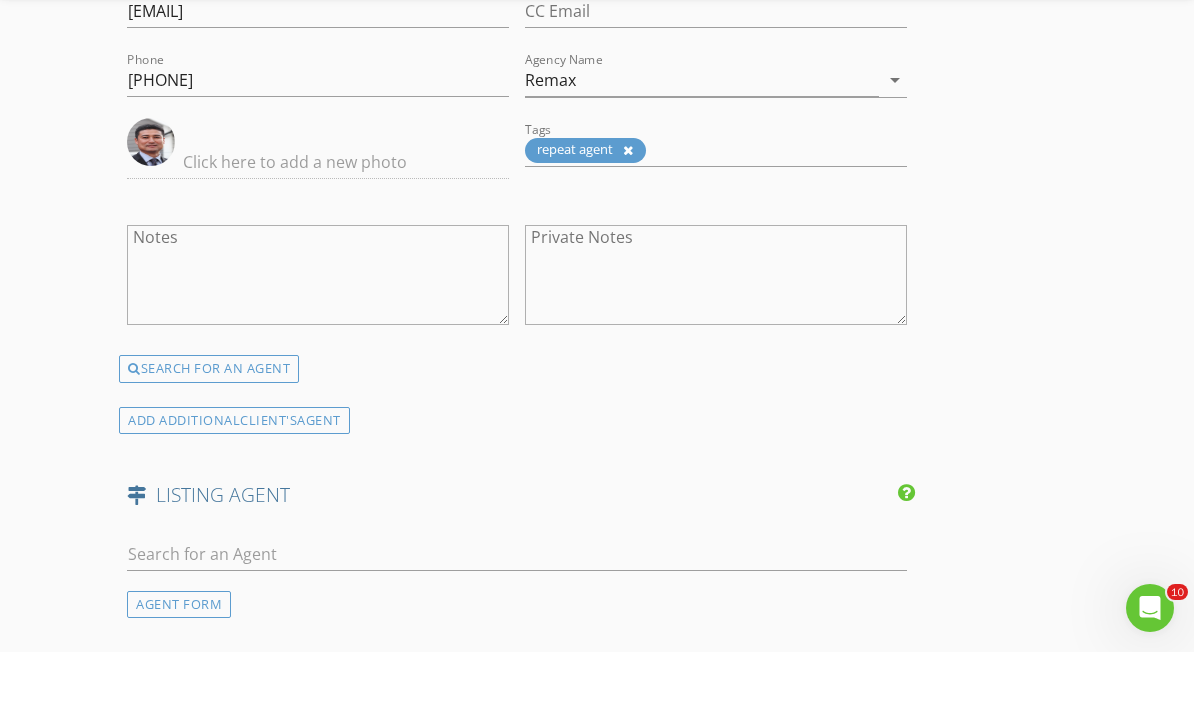 scroll, scrollTop: 3185, scrollLeft: 0, axis: vertical 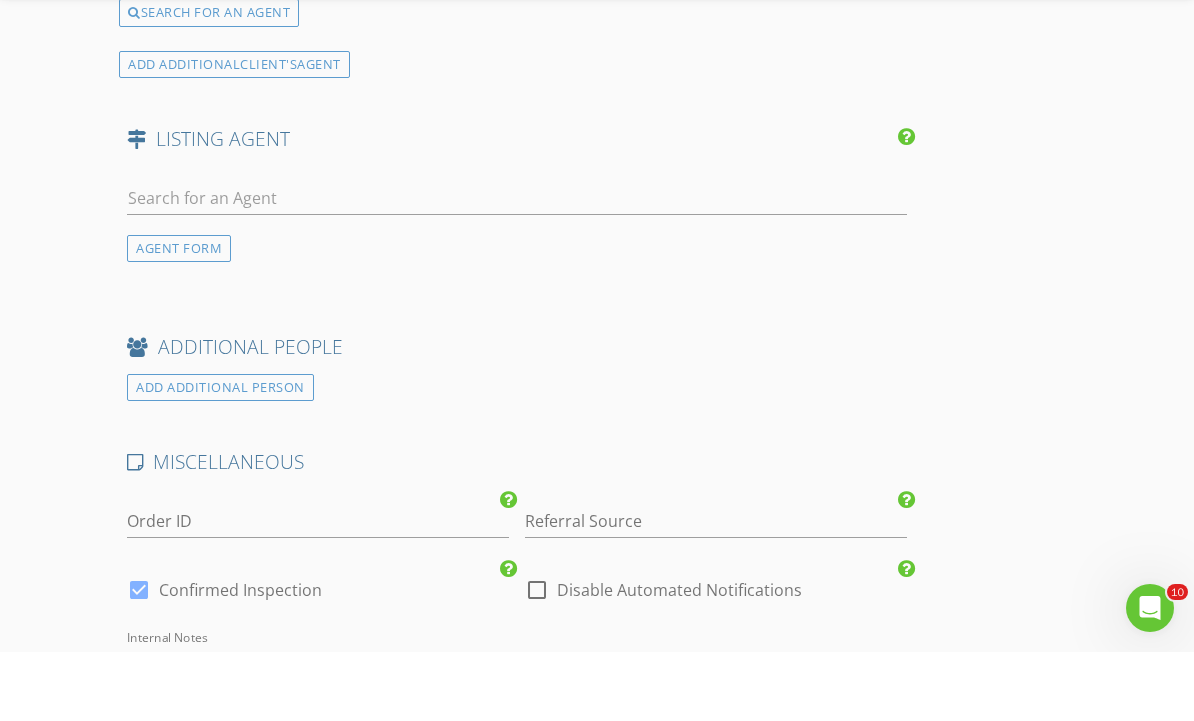 type on "947" 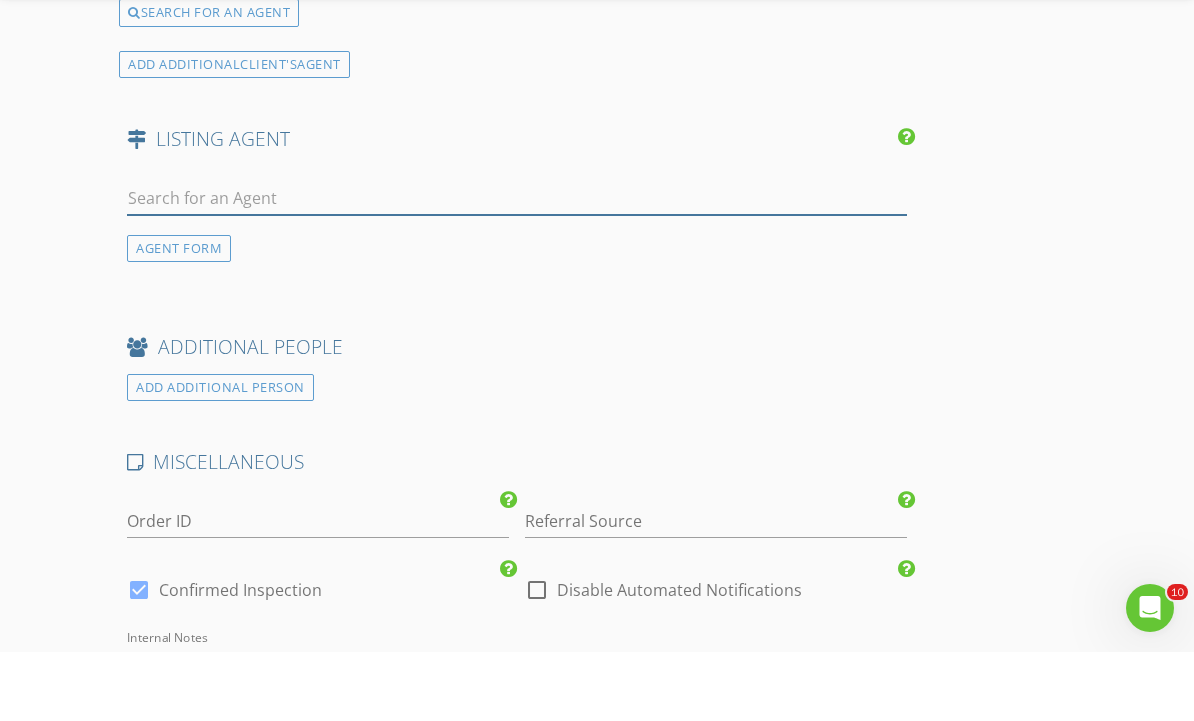 click at bounding box center (517, 267) 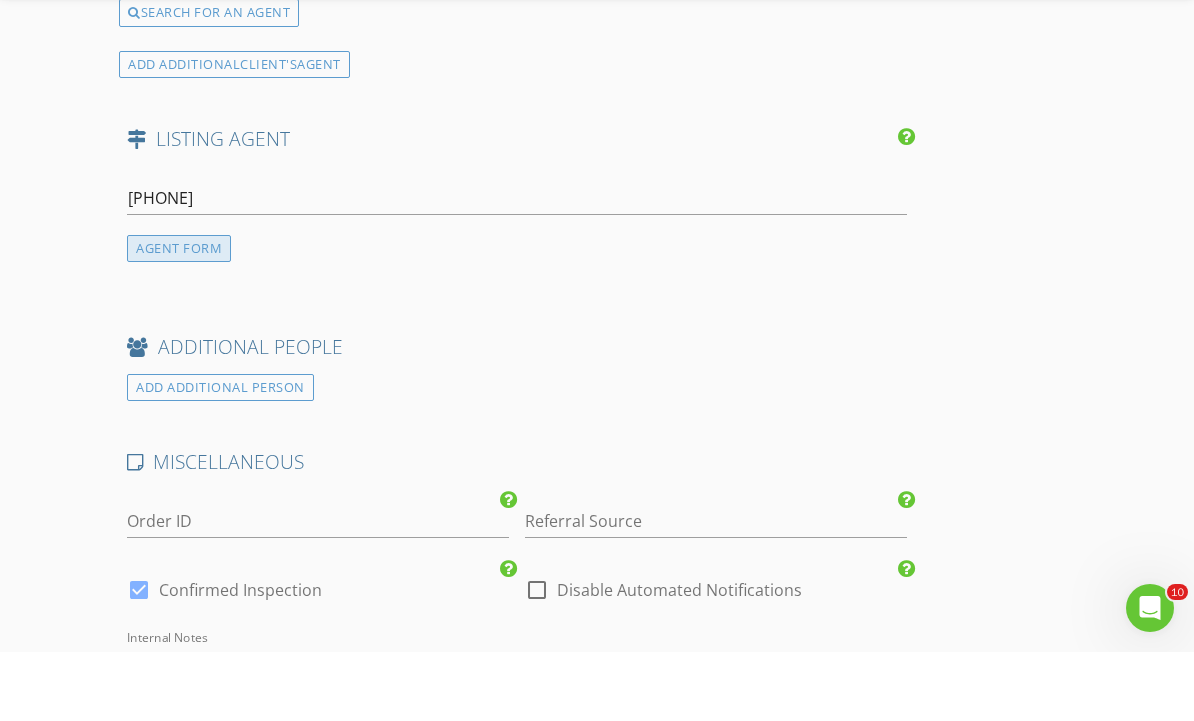 click on "AGENT FORM" at bounding box center [179, 317] 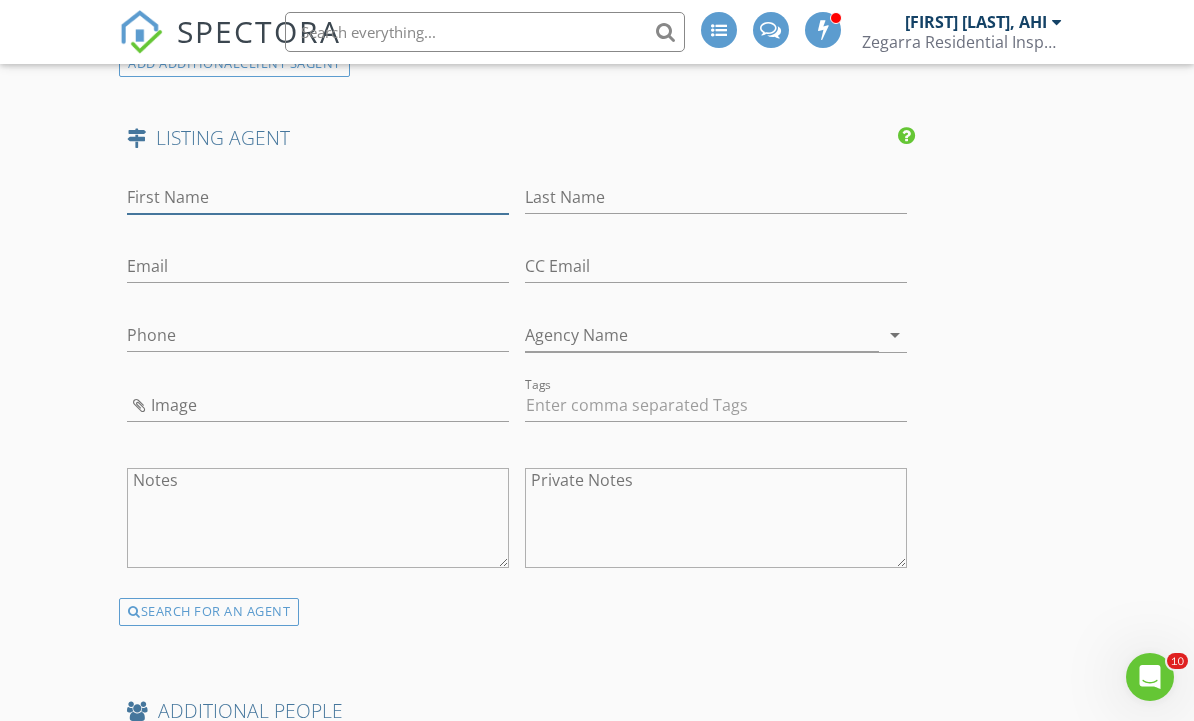 click on "First Name" at bounding box center [318, 197] 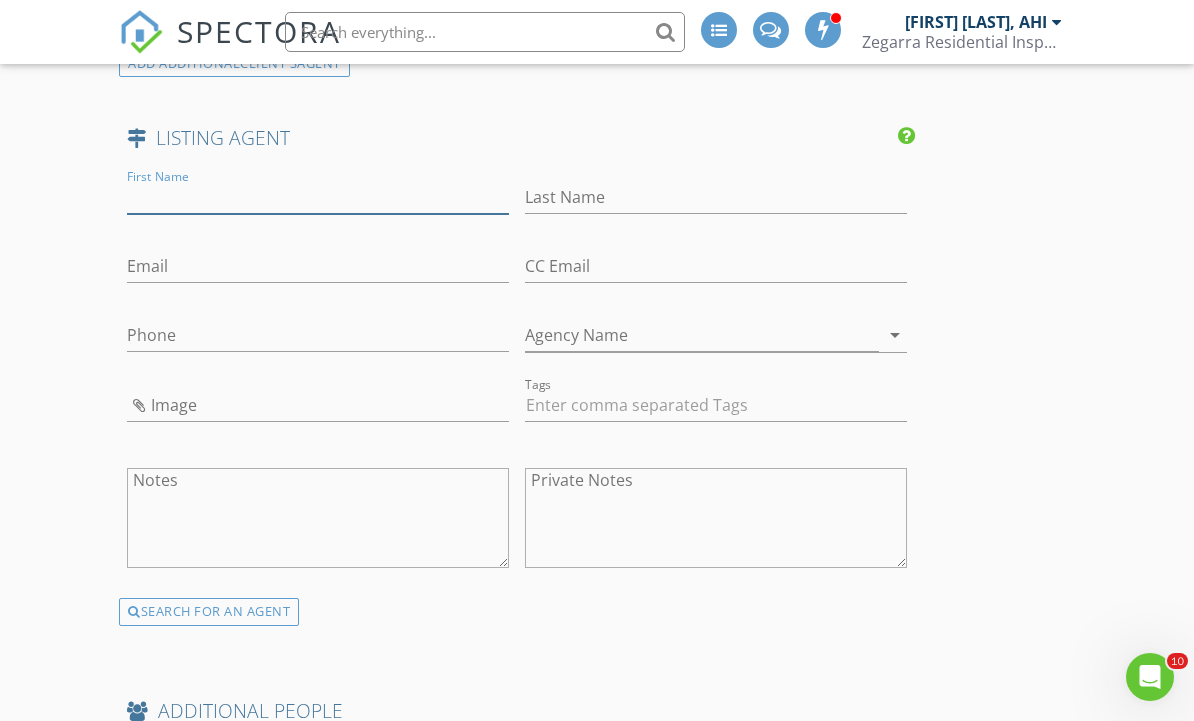 scroll, scrollTop: 3254, scrollLeft: 0, axis: vertical 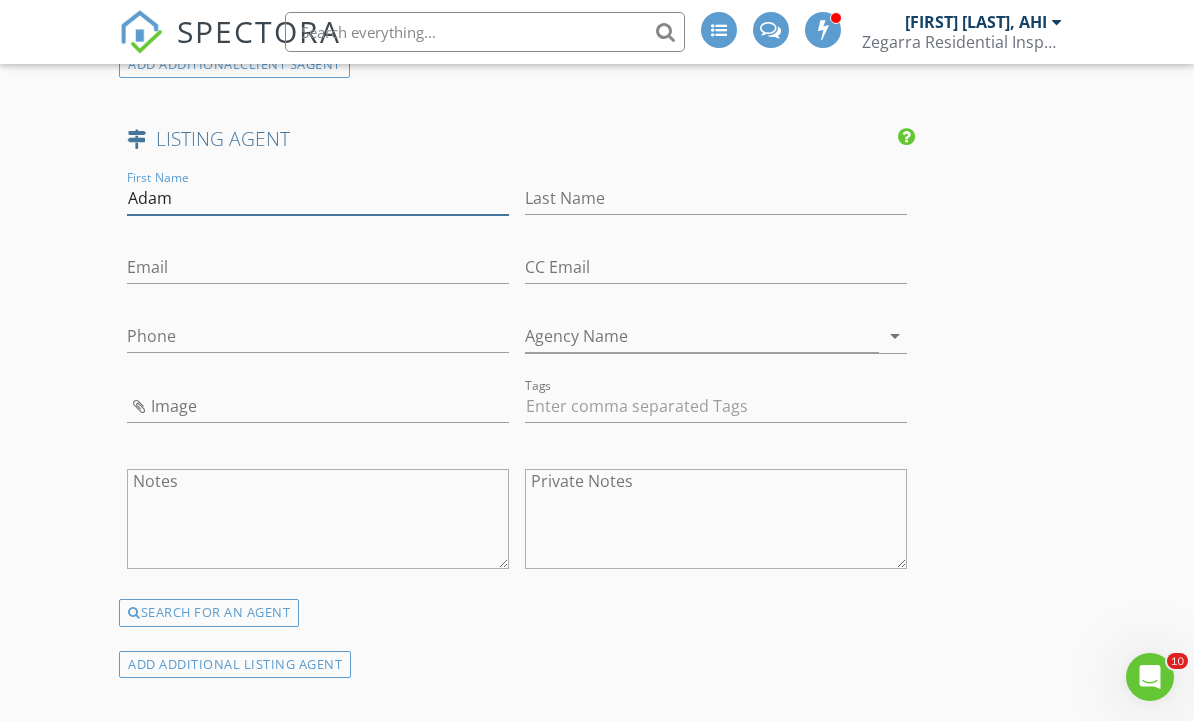 type on "Adam" 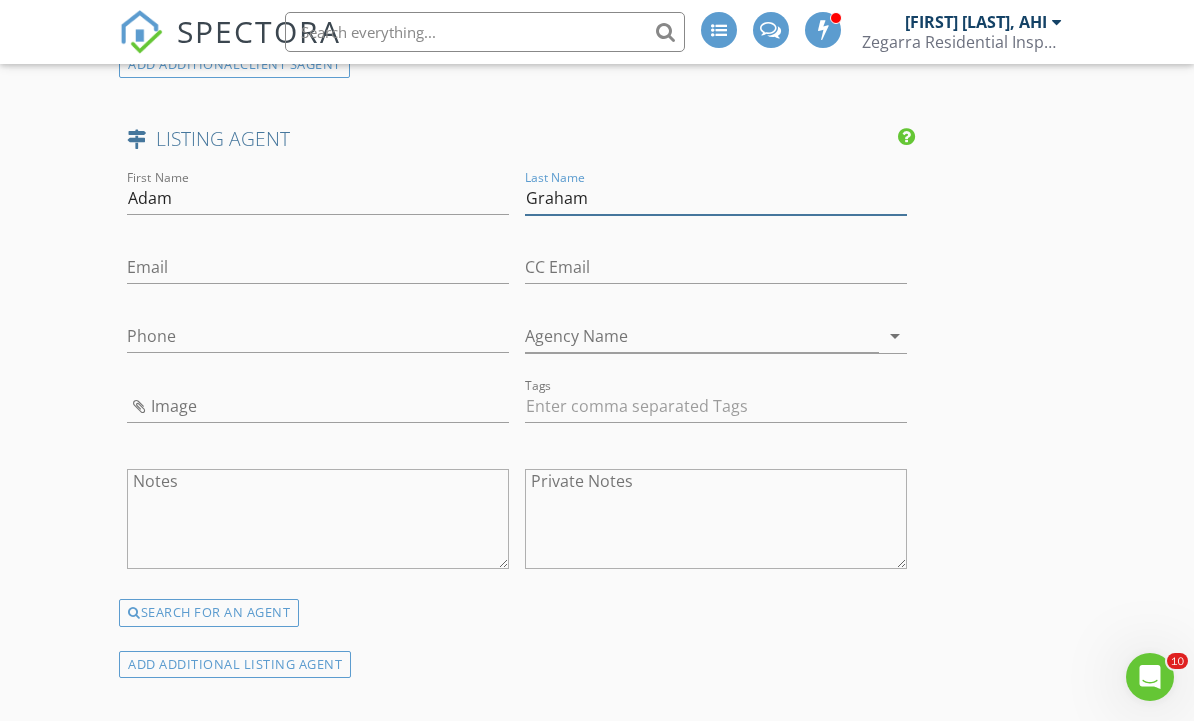type on "Graham" 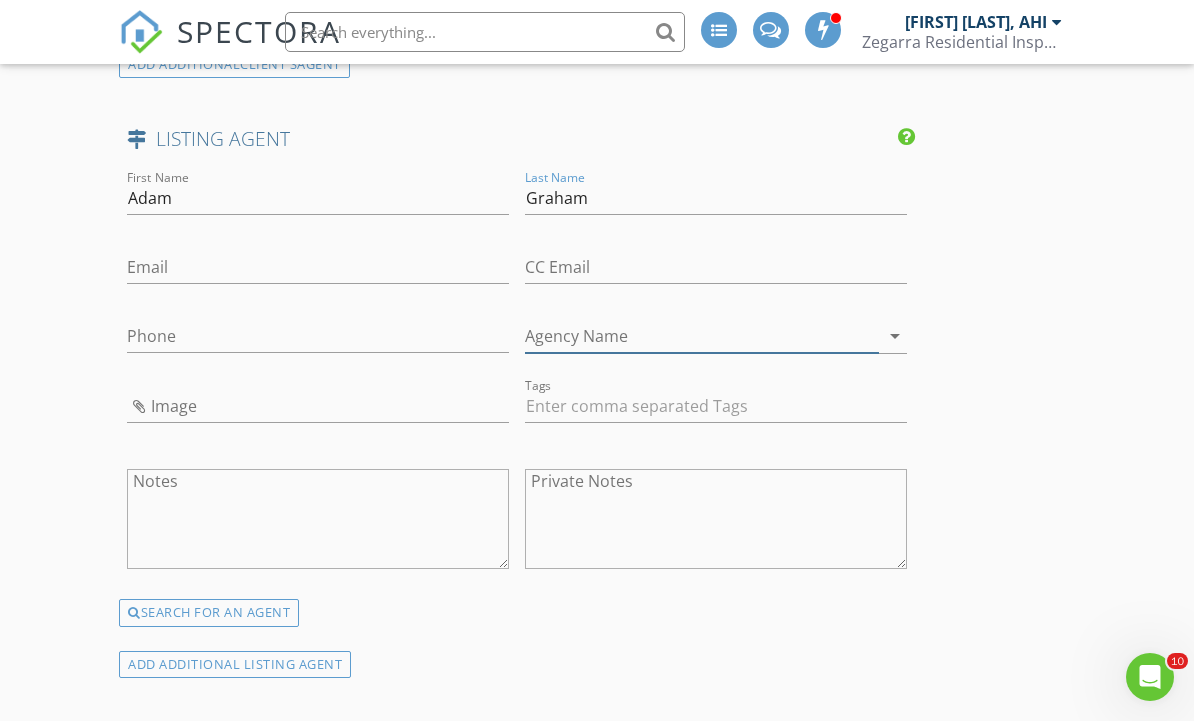click on "Agency Name" at bounding box center (702, 336) 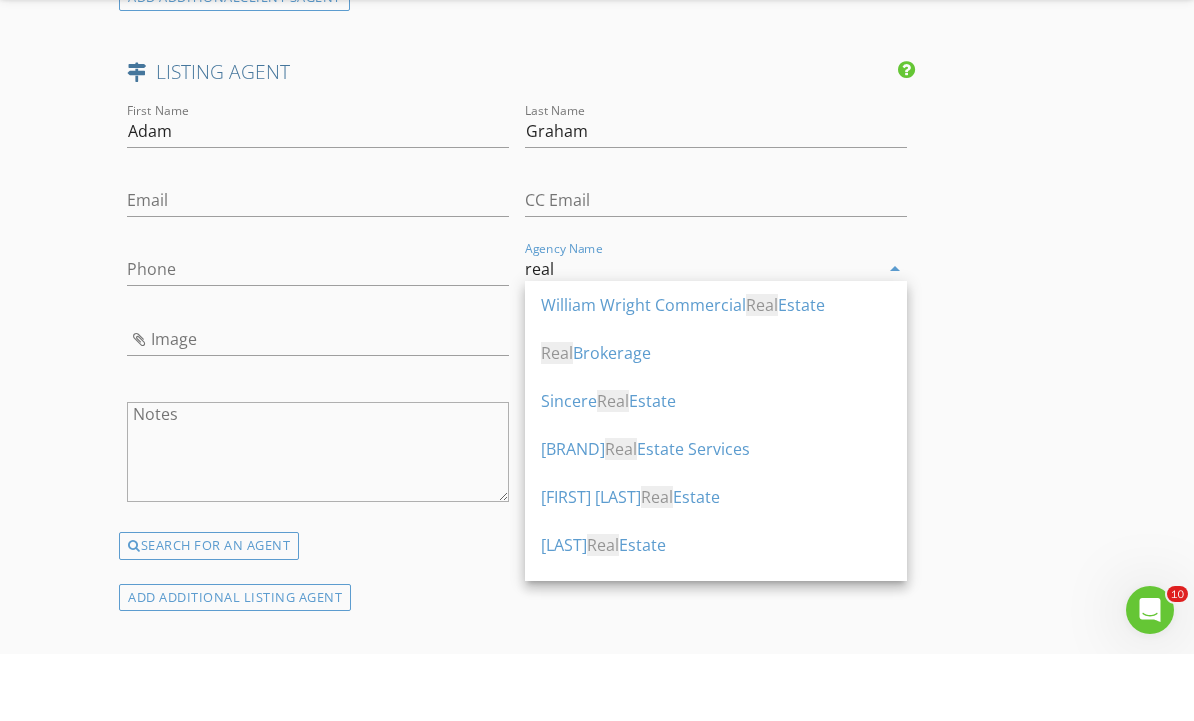 scroll, scrollTop: 3321, scrollLeft: 0, axis: vertical 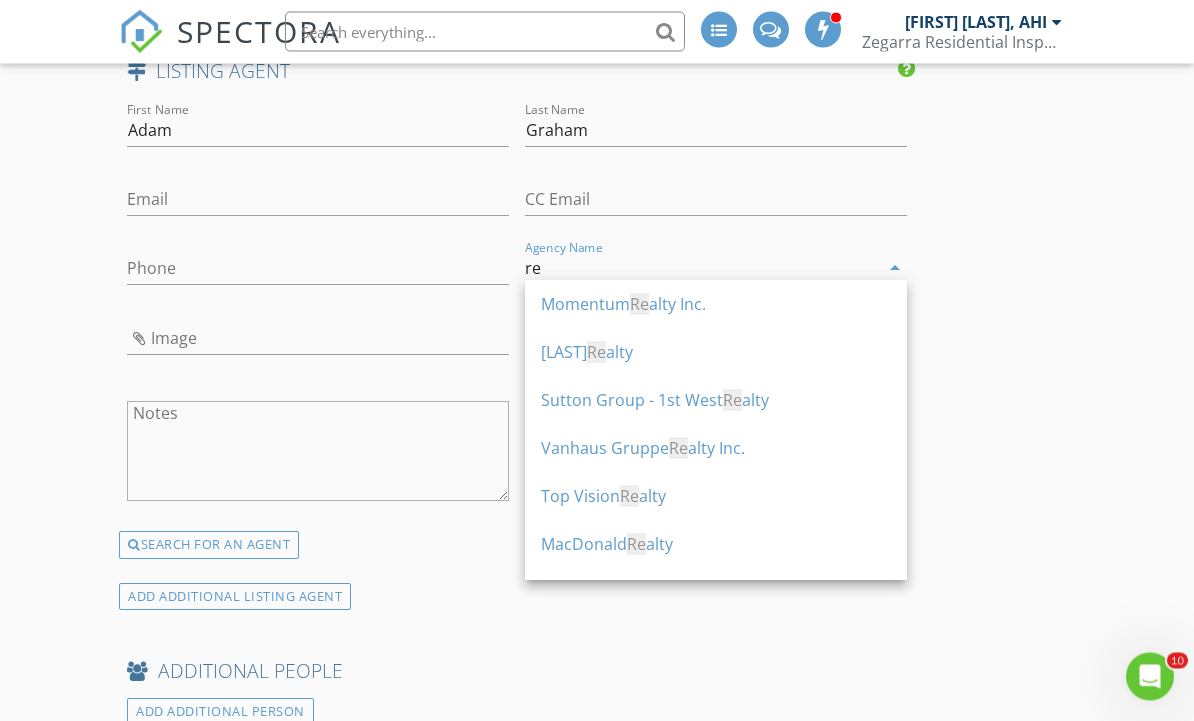 type on "r" 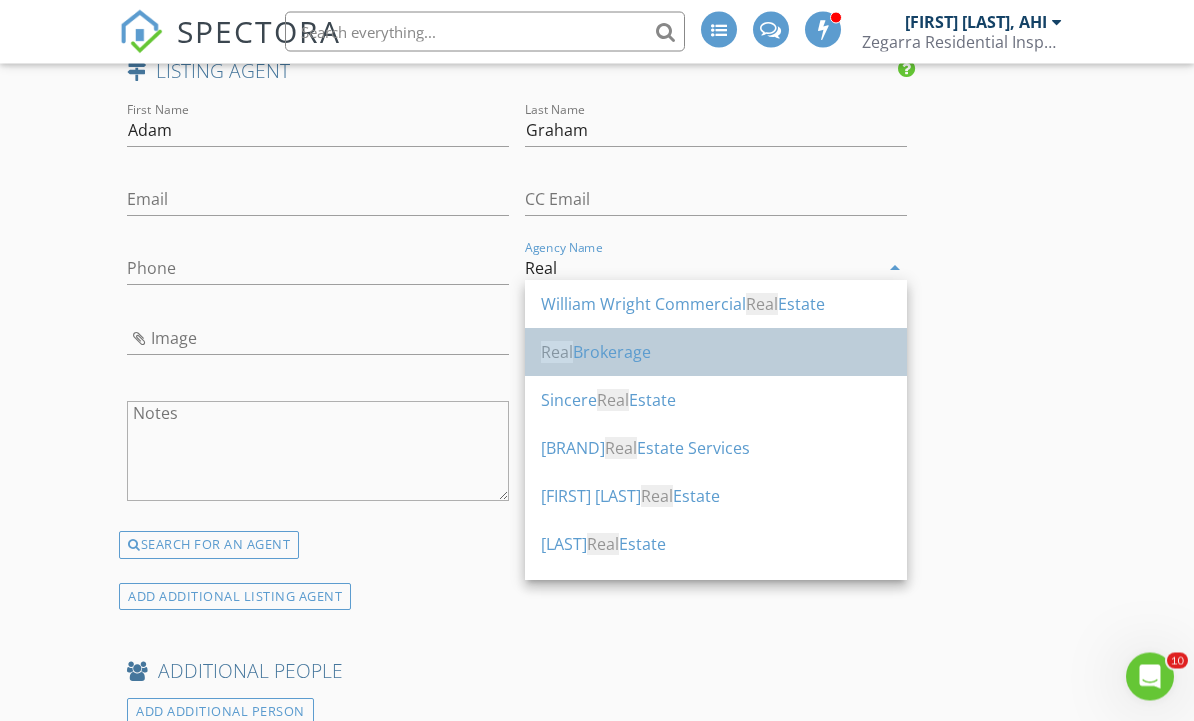 click on "Real  Brokerage" at bounding box center [716, 353] 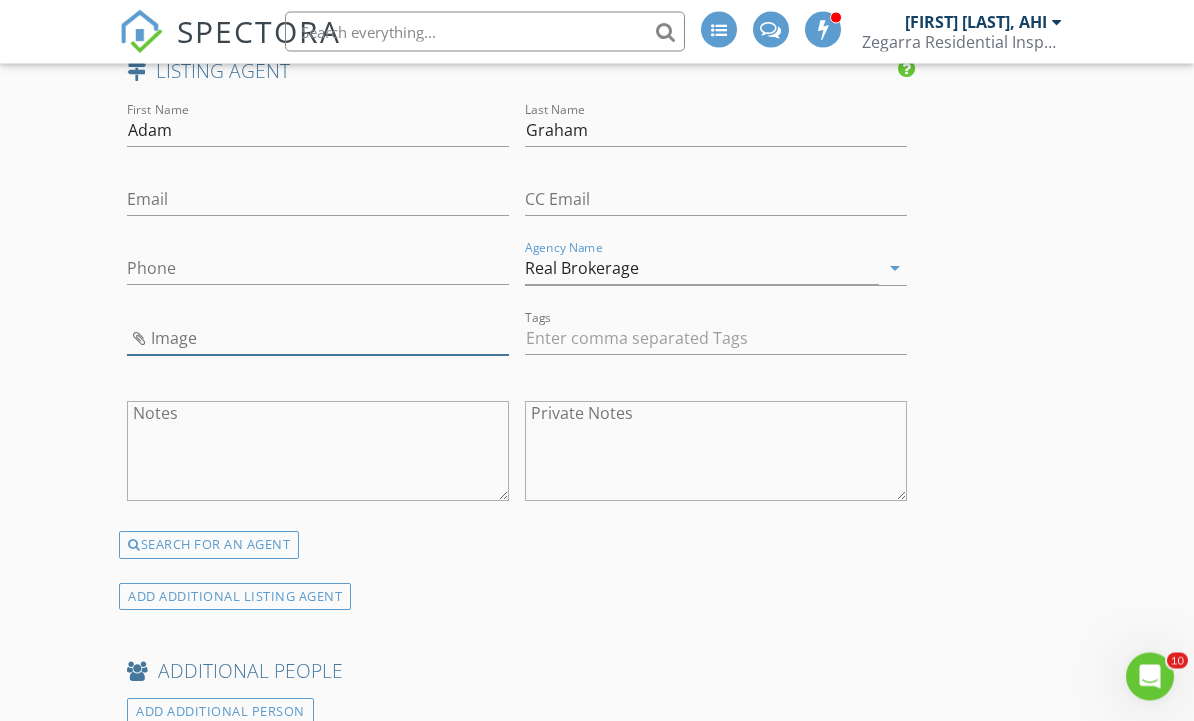 click at bounding box center (318, 339) 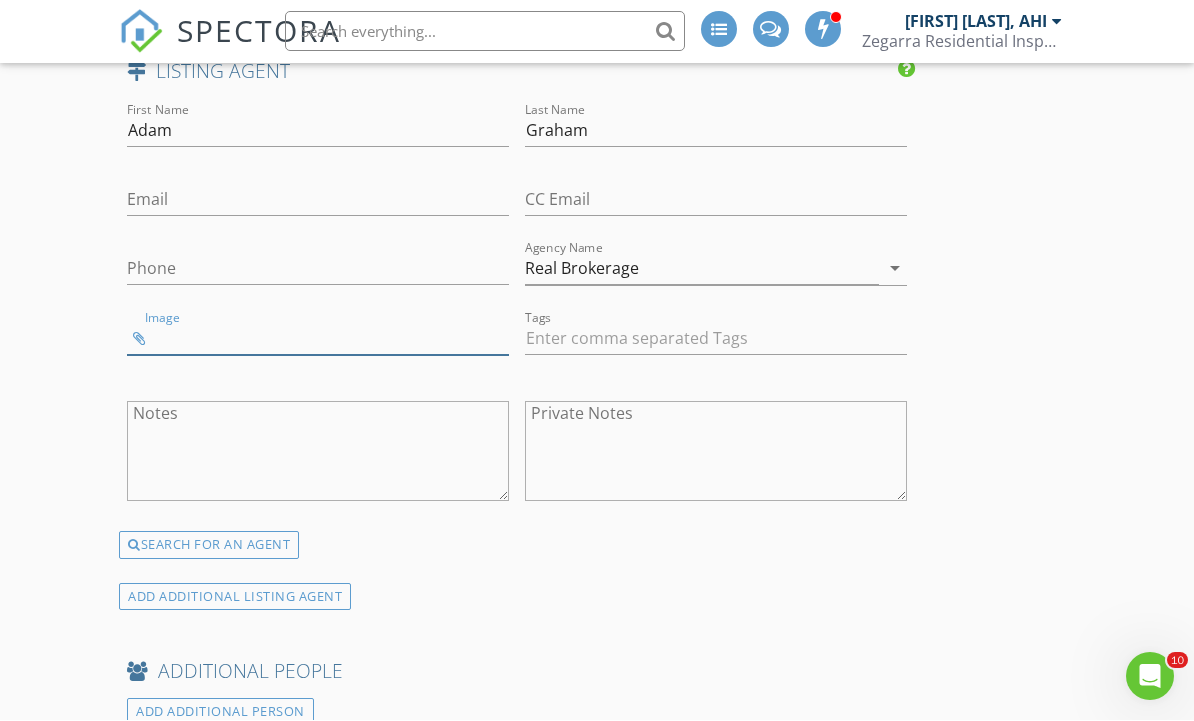 type on "IMG_2509.jpeg" 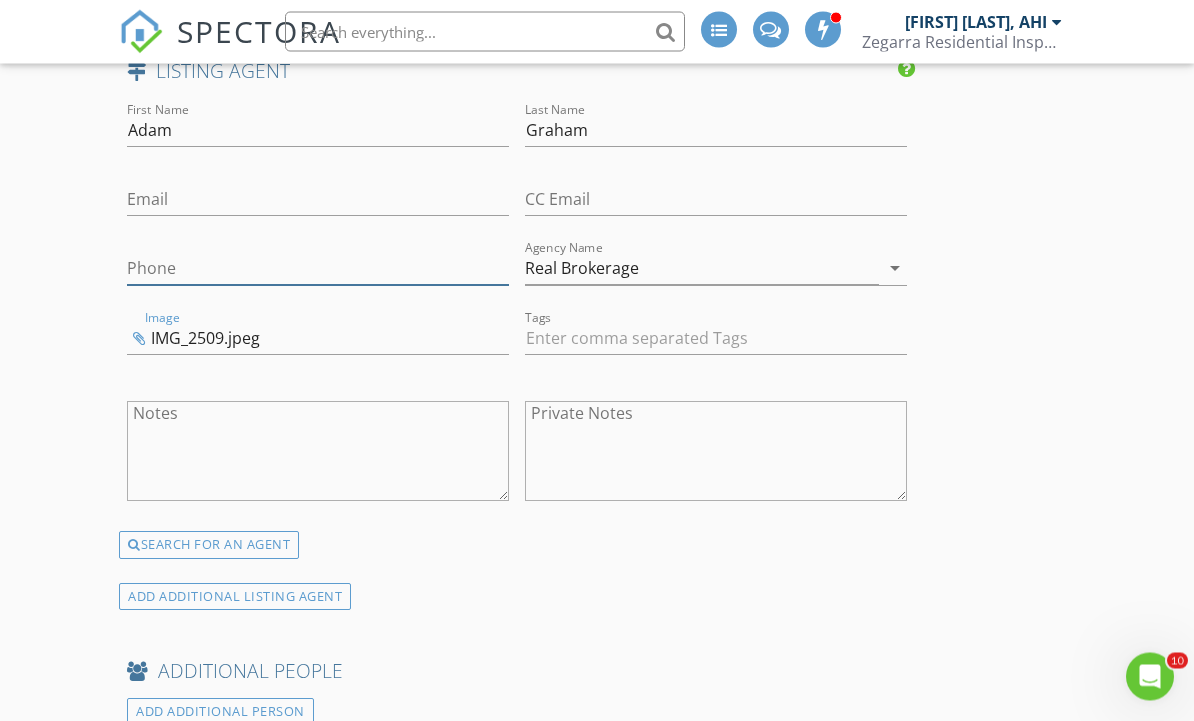 click on "Phone" at bounding box center (318, 269) 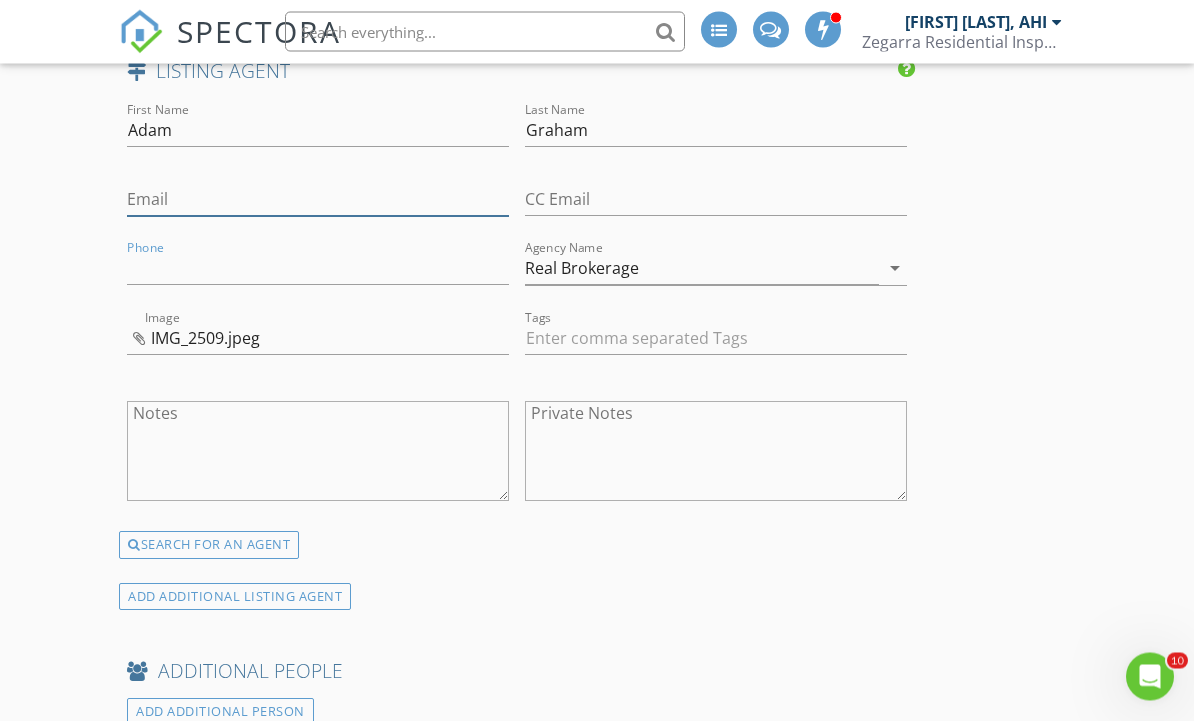 click on "Email" at bounding box center (318, 200) 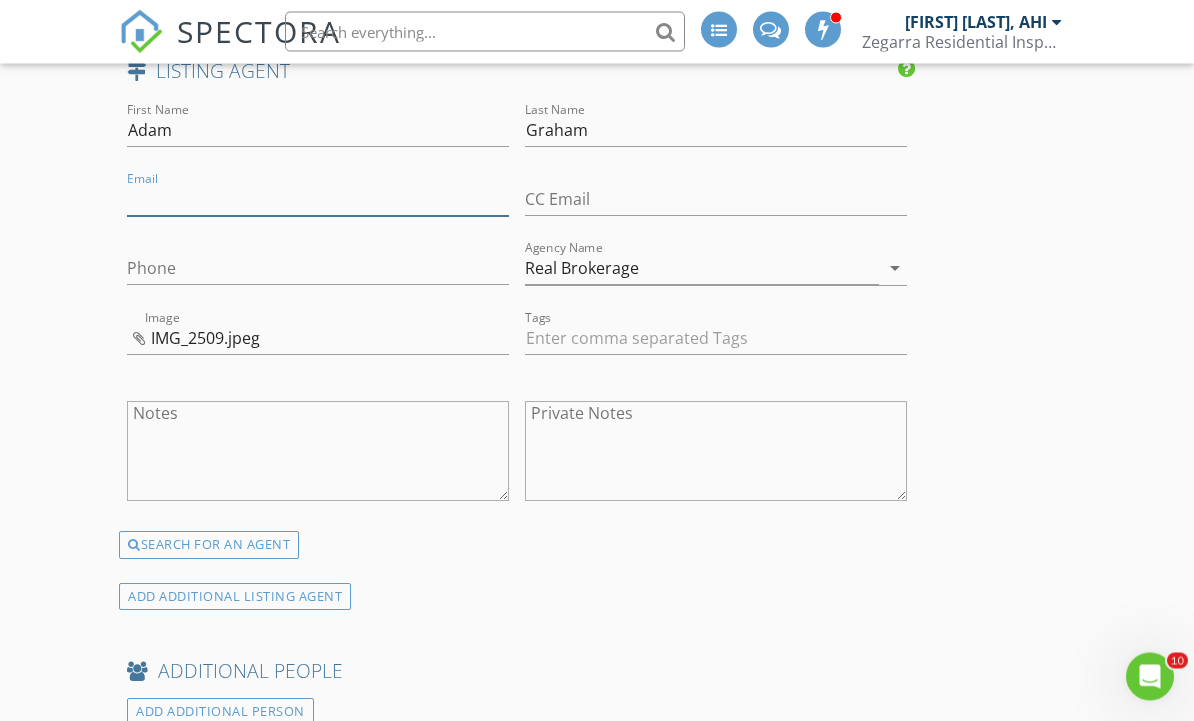 click on "Email" at bounding box center [318, 200] 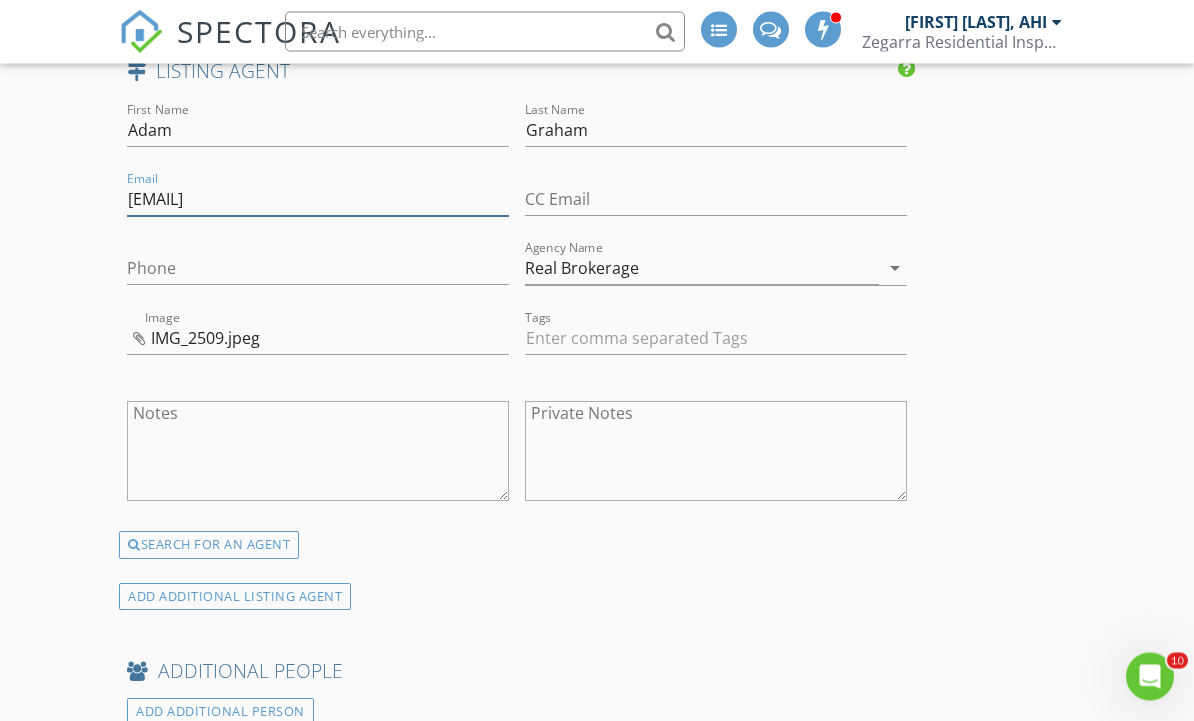 type on "adam@grahamrealty.ca" 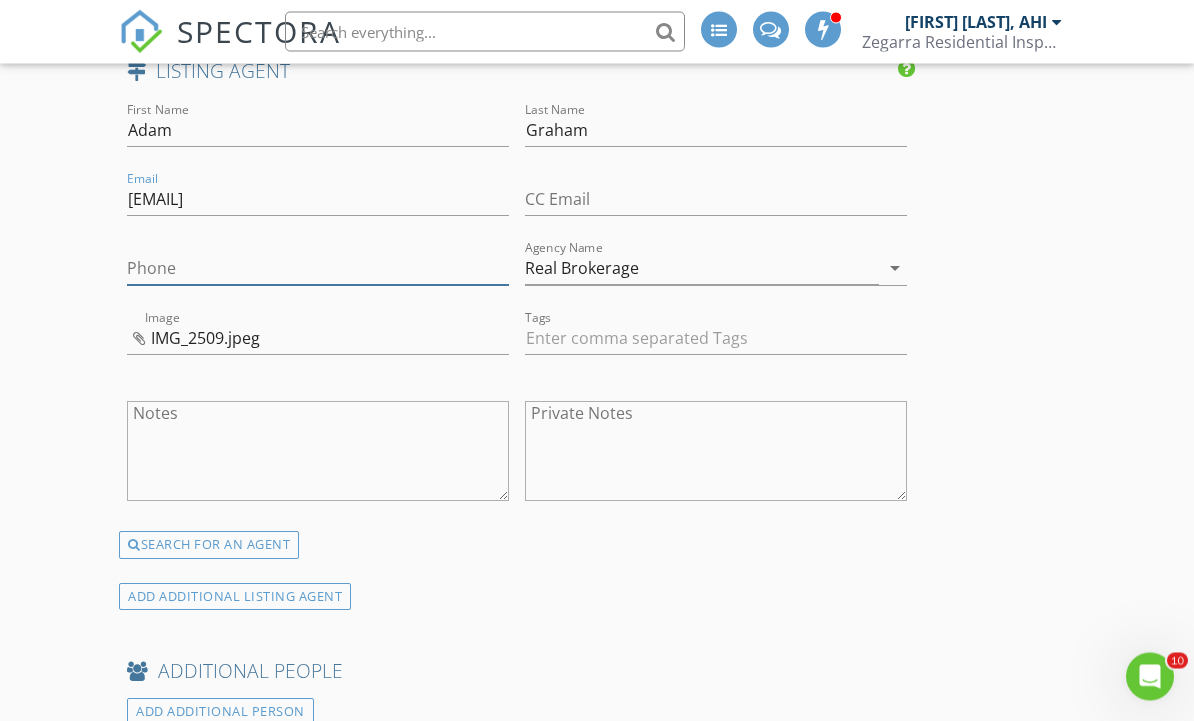 click on "Phone" at bounding box center (318, 269) 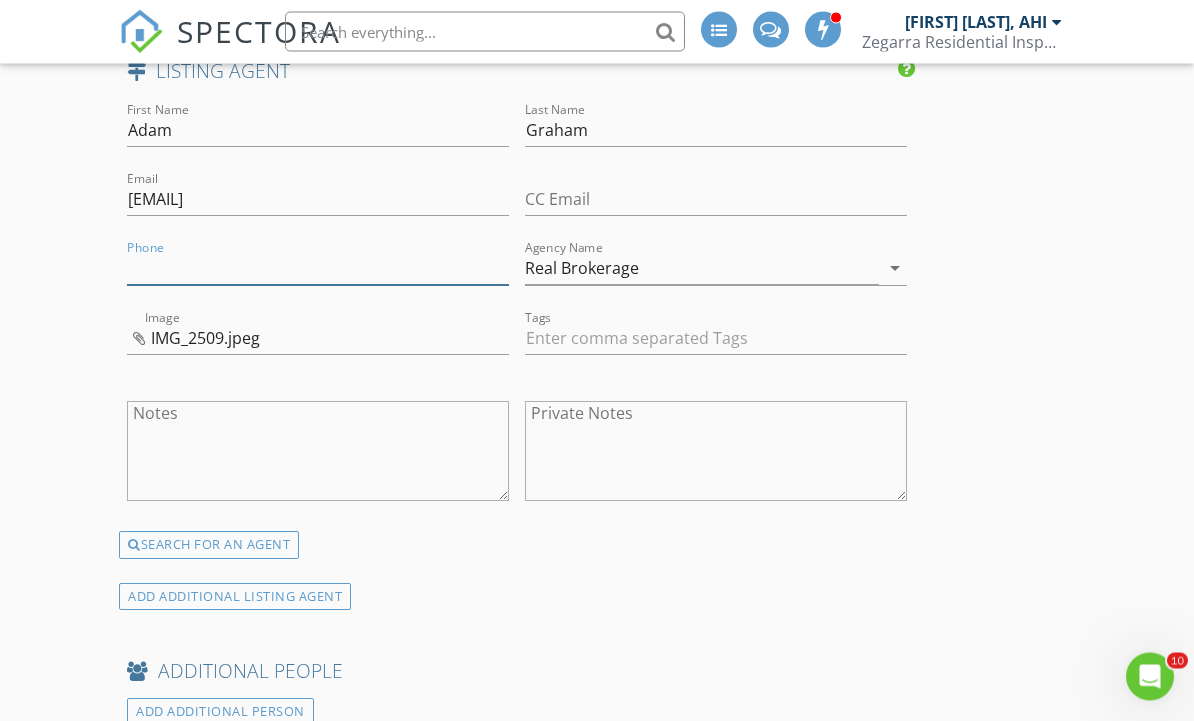 click on "Phone" at bounding box center (318, 269) 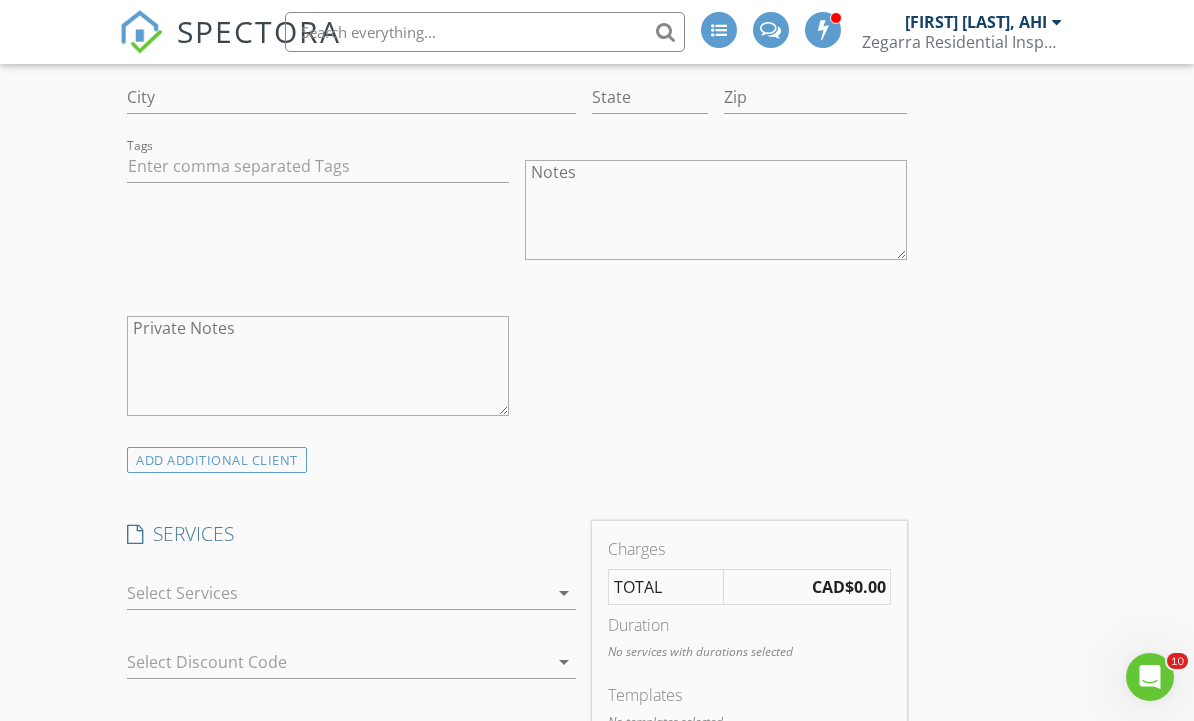 scroll, scrollTop: 1437, scrollLeft: 0, axis: vertical 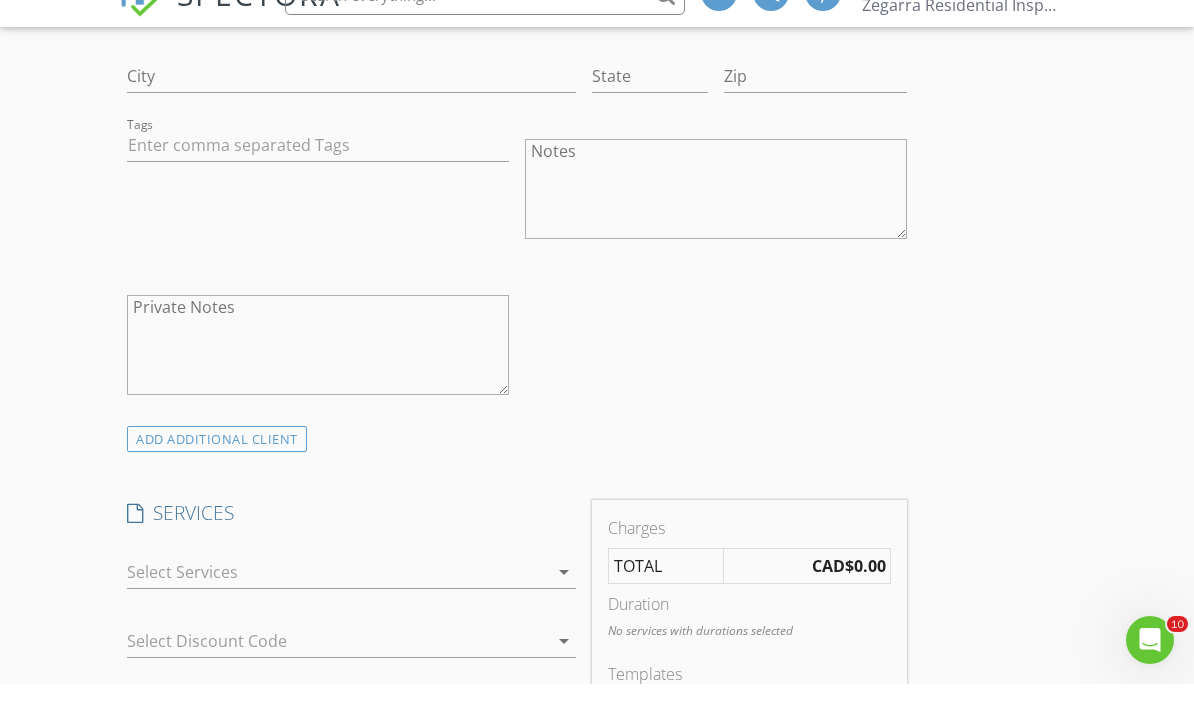 type on "604-626-9553" 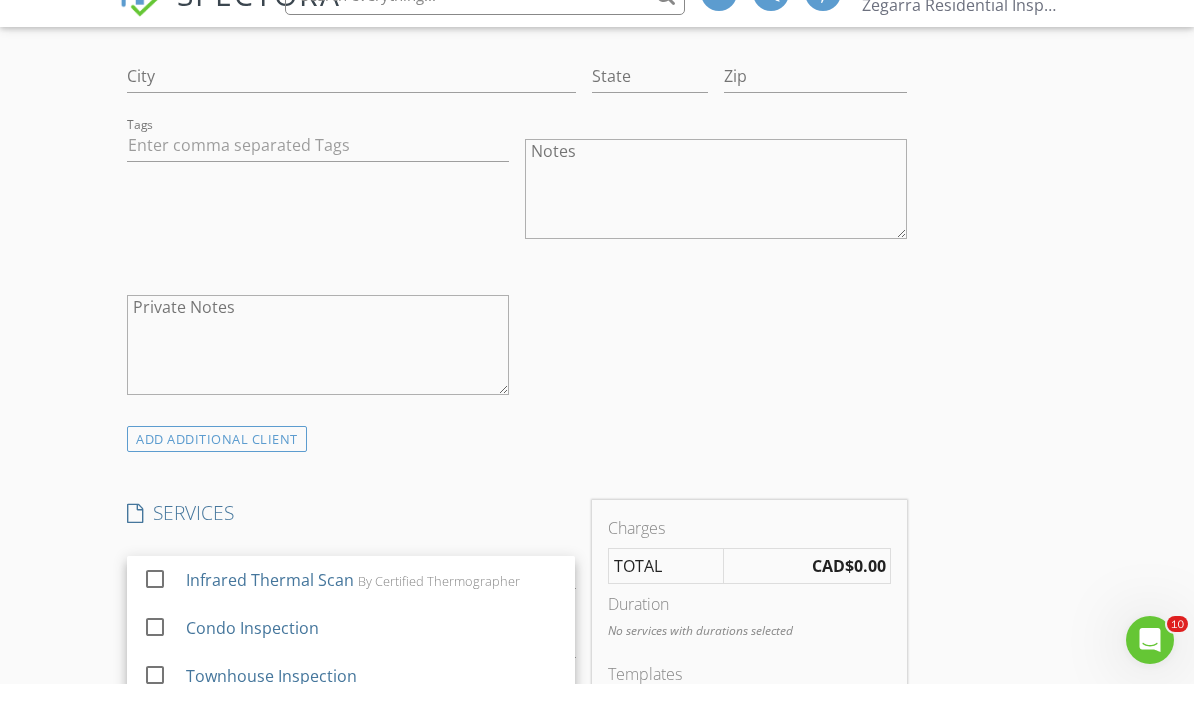 scroll, scrollTop: 1474, scrollLeft: 0, axis: vertical 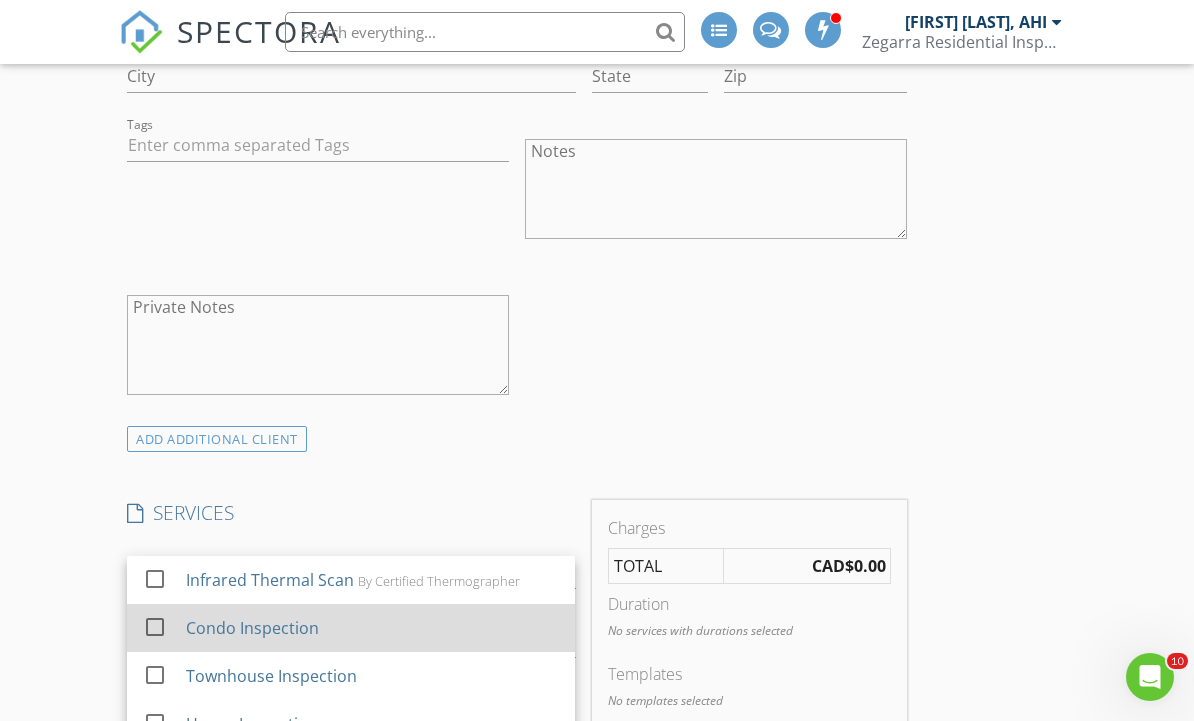 click on "Condo Inspection" at bounding box center (372, 628) 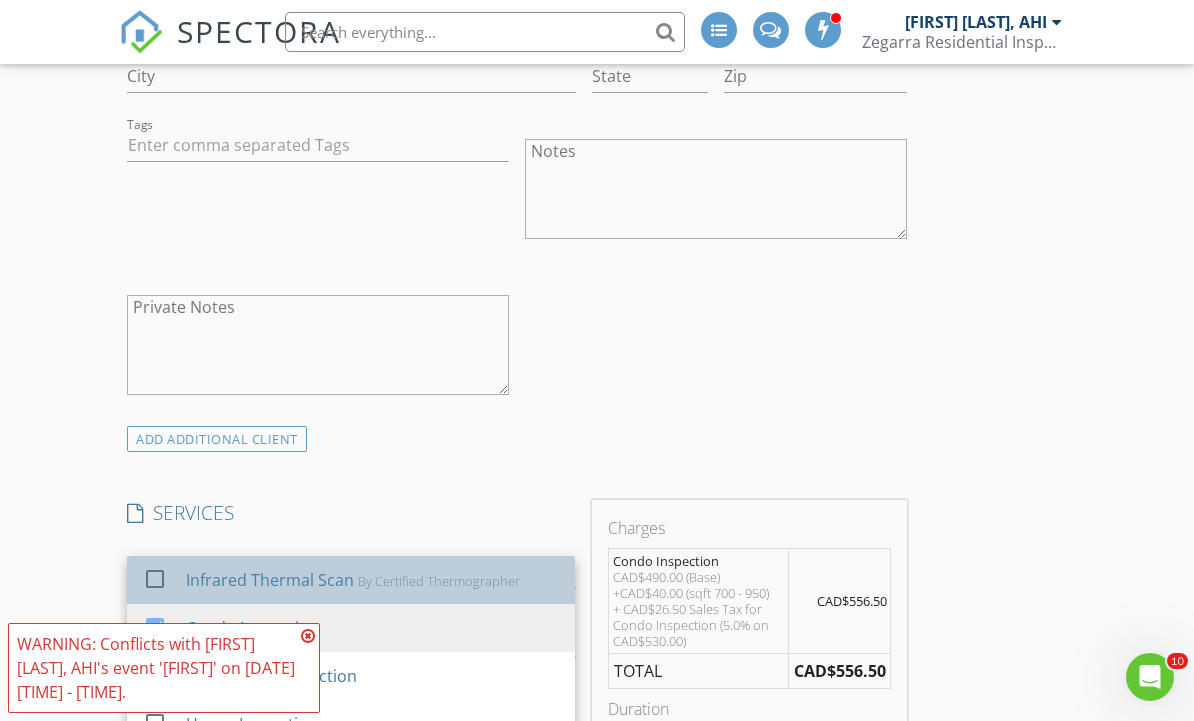 click on "Infrared Thermal Scan" at bounding box center (270, 580) 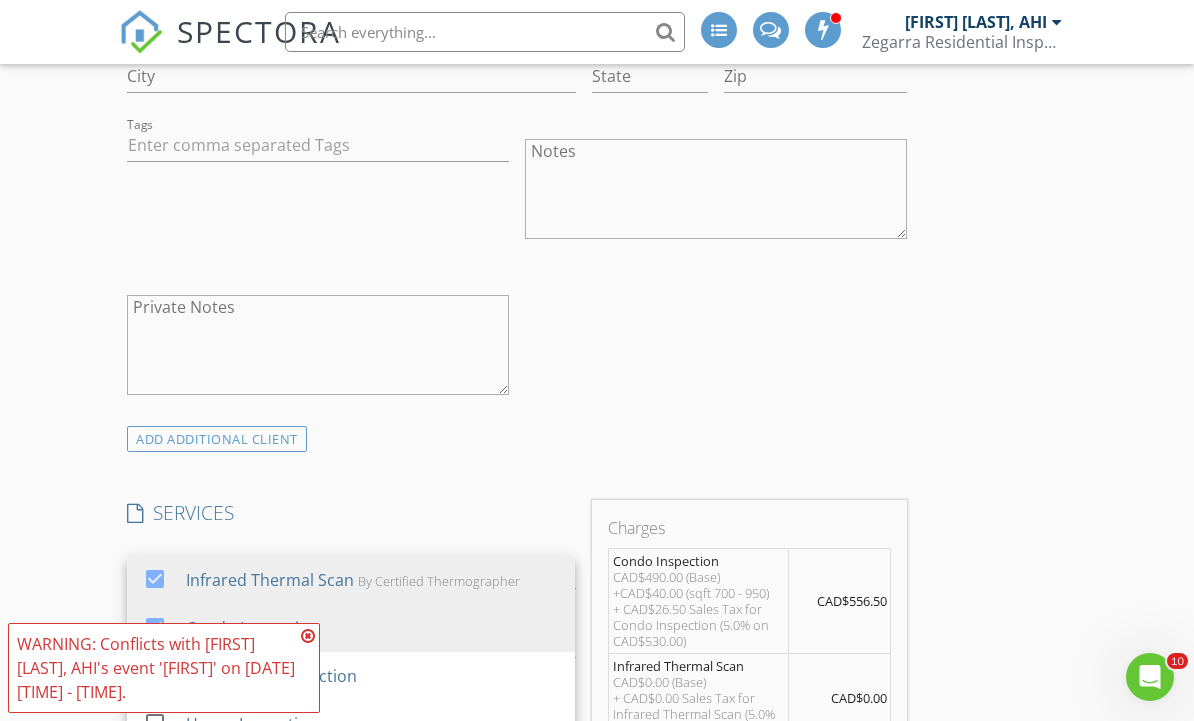 click at bounding box center [308, 636] 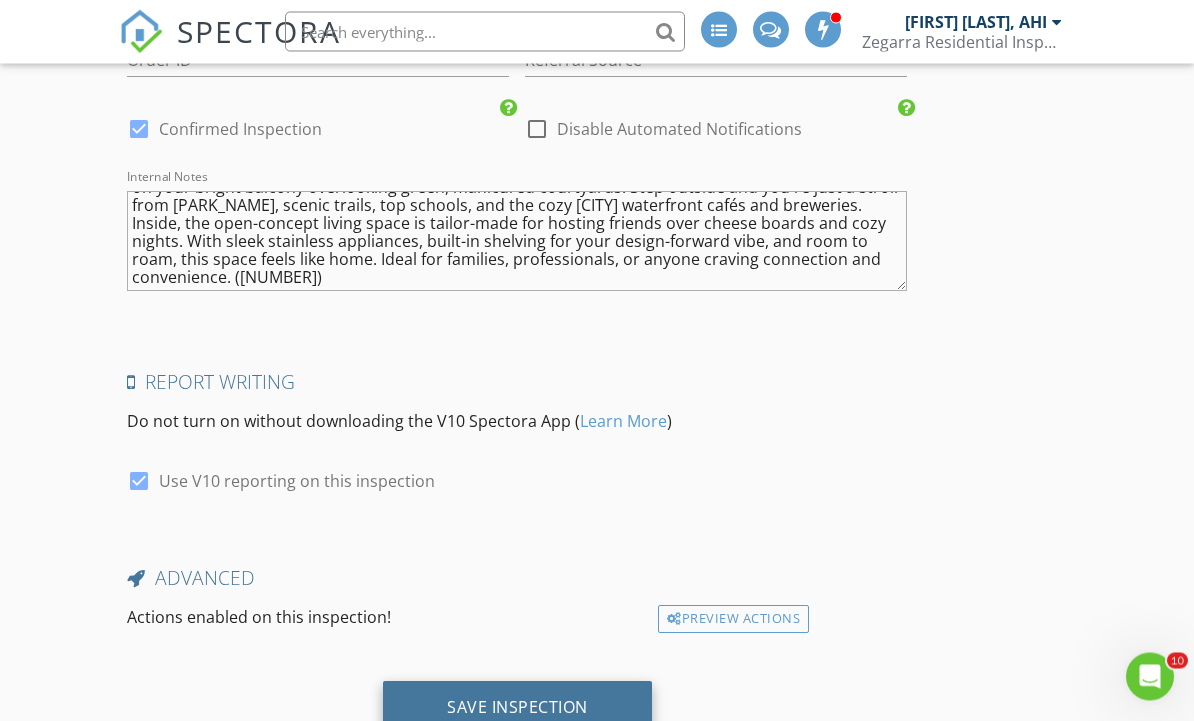 scroll, scrollTop: 4274, scrollLeft: 0, axis: vertical 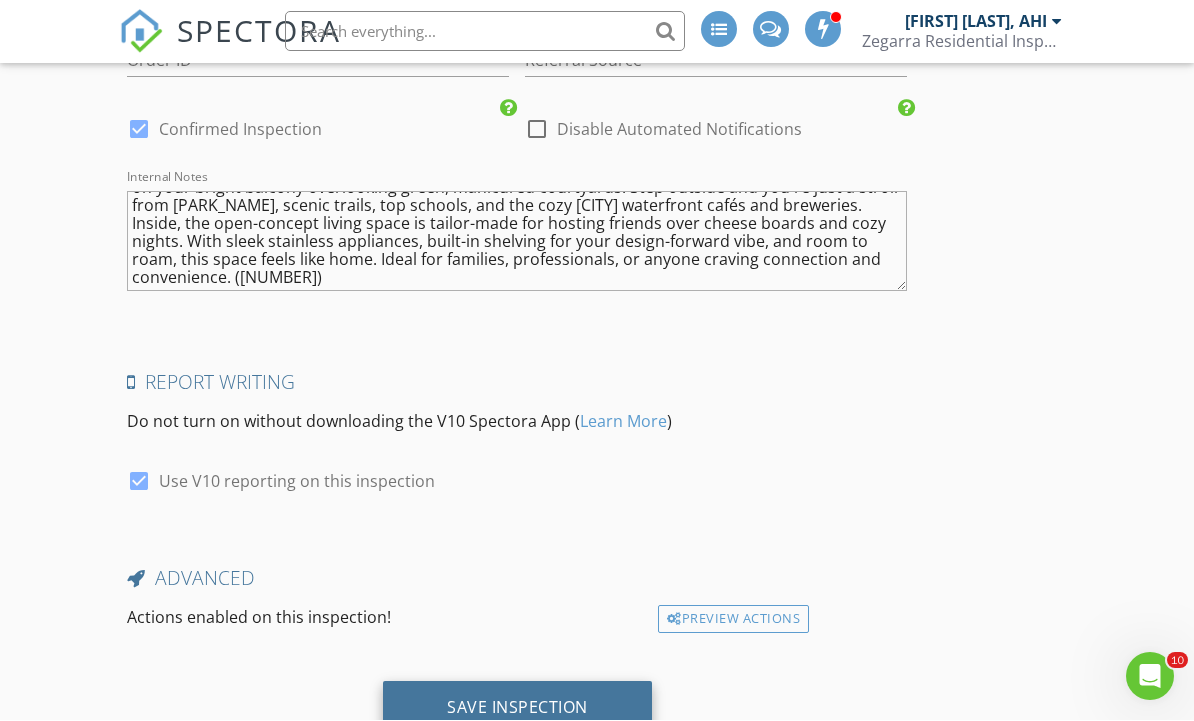 click on "Save Inspection" at bounding box center (517, 708) 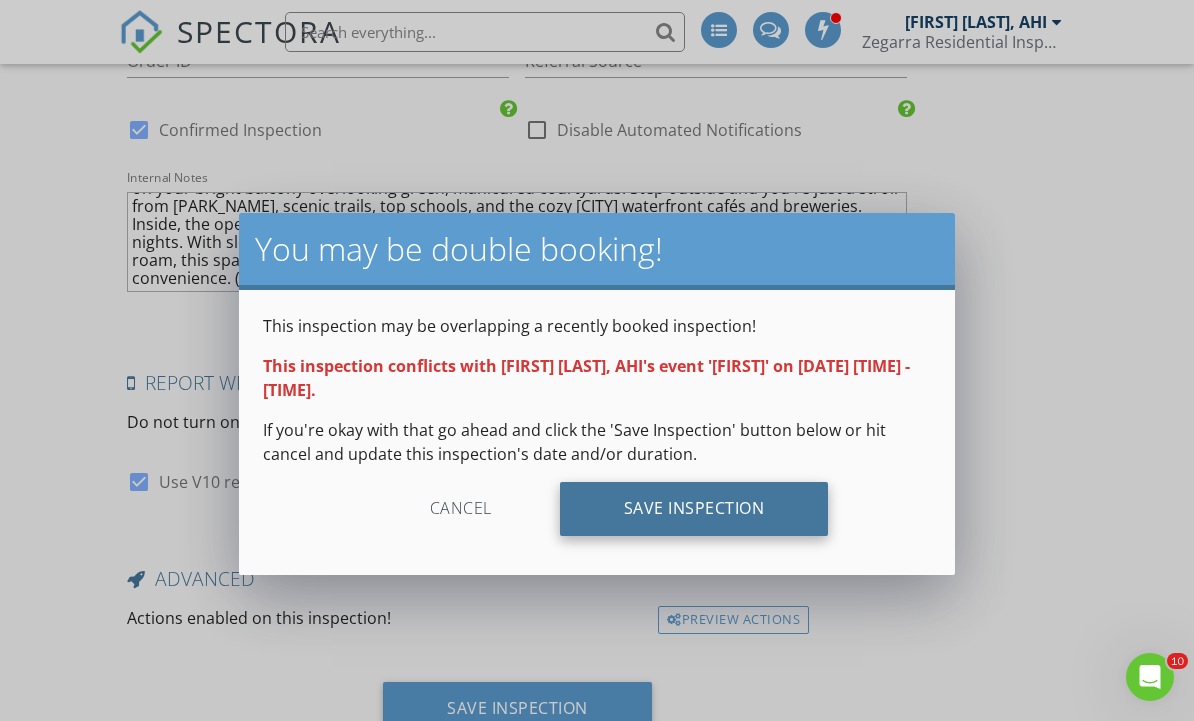 click on "Save Inspection" at bounding box center [694, 509] 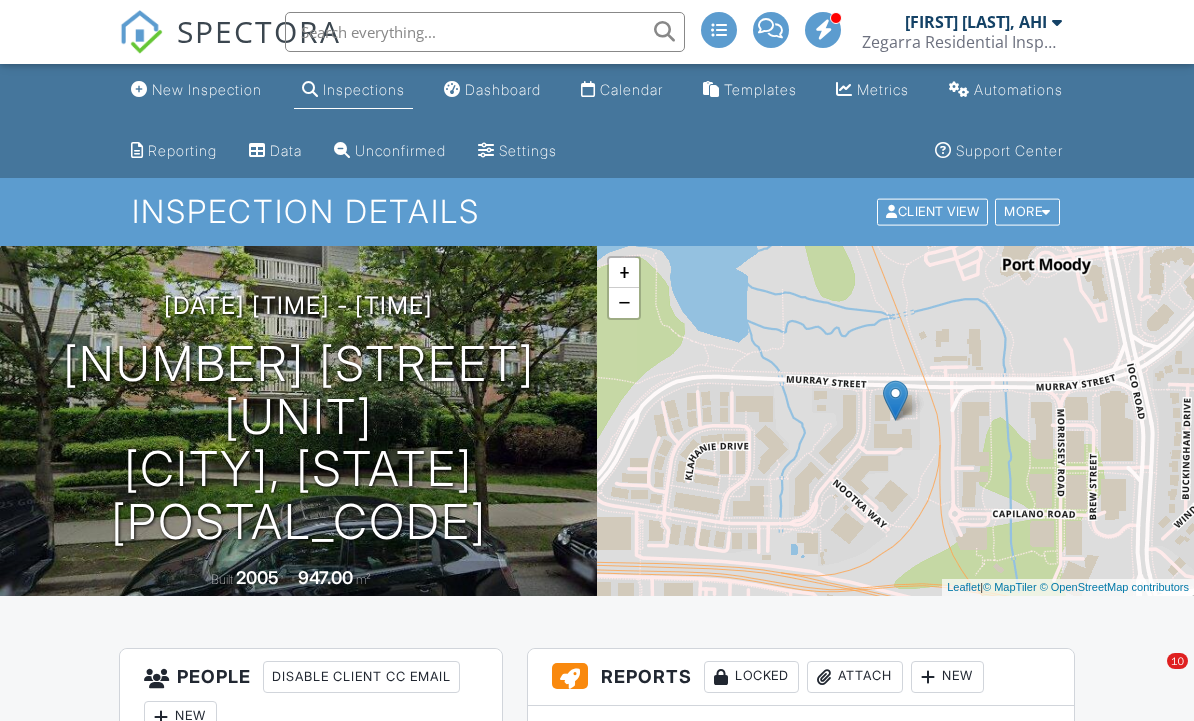 scroll, scrollTop: 0, scrollLeft: 0, axis: both 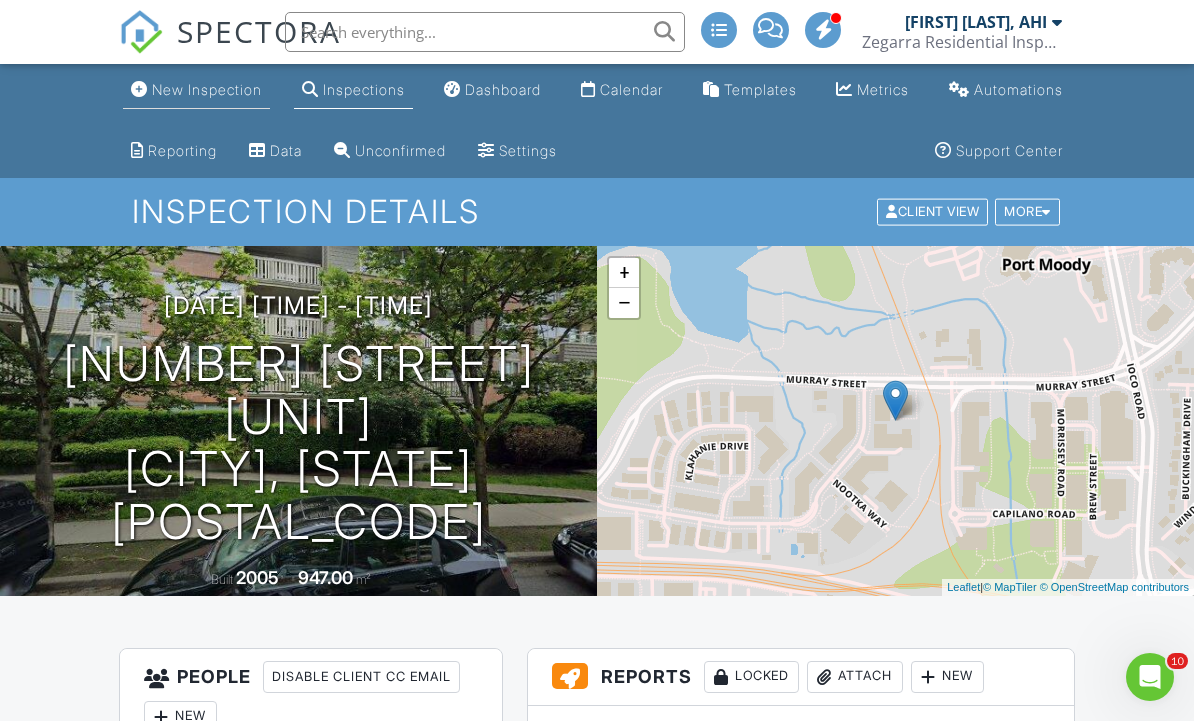 click on "New Inspection" at bounding box center [207, 89] 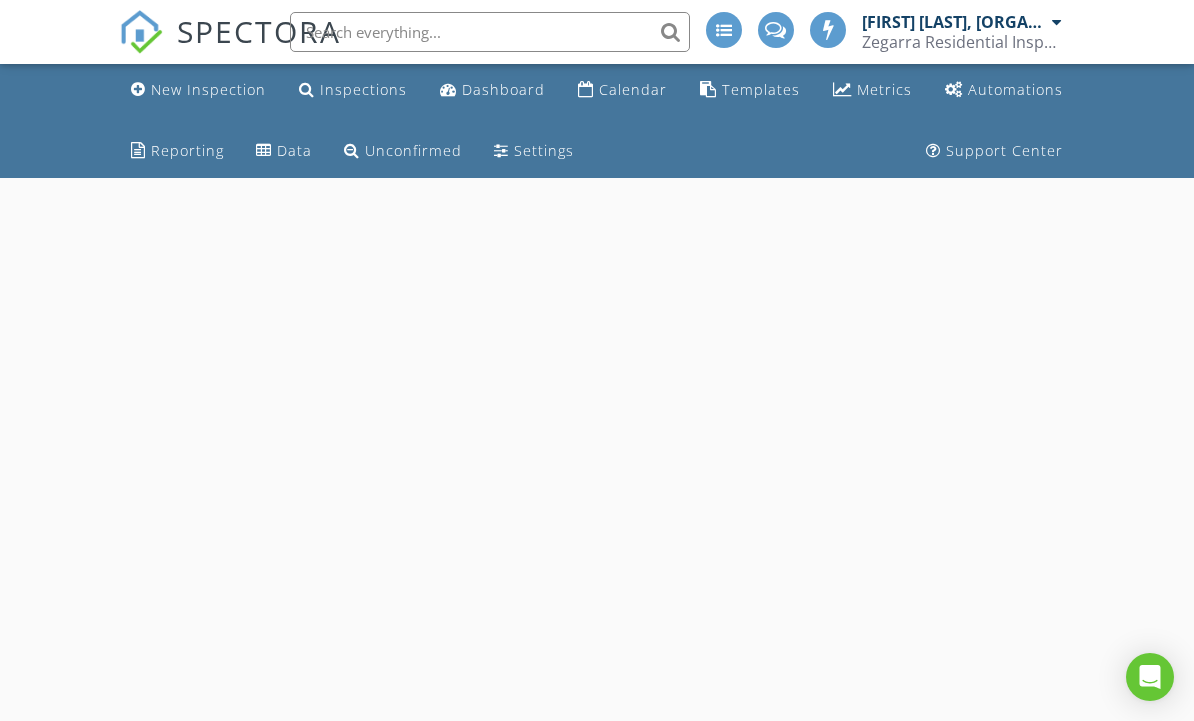 scroll, scrollTop: 0, scrollLeft: 0, axis: both 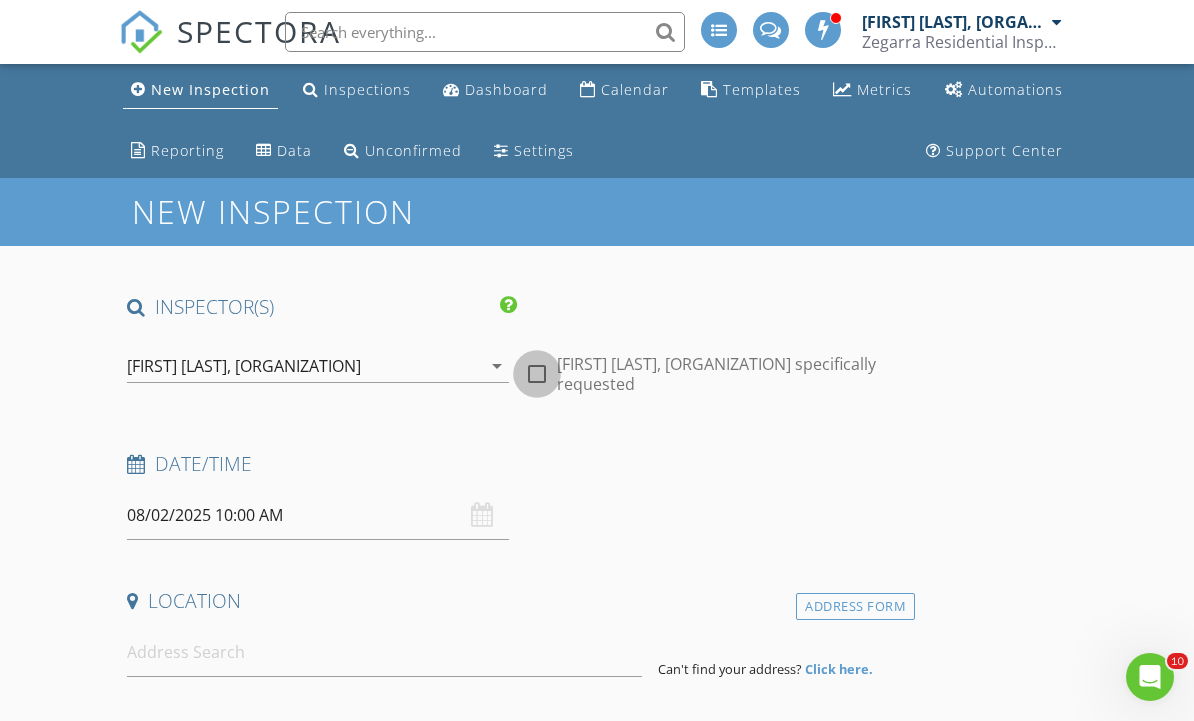 click at bounding box center [537, 374] 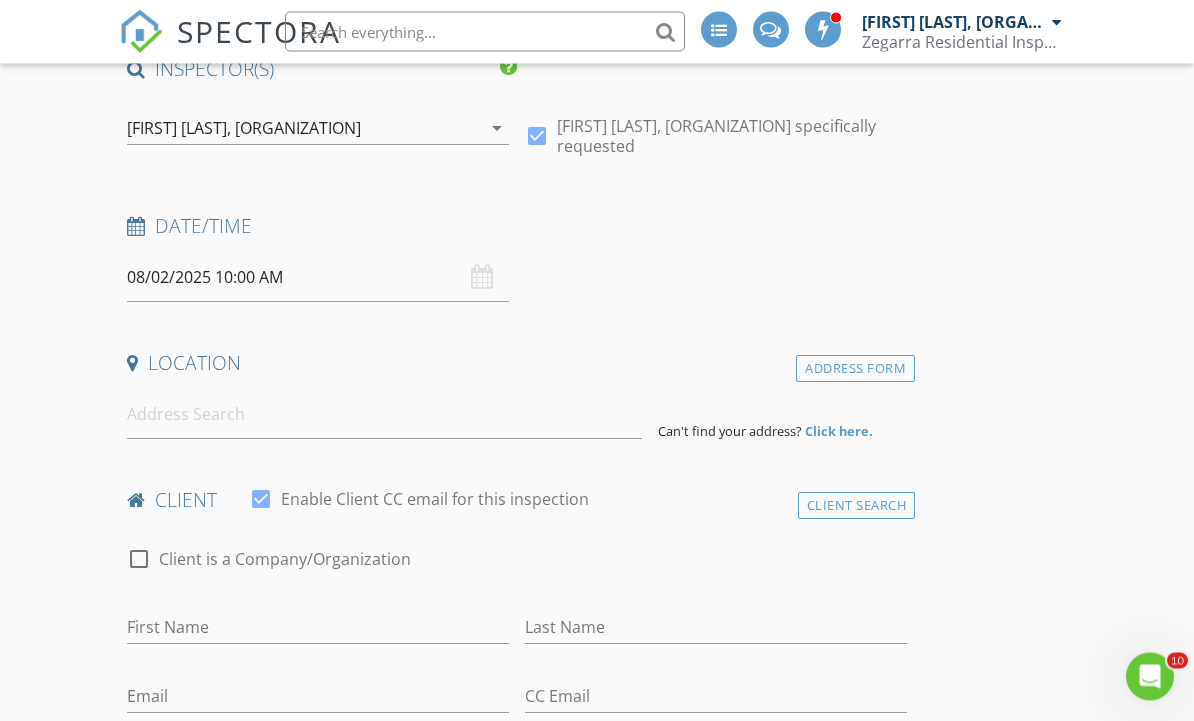 scroll, scrollTop: 264, scrollLeft: 0, axis: vertical 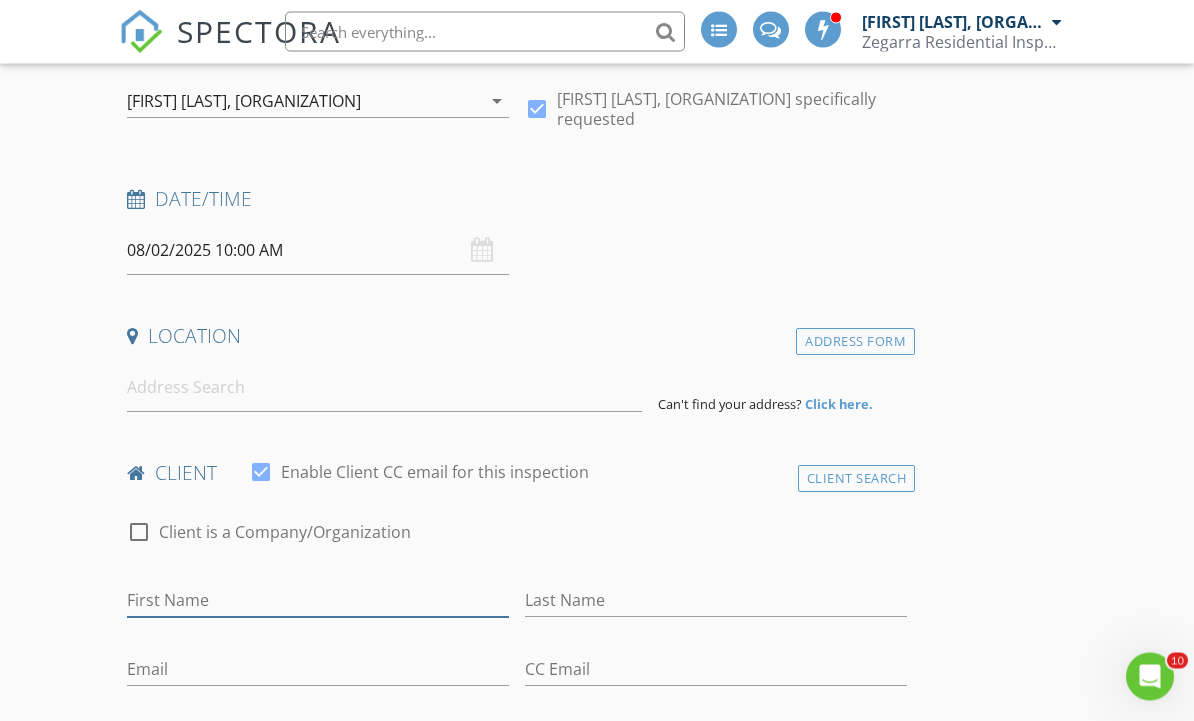 click on "First Name" at bounding box center (318, 601) 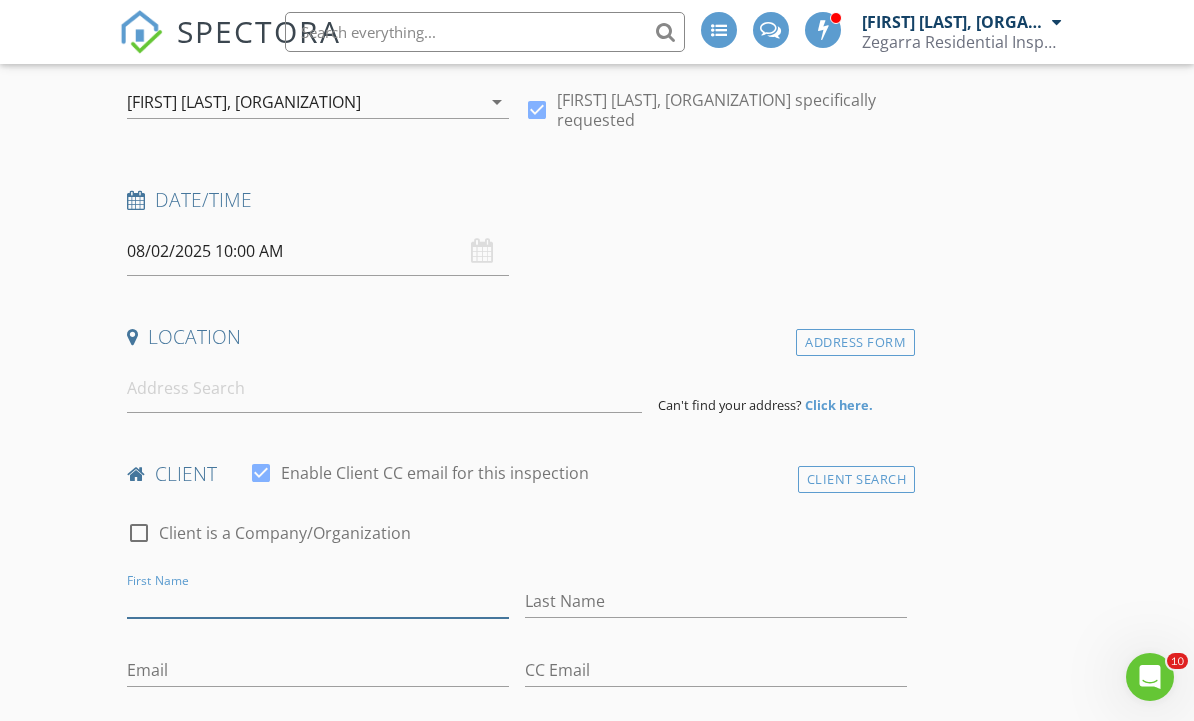 click on "First Name" at bounding box center (318, 601) 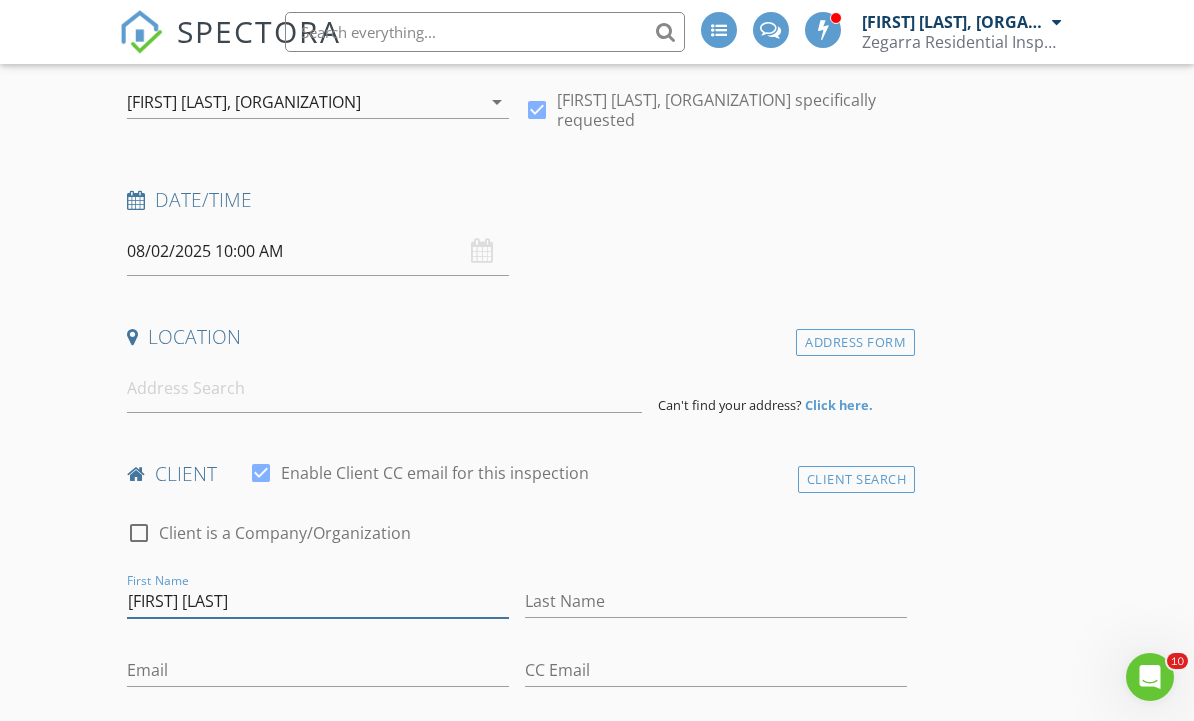 click on "[FIRST] [LAST]" at bounding box center (318, 601) 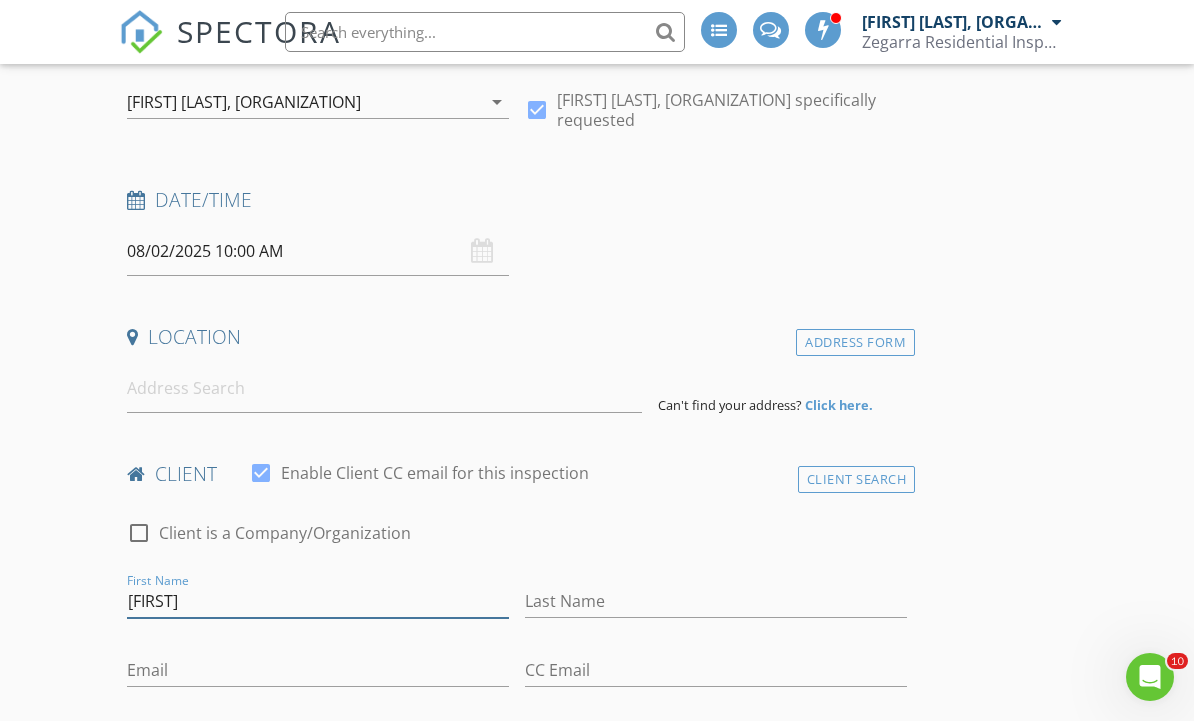 type on "[FIRST]" 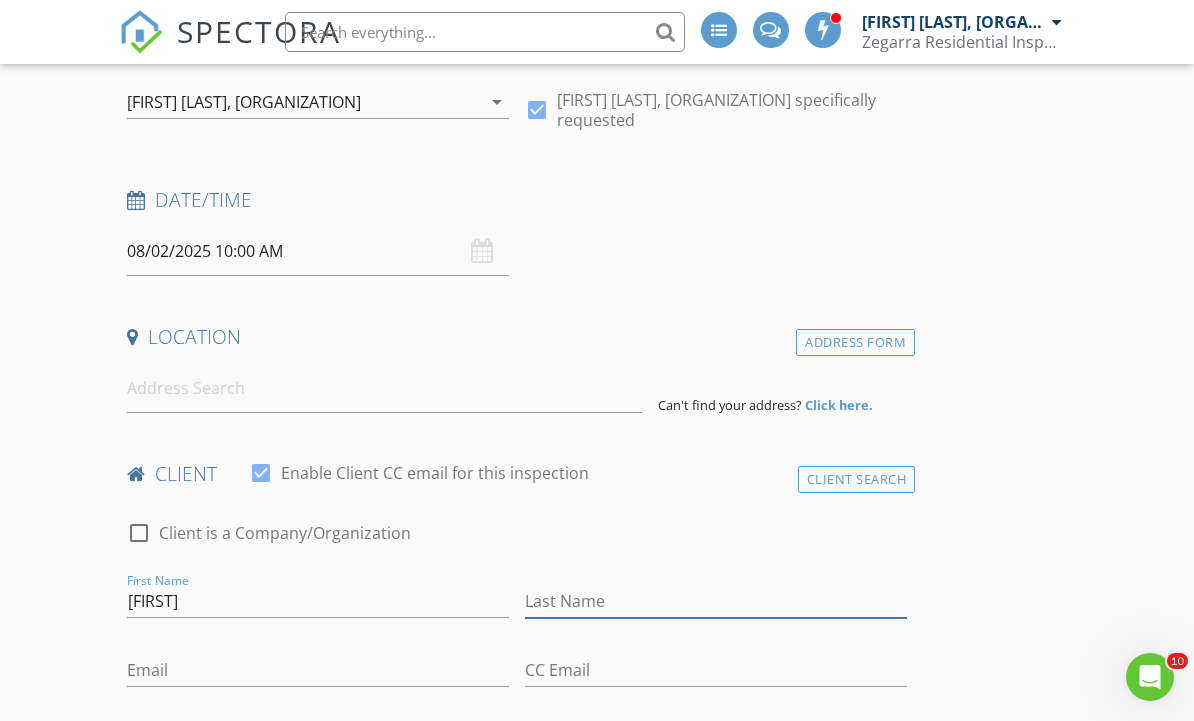 click on "Last Name" at bounding box center [716, 601] 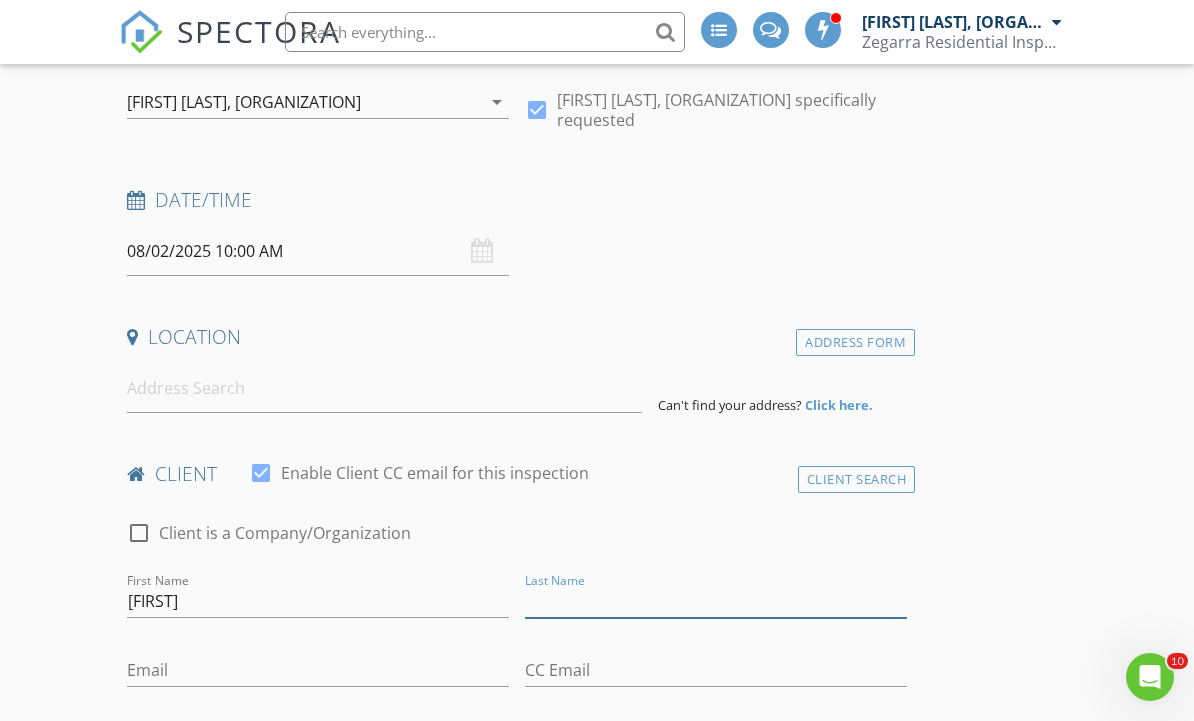 click on "Last Name" at bounding box center [716, 601] 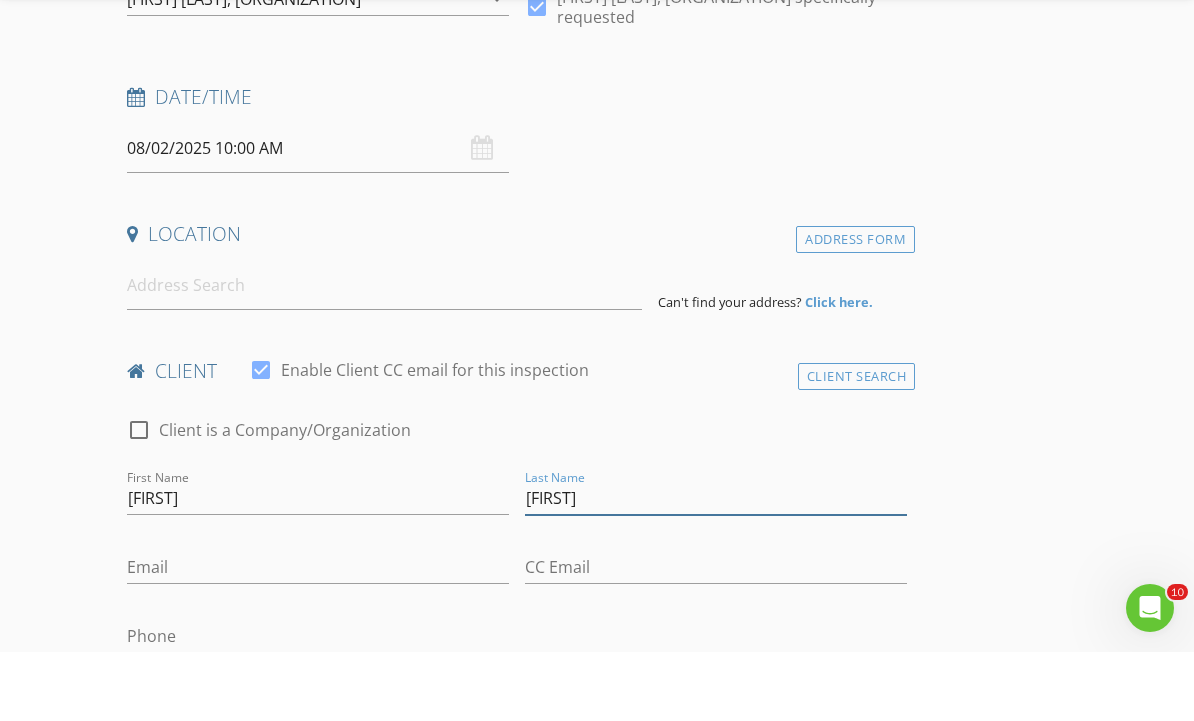 scroll, scrollTop: 316, scrollLeft: 0, axis: vertical 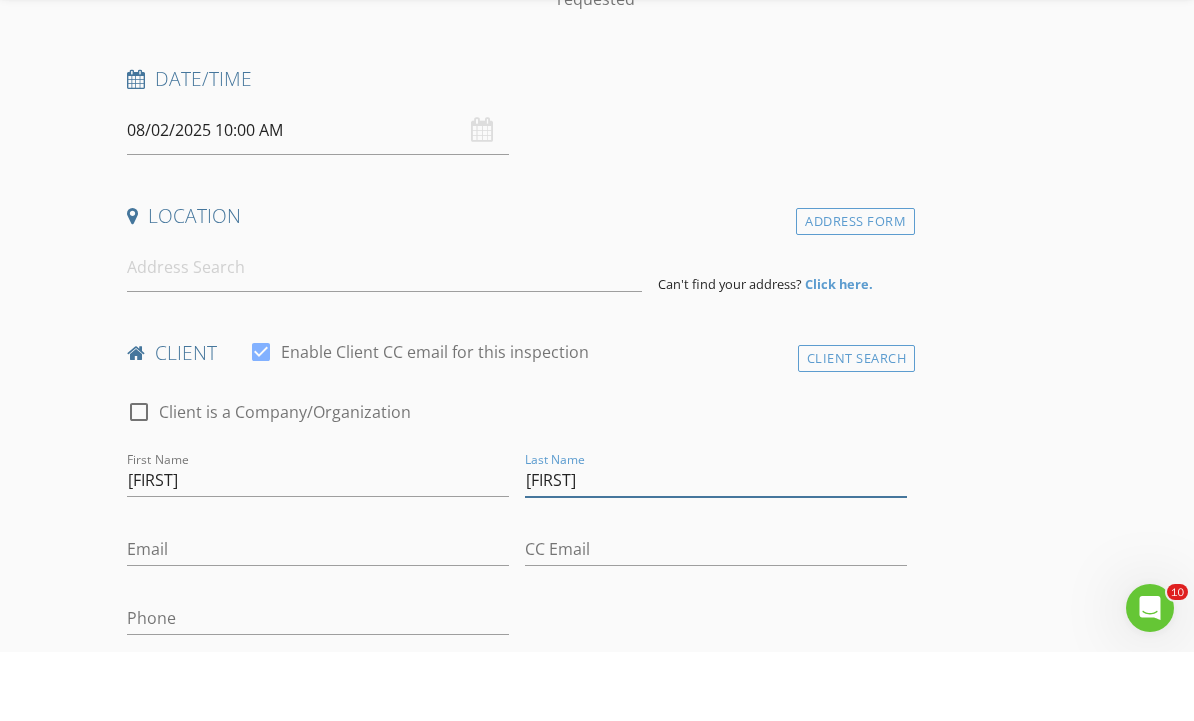 type on "[FIRST]" 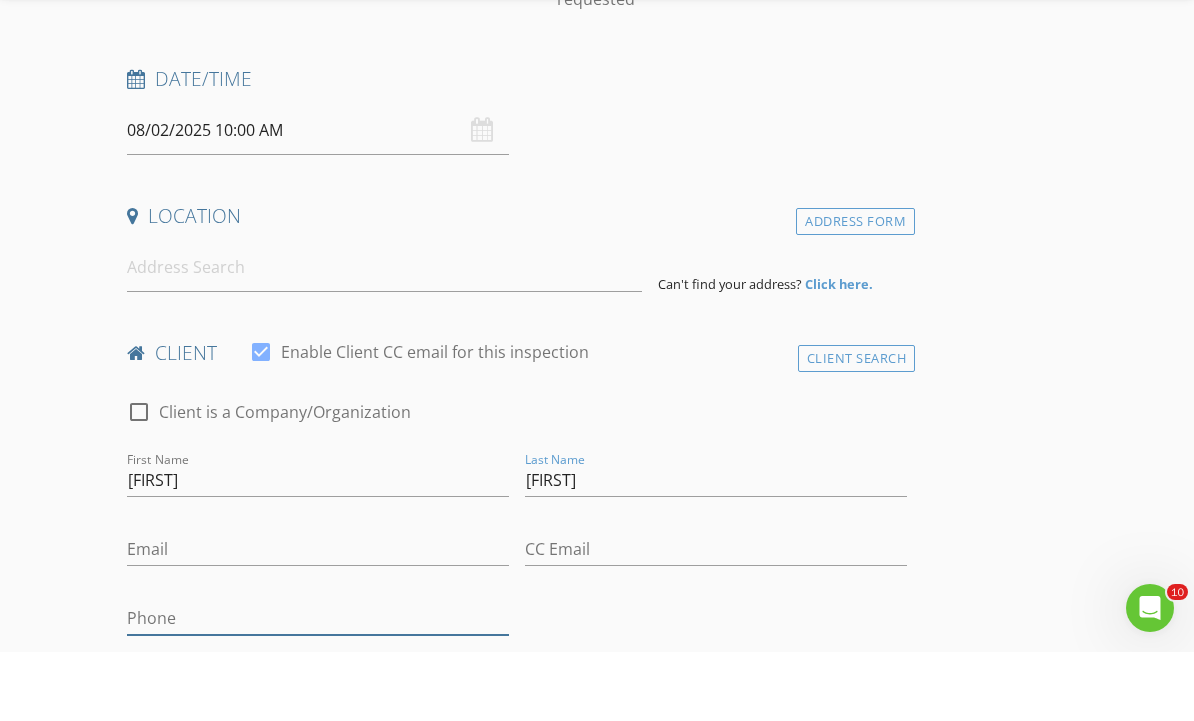 click on "Phone" at bounding box center [318, 687] 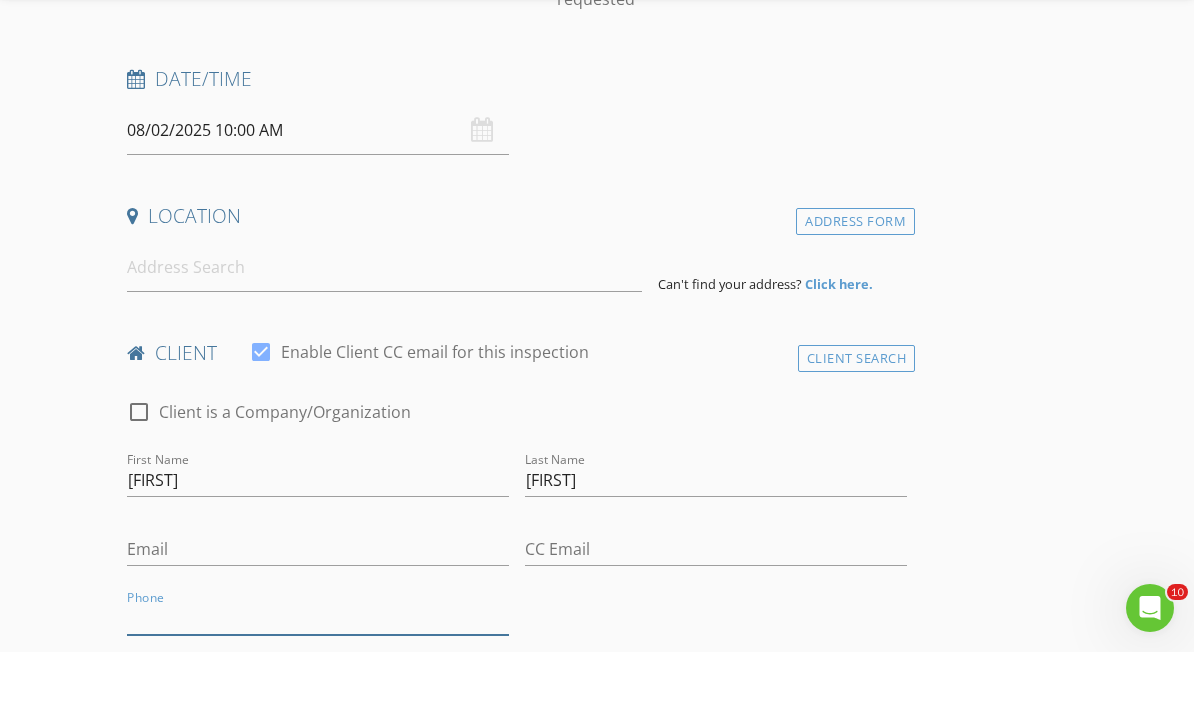 click on "Phone" at bounding box center (318, 687) 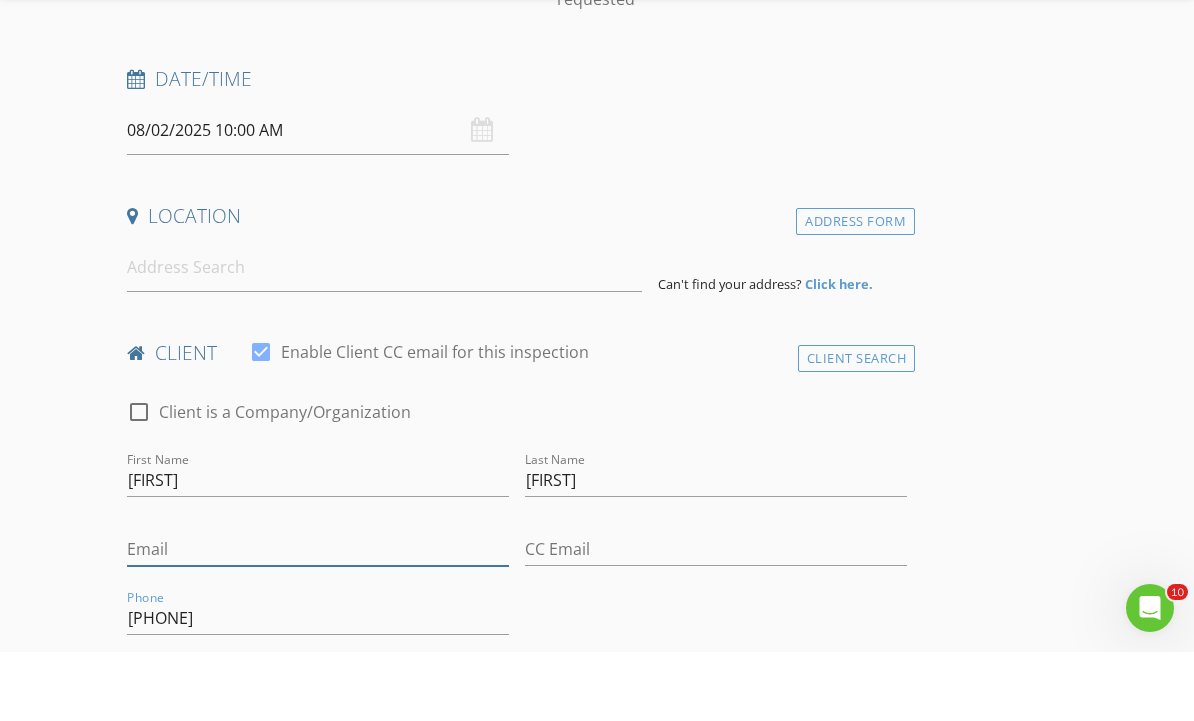 click on "Email" at bounding box center [318, 618] 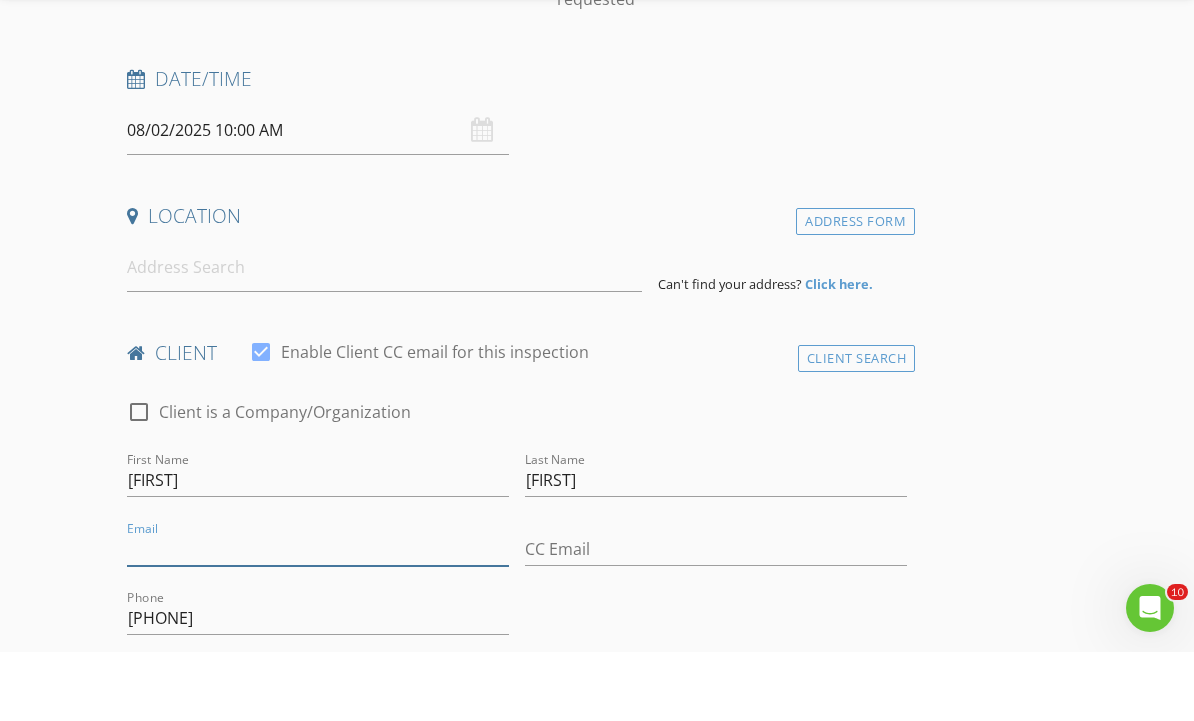 click on "Email" at bounding box center [318, 618] 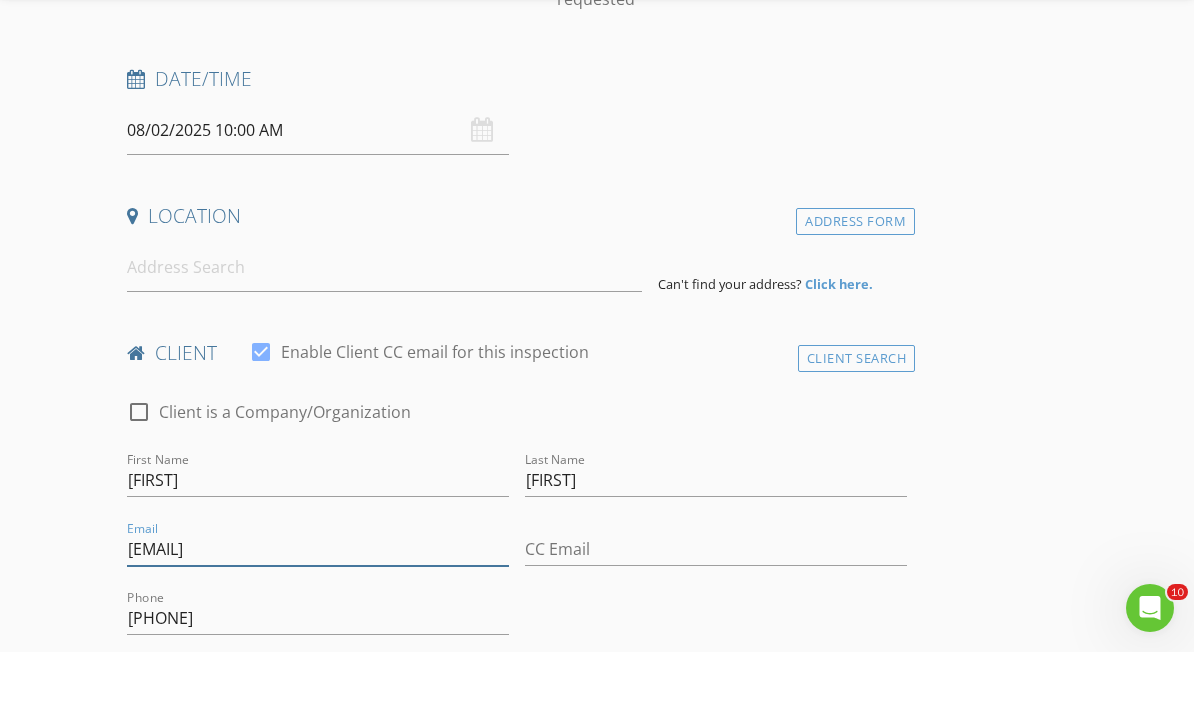 type on "[EMAIL]" 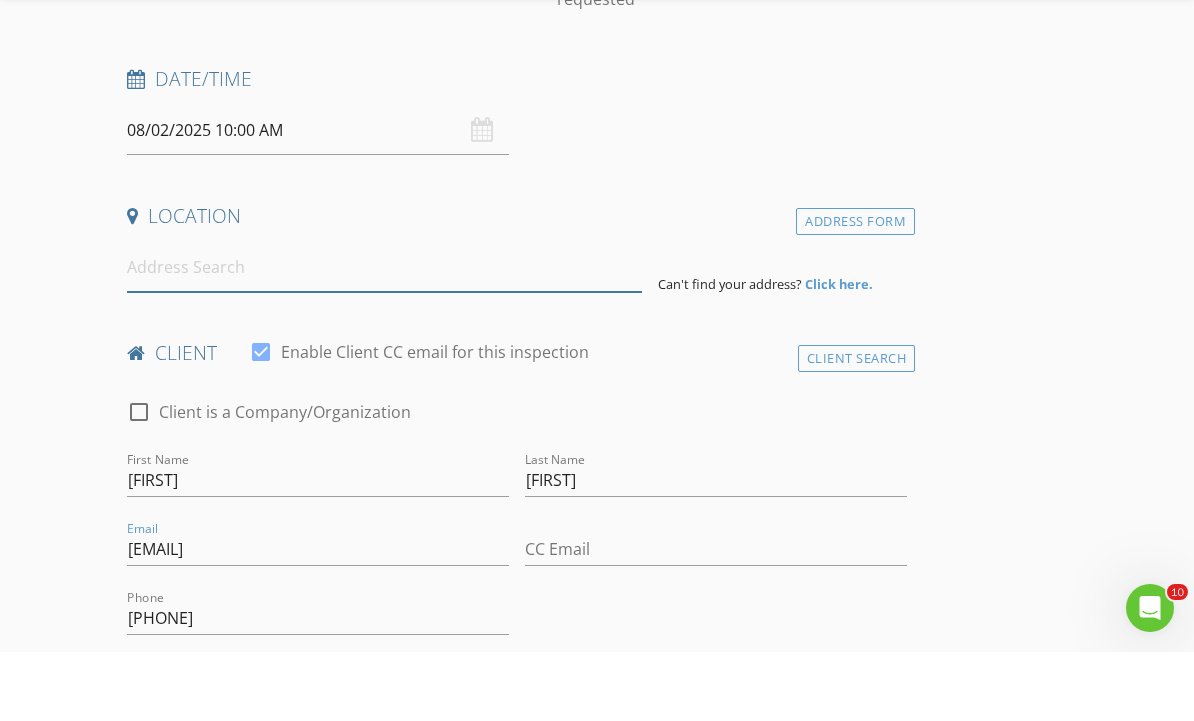 click at bounding box center [384, 336] 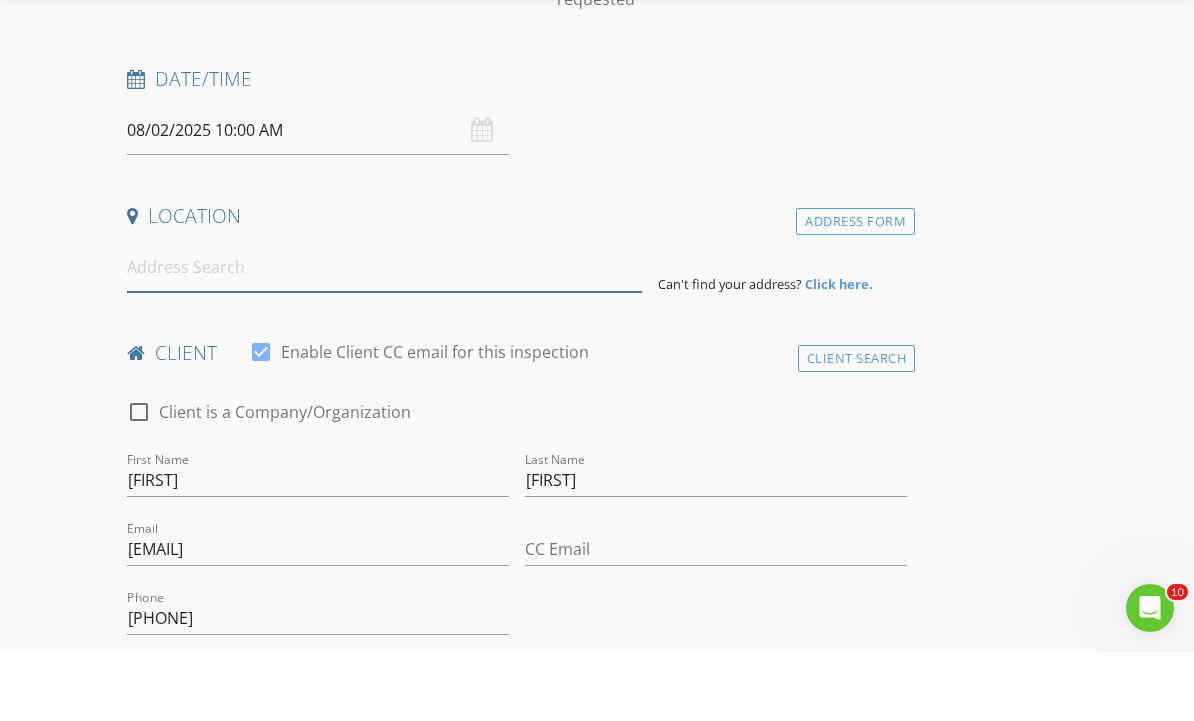 click at bounding box center [384, 336] 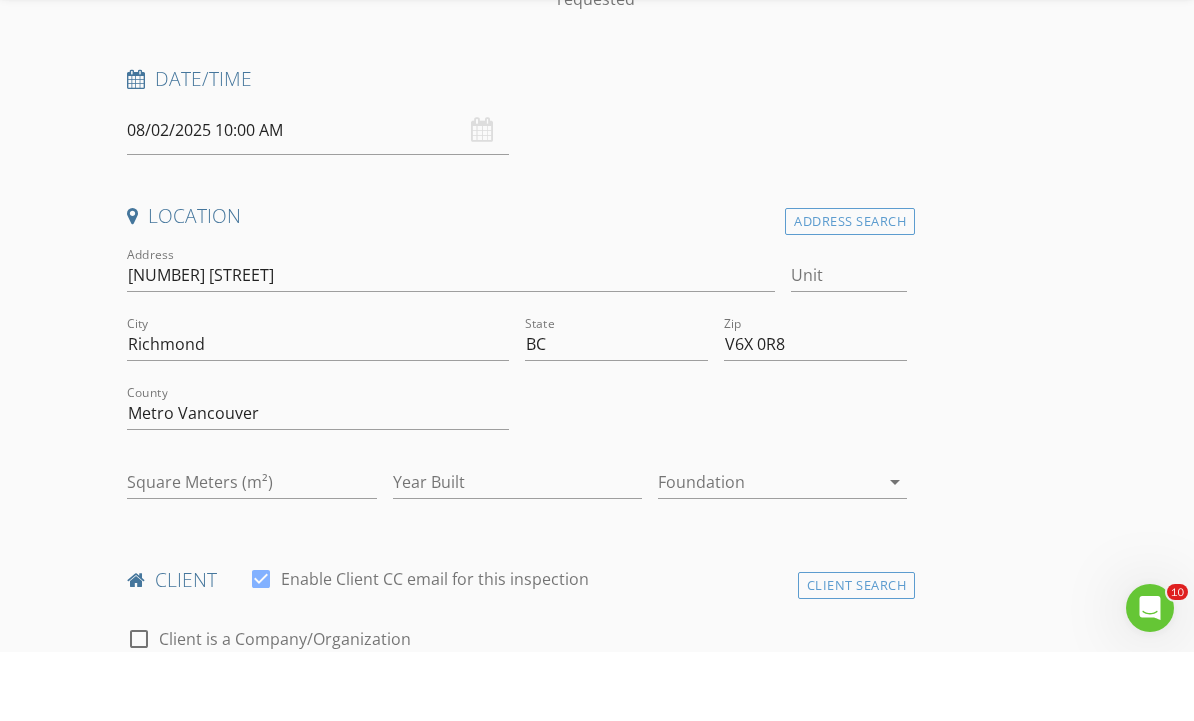 scroll, scrollTop: 385, scrollLeft: 0, axis: vertical 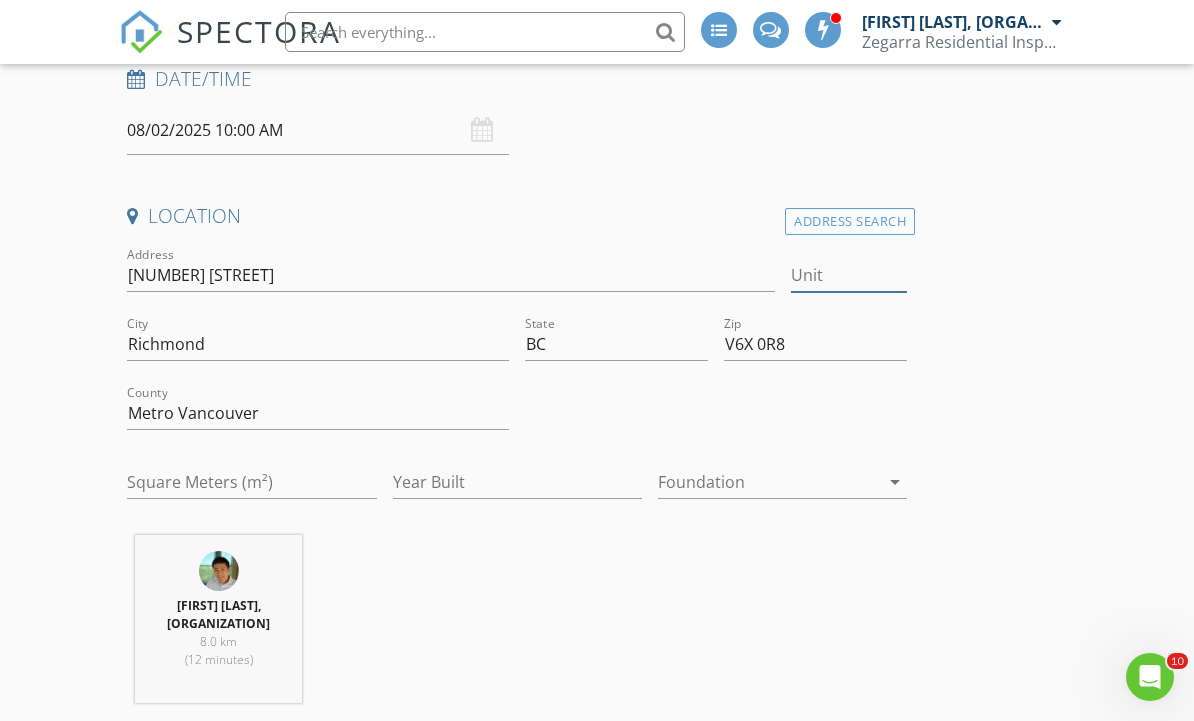 click on "Unit" at bounding box center (849, 275) 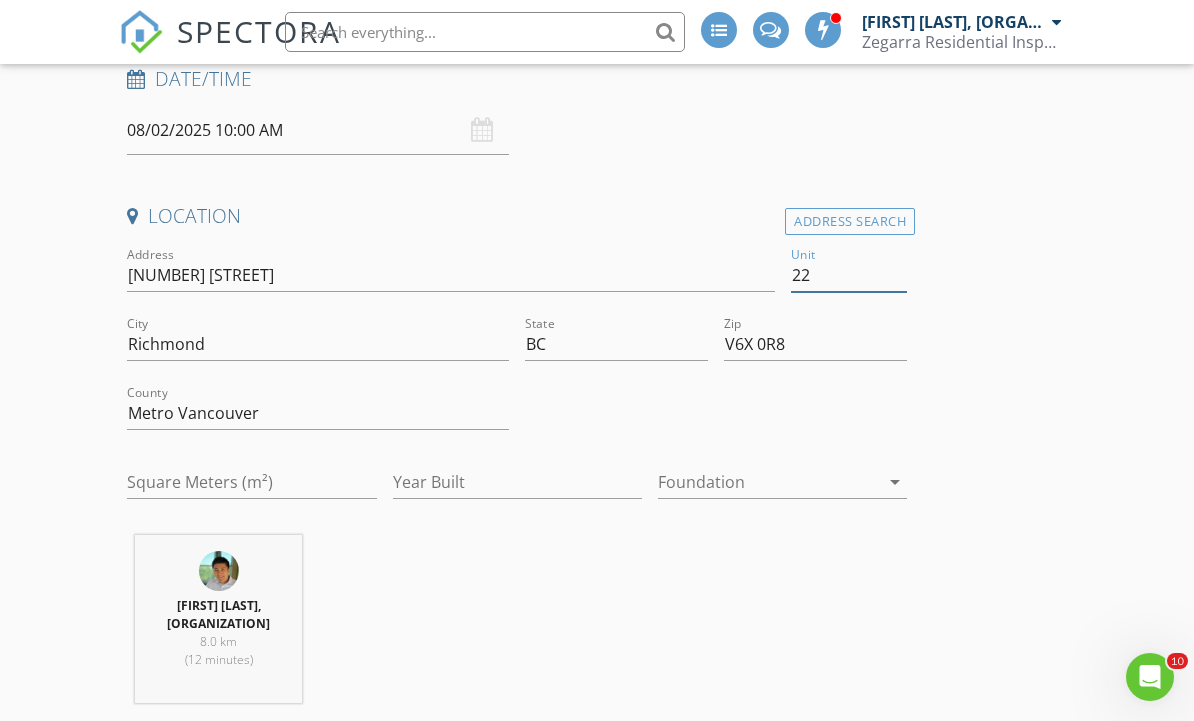 type on "2" 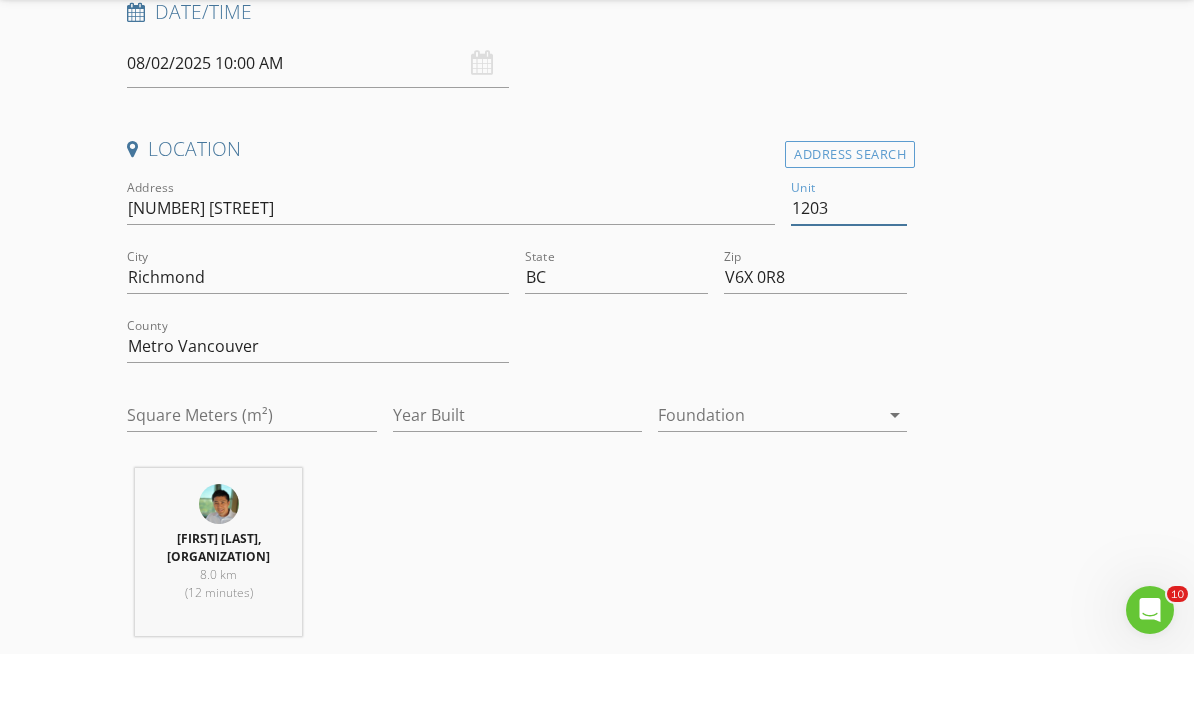 scroll, scrollTop: 451, scrollLeft: 0, axis: vertical 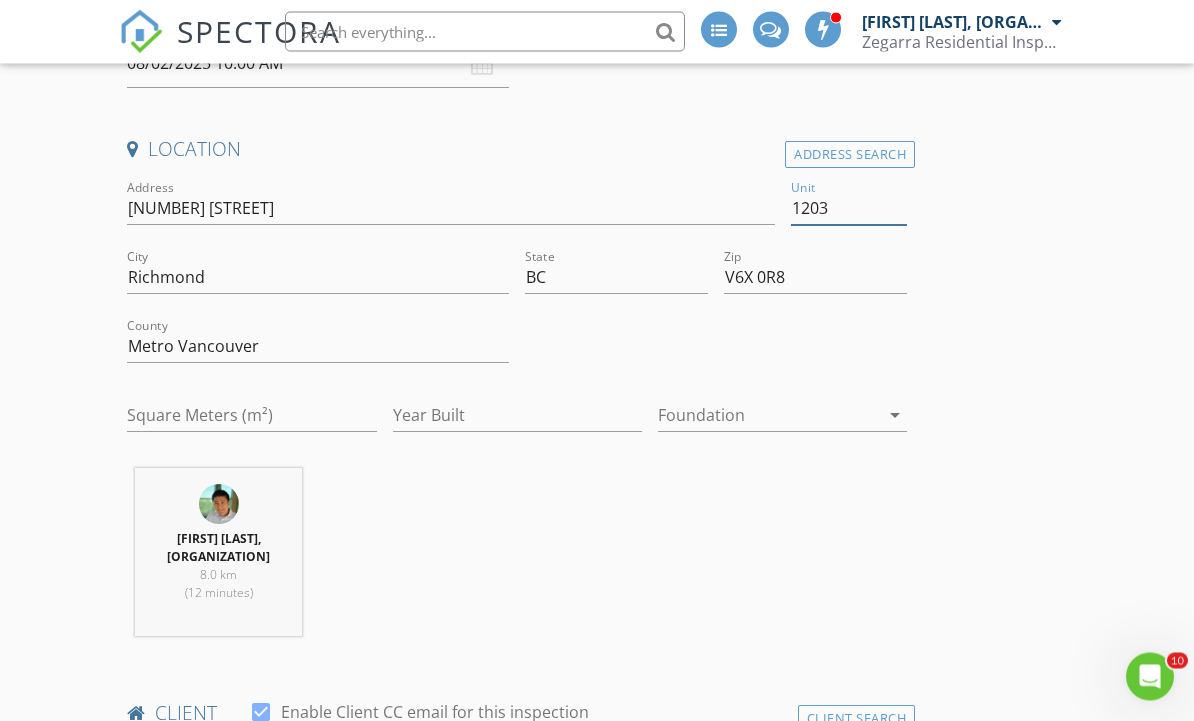 type on "1203" 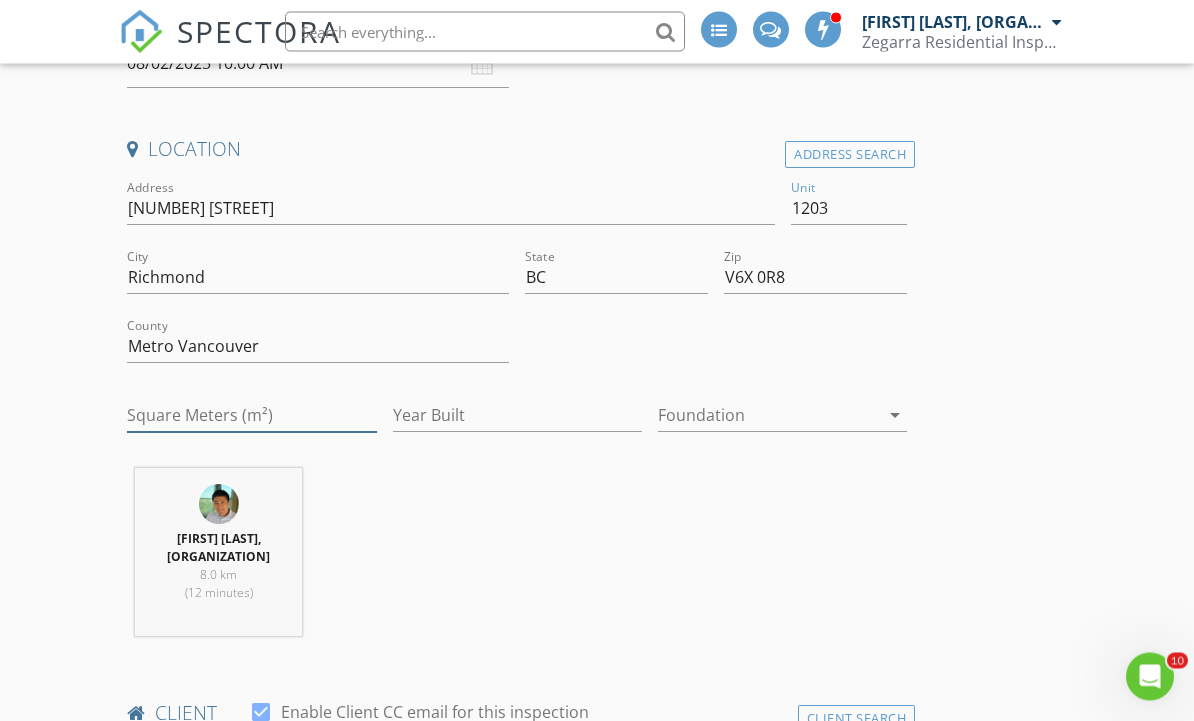 click on "Square Meters (m²)" at bounding box center (251, 416) 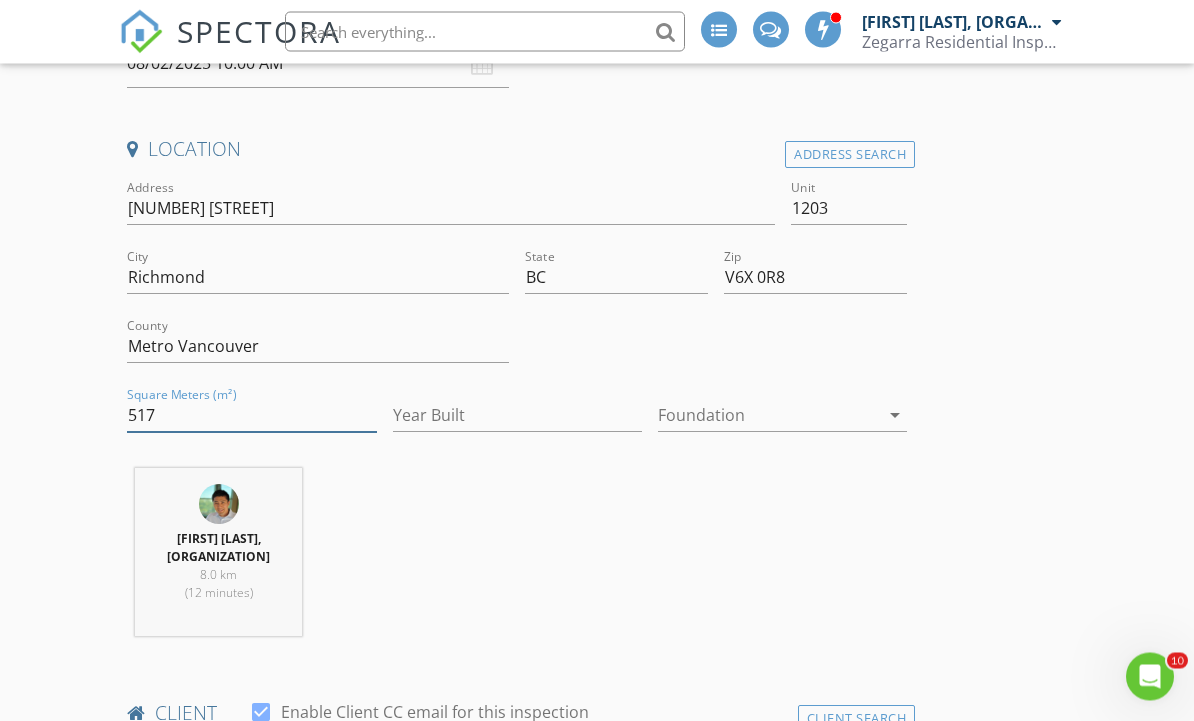 type on "517" 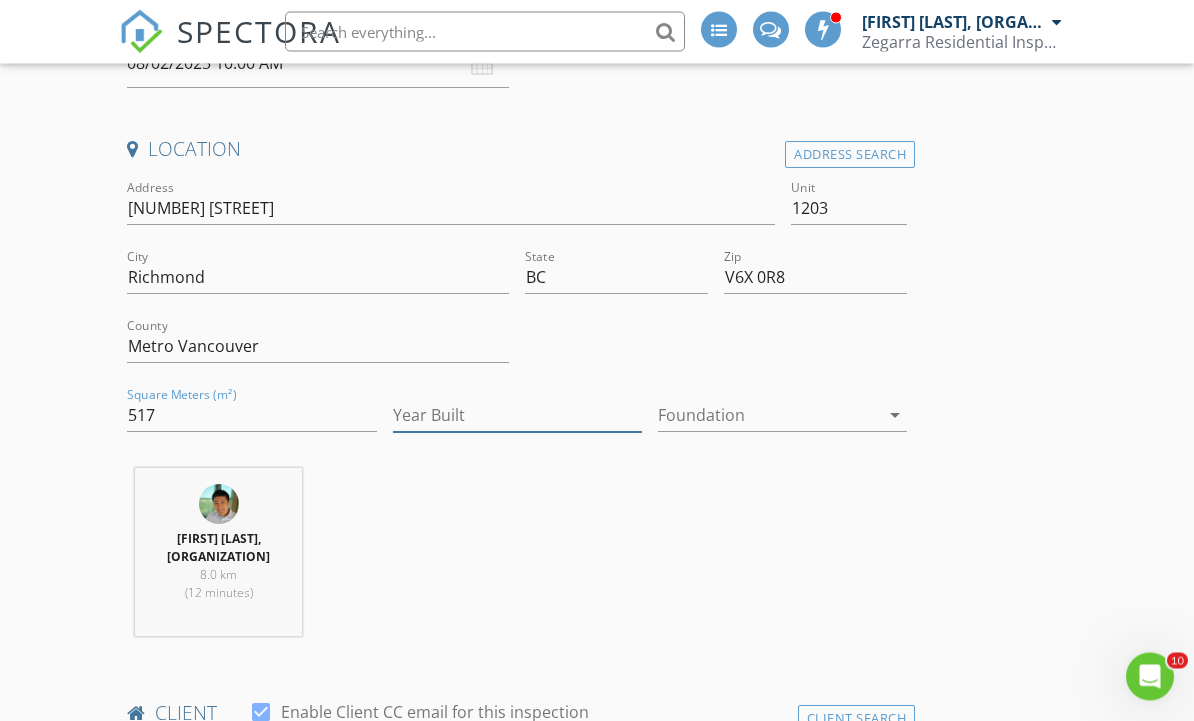 click on "Year Built" at bounding box center [517, 416] 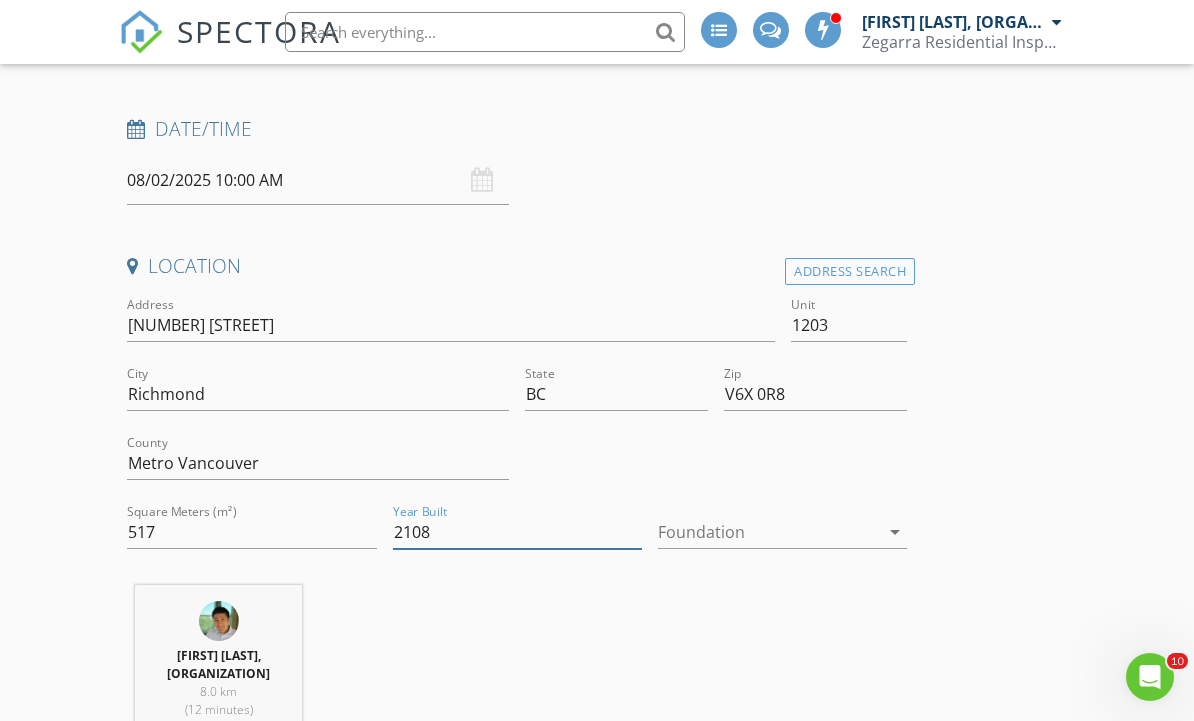 scroll, scrollTop: 331, scrollLeft: 0, axis: vertical 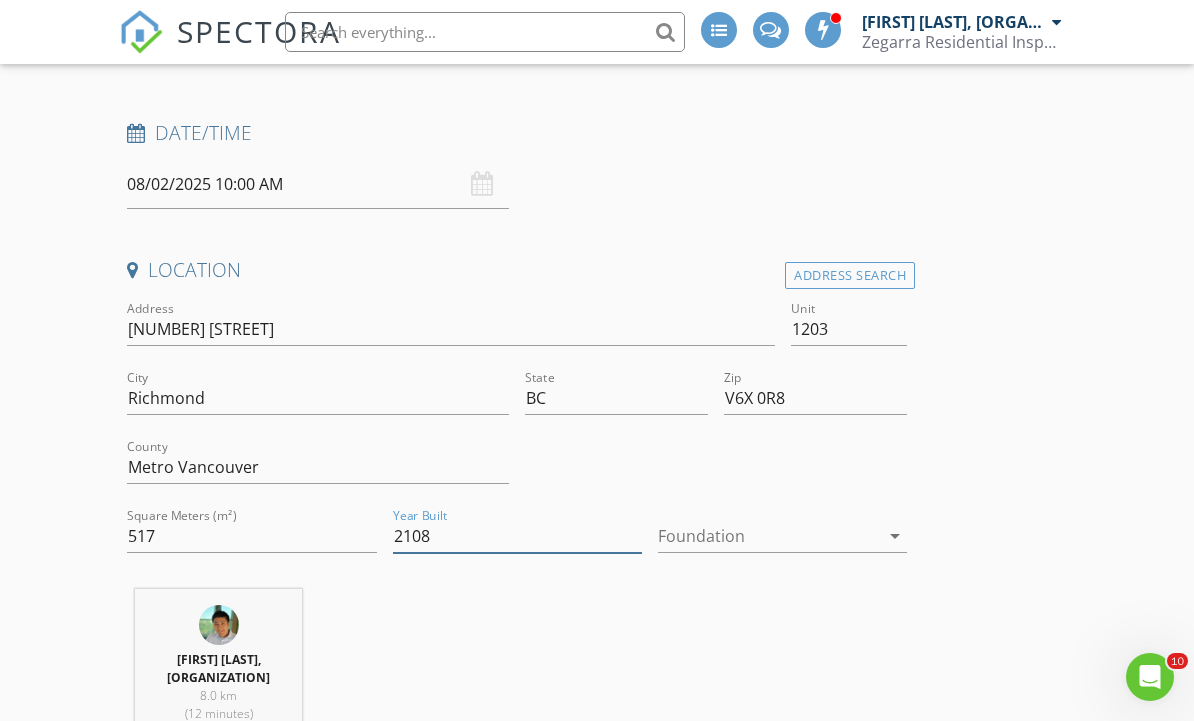 type on "2108" 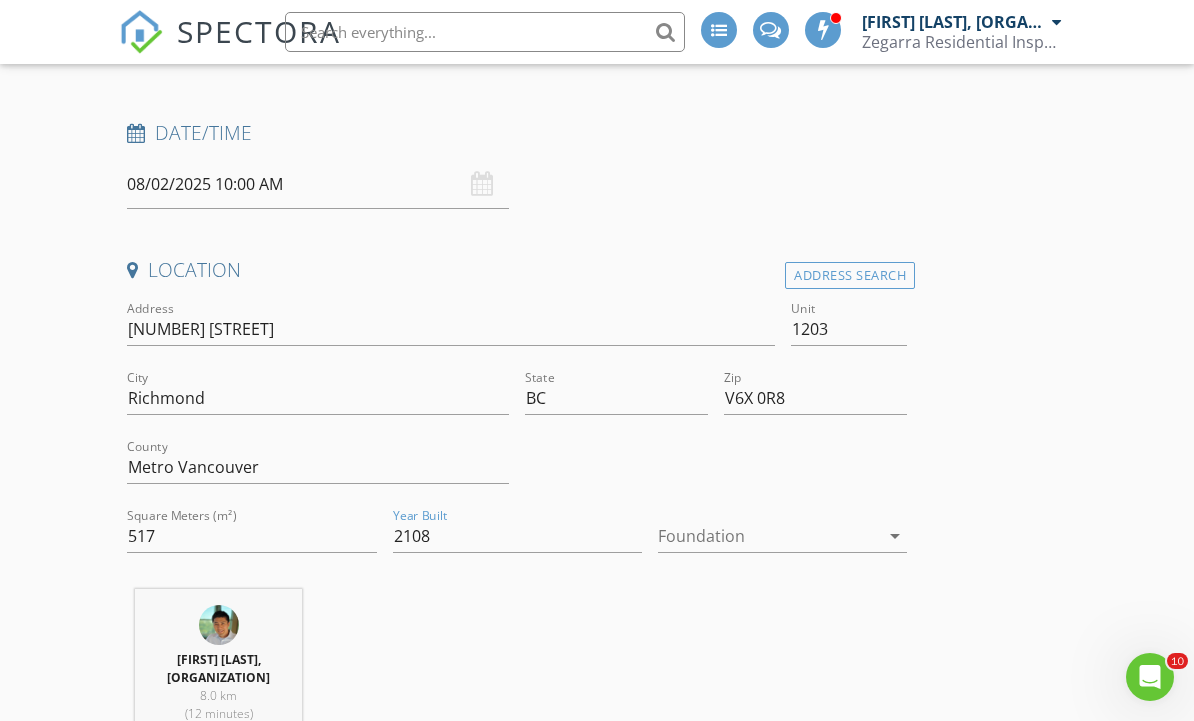 click on "SPECTORA
[FIRST] [LAST], [ORGANIZATION]
[ORGANIZATION]
Role:
Inspector
Change Role
Dashboard
New Inspection
Inspections
Calendar
Template Editor
Contacts
Automations
Team
Metrics
Payments
Data Exports
Billing
Conversations
Tasks
Reporting
Advanced
Equipment
Settings
What's New
Sign Out
Change Active Role
Your account has more than one possible role. Please choose how you'd like to view the site:
Company/Agency
City
Role
New Inspection
Inspections
Dashboard
Calendar
Templates
Metrics
Automations
Reporting
Data
Unconfirmed
Settings" at bounding box center [597, 1744] 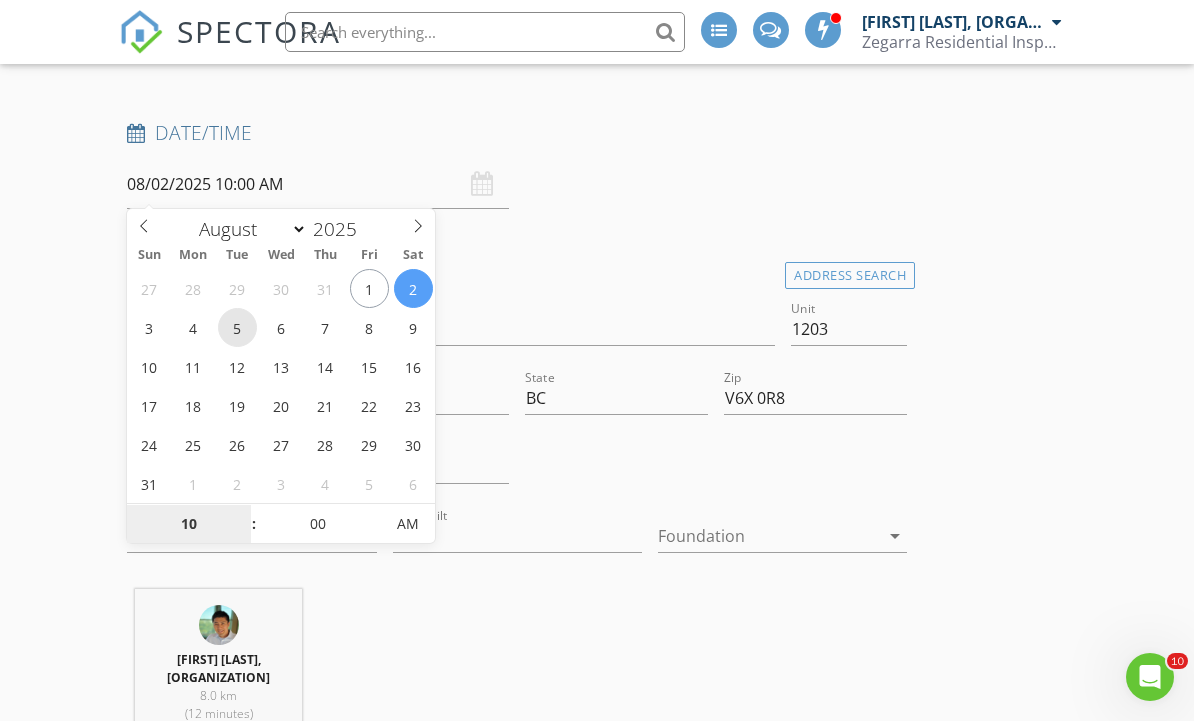 type on "08/05/2025 10:00 AM" 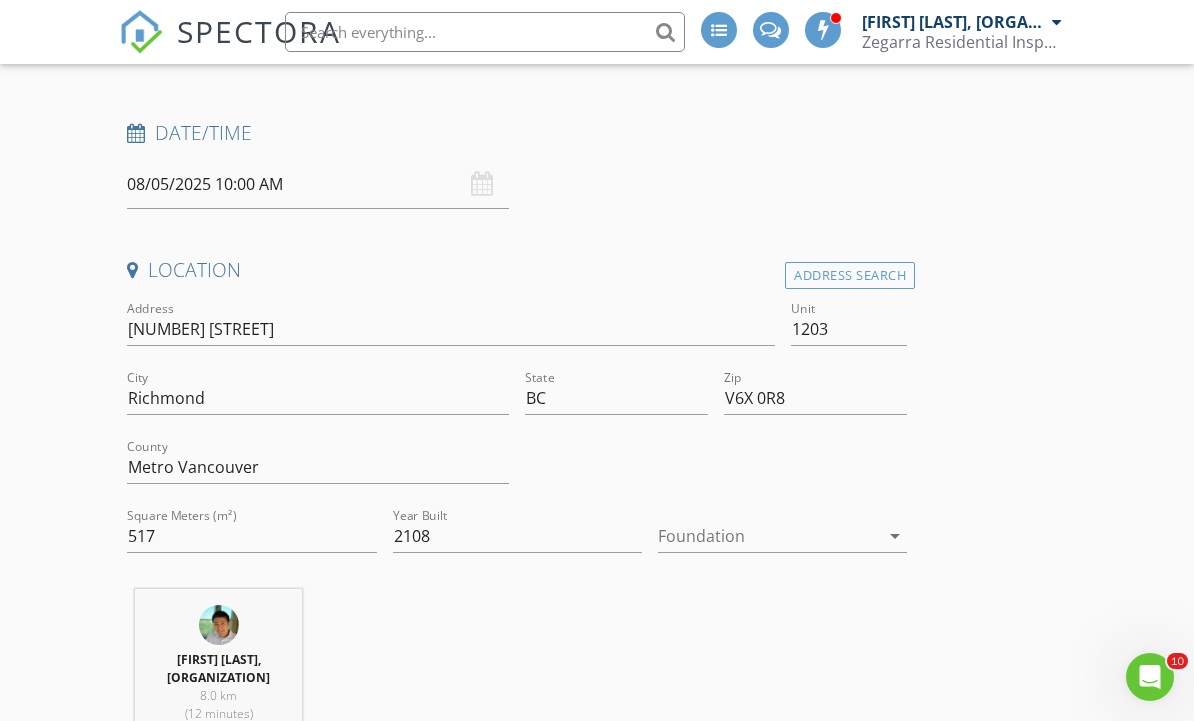 click on "INSPECTOR(S)
check_box   [FIRST] [LAST], [ORGANIZATION]   PRIMARY   [FIRST] [LAST] arrow_drop_down   check_box [FIRST] [LAST], [ORGANIZATION] specifically requested
Date/Time
[DATE] [TIME]
Location
Address Search       Address [NUMBER] [STREET]   Unit [UNIT]   City [CITY]   State [STATE]   Zip [ZIP]   County [COUNTY]     Square Meters (m²) 517   Year Built 2108   Foundation arrow_drop_down     [FIRST] [LAST], [ORGANIZATION]     8.0 km     (12 minutes)
client
check_box Enable Client CC email for this inspection   Client Search     check_box_outline_blank Client is a Company/Organization     First Name [FIRST]   Last Name [LAST]   Email [EMAIL]   CC Email   Phone [PHONE]   Address   City   State   Zip     Tags         Notes   Private Notes
ADDITIONAL client
check_box     check_box" at bounding box center [596, 1868] 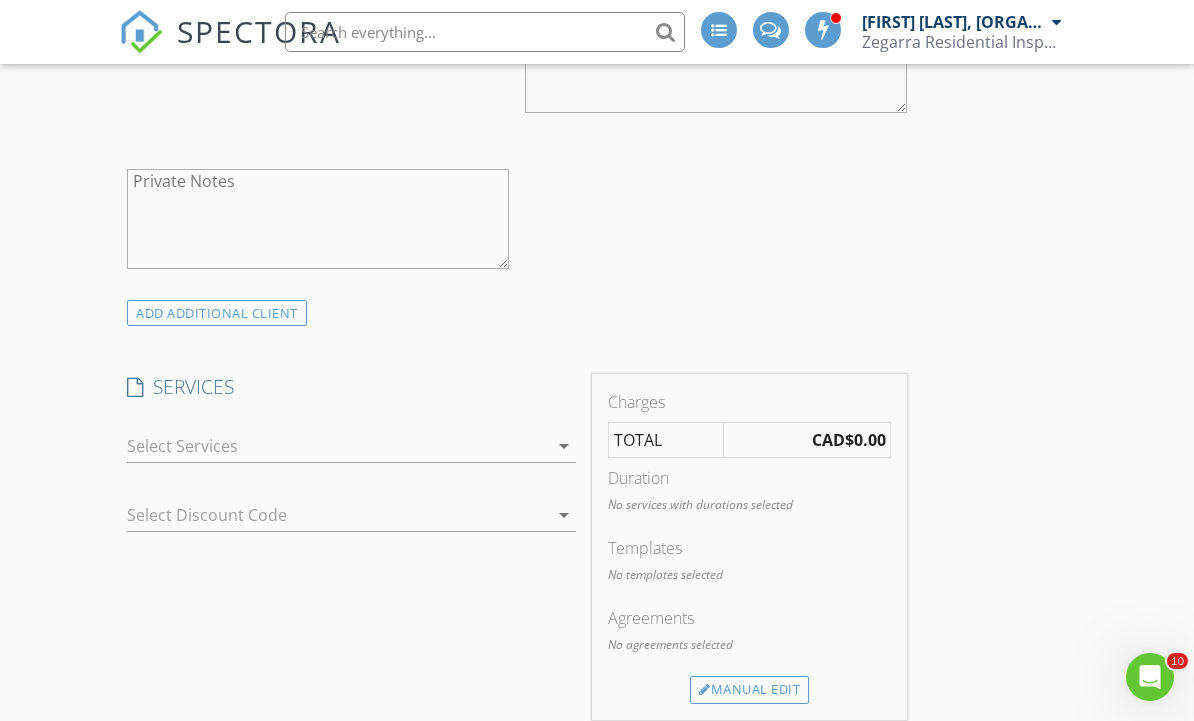 scroll, scrollTop: 1662, scrollLeft: 0, axis: vertical 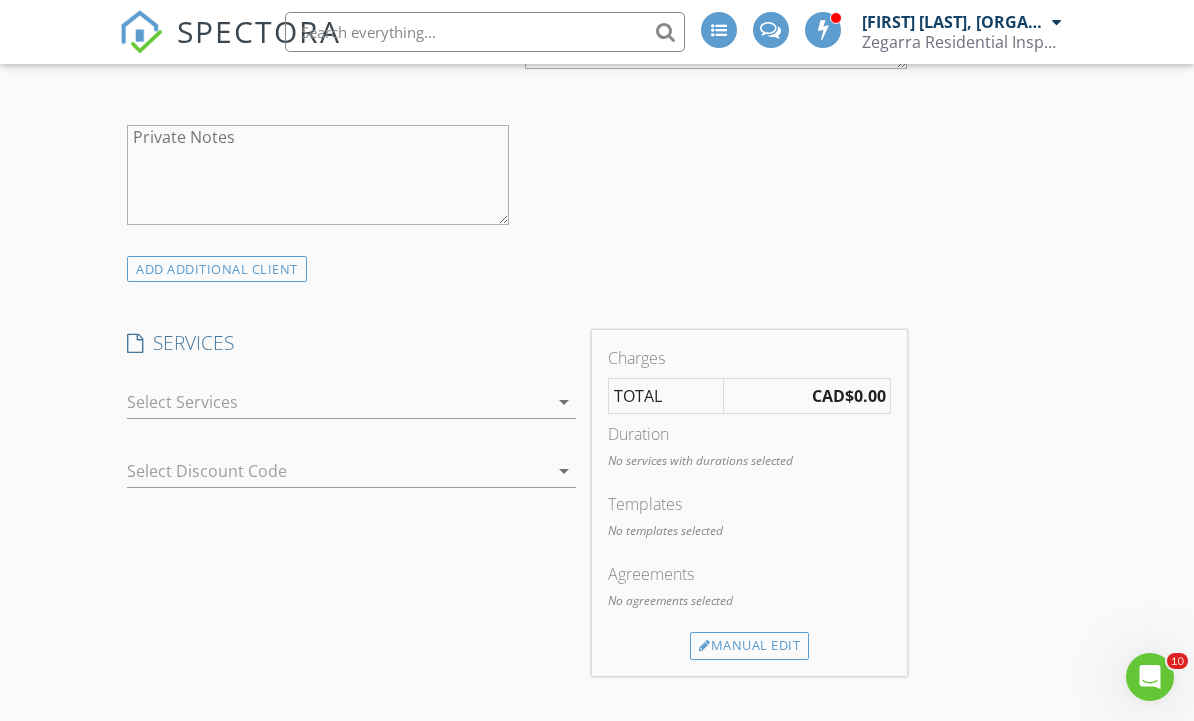 click at bounding box center (337, 402) 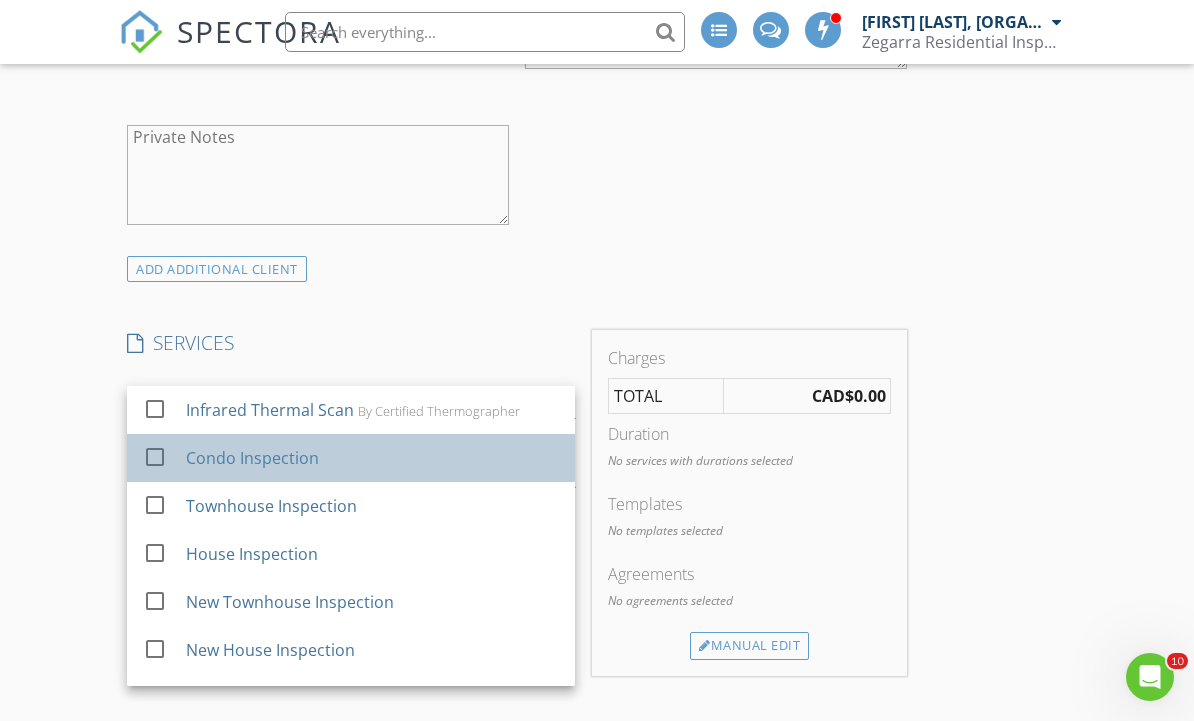 click on "Condo Inspection" at bounding box center (372, 458) 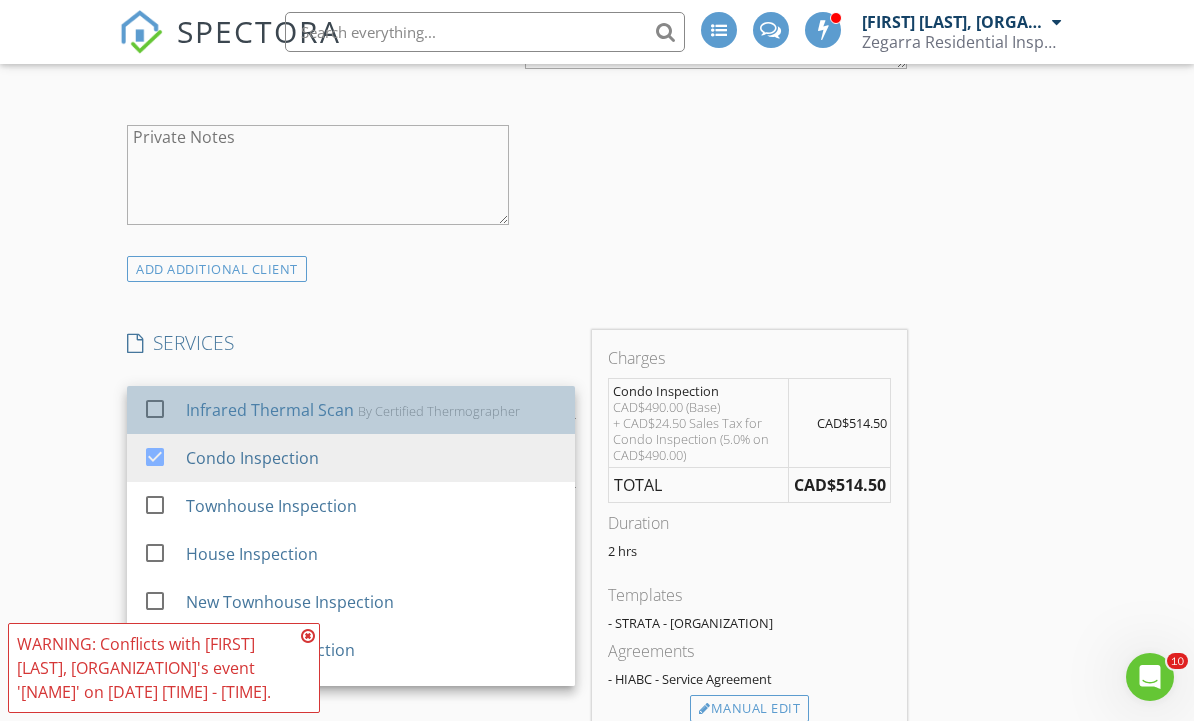 click on "Infrared Thermal Scan   By Certified Thermographer" at bounding box center [372, 410] 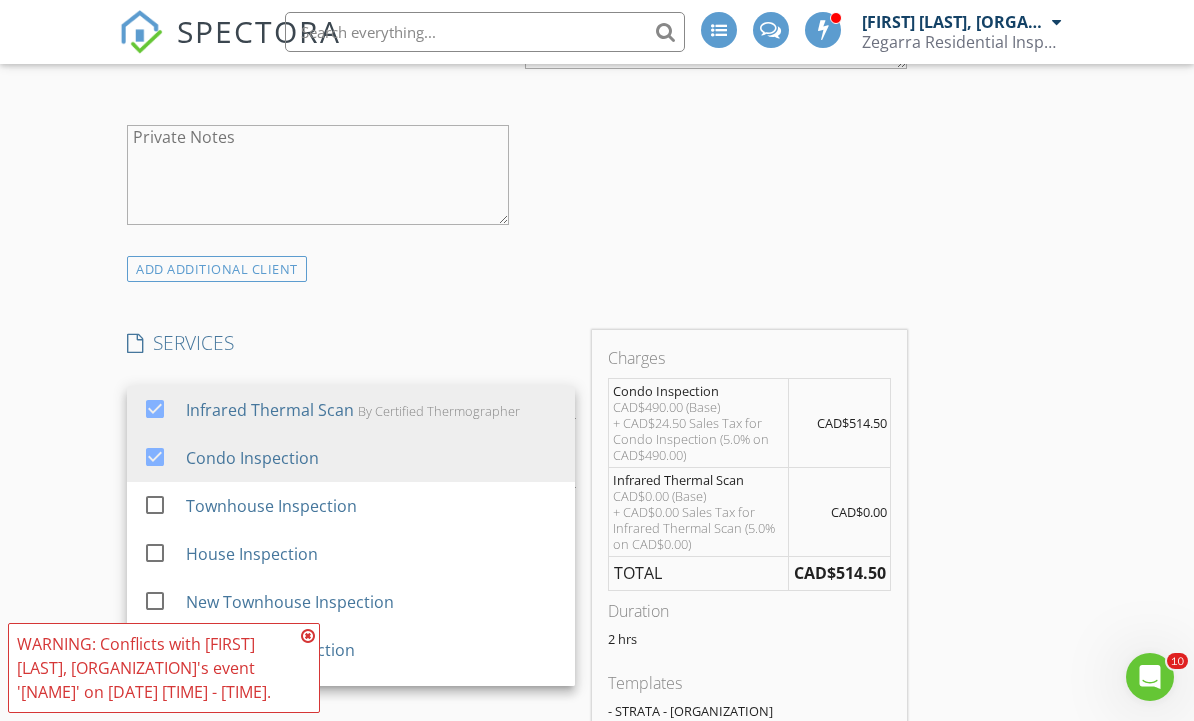 click on "New Inspection
INSPECTOR(S)
check_box   [FIRST] [LAST], [ORGANIZATION]   PRIMARY   [FIRST] [LAST] arrow_drop_down   check_box [FIRST] [LAST], [ORGANIZATION] specifically requested
Date/Time
[DATE] [TIME]
Location
Address Search       Address [NUMBER] [STREET]   Unit [UNIT]   City [CITY]   State [STATE]   Zip [ZIP]   County [COUNTY]     Square Meters (m²) 517   Year Built 2108   Foundation arrow_drop_down     [FIRST] [LAST], [ORGANIZATION]     8.0 km     (12 minutes)
client
check_box Enable Client CC email for this inspection   Client Search     check_box_outline_blank Client is a Company/Organization     First Name [FIRST]   Last Name [LAST]   Email [EMAIL]   CC Email   Phone [PHONE]   Address   City   State   Zip     Tags         Notes   Private Notes
ADDITIONAL client
check_box     check_box" at bounding box center [597, 578] 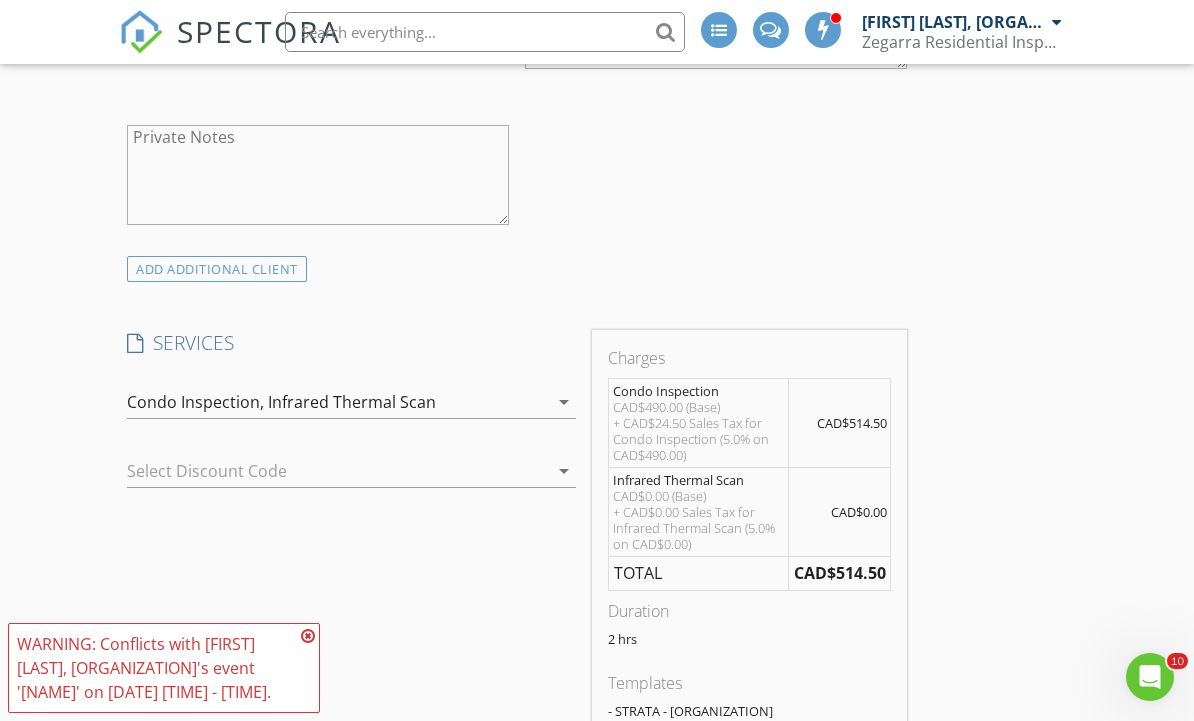 click at bounding box center (308, 636) 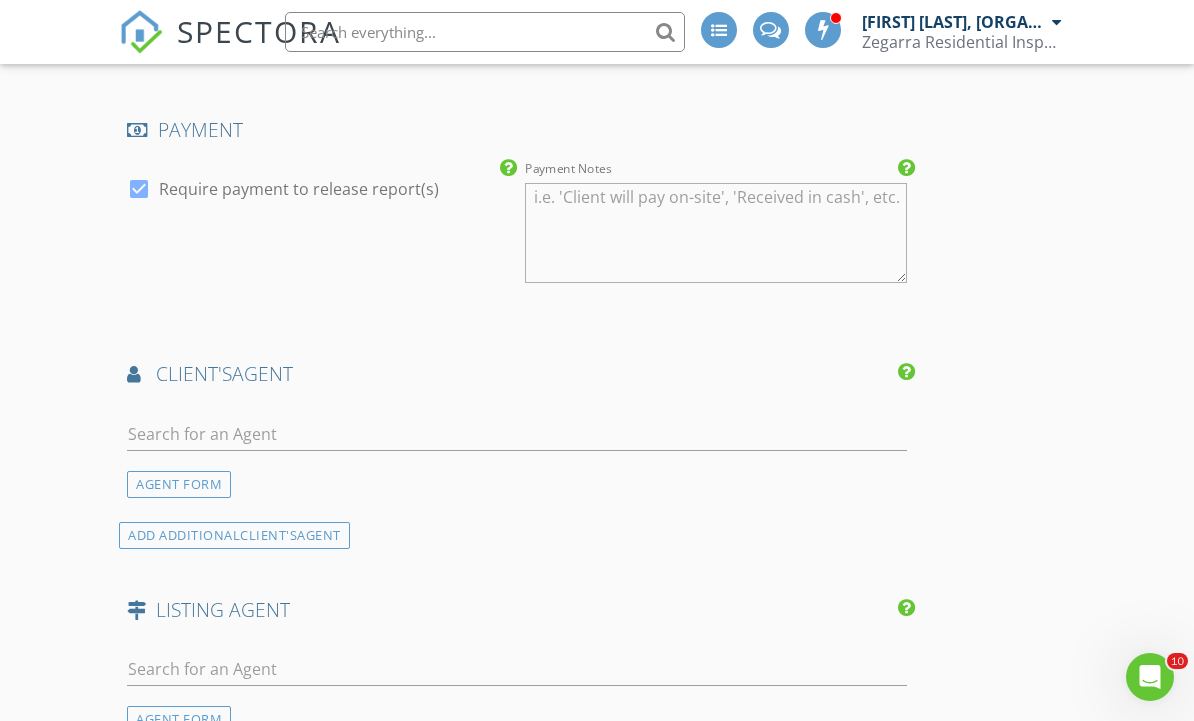 scroll, scrollTop: 2755, scrollLeft: 0, axis: vertical 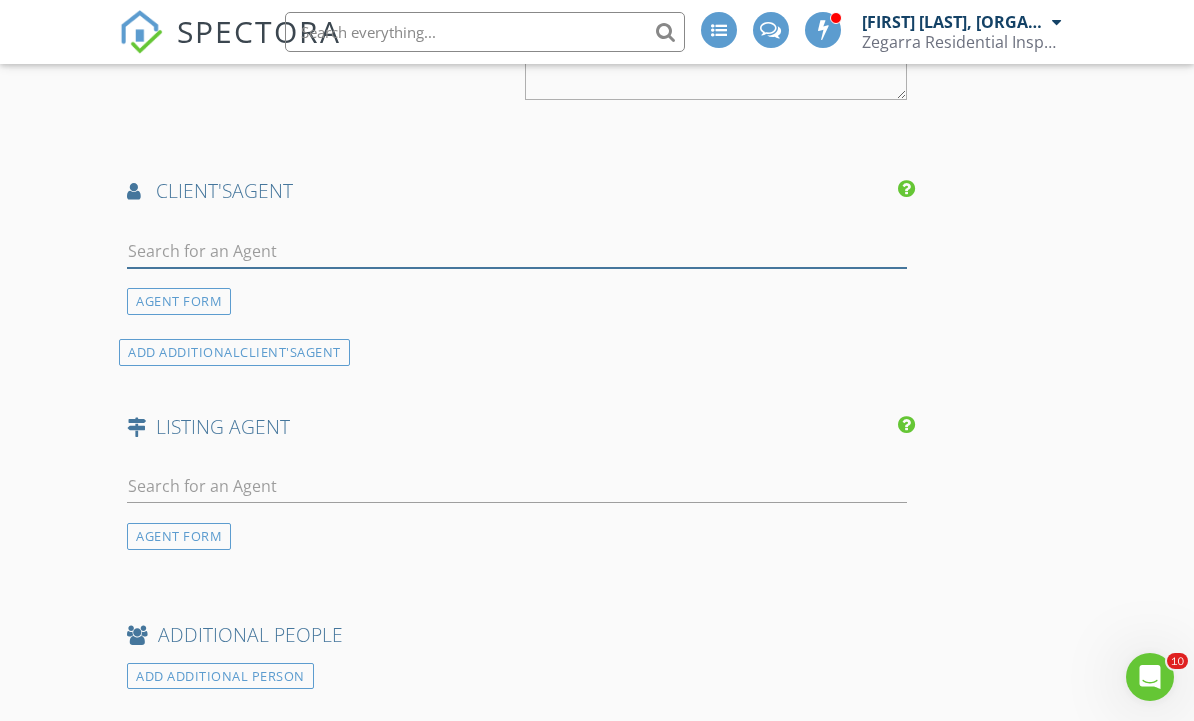 click at bounding box center [517, 251] 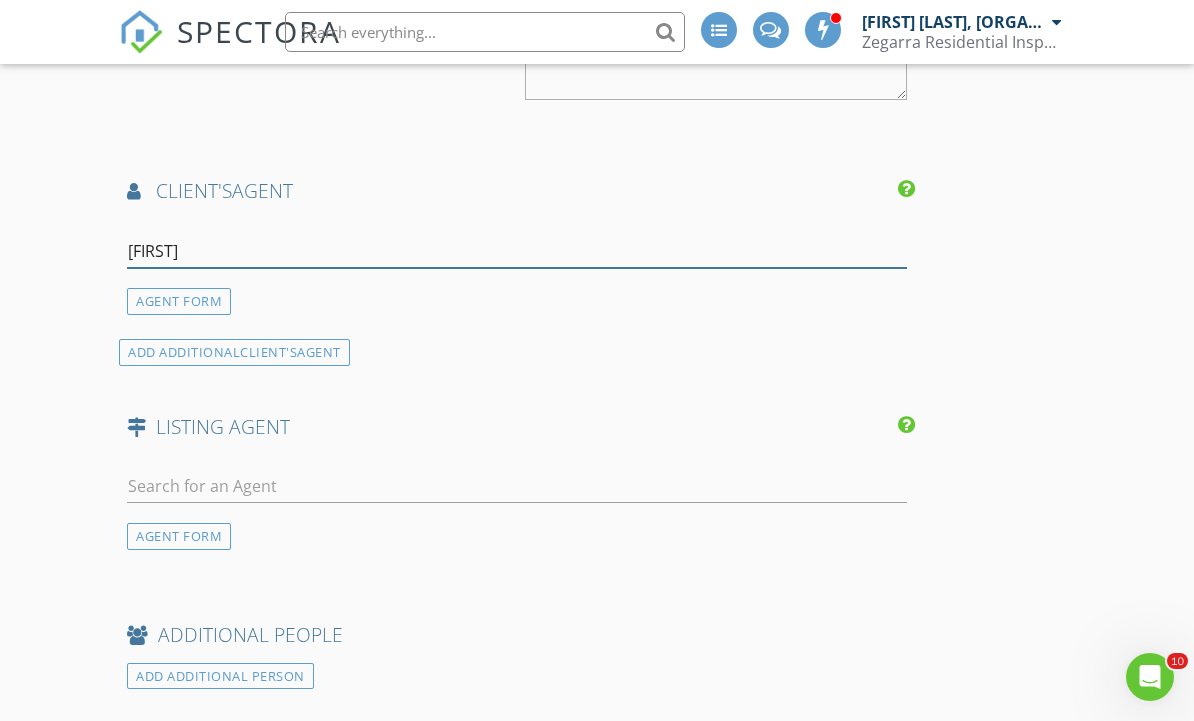 type on "Daniel" 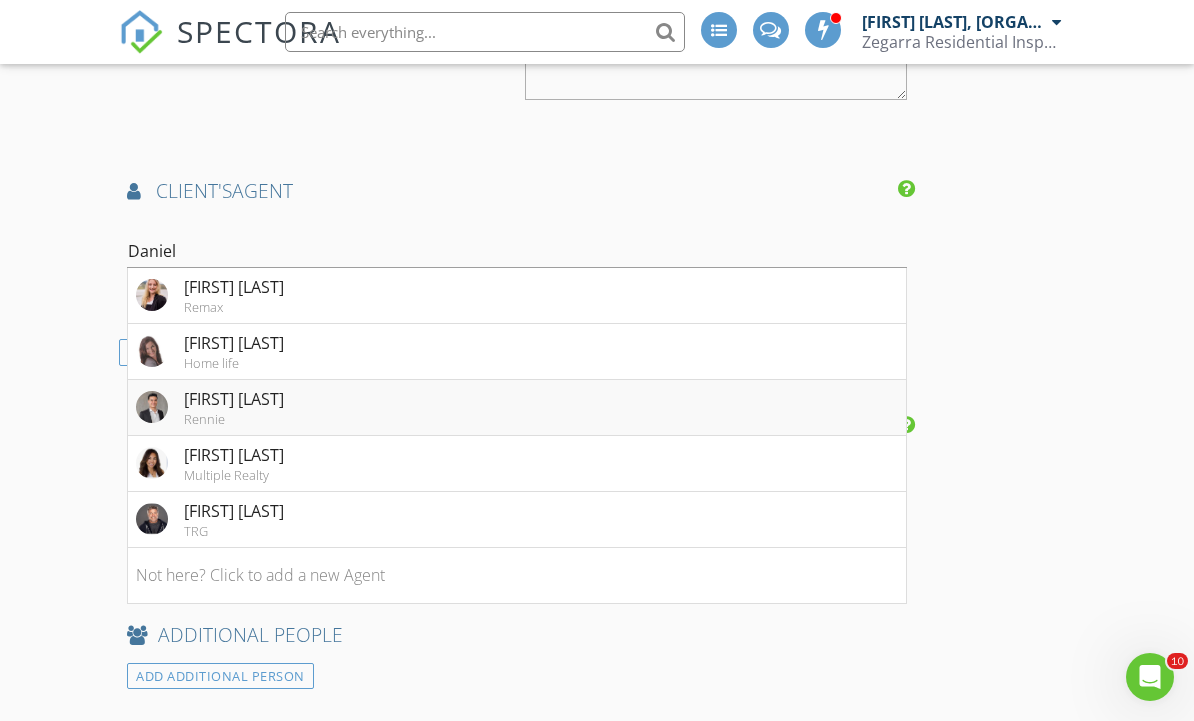 click on "[FIRST] [LAST]
[ORGANIZATION]" at bounding box center (517, 408) 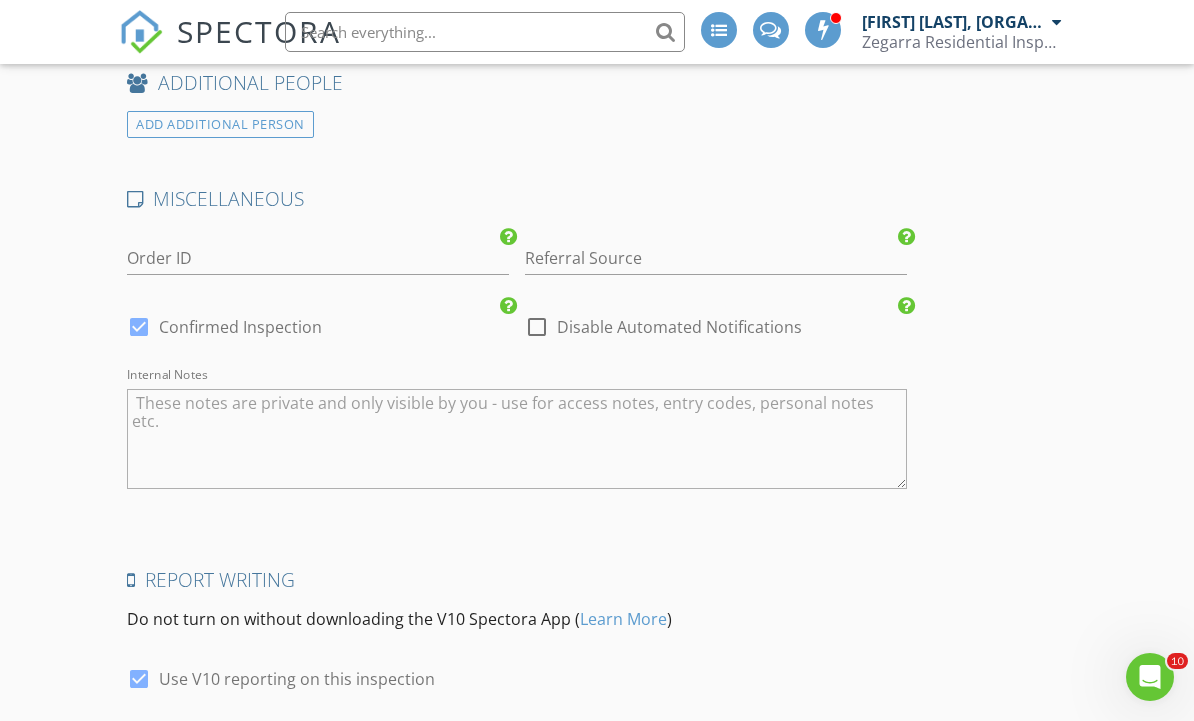 scroll, scrollTop: 3844, scrollLeft: 0, axis: vertical 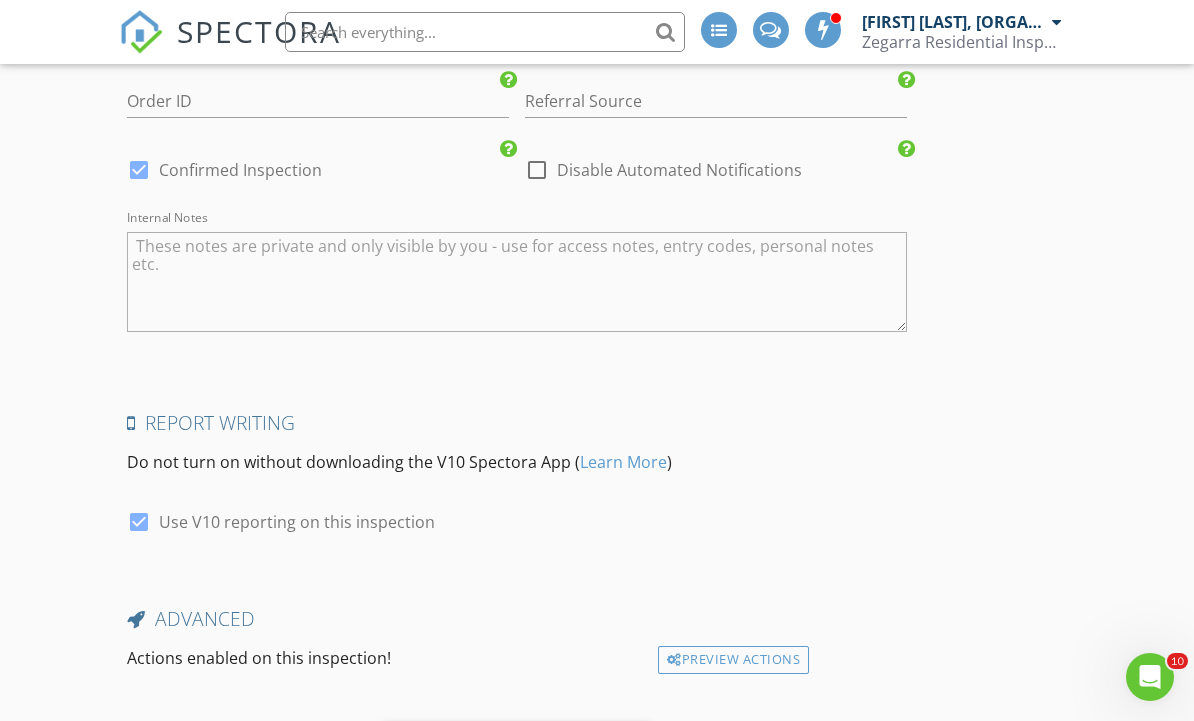 click at bounding box center [517, 282] 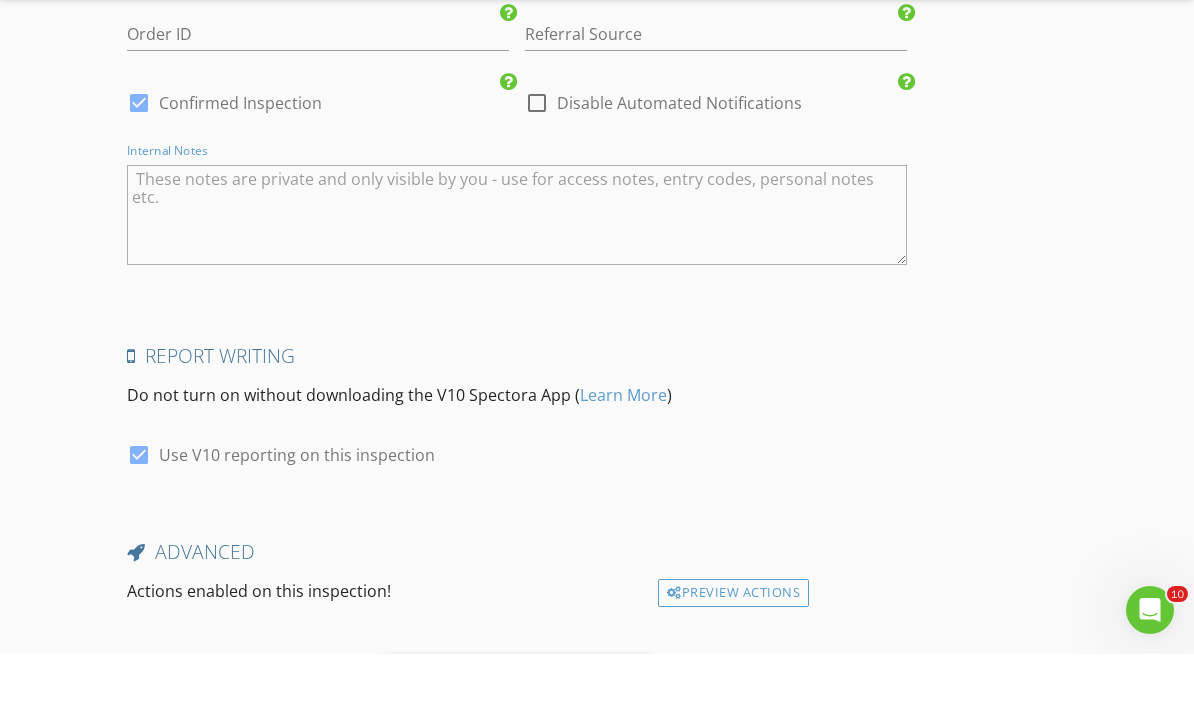 scroll, scrollTop: 3910, scrollLeft: 0, axis: vertical 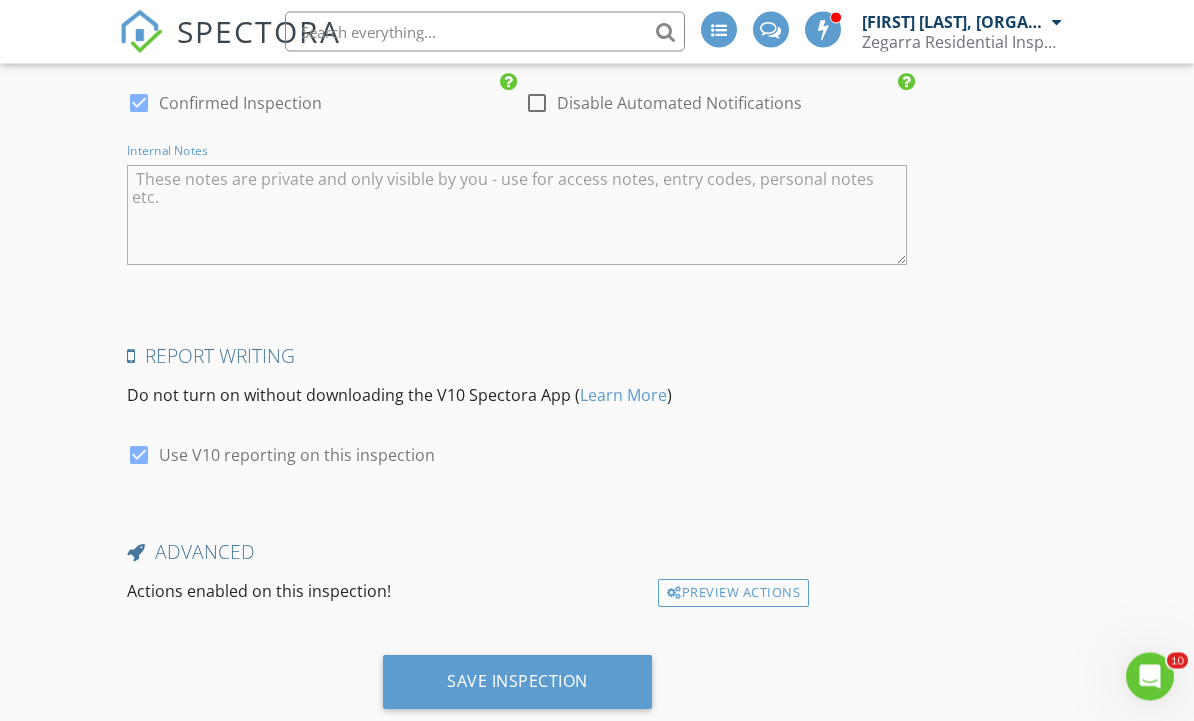 click at bounding box center (517, 216) 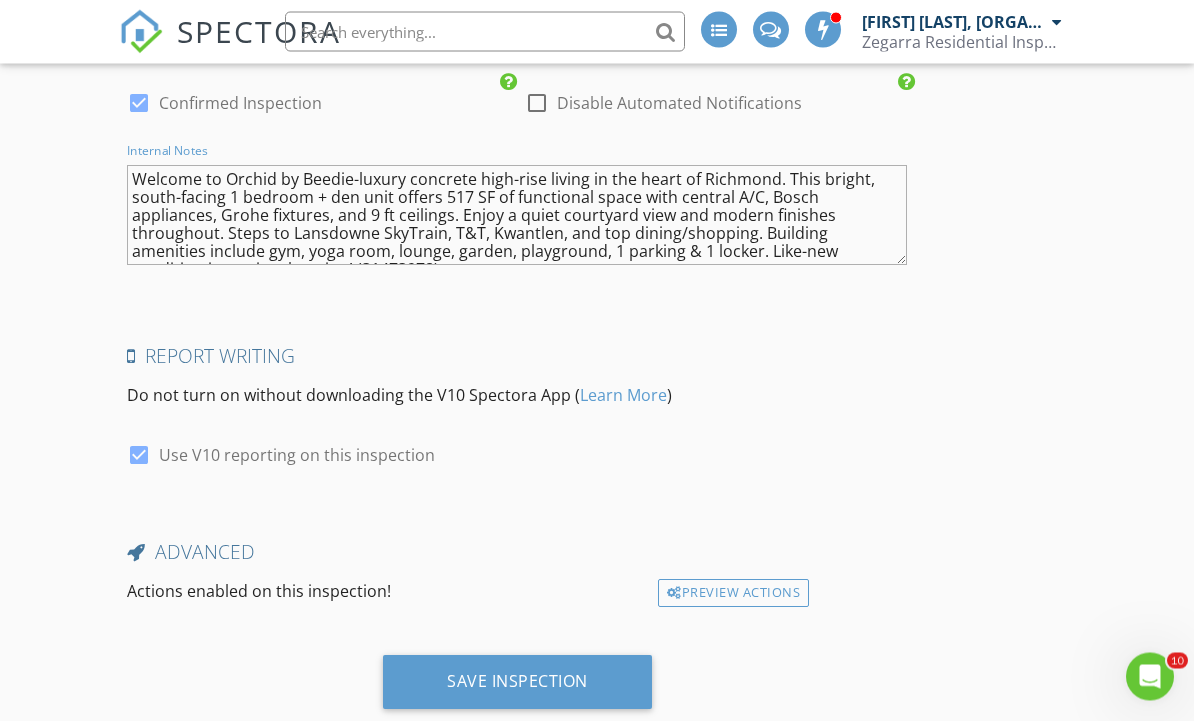 scroll, scrollTop: 17, scrollLeft: 0, axis: vertical 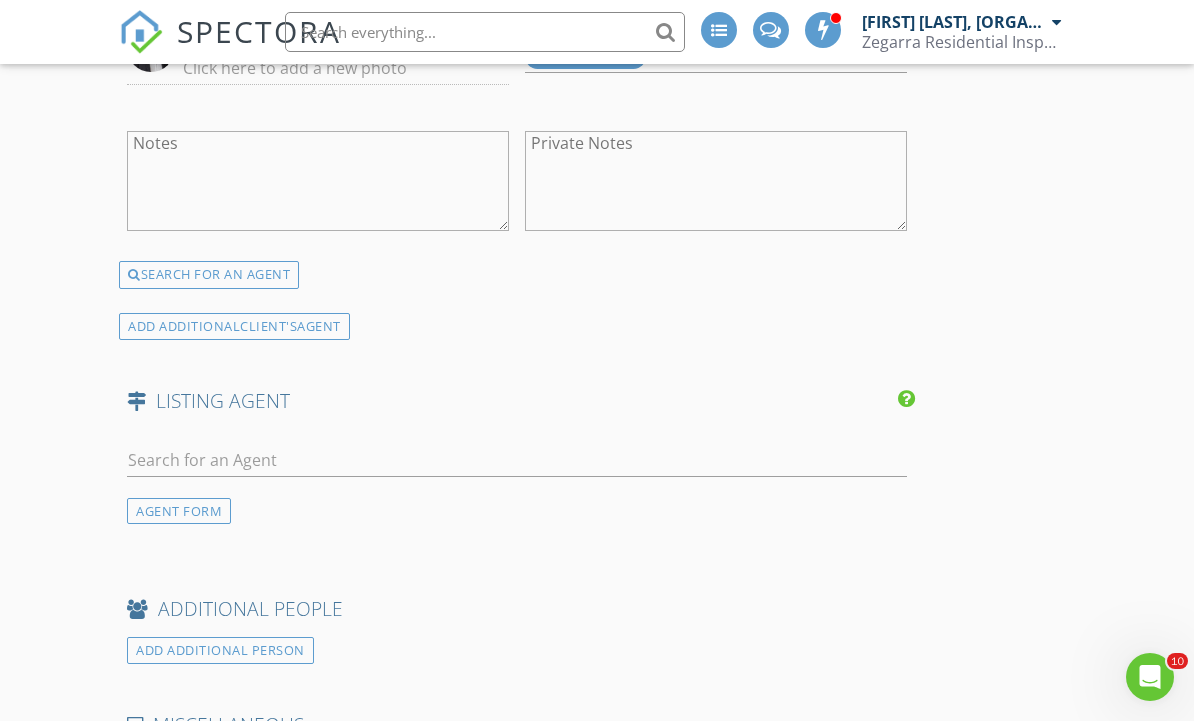 type on "Welcome to Orchid by Beedie-luxury concrete high-rise living in the heart of Richmond. This bright, south-facing 1 bedroom + den unit offers 517 SF of functional space with central A/C, Bosch appliances, Grohe fixtures, and 9 ft ceilings. Enjoy a quiet courtyard view and modern finishes throughout. Steps to Lansdowne SkyTrain, T&T, Kwantlen, and top dining/shopping. Building amenities include gym, yoga room, lounge, garden, playground, 1 parking & 1 locker. Like-new condition in a prime location! (31473978)" 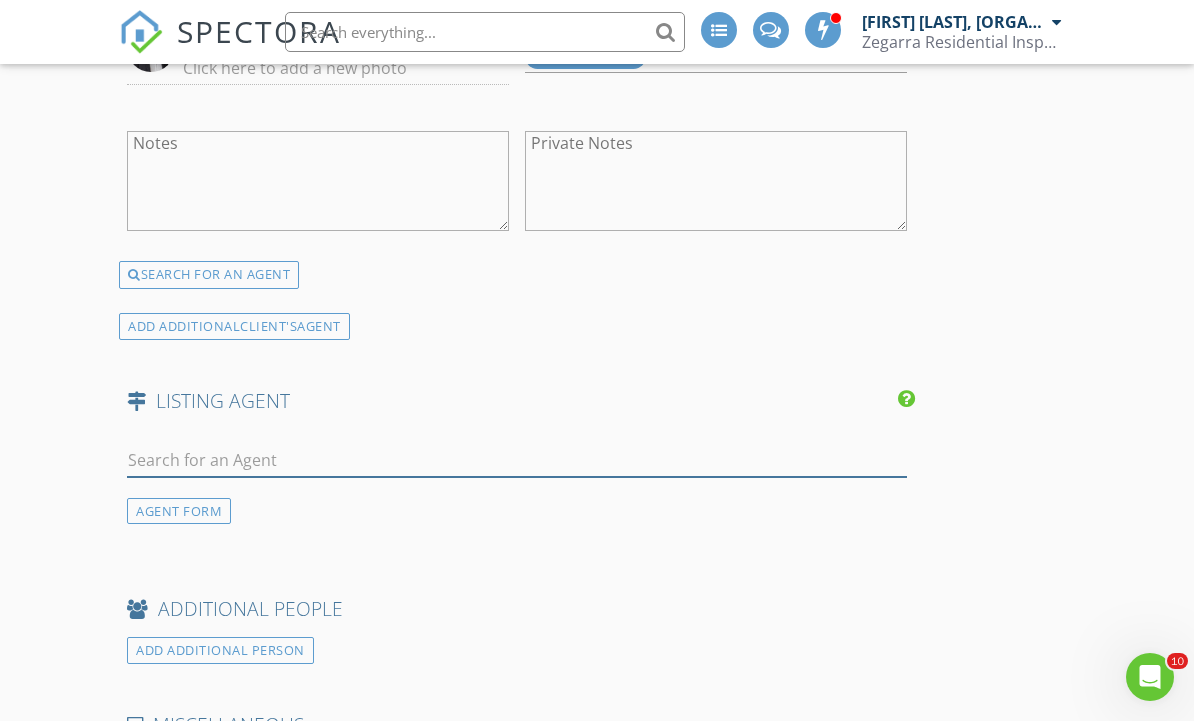 click at bounding box center [517, 460] 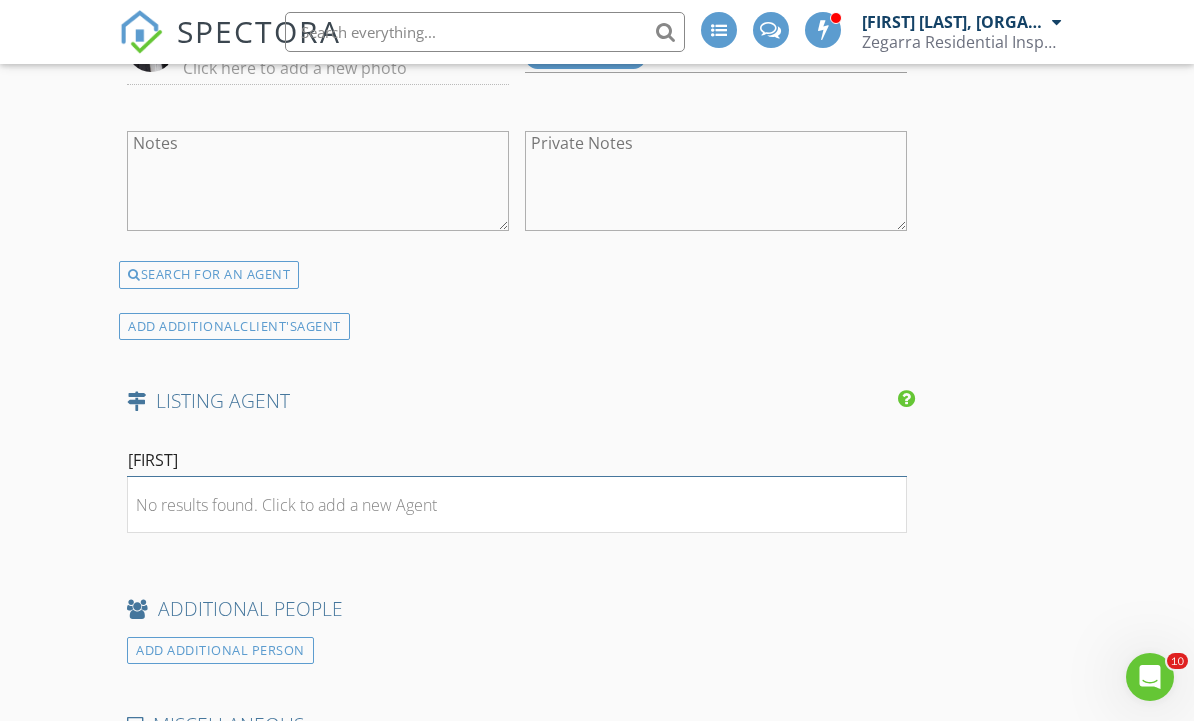 type on "[FIRST]" 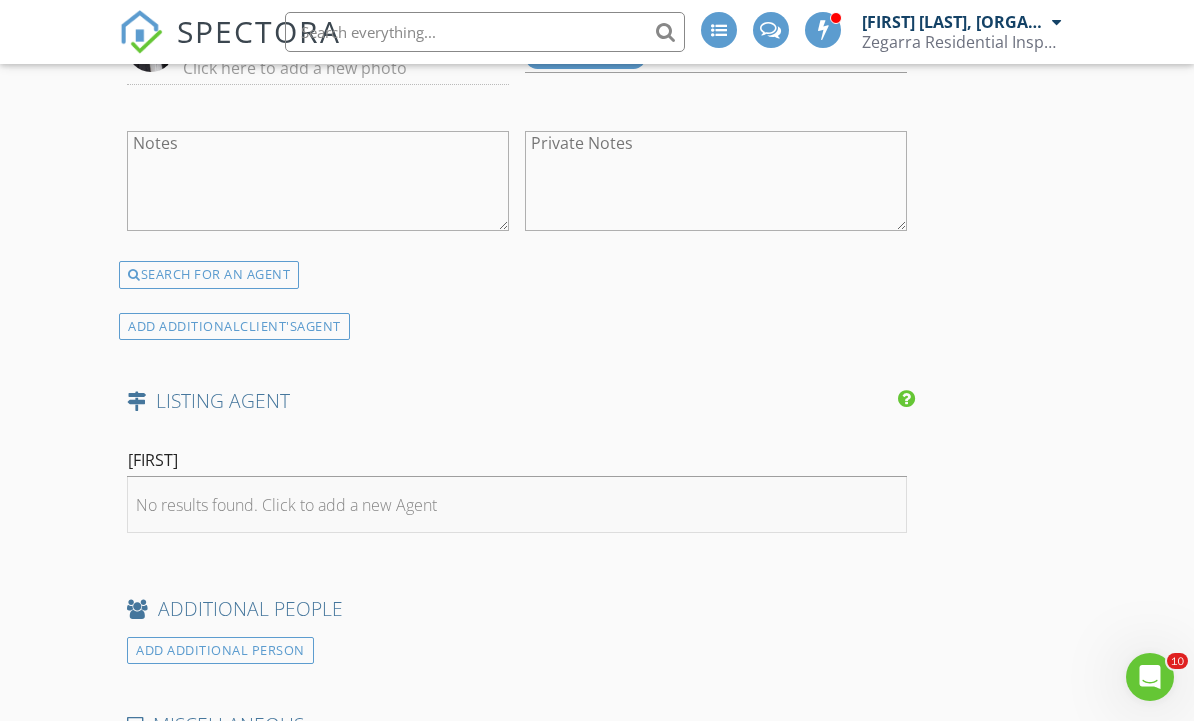 click on "No results found. Click to add a new Agent" at bounding box center [286, 505] 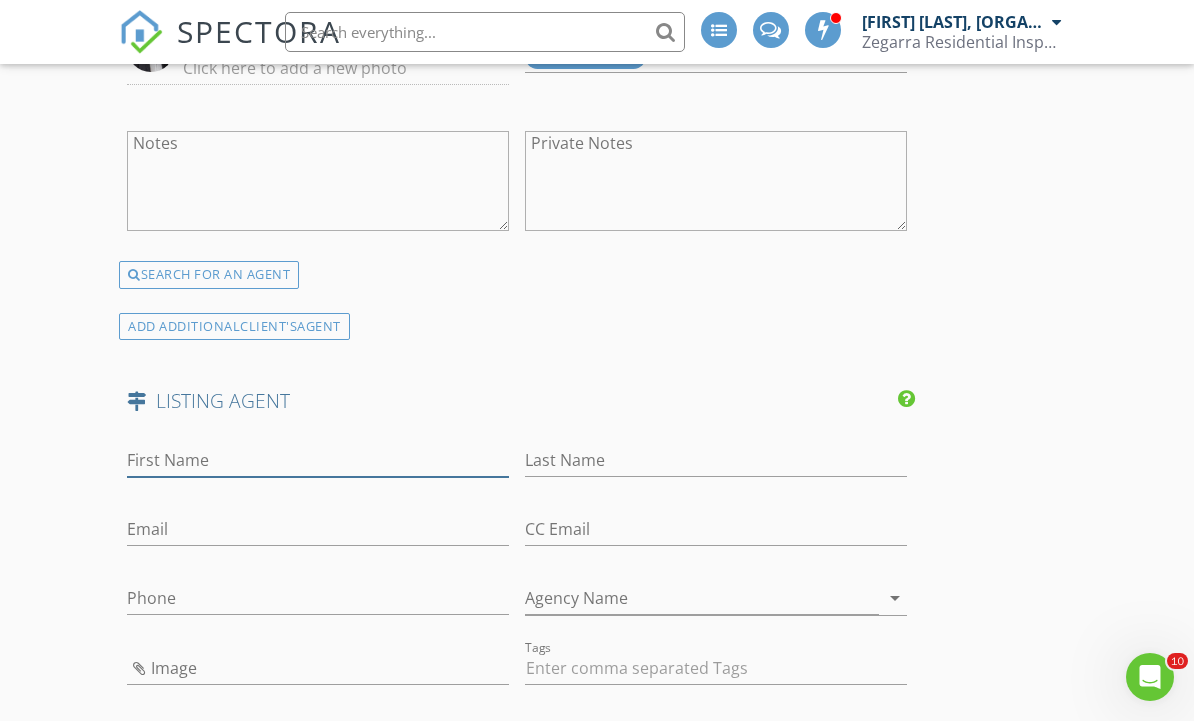click on "First Name" at bounding box center (318, 460) 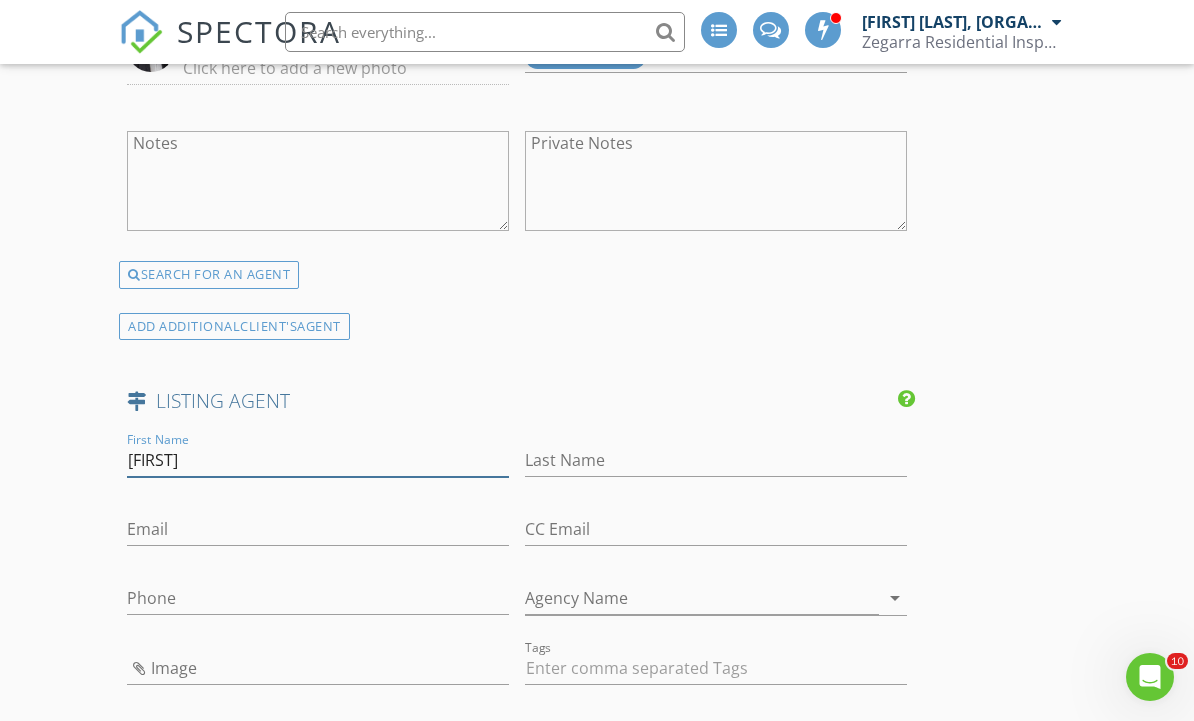type on "[FIRST]" 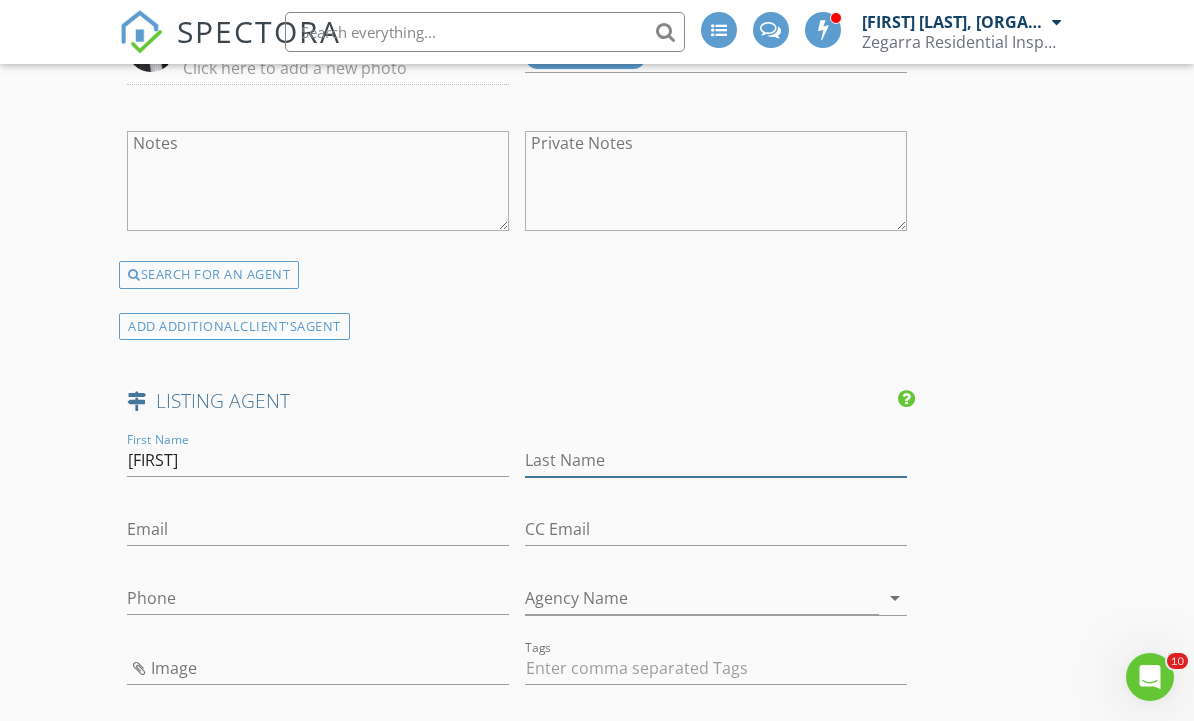 click on "Last Name" at bounding box center [716, 460] 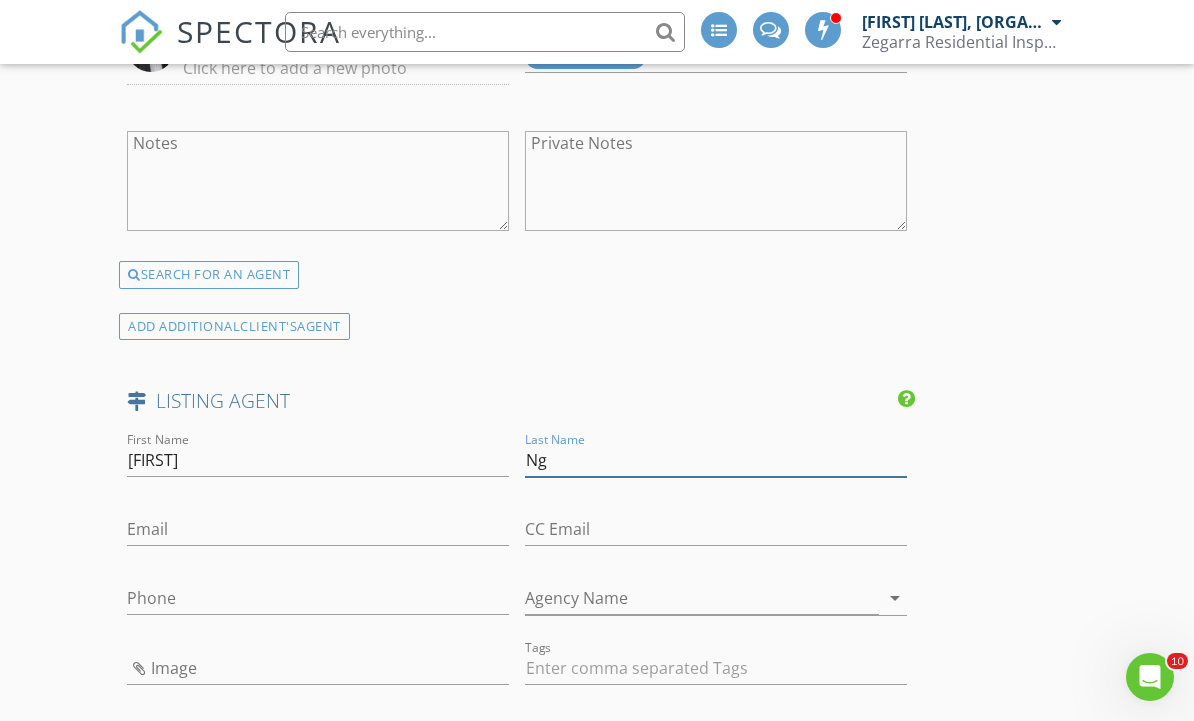 type on "Ng" 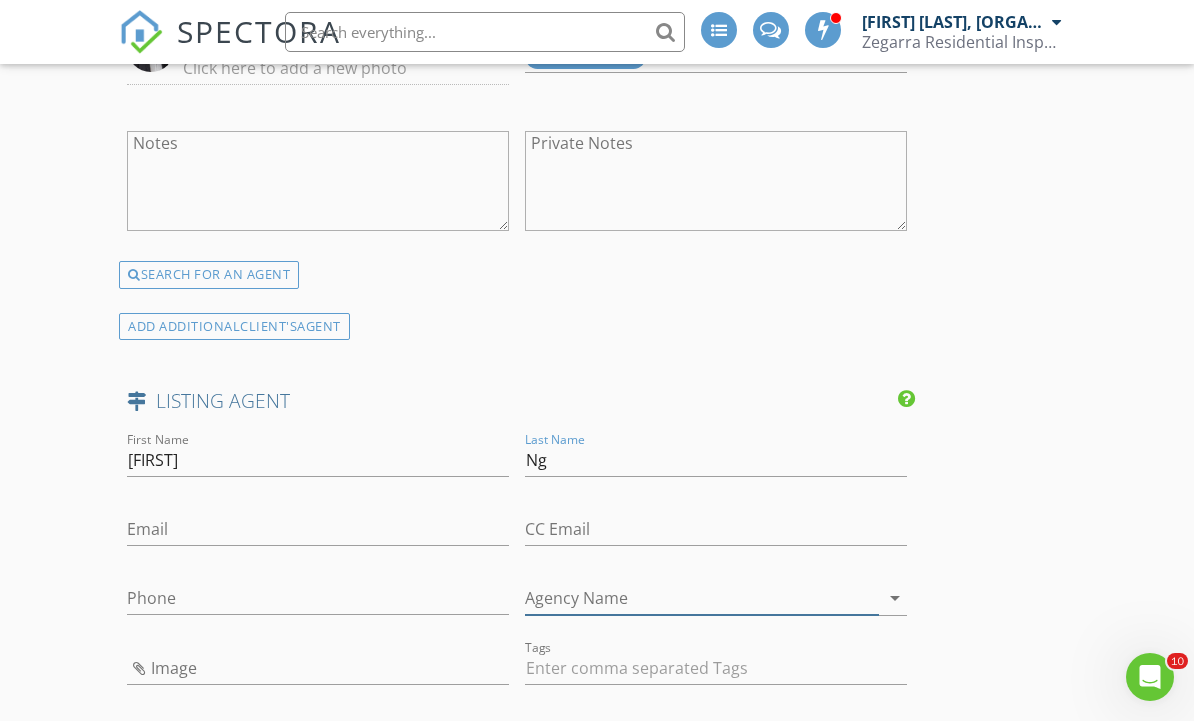 click on "Agency Name" at bounding box center [702, 598] 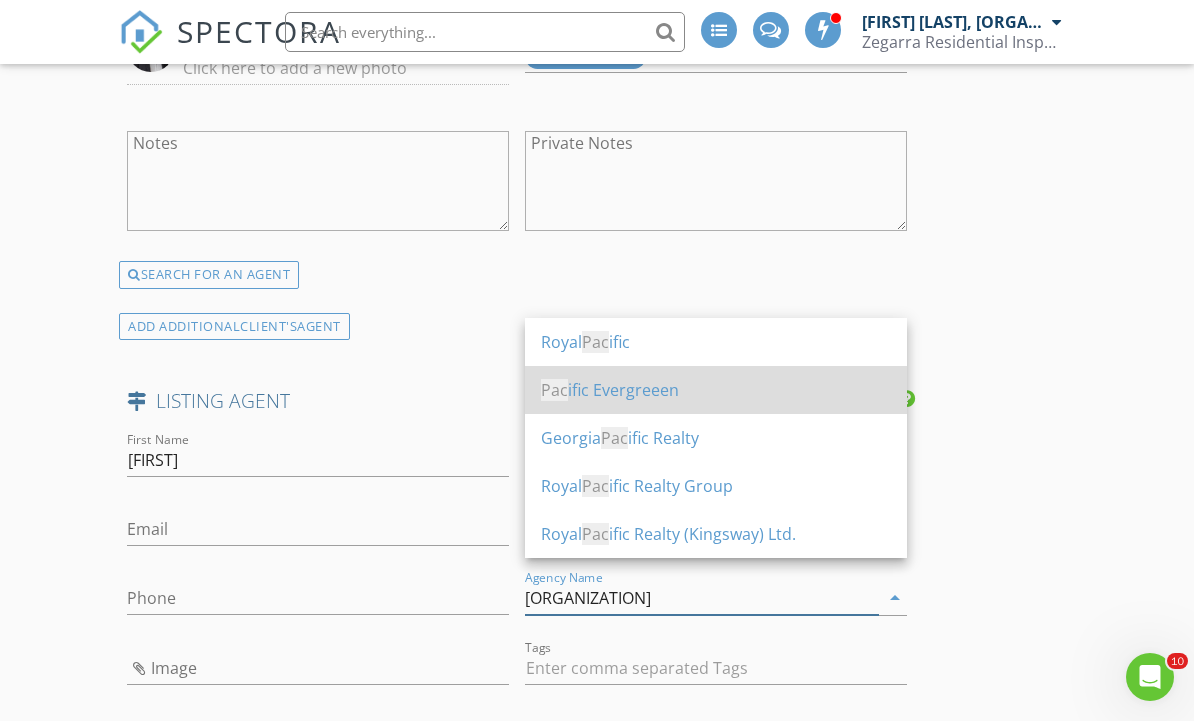 click on "[ORGANIZATION]" at bounding box center [716, 390] 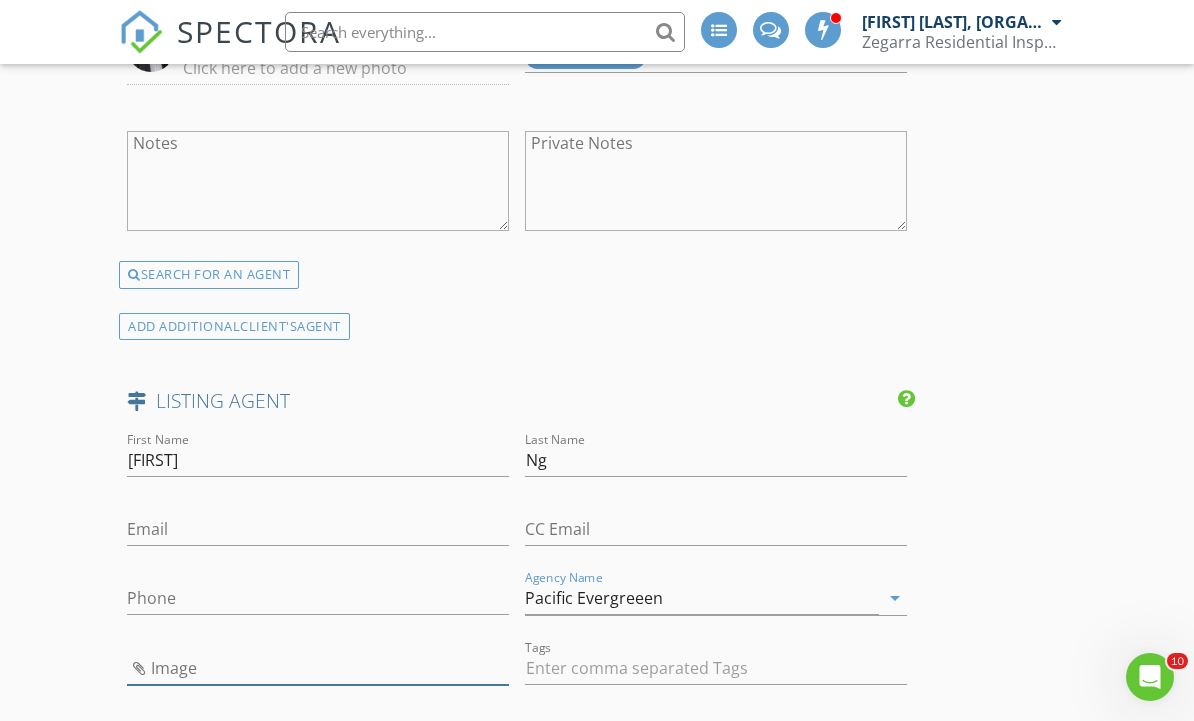 click at bounding box center (318, 668) 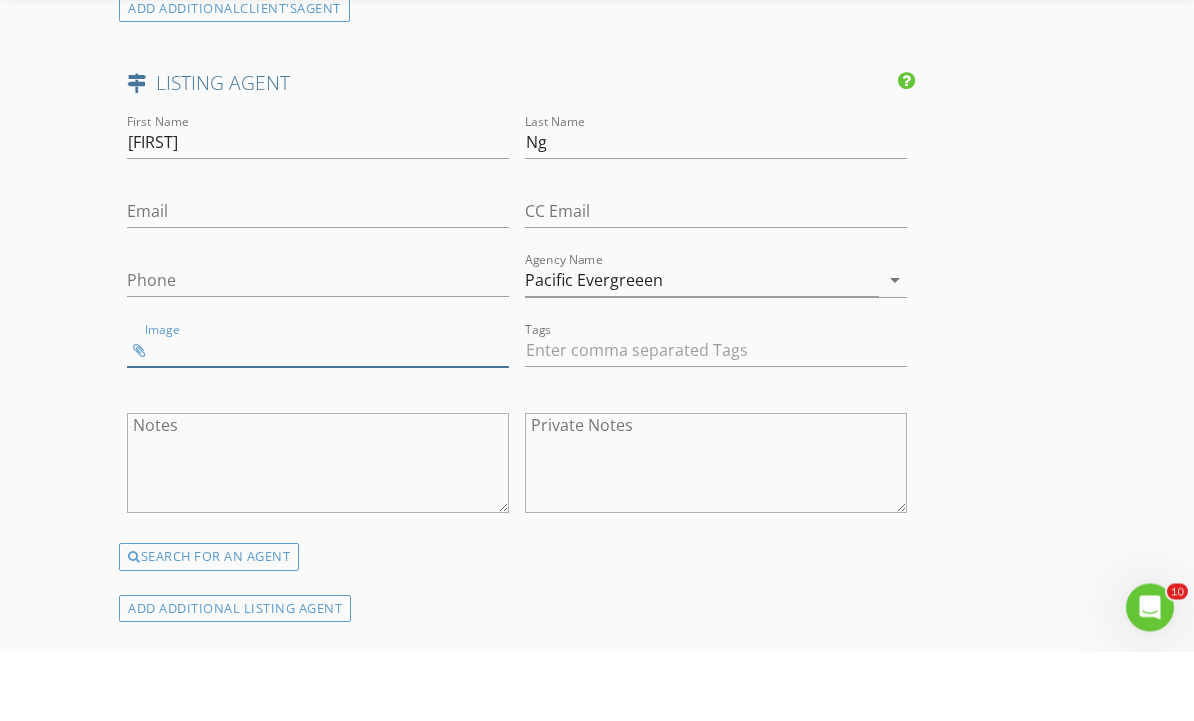 click at bounding box center [318, 420] 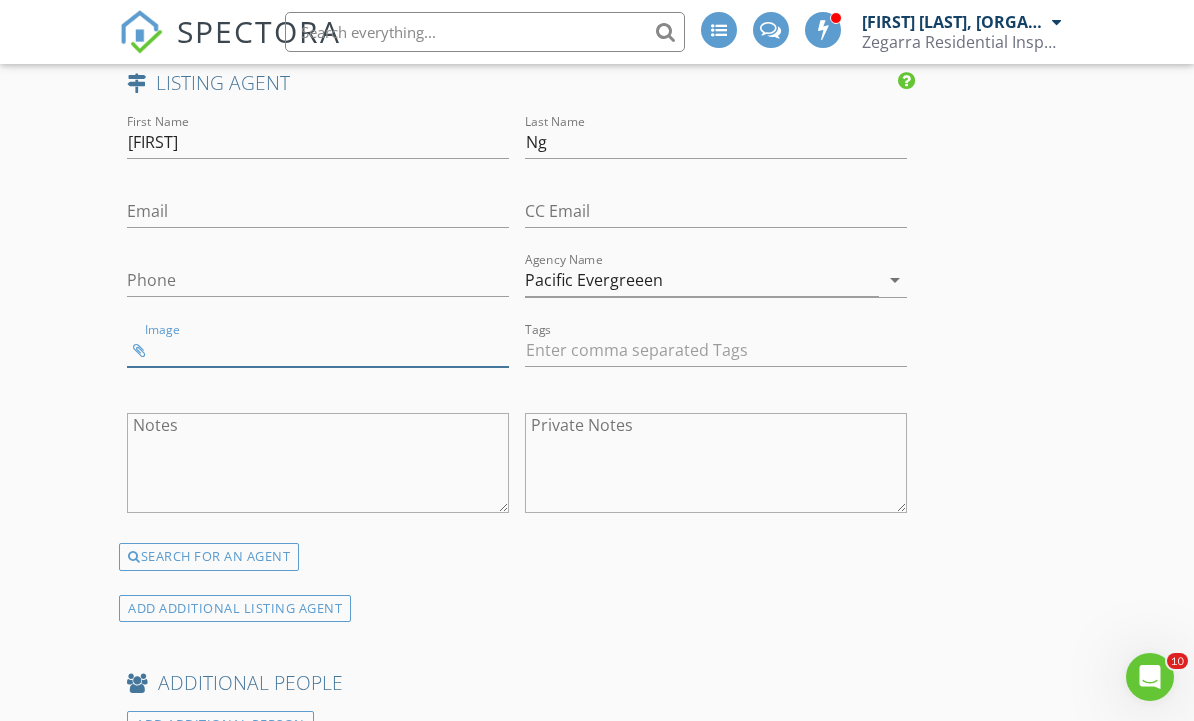type on "IMG_2510.jpeg" 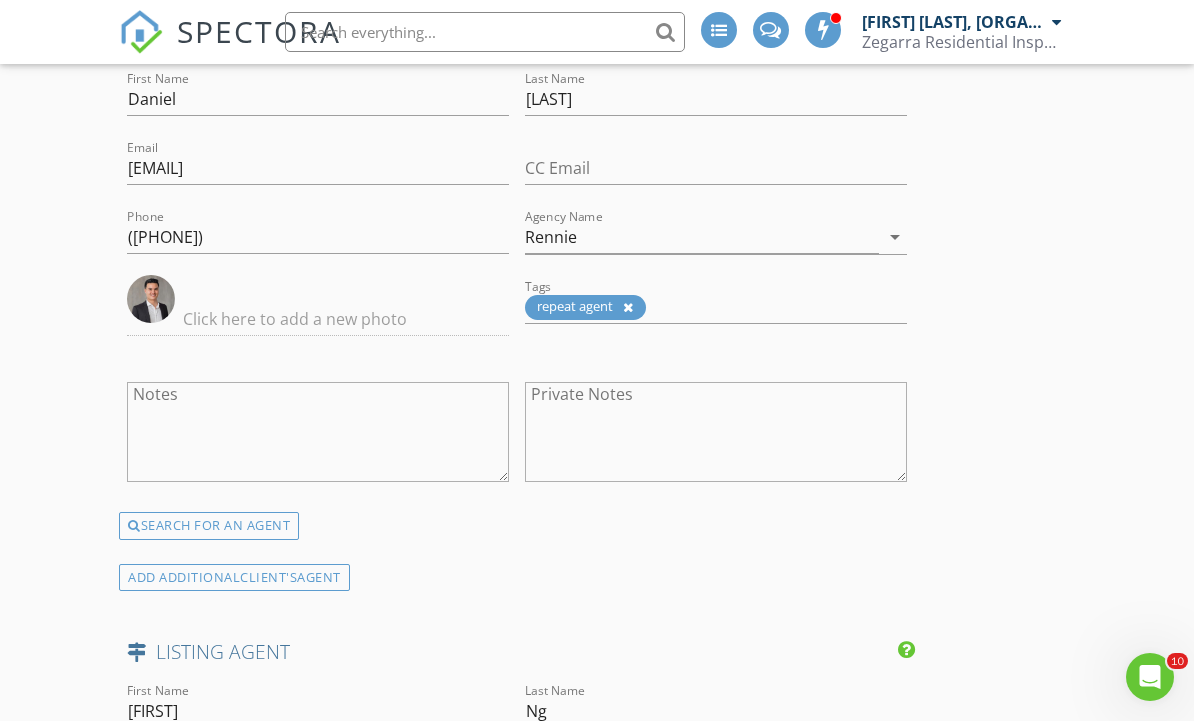 scroll, scrollTop: 2770, scrollLeft: 0, axis: vertical 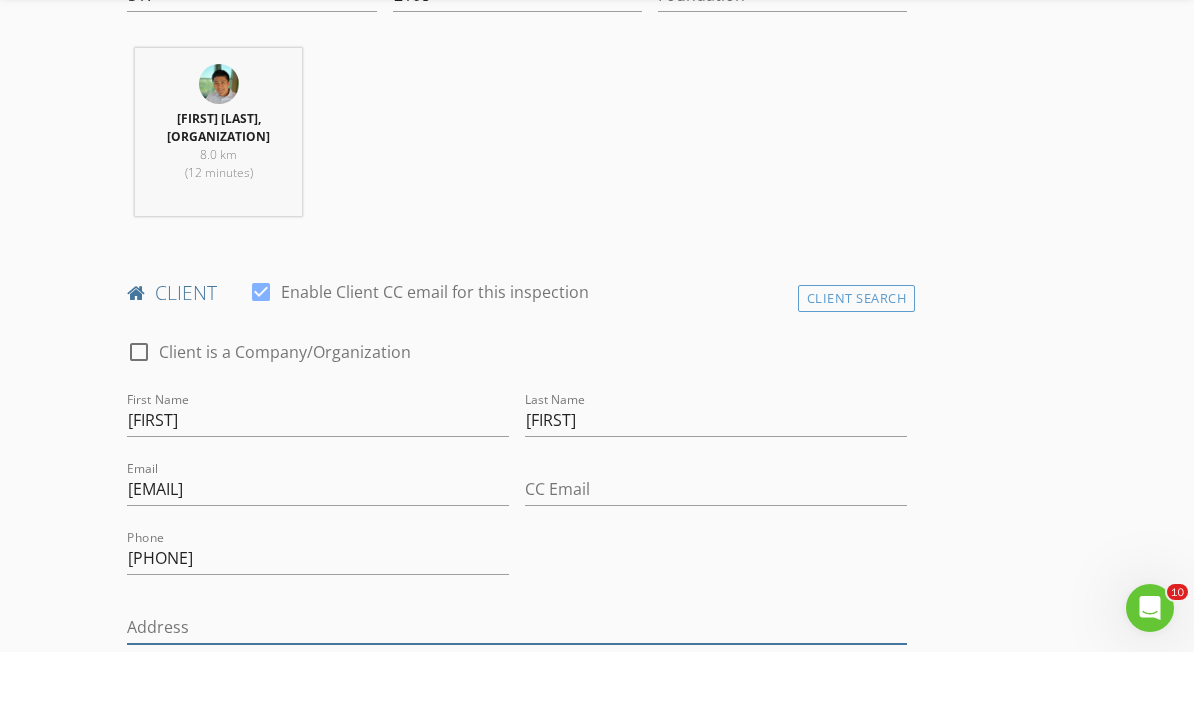 click on "Address" at bounding box center [517, 696] 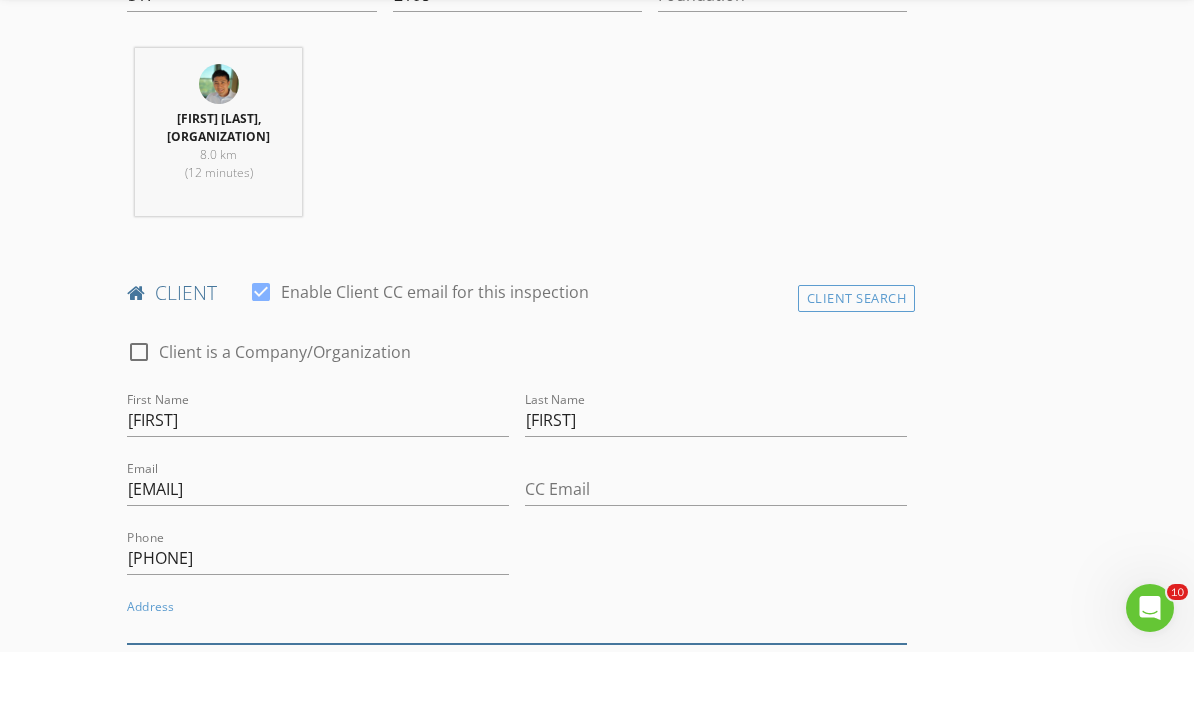 click on "Address" at bounding box center (517, 696) 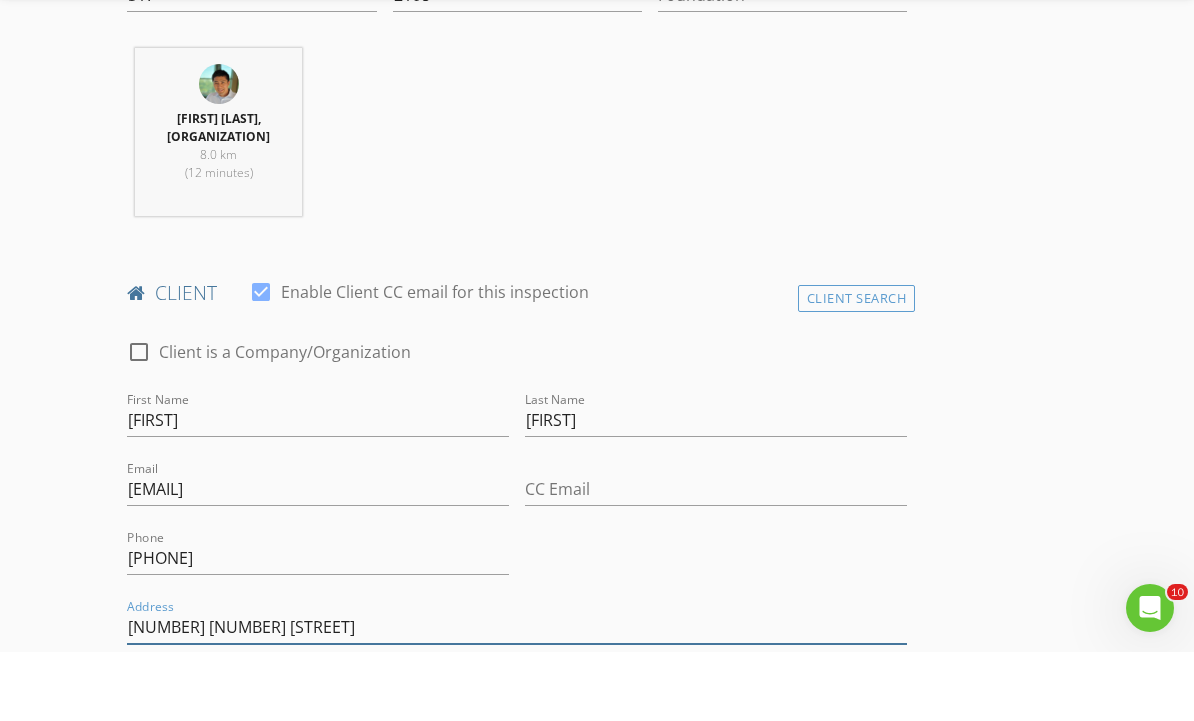 type on "[NUMBER] [NUMBER] [STREET]" 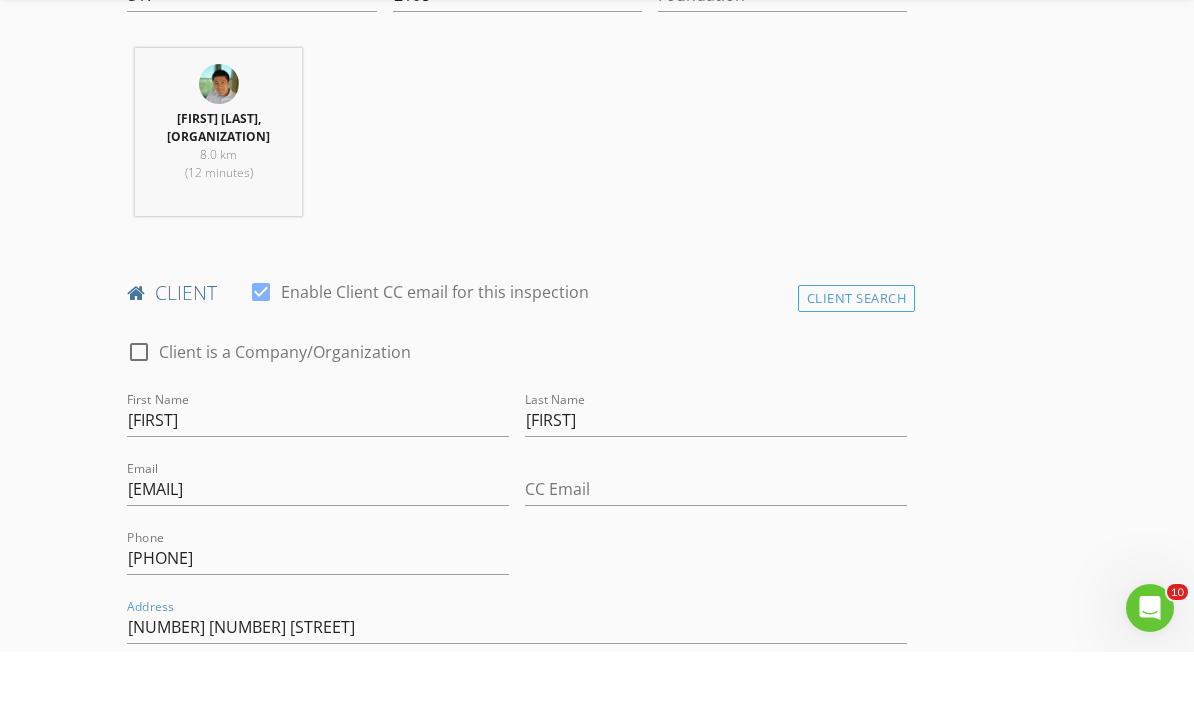 click on "City" at bounding box center [351, 765] 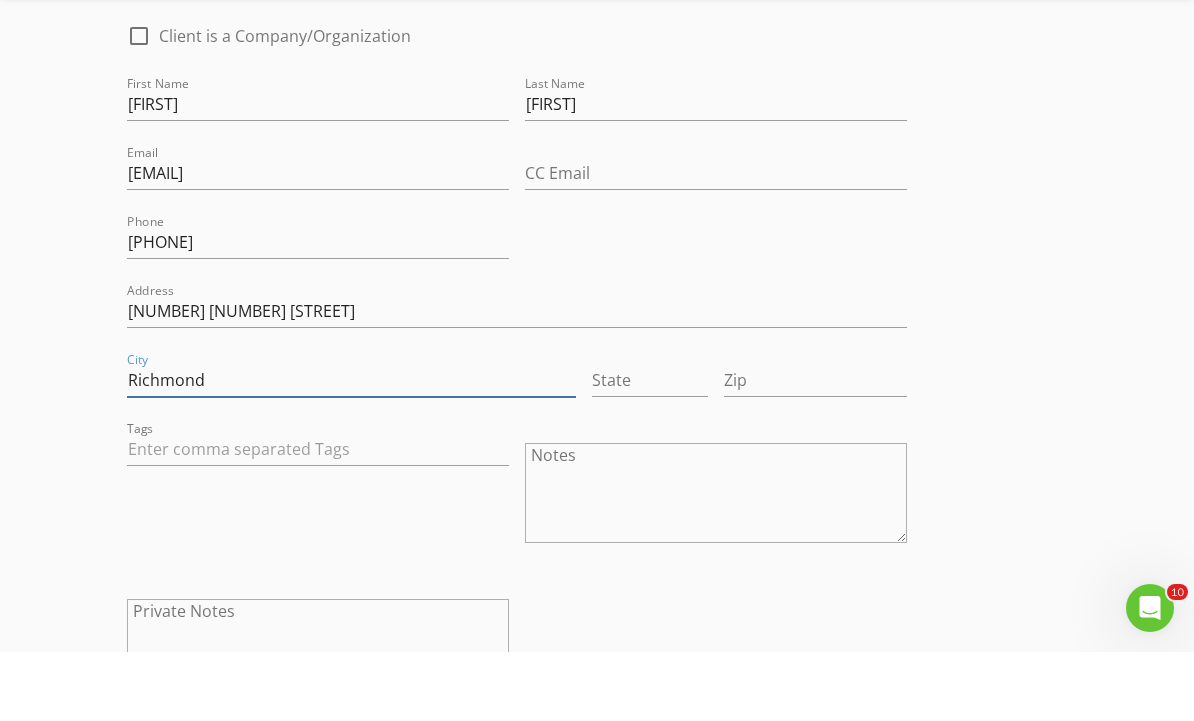 type on "Richmond" 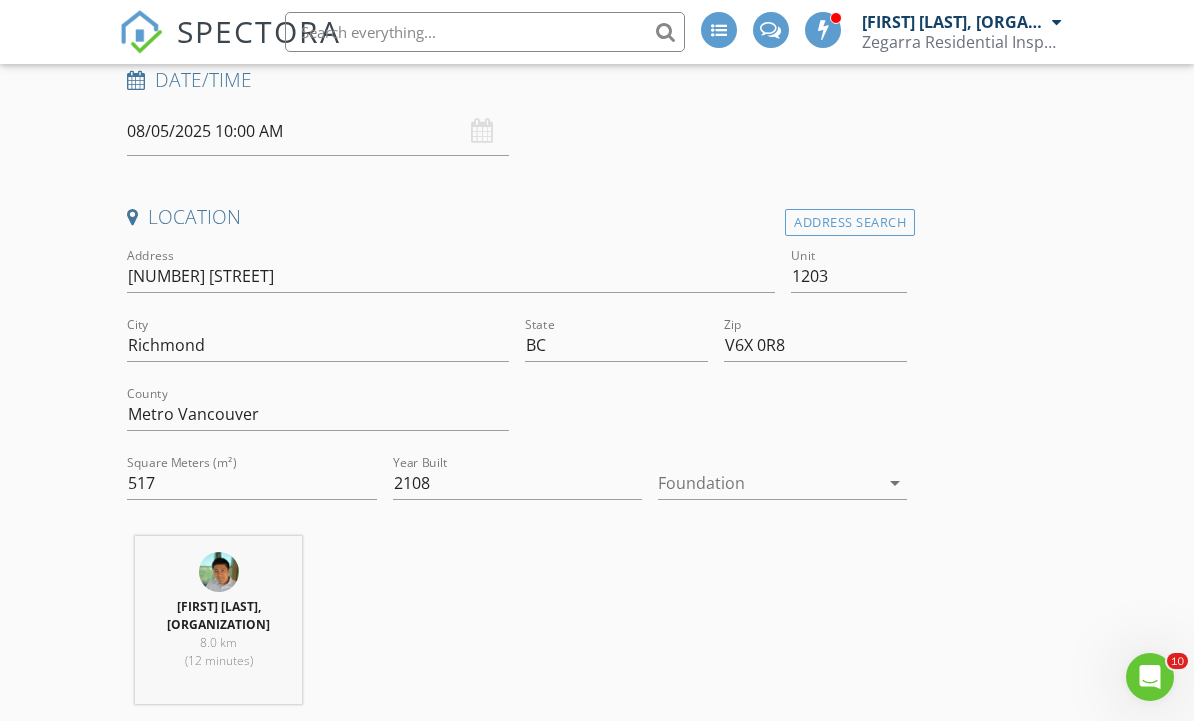 scroll, scrollTop: 348, scrollLeft: 0, axis: vertical 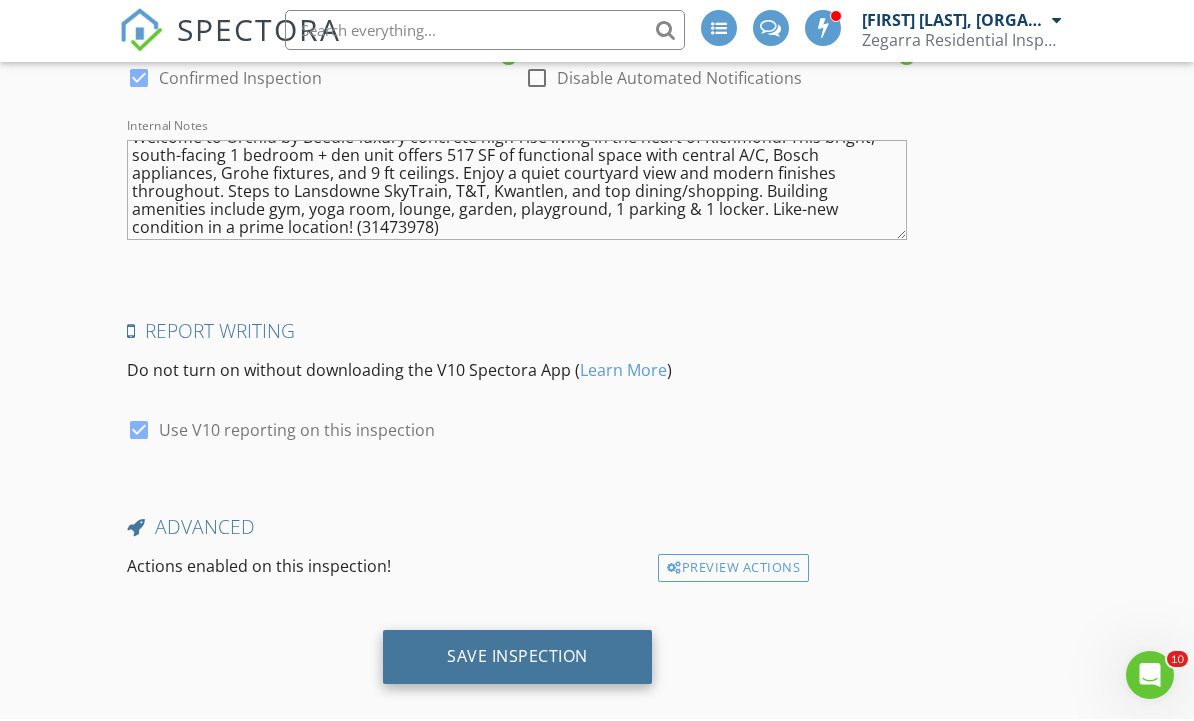 type on "BC" 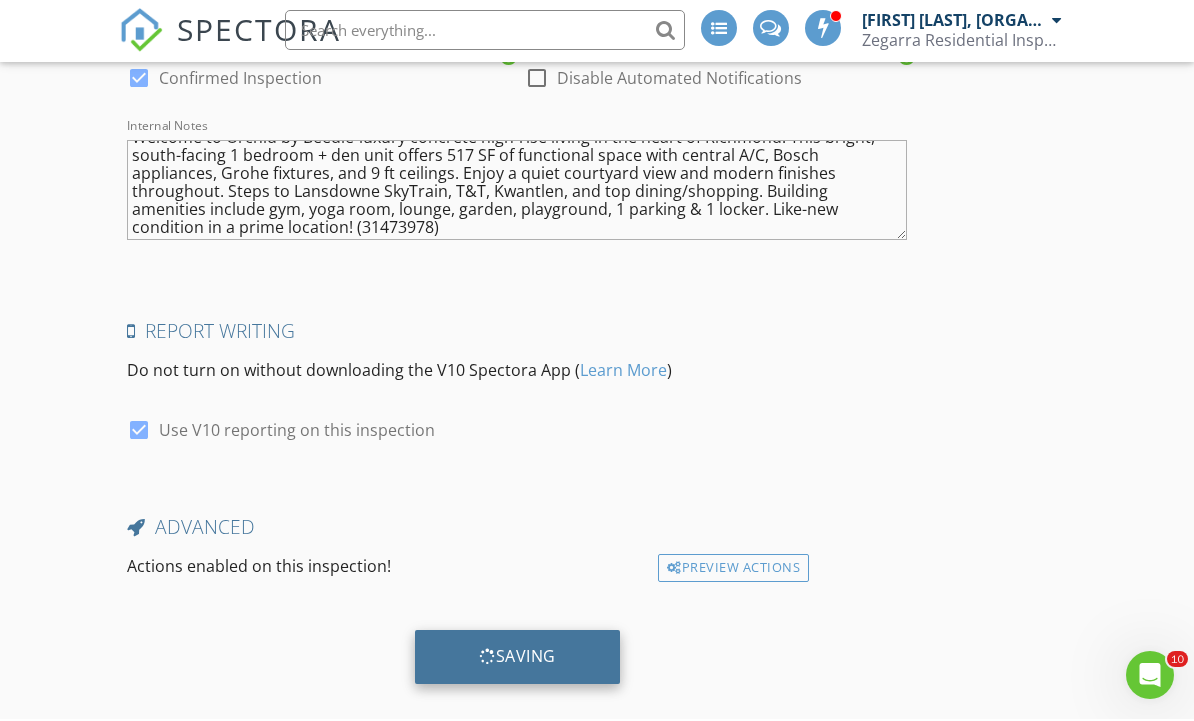 scroll, scrollTop: 4258, scrollLeft: 0, axis: vertical 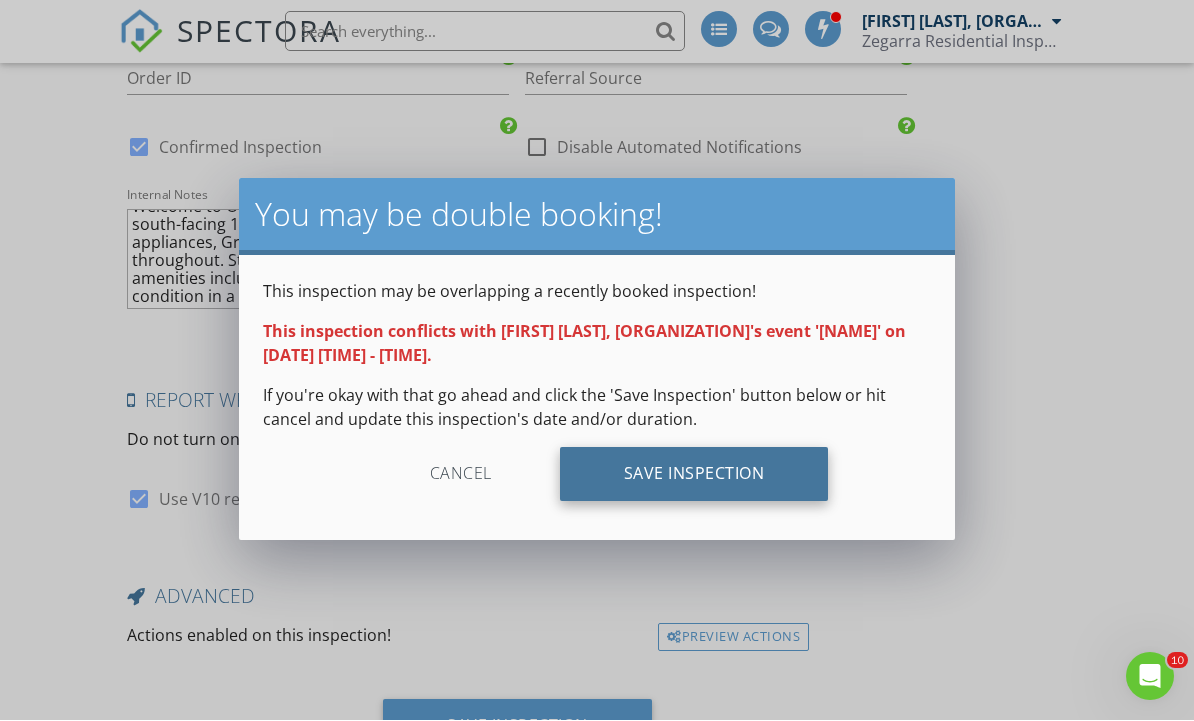 click on "Save Inspection" at bounding box center [694, 475] 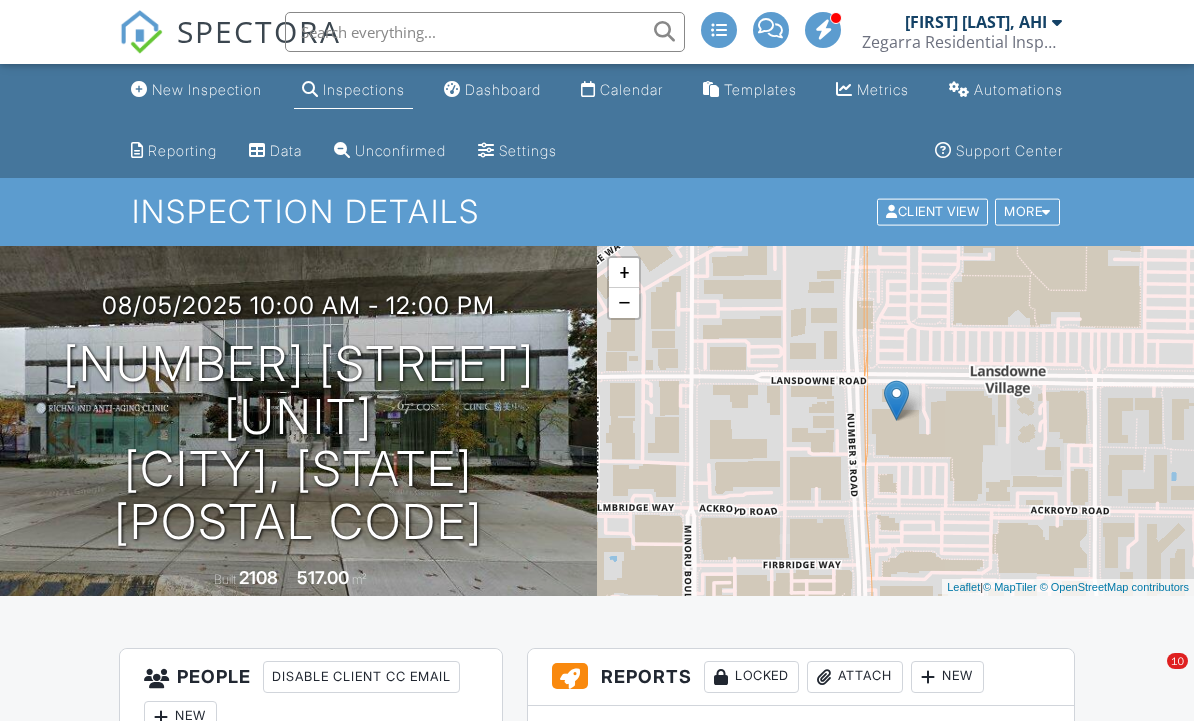 scroll, scrollTop: 0, scrollLeft: 0, axis: both 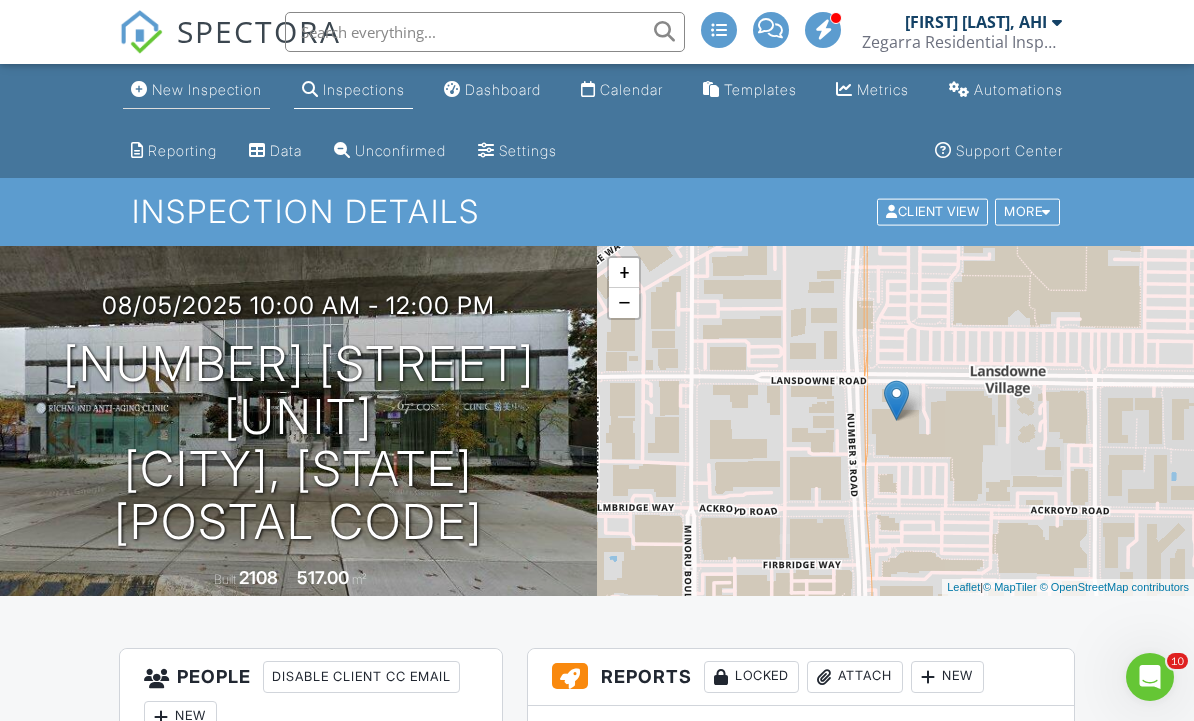 click on "New Inspection" at bounding box center [207, 89] 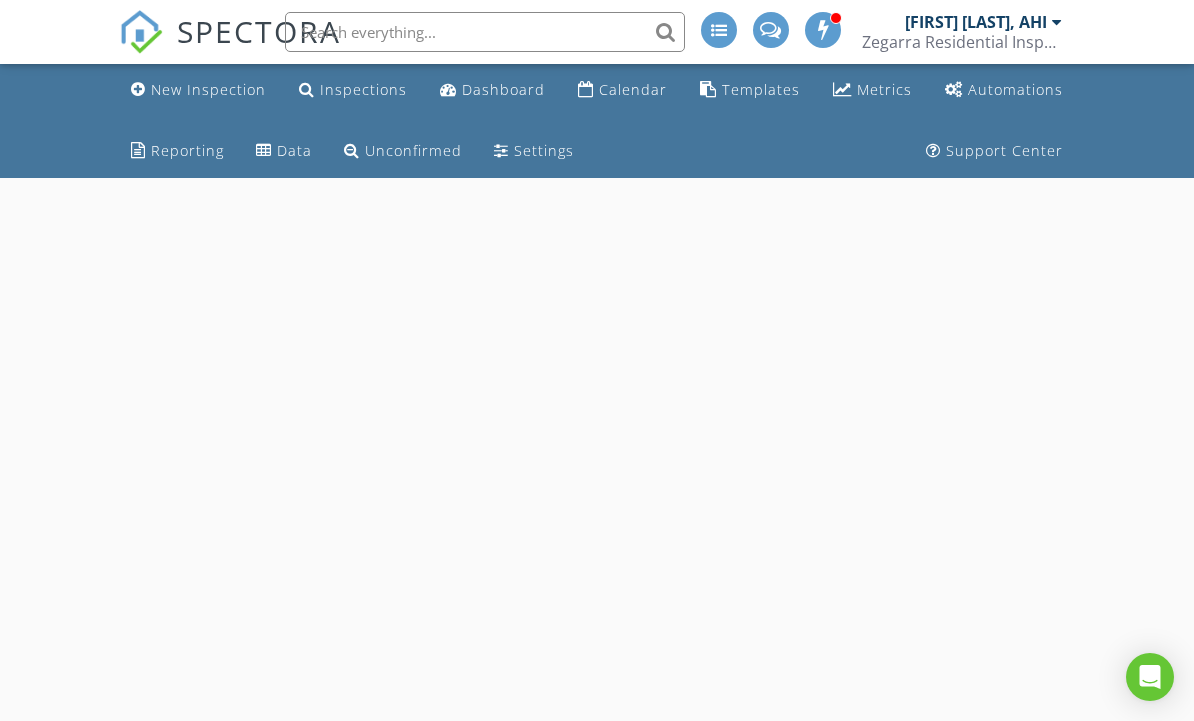 scroll, scrollTop: 0, scrollLeft: 0, axis: both 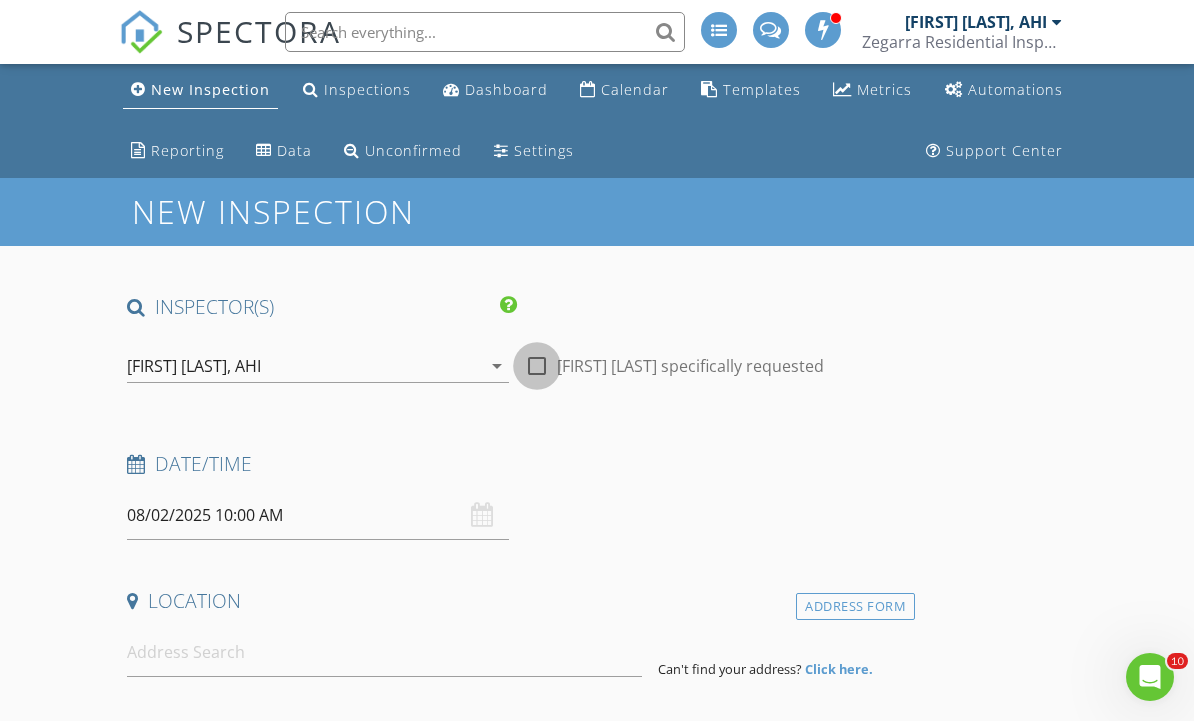 click at bounding box center (537, 366) 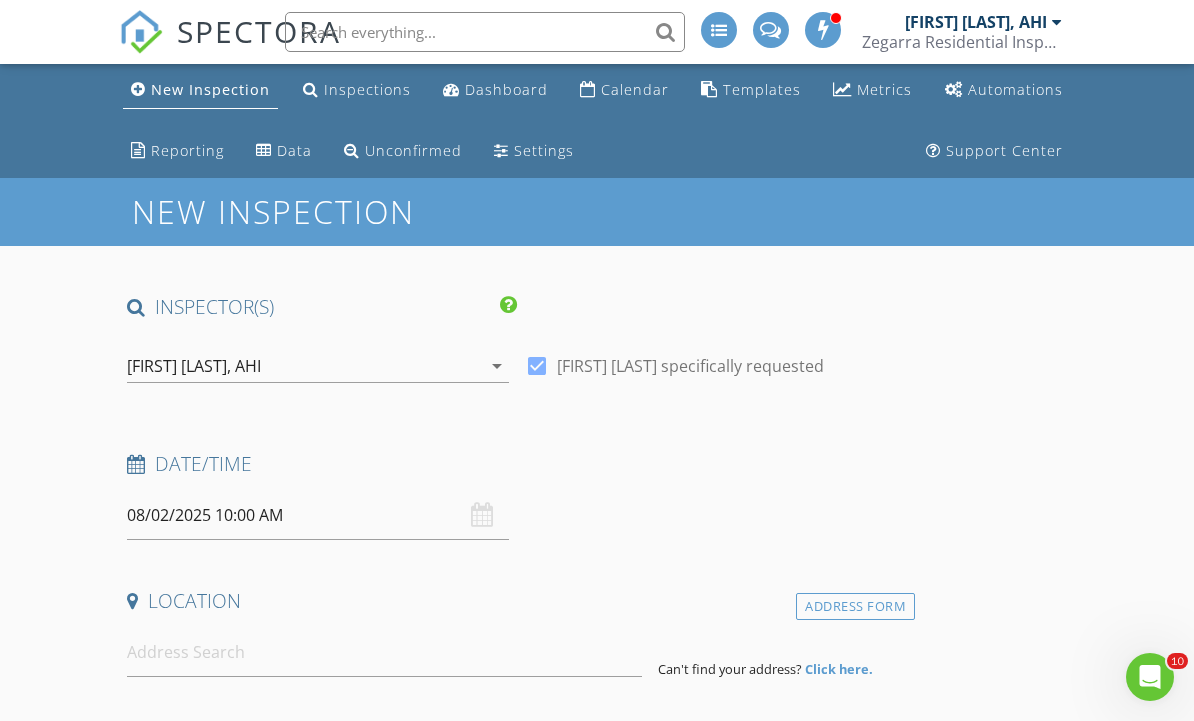 click on "08/02/2025 10:00 AM" at bounding box center (318, 515) 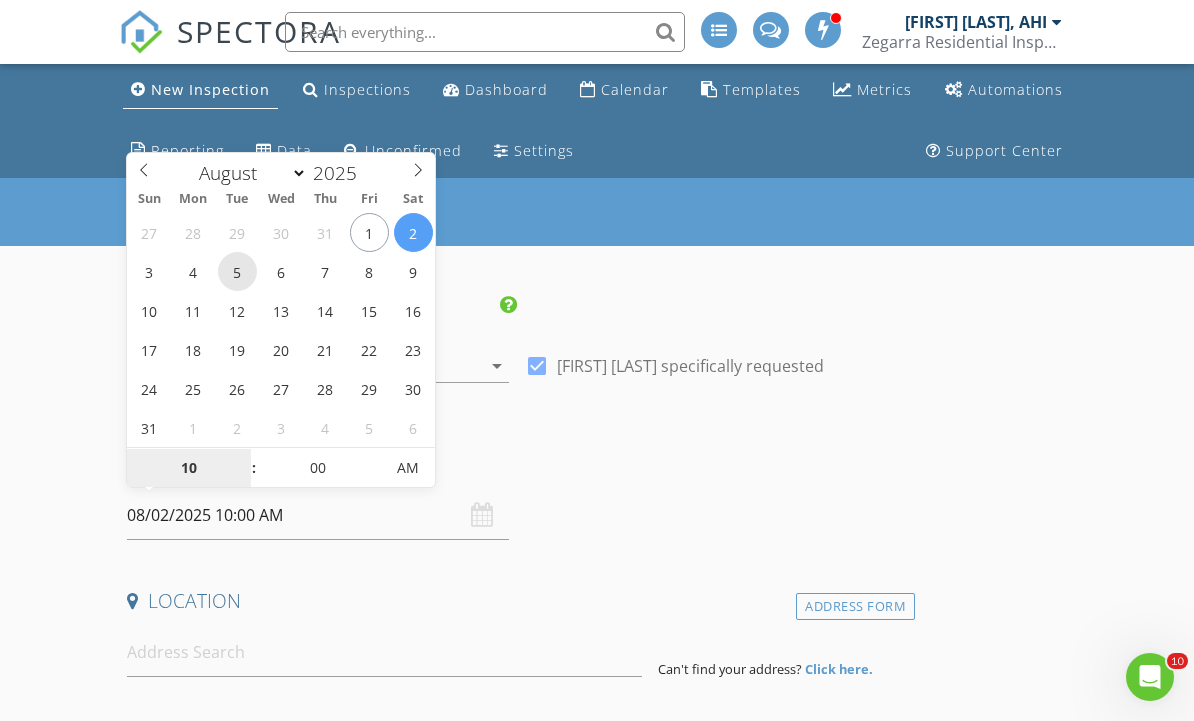 type on "08/05/2025 10:00 AM" 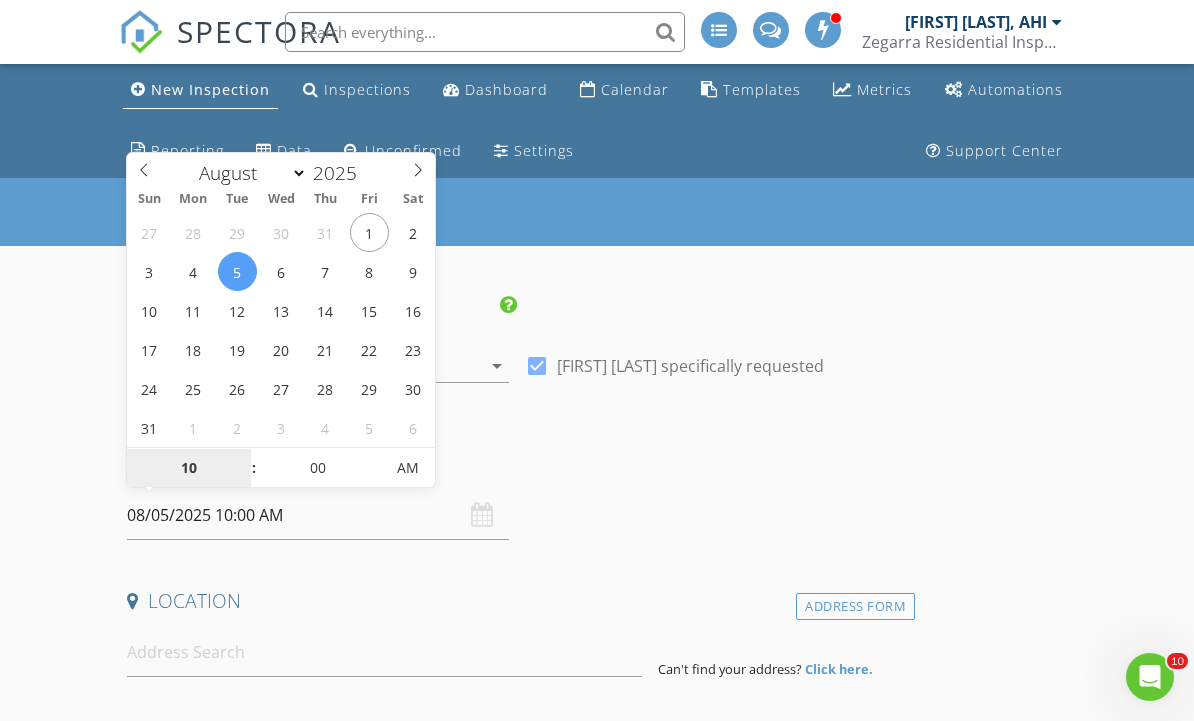 type on "09" 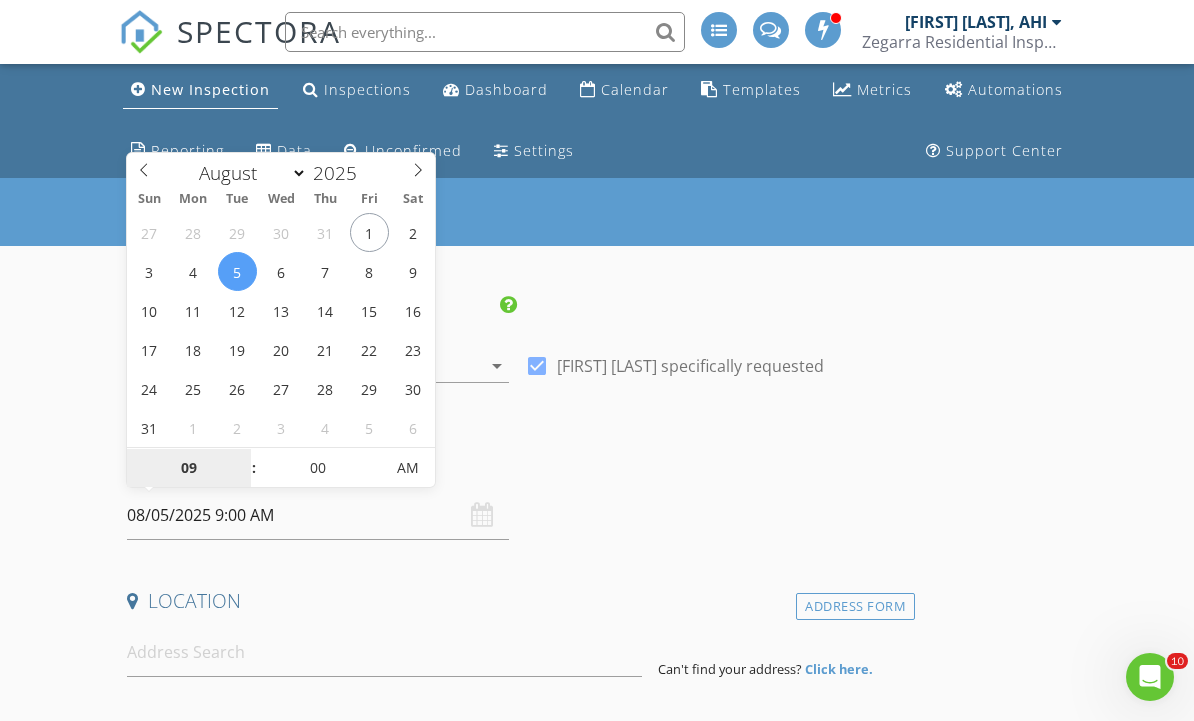 type on "08" 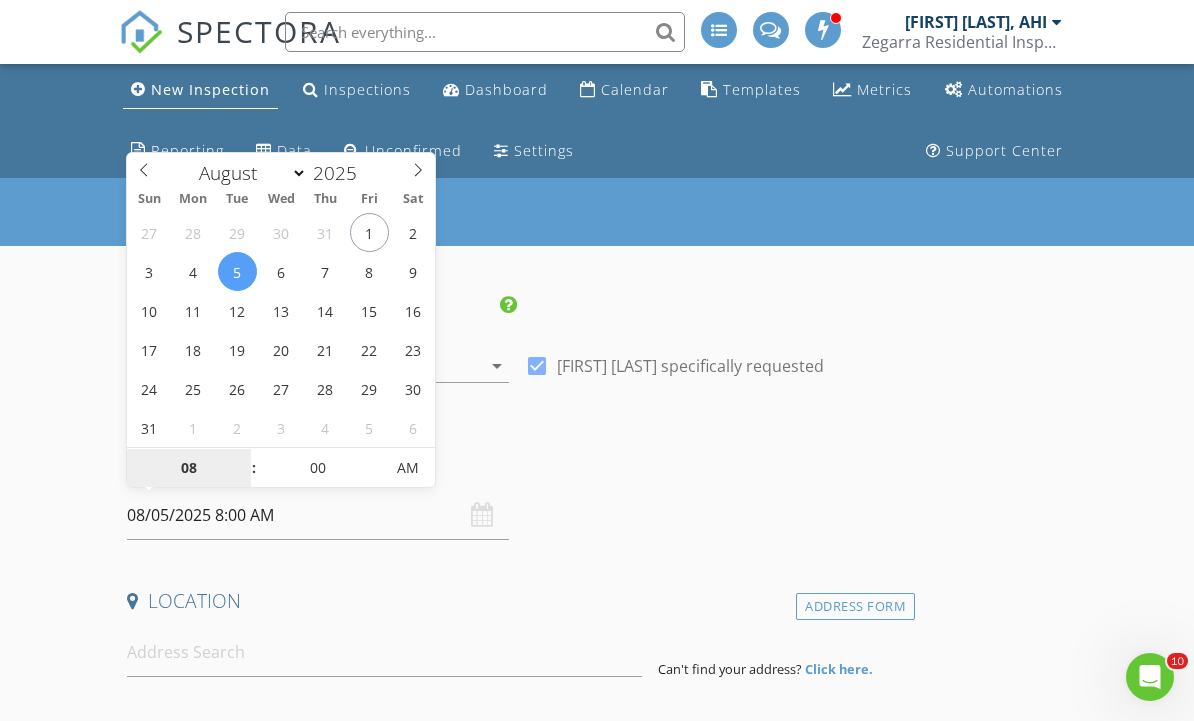 type on "07" 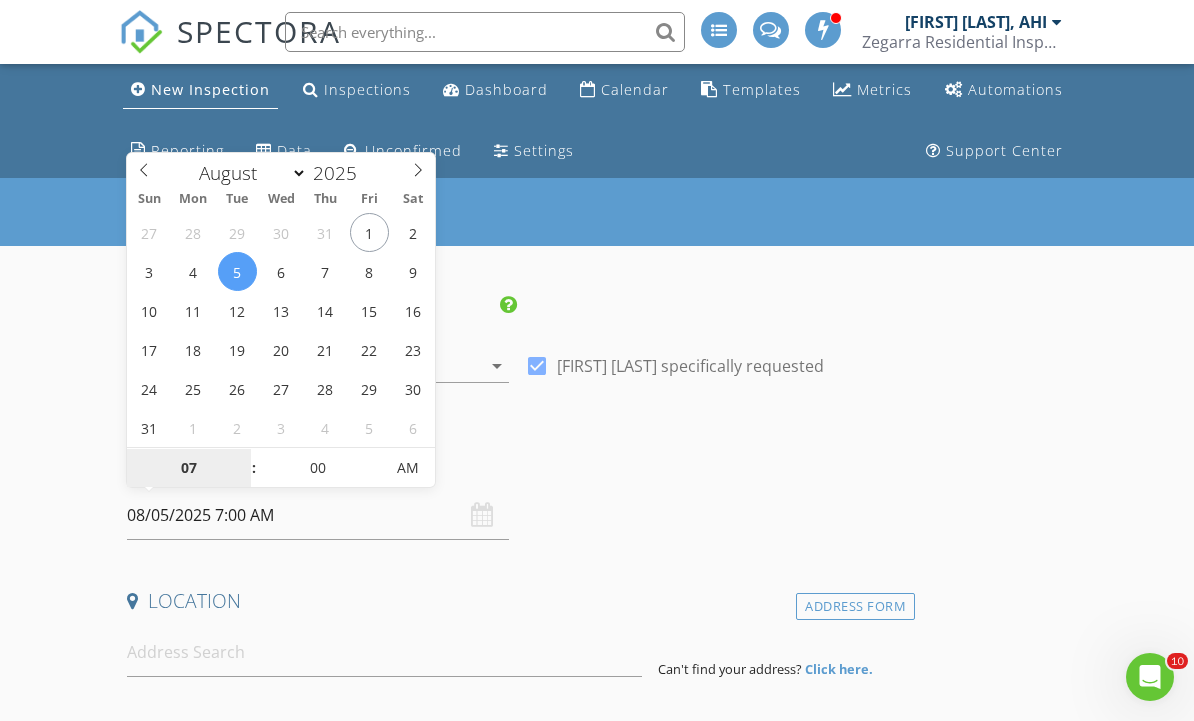 type on "06" 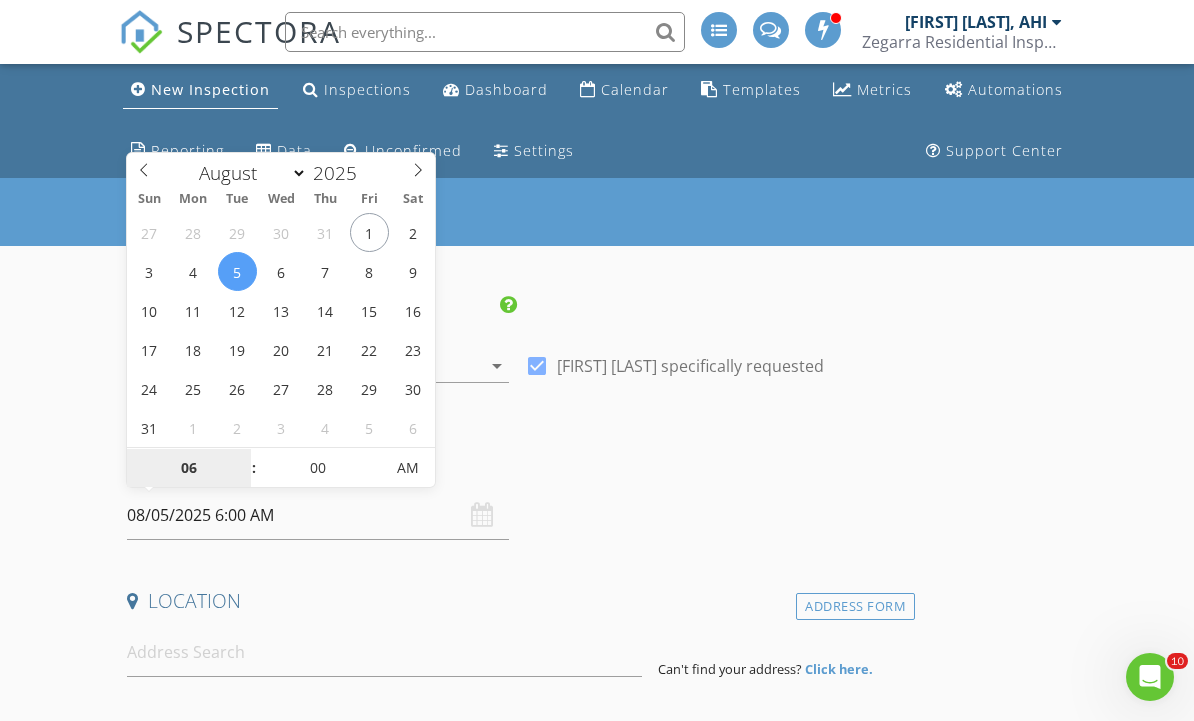 type on "05" 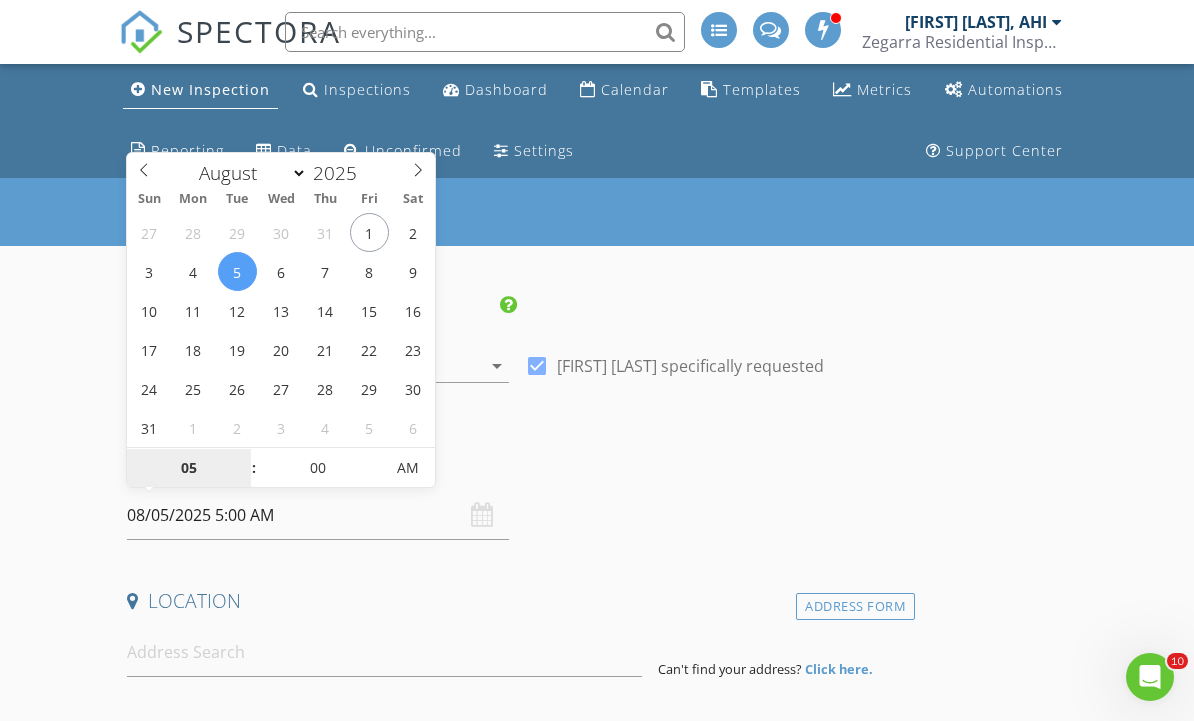 type on "04" 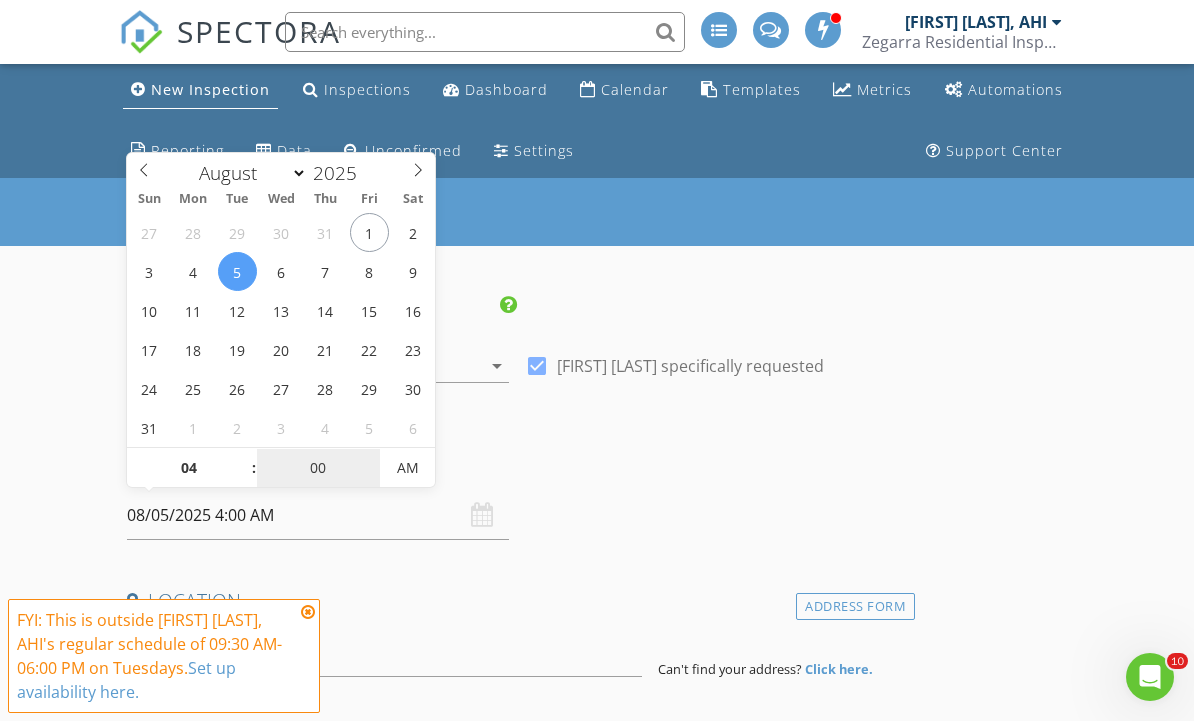 type on "05" 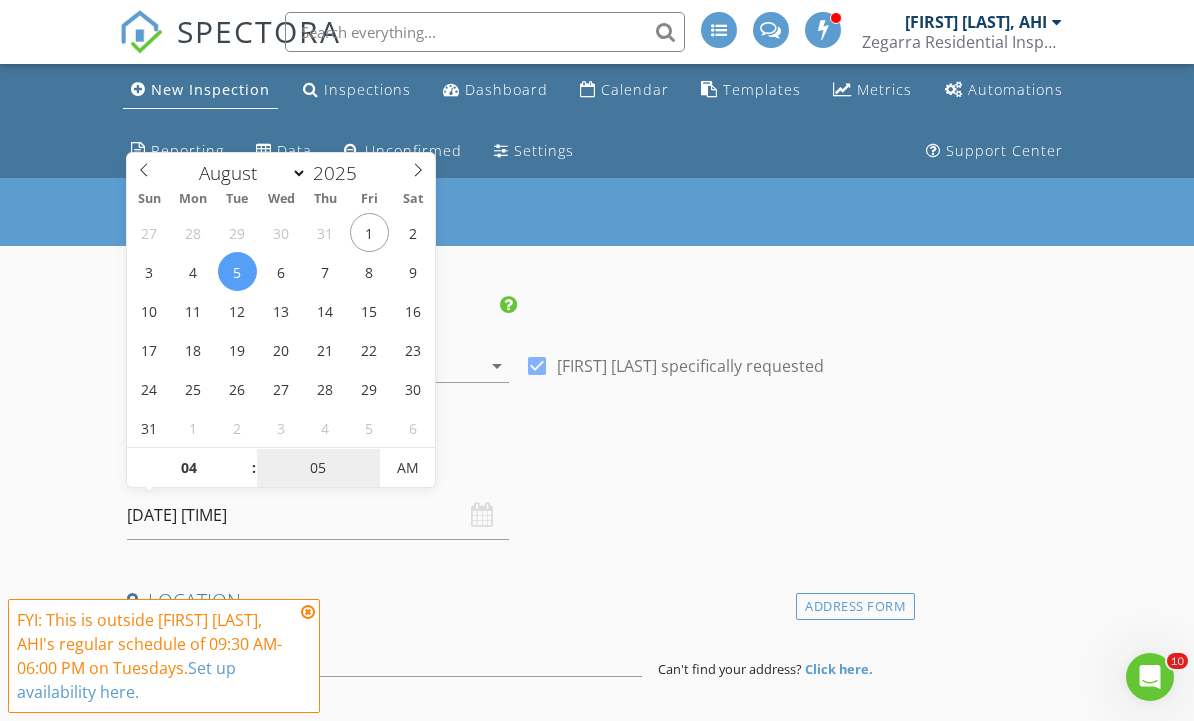 type on "10" 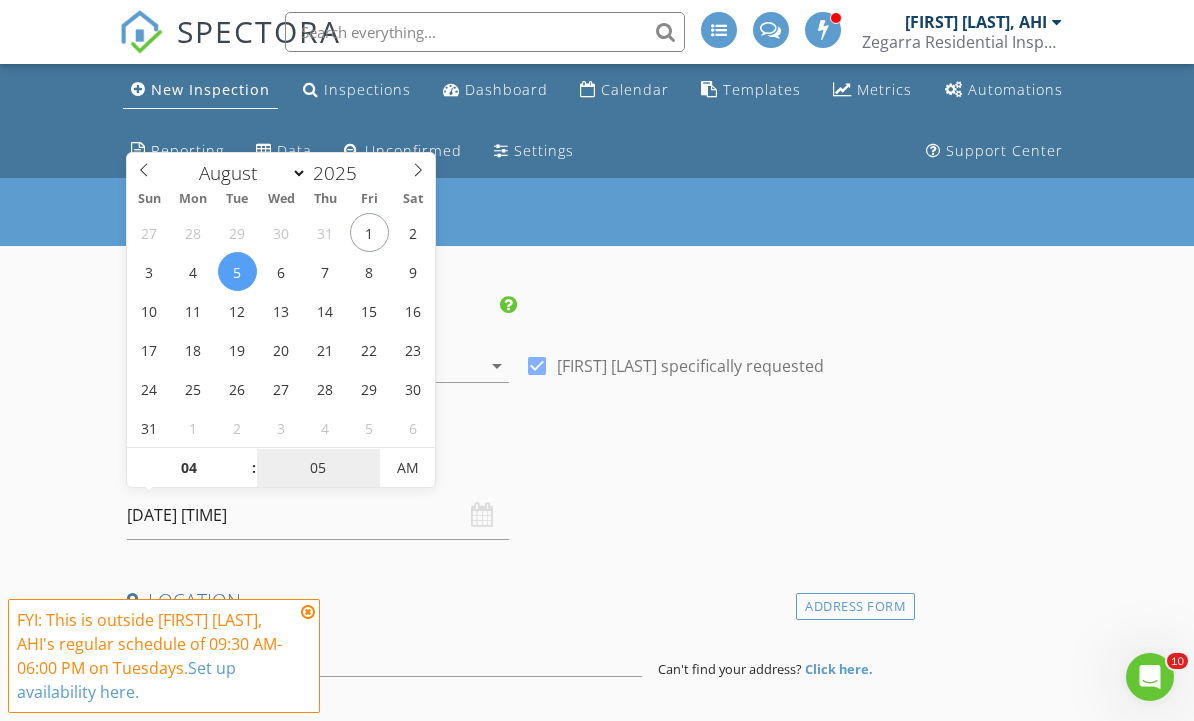 type on "08/05/2025 4:10 AM" 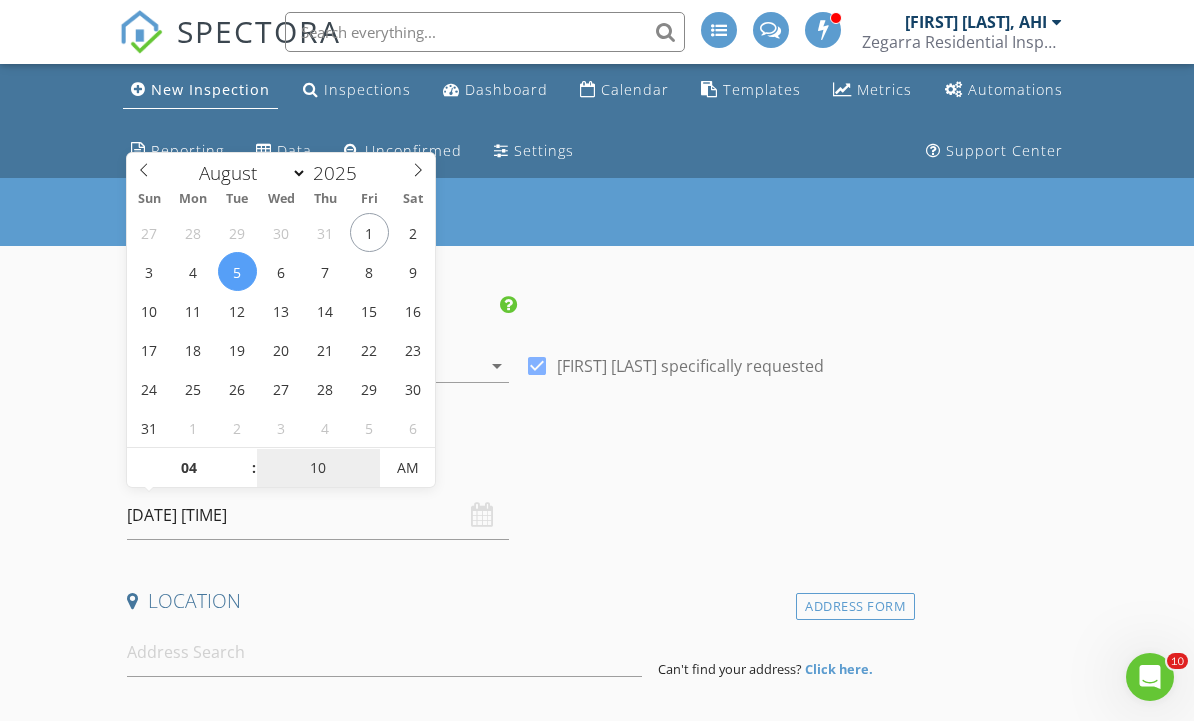 type on "15" 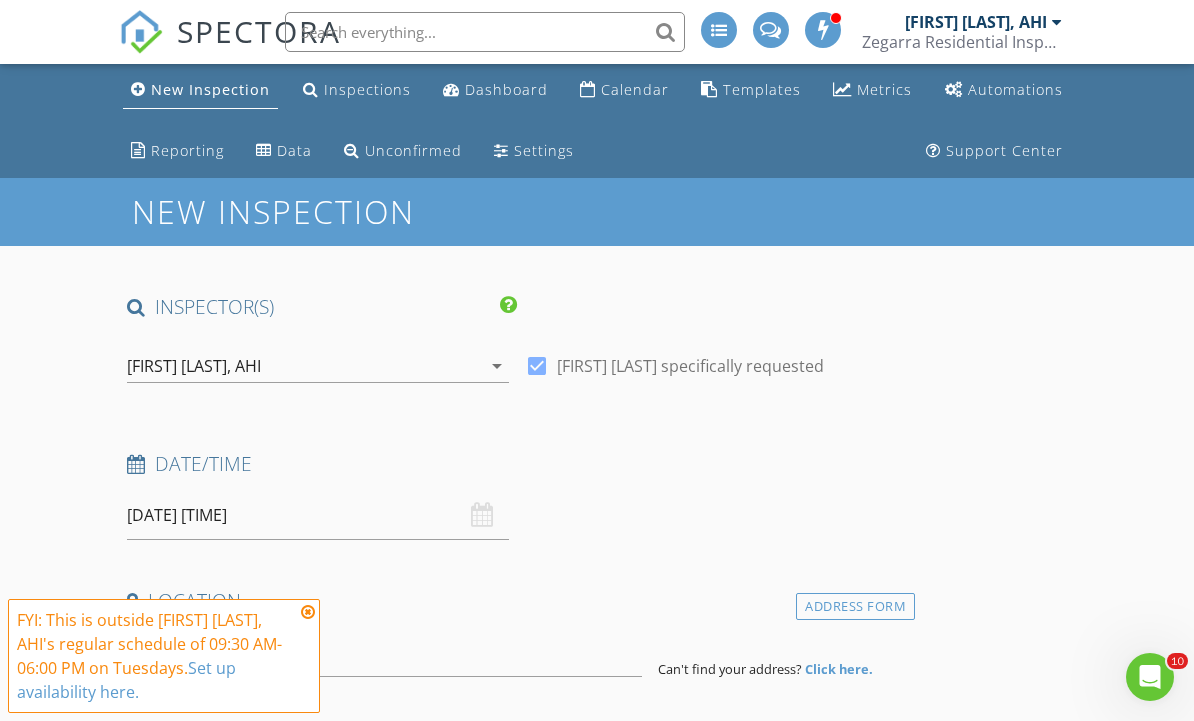 click at bounding box center (308, 612) 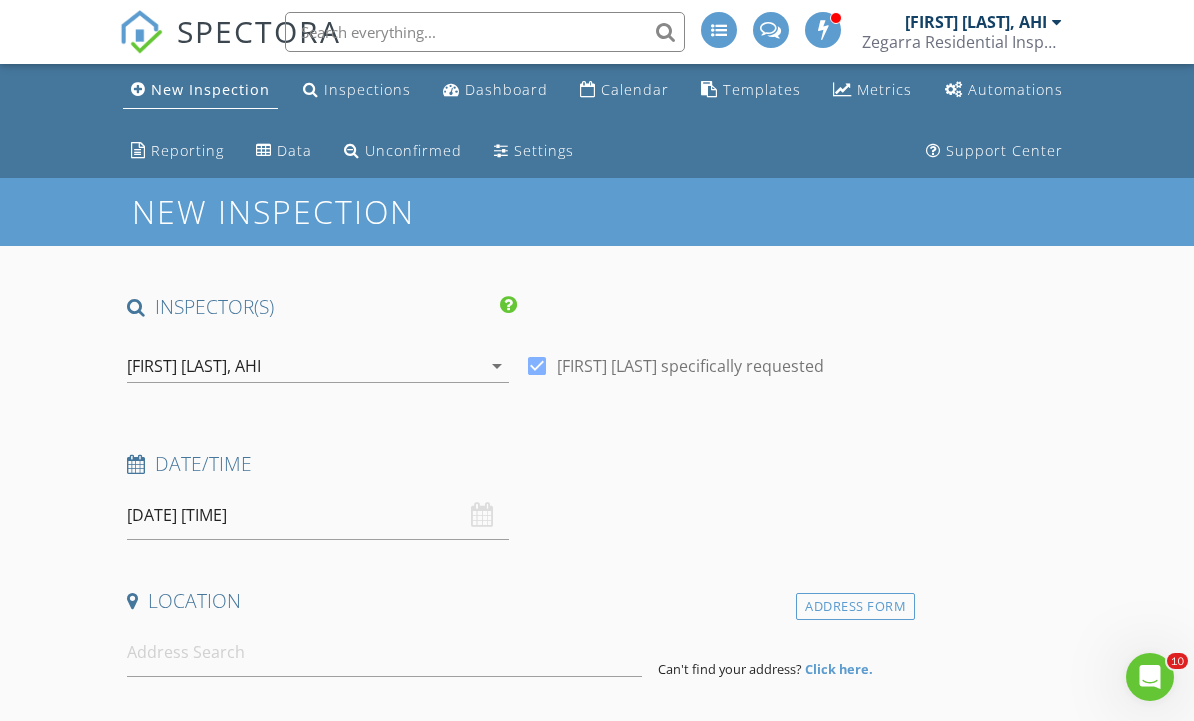 click on "08/05/2025 4:15 AM" at bounding box center [318, 515] 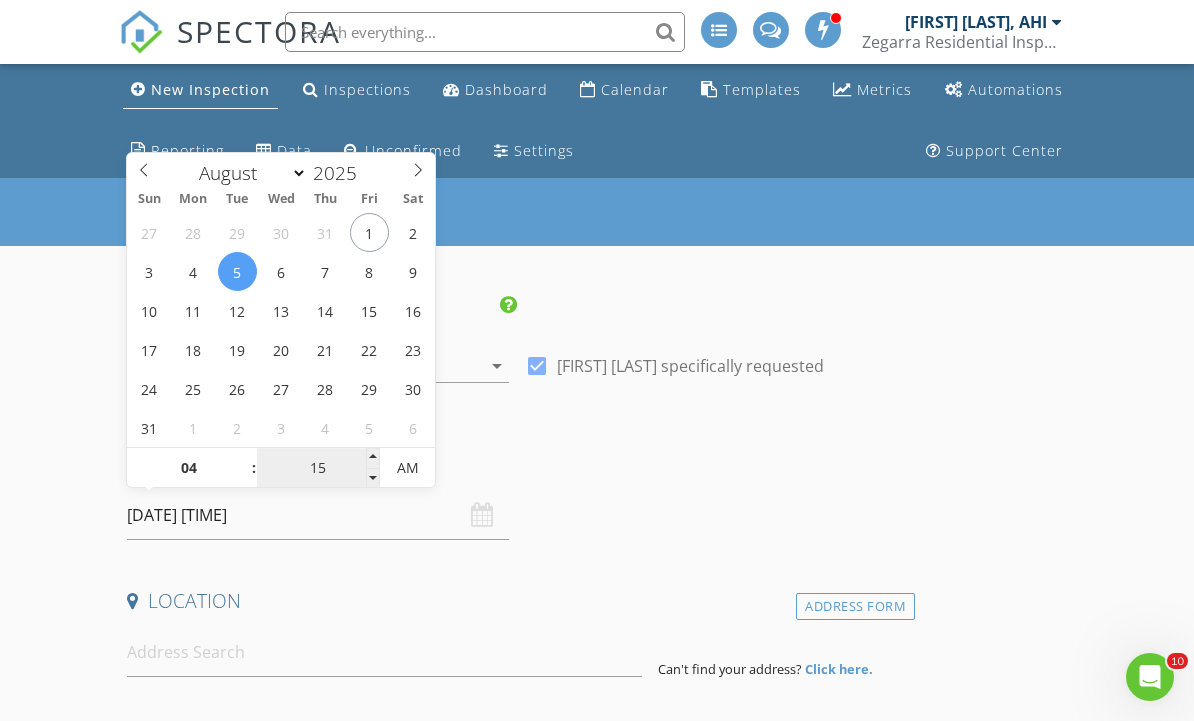 click on "15" at bounding box center (318, 469) 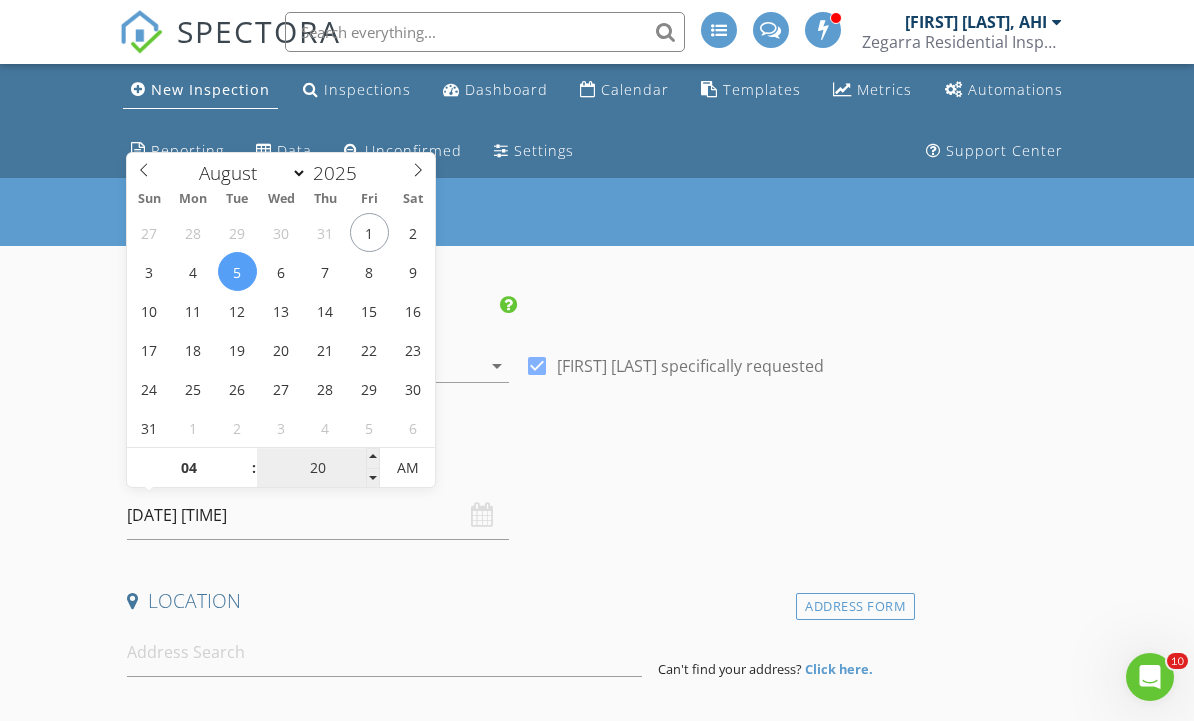 type on "25" 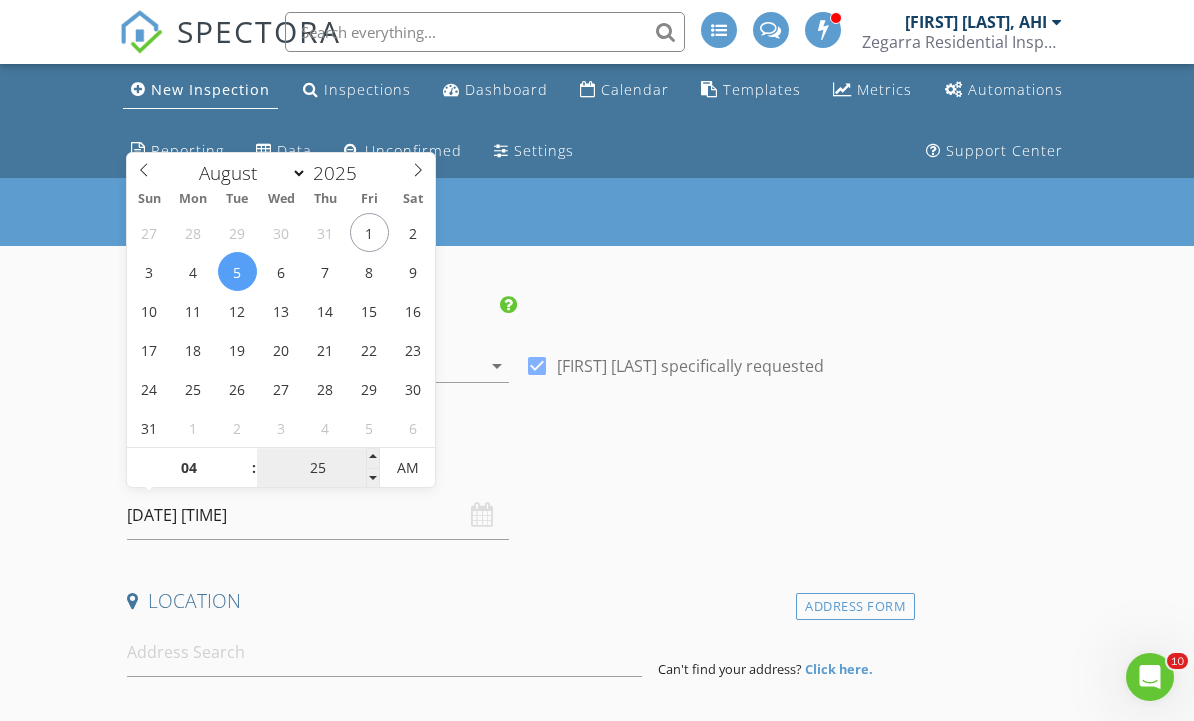 type on "30" 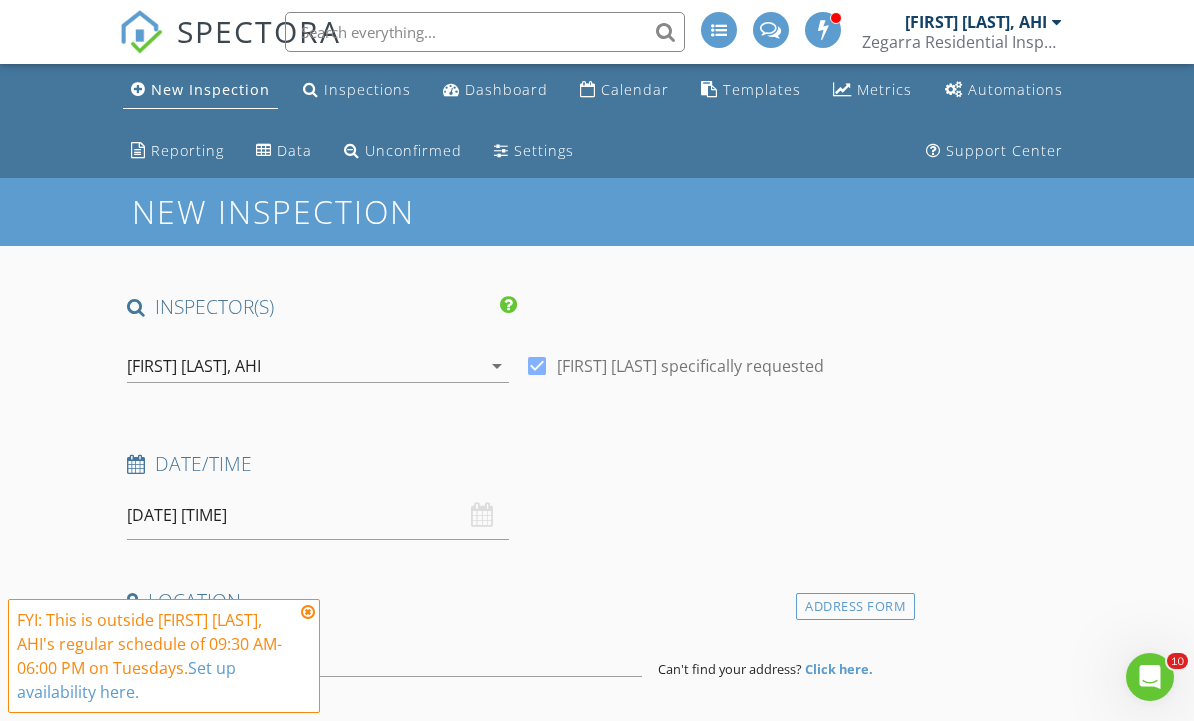 click on "INSPECTOR(S)
check_box   Michael Zegarra, AHI   PRIMARY   Michael Zegarra, AHI arrow_drop_down   check_box Michael Zegarra, AHI specifically requested
Date/Time
08/05/2025 4:30 AM
Location
Address Form       Can't find your address?   Click here.
client
check_box Enable Client CC email for this inspection   Client Search     check_box_outline_blank Client is a Company/Organization     First Name   Last Name   Email   CC Email   Phone   Address   City   State   Zip     Tags         Notes   Private Notes
ADD ADDITIONAL client
SERVICES
check_box_outline_blank   Infrared Thermal Scan   By Certified Thermographer check_box_outline_blank   Condo Inspection   check_box_outline_blank   Townhouse Inspection   check_box_outline_blank   House Inspection   check_box_outline_blank" at bounding box center (596, 1985) 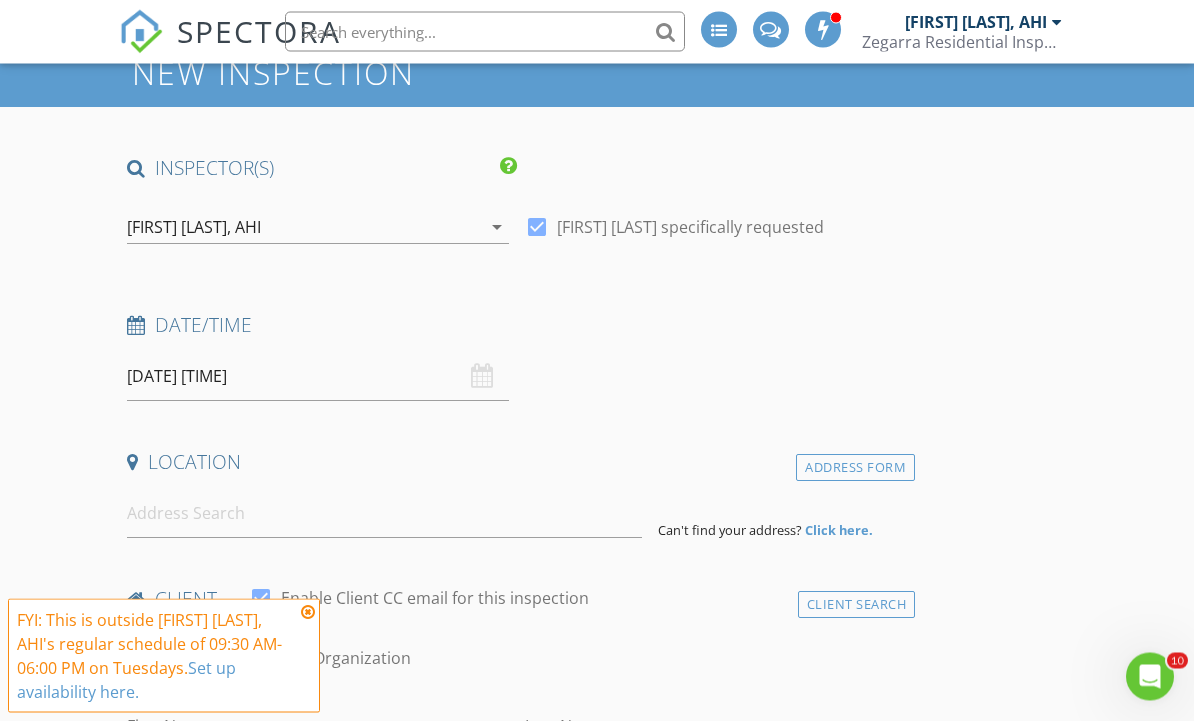 click on "SPECTORA
Michael Zegarra, AHI
Zegarra Residential Inspections Inc.
Role:
Inspector
Change Role
Dashboard
New Inspection
Inspections
Calendar
Template Editor
Contacts
Automations
Team
Metrics
Payments
Data Exports
Billing
Conversations
Tasks
Reporting
Advanced
Equipment
Settings
What's New
Sign Out
Change Active Role
Your account has more than one possible role. Please choose how you'd like to view the site:
Company/Agency
City
Role
New Inspection
Inspections
Dashboard
Calendar
Templates
Metrics
Automations
Reporting
Data
Unconfirmed
Settings" at bounding box center (597, 1724) 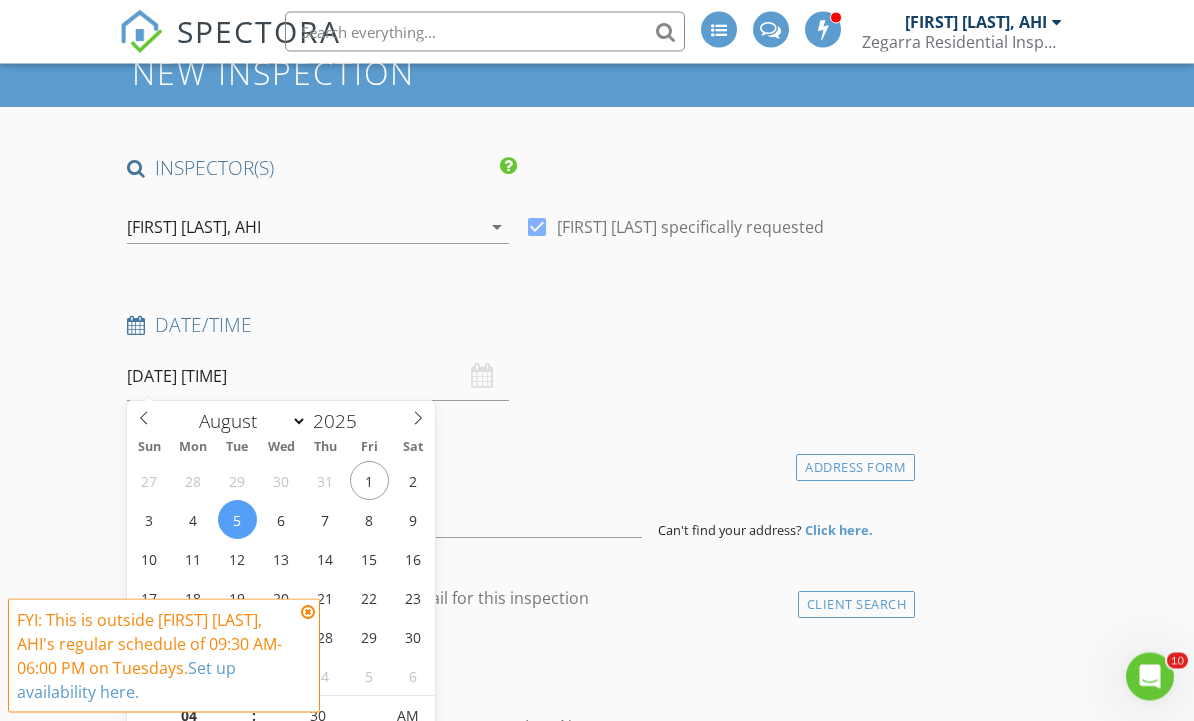 scroll, scrollTop: 139, scrollLeft: 0, axis: vertical 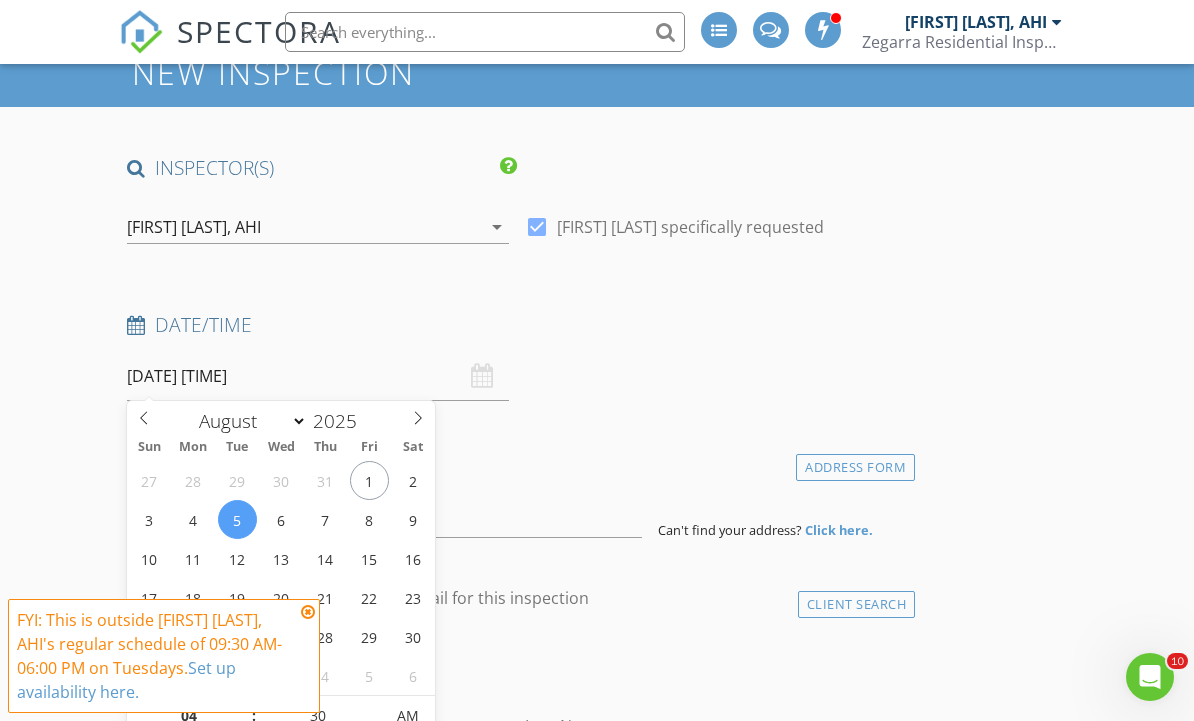 click on "08/05/2025 4:30 AM" at bounding box center [318, 376] 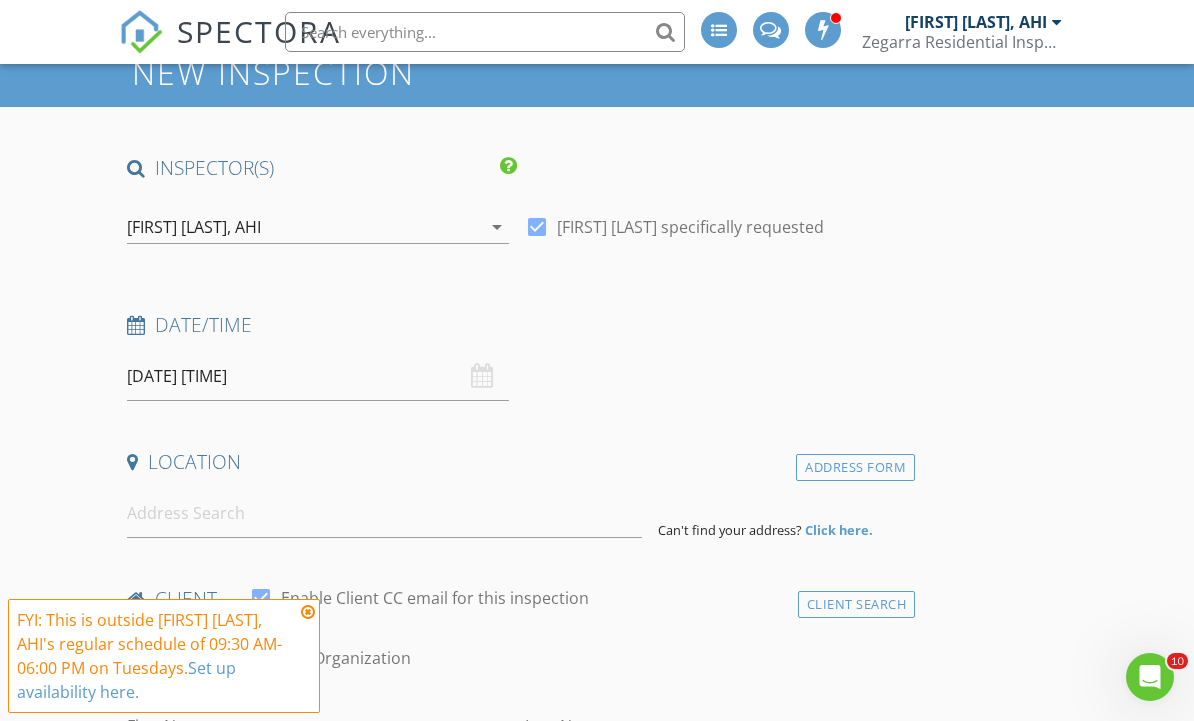 click on "FYI: This is outside Michael Zegarra, AHI's regular schedule of 09:30 AM-06:00 PM on Tuesdays.  Set up availability here." at bounding box center [164, 656] 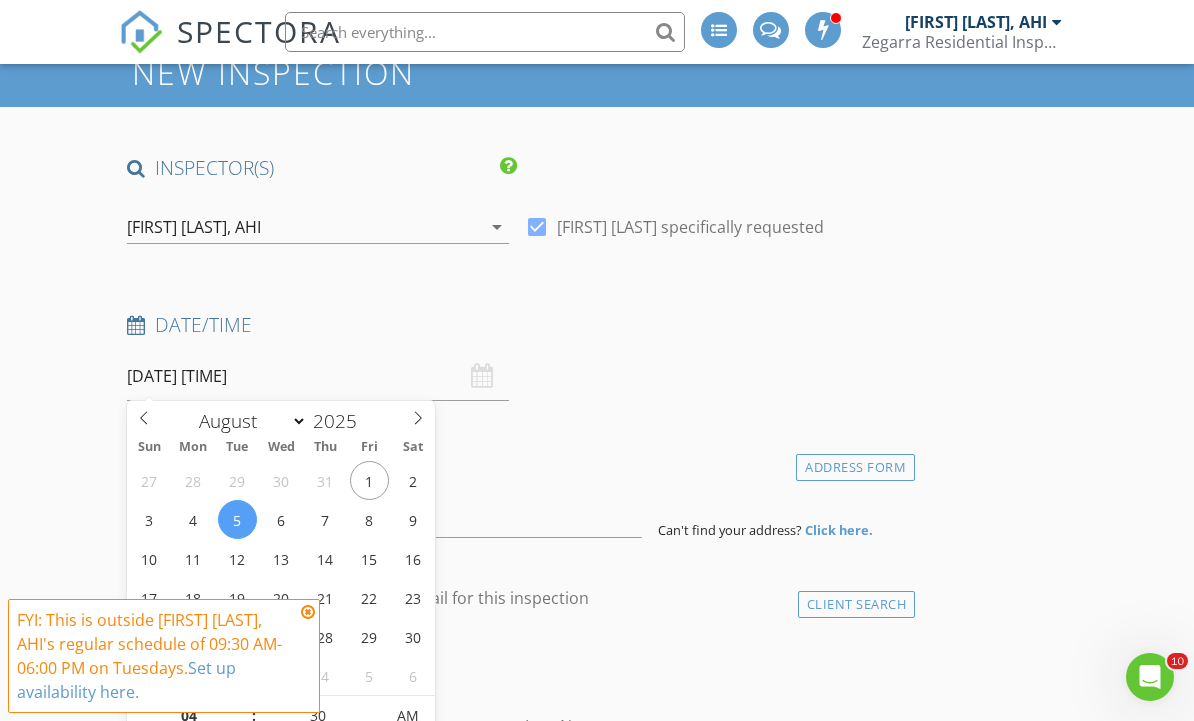 click on "08/05/2025 4:30 AM" at bounding box center (318, 376) 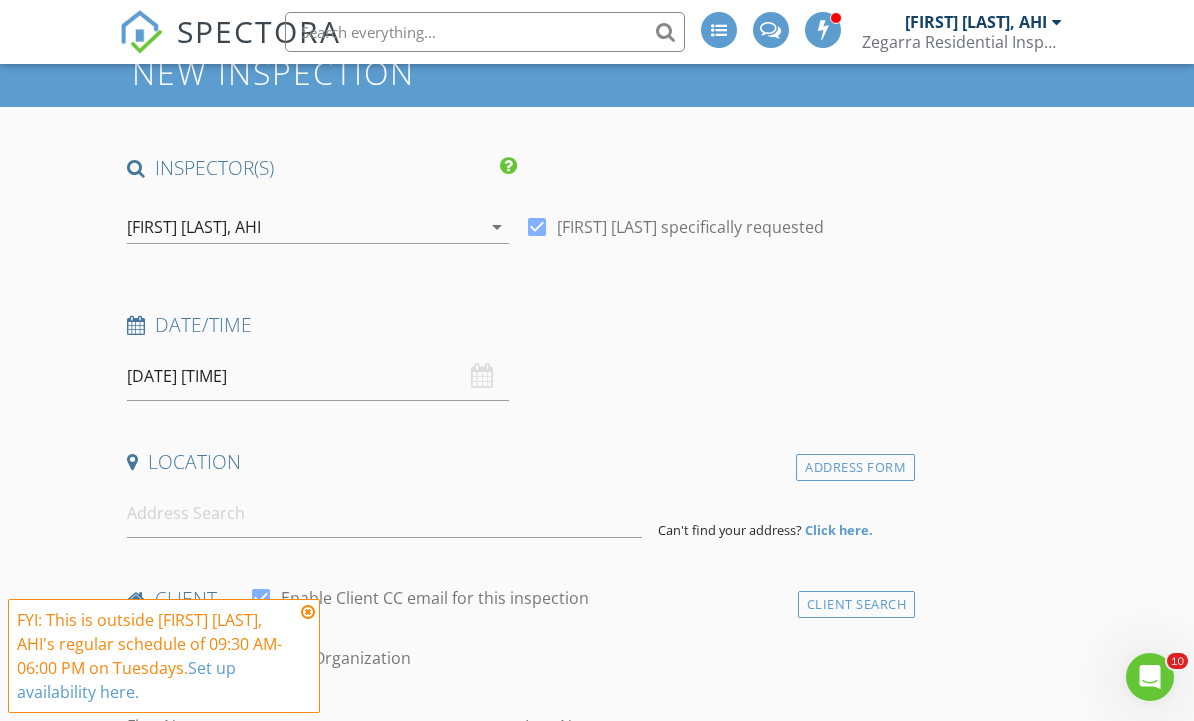 click at bounding box center [308, 612] 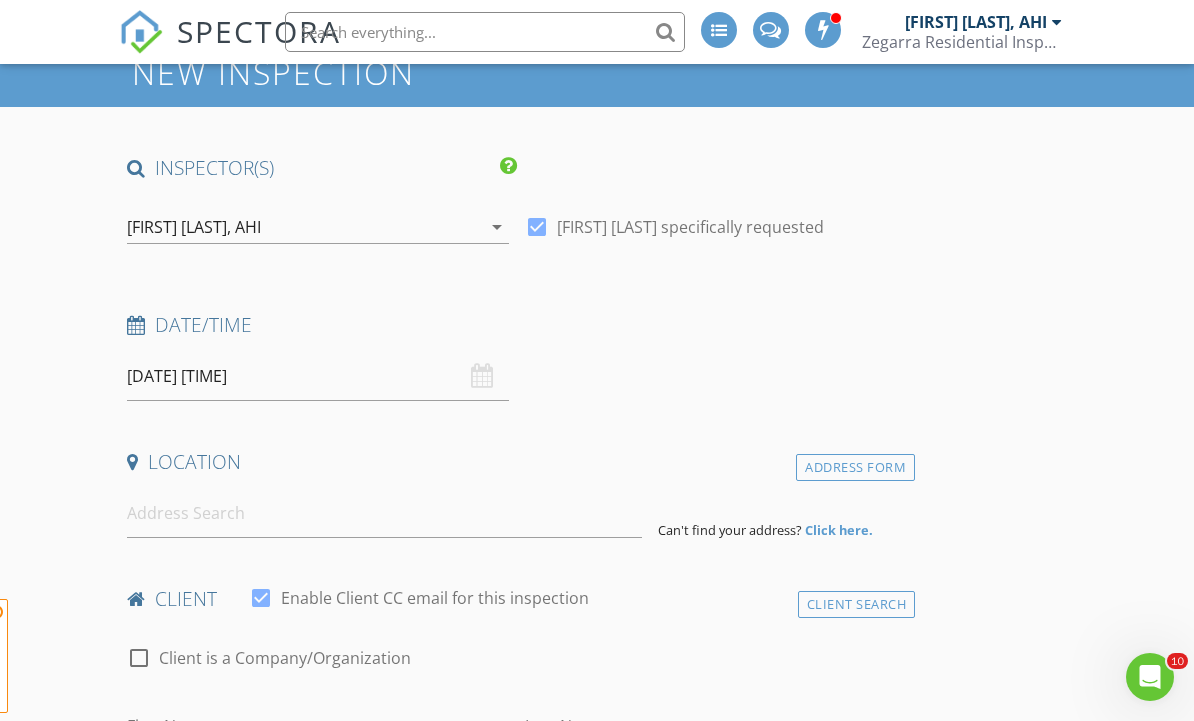 click on "08/05/2025 4:30 AM" at bounding box center [318, 376] 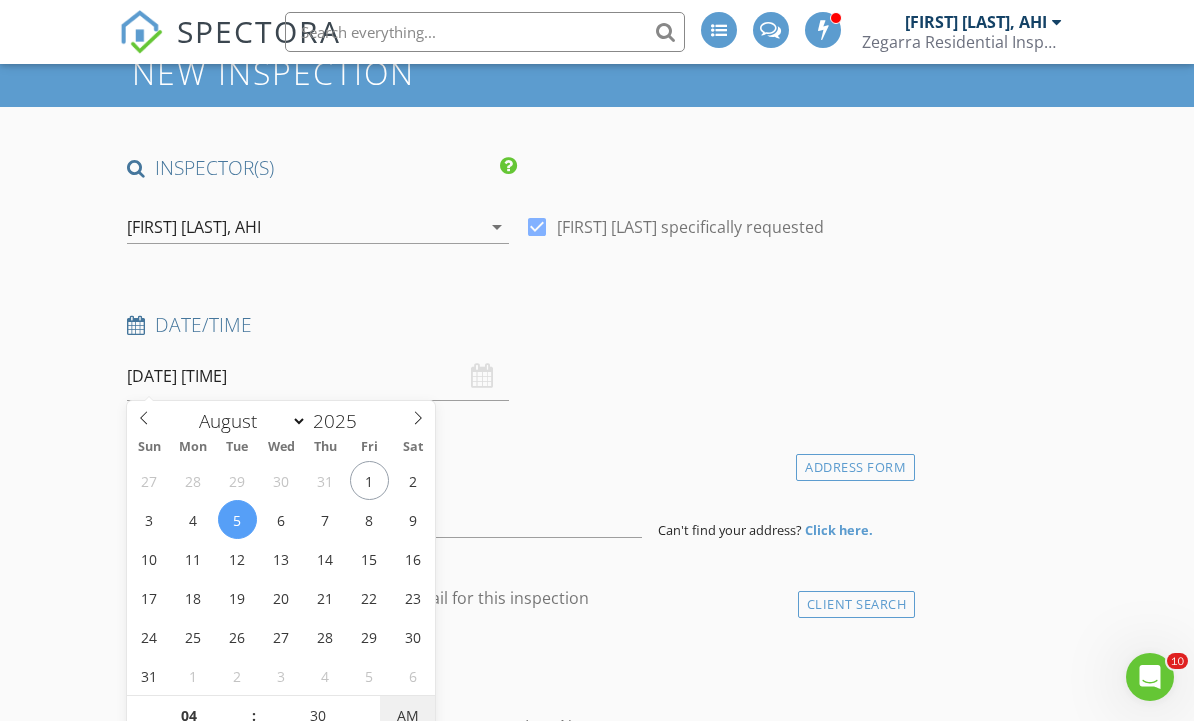 type on "08/05/2025 4:30 PM" 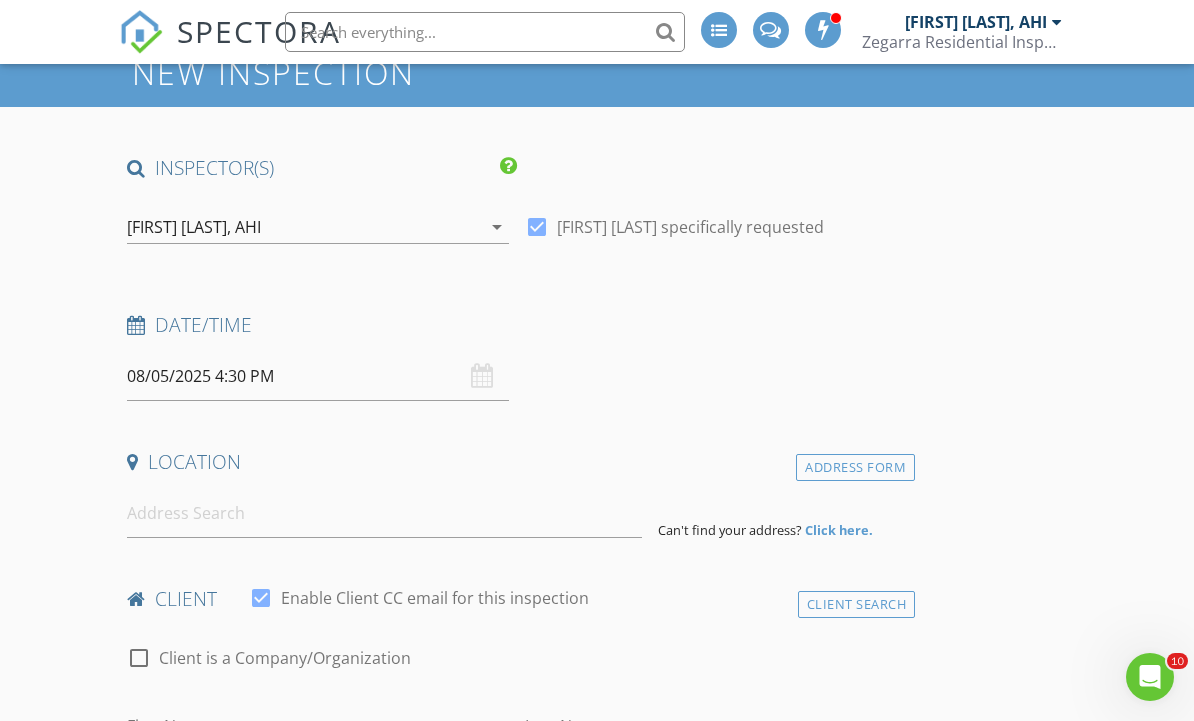 click on "INSPECTOR(S)
check_box   Michael Zegarra, AHI   PRIMARY   Michael Zegarra, AHI arrow_drop_down   check_box Michael Zegarra, AHI specifically requested
Date/Time
08/05/2025 4:30 PM
Location
Address Form       Can't find your address?   Click here.
client
check_box Enable Client CC email for this inspection   Client Search     check_box_outline_blank Client is a Company/Organization     First Name   Last Name   Email   CC Email   Phone   Address   City   State   Zip     Tags         Notes   Private Notes
ADD ADDITIONAL client
SERVICES
check_box_outline_blank   Infrared Thermal Scan   By Certified Thermographer check_box_outline_blank   Condo Inspection   check_box_outline_blank   Townhouse Inspection   check_box_outline_blank   House Inspection   check_box_outline_blank" at bounding box center [517, 1788] 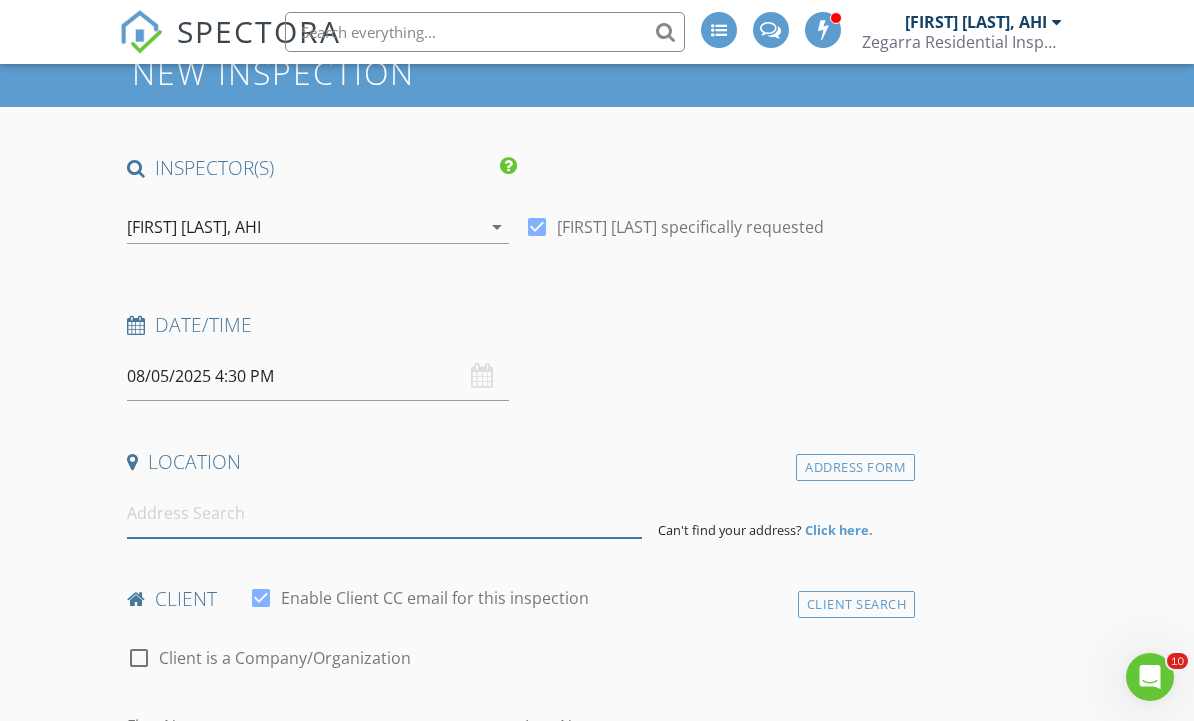click at bounding box center (384, 513) 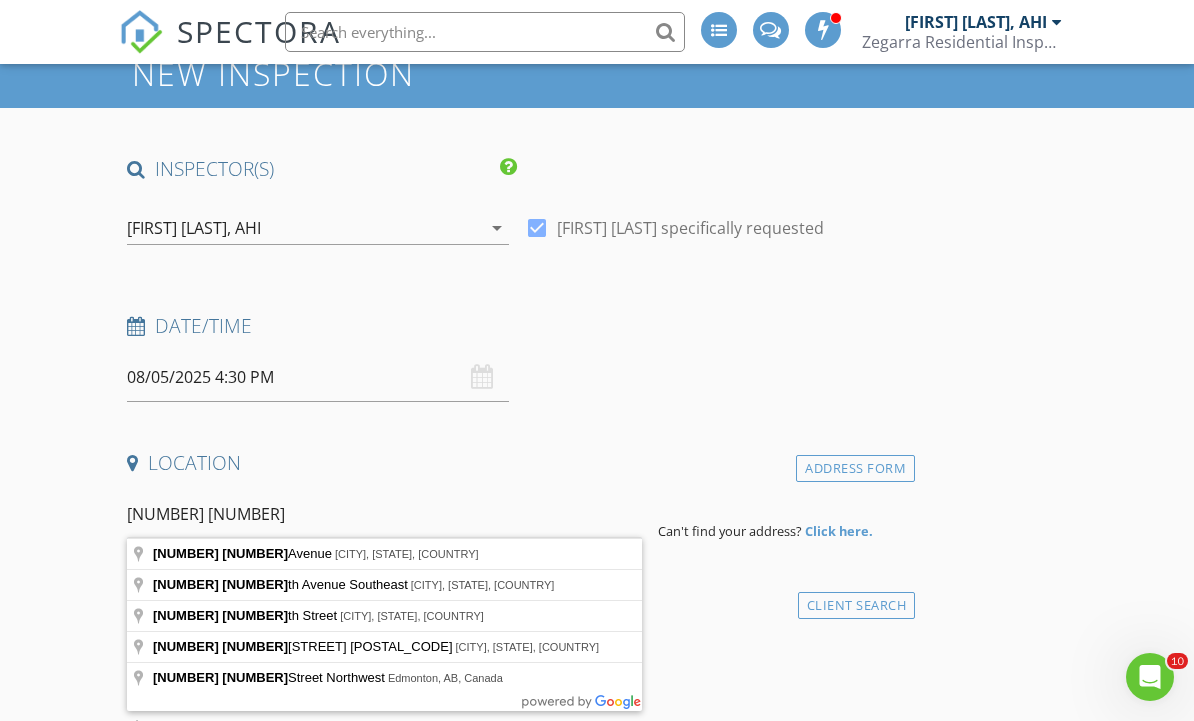 type on "13398 104 A" 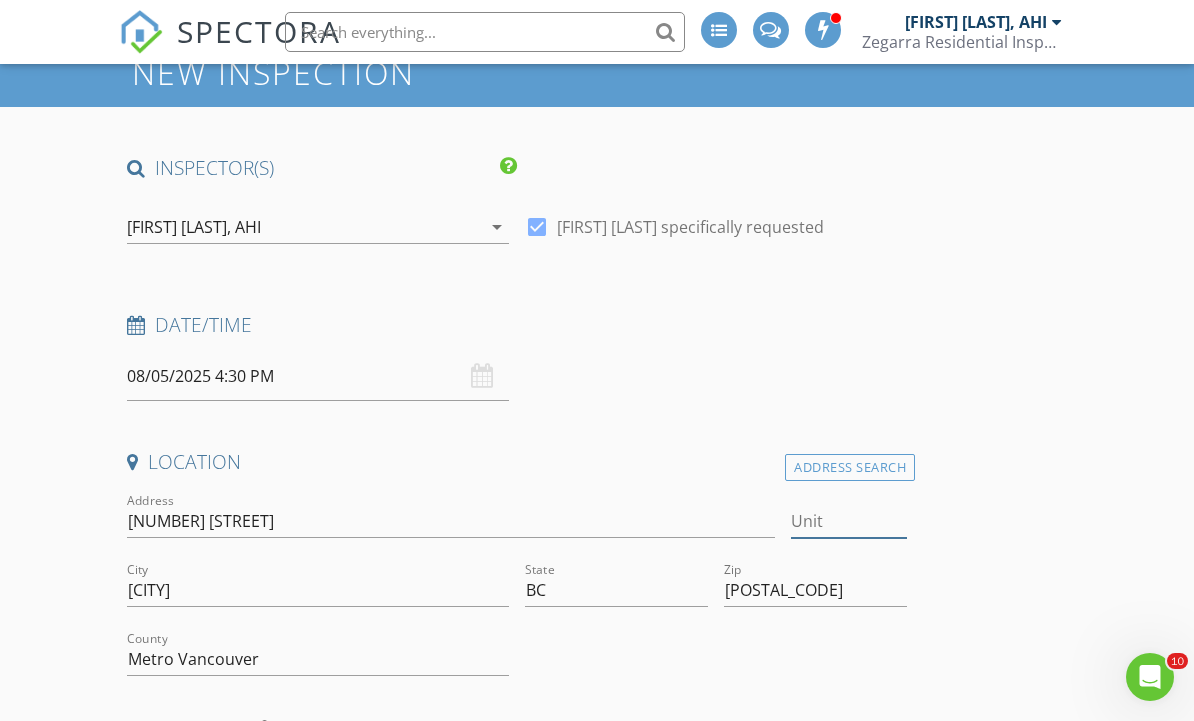 click on "Unit" at bounding box center [849, 521] 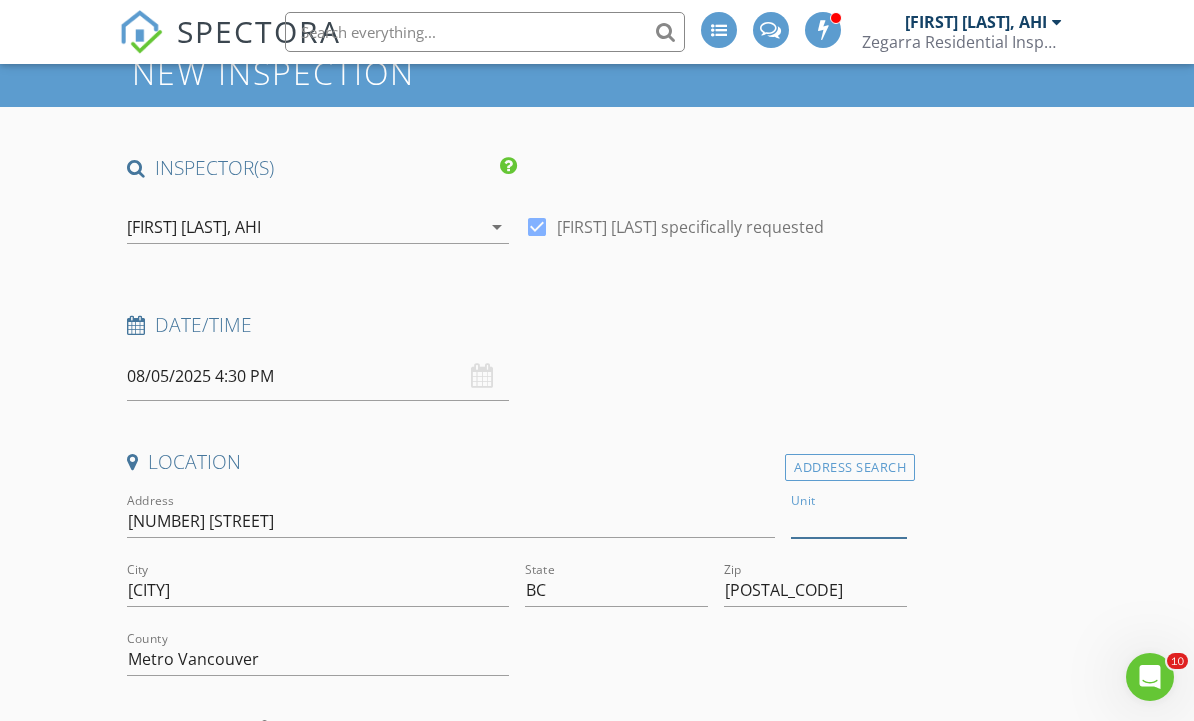 scroll, scrollTop: 138, scrollLeft: 0, axis: vertical 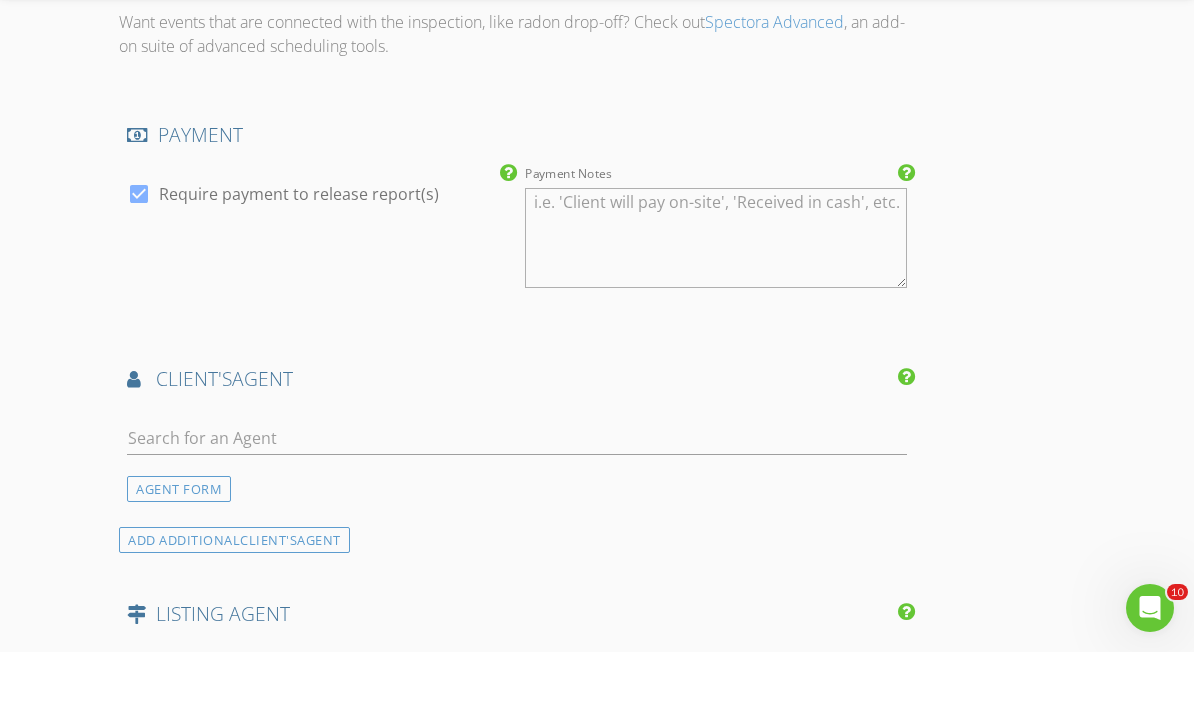 type on "2612" 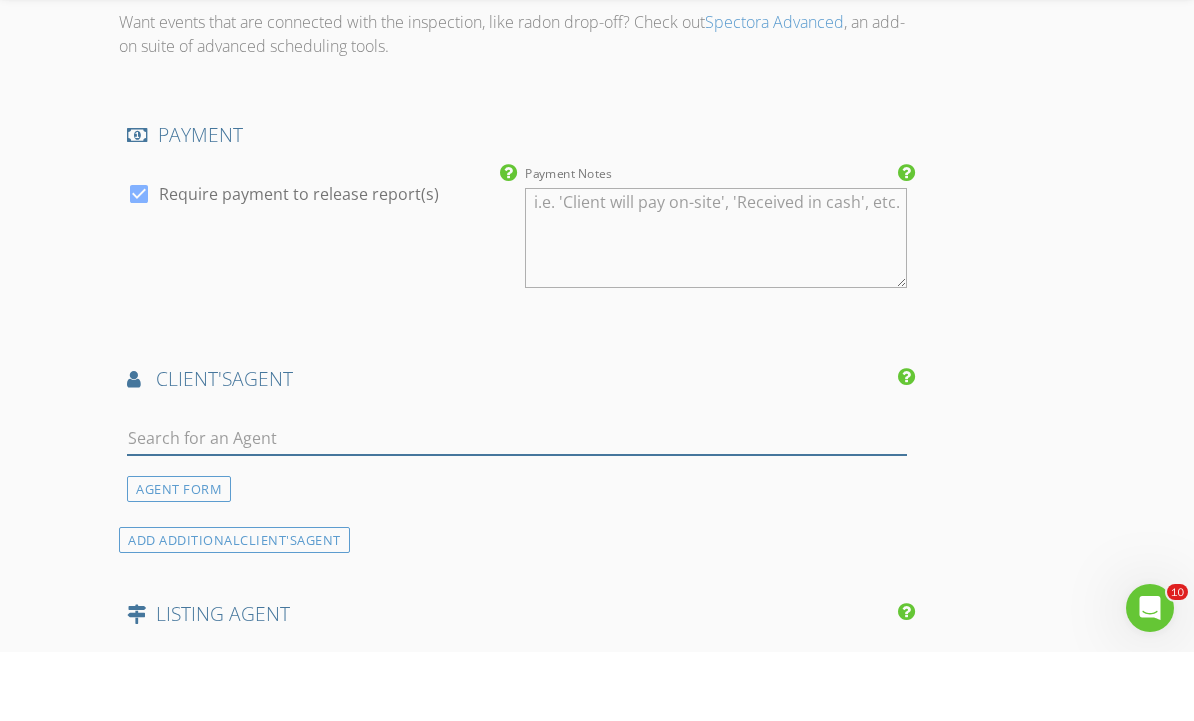 click at bounding box center [517, 507] 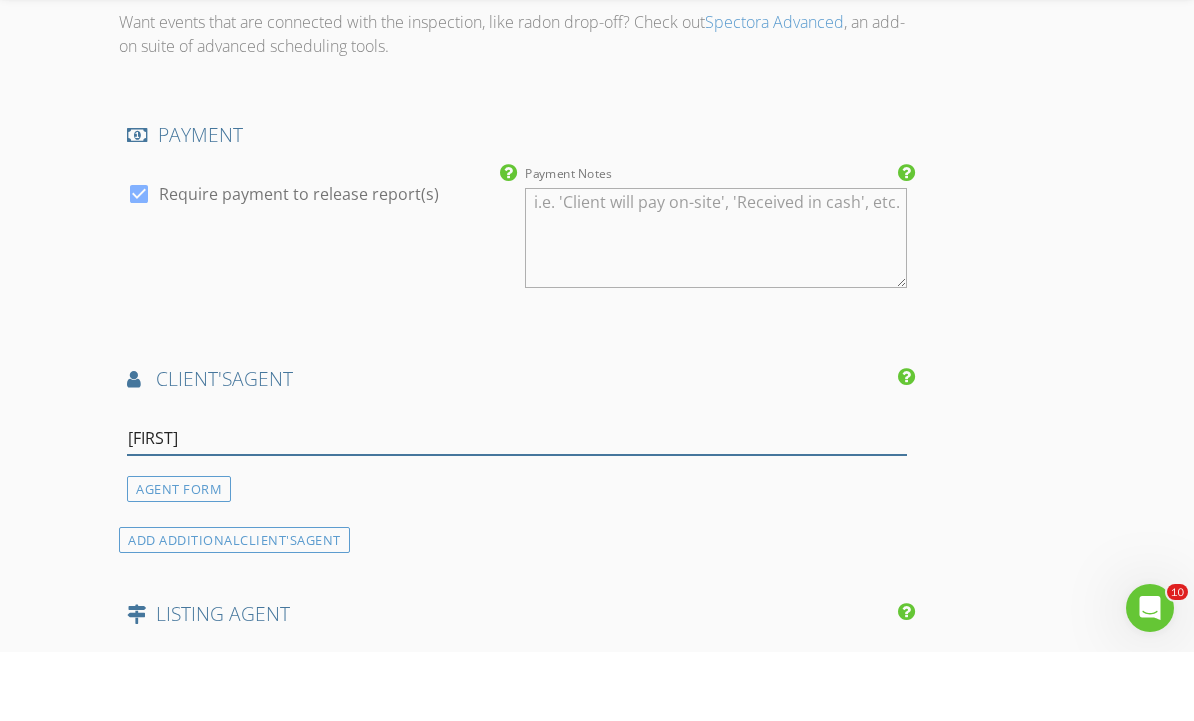type on "lisa" 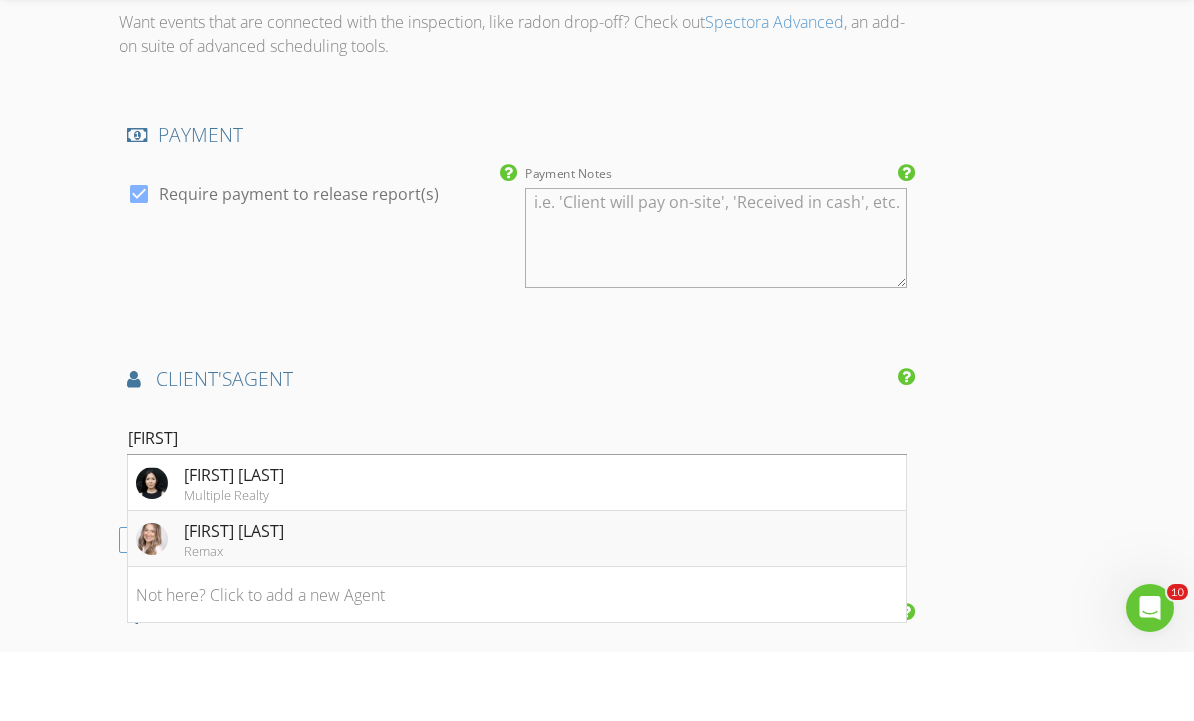 click on "Lisa Siperko
Remax" at bounding box center [517, 608] 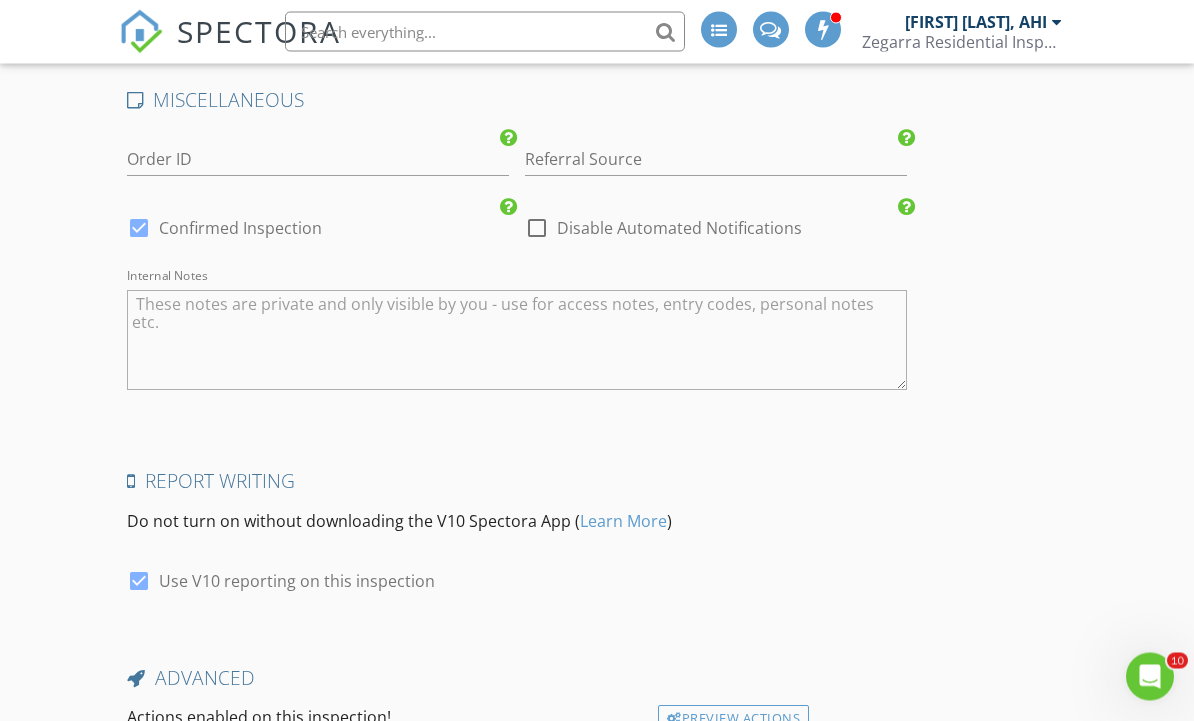 scroll, scrollTop: 3615, scrollLeft: 0, axis: vertical 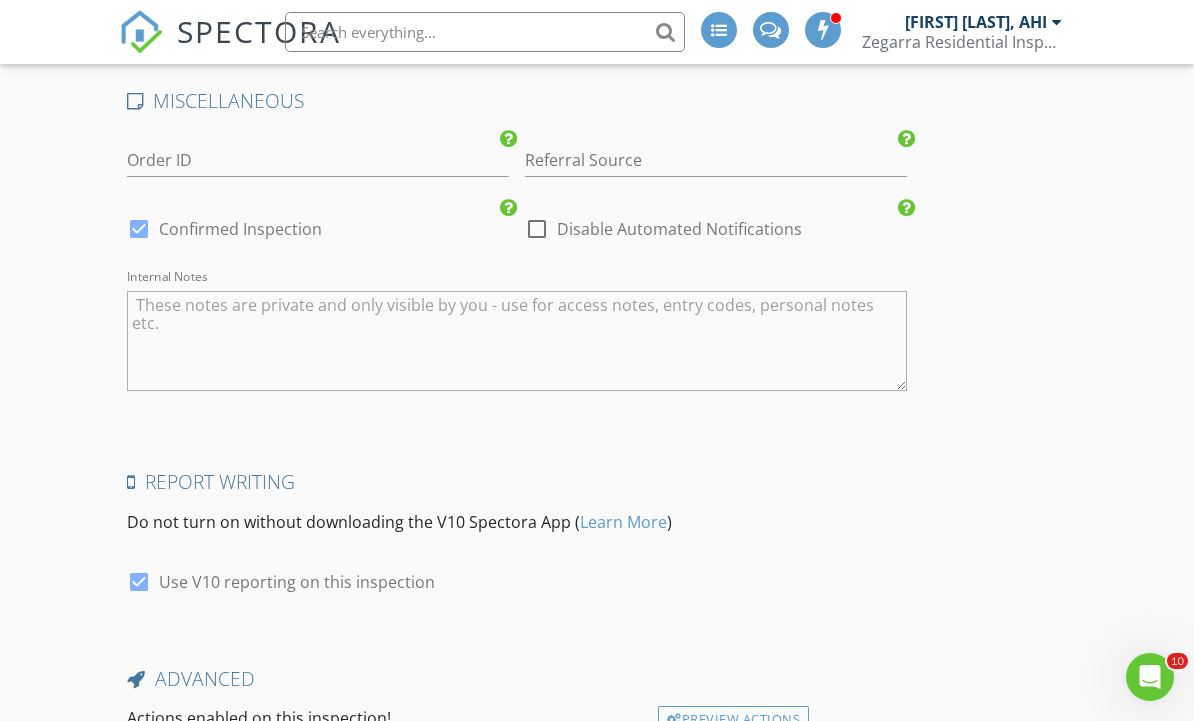 click at bounding box center (517, 341) 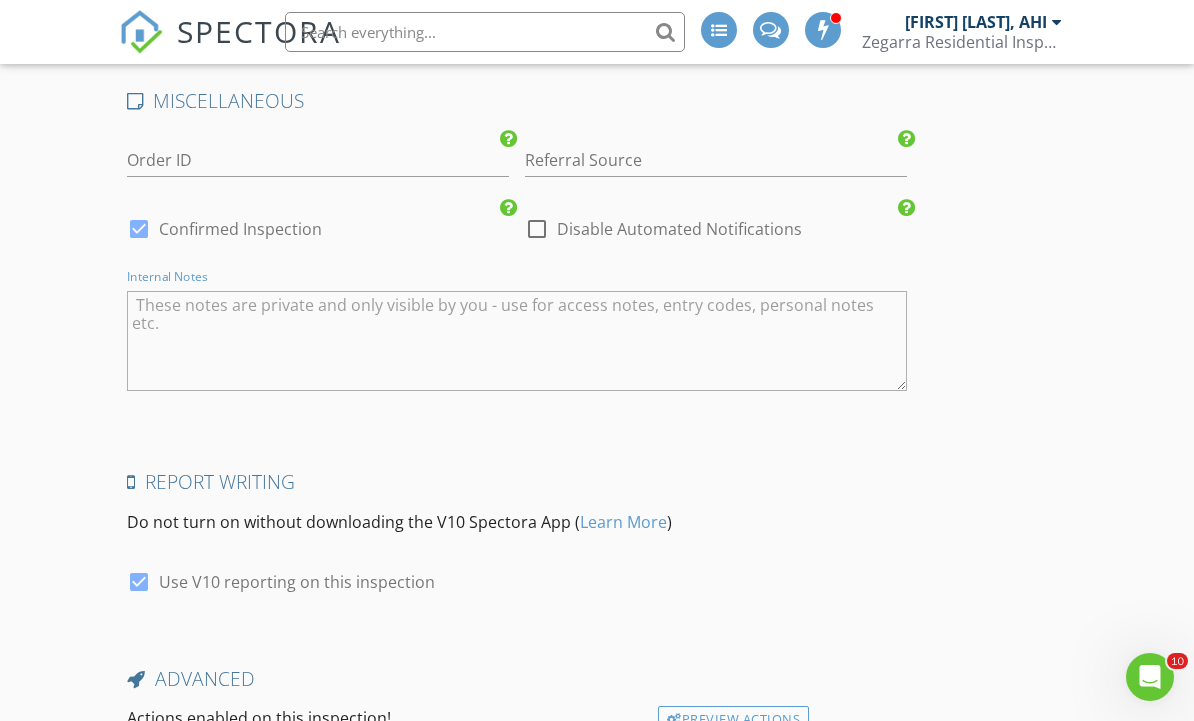 click at bounding box center [517, 341] 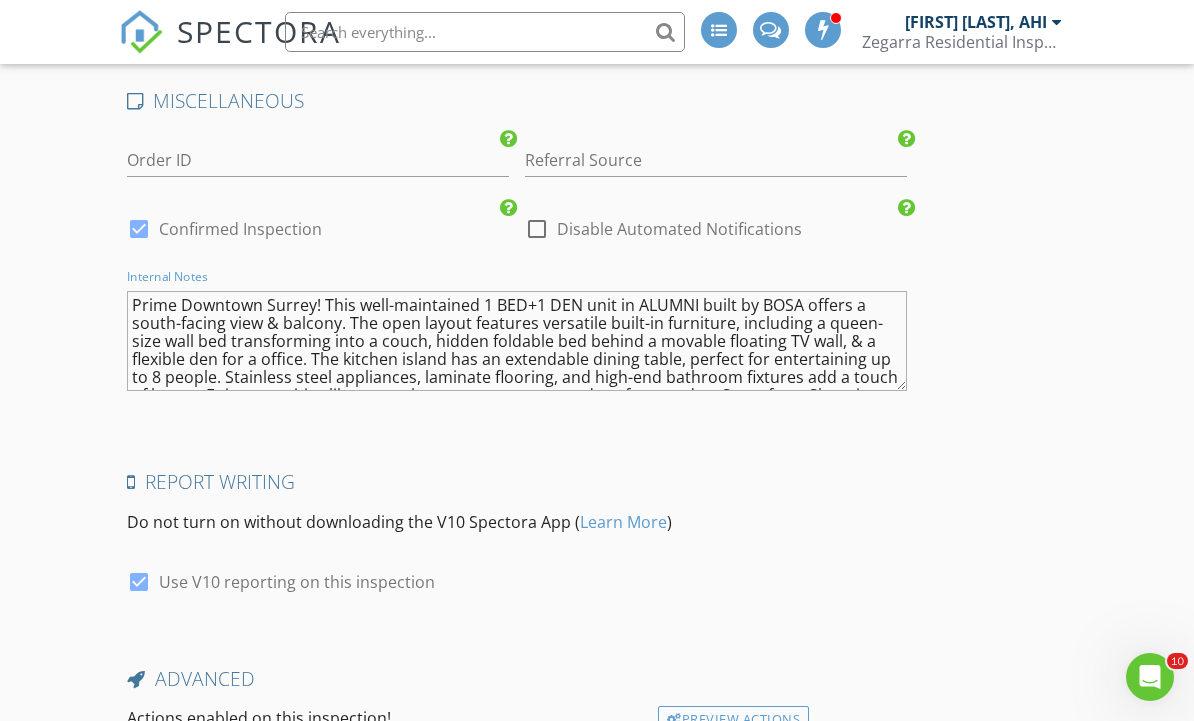 scroll, scrollTop: 54, scrollLeft: 0, axis: vertical 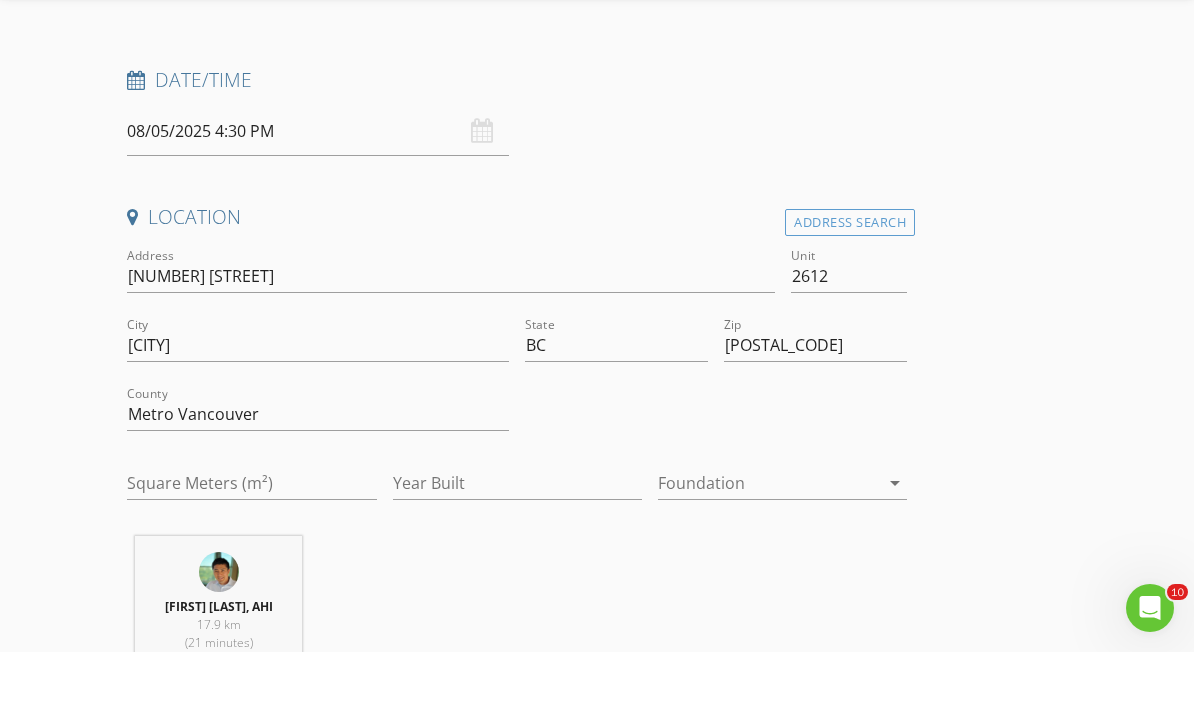 type on "Prime Downtown Surrey! This well-maintained 1 BED+1 DEN unit in ALUMNI built by BOSA offers a south-facing view & balcony. The open layout features versatile built-in furniture, including a queen-size wall bed transforming into a couch, hidden foldable bed behind a movable floating TV wall, & a flexible den for a office. The kitchen island has an extendable dining table, perfect for entertaining up to 8 people. Stainless steel appliances, laminate flooring, and high-end bathroom fixtures add a touch of luxury. Enjoy amenities like a gym, lounge, party room, and rooftop garden. Steps from Skytrain, Central City Mall, SFU Surrey, and more. Includes 1 locker and 1 parking. Elevate your urban living in Surrey's vibrant downtown! Open house July 26 Sat 2:00-4:00pm." 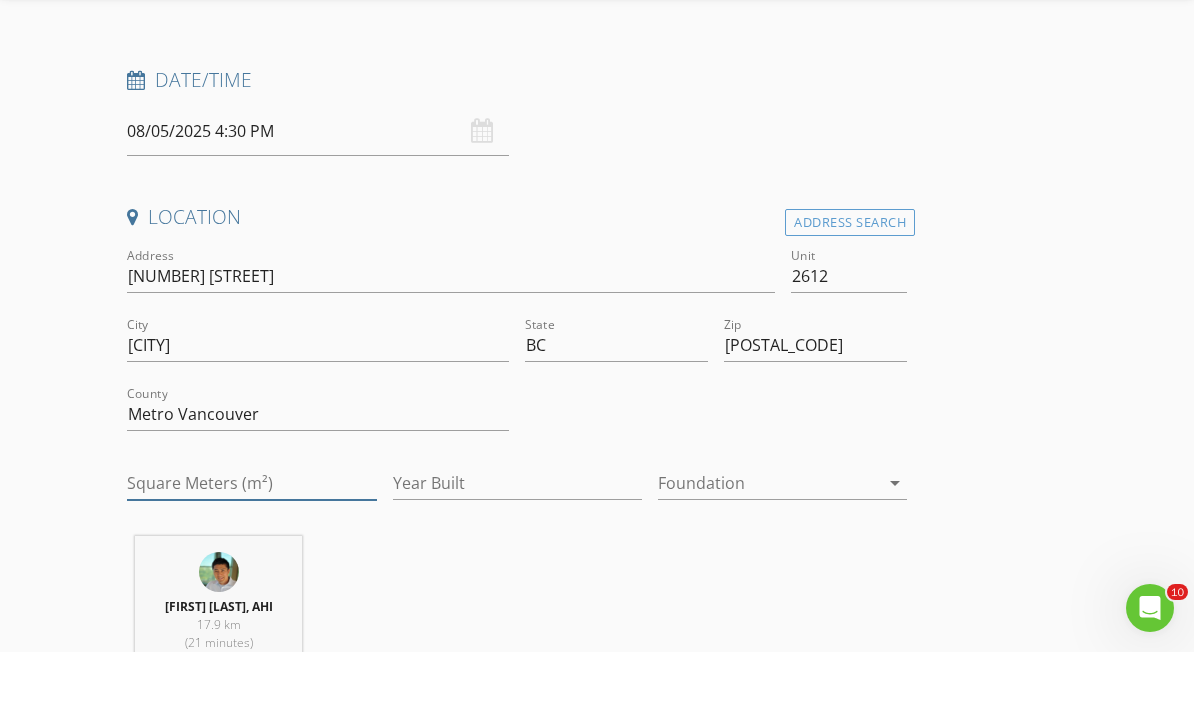 click on "Square Meters (m²)" at bounding box center (251, 552) 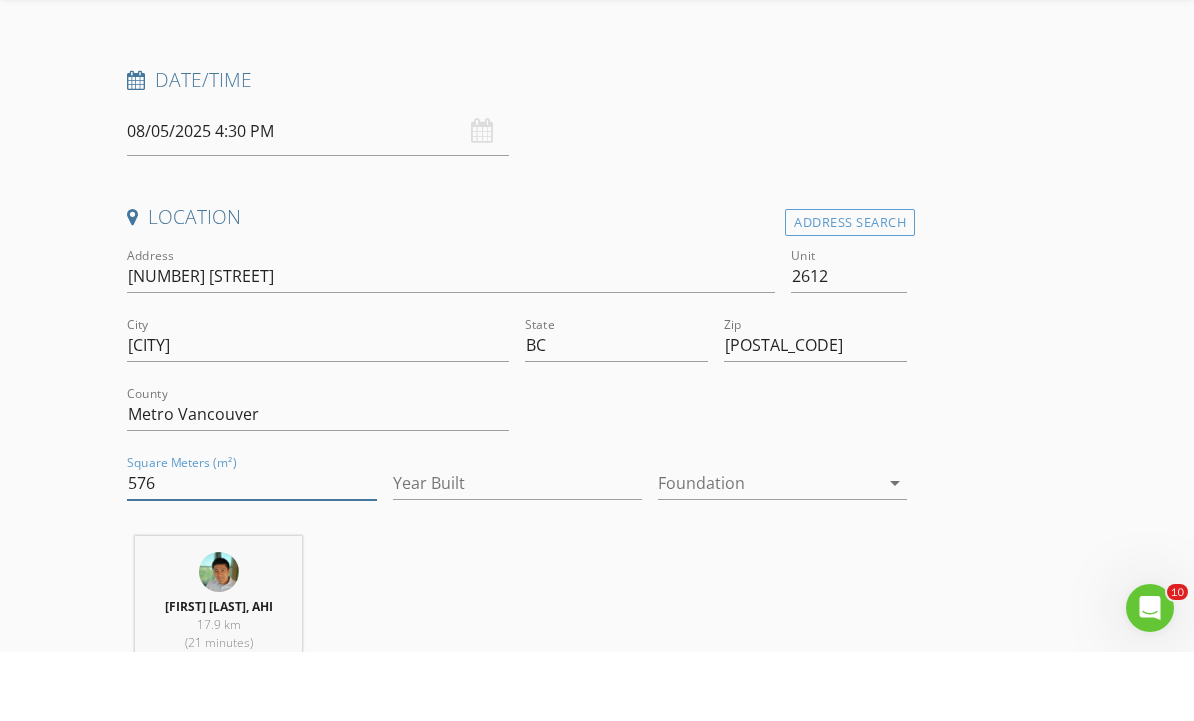 type on "576" 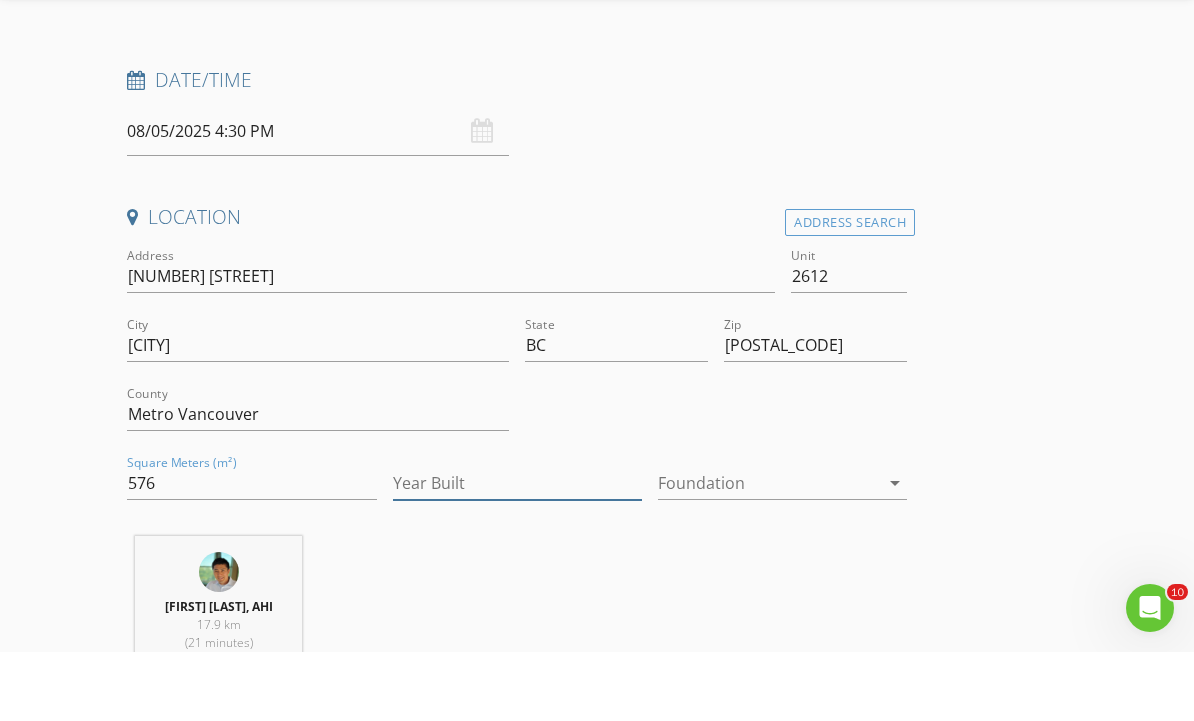 click on "Year Built" at bounding box center (517, 552) 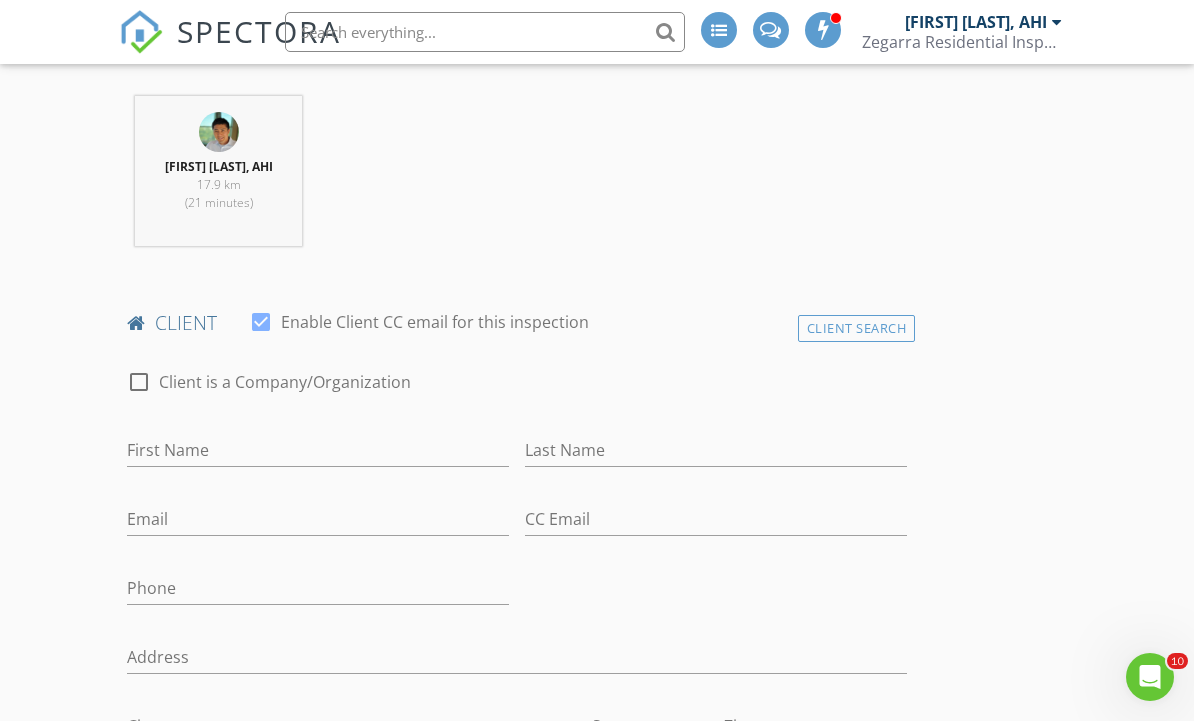 scroll, scrollTop: 801, scrollLeft: 0, axis: vertical 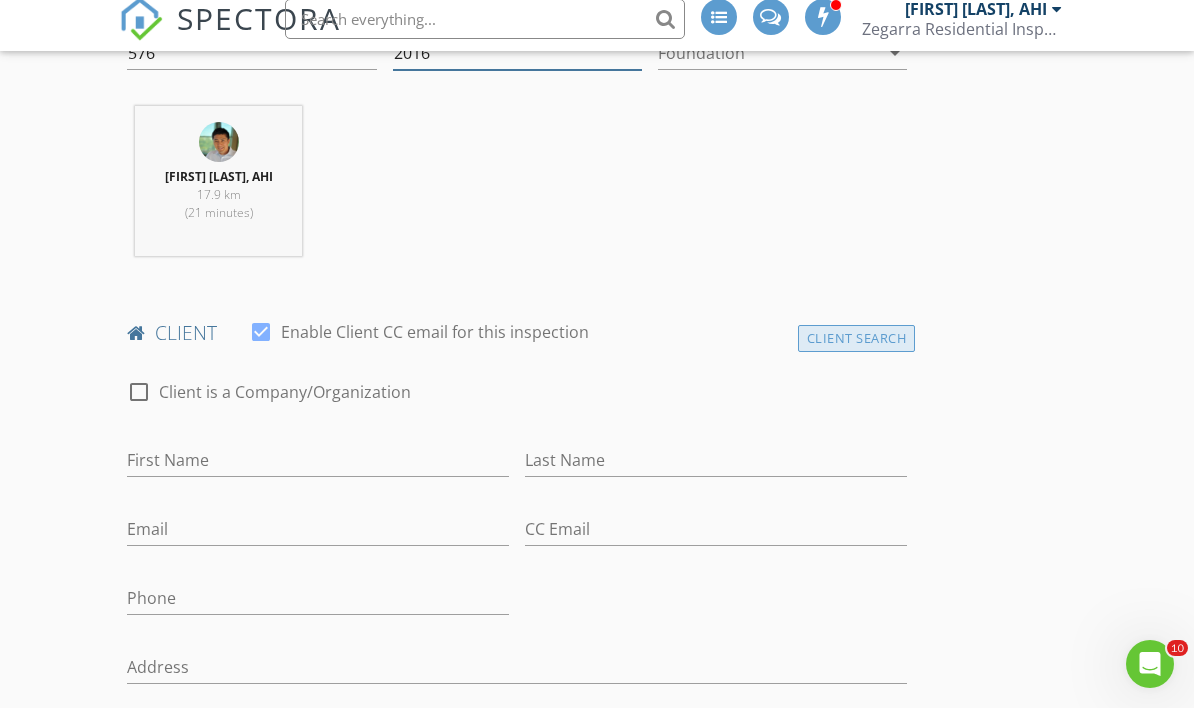 type on "2016" 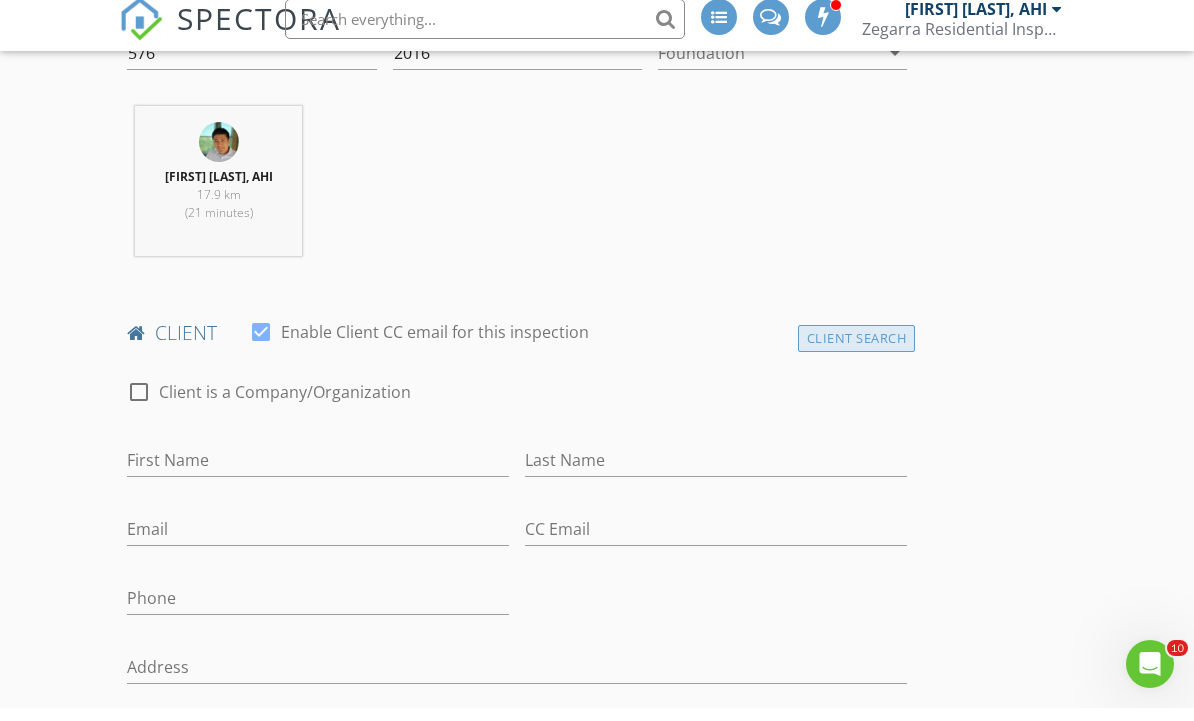 click on "Client Search" at bounding box center [857, 351] 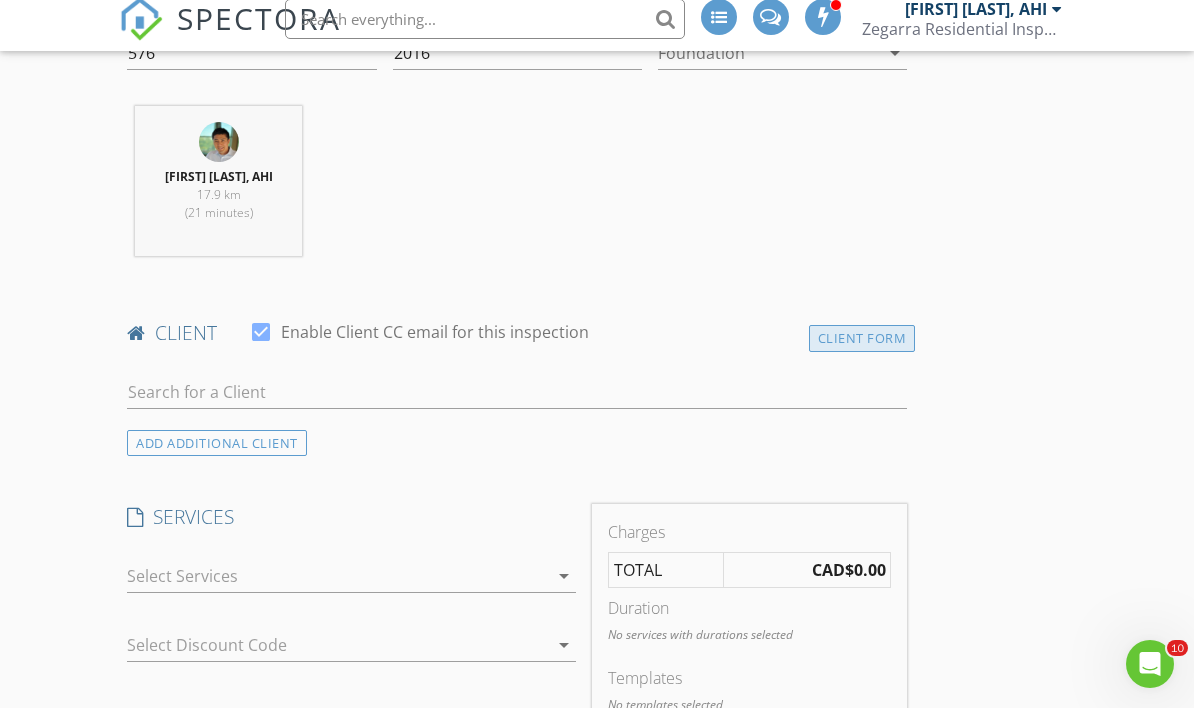 scroll, scrollTop: 814, scrollLeft: 0, axis: vertical 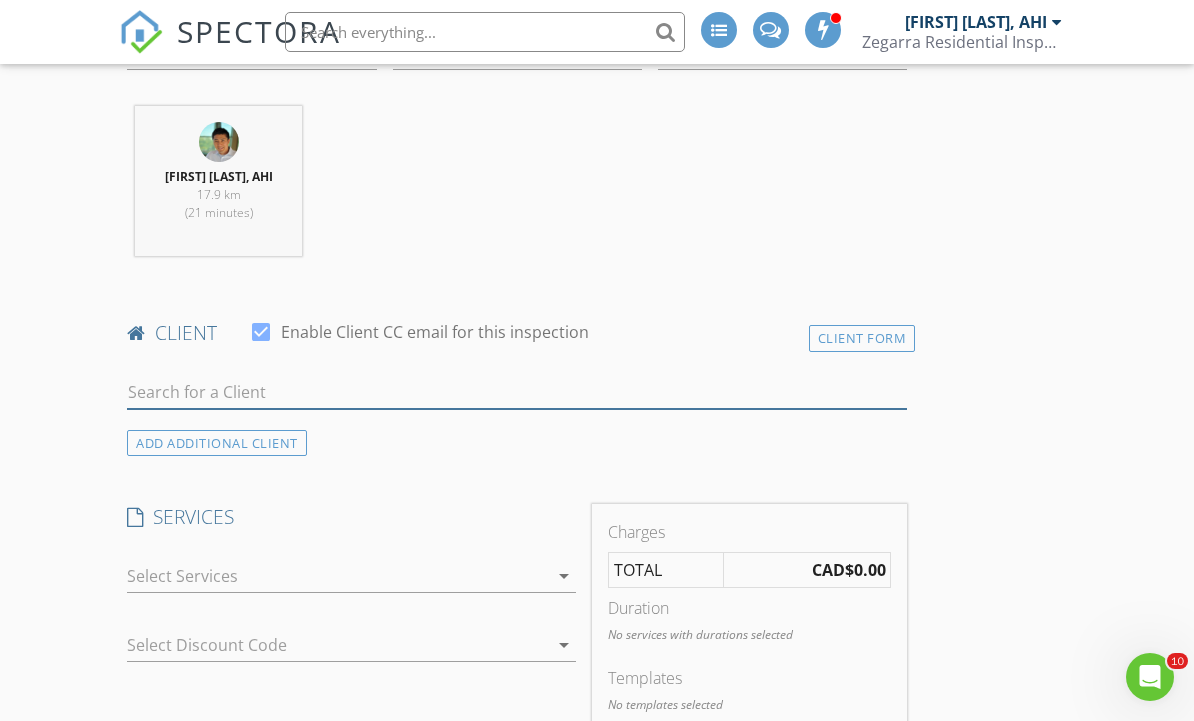 click at bounding box center (517, 392) 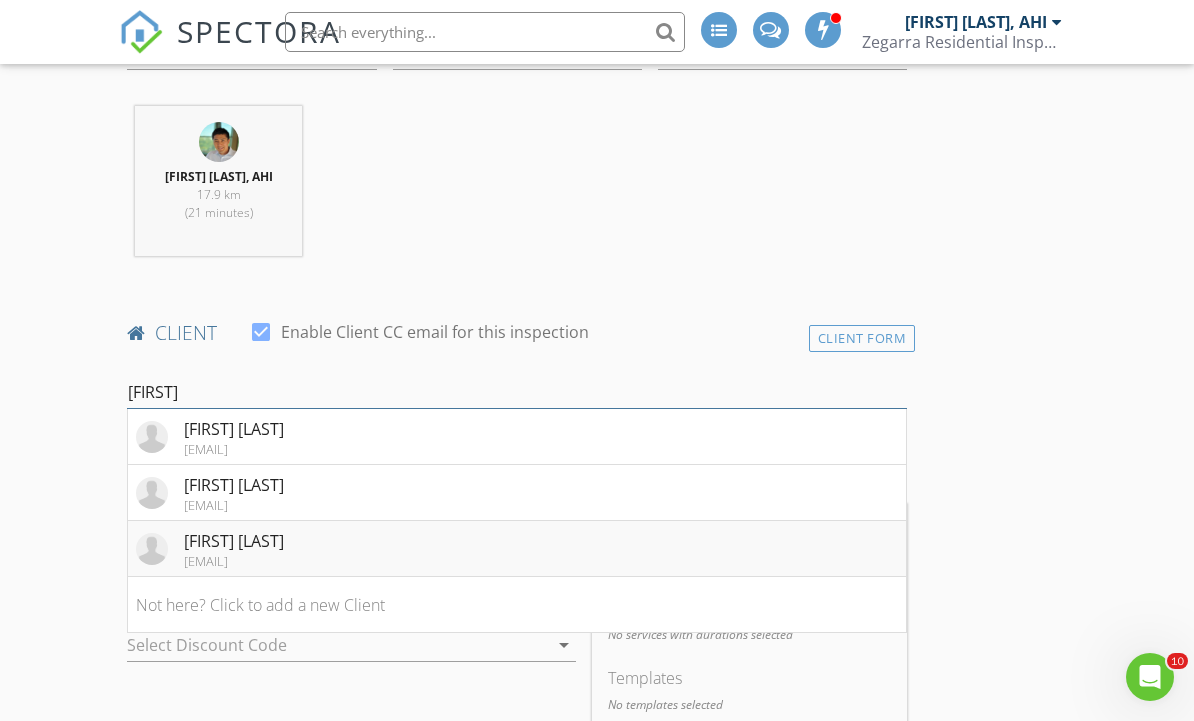 type on "Simon" 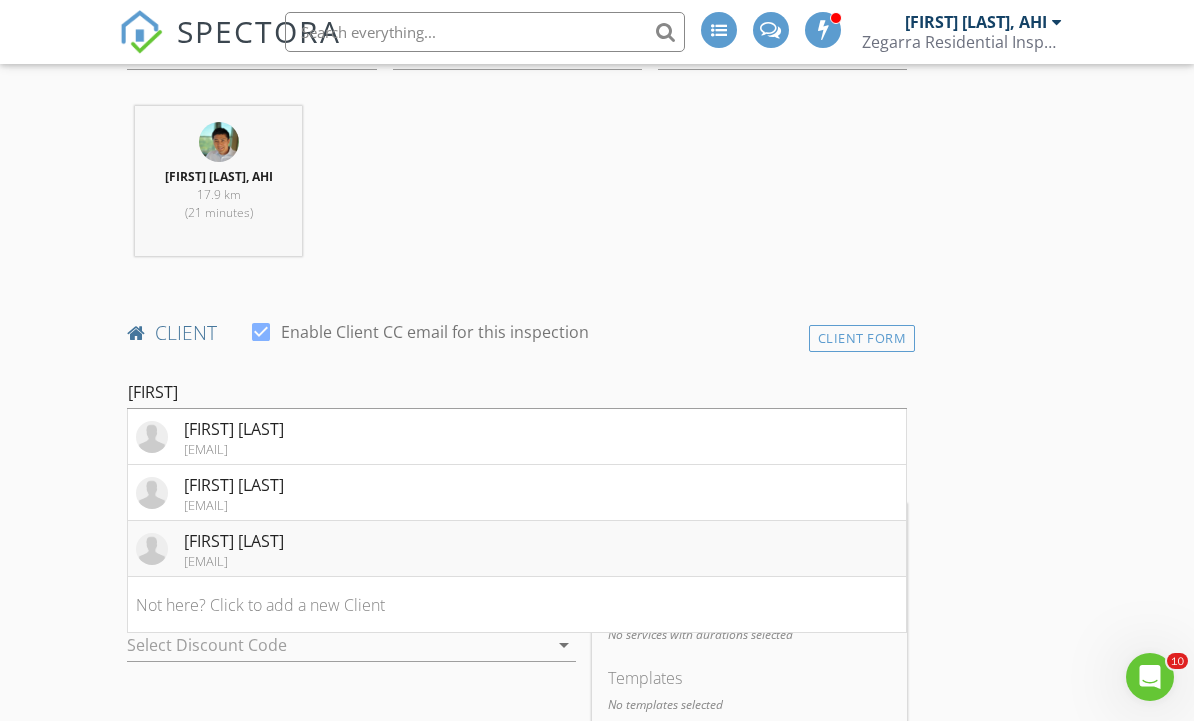 click on "Simon Frappier
simonfrap@protonmail.com" at bounding box center (517, 549) 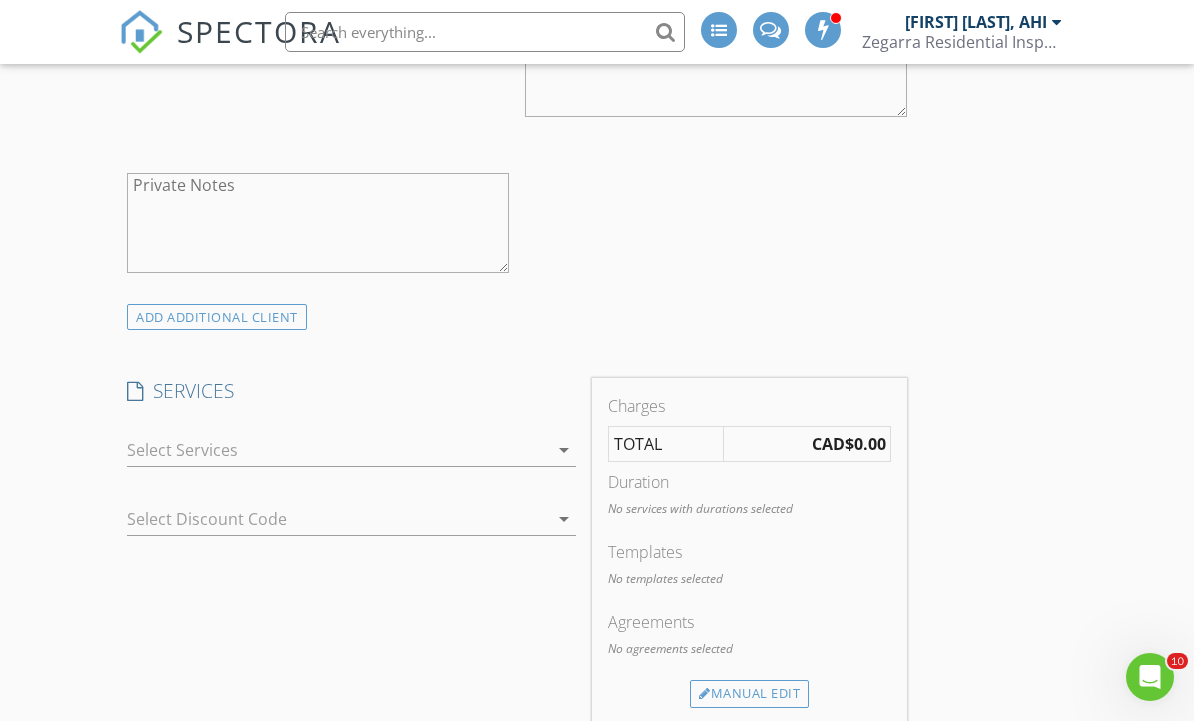 scroll, scrollTop: 1628, scrollLeft: 0, axis: vertical 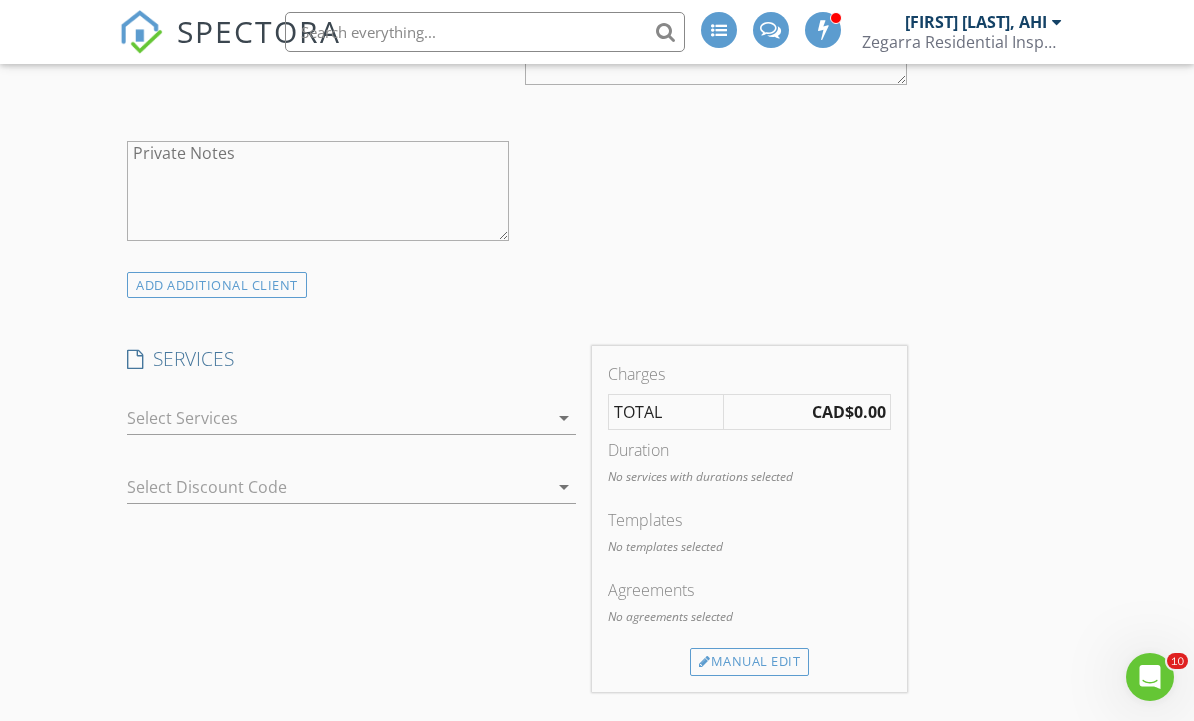 click on "arrow_drop_down" at bounding box center (564, 418) 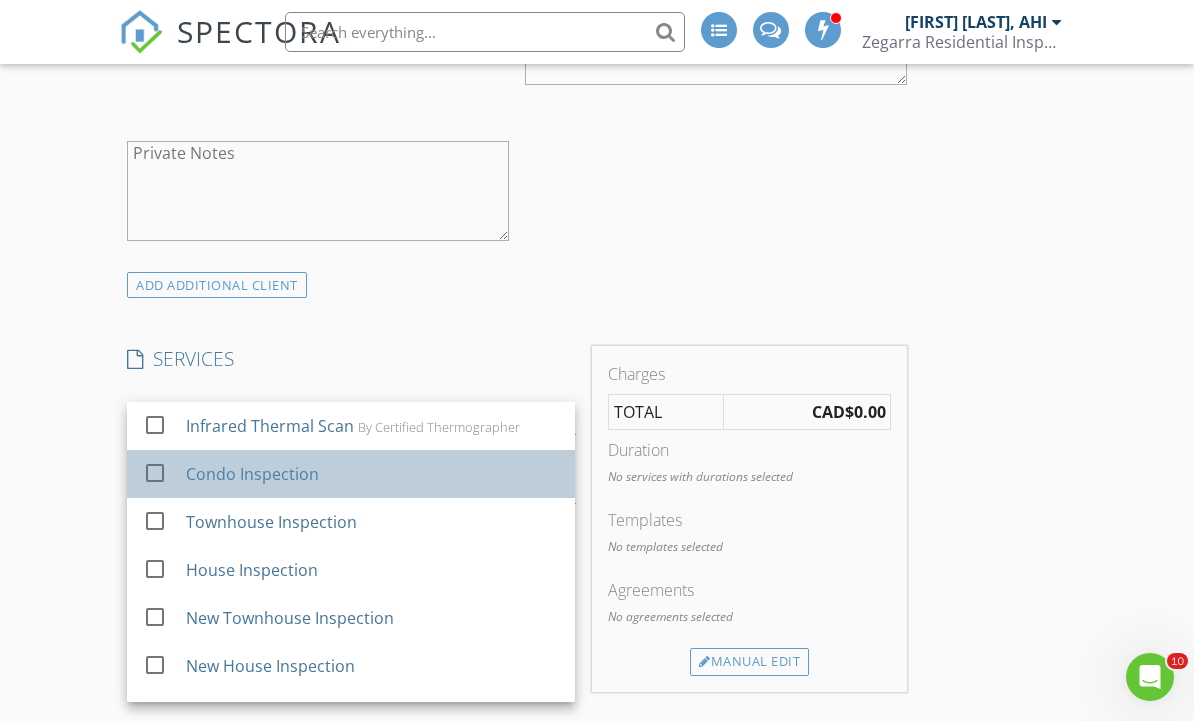 click on "Condo Inspection" at bounding box center (372, 474) 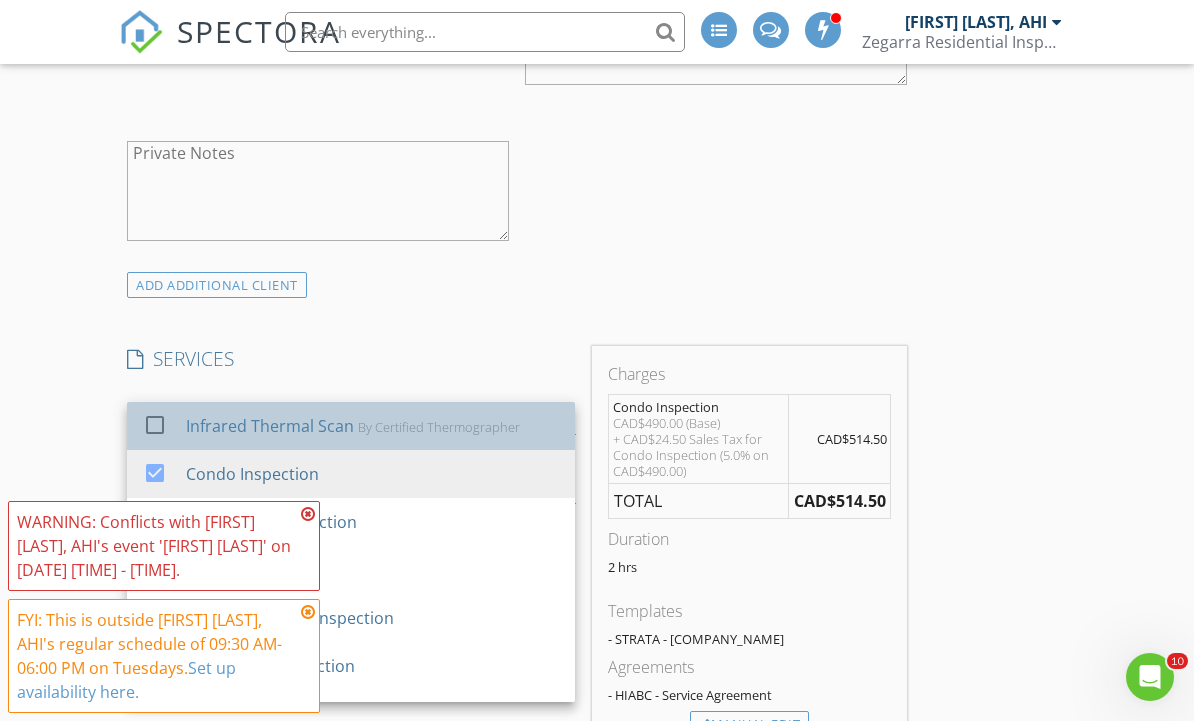 click on "Infrared Thermal Scan" at bounding box center (270, 426) 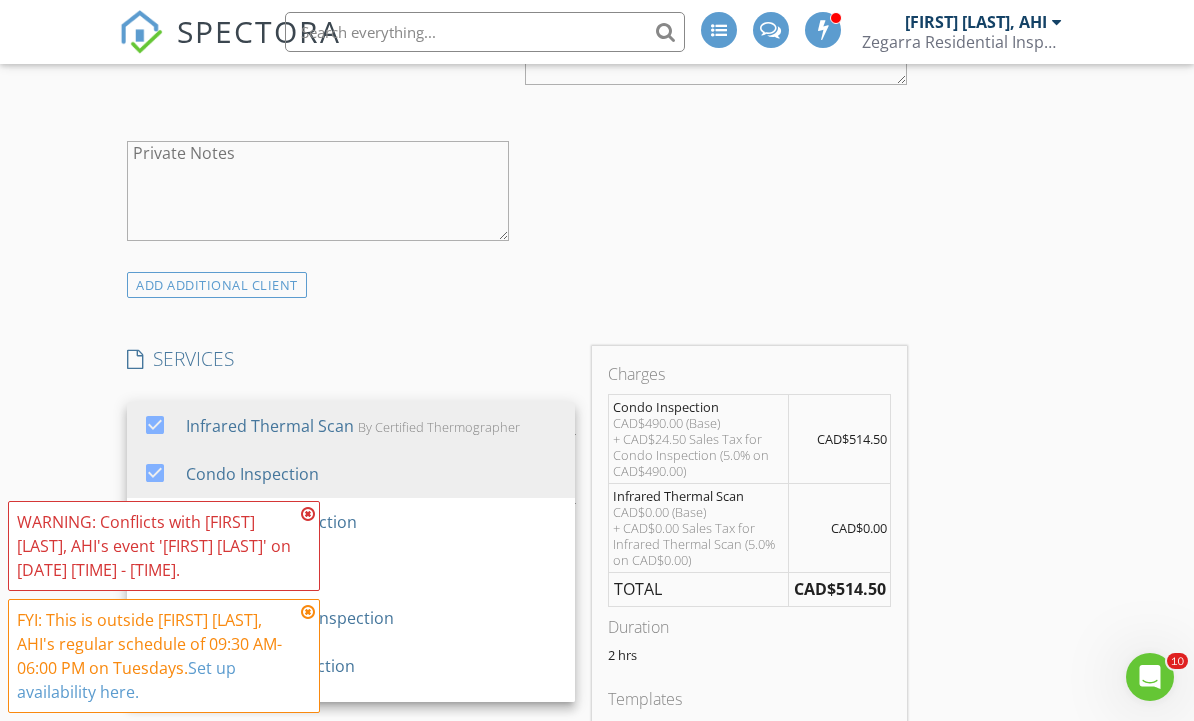 click at bounding box center [308, 514] 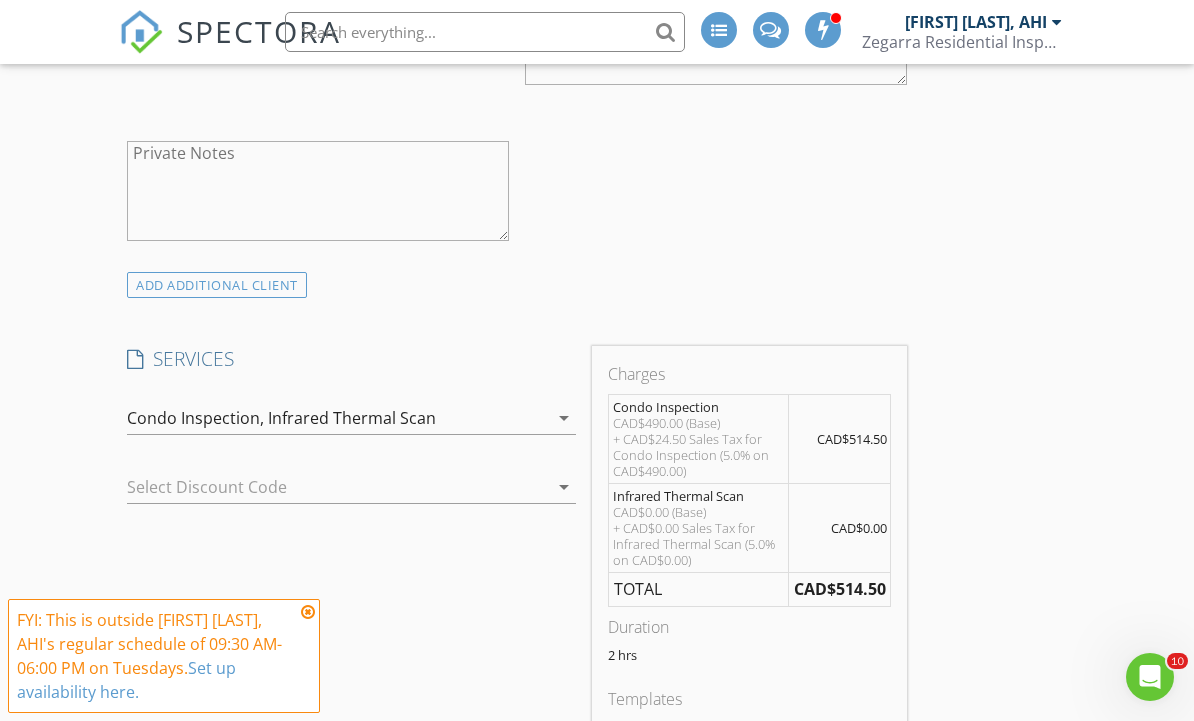 click at bounding box center (308, 612) 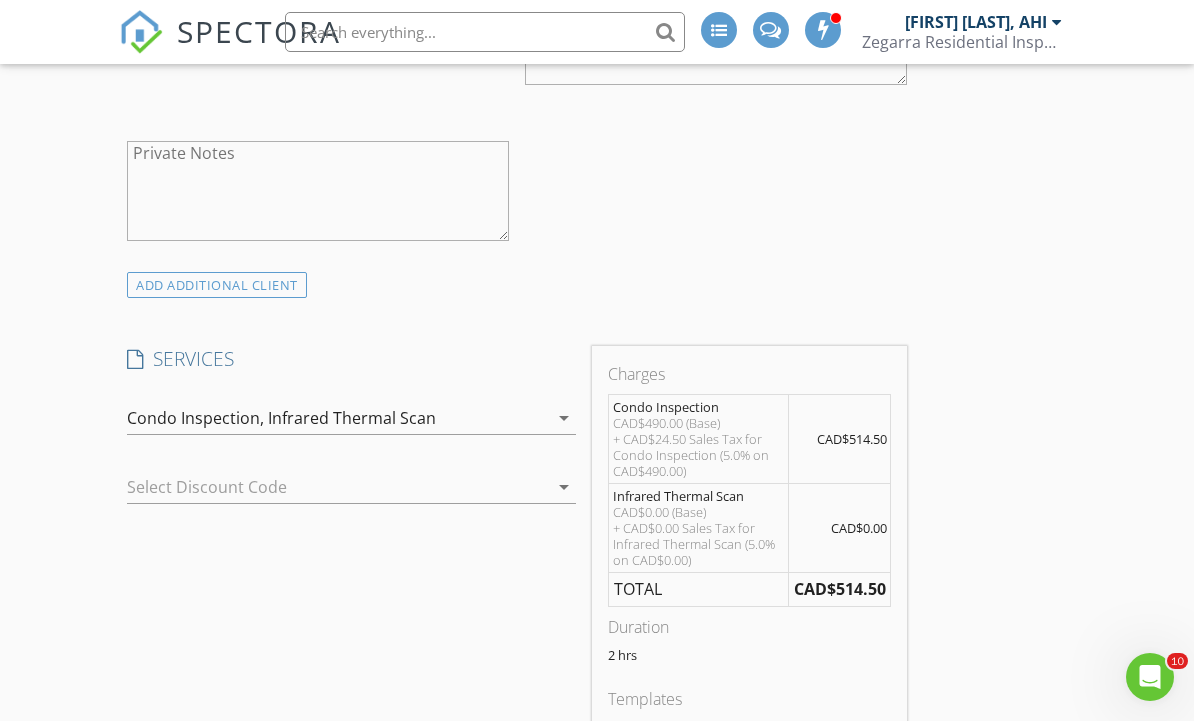 click on "arrow_drop_down" at bounding box center (564, 418) 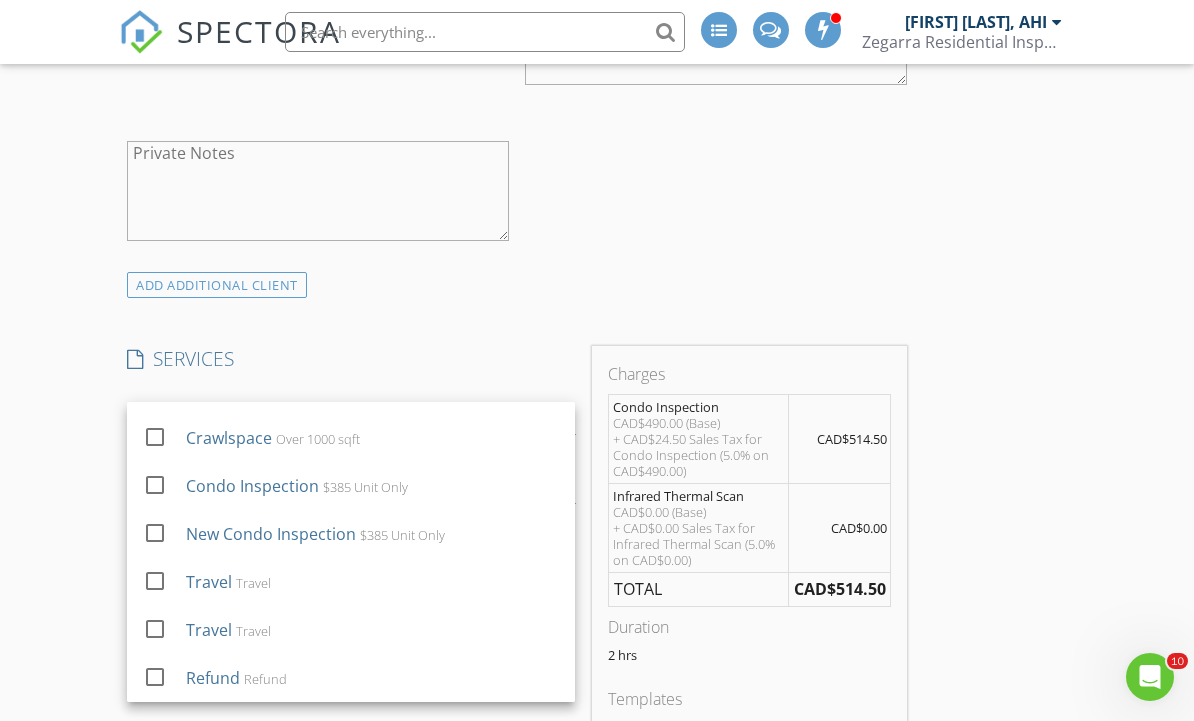 scroll, scrollTop: 772, scrollLeft: 0, axis: vertical 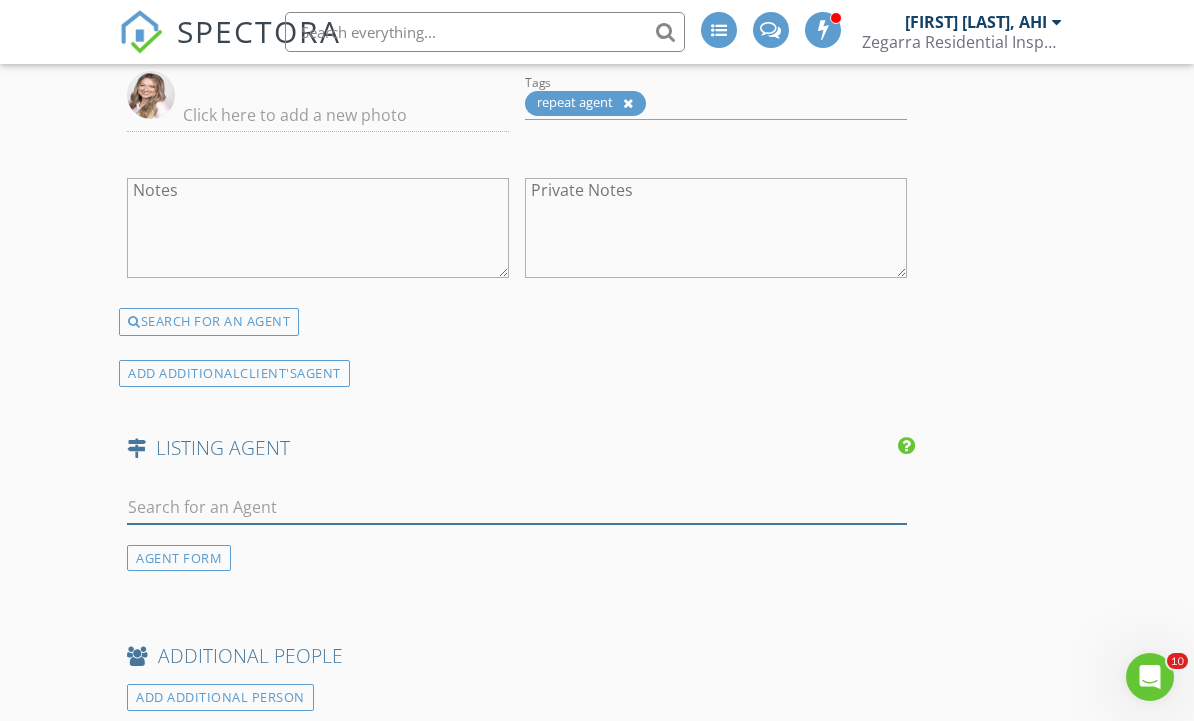 click at bounding box center (517, 507) 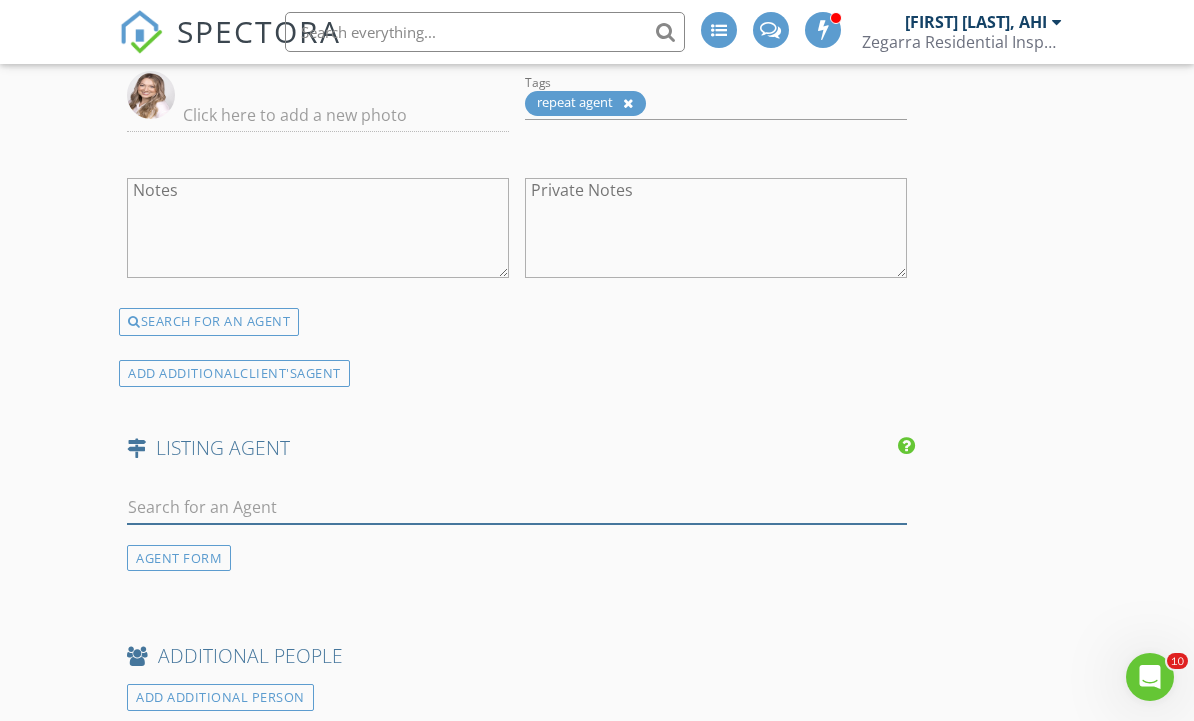 click at bounding box center [517, 507] 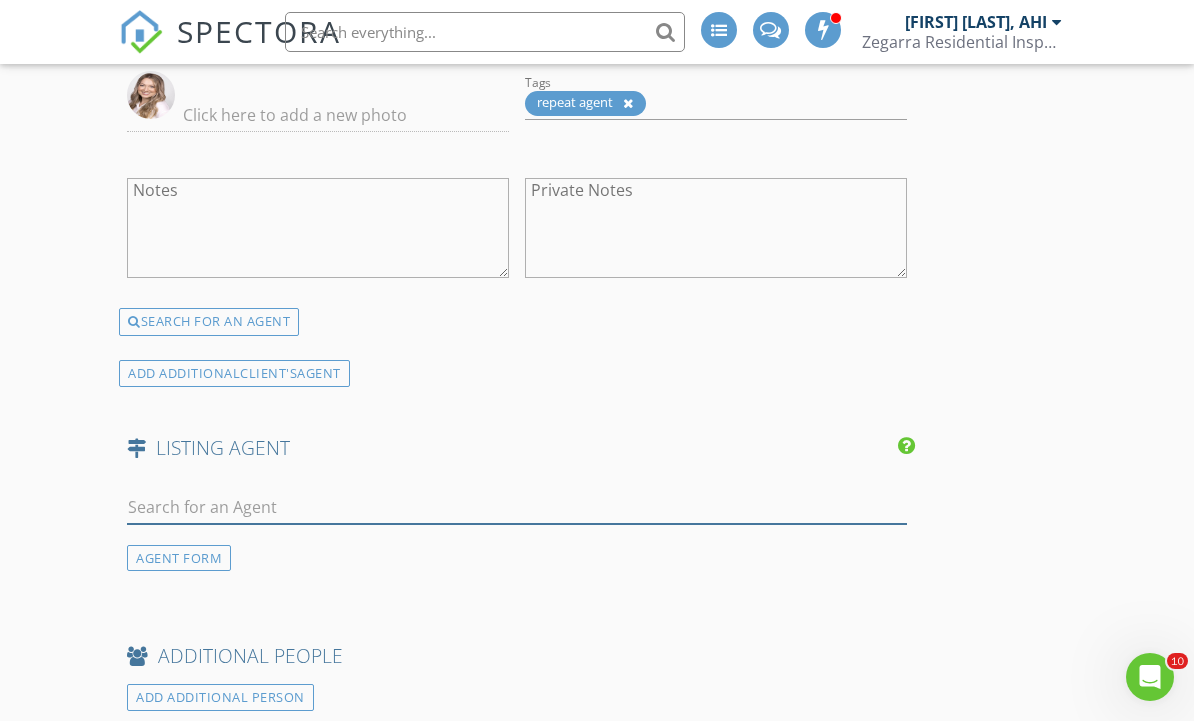 paste on "Ray Huang" 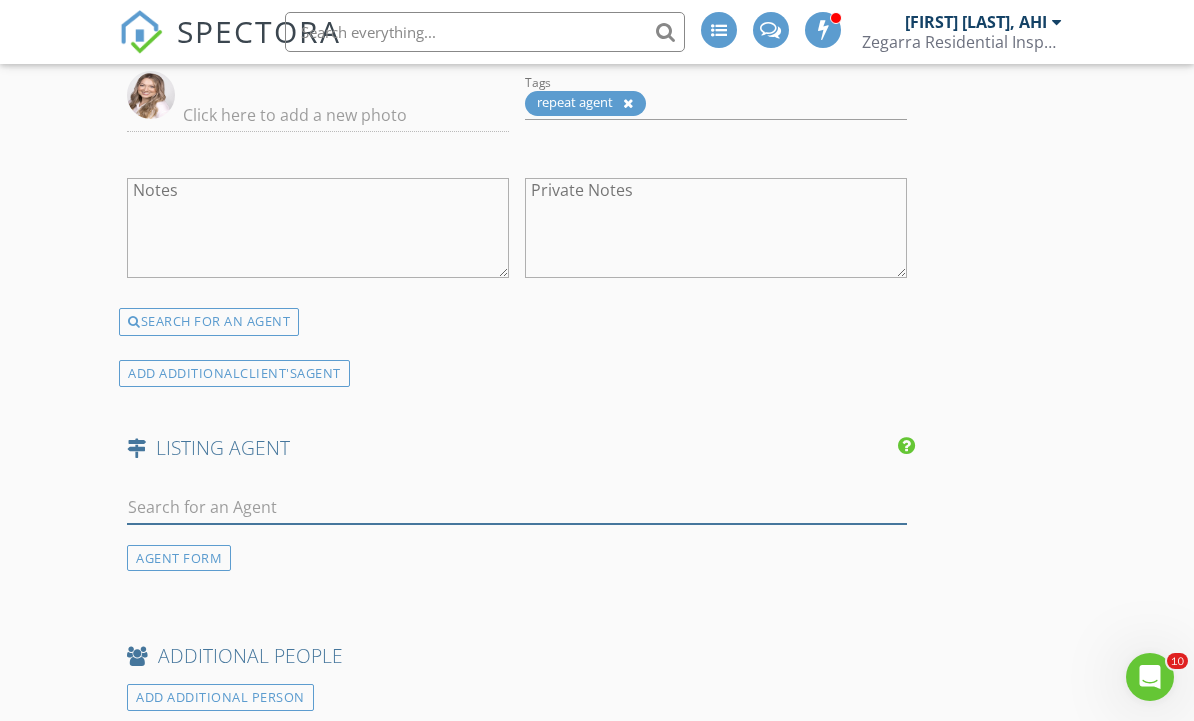 type on "Ray Huang" 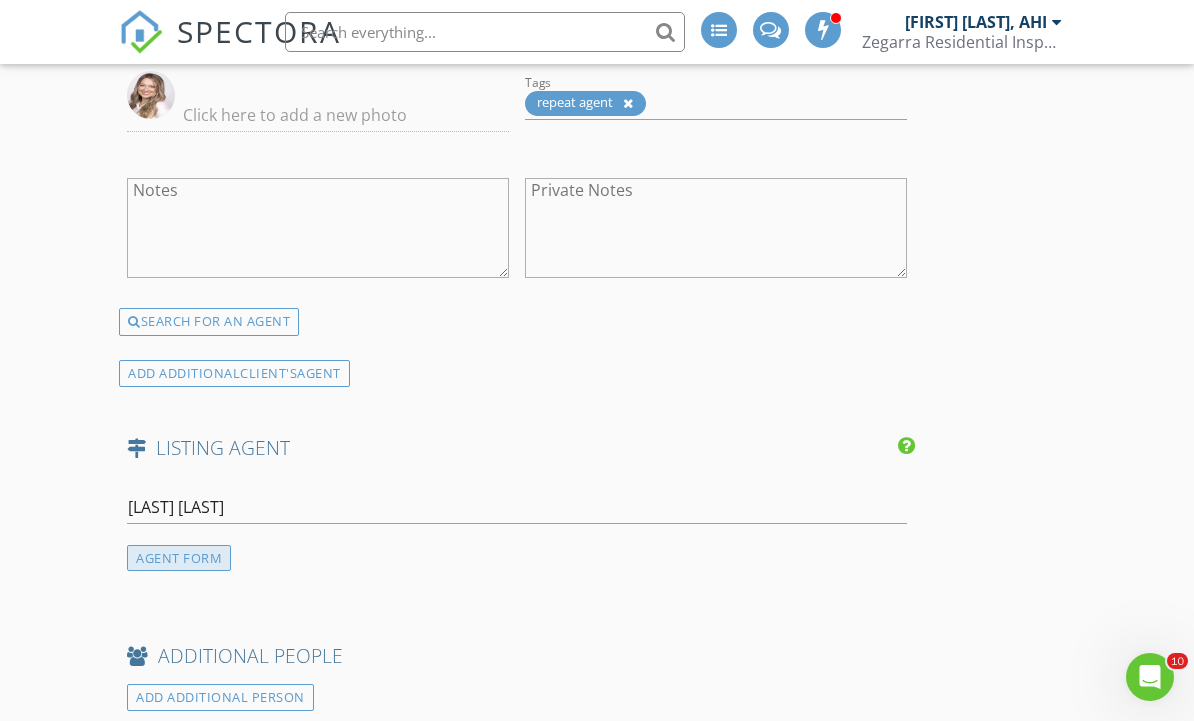 click on "AGENT FORM" at bounding box center [179, 558] 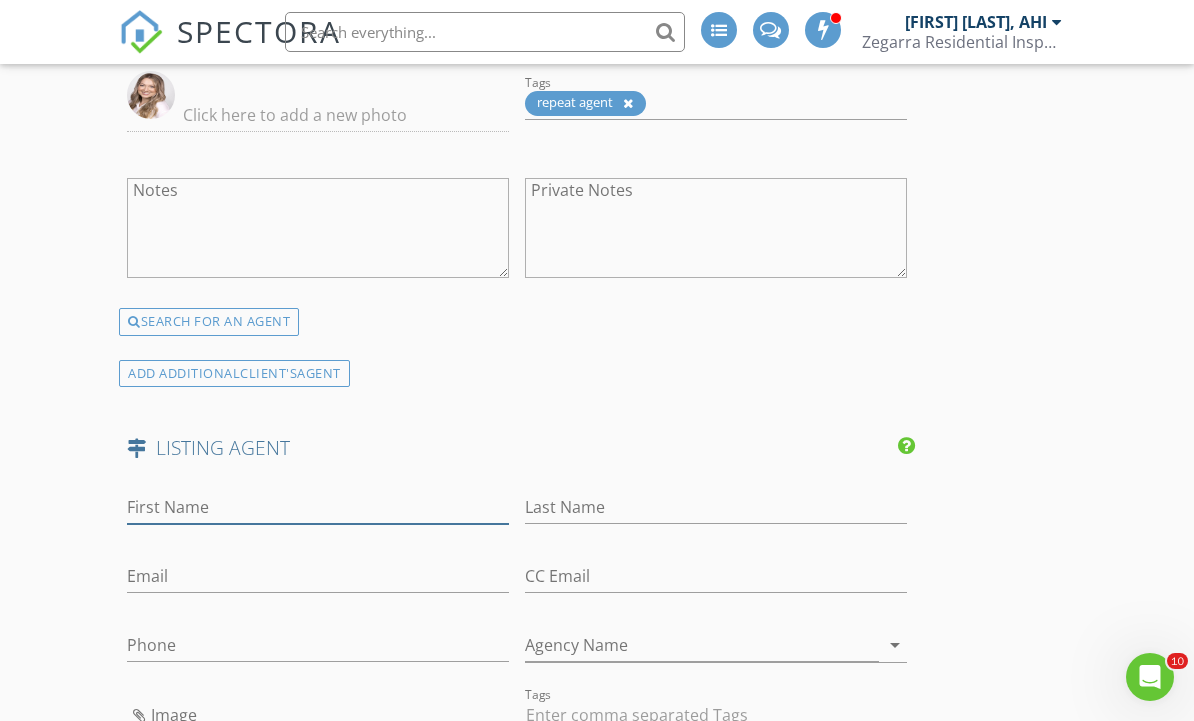 click on "First Name" at bounding box center [318, 507] 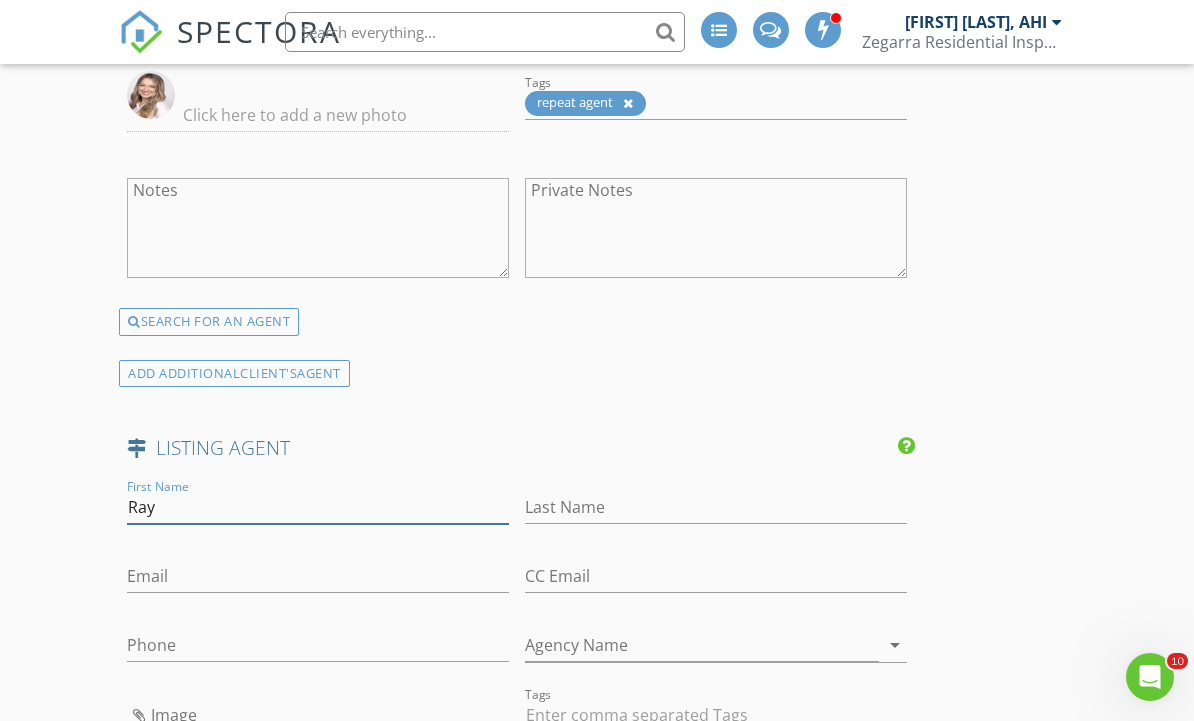 type on "Ray" 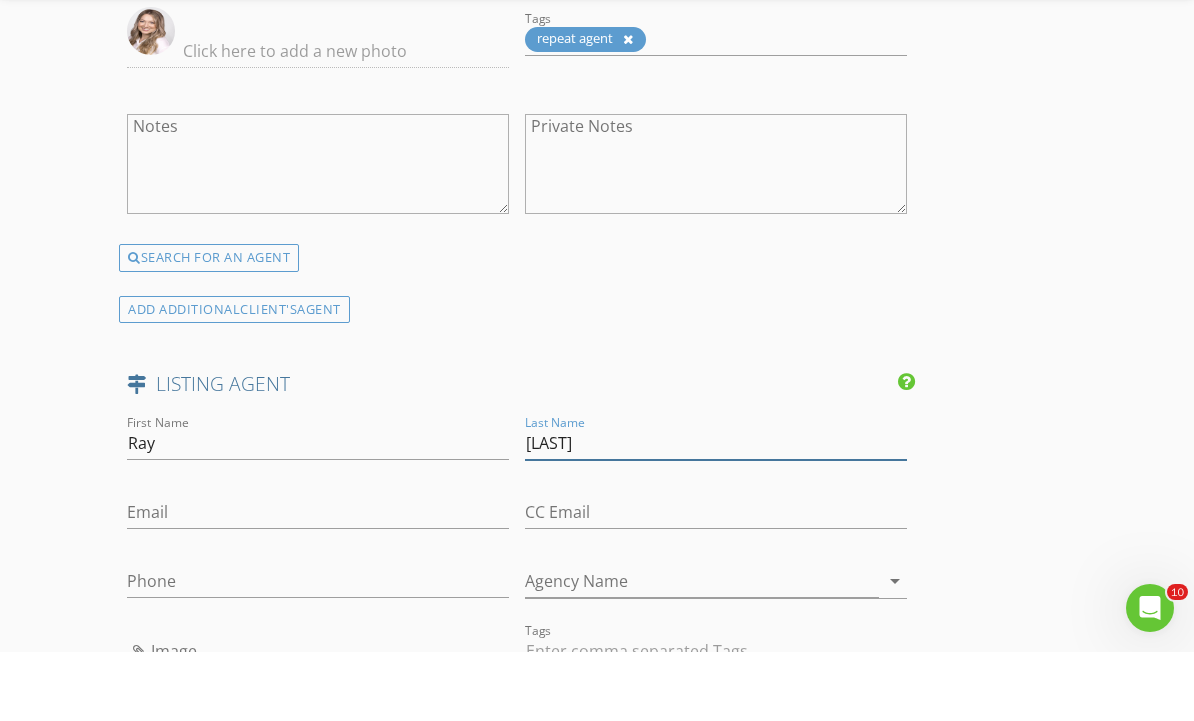 scroll, scrollTop: 3107, scrollLeft: 0, axis: vertical 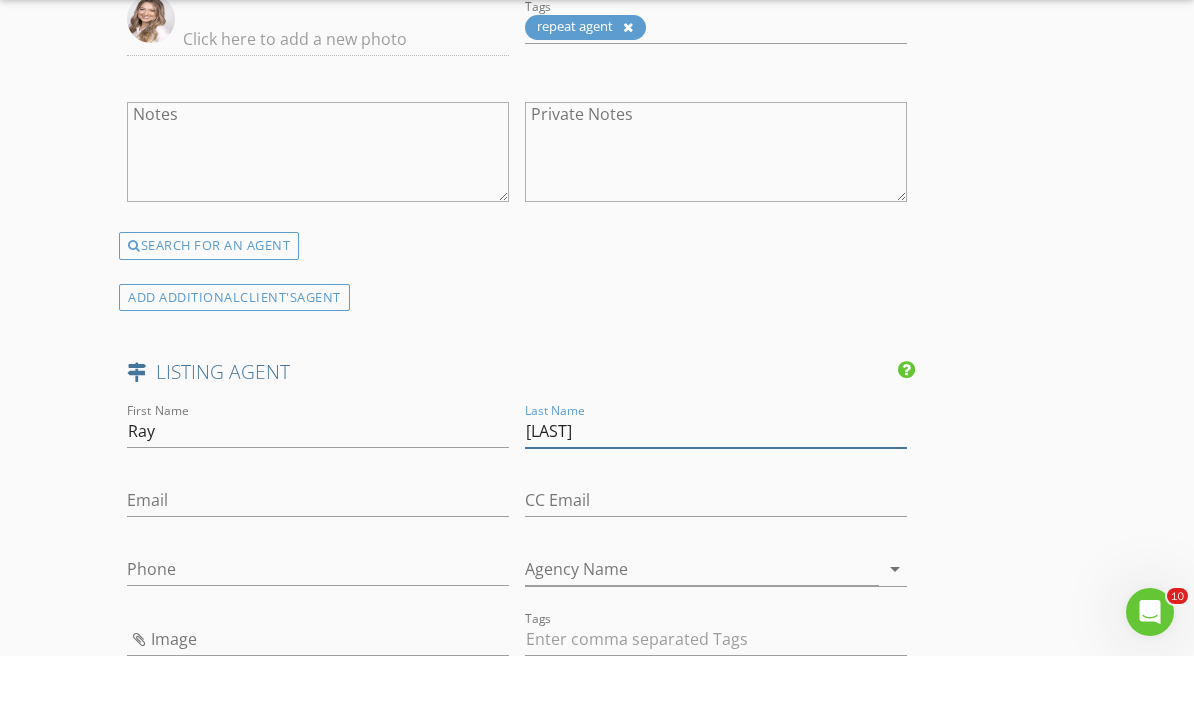 type on "Huang" 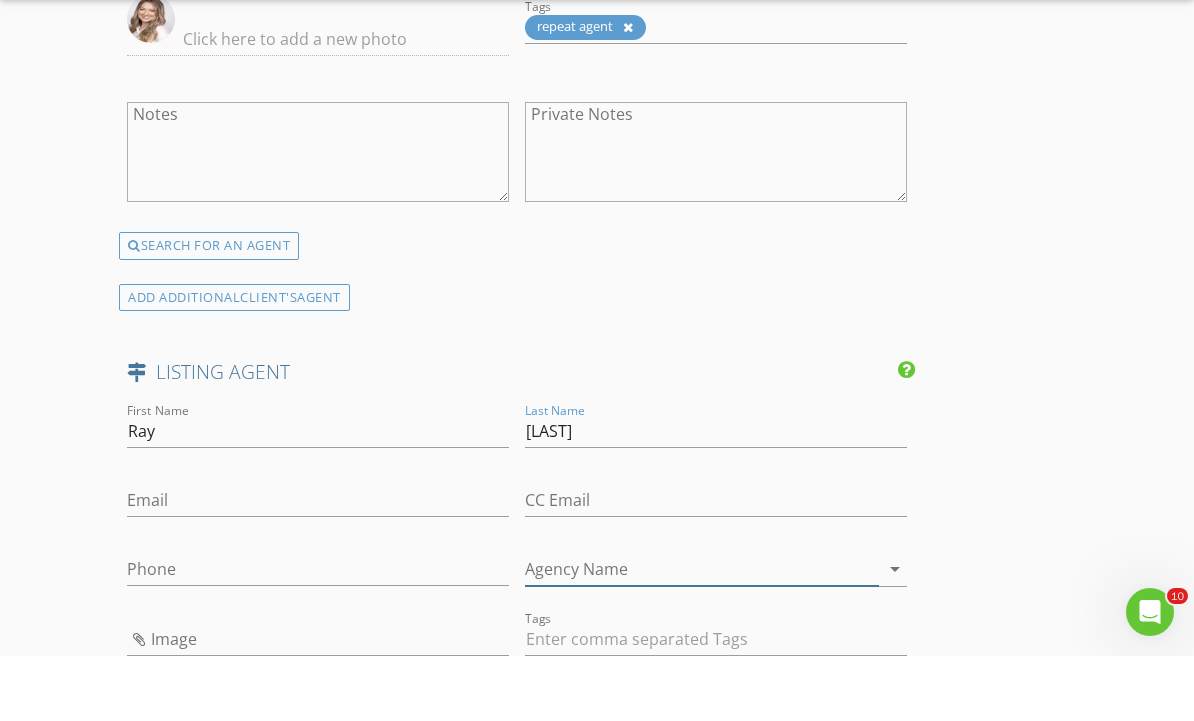 click on "Agency Name" at bounding box center (702, 634) 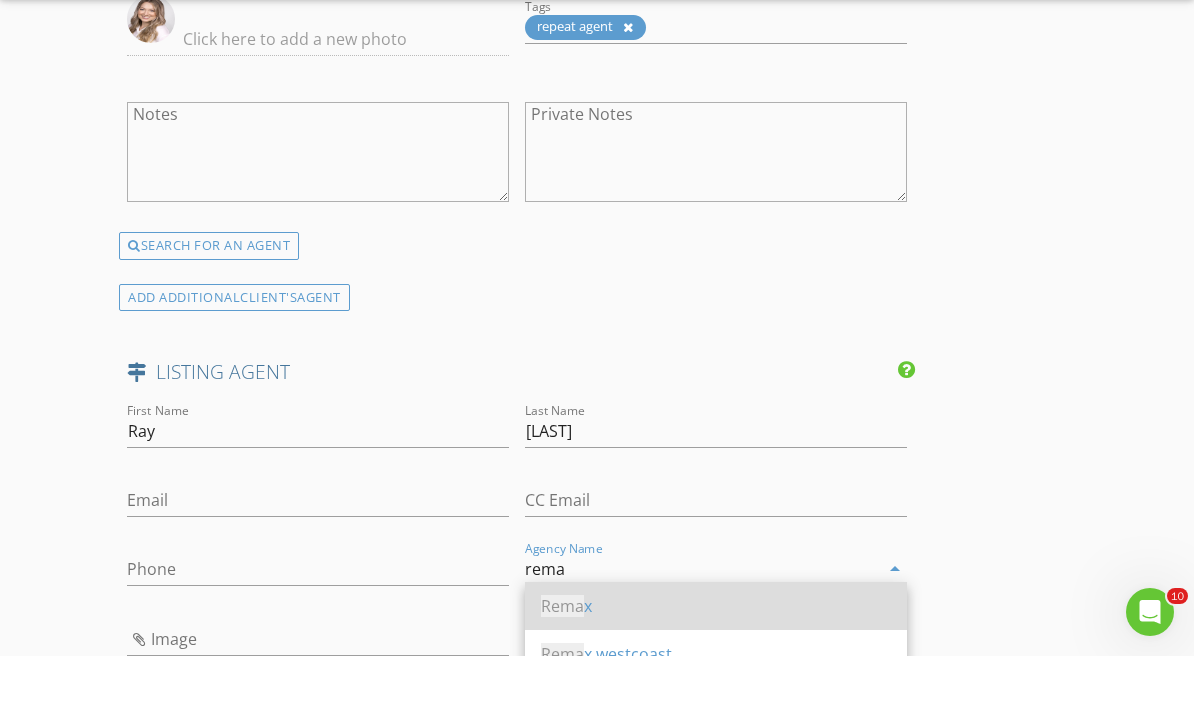 click on "Rema x" at bounding box center [716, 671] 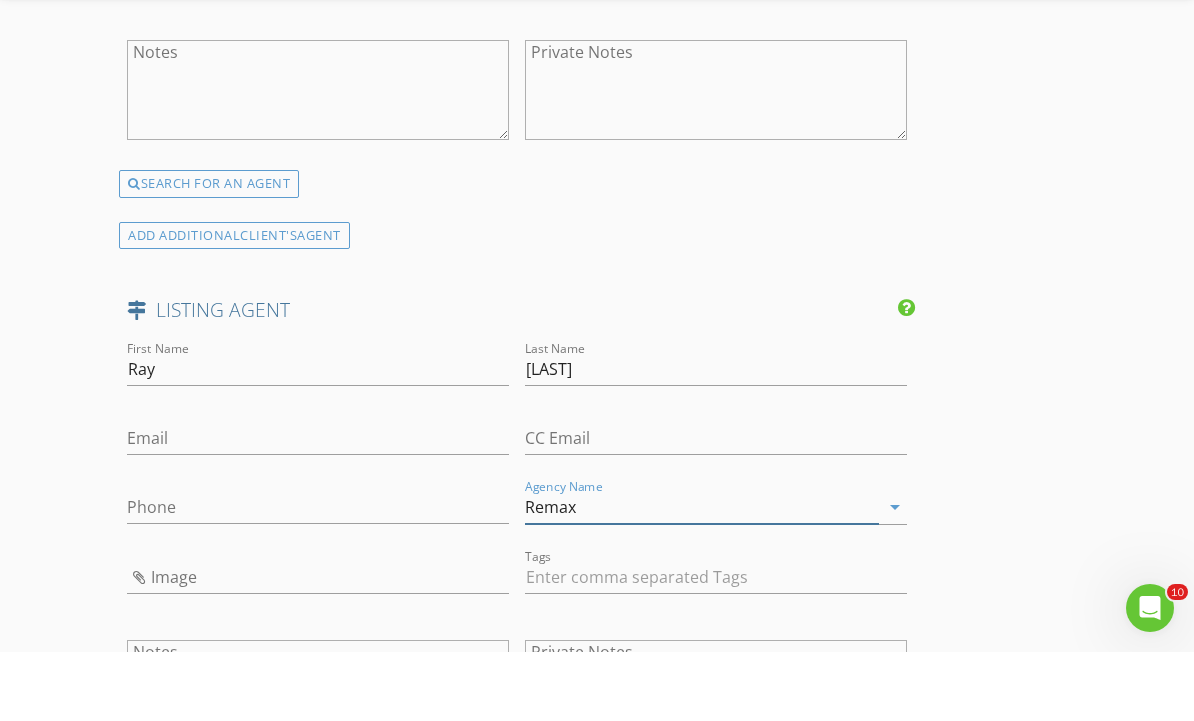scroll, scrollTop: 3170, scrollLeft: 0, axis: vertical 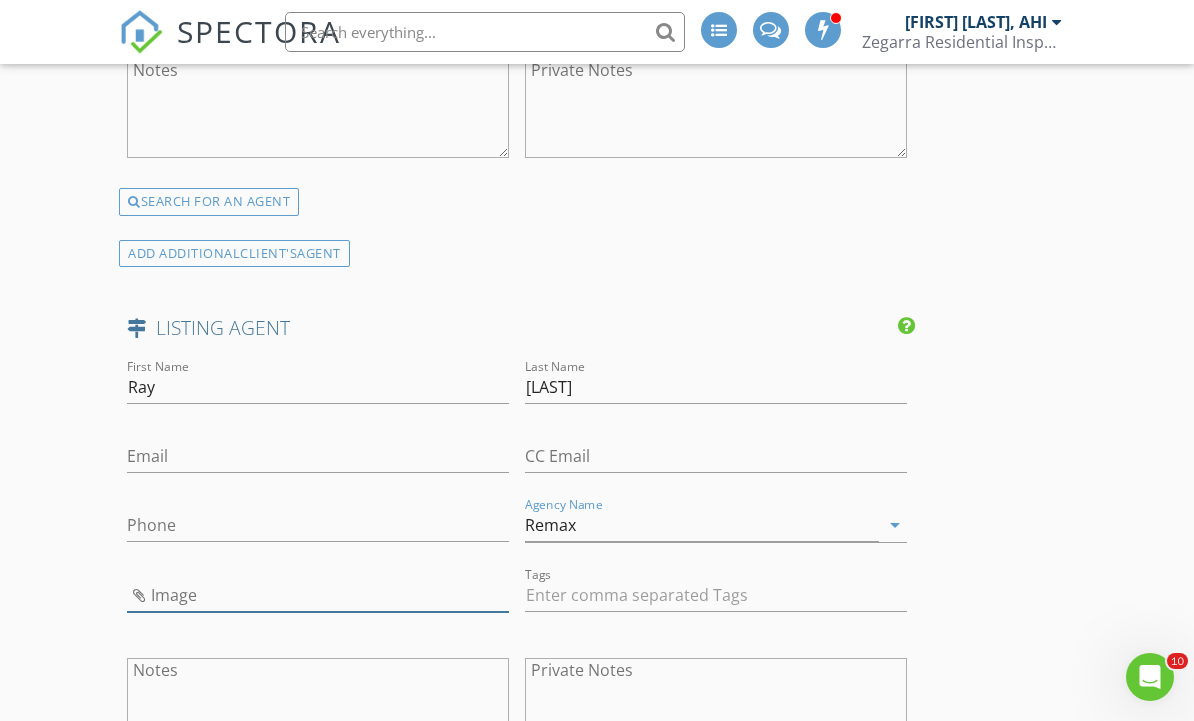 click at bounding box center (318, 595) 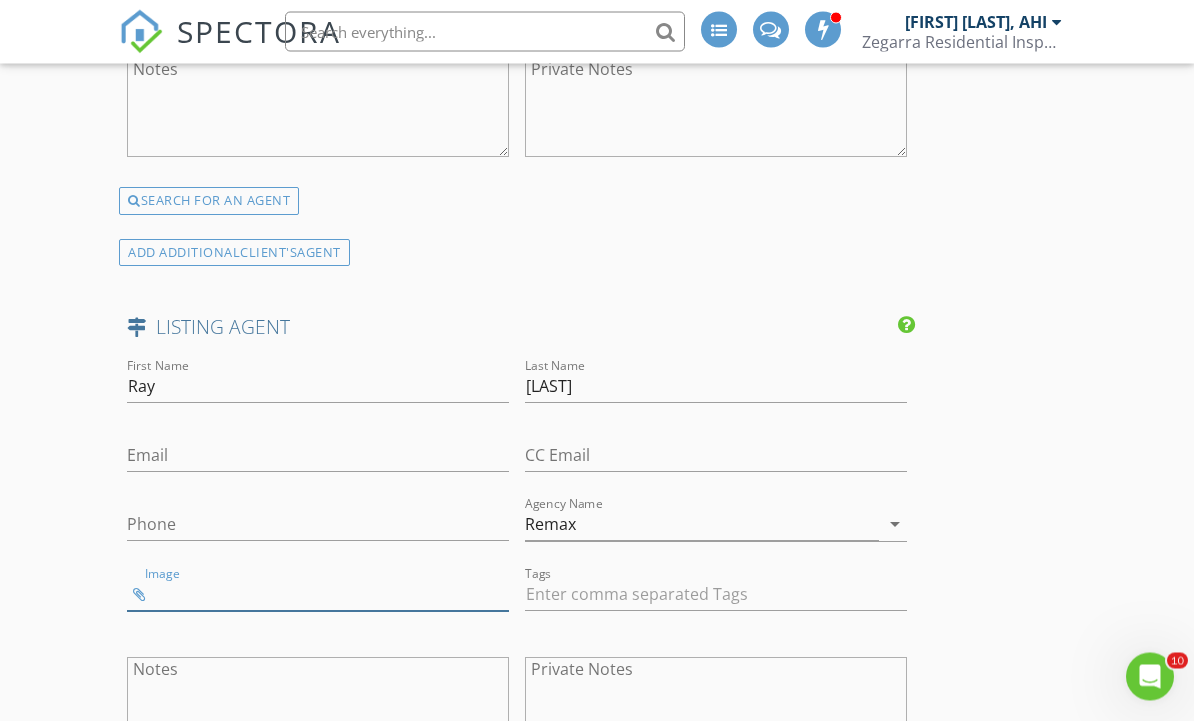 type on "IMG_2511.jpeg" 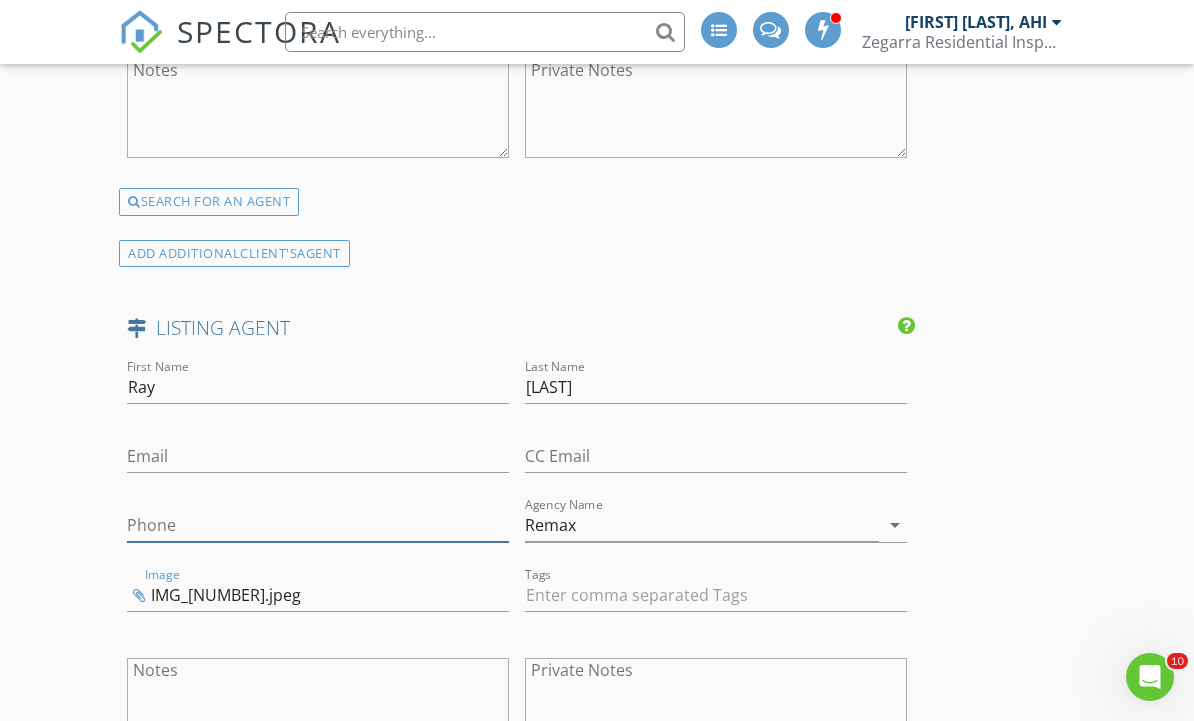 click on "Phone" at bounding box center [318, 525] 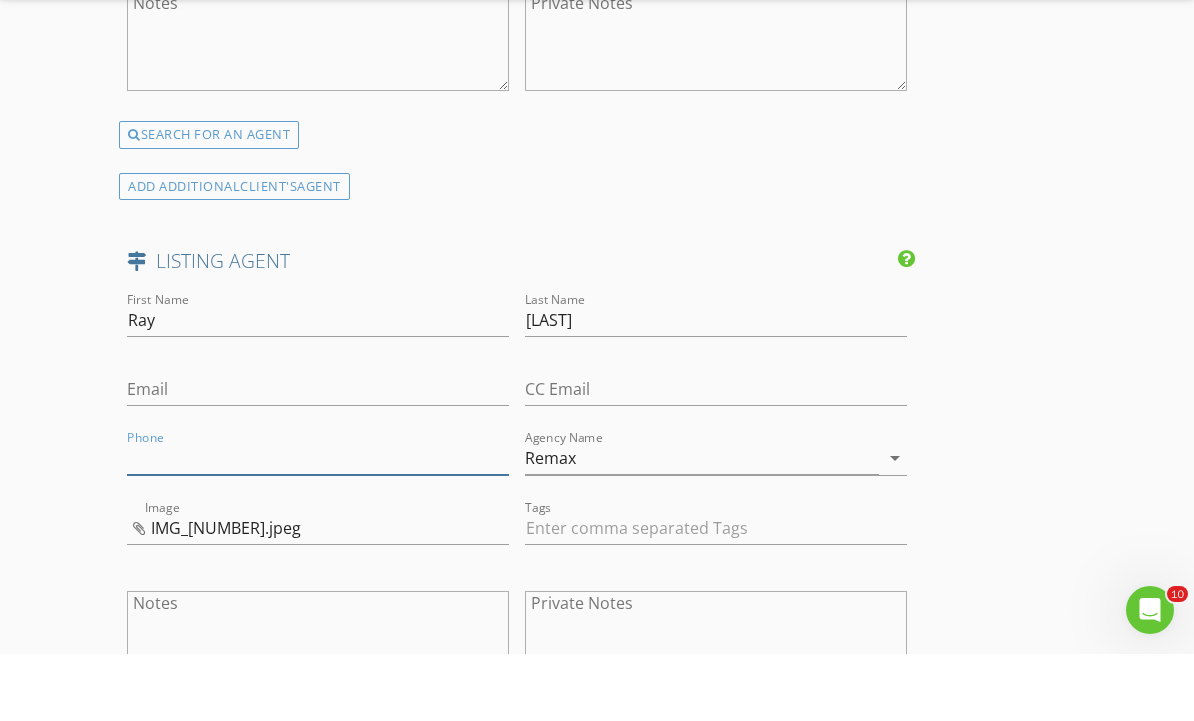 scroll, scrollTop: 3283, scrollLeft: 0, axis: vertical 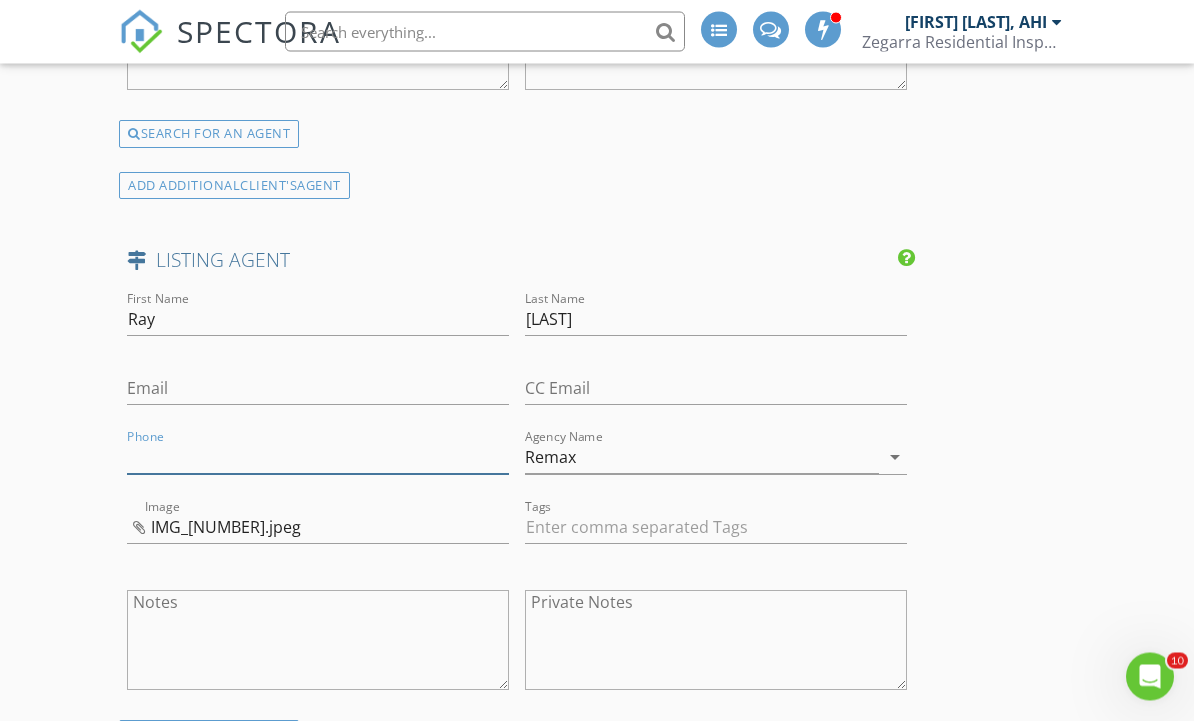 click on "Phone" at bounding box center (318, 458) 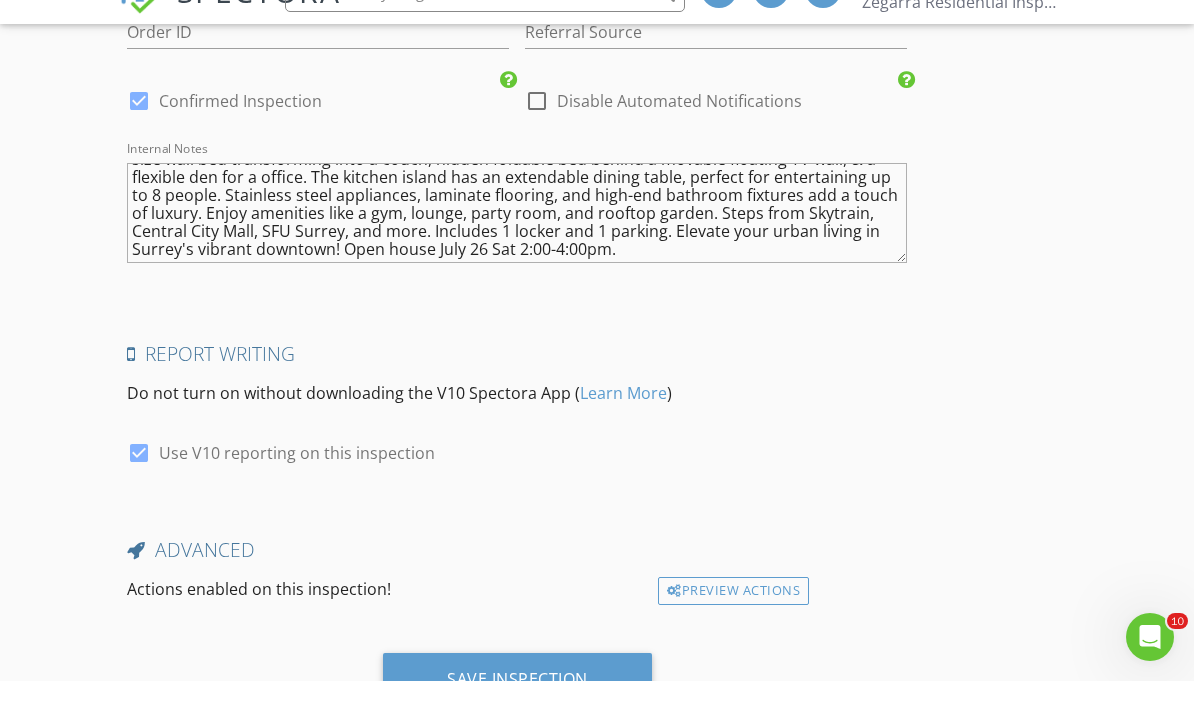 scroll, scrollTop: 4325, scrollLeft: 0, axis: vertical 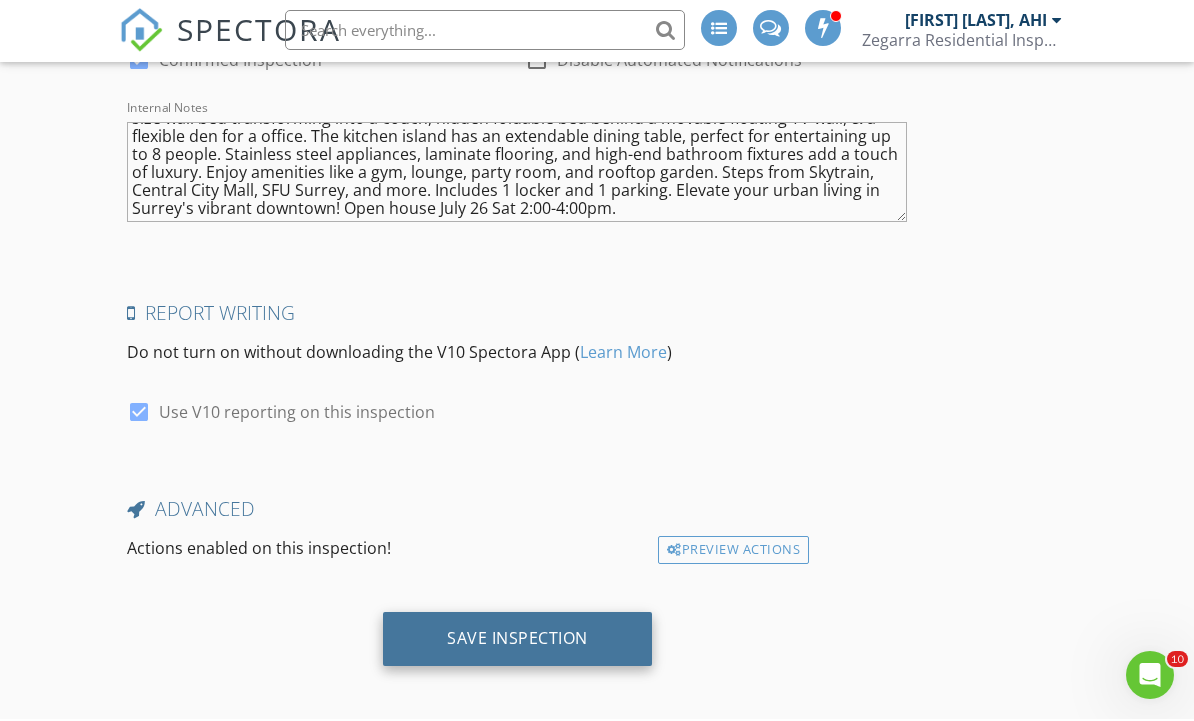 type on "604-370-2111" 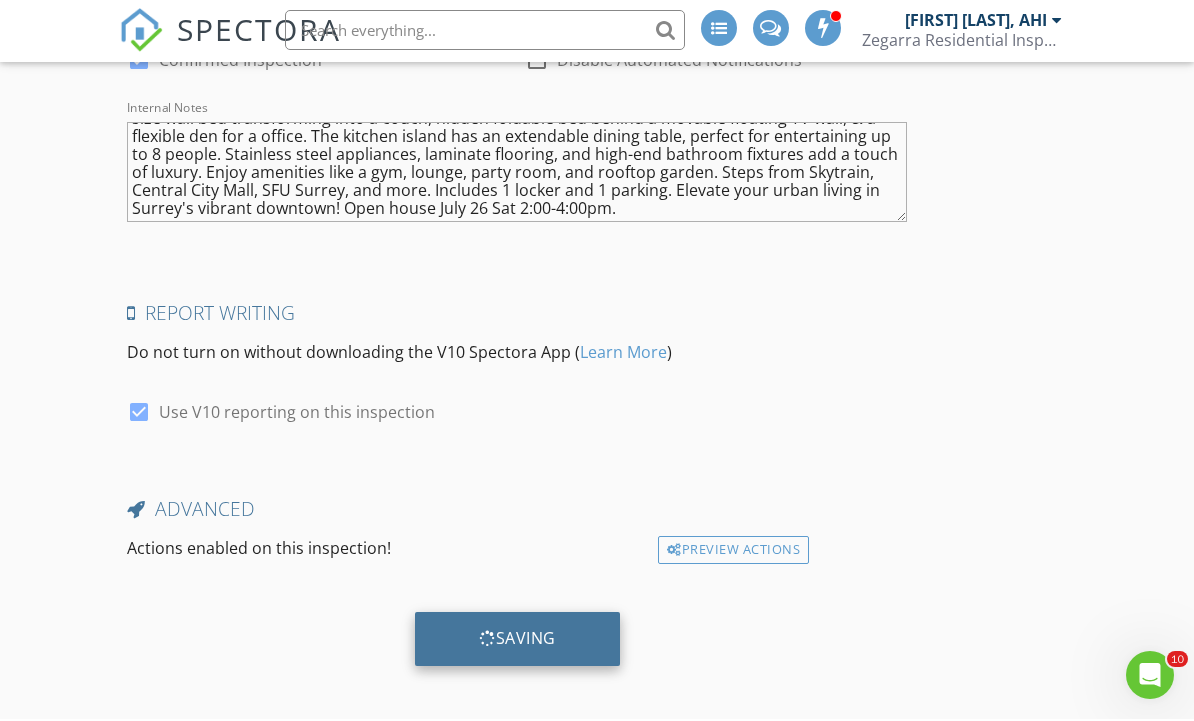scroll, scrollTop: 4258, scrollLeft: 0, axis: vertical 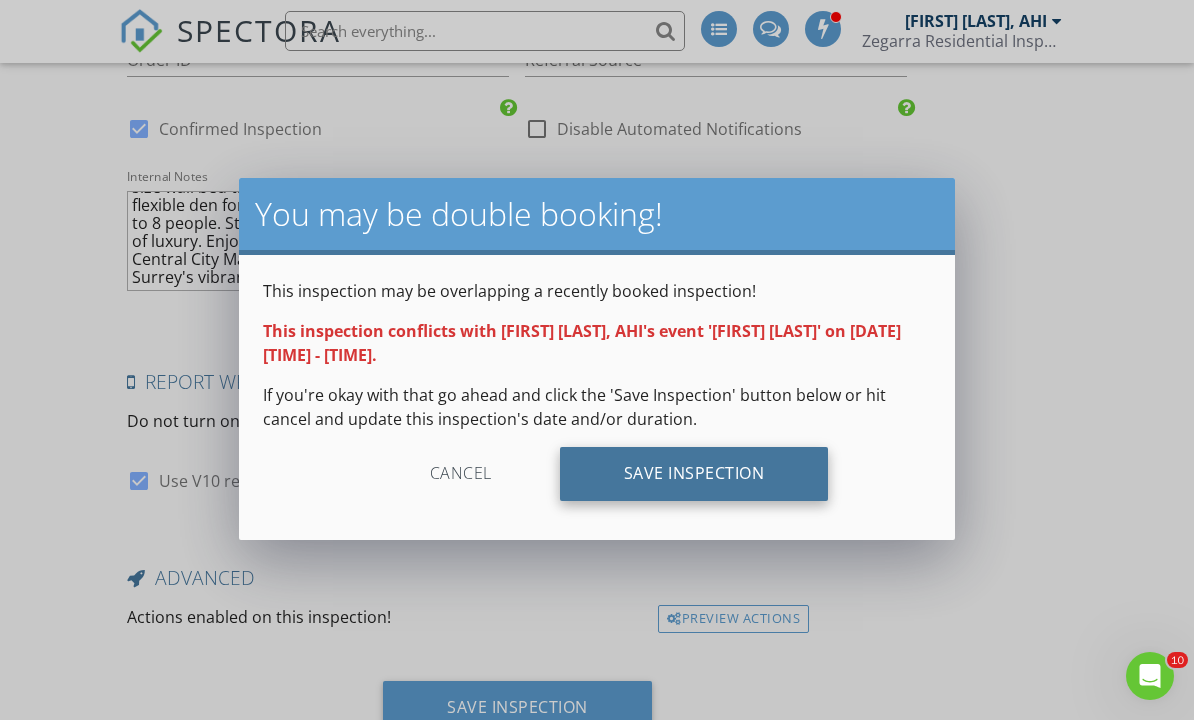 click on "Save Inspection" at bounding box center (694, 475) 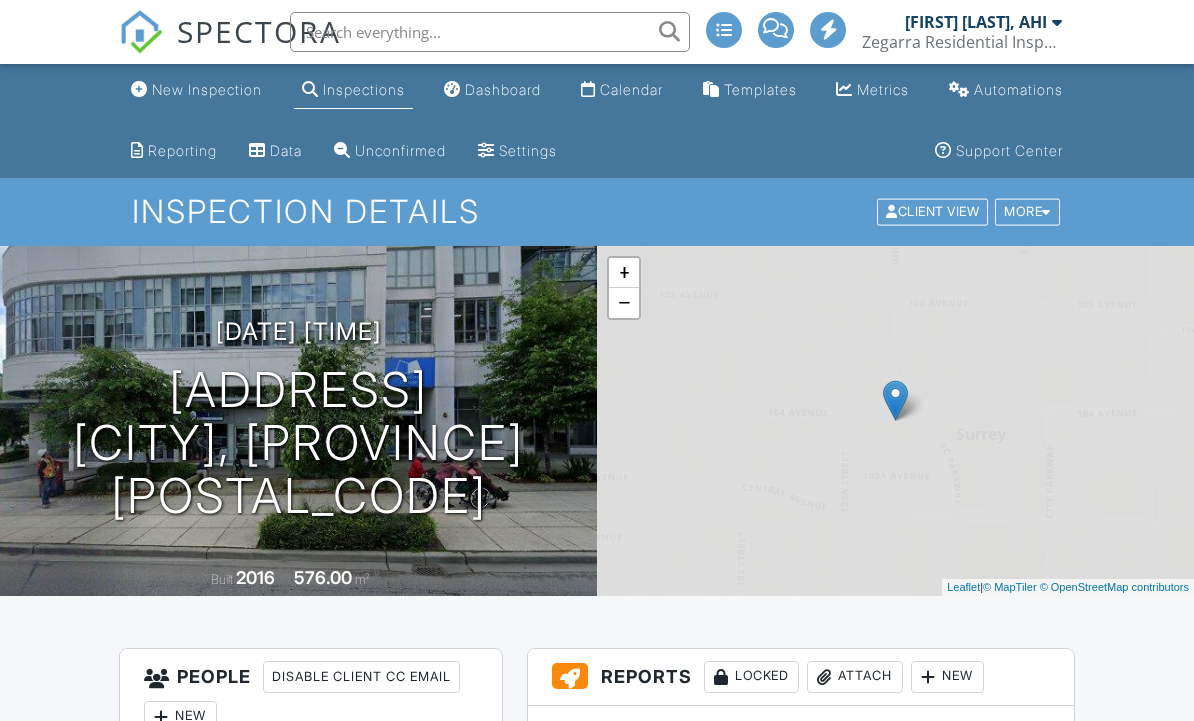 scroll, scrollTop: 0, scrollLeft: 0, axis: both 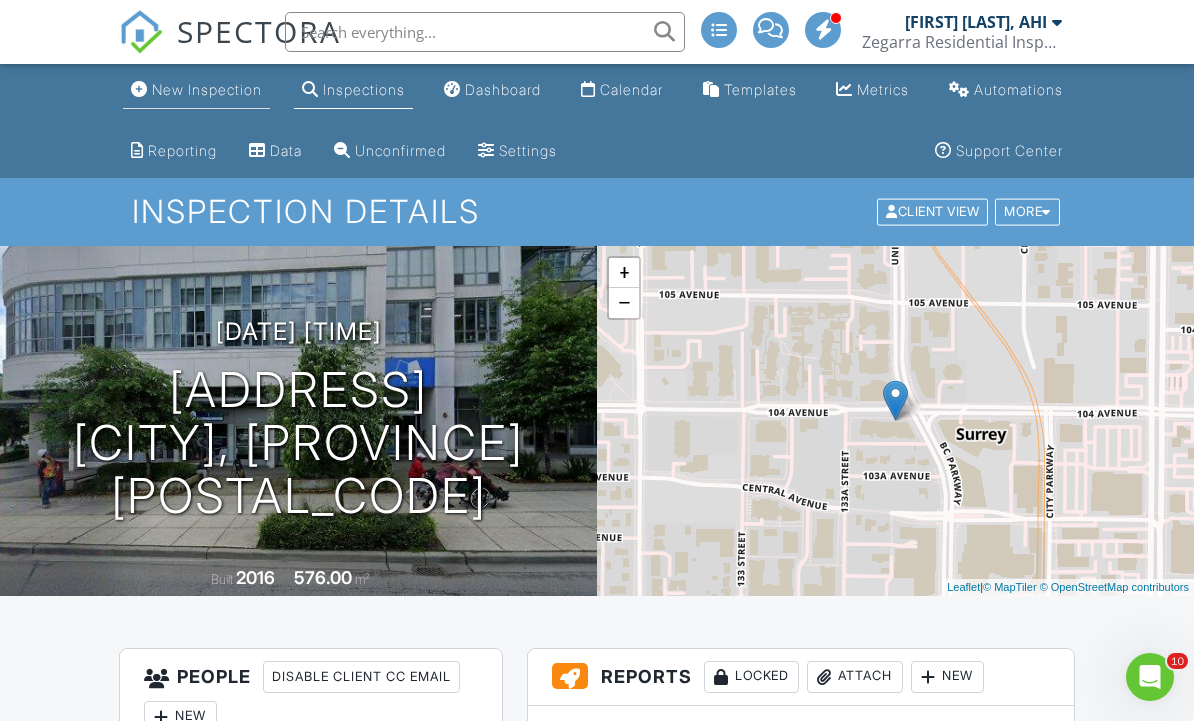 click on "New Inspection" at bounding box center [207, 89] 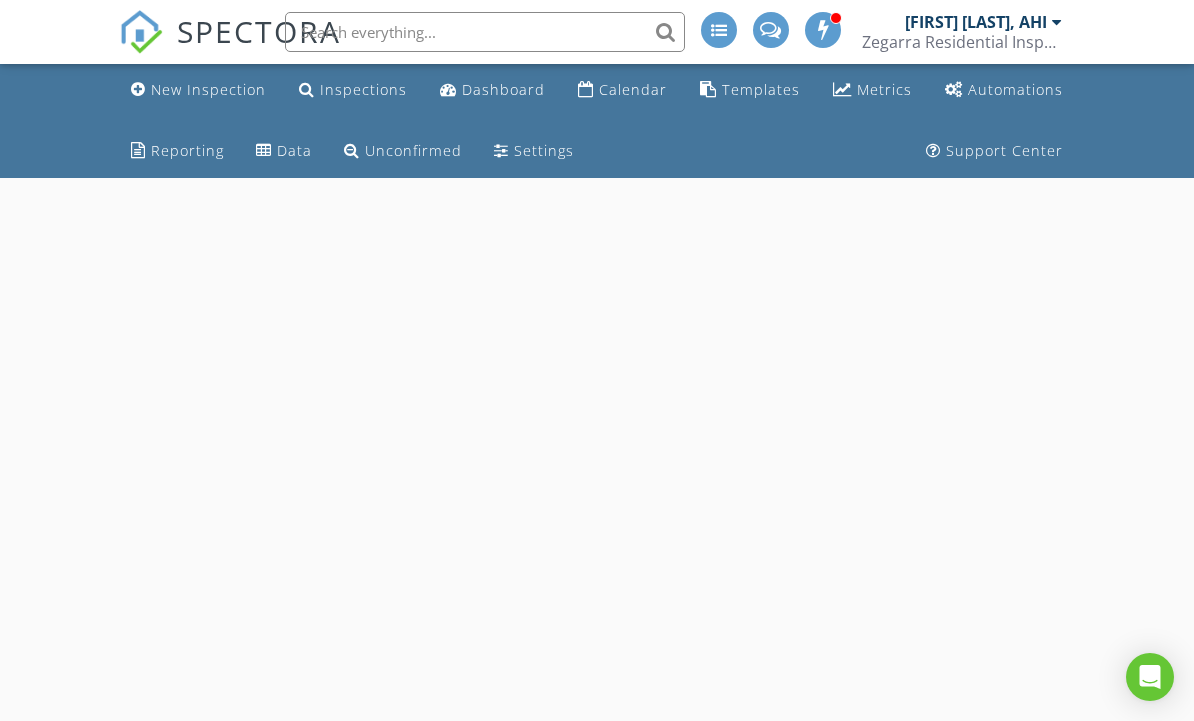 scroll, scrollTop: 0, scrollLeft: 0, axis: both 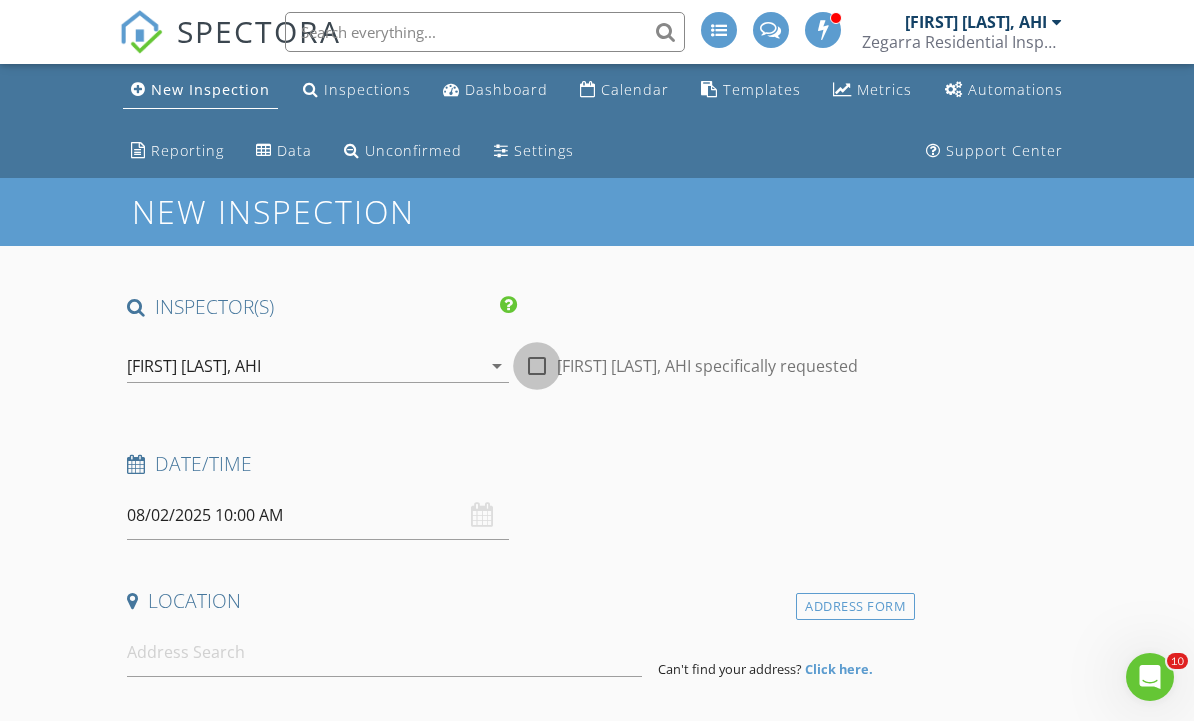 click at bounding box center (537, 366) 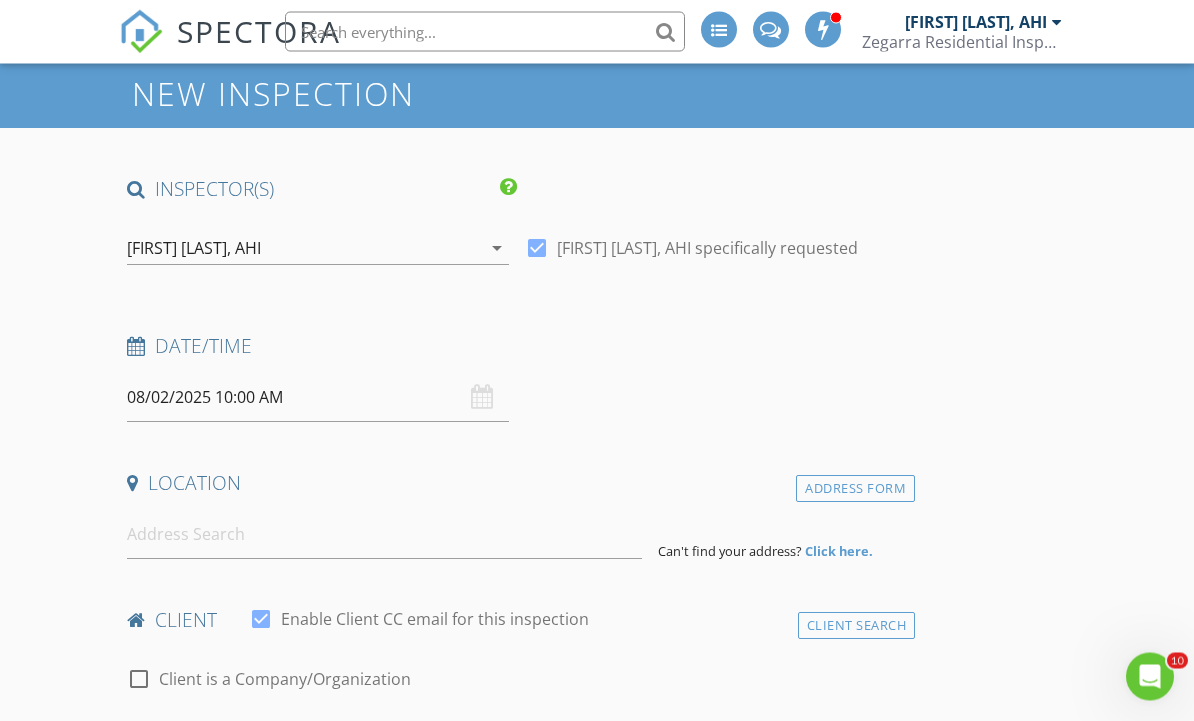 scroll, scrollTop: 252, scrollLeft: 0, axis: vertical 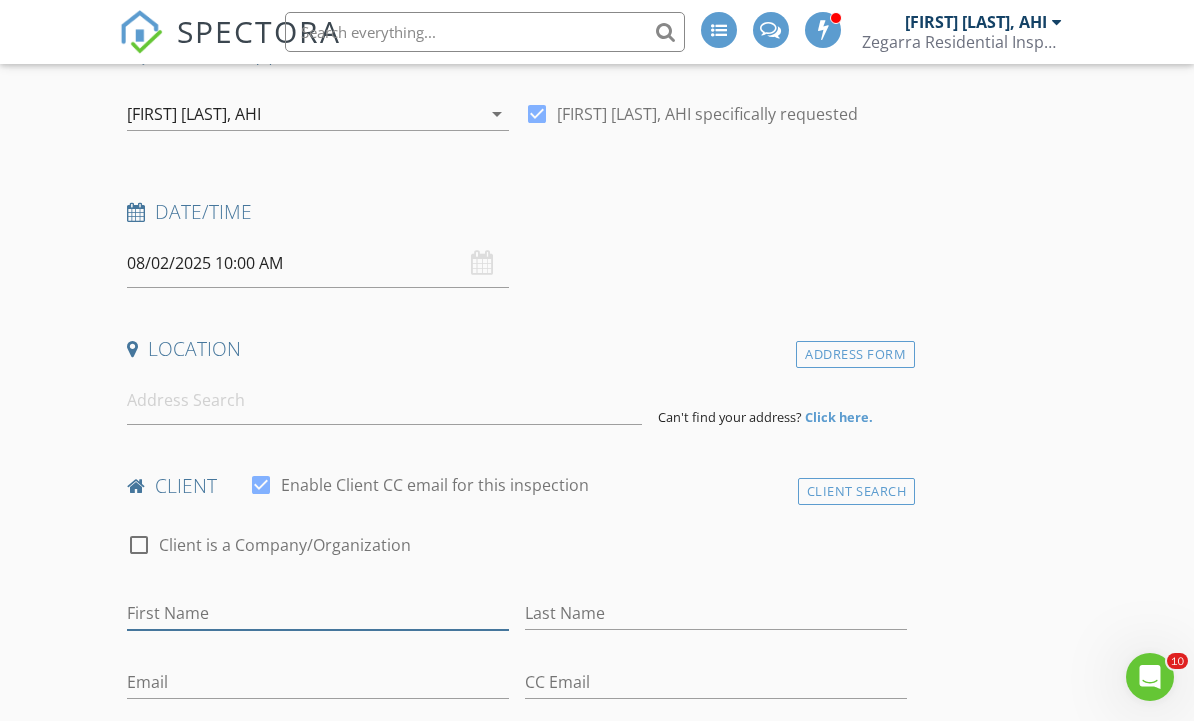 click on "First Name" at bounding box center [318, 613] 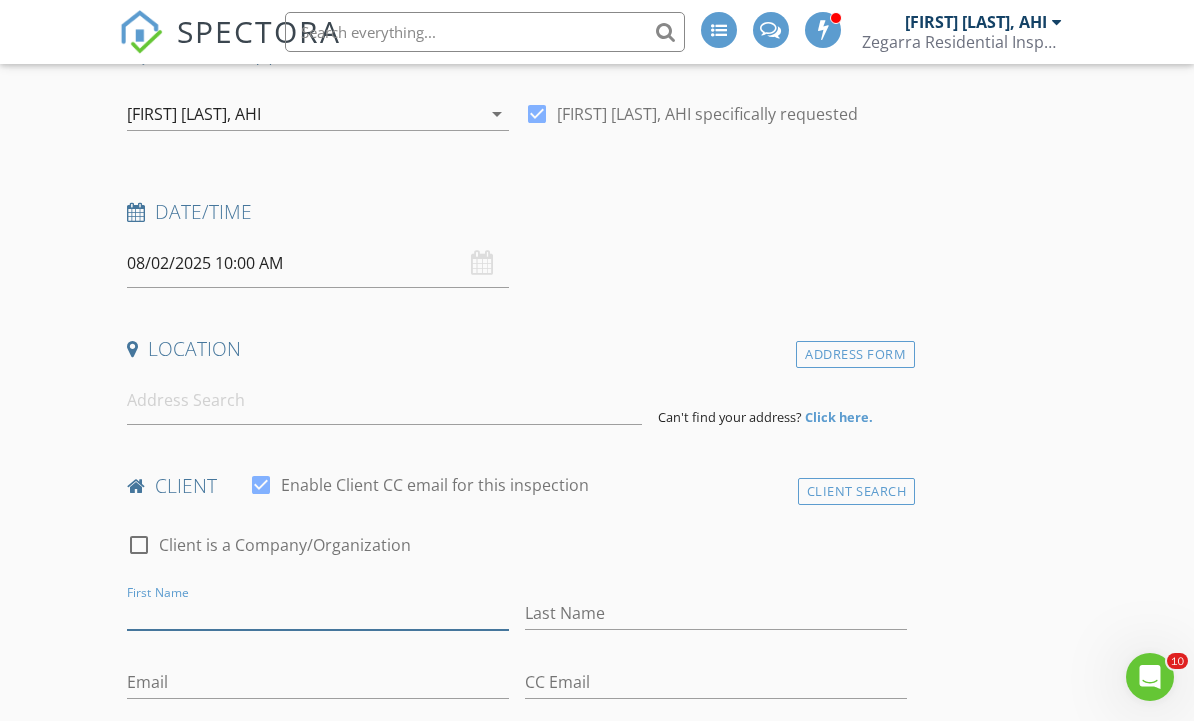 click on "First Name" at bounding box center [318, 613] 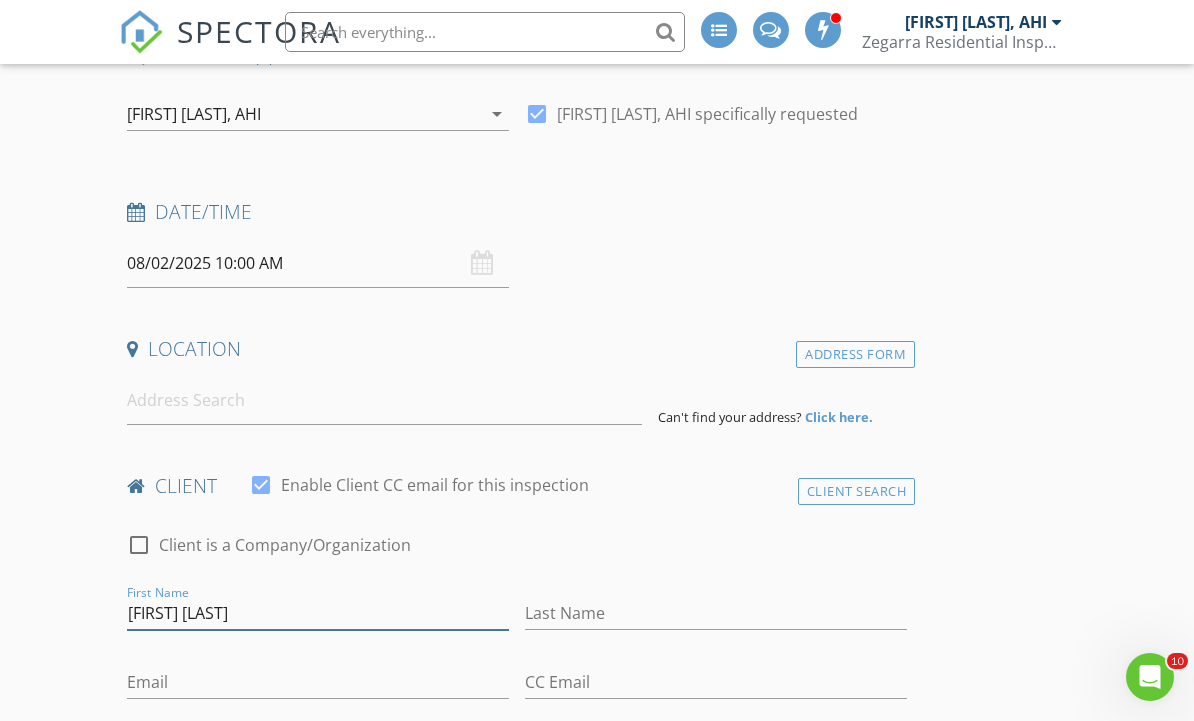 click on "[FIRST] [LAST]" at bounding box center (318, 613) 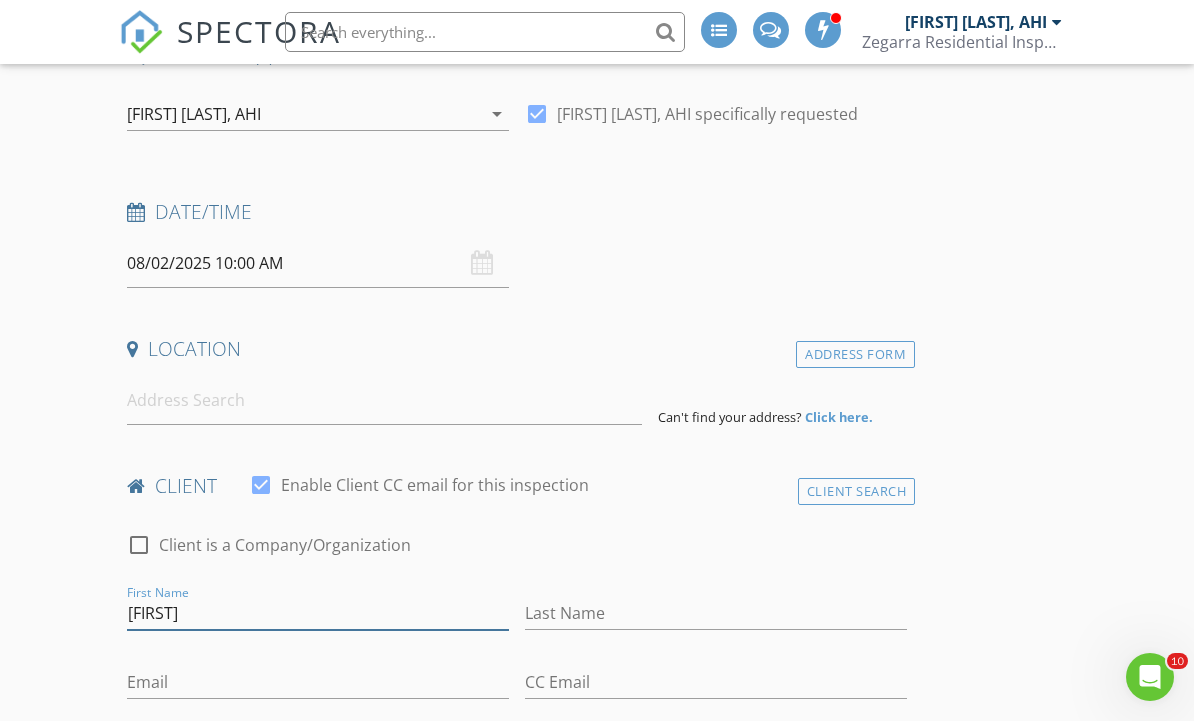 type on "[FIRST]" 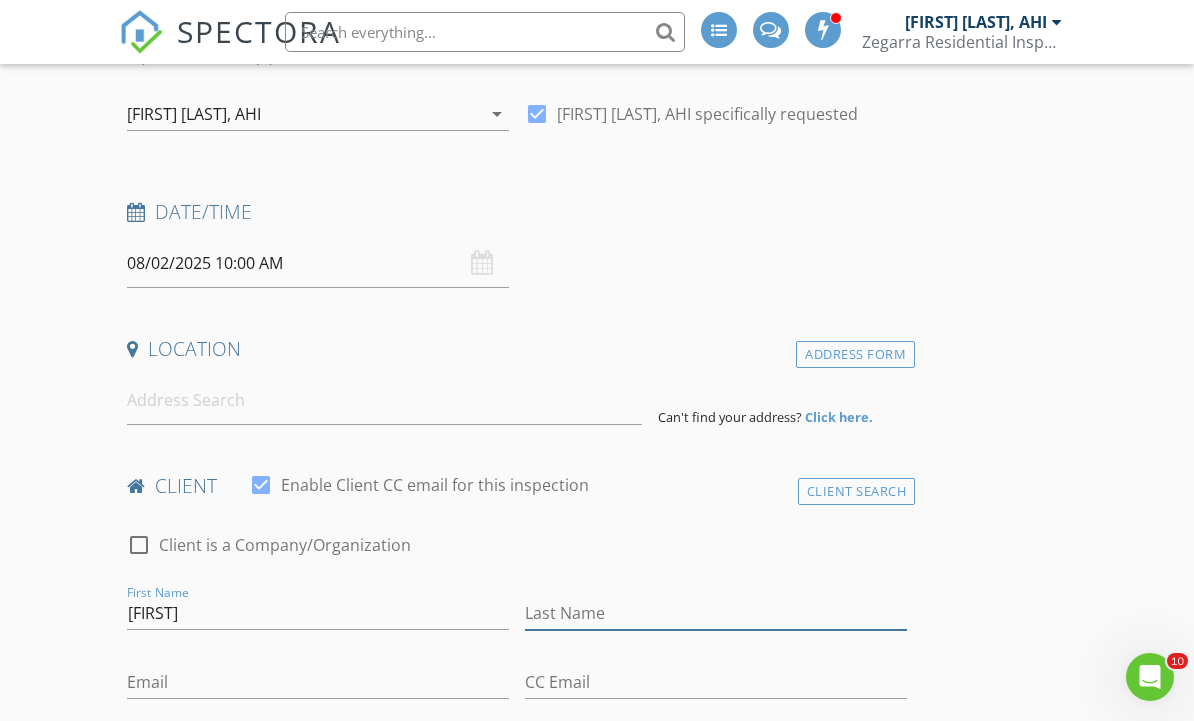 click on "Last Name" at bounding box center [716, 613] 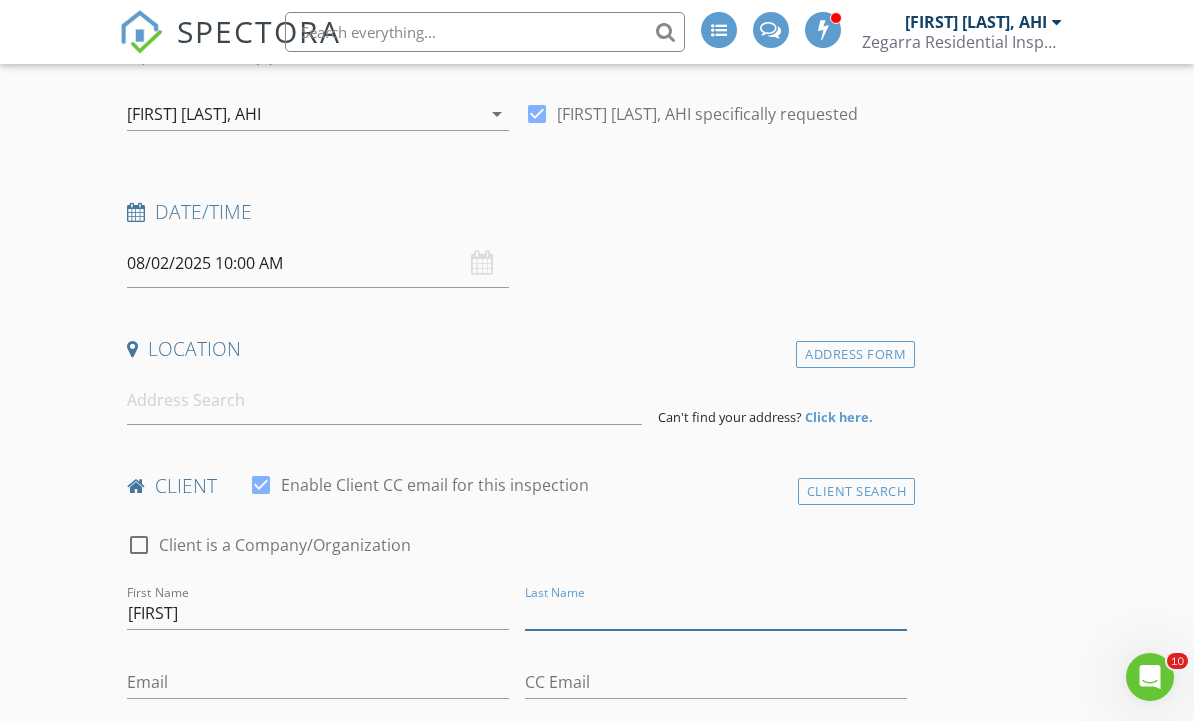 click on "Last Name" at bounding box center [716, 613] 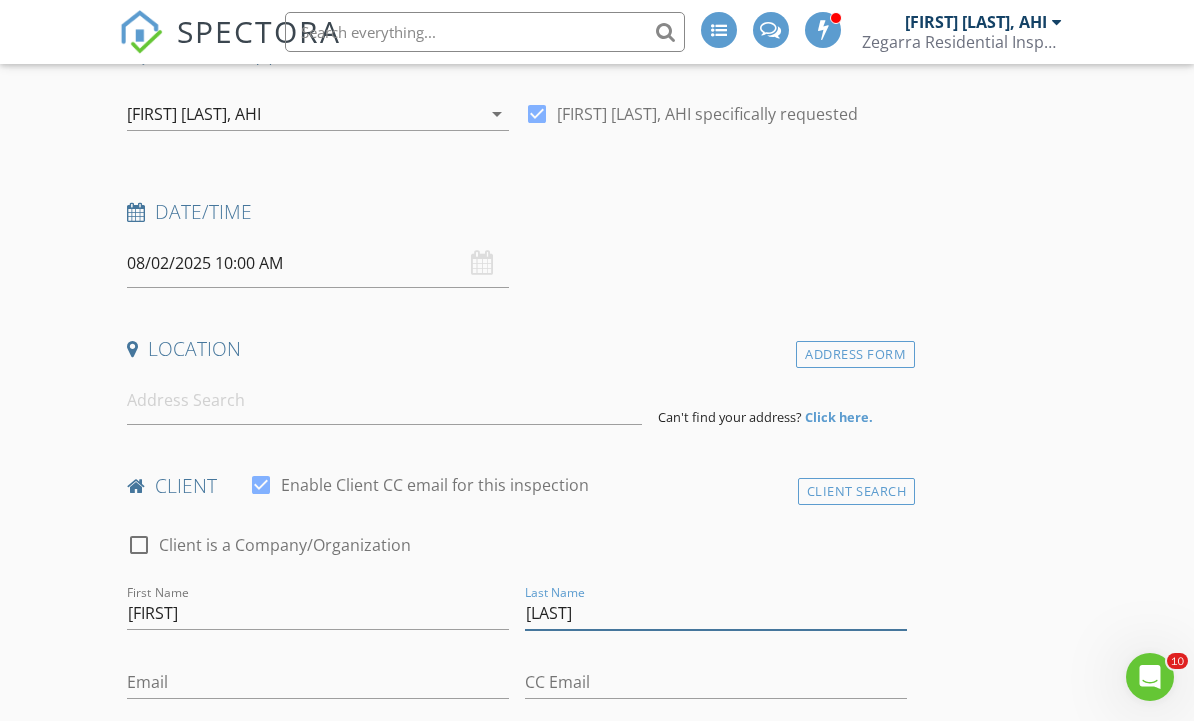 type on "[LAST]" 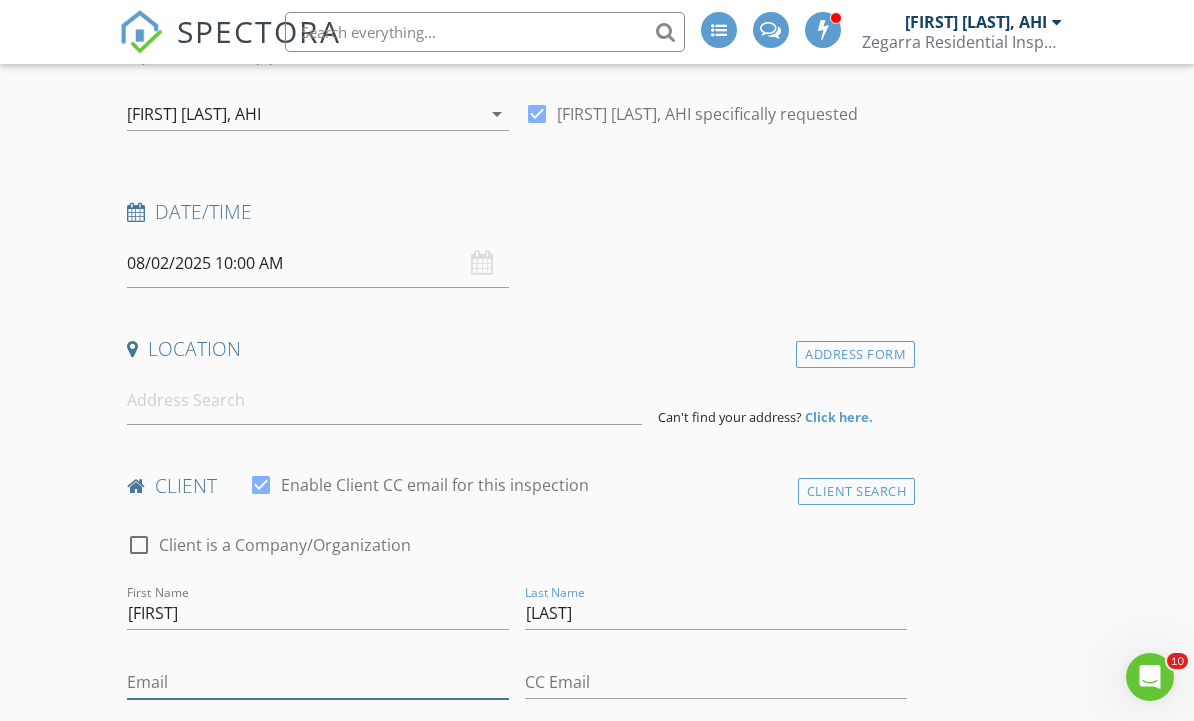 click on "Email" at bounding box center [318, 682] 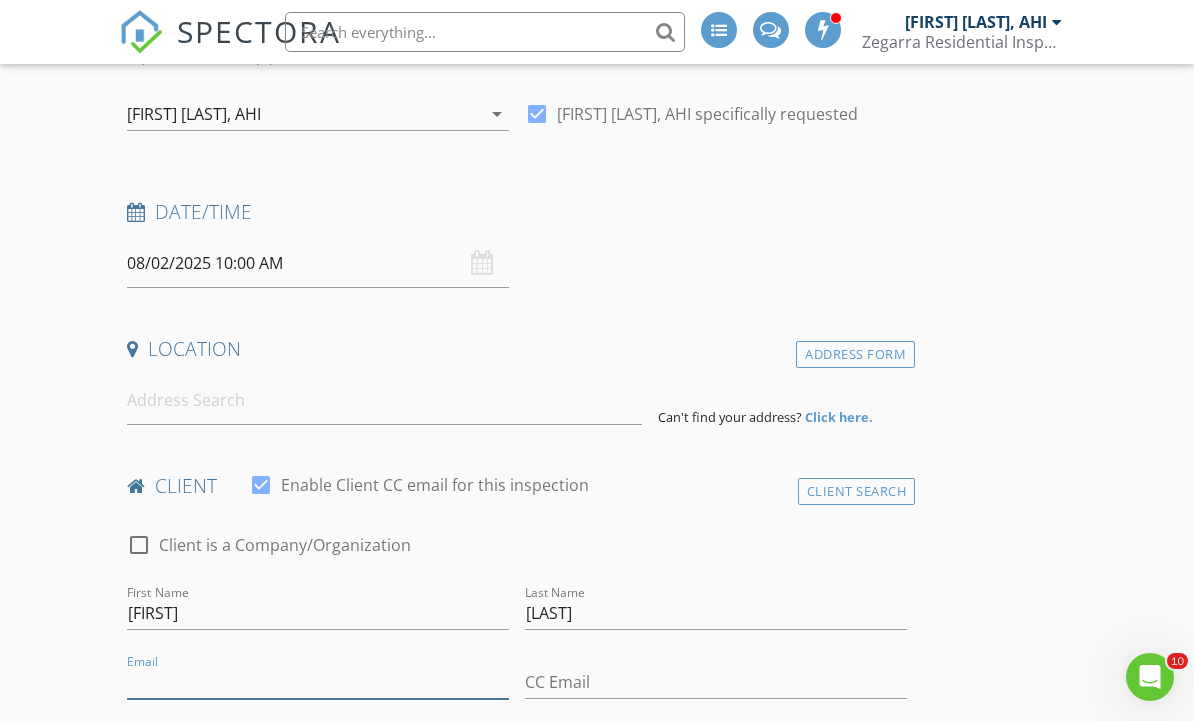 scroll, scrollTop: 503, scrollLeft: 0, axis: vertical 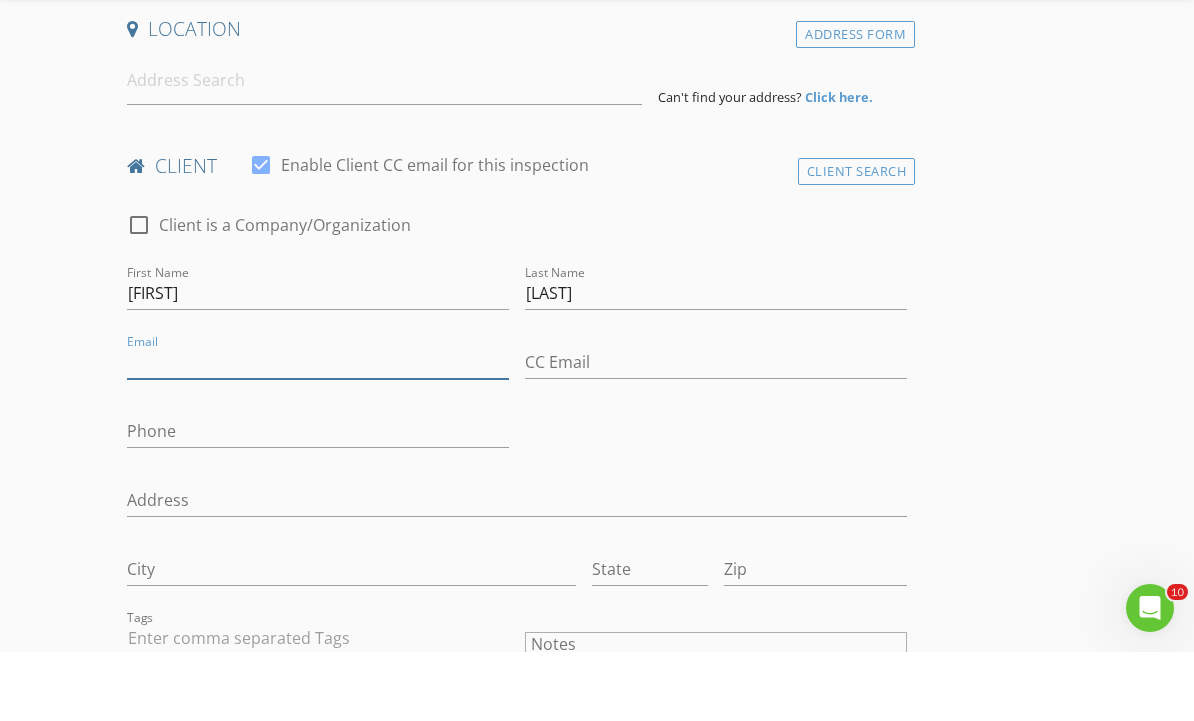 click on "Email" at bounding box center (318, 431) 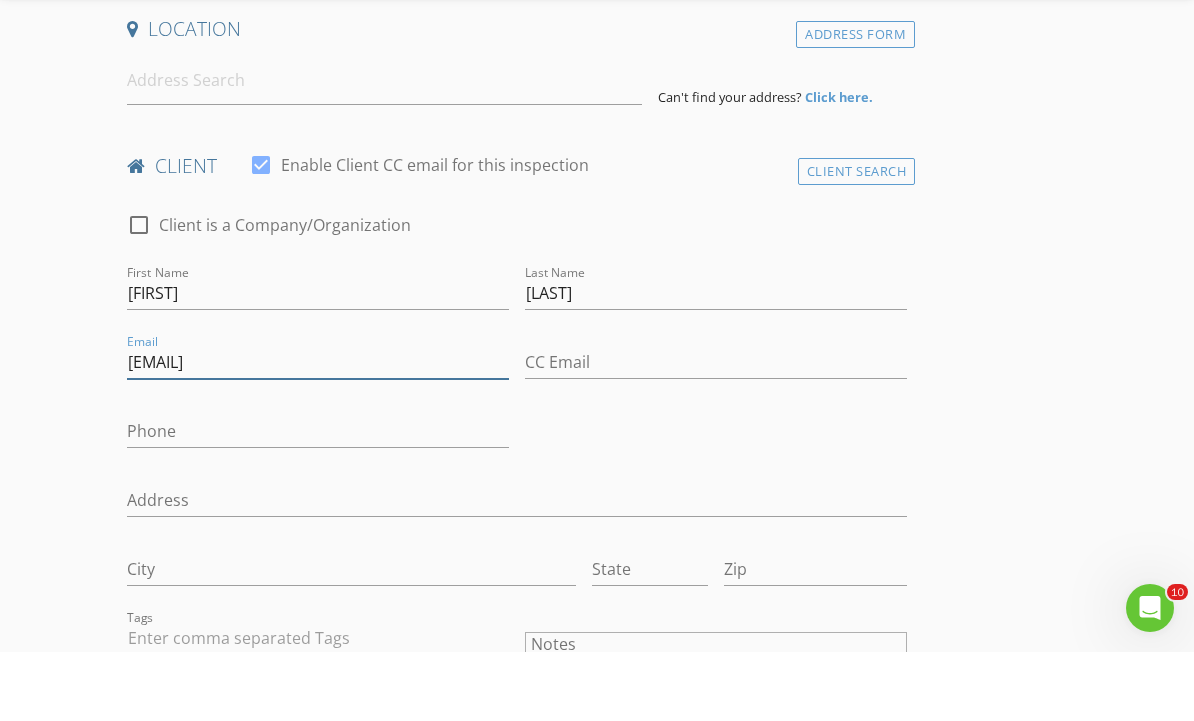 type on "[EMAIL]" 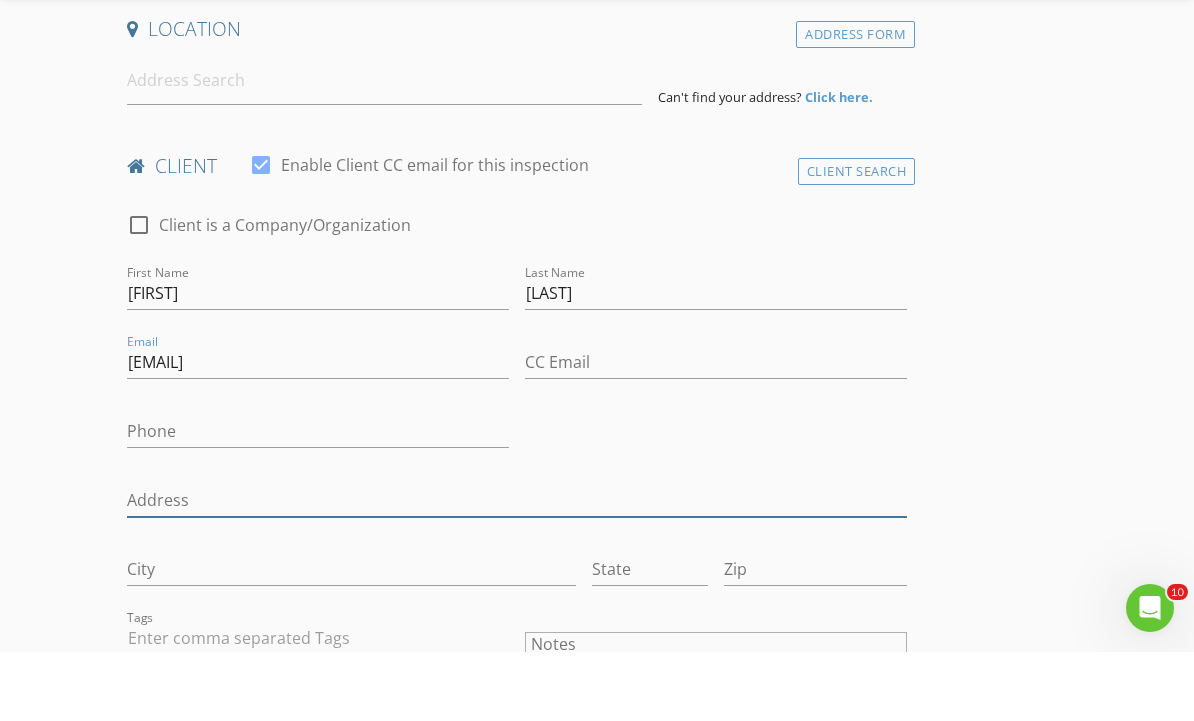 click on "Address" at bounding box center (517, 569) 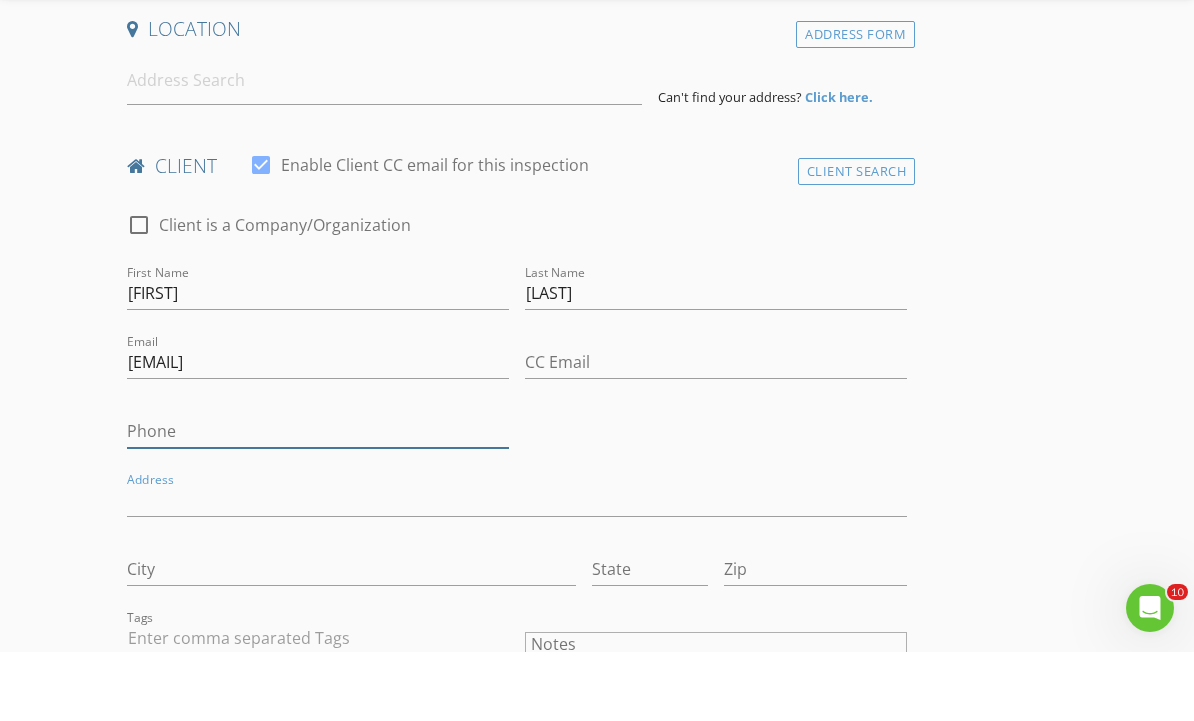 click on "Phone" at bounding box center [318, 500] 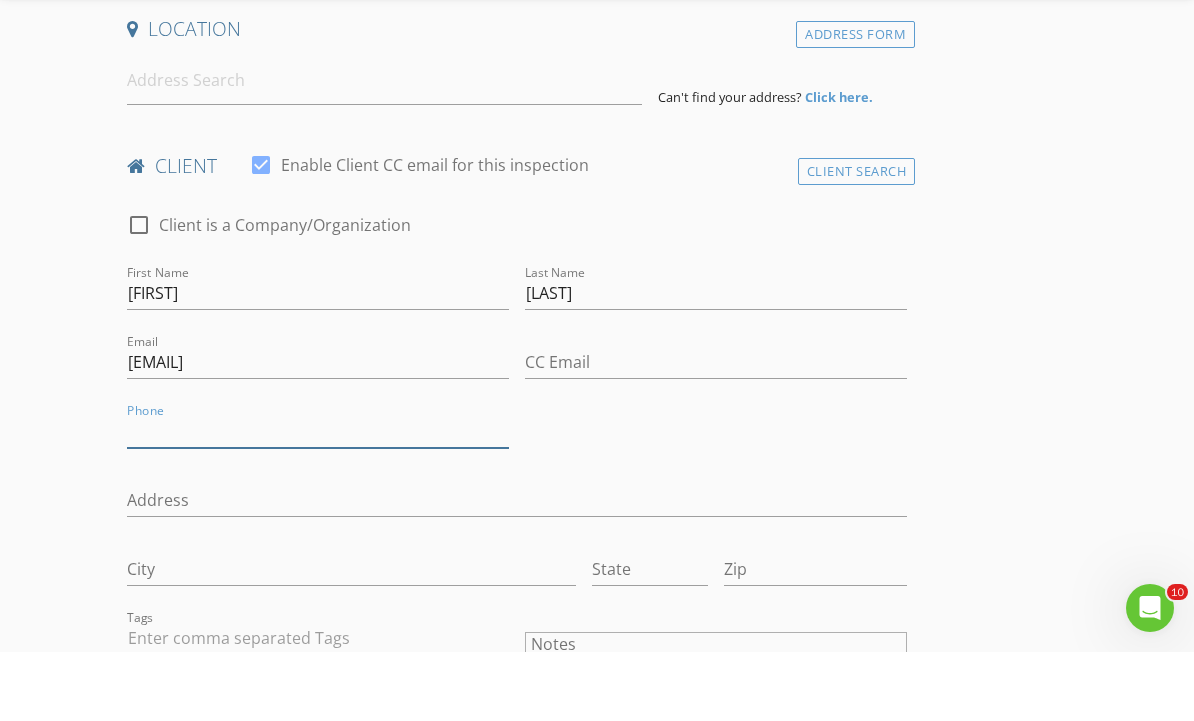click on "Phone" at bounding box center (318, 500) 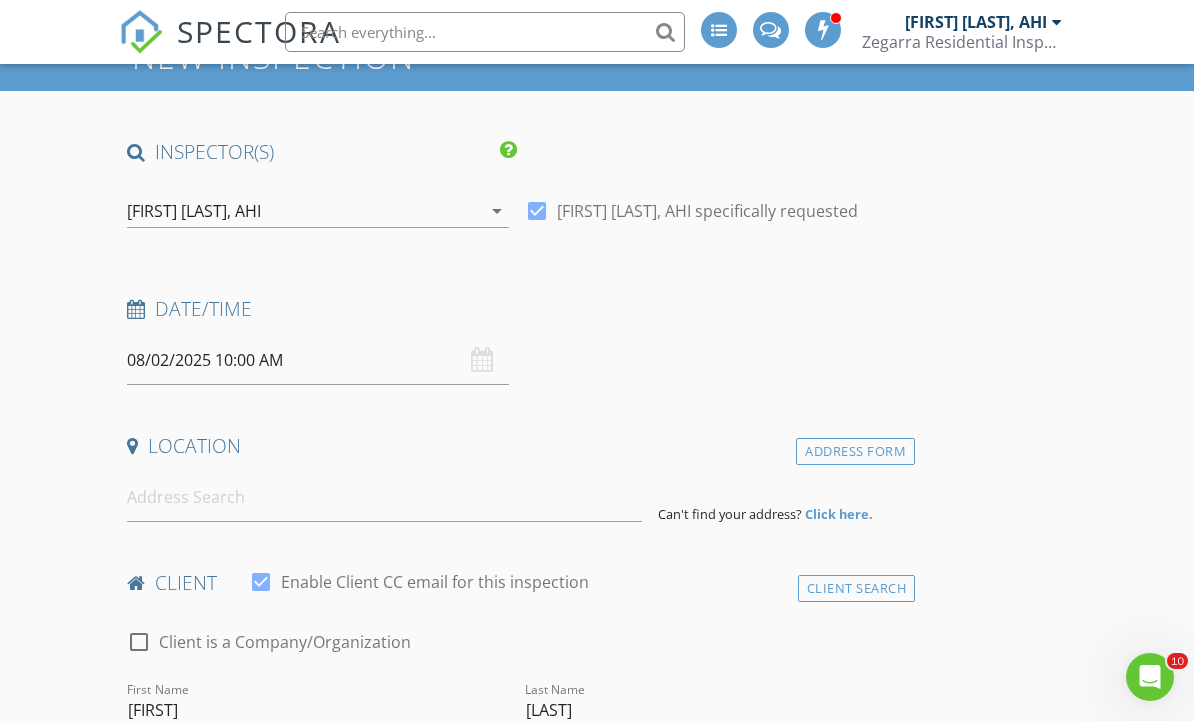 scroll, scrollTop: 132, scrollLeft: 0, axis: vertical 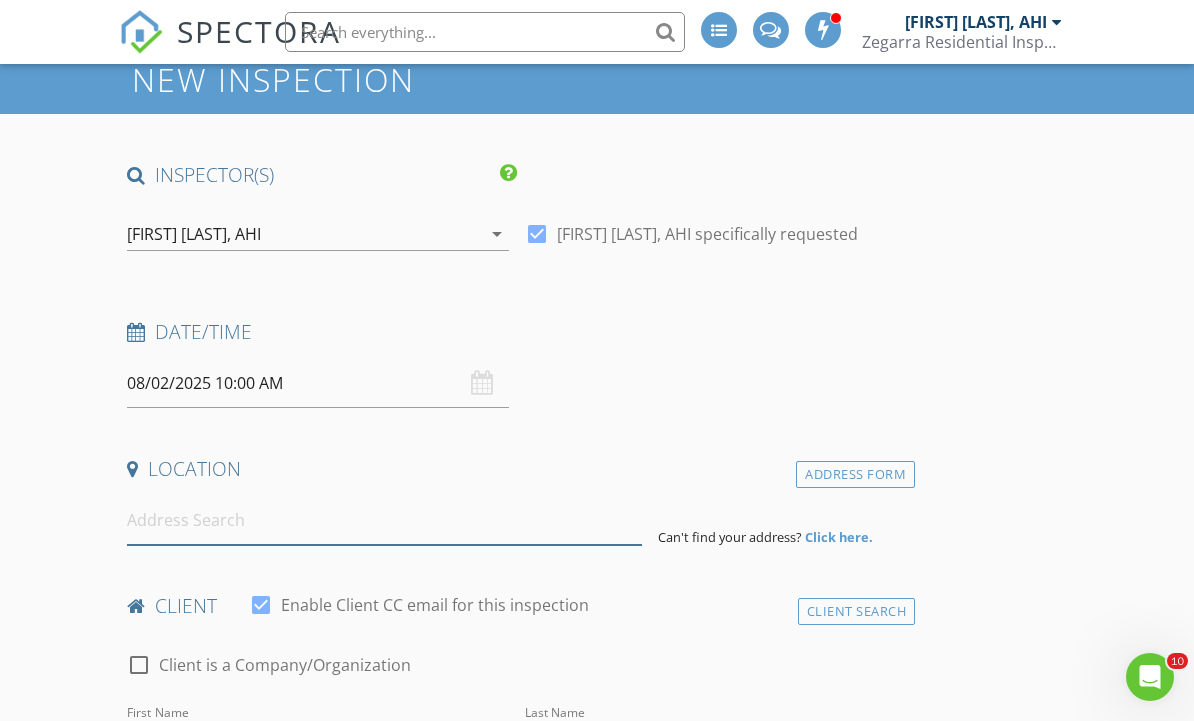 click at bounding box center (384, 520) 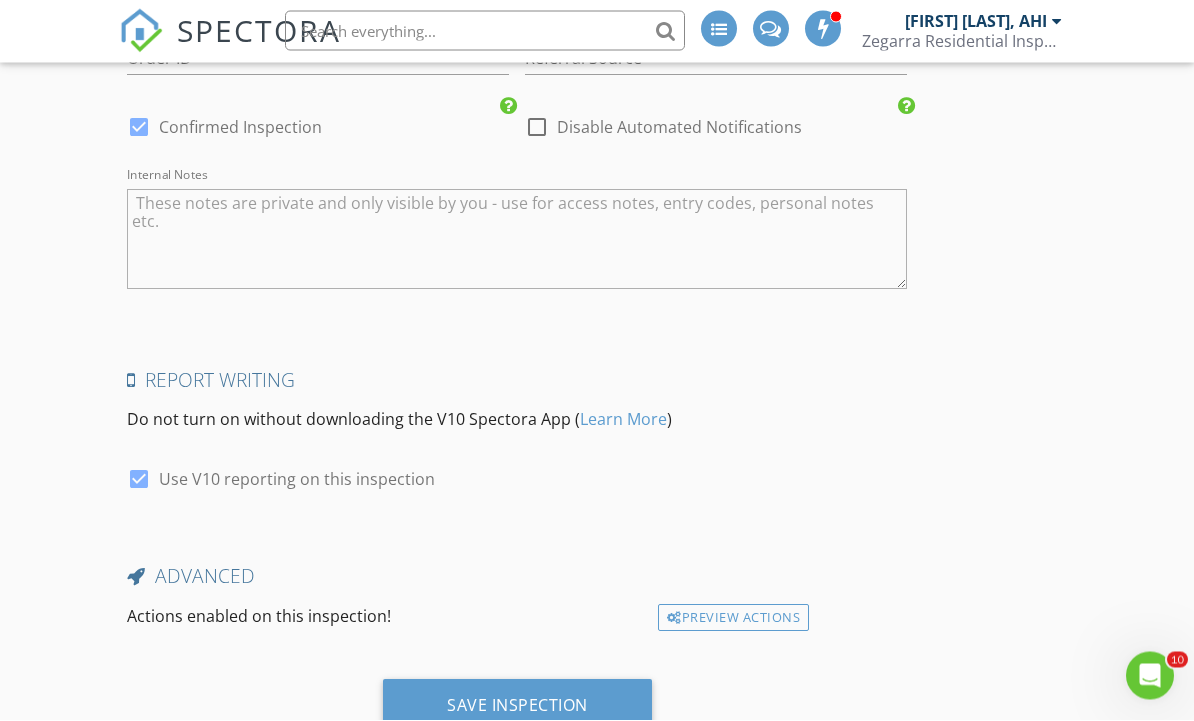 scroll, scrollTop: 3335, scrollLeft: 0, axis: vertical 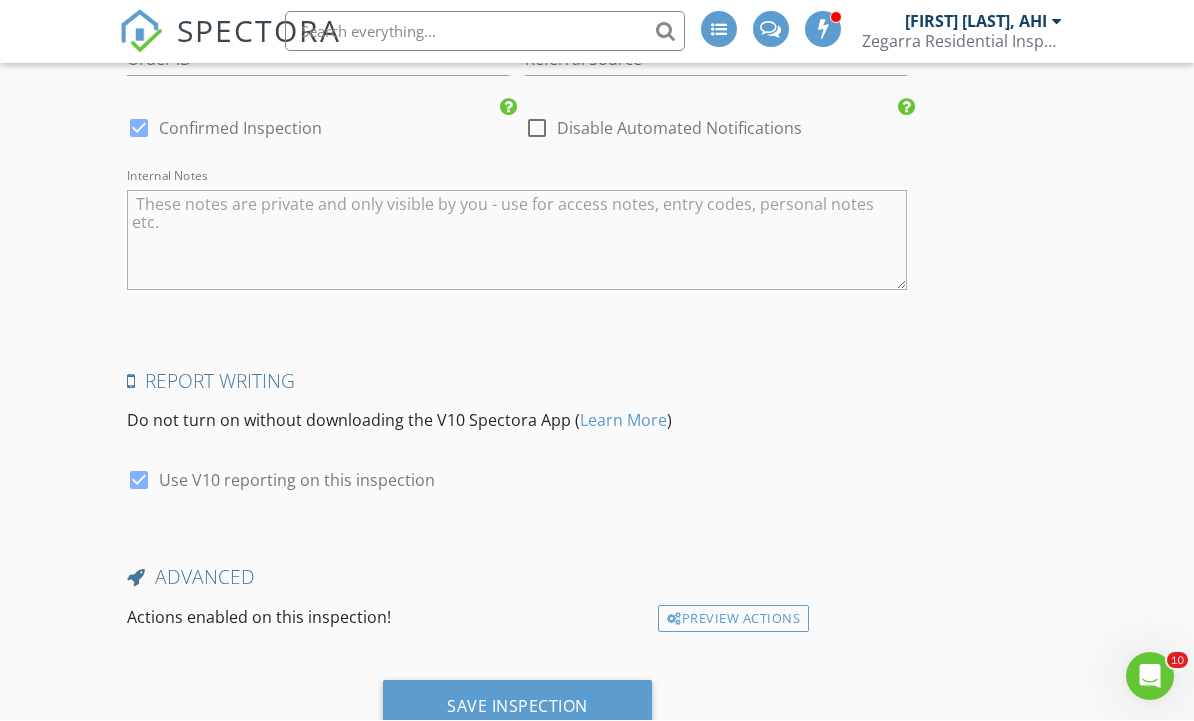 click at bounding box center (517, 241) 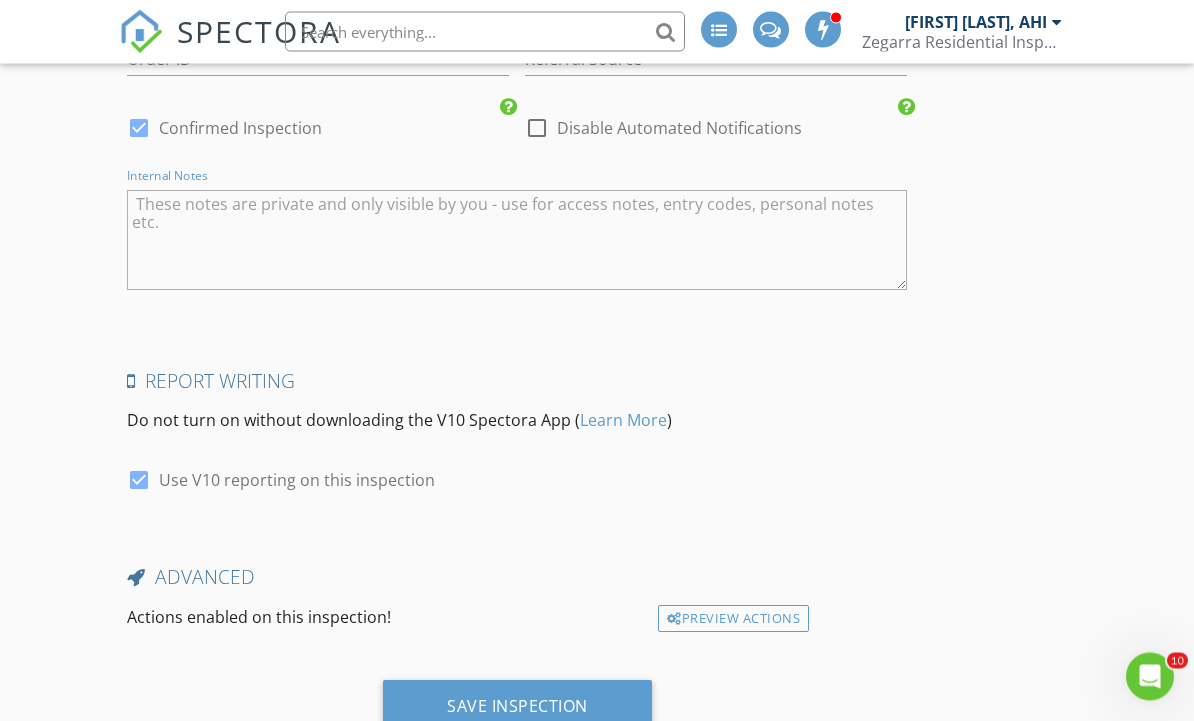 paste on "Rare find in Ladner's Victory South! This 2500 sqft, 5-bed home on a corner lot offers extensive updates: new 50-year roof, fibre cement siding, custom solid wood kitchen with Corian Counters, new windows, EV charging. Upper level: 3 beds/2 baths, 2 decks. Lower level: wet bar, family room, 2 beds/1 bath. Prime location: steps to Kiwanis Park, near Hawthorne Elementary, minutes to Ladner amenities. This is one of the best neighbourhoods in all of Ladner; an incredible place to raise a family and call home! Photos virtually staged*" 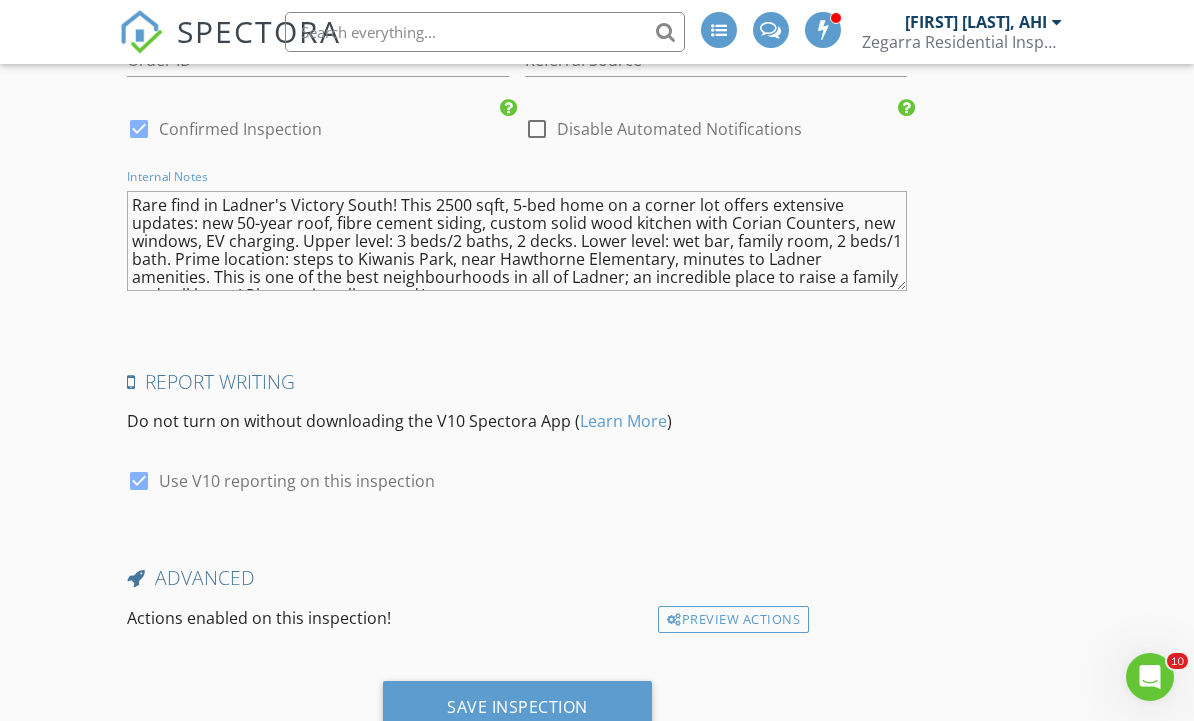 scroll, scrollTop: 17, scrollLeft: 0, axis: vertical 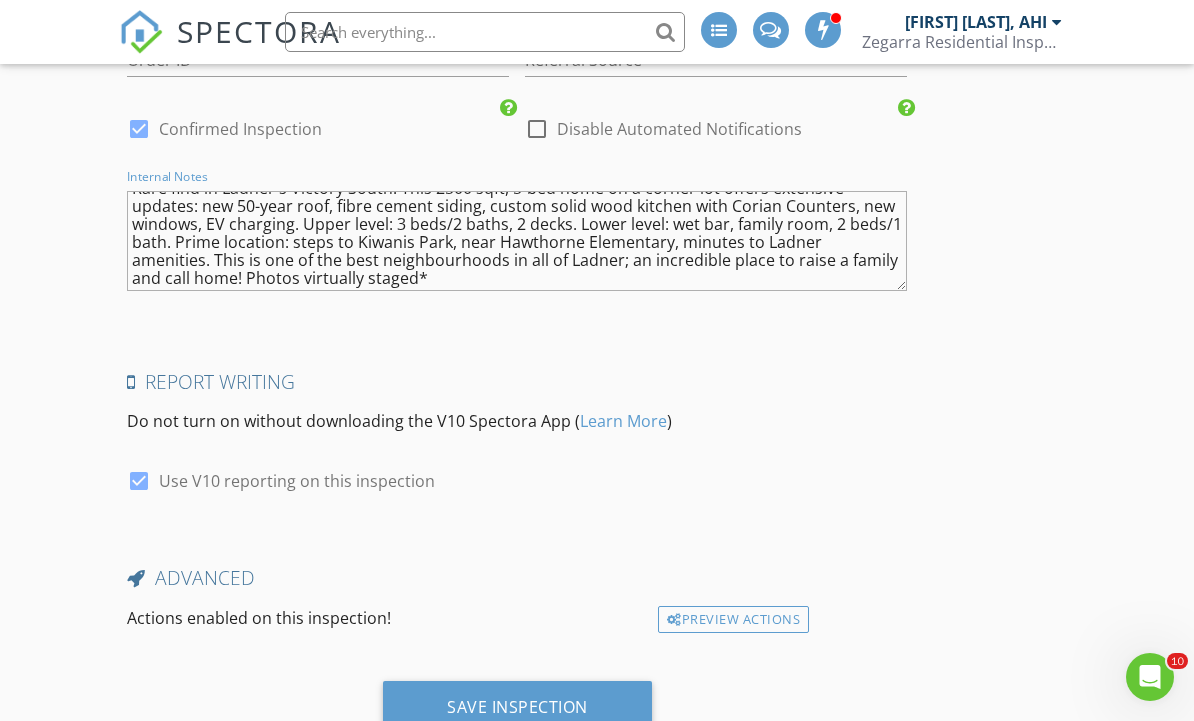 click on "Rare find in Ladner's Victory South! This 2500 sqft, 5-bed home on a corner lot offers extensive updates: new 50-year roof, fibre cement siding, custom solid wood kitchen with Corian Counters, new windows, EV charging. Upper level: 3 beds/2 baths, 2 decks. Lower level: wet bar, family room, 2 beds/1 bath. Prime location: steps to Kiwanis Park, near Hawthorne Elementary, minutes to Ladner amenities. This is one of the best neighbourhoods in all of Ladner; an incredible place to raise a family and call home! Photos virtually staged*" at bounding box center (517, 241) 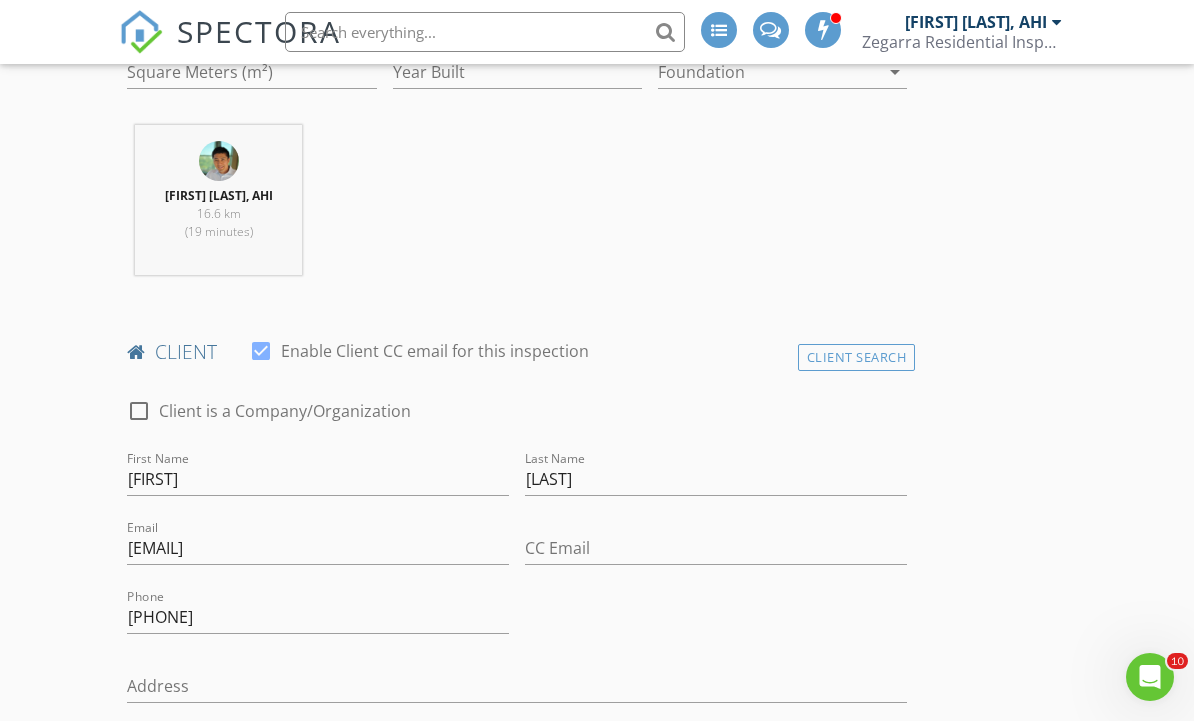 scroll, scrollTop: 628, scrollLeft: 0, axis: vertical 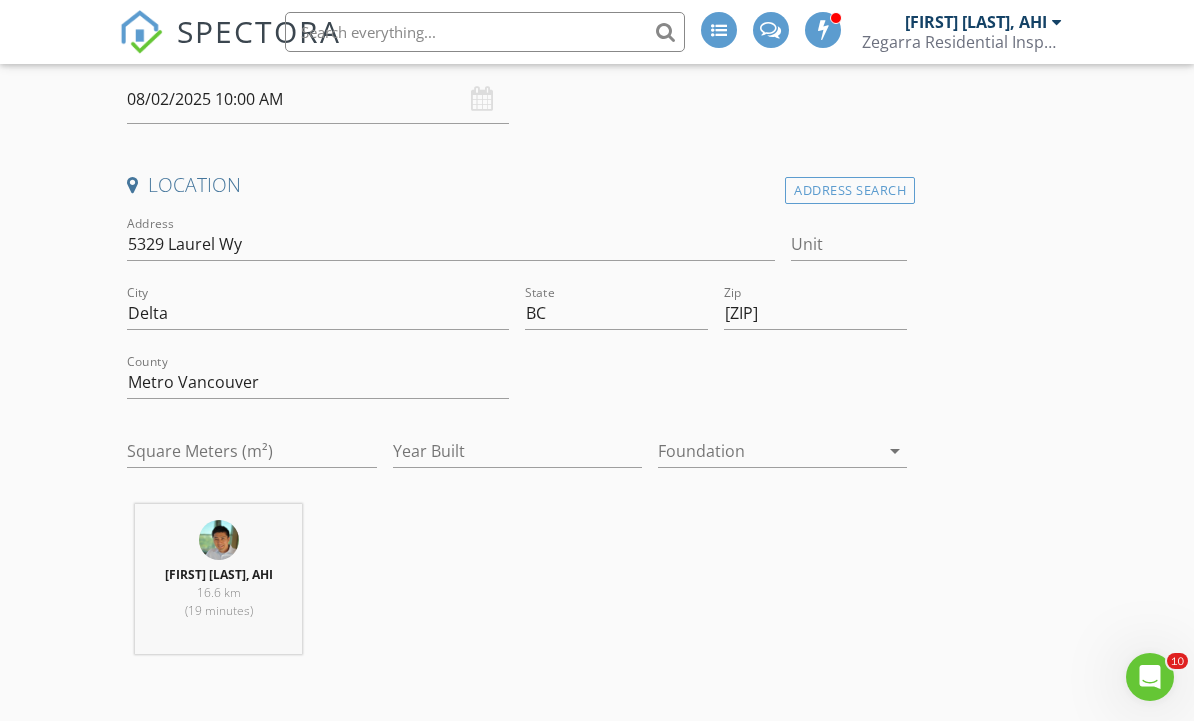 type on "Rare find in Ladner's Victory South! This 2500 sqft, 5-bed home on a corner lot offers extensive updates: new 50-year roof, fibre cement siding, custom solid wood kitchen with Corian Counters, new windows, EV charging. Upper level: 3 beds/2 baths, 2 decks. Lower level: wet bar, family room, 2 beds/1 bath. Prime location: steps to Kiwanis Park, near Hawthorne Elementary, minutes to Ladner amenities. This is one of the best neighbourhoods in all of Ladner; an incredible place to raise a family and call home! Photos virtually staged*" 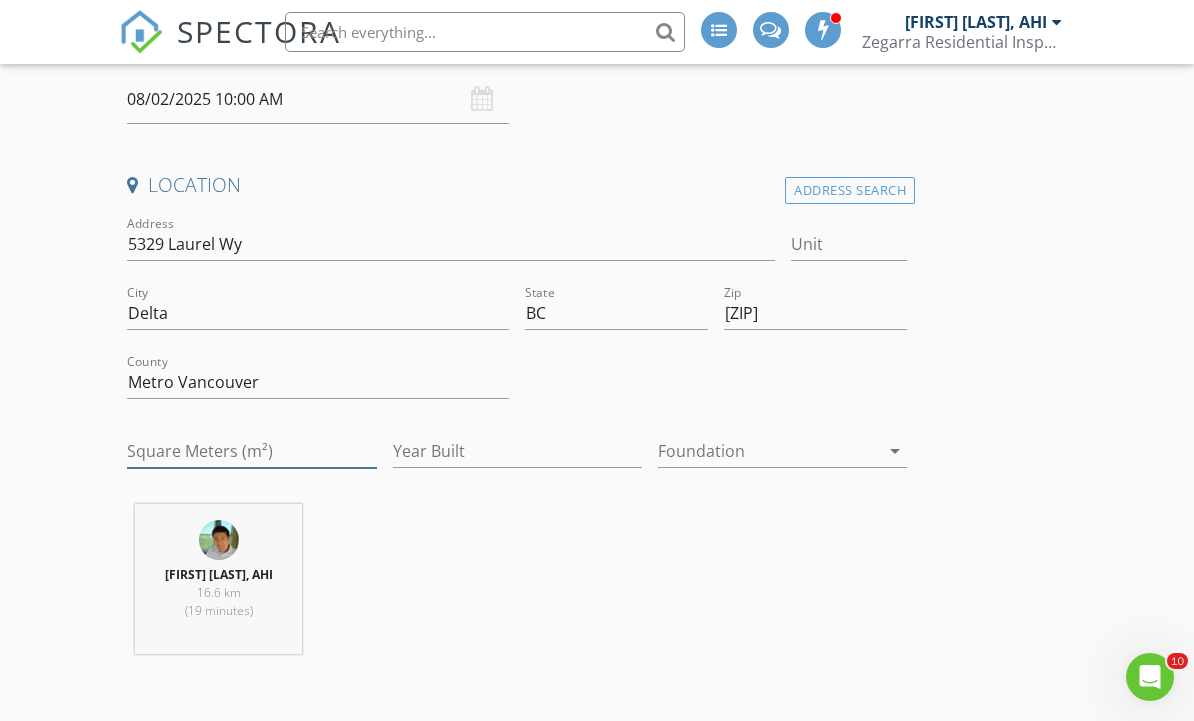 click on "Square Meters (m²)" at bounding box center (251, 451) 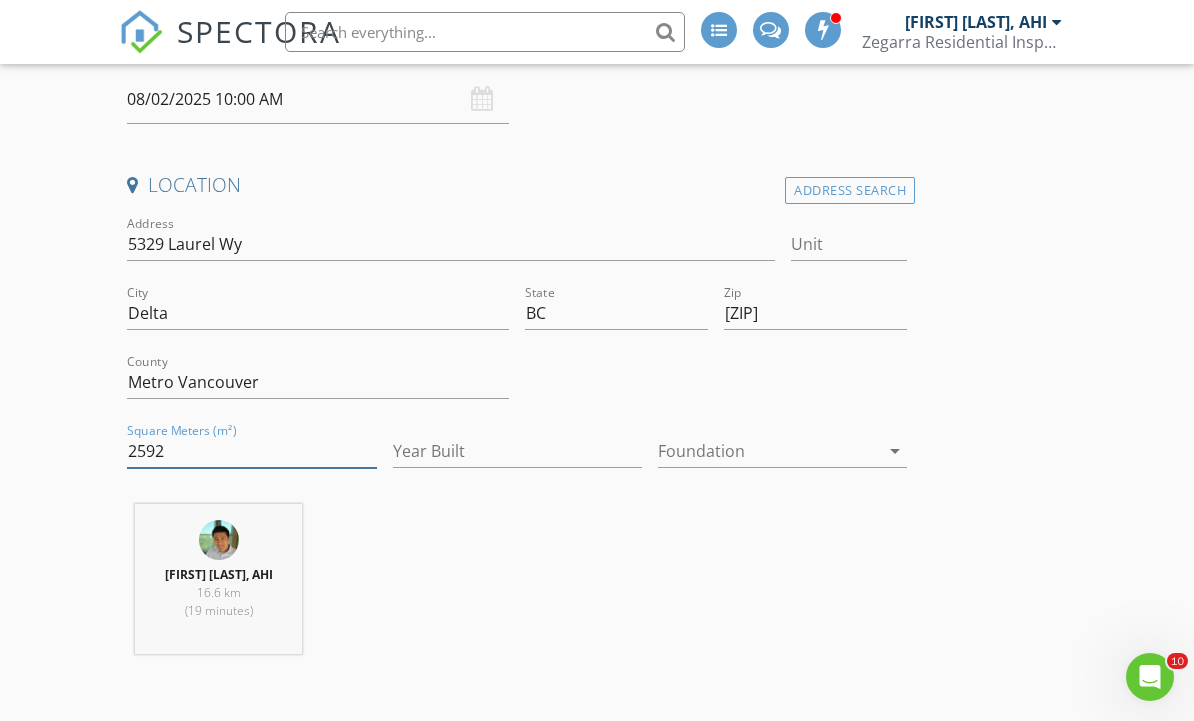 type on "2592" 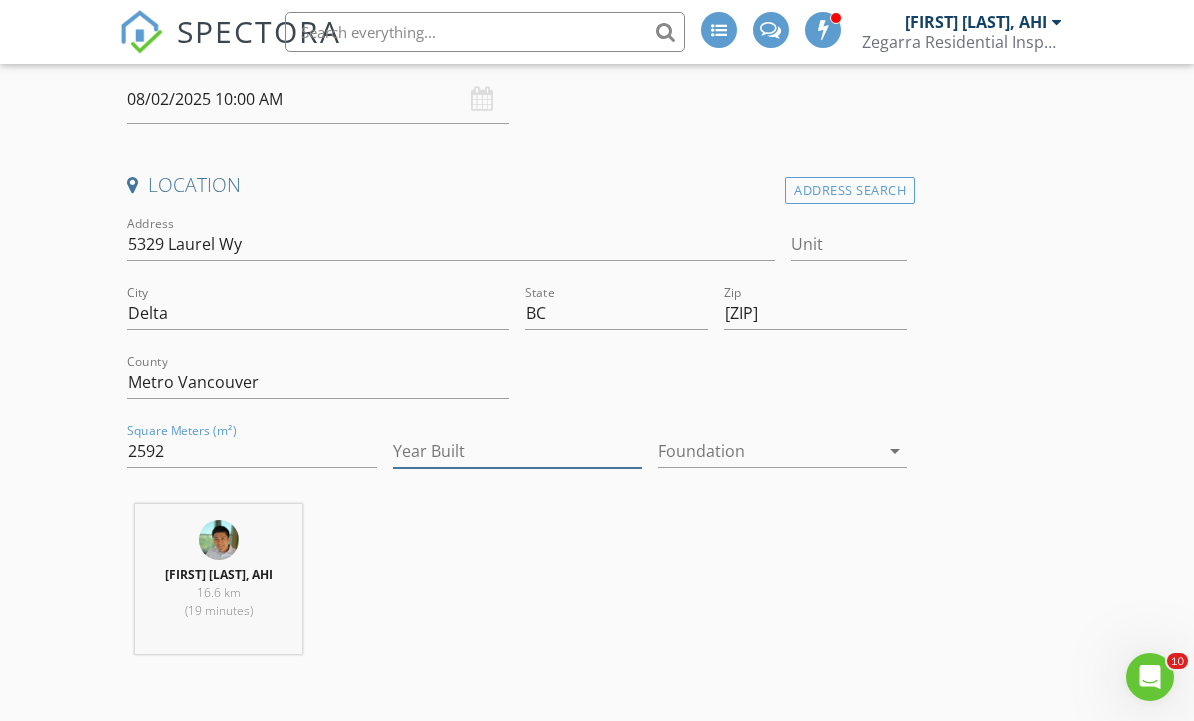 click on "Year Built" at bounding box center (517, 451) 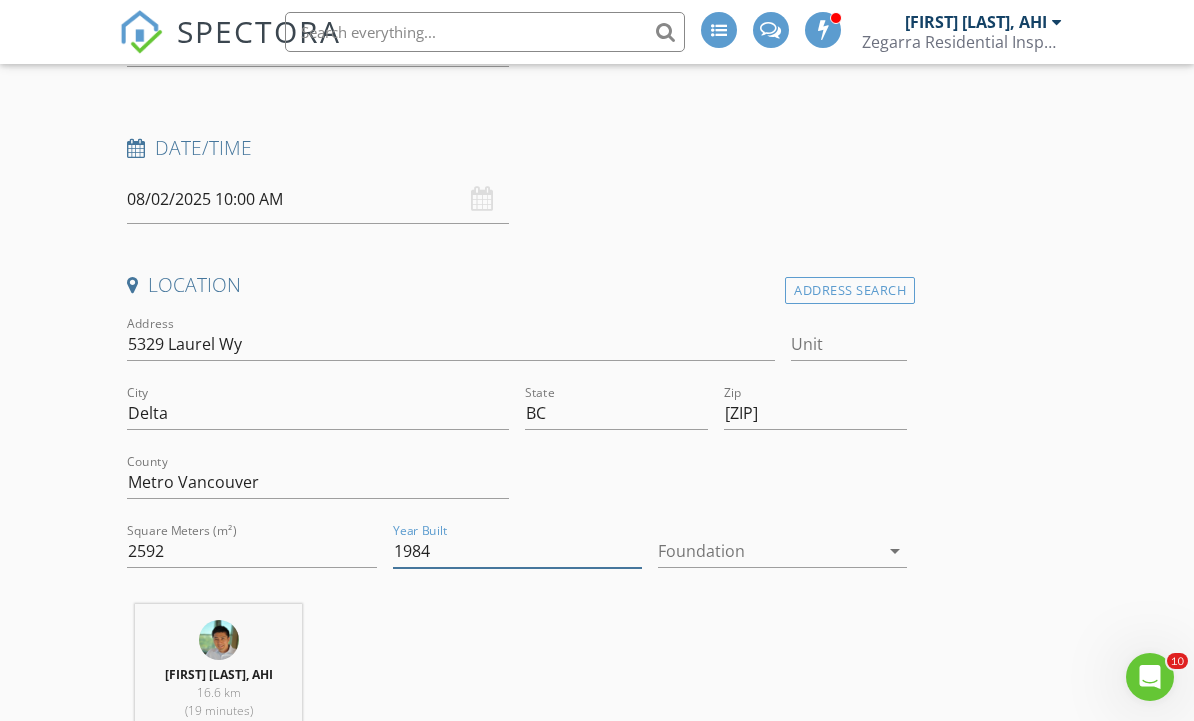 scroll, scrollTop: 316, scrollLeft: 0, axis: vertical 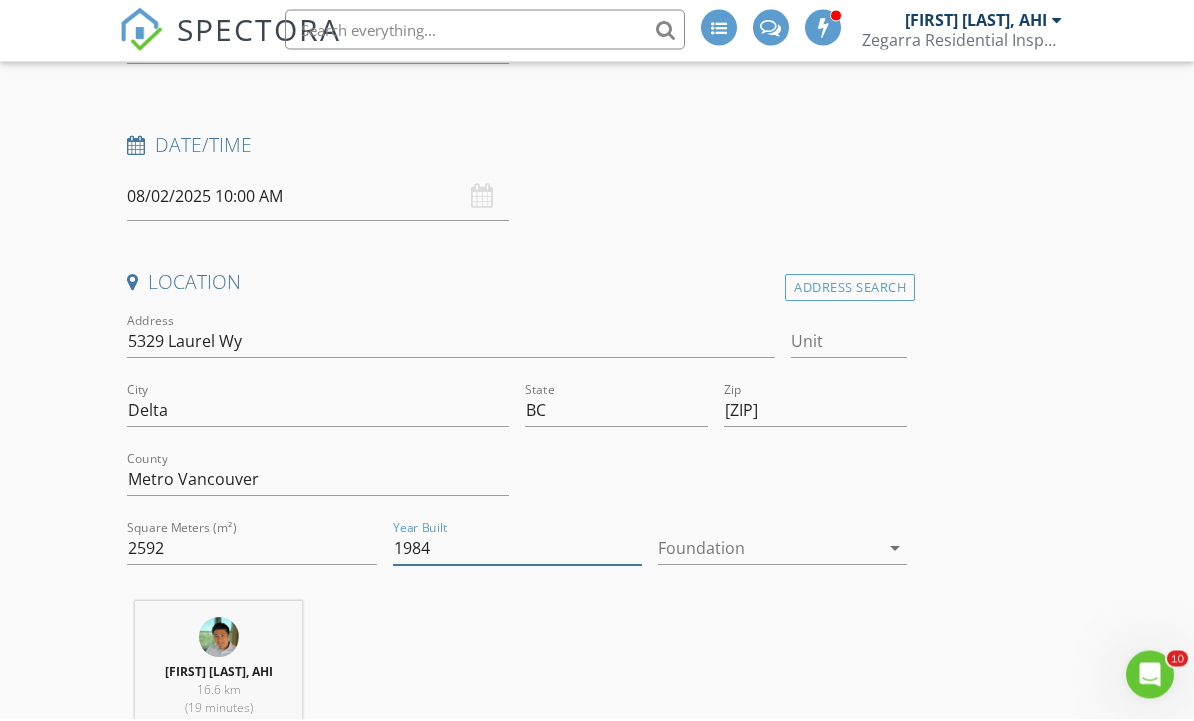 type on "1984" 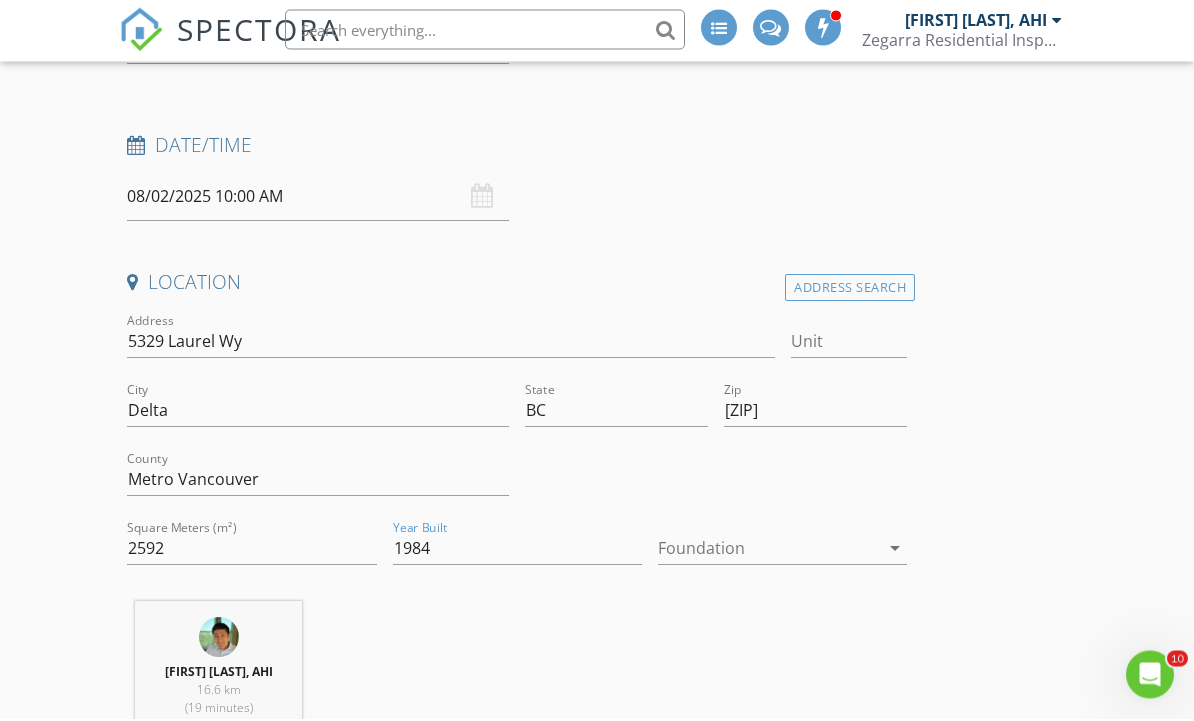click on "08/02/2025 10:00 AM" at bounding box center [318, 199] 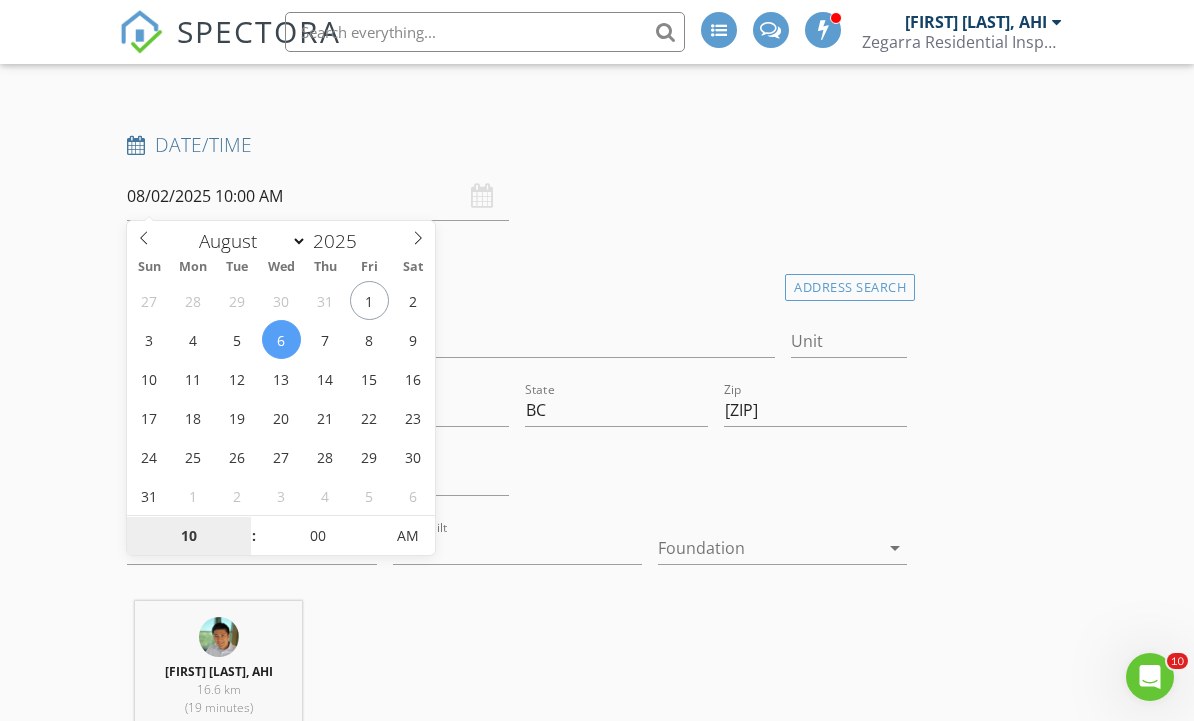 type on "08/06/2025 10:00 AM" 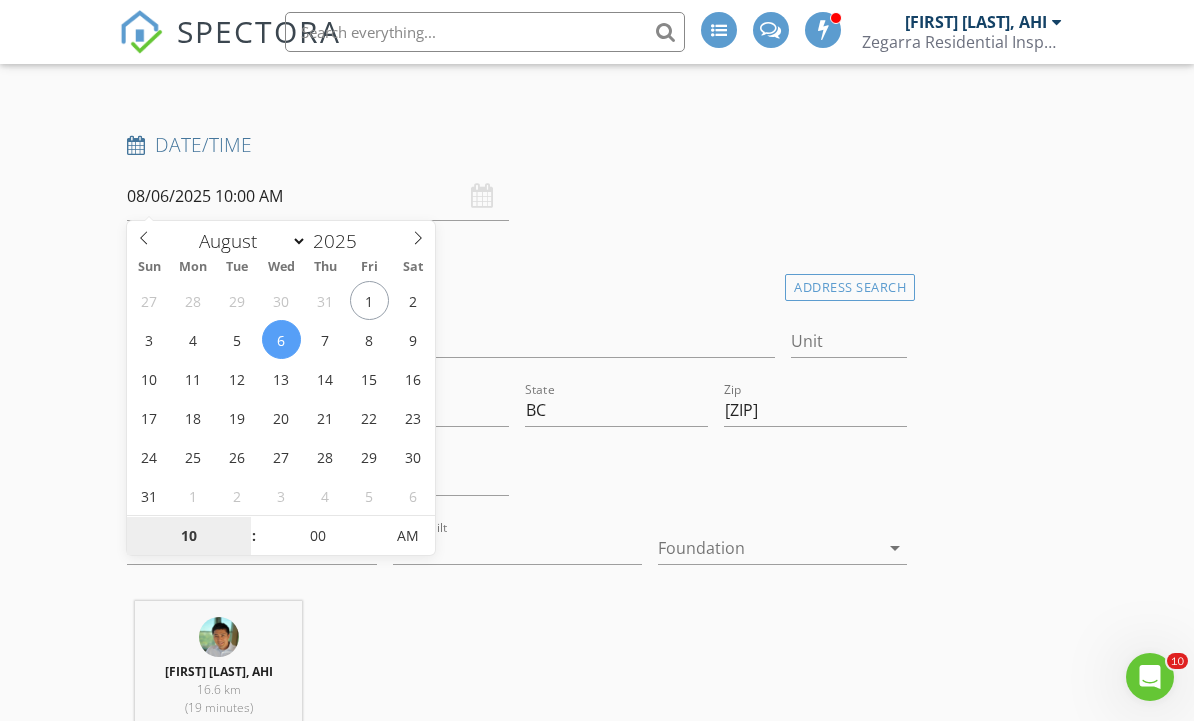 scroll, scrollTop: 318, scrollLeft: 0, axis: vertical 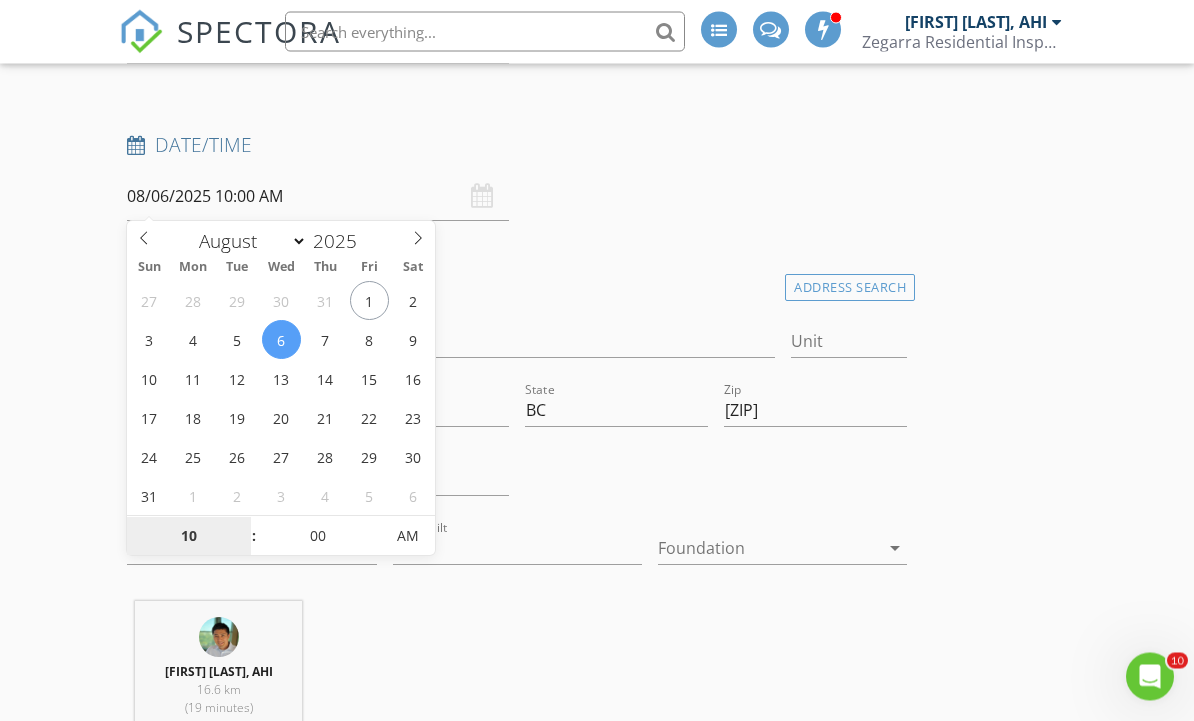 type on "11" 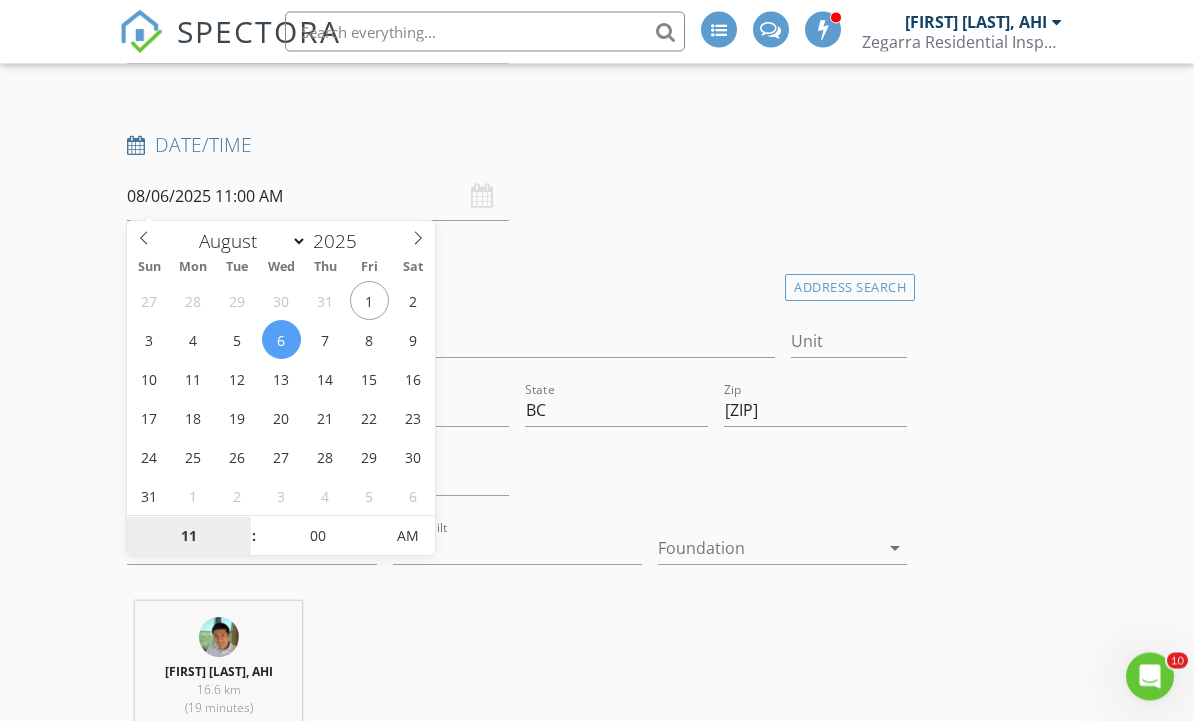 type on "12" 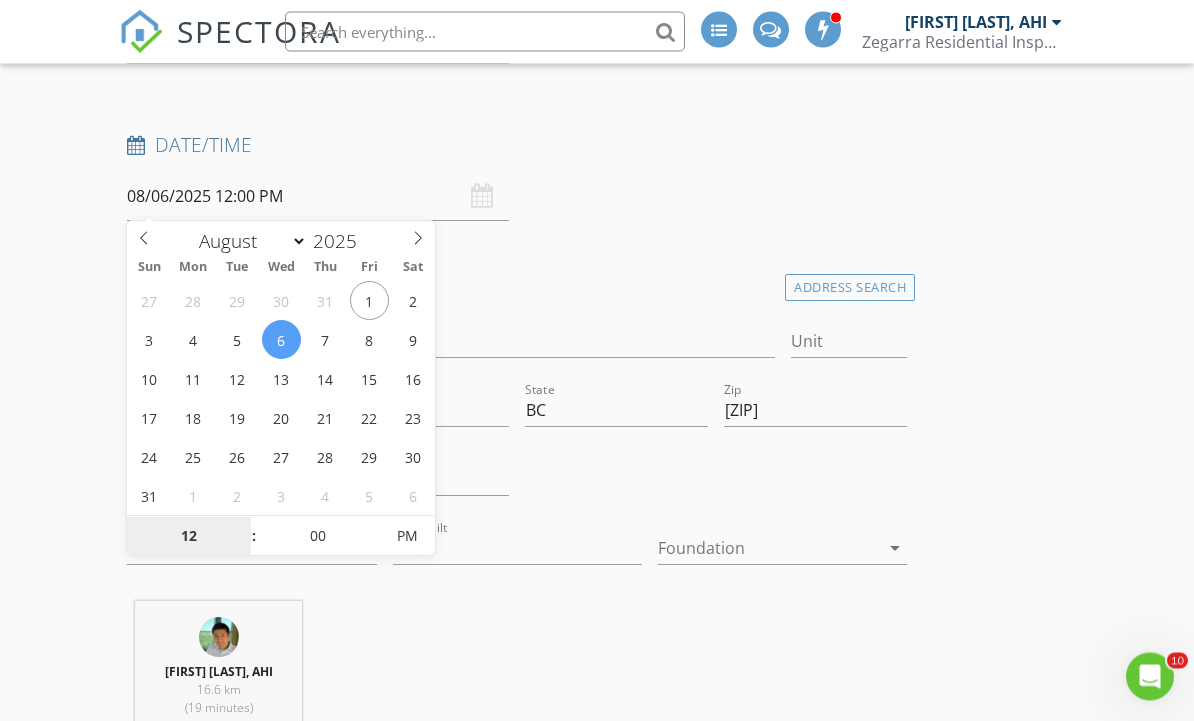 type on "01" 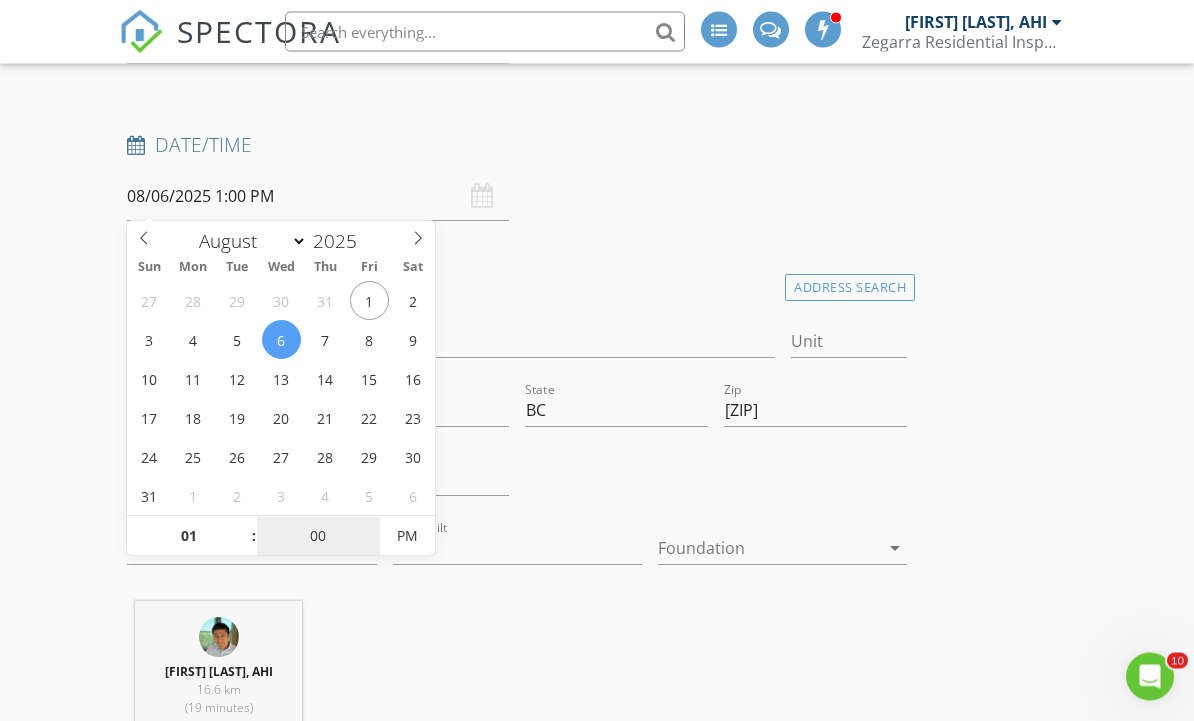 type on "05" 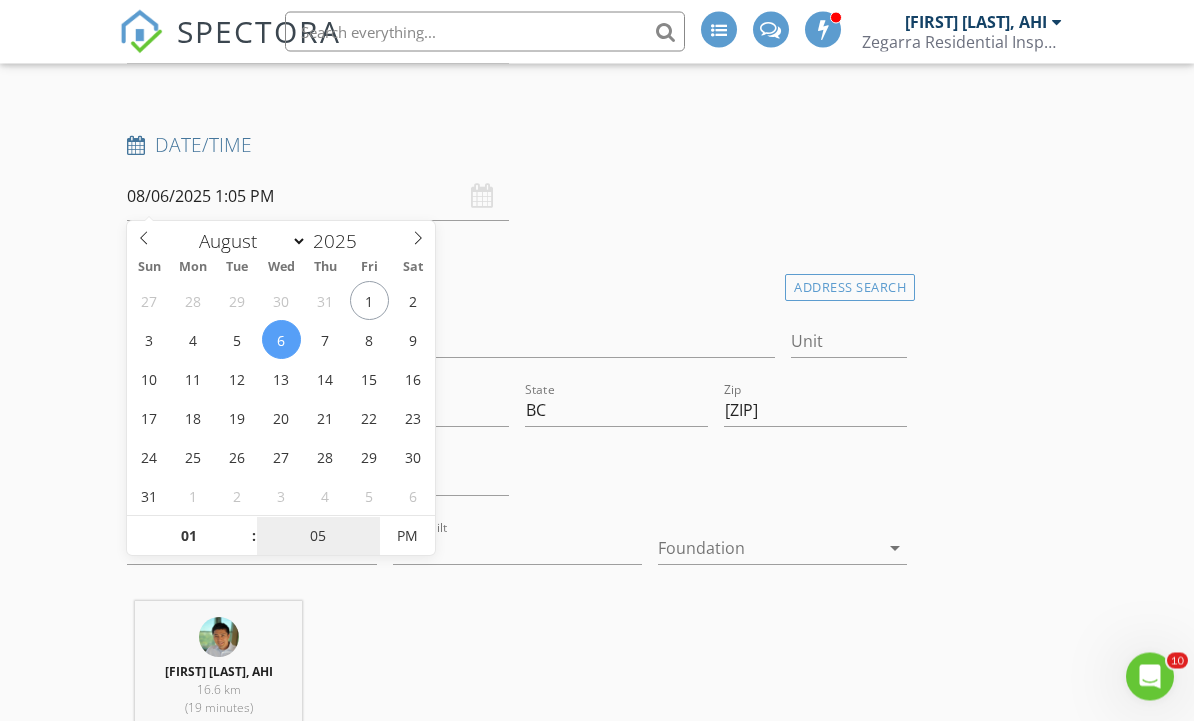 type on "10" 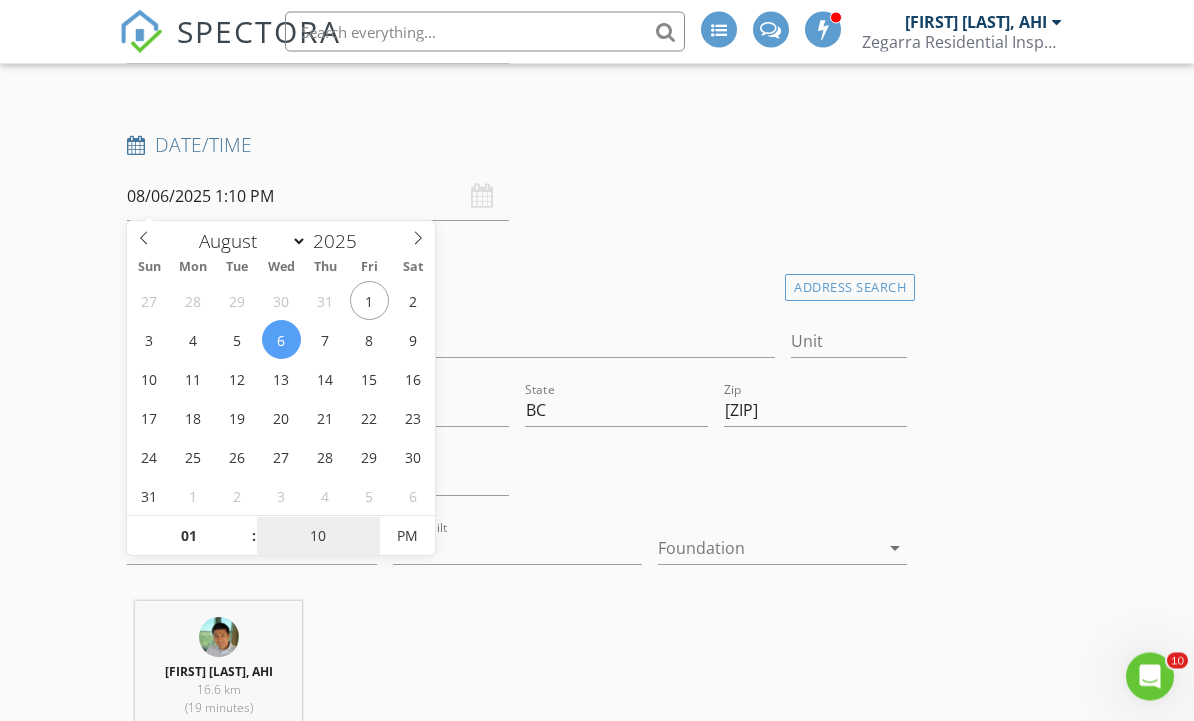 type on "15" 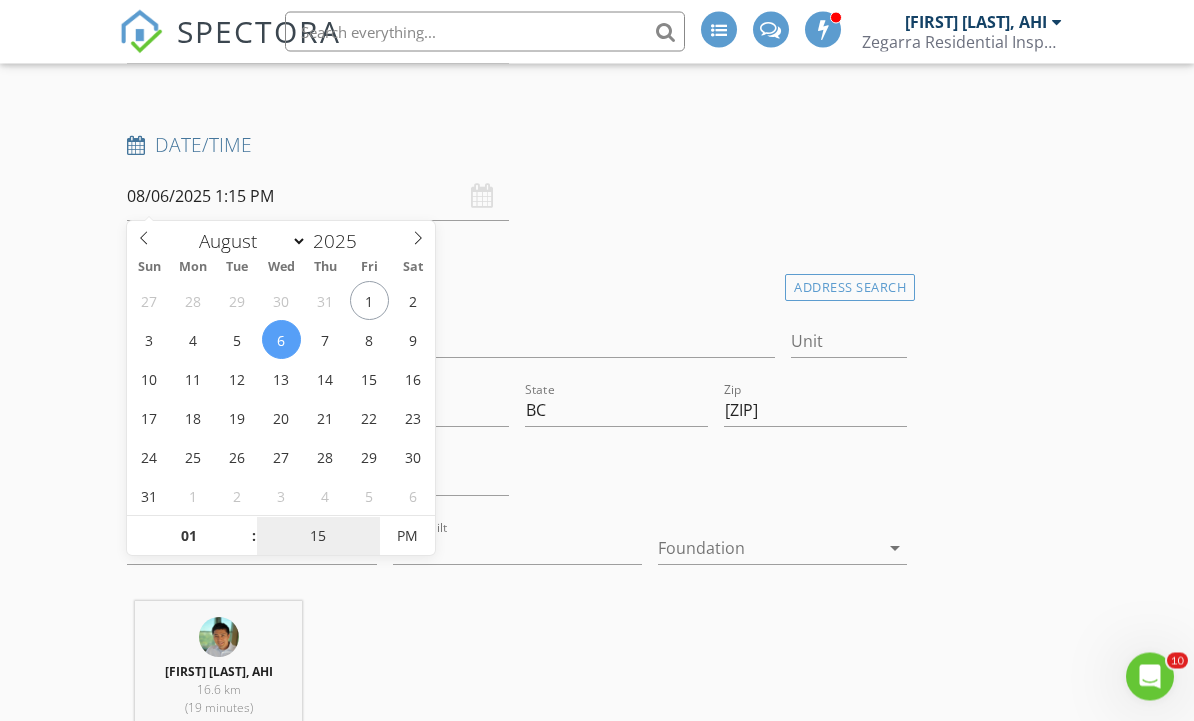 type on "20" 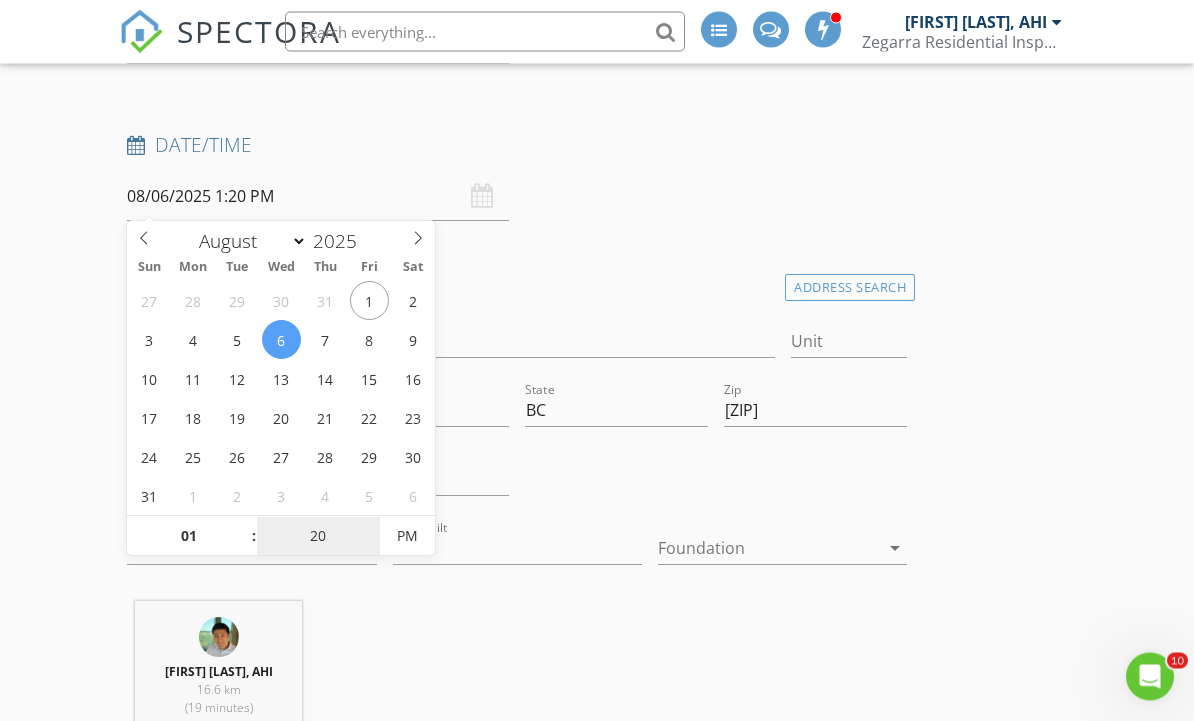 type on "25" 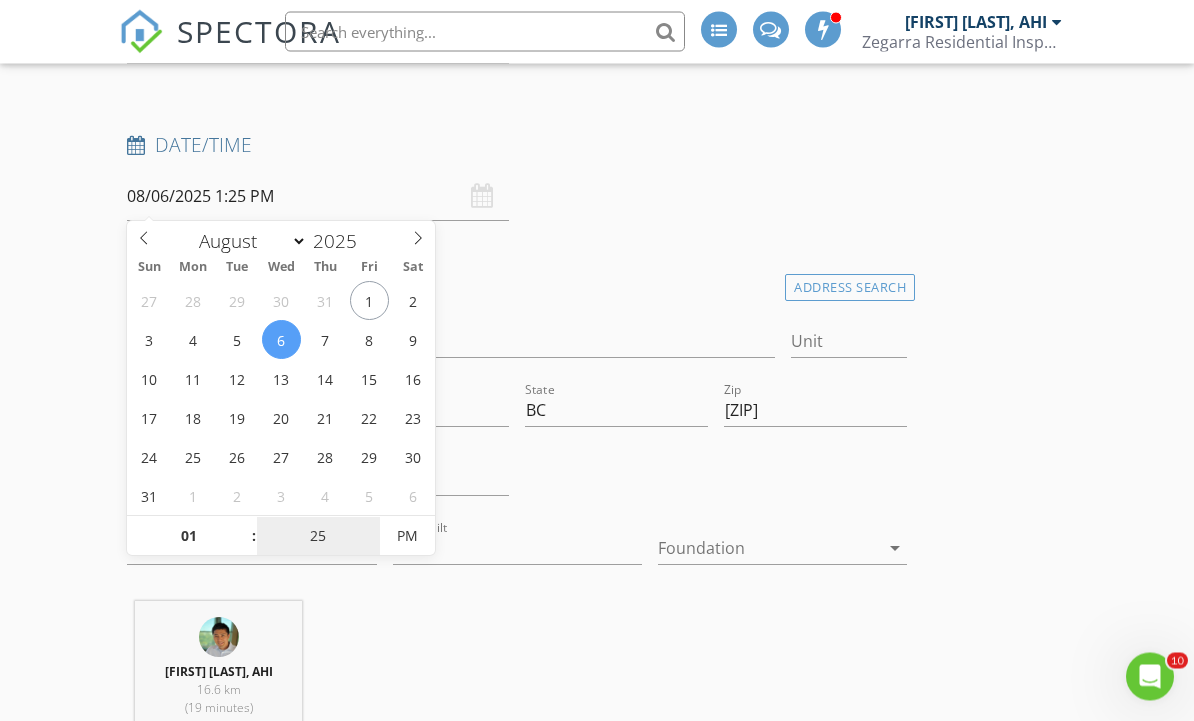 type on "30" 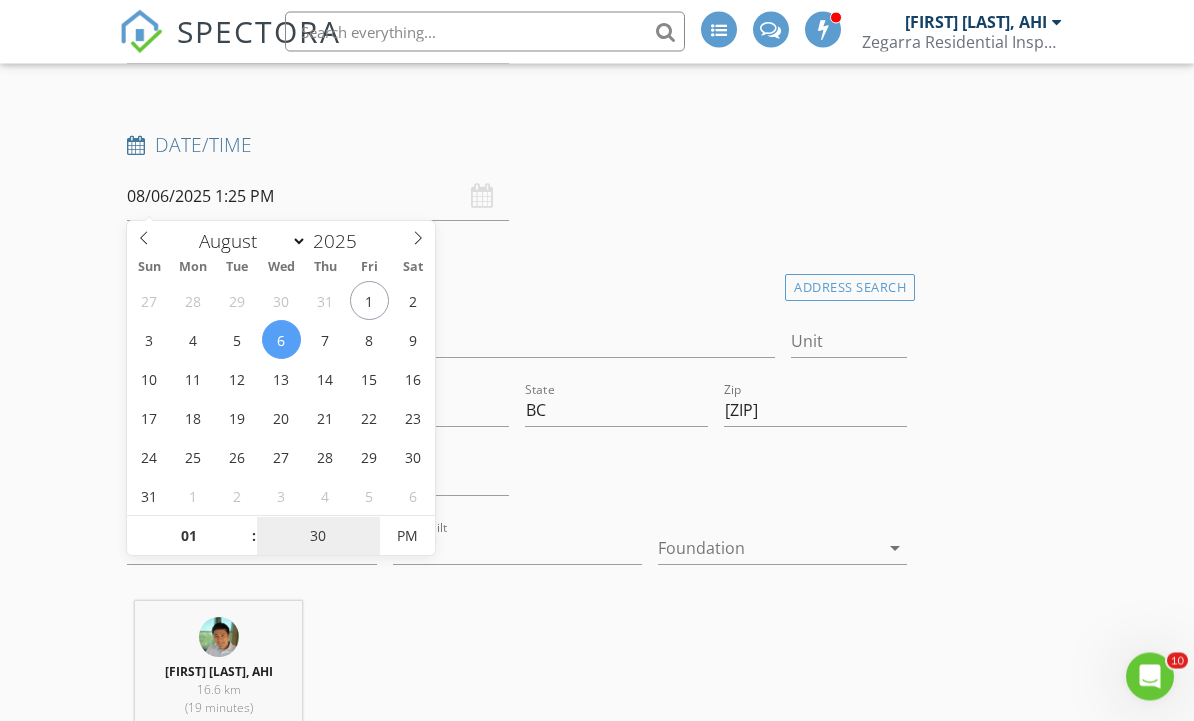 type on "08/06/2025 1:30 PM" 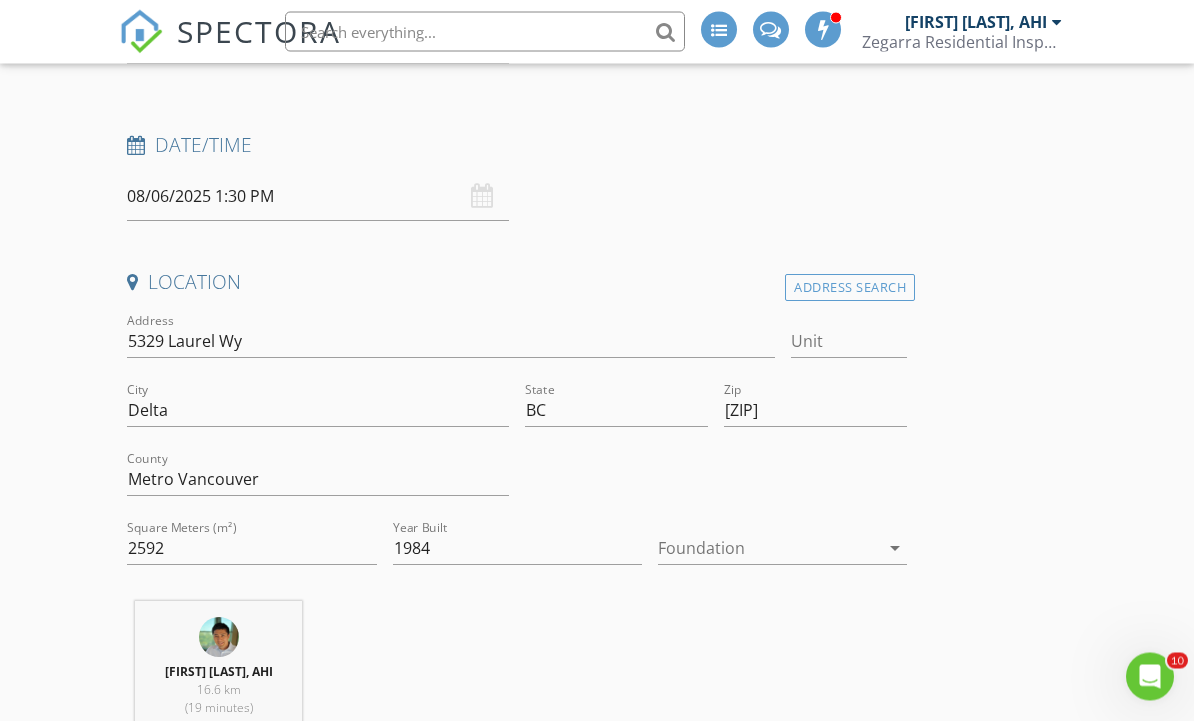 click on "INSPECTOR(S)
check_box   [FIRST] [LAST], AHI   PRIMARY   [FIRST] [LAST], AHI arrow_drop_down   check_box [FIRST] [LAST], AHI specifically requested
Date/Time
08/06/2025 1:30 PM
Location
Address Search       Address [NUMBER] [STREET]   Unit   City [CITY]   State [STATE]   Zip [ZIP]   County Metro Vancouver     Square Meters (m²) 2592   Year Built 1984   Foundation arrow_drop_down     [FIRST] [LAST], AHI     16.6 km     (19 minutes)
client
check_box Enable Client CC email for this inspection   Client Search     check_box_outline_blank Client is a Company/Organization     First Name [FIRST]   Last Name [LAST]   Email [EMAIL]   CC Email   Phone [PHONE]   Address   City   State   Zip     Tags         Notes   Private Notes
ADDITIONAL client
SERVICES" at bounding box center (596, 1872) 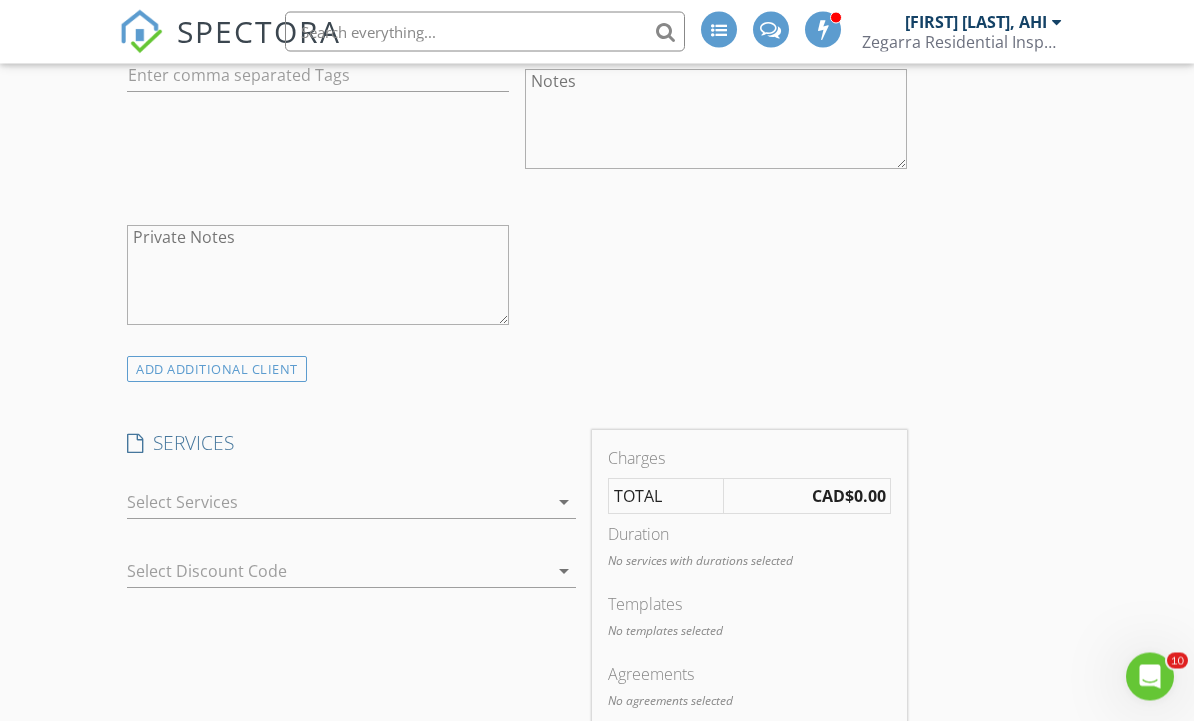 scroll, scrollTop: 1544, scrollLeft: 0, axis: vertical 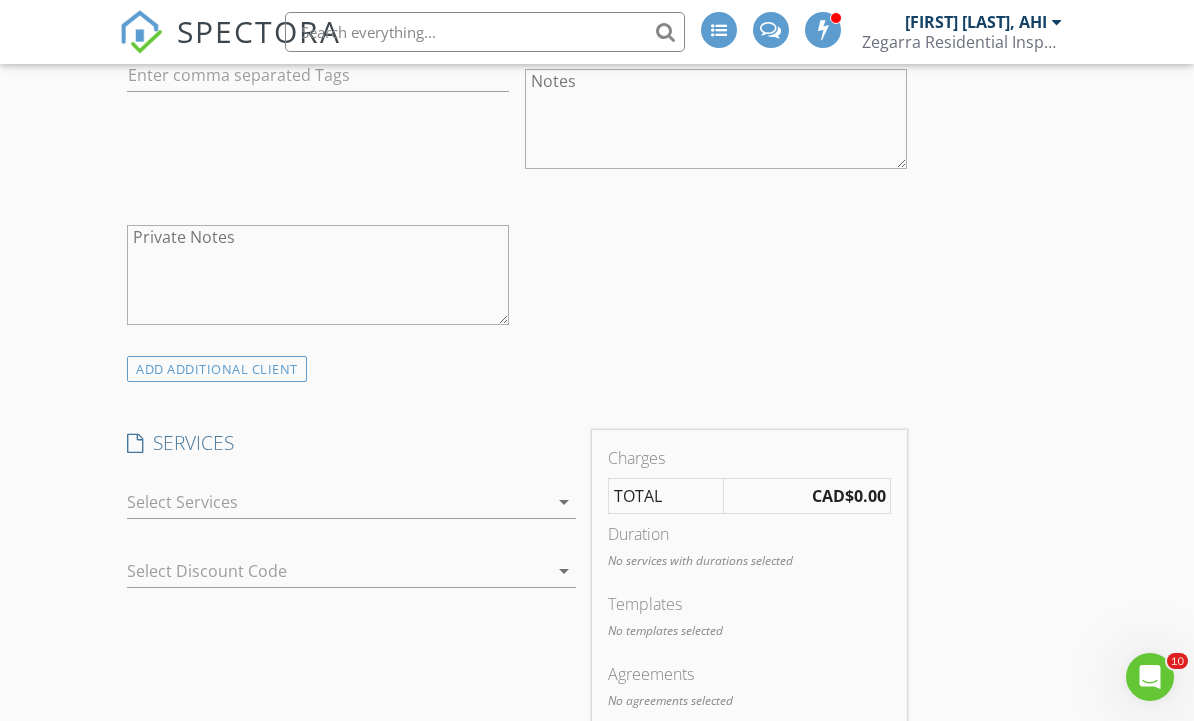 click on "arrow_drop_down" at bounding box center (564, 502) 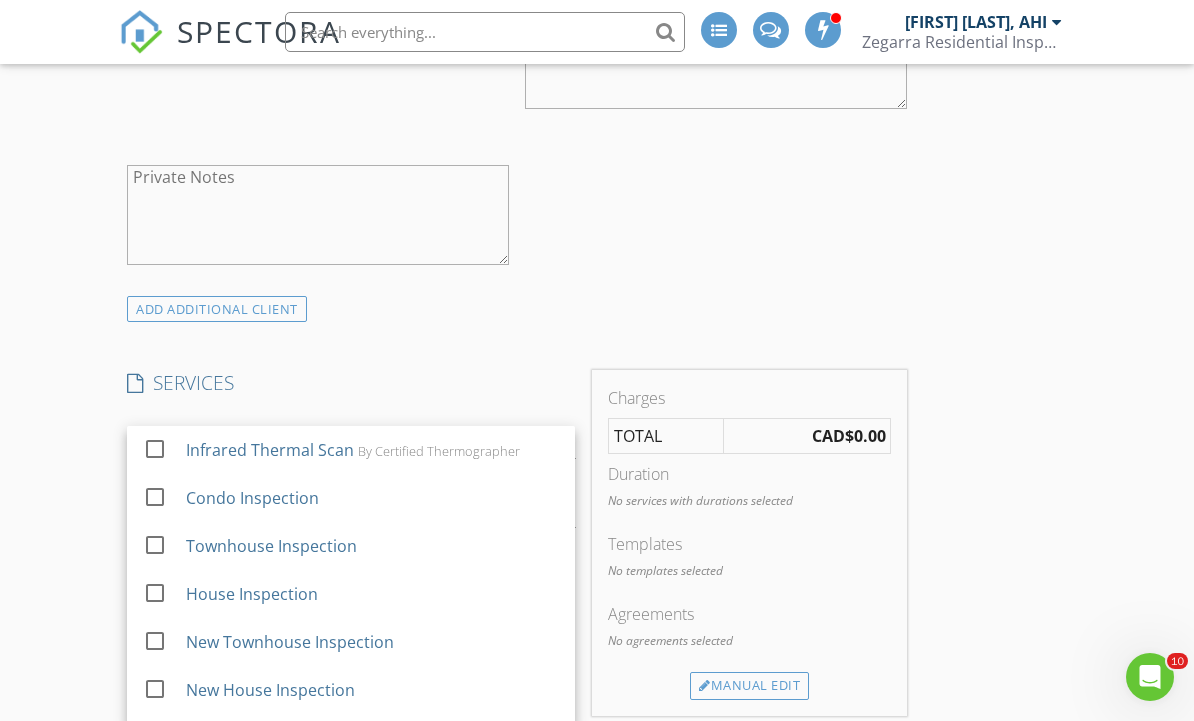 scroll, scrollTop: 1611, scrollLeft: 0, axis: vertical 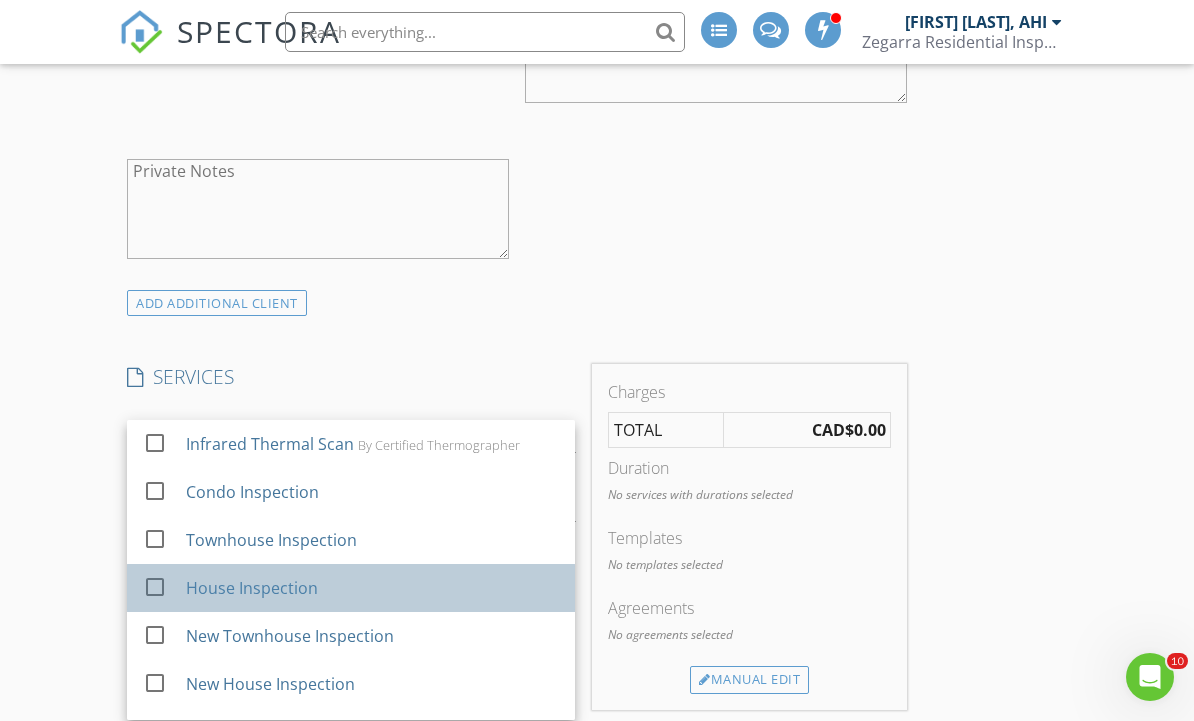 click at bounding box center (155, 587) 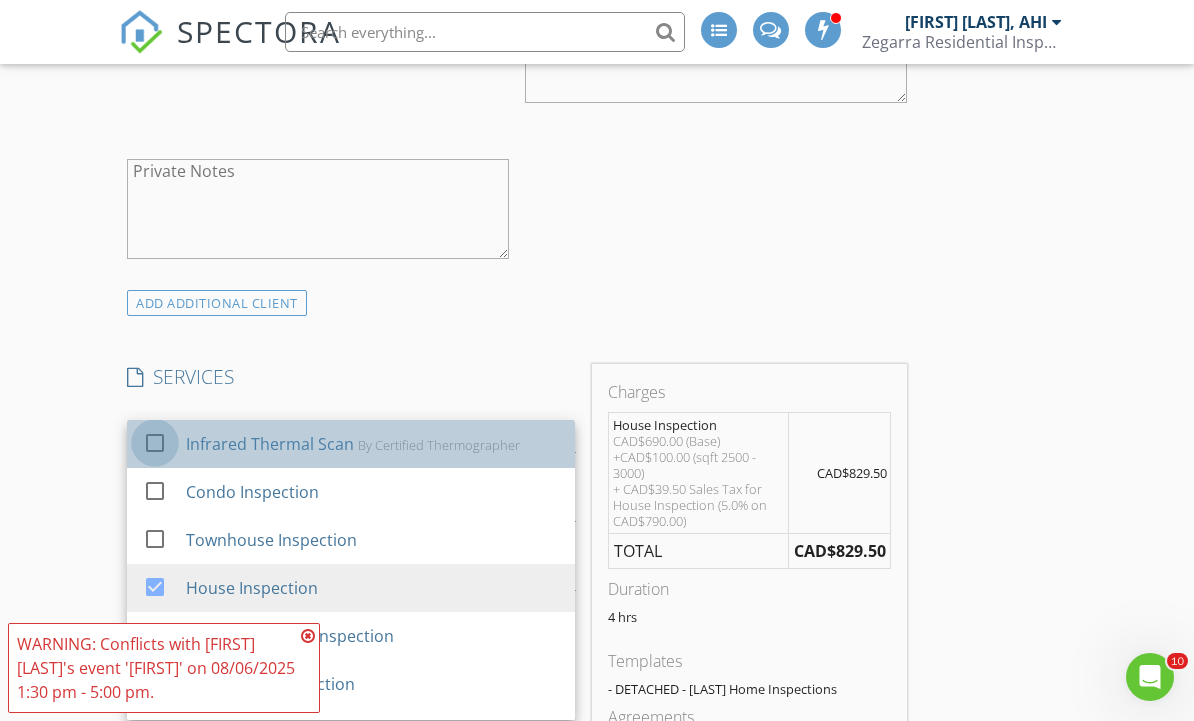 click at bounding box center [155, 443] 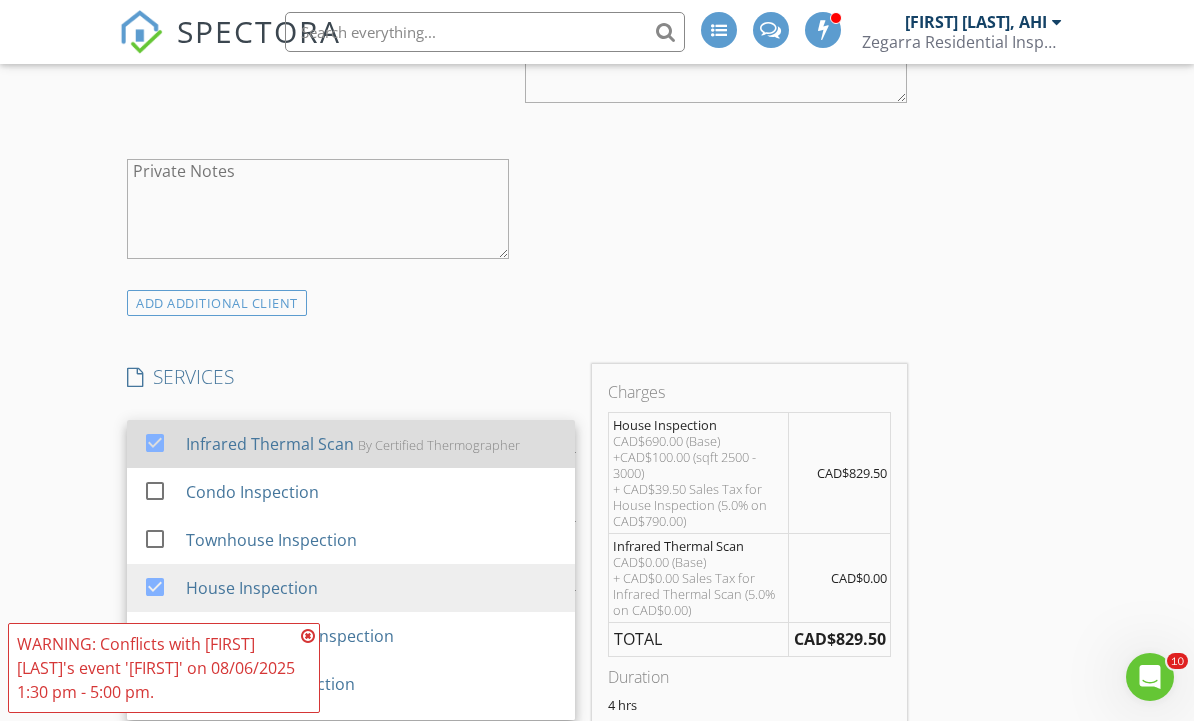 scroll, scrollTop: 1647, scrollLeft: 0, axis: vertical 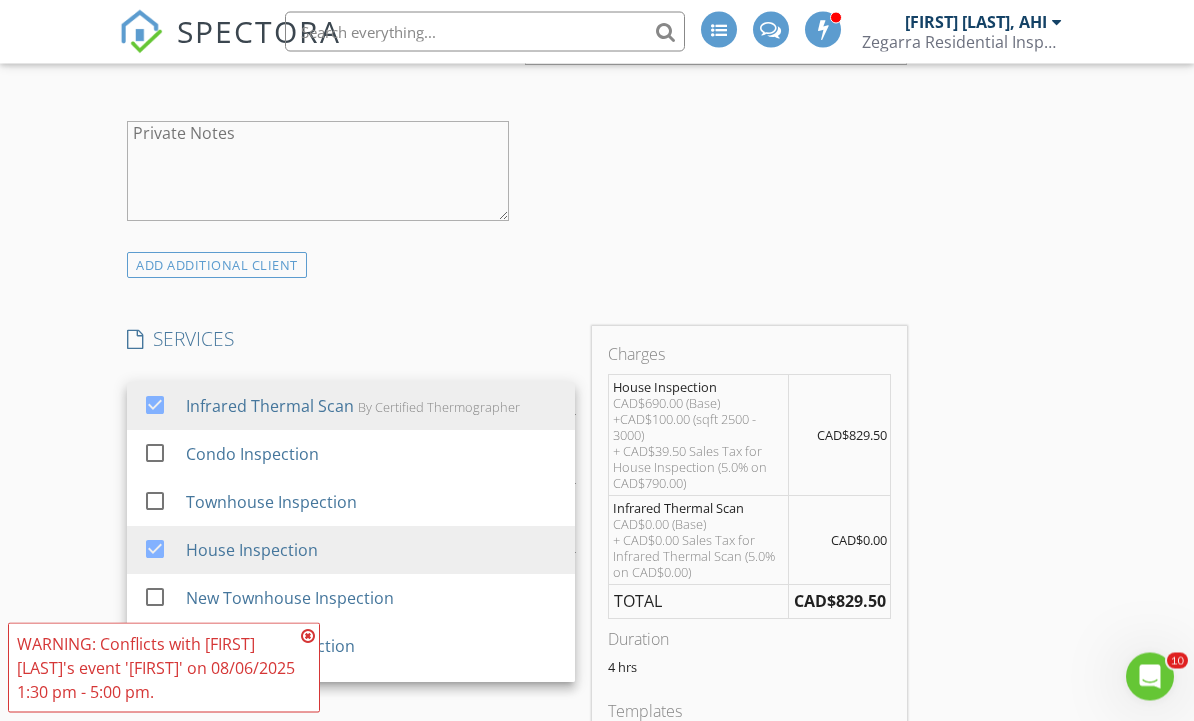 click at bounding box center [308, 636] 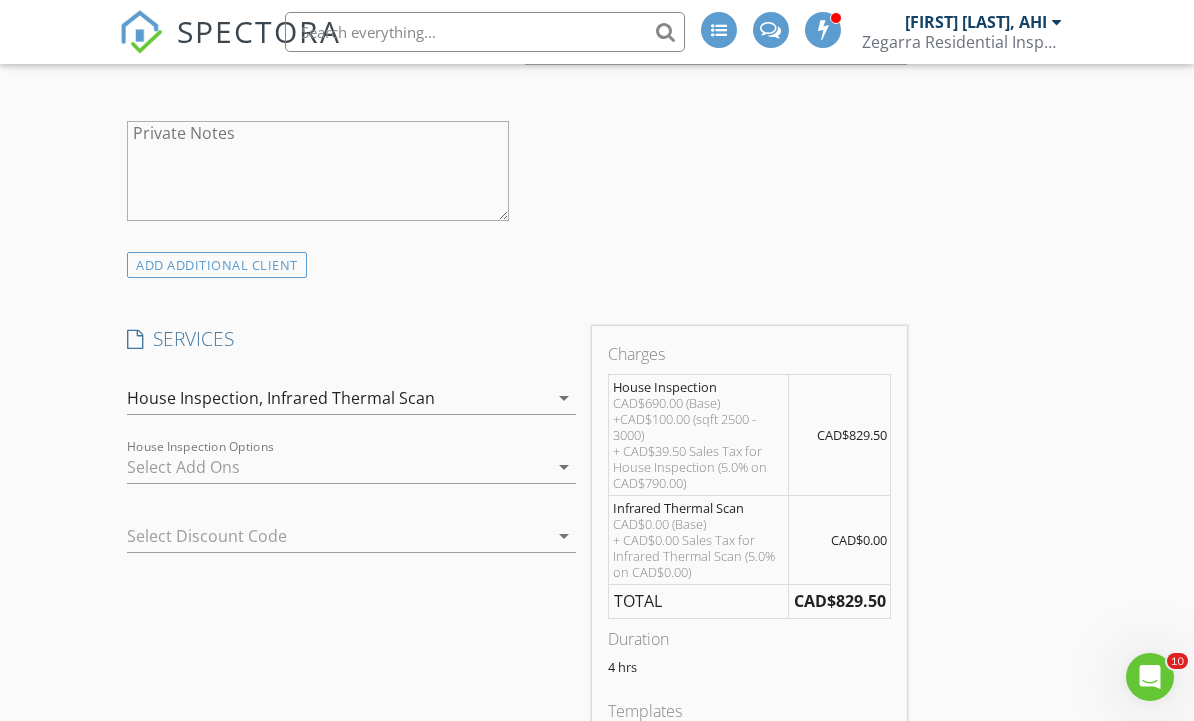 click on "House Inspection,  Infrared Thermal Scan" at bounding box center (337, 398) 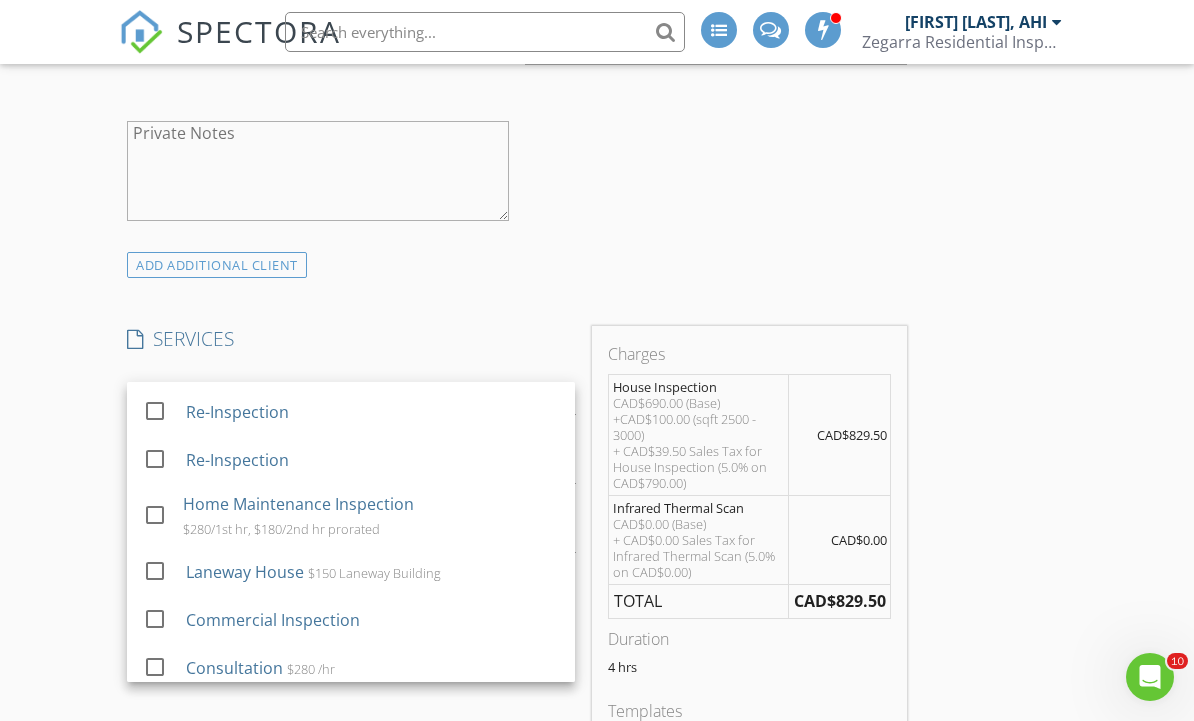 scroll, scrollTop: 281, scrollLeft: 0, axis: vertical 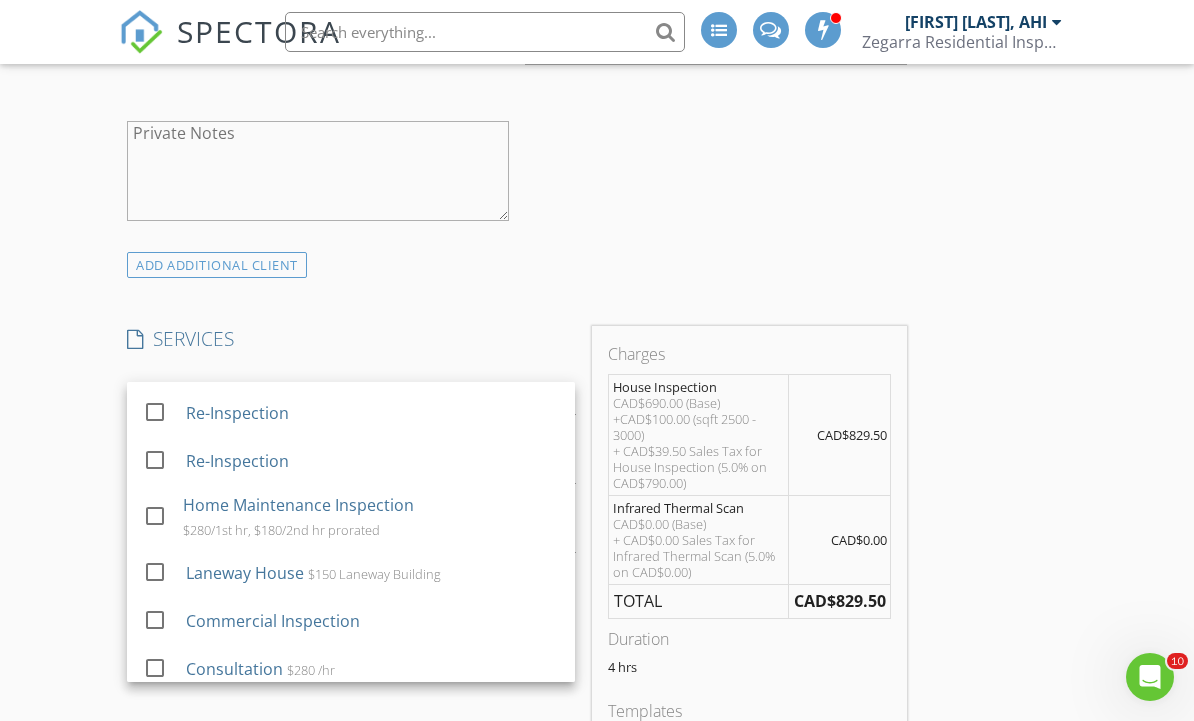 click on "New Inspection
INSPECTOR(S)
check_box   [FIRST] [LAST], AHI   PRIMARY   [FIRST] [LAST], AHI arrow_drop_down   check_box [FIRST] [LAST], AHI specifically requested
Date/Time
08/06/2025 1:30 PM
Location
Address Search       Address [NUMBER] [STREET]   Unit   City [CITY]   State [STATE]   Zip [ZIP]   County Metro Vancouver     Square Meters (m²) 2592   Year Built 1984   Foundation arrow_drop_down     [FIRST] [LAST], AHI     16.6 km     (19 minutes)
client
check_box Enable Client CC email for this inspection   Client Search     check_box_outline_blank Client is a Company/Organization     First Name [FIRST]   Last Name [LAST]   Email [EMAIL]   CC Email   Phone [PHONE]   Address   City   State   Zip     Tags         Notes   Private Notes
ADDITIONAL client
check_box" at bounding box center (597, 599) 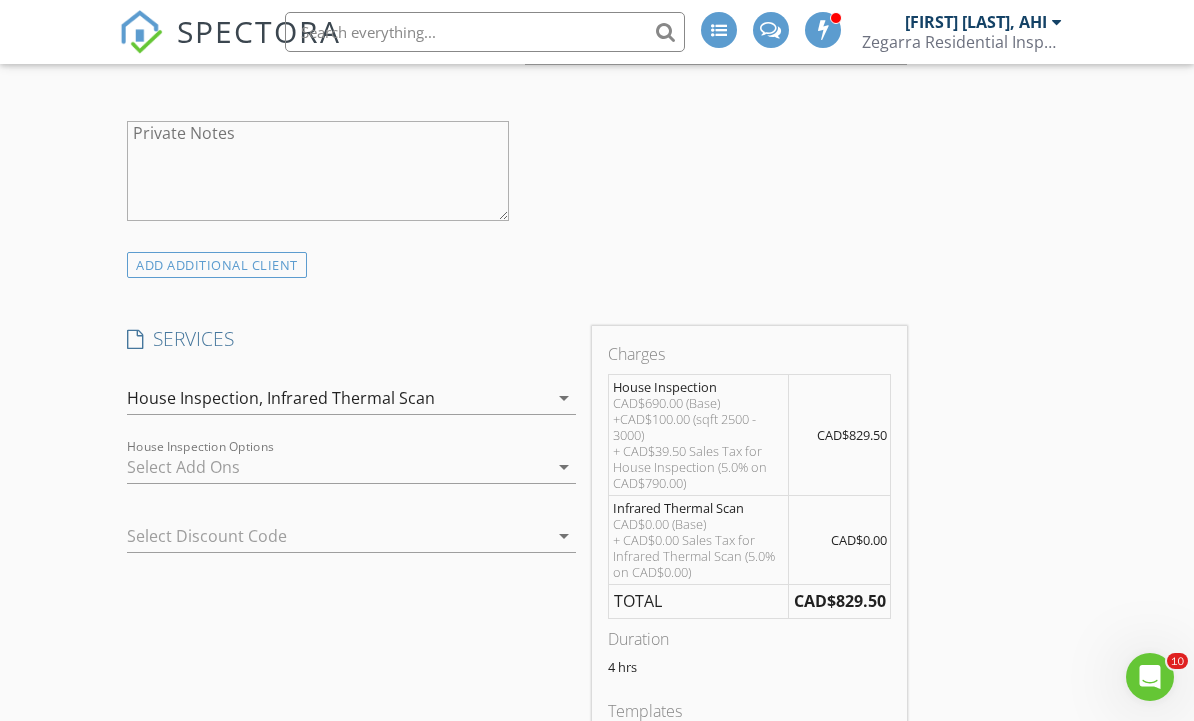 click at bounding box center [337, 467] 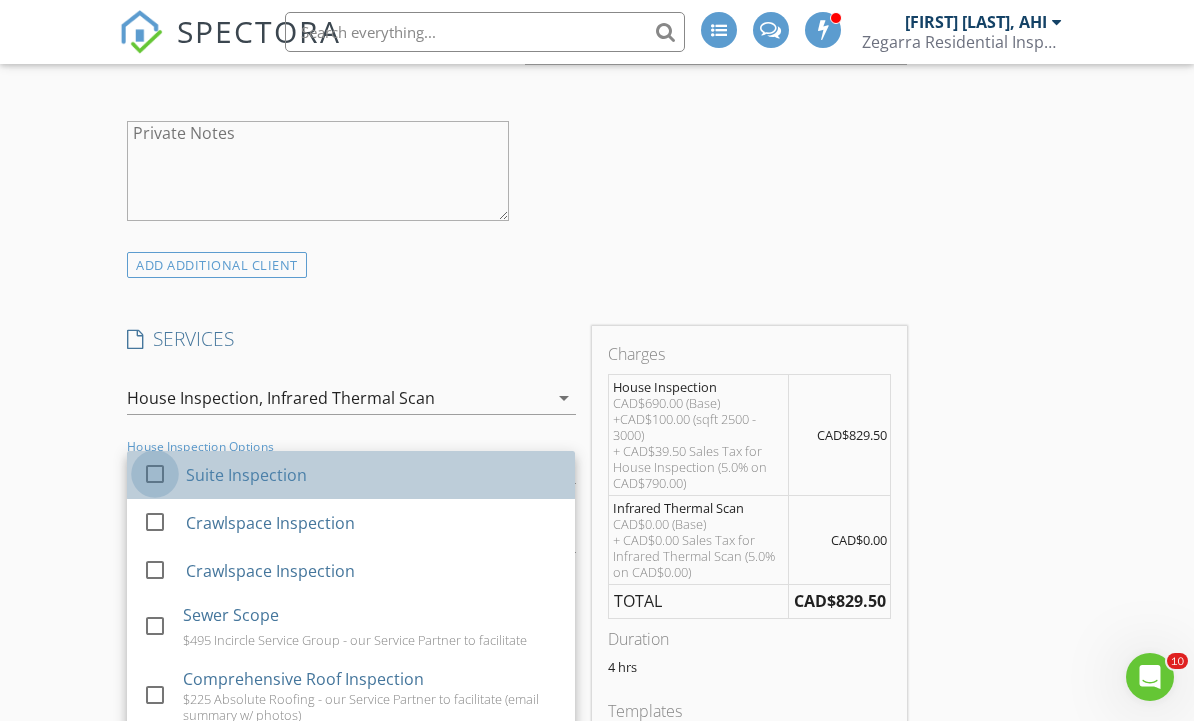 click at bounding box center [155, 474] 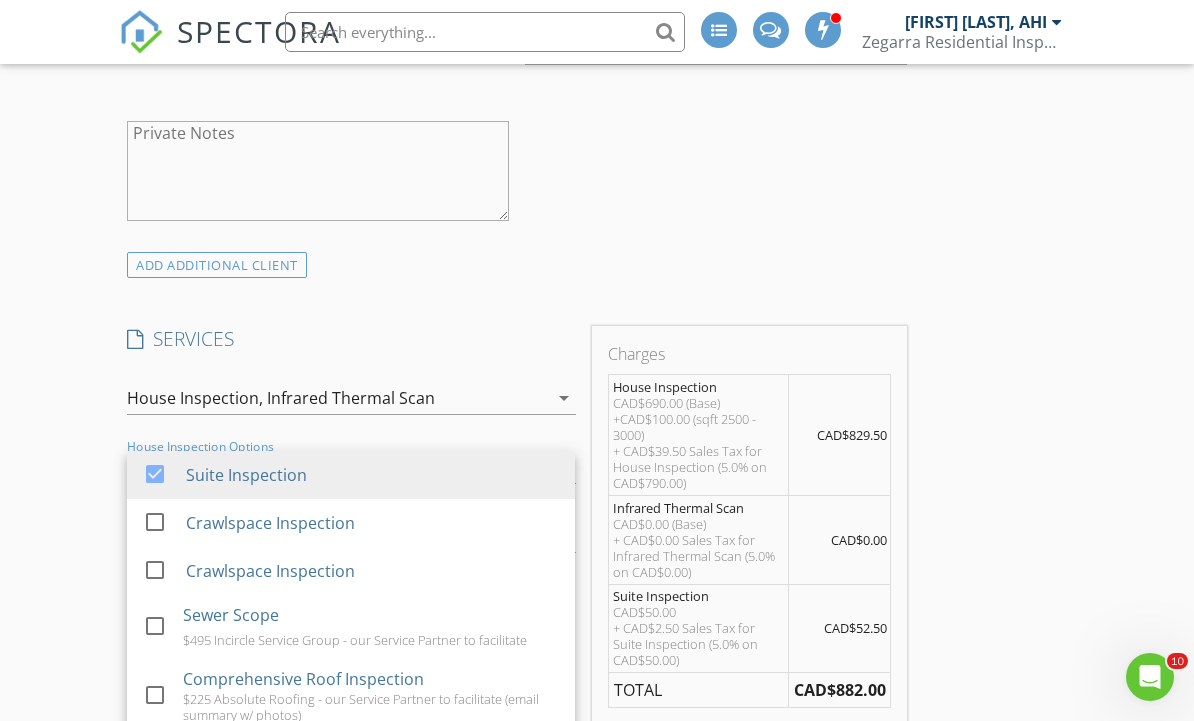 click on "New Inspection
INSPECTOR(S)
check_box   [FIRST] [LAST], AHI   PRIMARY   [FIRST] [LAST], AHI arrow_drop_down   check_box [FIRST] [LAST], AHI specifically requested
Date/Time
08/06/2025 1:30 PM
Location
Address Search       Address [NUMBER] [STREET]   Unit   City [CITY]   State [STATE]   Zip [ZIP]   County Metro Vancouver     Square Meters (m²) 2592   Year Built 1984   Foundation arrow_drop_down     [FIRST] [LAST], AHI     16.6 km     (19 minutes)
client
check_box Enable Client CC email for this inspection   Client Search     check_box_outline_blank Client is a Company/Organization     First Name [FIRST]   Last Name [LAST]   Email [EMAIL]   CC Email   Phone [PHONE]   Address   City   State   Zip     Tags         Notes   Private Notes
ADDITIONAL client
check_box" at bounding box center [597, 643] 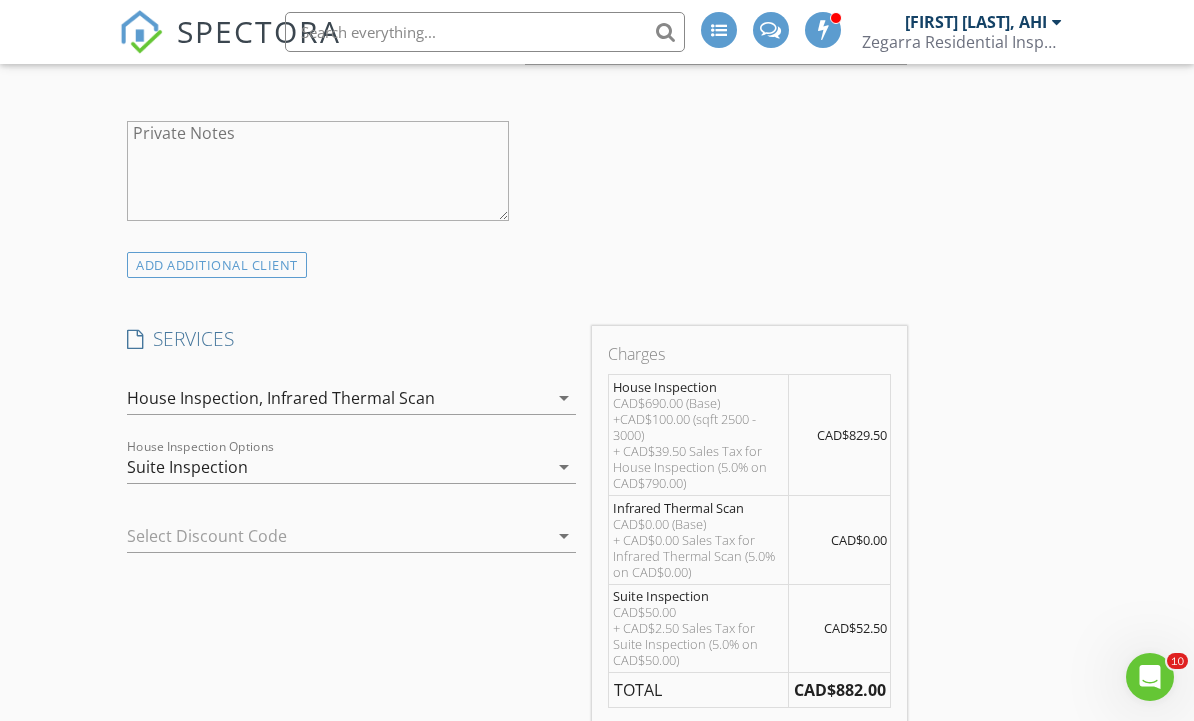 click on "House Inspection," at bounding box center (195, 398) 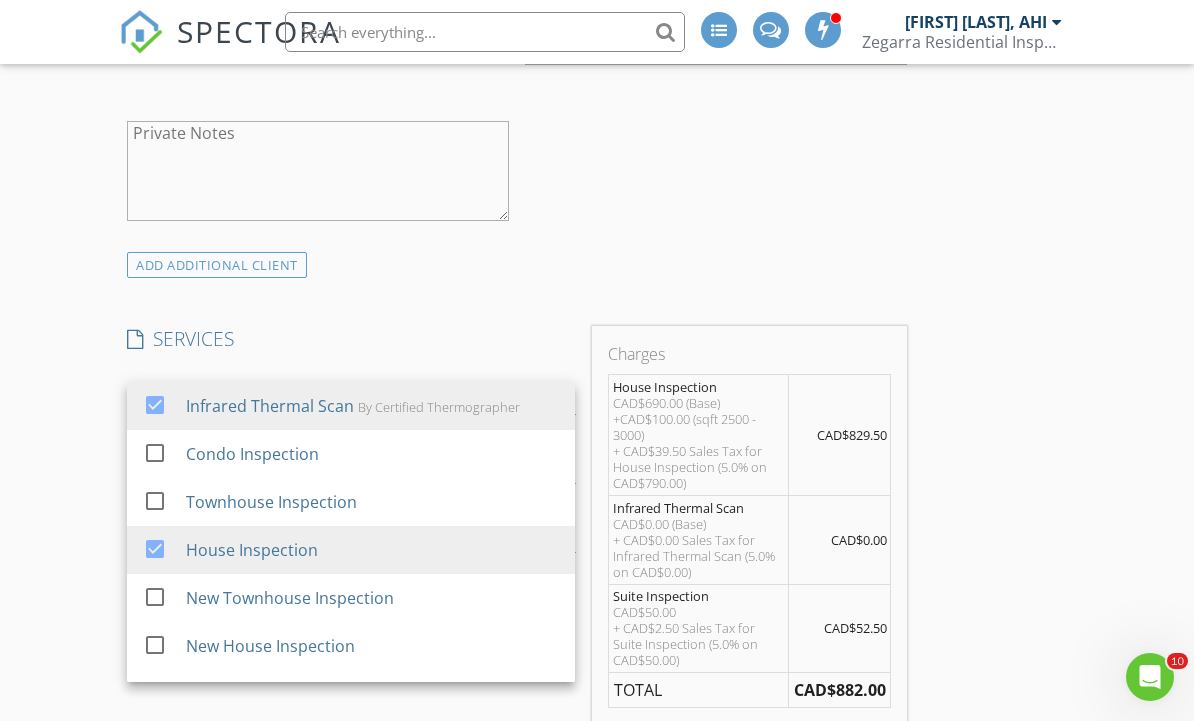 scroll, scrollTop: 0, scrollLeft: 0, axis: both 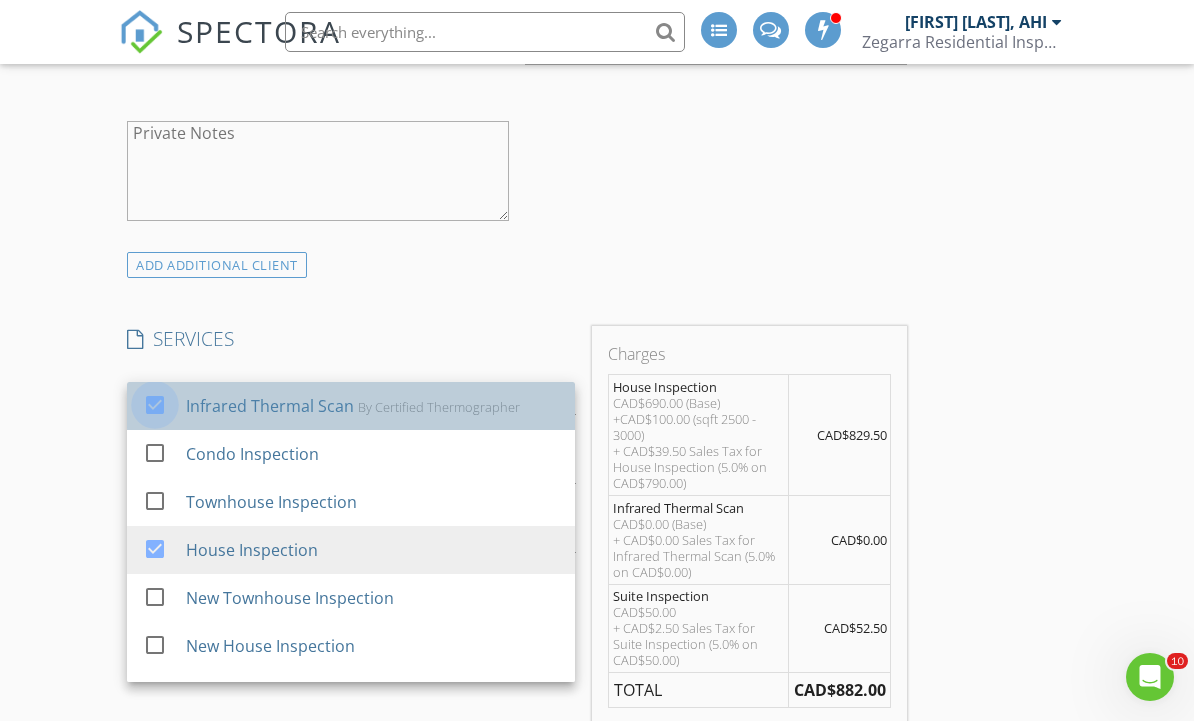 click at bounding box center (155, 405) 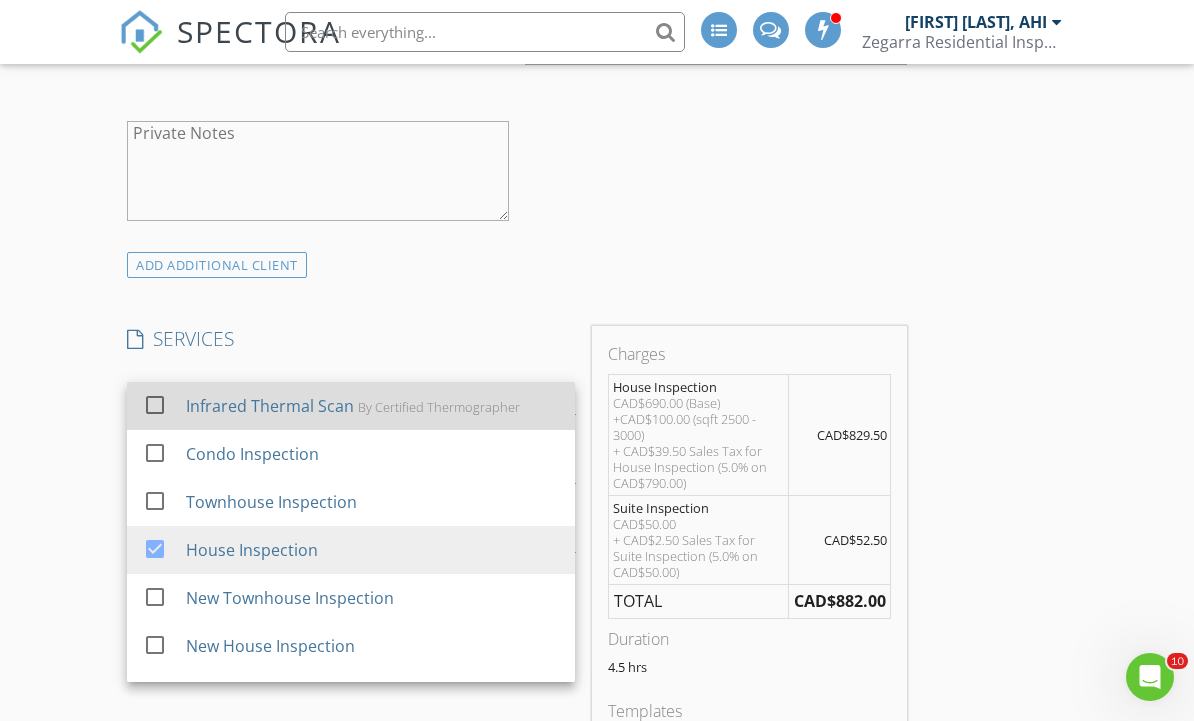 click at bounding box center [155, 405] 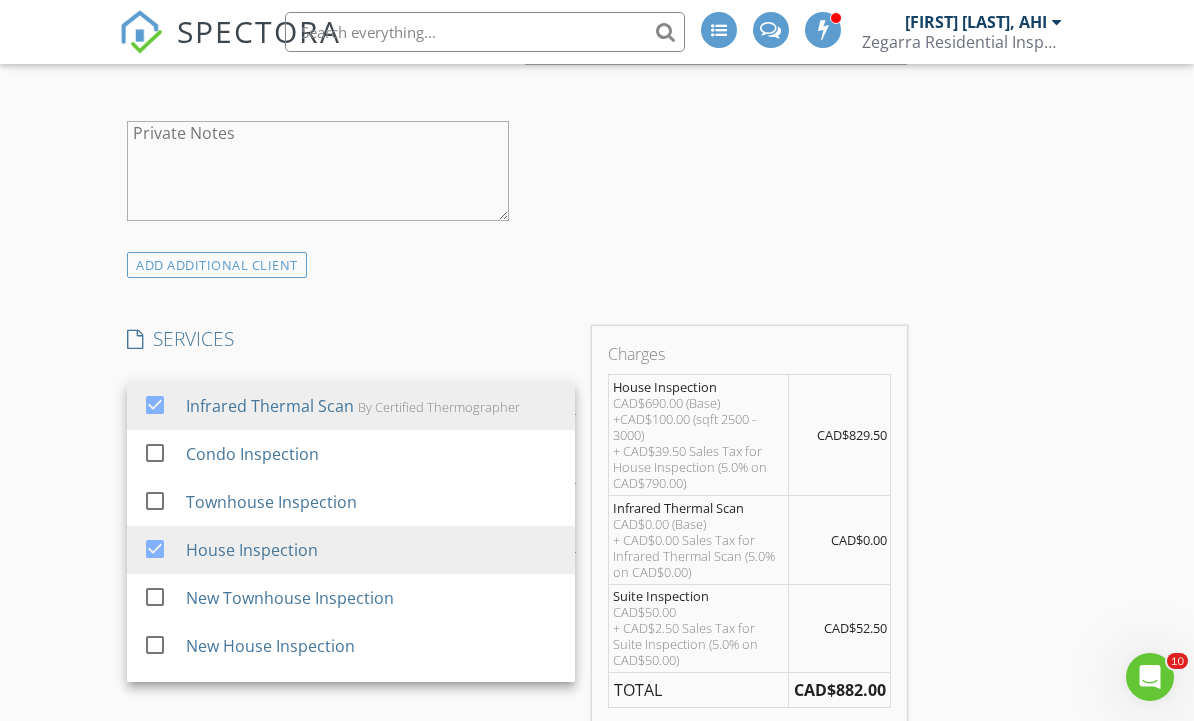 click on "New Inspection
INSPECTOR(S)
check_box   [FIRST] [LAST], AHI   PRIMARY   [FIRST] [LAST], AHI arrow_drop_down   check_box [FIRST] [LAST], AHI specifically requested
Date/Time
08/06/2025 1:30 PM
Location
Address Search       Address [NUMBER] [STREET]   Unit   City [CITY]   State [STATE]   Zip [ZIP]   County Metro Vancouver     Square Meters (m²) 2592   Year Built 1984   Foundation arrow_drop_down     [FIRST] [LAST], AHI     16.6 km     (19 minutes)
client
check_box Enable Client CC email for this inspection   Client Search     check_box_outline_blank Client is a Company/Organization     First Name [FIRST]   Last Name [LAST]   Email [EMAIL]   CC Email   Phone [PHONE]   Address   City   State   Zip     Tags         Notes   Private Notes
ADDITIONAL client
check_box" at bounding box center (597, 643) 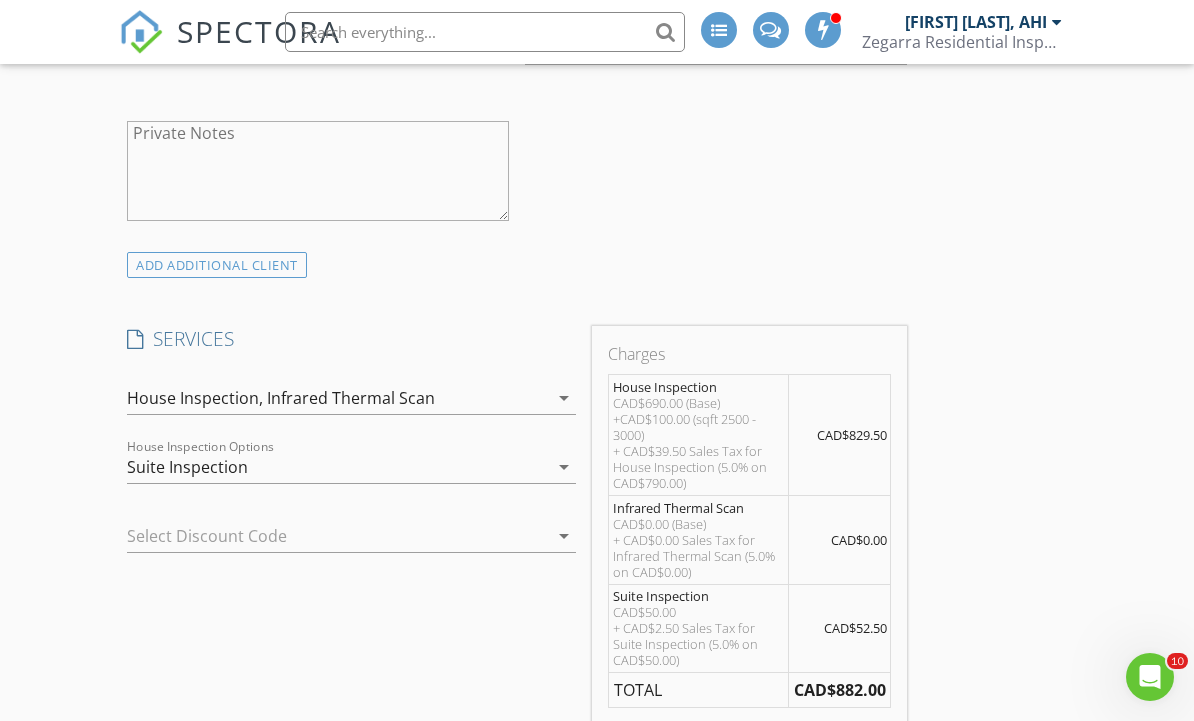 click on "House Inspection,  Infrared Thermal Scan" at bounding box center [337, 398] 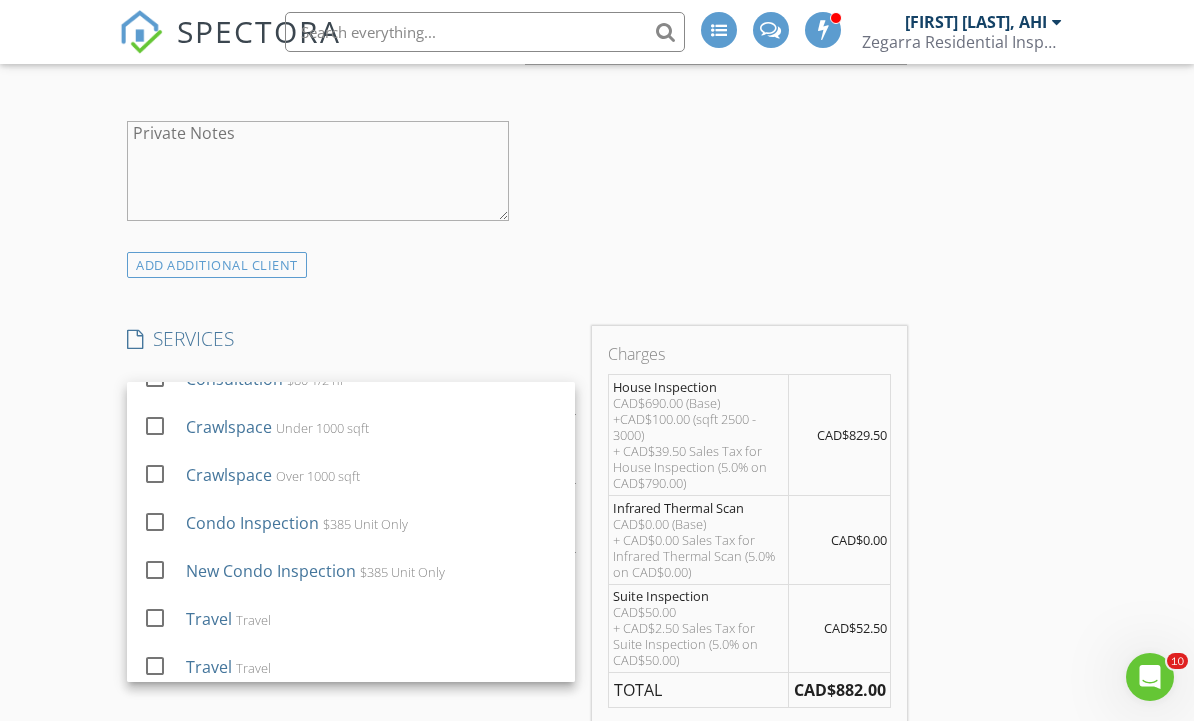 scroll, scrollTop: 720, scrollLeft: 0, axis: vertical 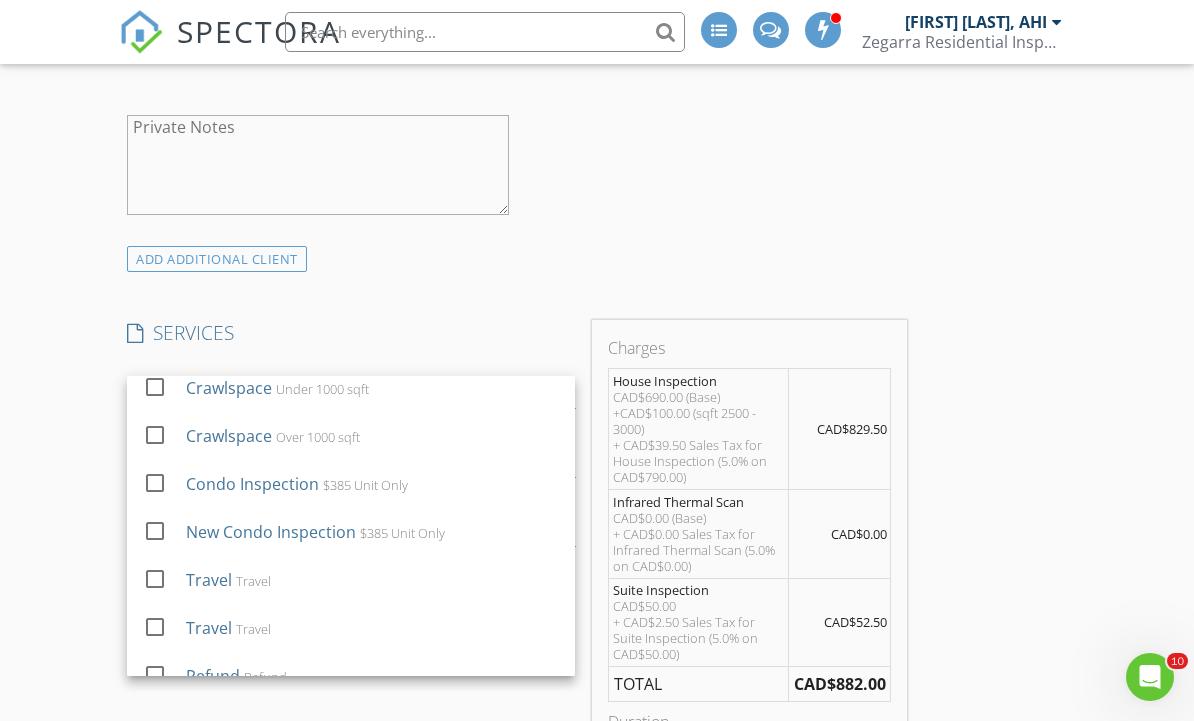 click on "New Inspection
INSPECTOR(S)
check_box   [FIRST] [LAST], AHI   PRIMARY   [FIRST] [LAST], AHI arrow_drop_down   check_box [FIRST] [LAST], AHI specifically requested
Date/Time
08/06/2025 1:30 PM
Location
Address Search       Address [NUMBER] [STREET]   Unit   City [CITY]   State [STATE]   Zip [ZIP]   County Metro Vancouver     Square Meters (m²) 2592   Year Built 1984   Foundation arrow_drop_down     [FIRST] [LAST], AHI     16.6 km     (19 minutes)
client
check_box Enable Client CC email for this inspection   Client Search     check_box_outline_blank Client is a Company/Organization     First Name [FIRST]   Last Name [LAST]   Email [EMAIL]   CC Email   Phone [PHONE]   Address   City   State   Zip     Tags         Notes   Private Notes
ADDITIONAL client
check_box" at bounding box center [597, 637] 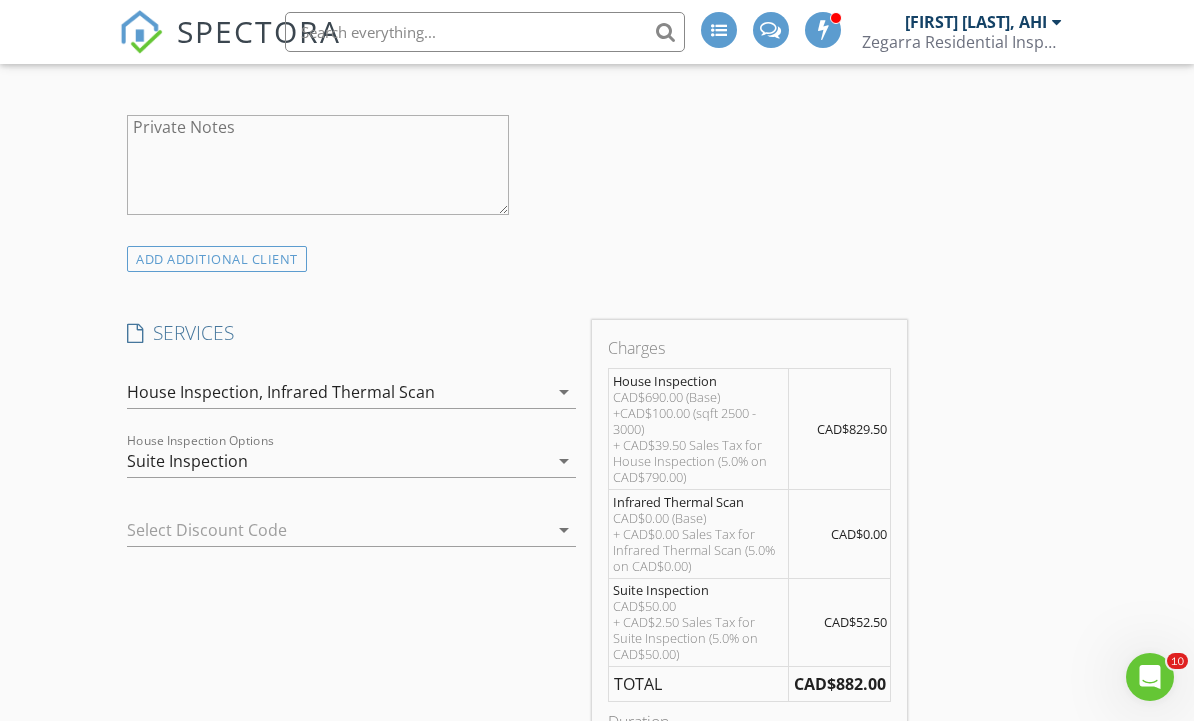 click on "check_box   Suite Inspection   check_box_outline_blank   Crawlspace Inspection   check_box_outline_blank   Crawlspace Inspection   check_box_outline_blank   Sewer Scope   $495 Incircle Service Group - our Service Partner to facilitate  check_box_outline_blank   Comprehensive Roof Inspection   $225 Absolute Roofing - our Service Partner to facilitate (email summary w/ photos) check_box_outline_blank   Matteport Virtual Tour   $225.00 3DVirtual - our Service Partner to facilitate  check_box_outline_blank   Comprehensive Roof Inspection   $420 Absolute Roofing - our Service Partner to facilitate (20 point inspection report w/ photos) House Inspection Options Suite Inspection arrow_drop_down" at bounding box center [351, 463] 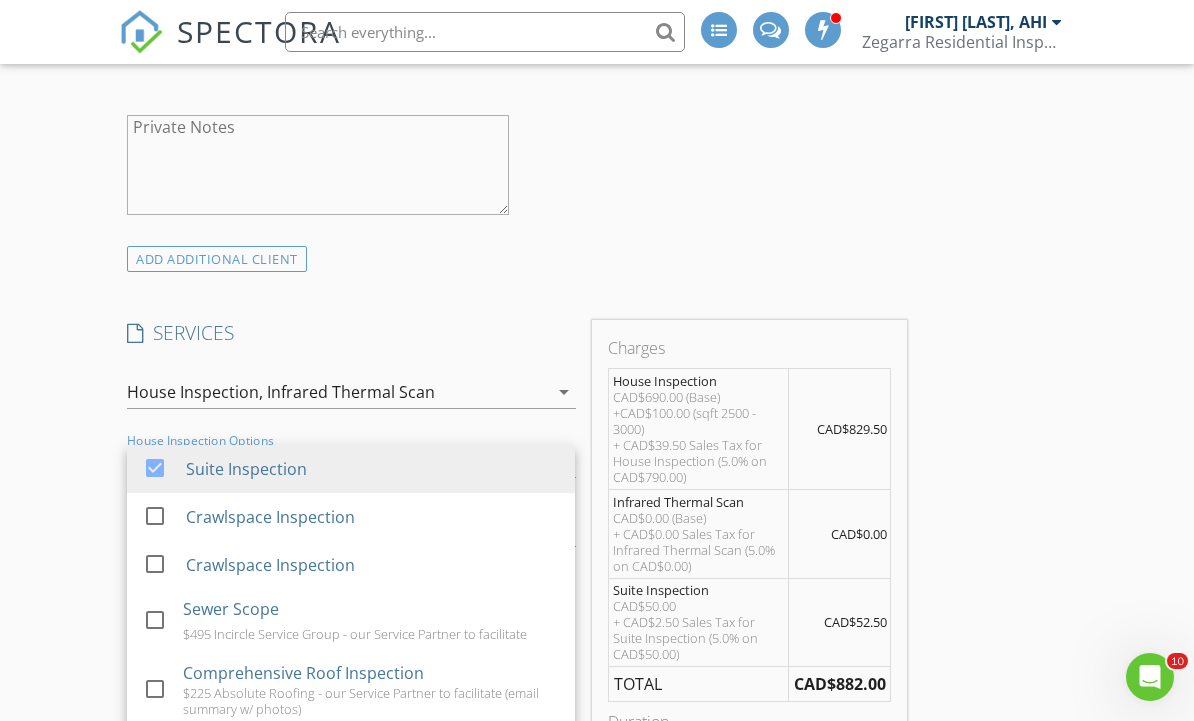 scroll, scrollTop: 0, scrollLeft: 0, axis: both 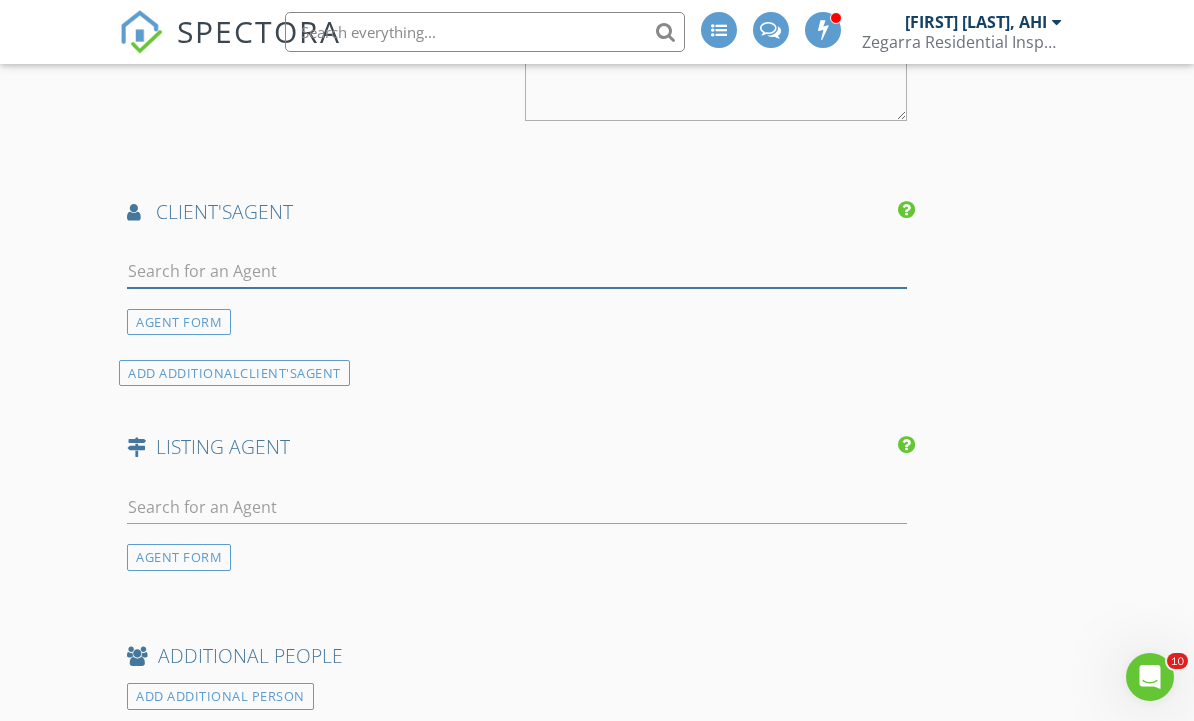 click at bounding box center (517, 271) 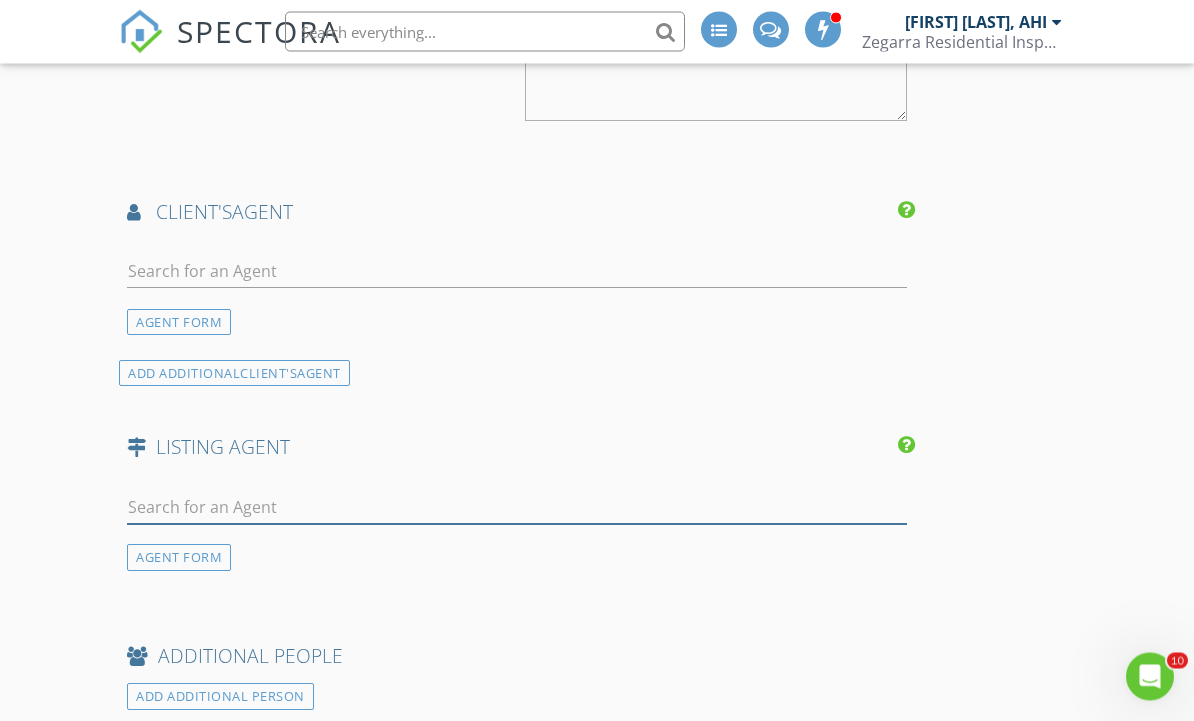 click at bounding box center (517, 508) 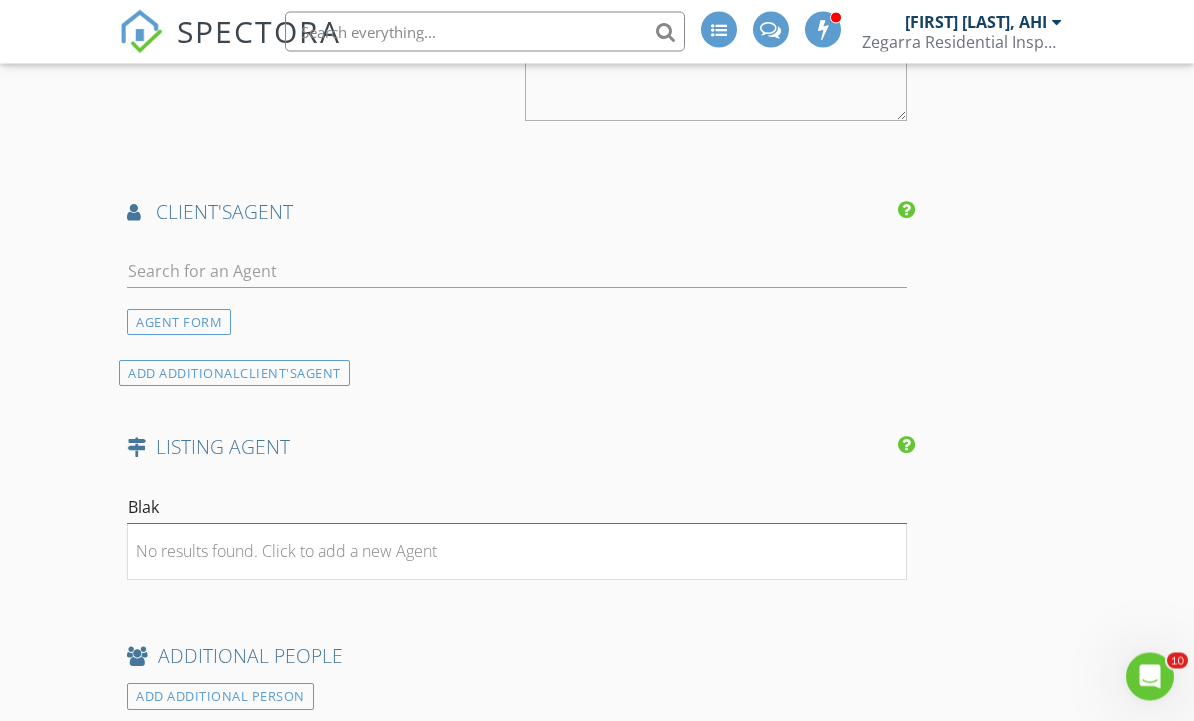 type on "Blake" 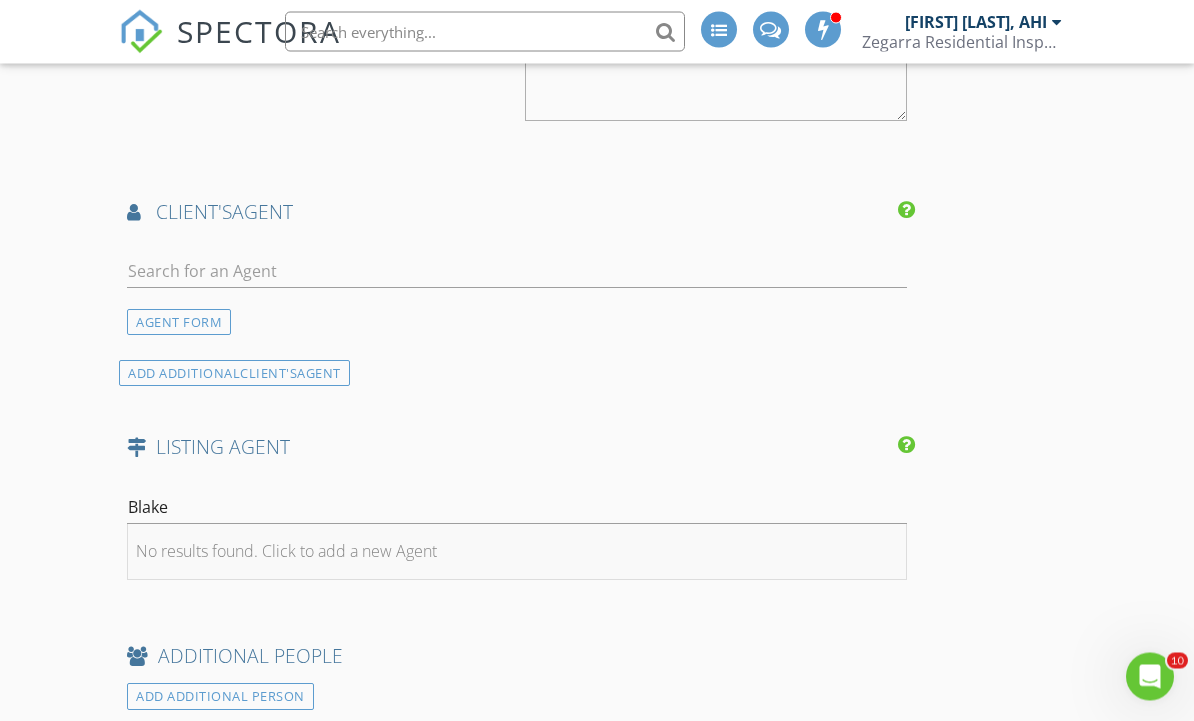 click on "No results found. Click to add a new Agent" at bounding box center (286, 552) 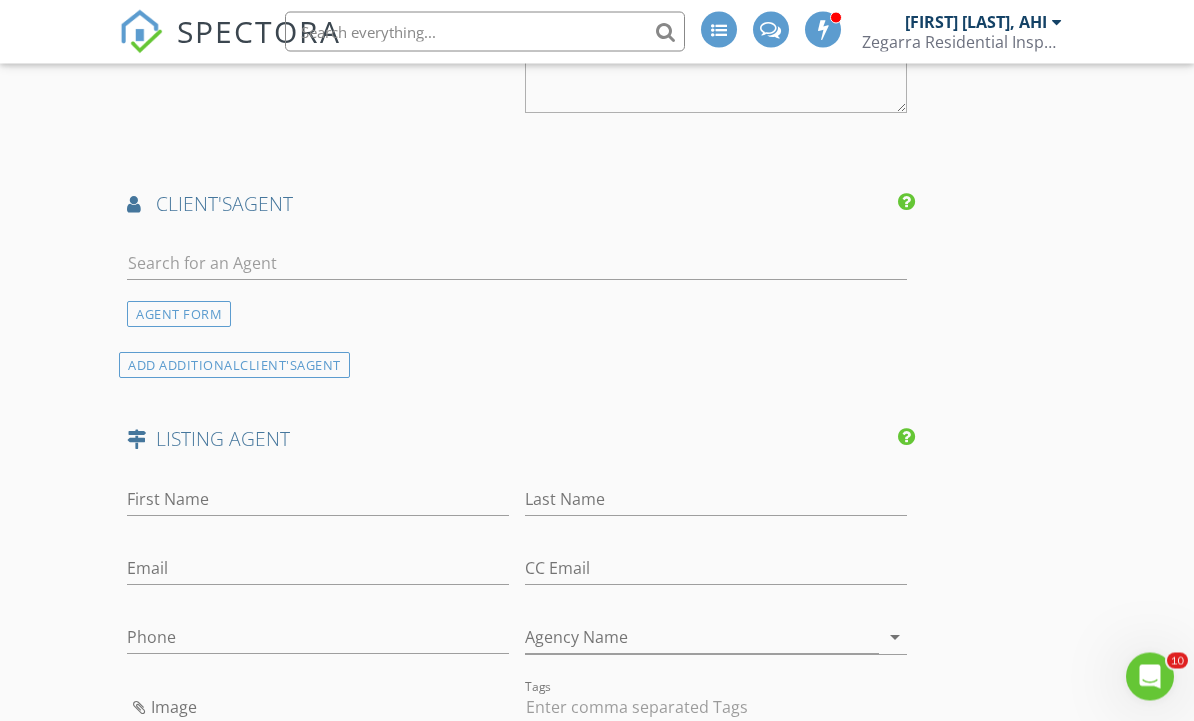 click at bounding box center (318, 708) 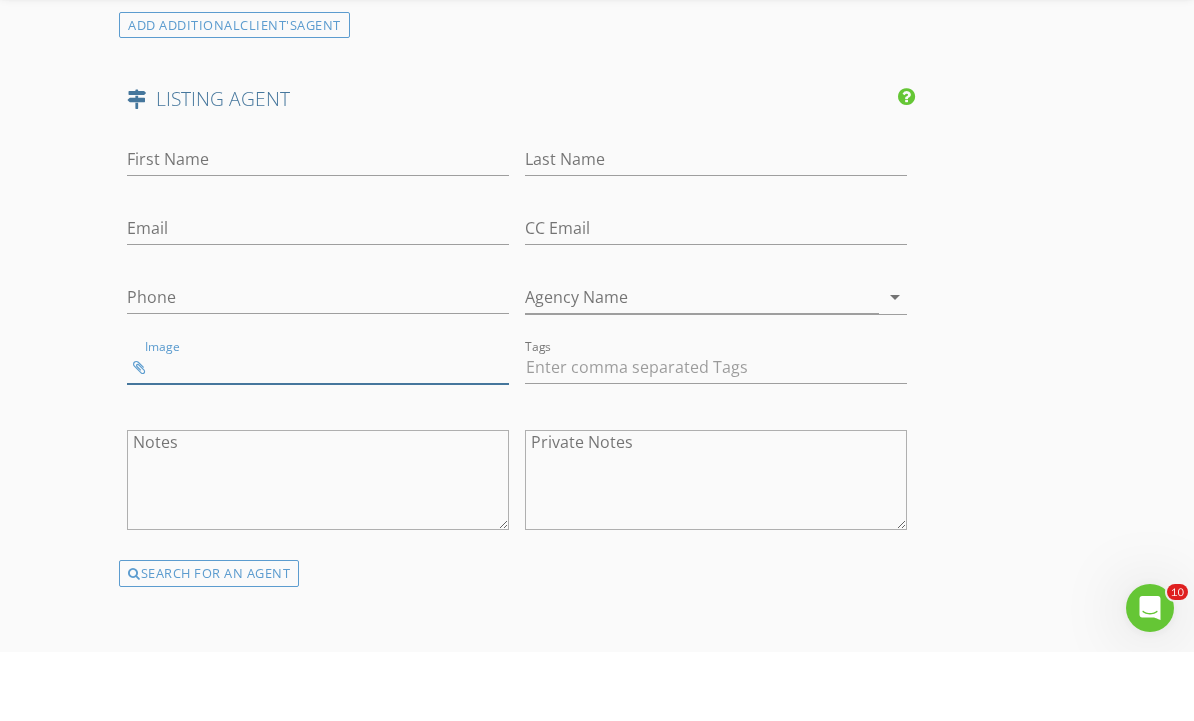 scroll, scrollTop: 3186, scrollLeft: 0, axis: vertical 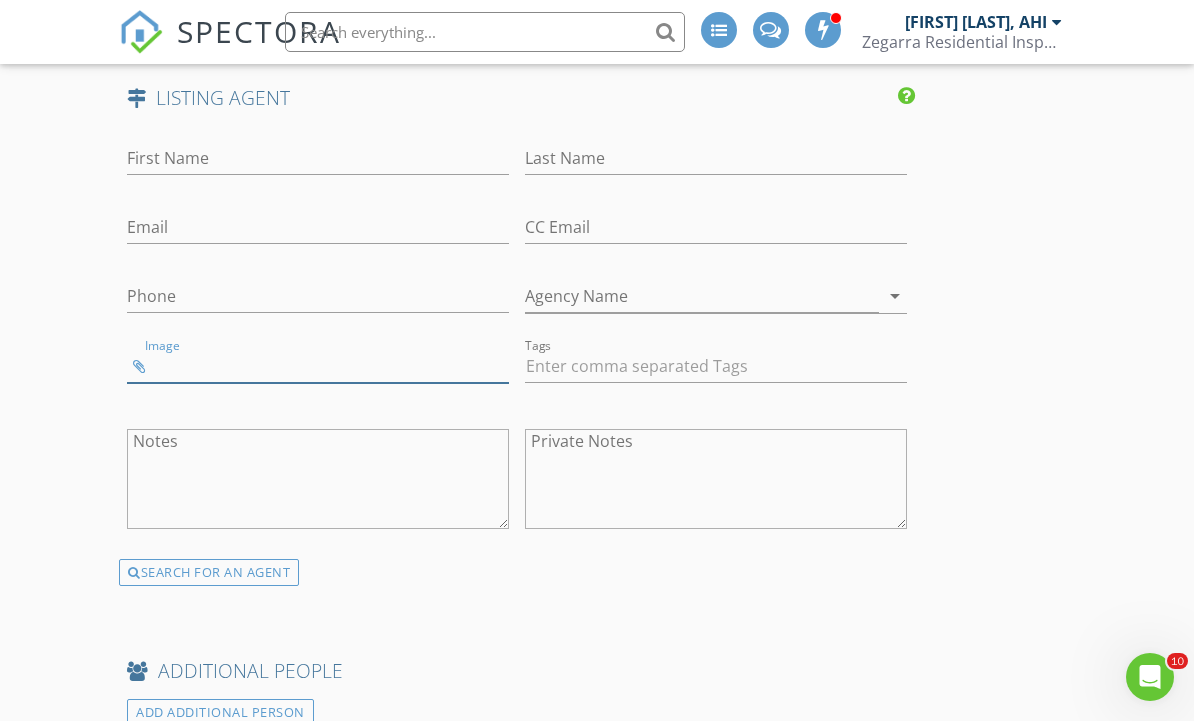 type on "IMG_2512.jpeg" 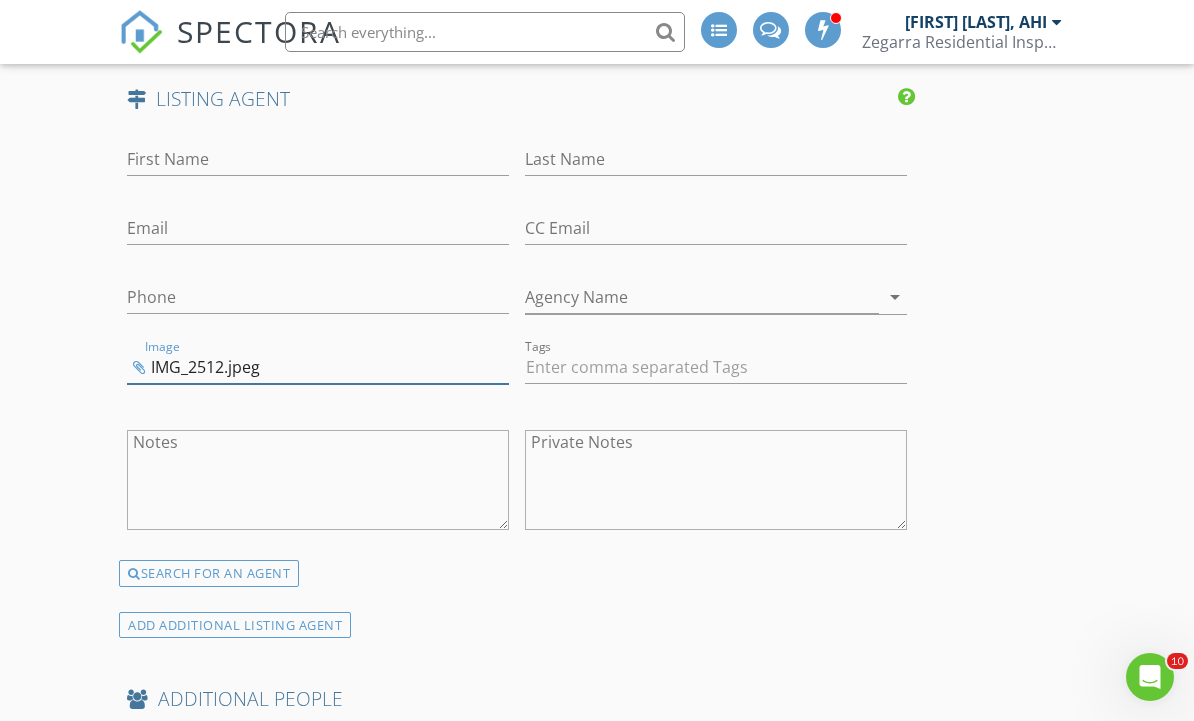 scroll, scrollTop: 3154, scrollLeft: 0, axis: vertical 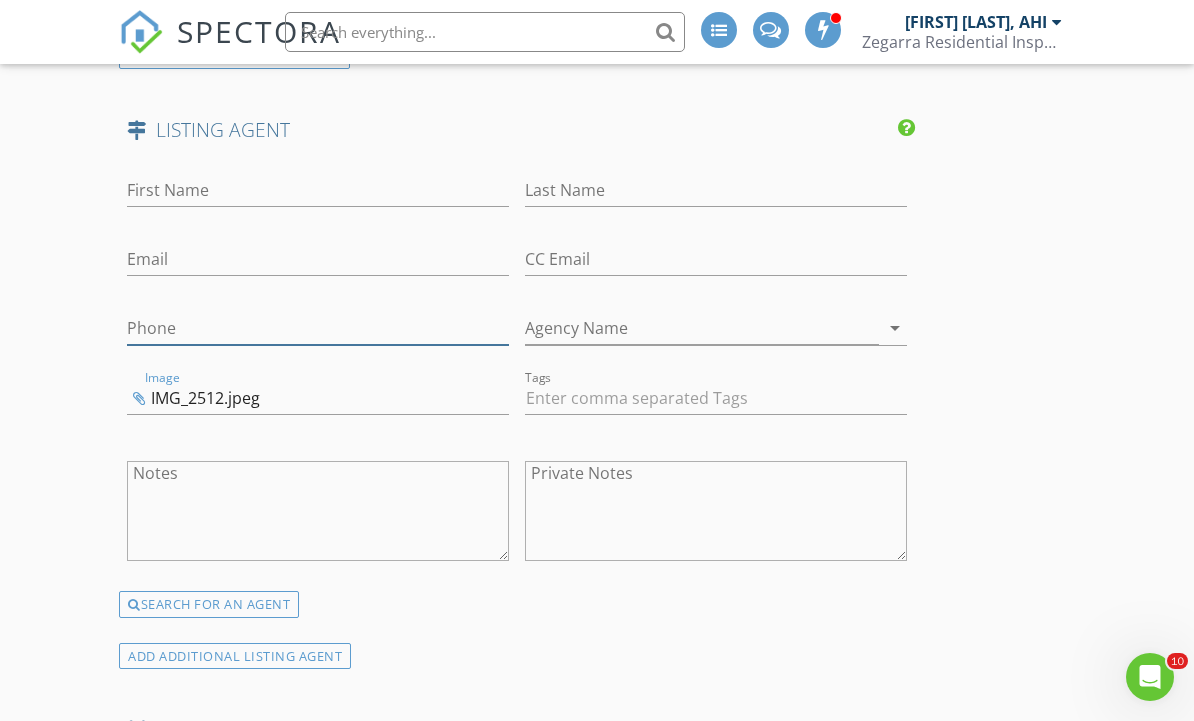click on "Phone" at bounding box center [318, 328] 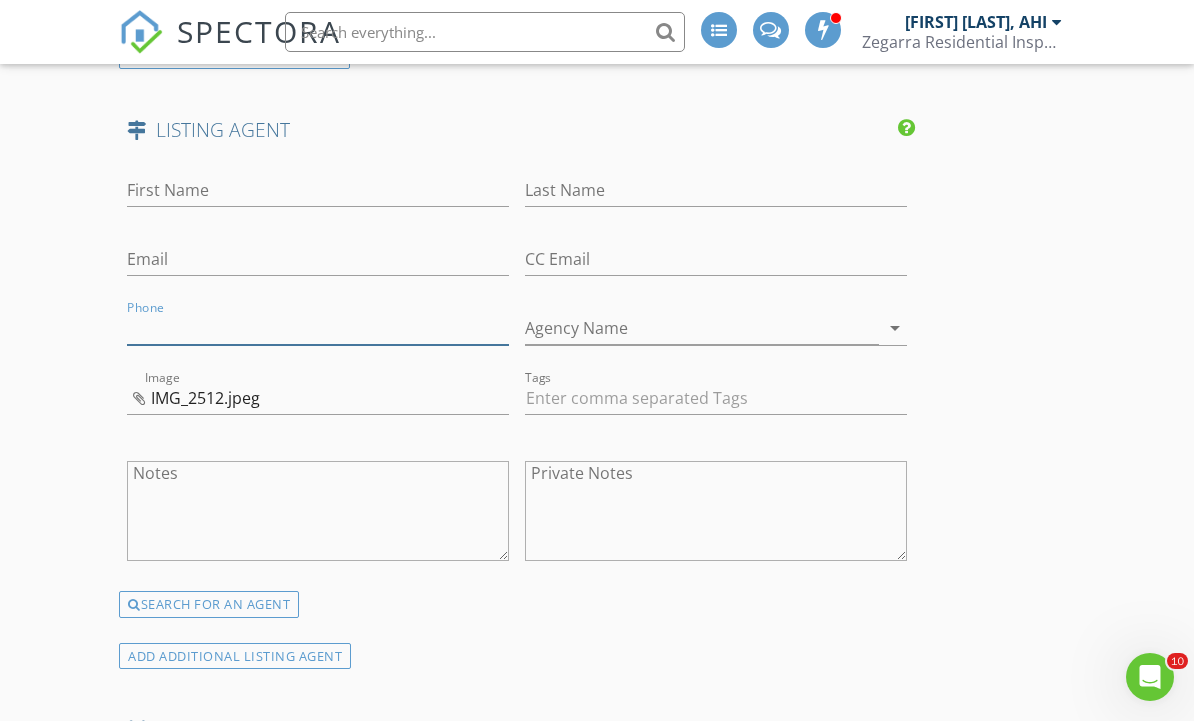 click on "Phone" at bounding box center [318, 328] 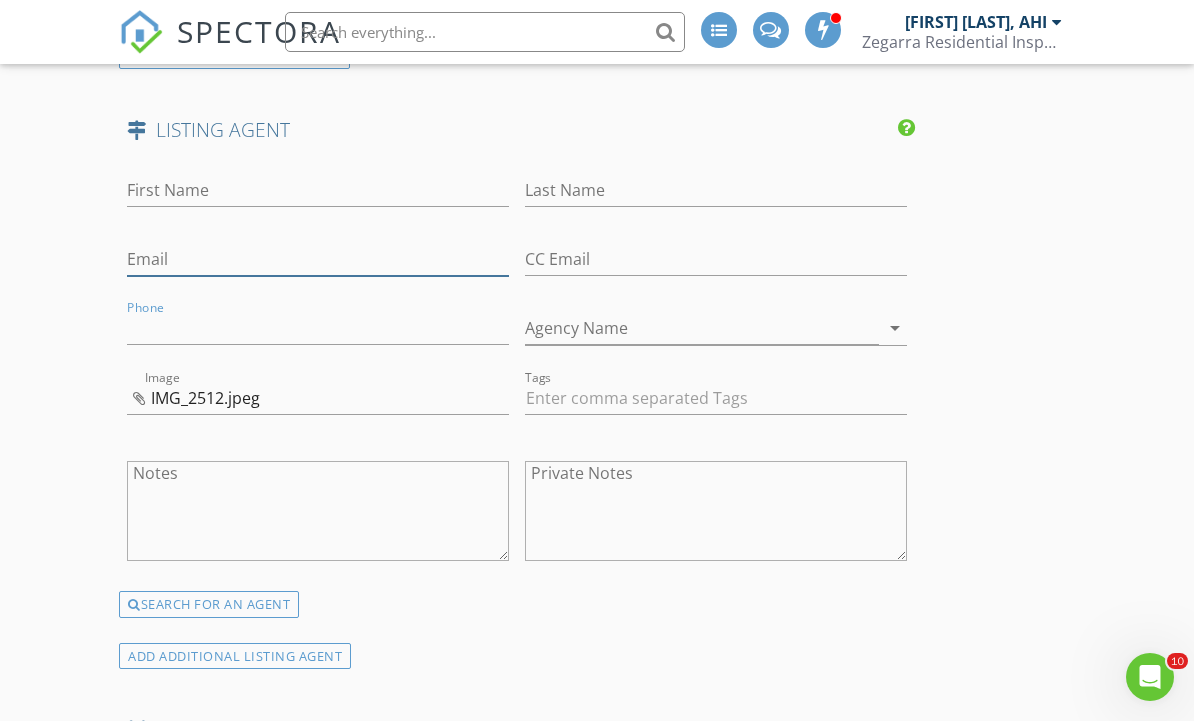 click on "Email" at bounding box center (318, 259) 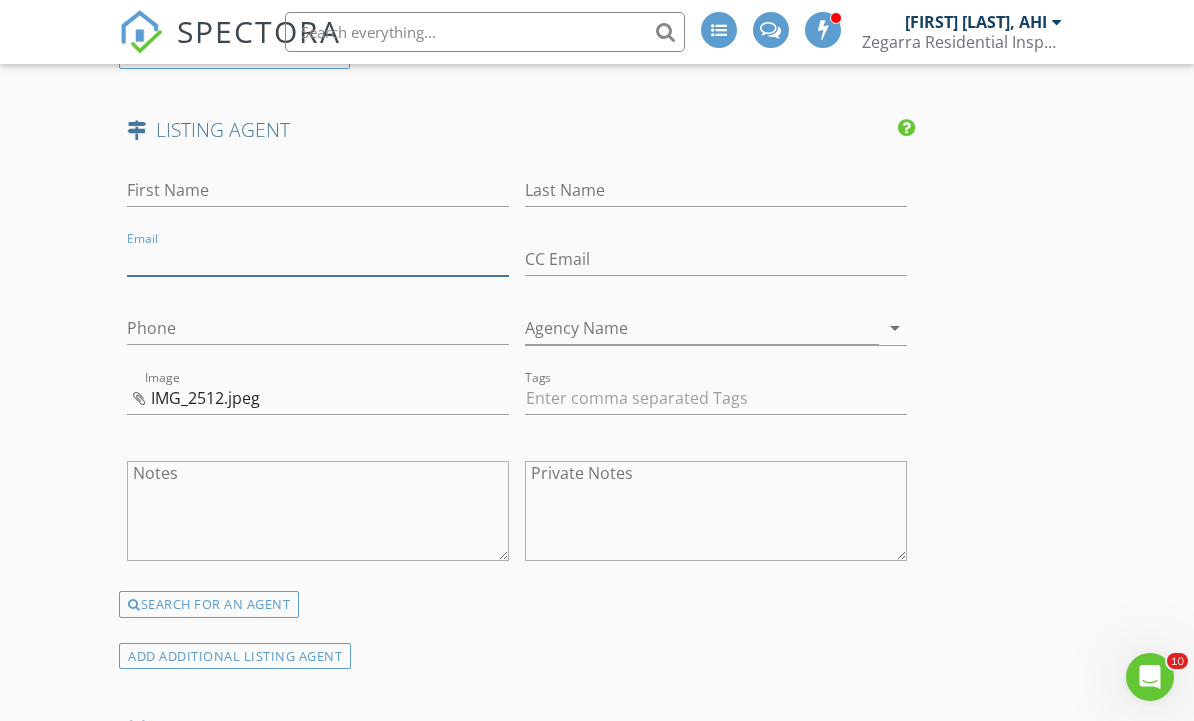 click on "Email" at bounding box center (318, 259) 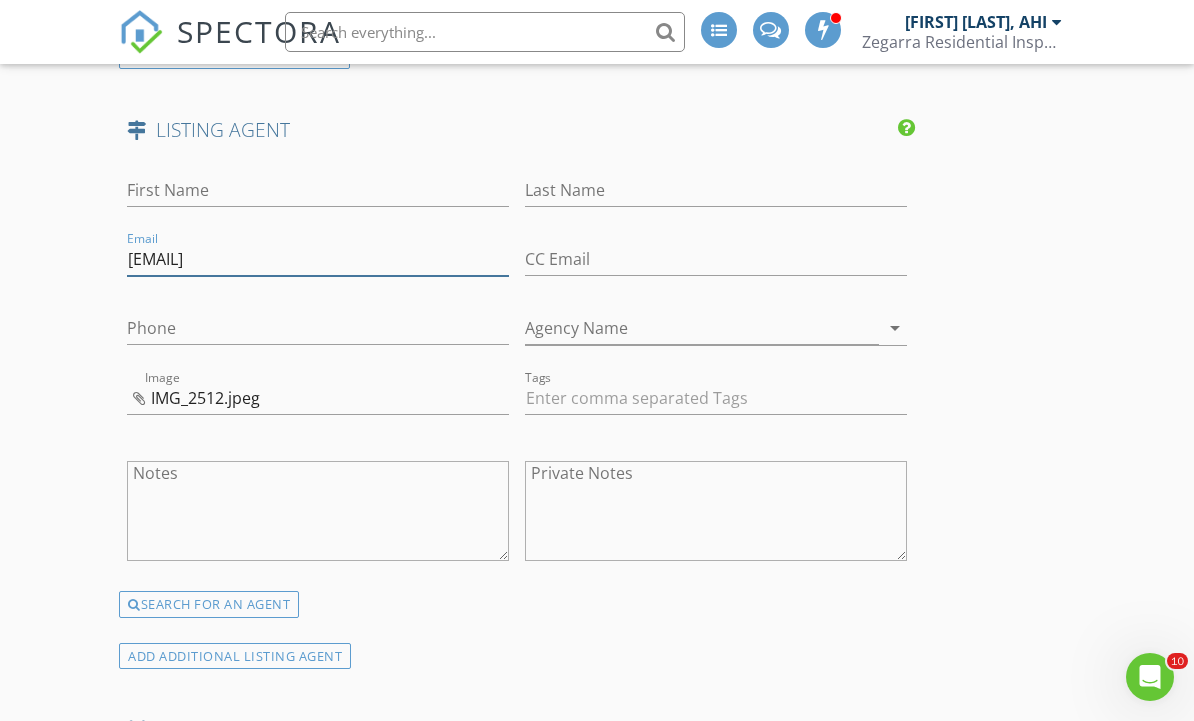 click on "[EMAIL]" at bounding box center (318, 259) 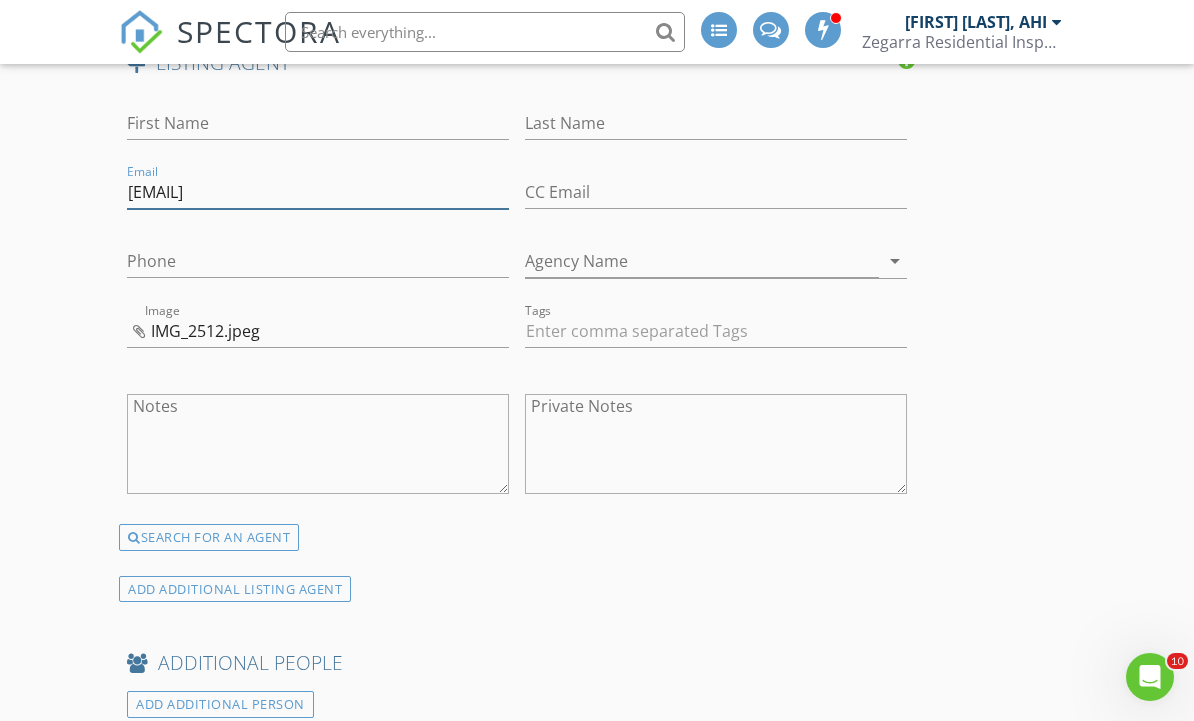 scroll, scrollTop: 3220, scrollLeft: 0, axis: vertical 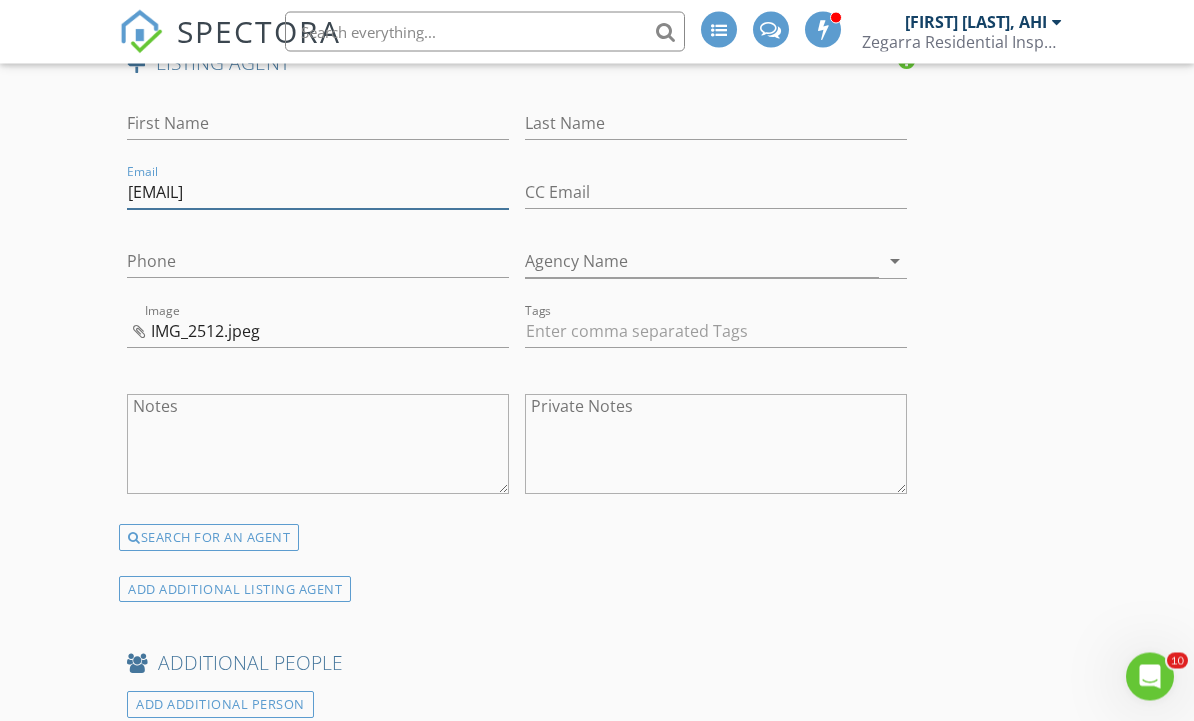 type on "[EMAIL]" 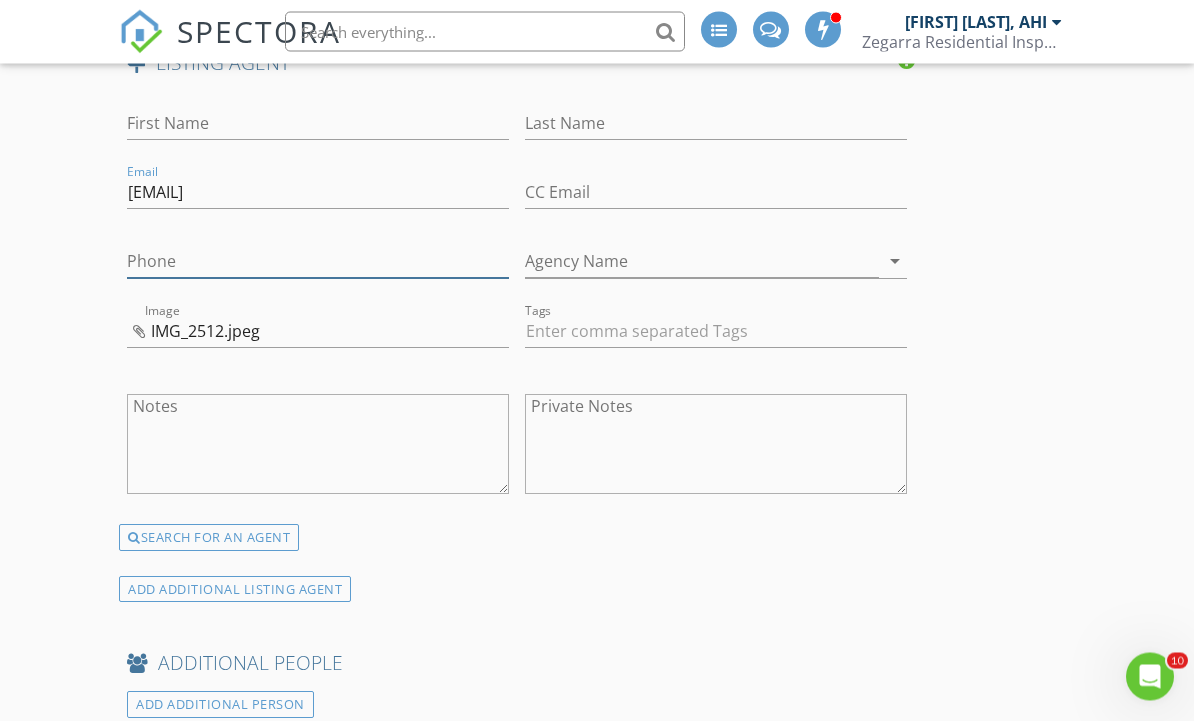click on "Phone" at bounding box center (318, 262) 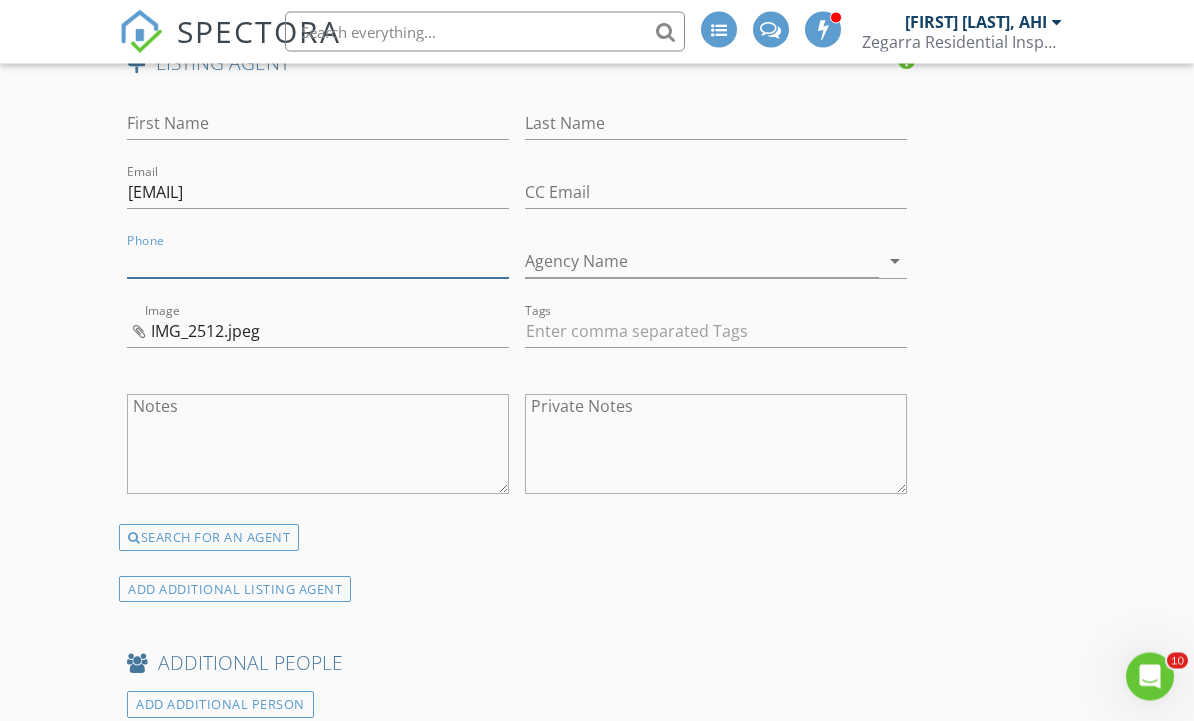click on "Phone" at bounding box center [318, 262] 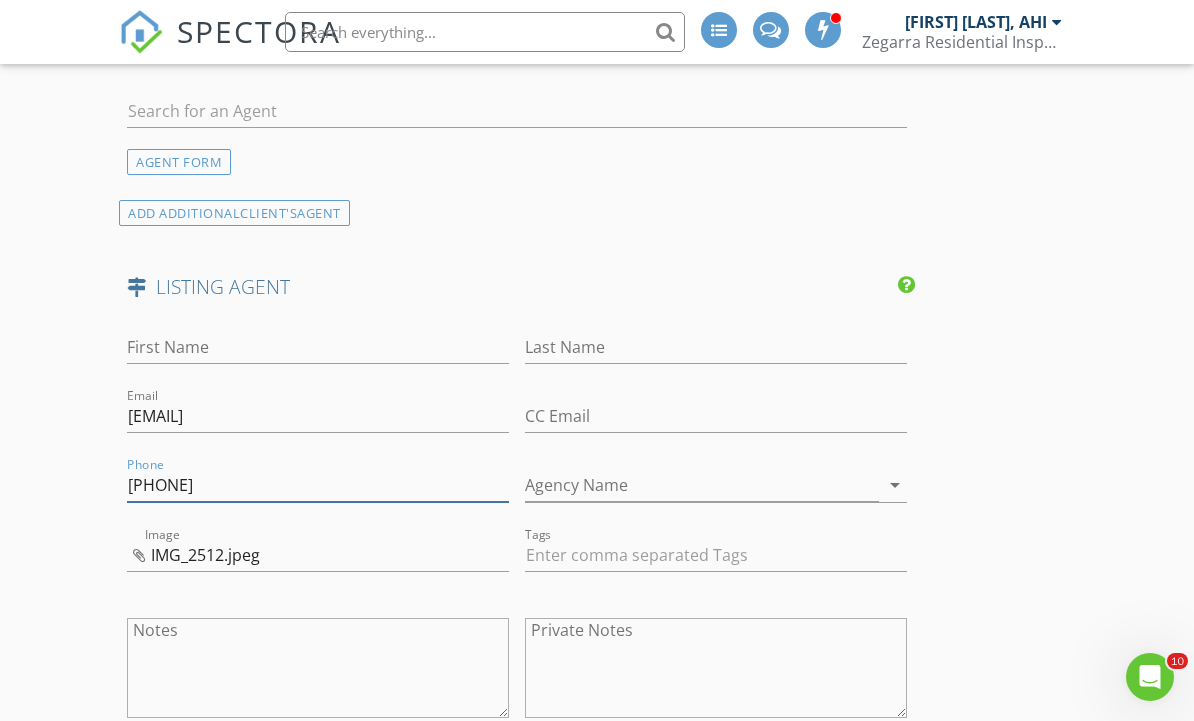 scroll, scrollTop: 2991, scrollLeft: 0, axis: vertical 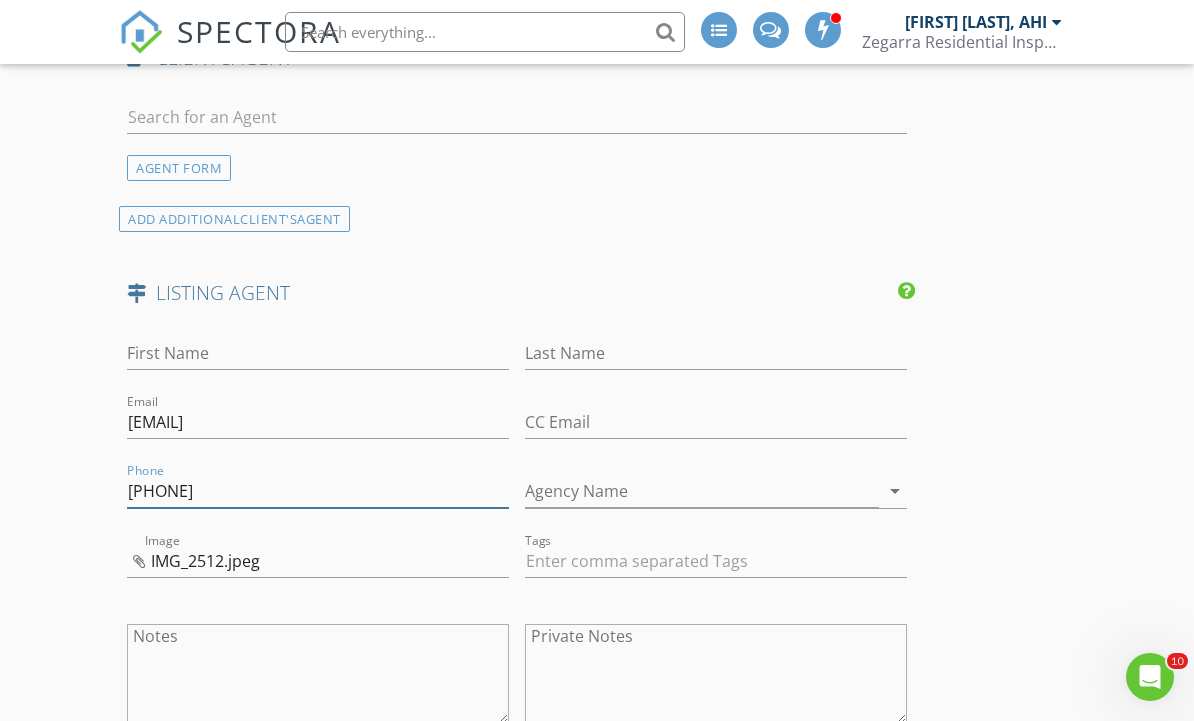 type on "[PHONE]" 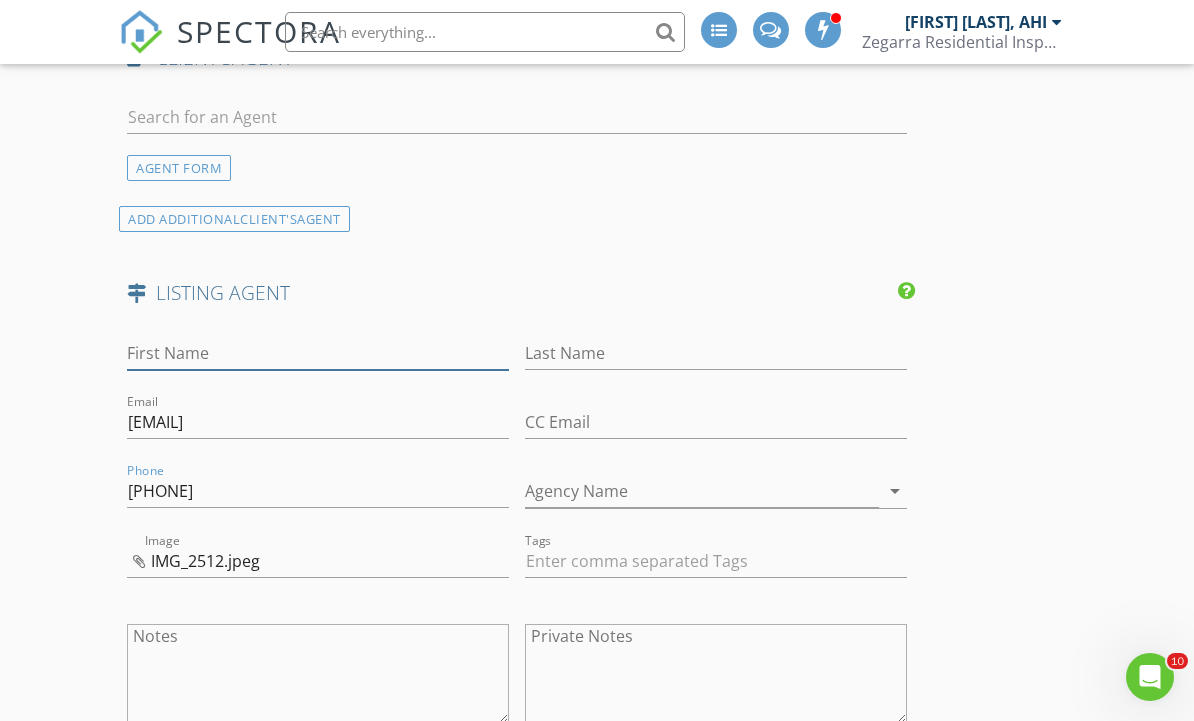 click on "First Name" at bounding box center [318, 353] 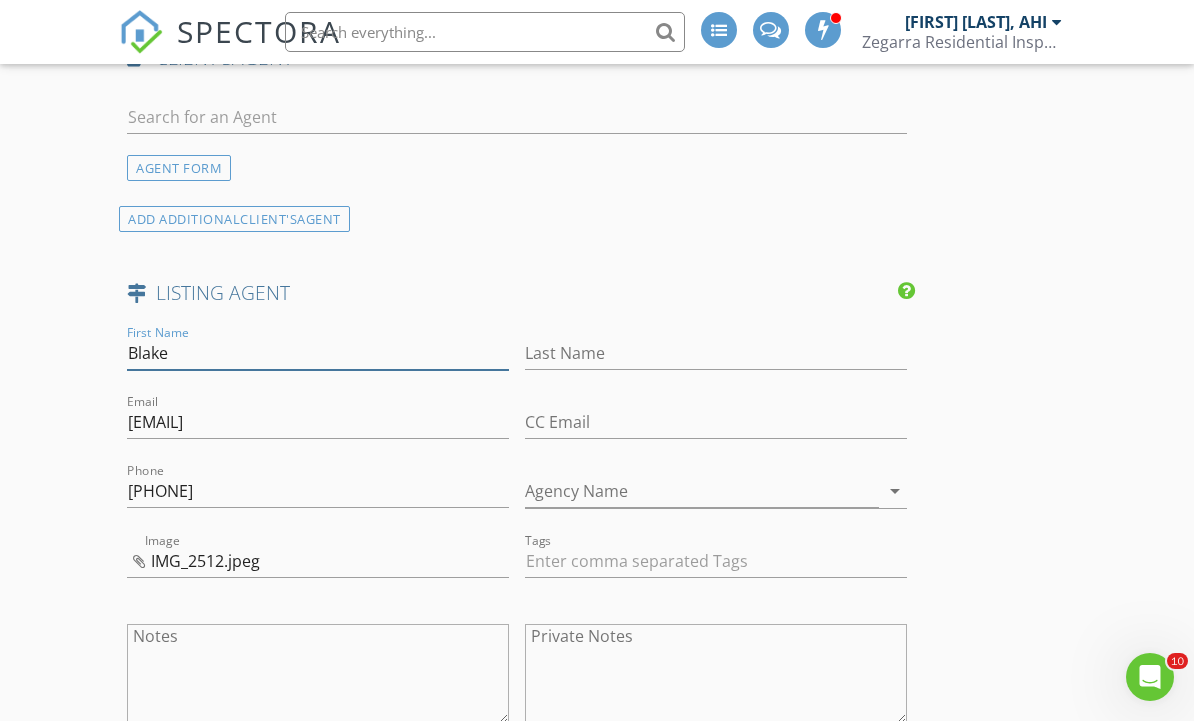 type on "Blake" 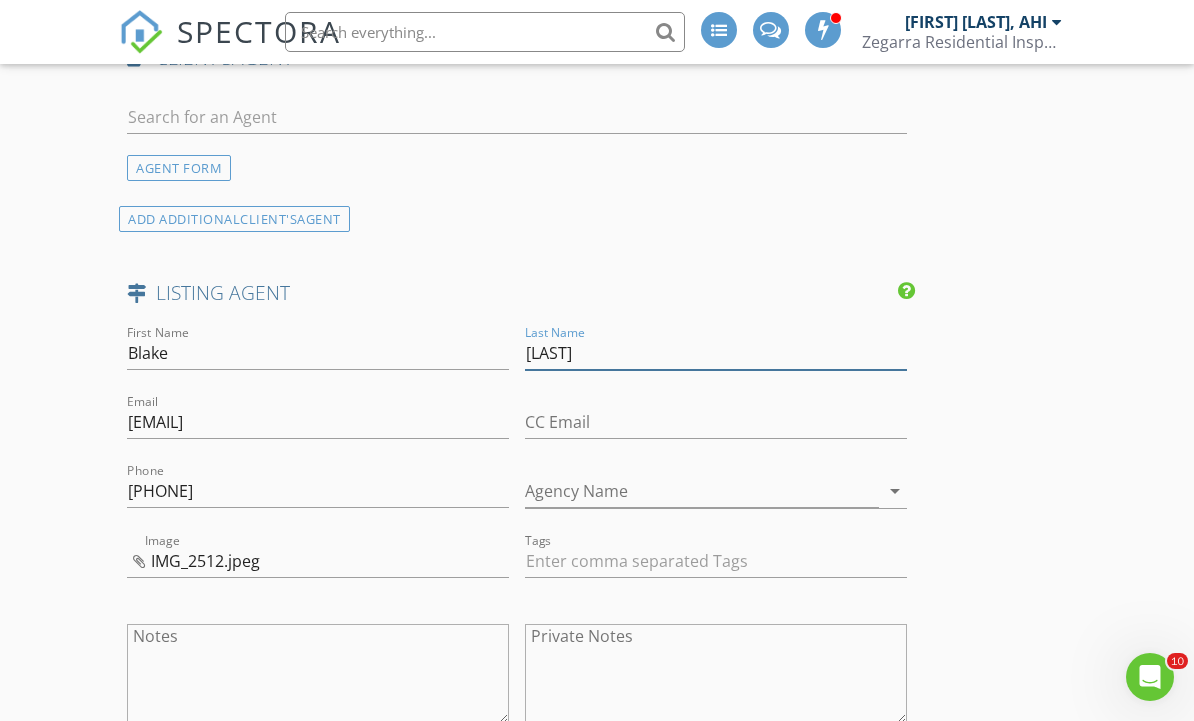 type on "[LAST]" 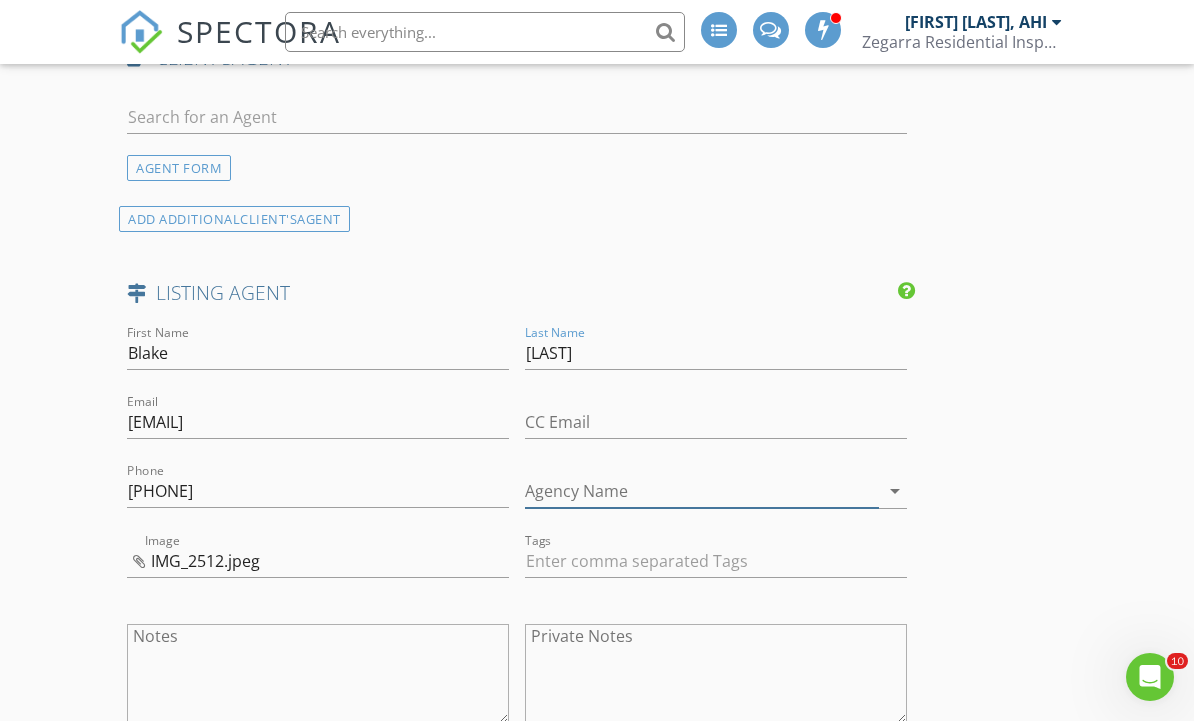 click on "Agency Name" at bounding box center (702, 491) 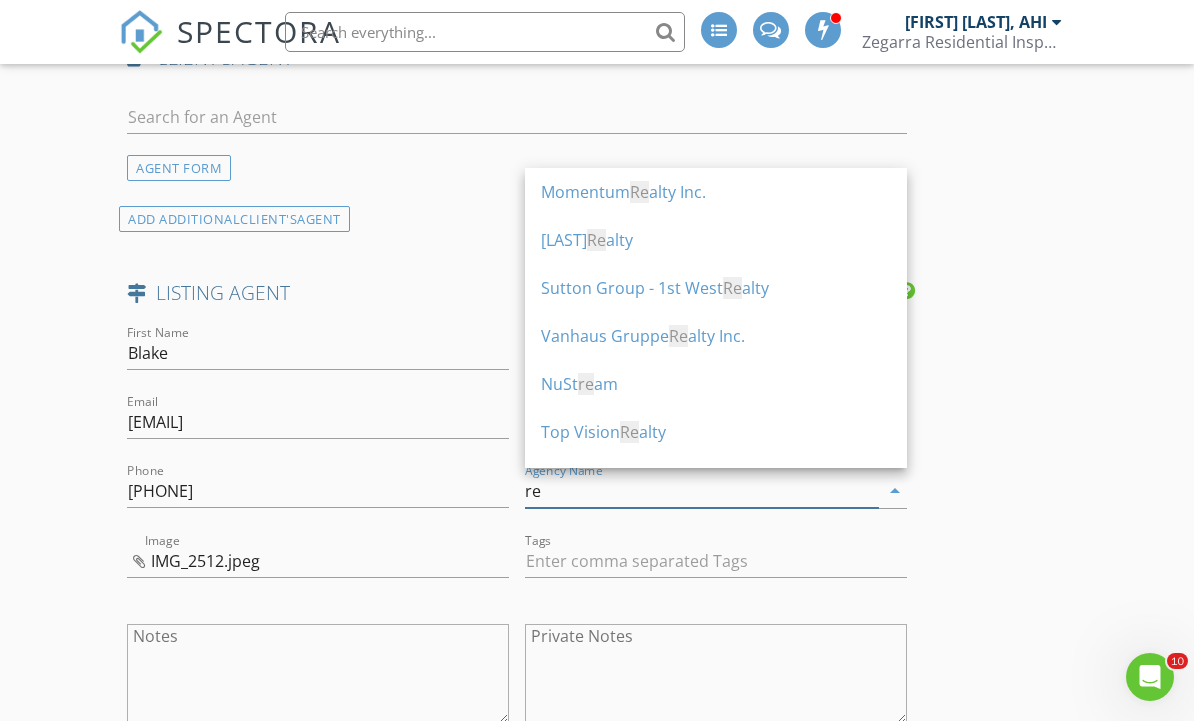 type on "r" 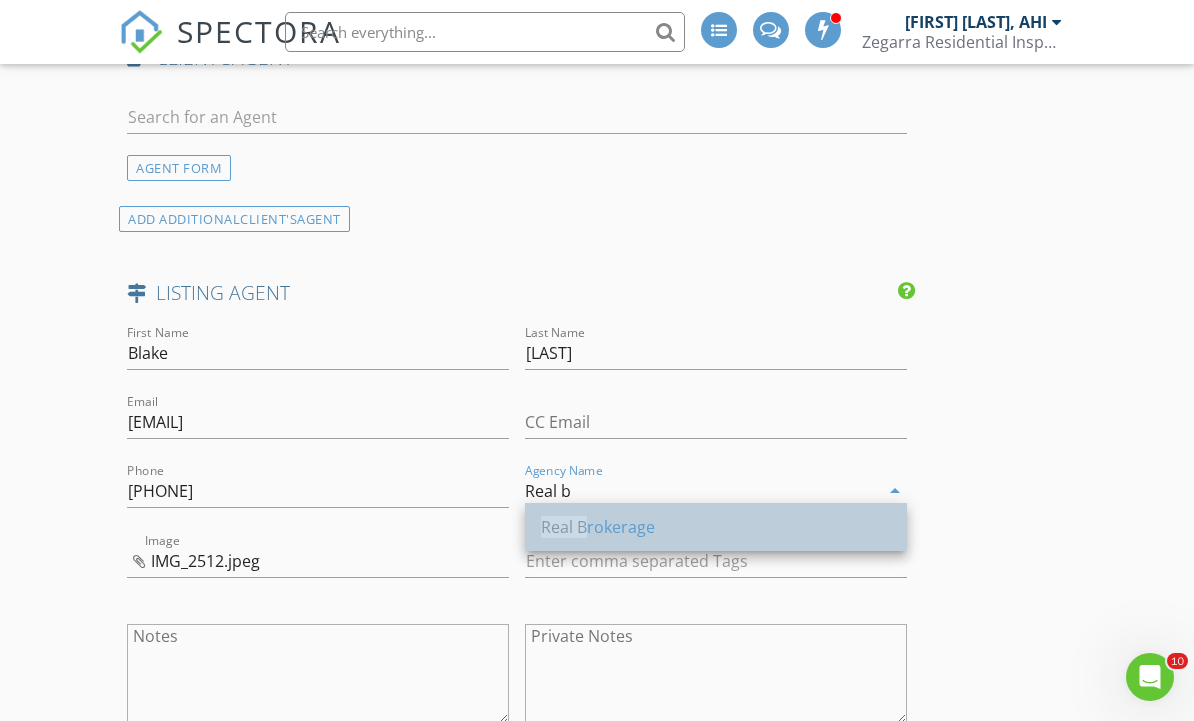 click on "Real B rokerage" at bounding box center (716, 527) 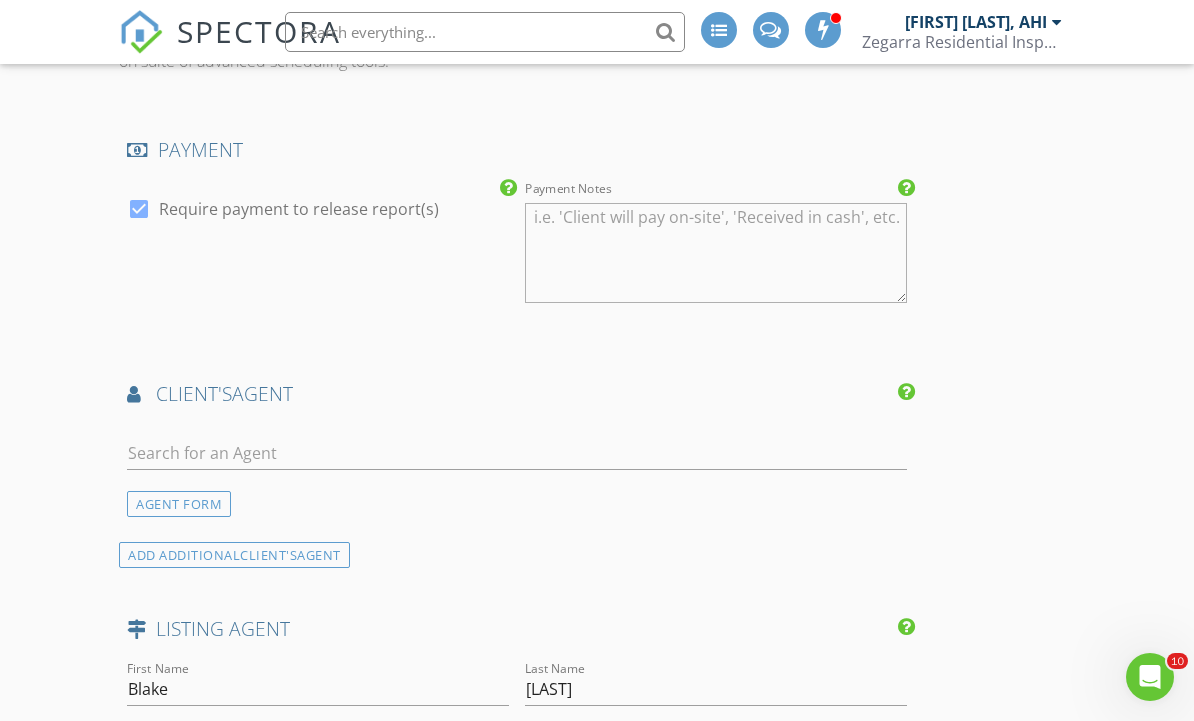 scroll, scrollTop: 2651, scrollLeft: 0, axis: vertical 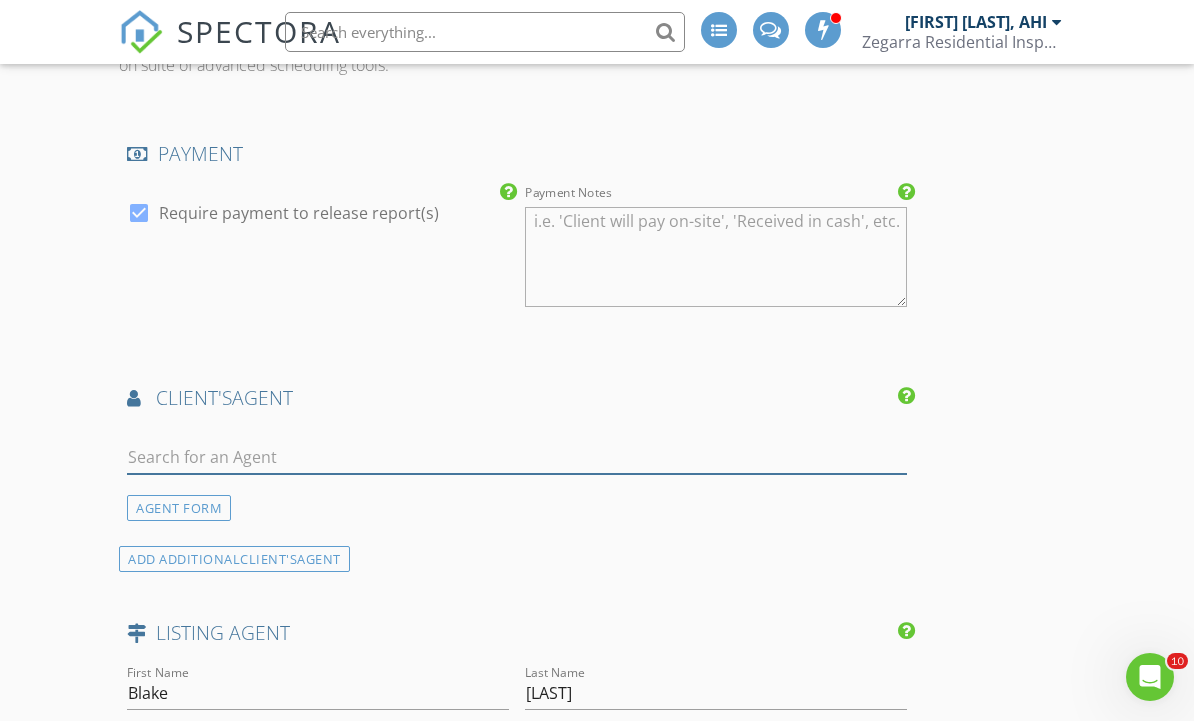 click at bounding box center [517, 457] 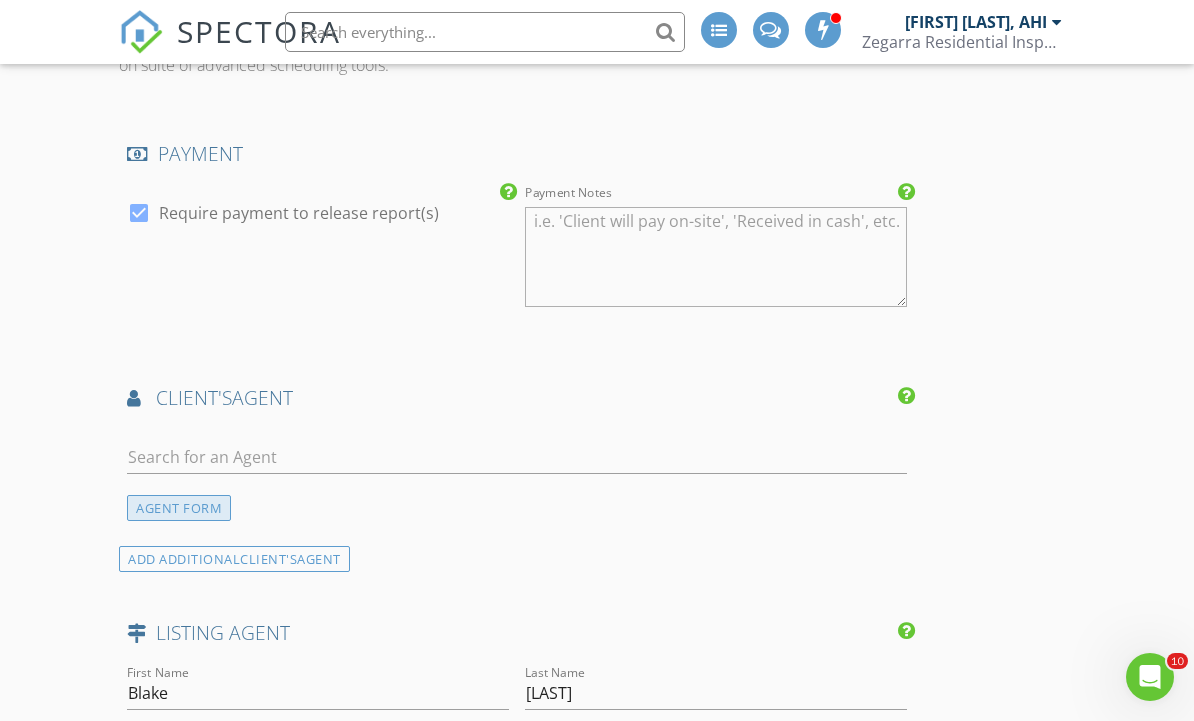 click on "AGENT FORM" at bounding box center (179, 508) 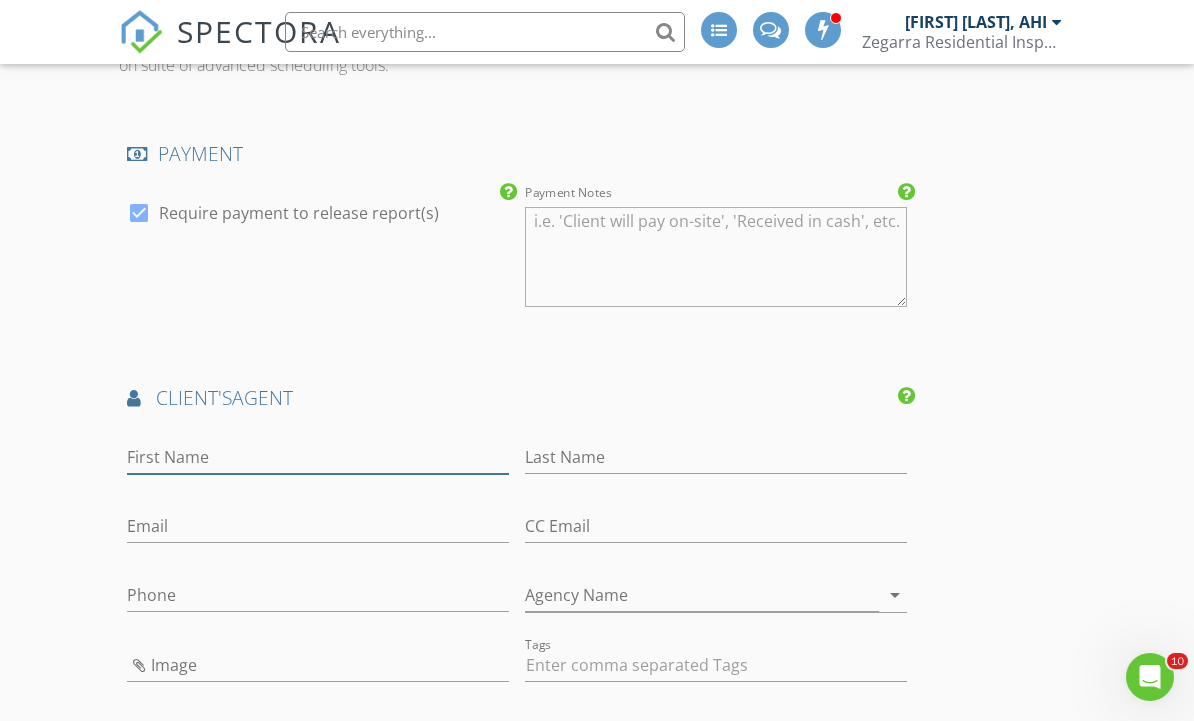 click on "First Name" at bounding box center (318, 457) 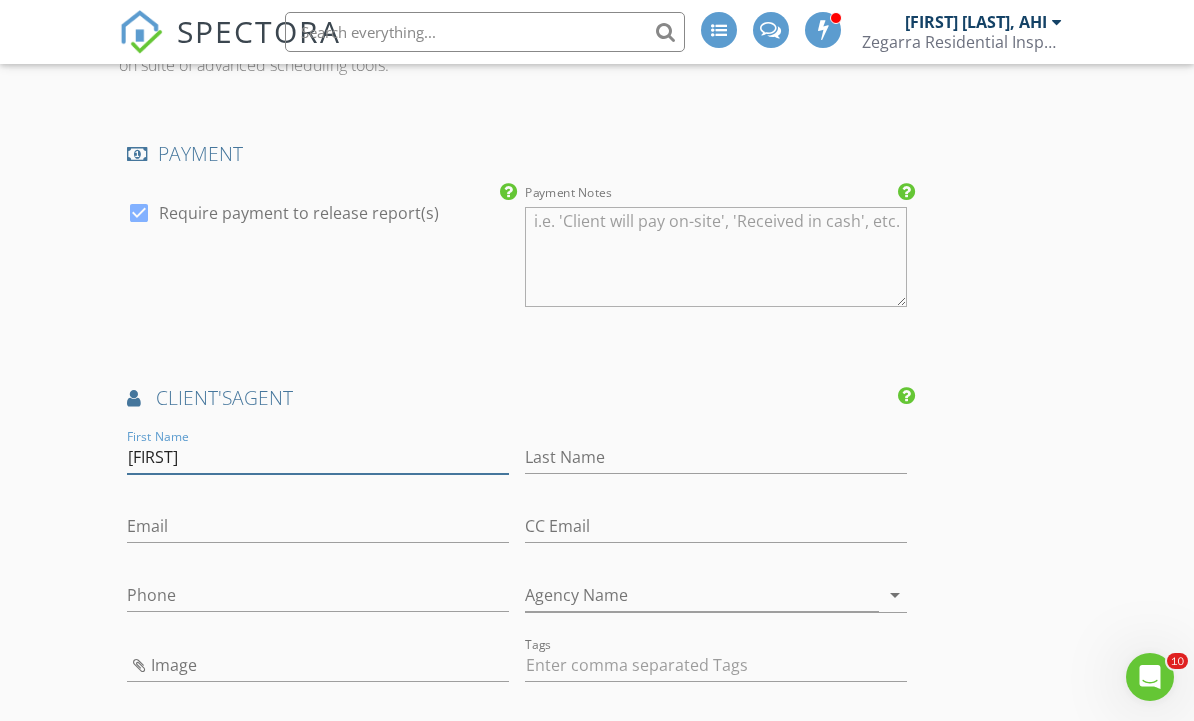 type on "[FIRST]" 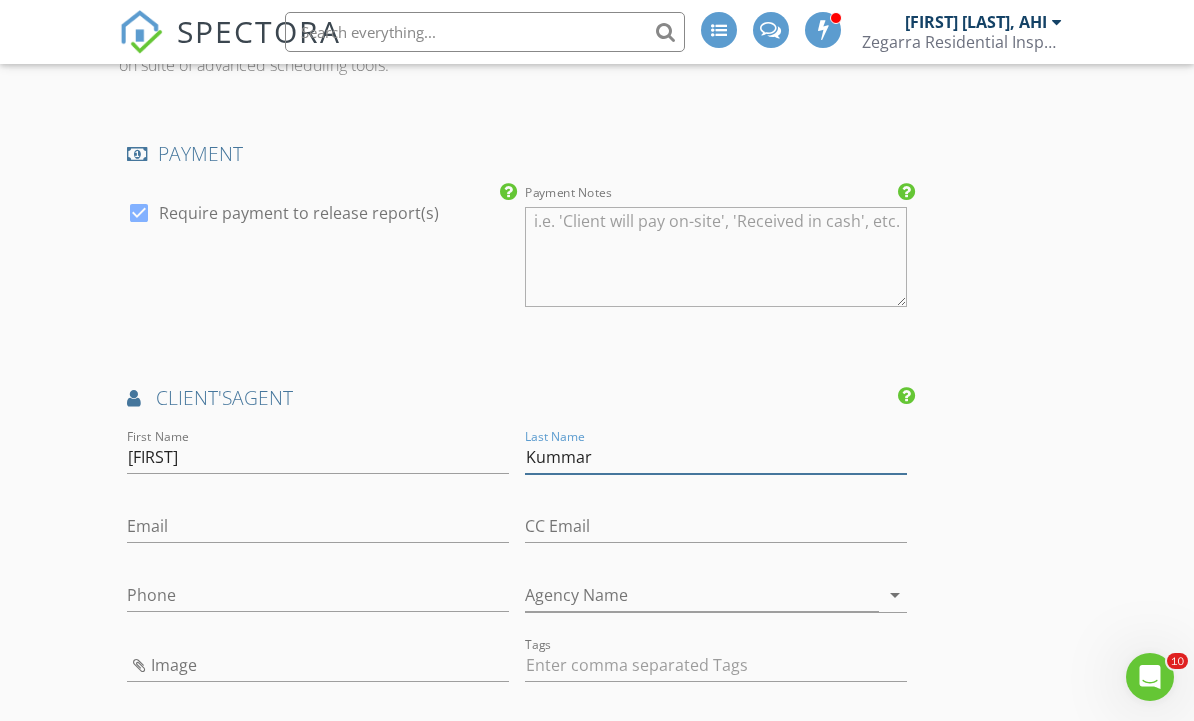 type on "Kummar" 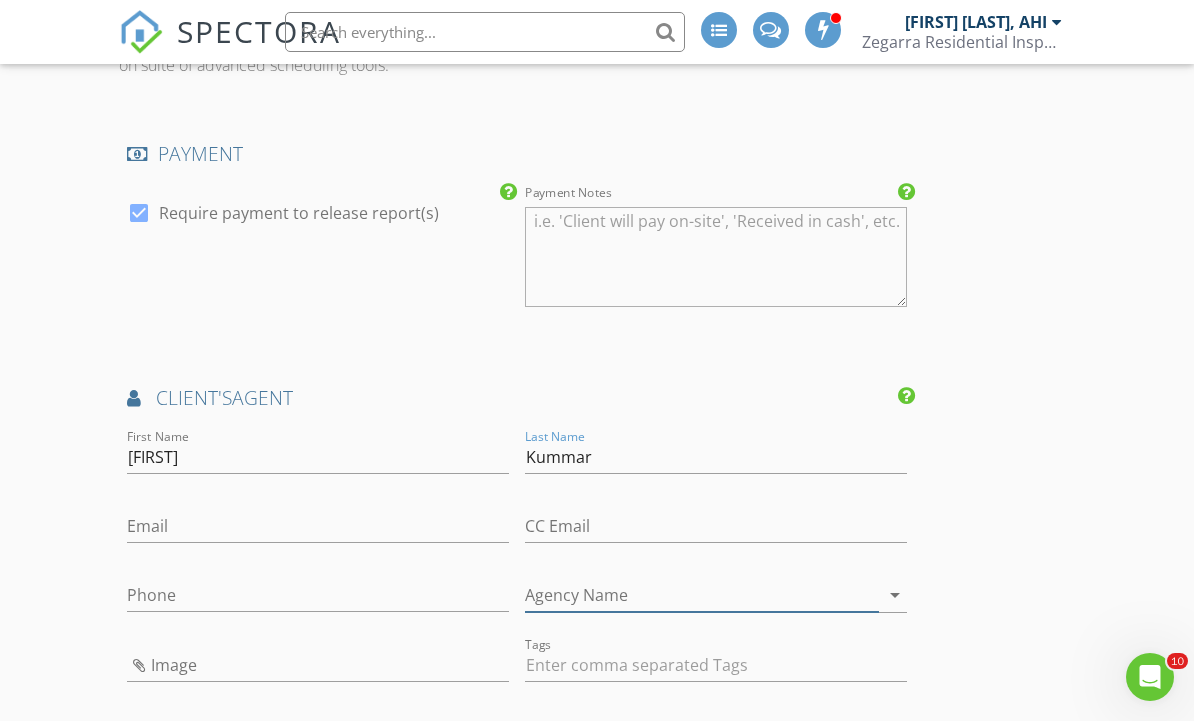 click on "Agency Name" at bounding box center (702, 595) 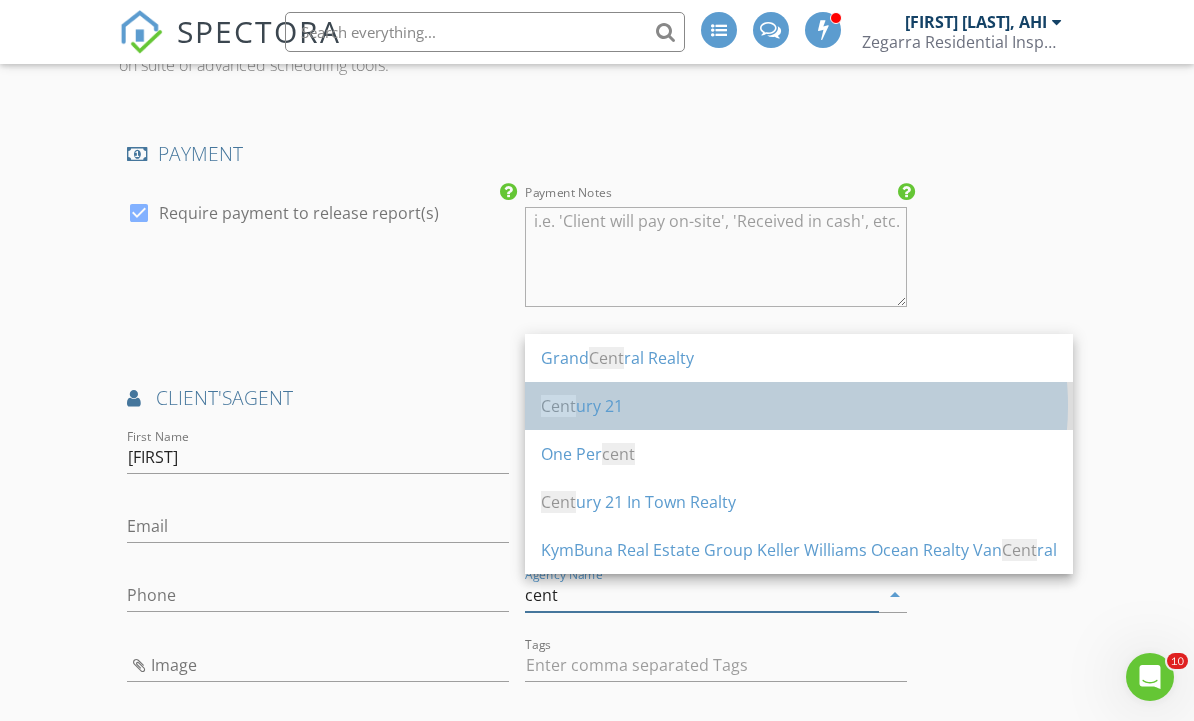 click on "Cent ury 21" at bounding box center [799, 406] 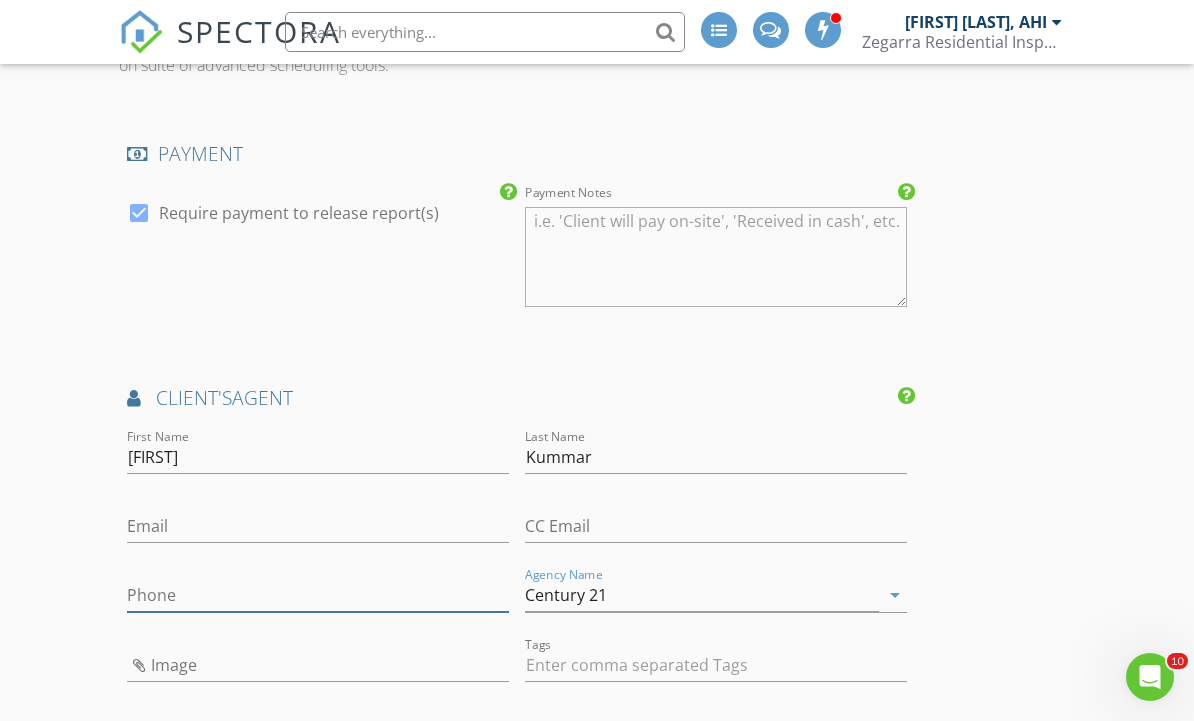 click on "Phone" at bounding box center (318, 595) 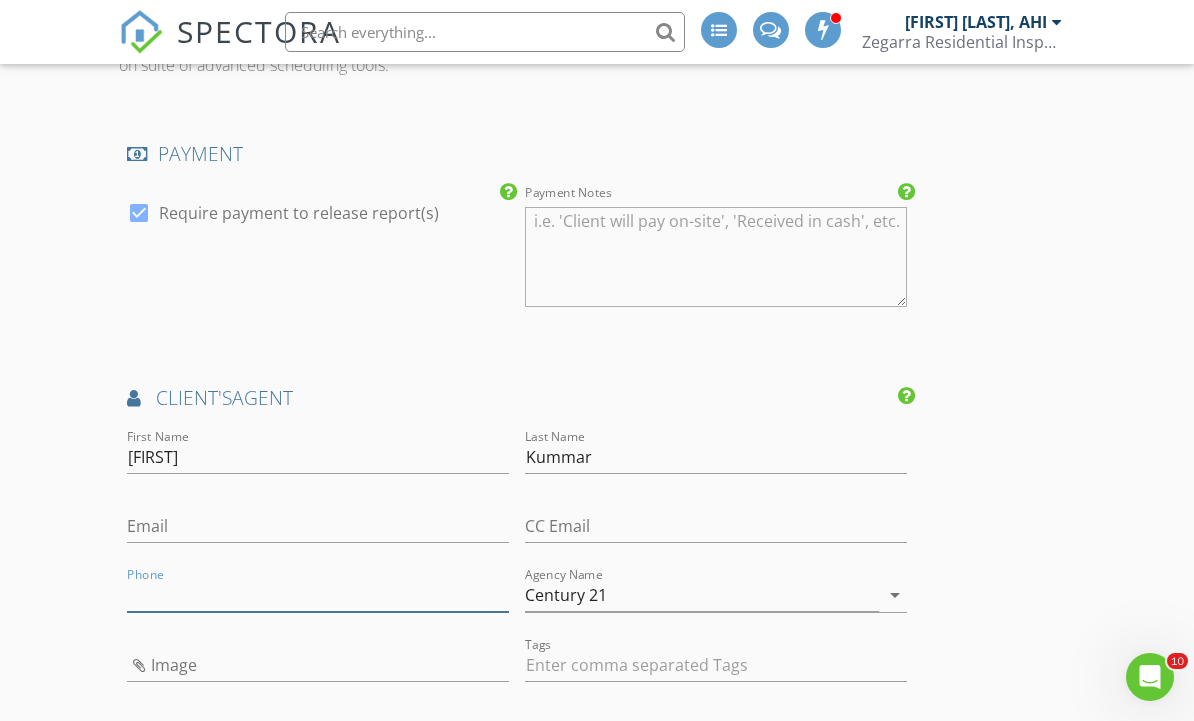 scroll, scrollTop: 2845, scrollLeft: 0, axis: vertical 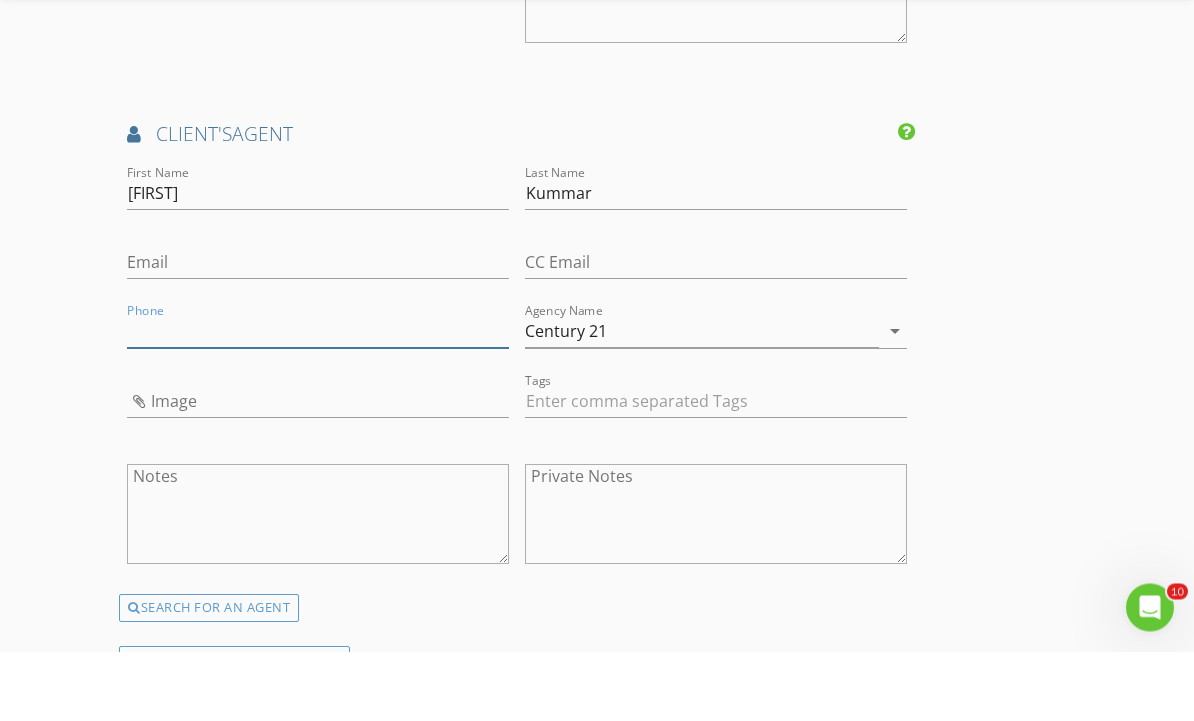 click on "Phone" at bounding box center (318, 401) 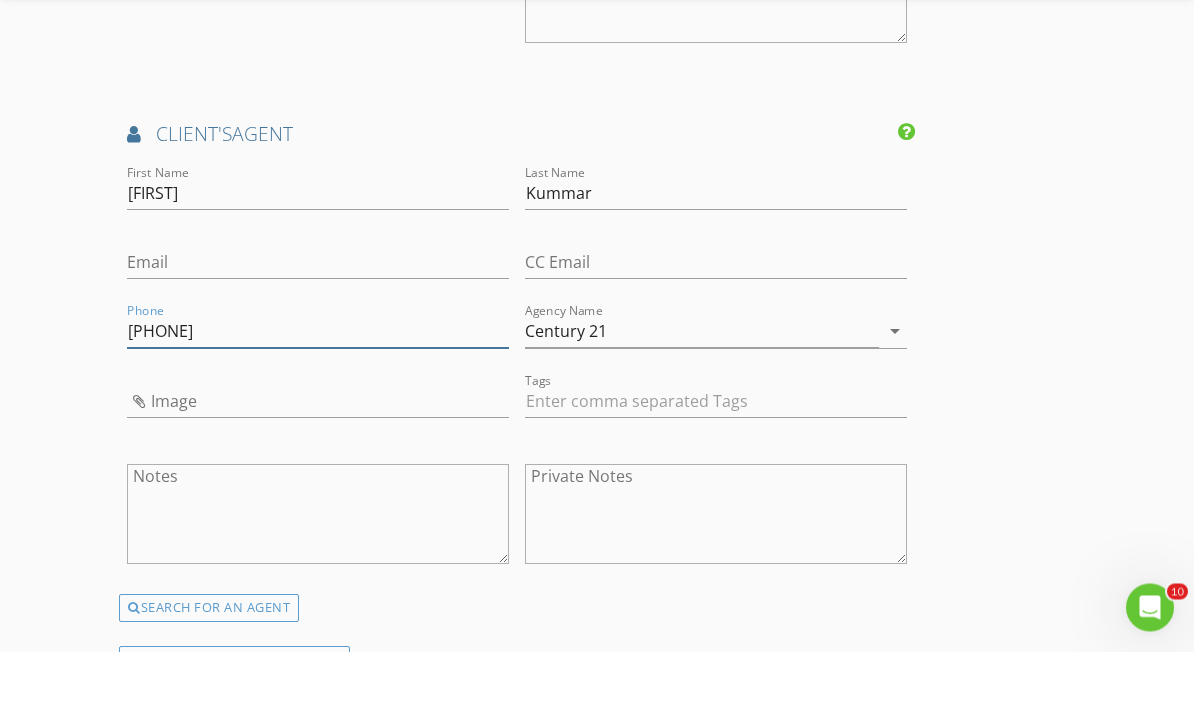 scroll, scrollTop: 2914, scrollLeft: 0, axis: vertical 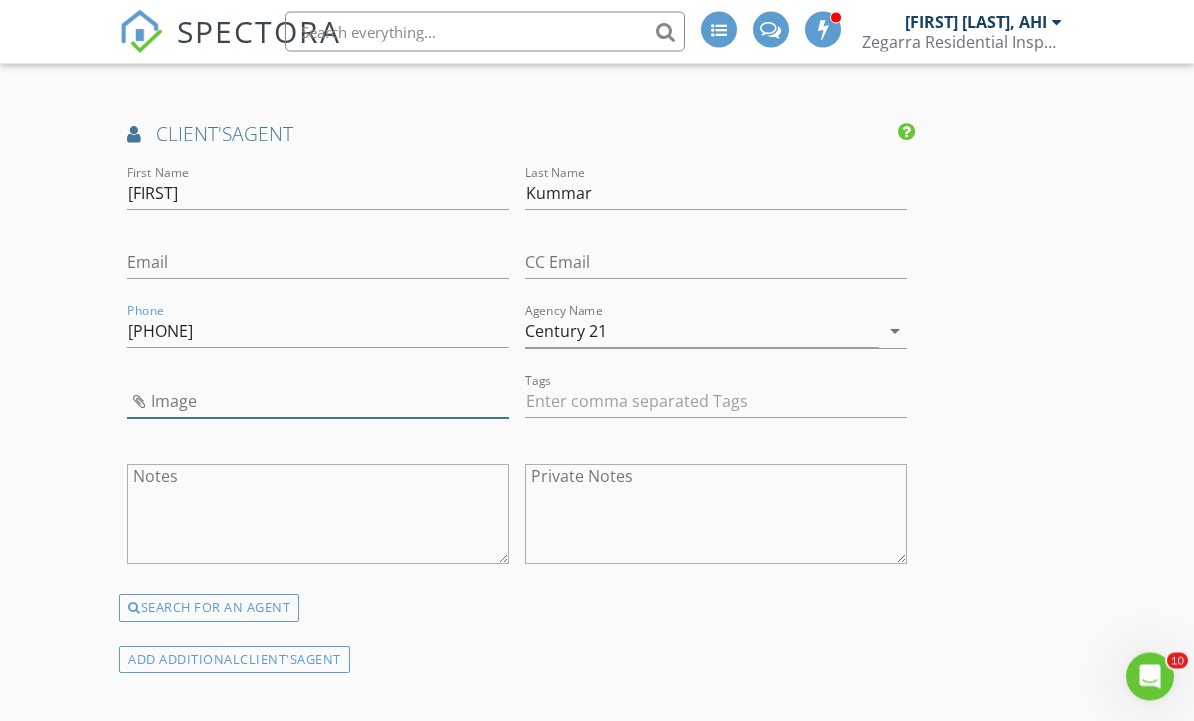 click at bounding box center (318, 402) 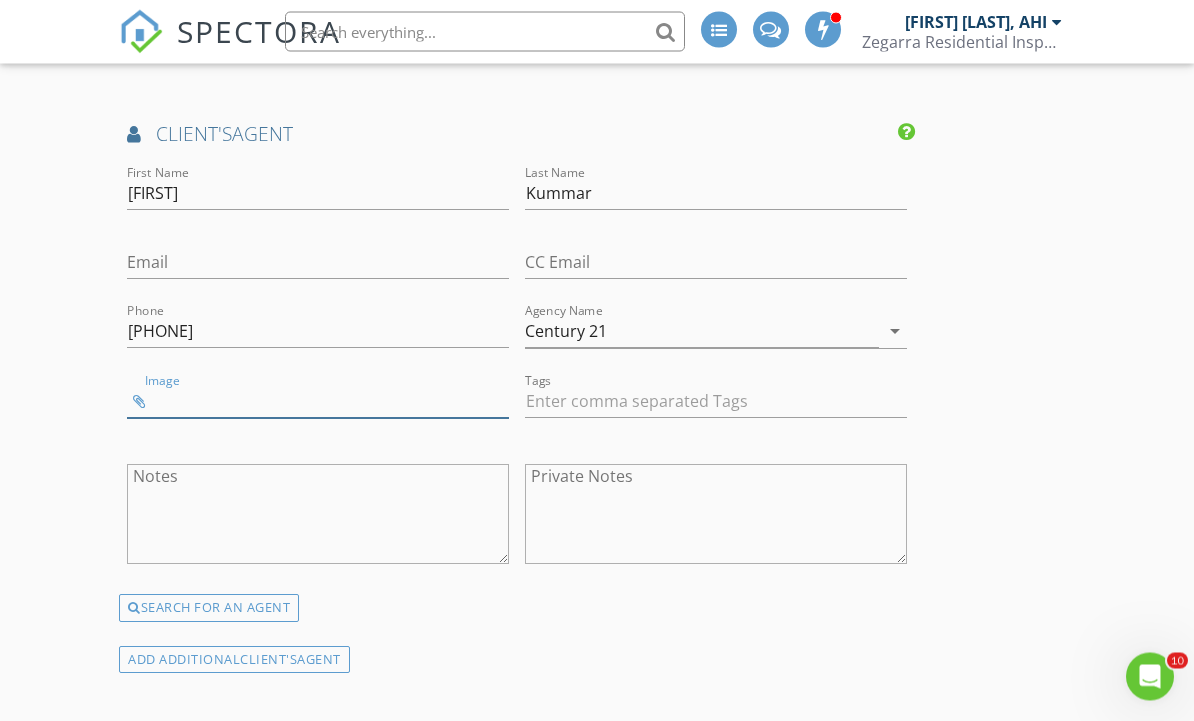click at bounding box center [318, 402] 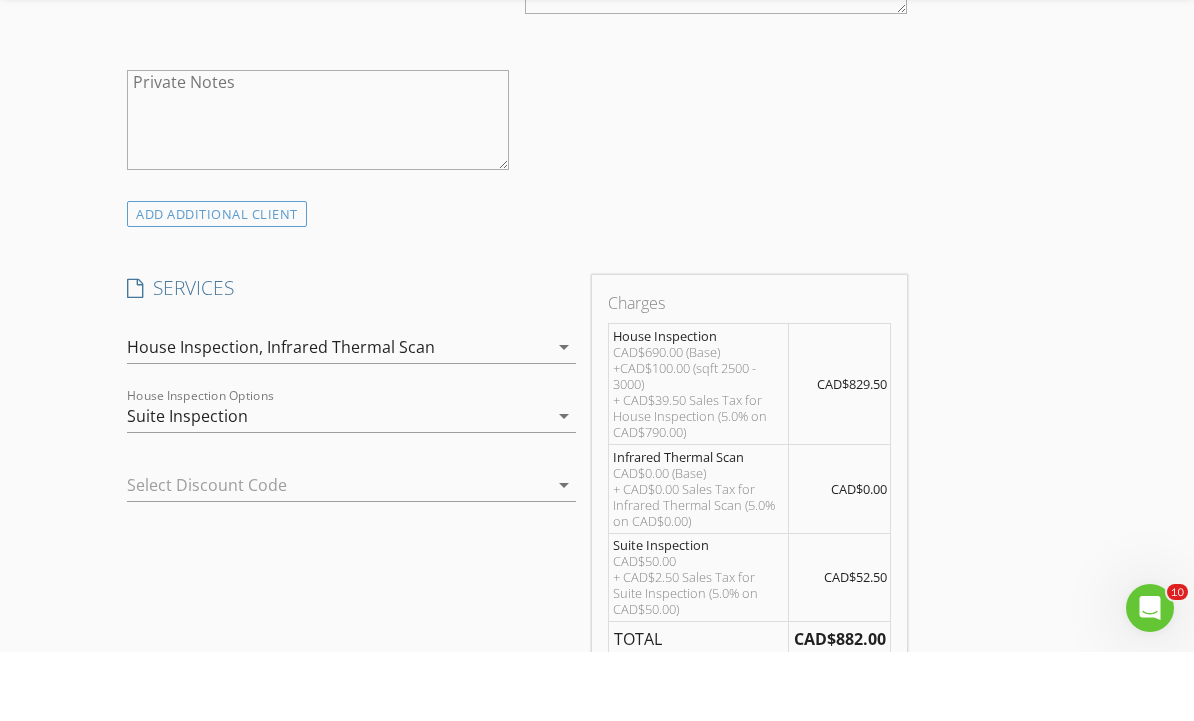 scroll, scrollTop: 1696, scrollLeft: 0, axis: vertical 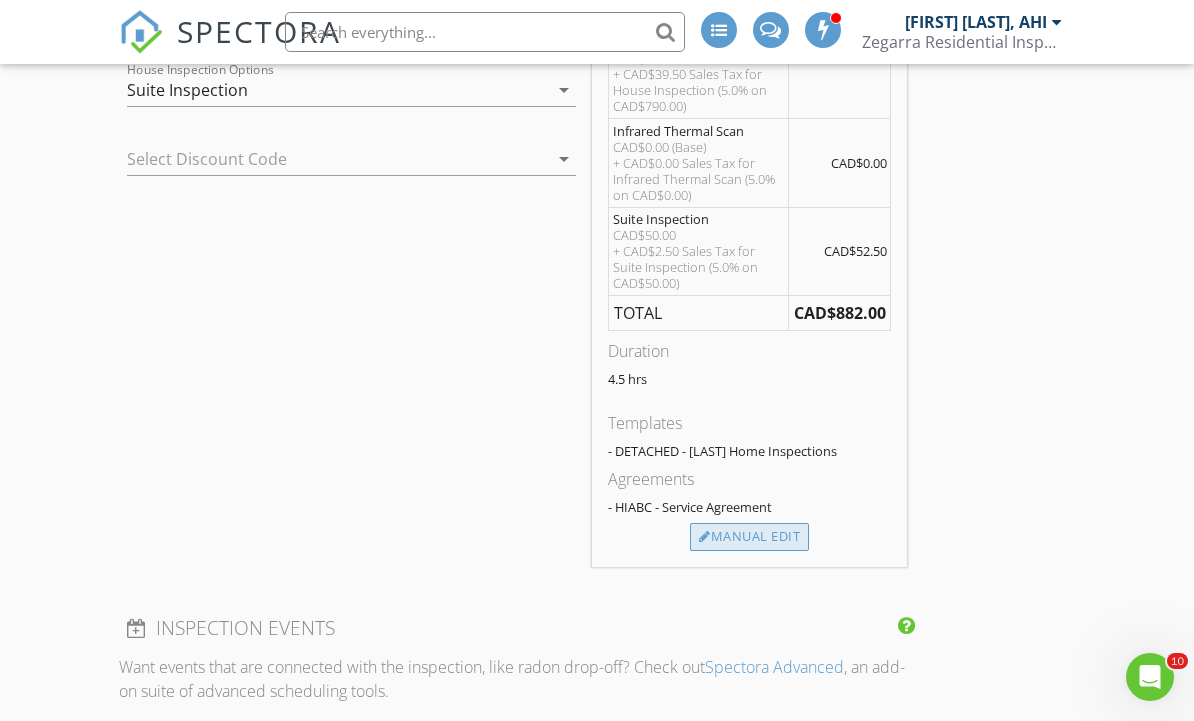 click on "Manual Edit" at bounding box center [749, 537] 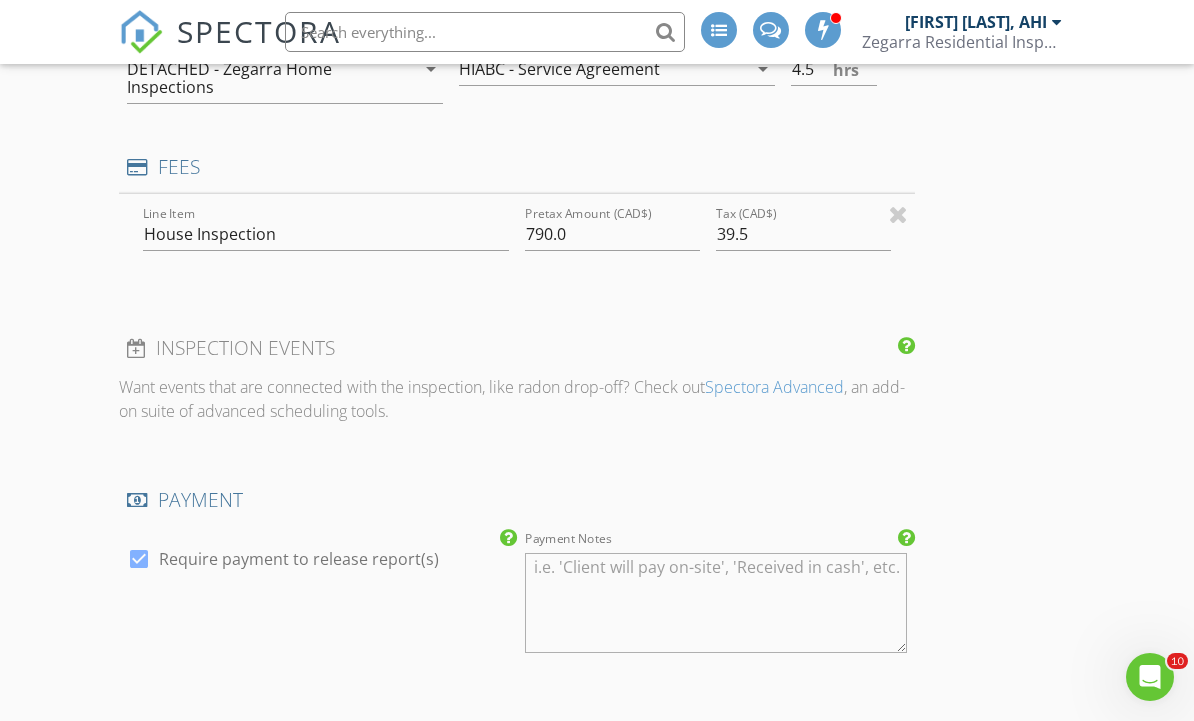 type on "0" 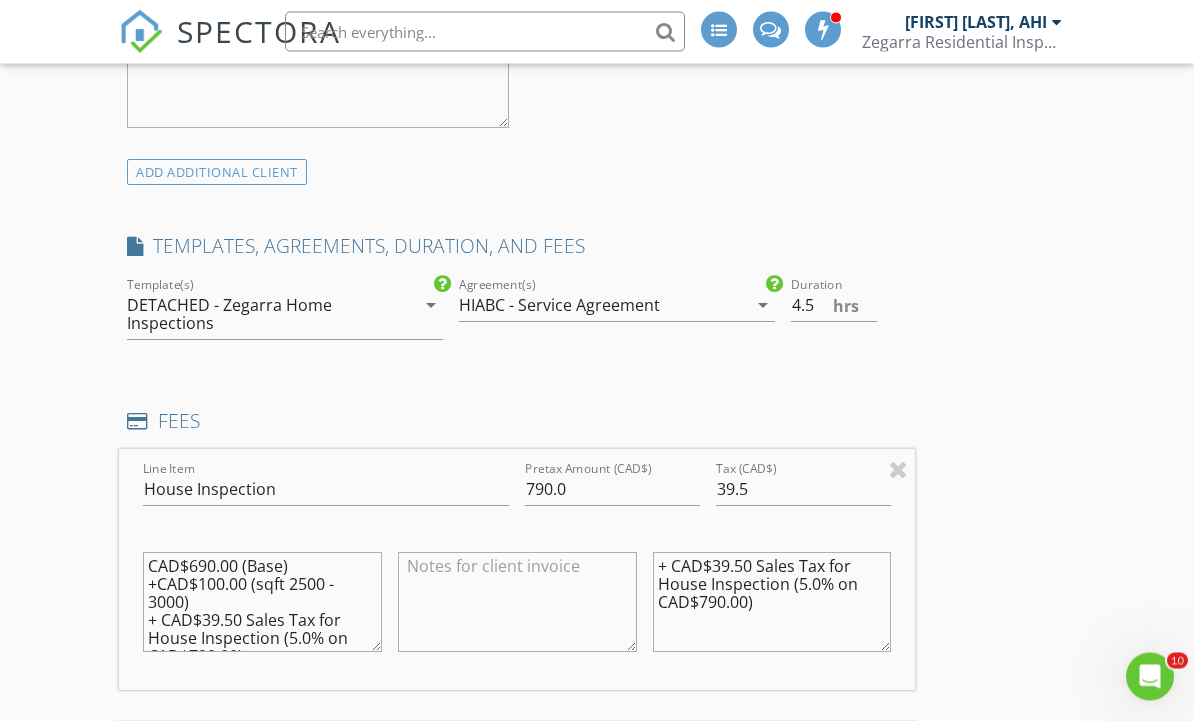 scroll, scrollTop: 1741, scrollLeft: 0, axis: vertical 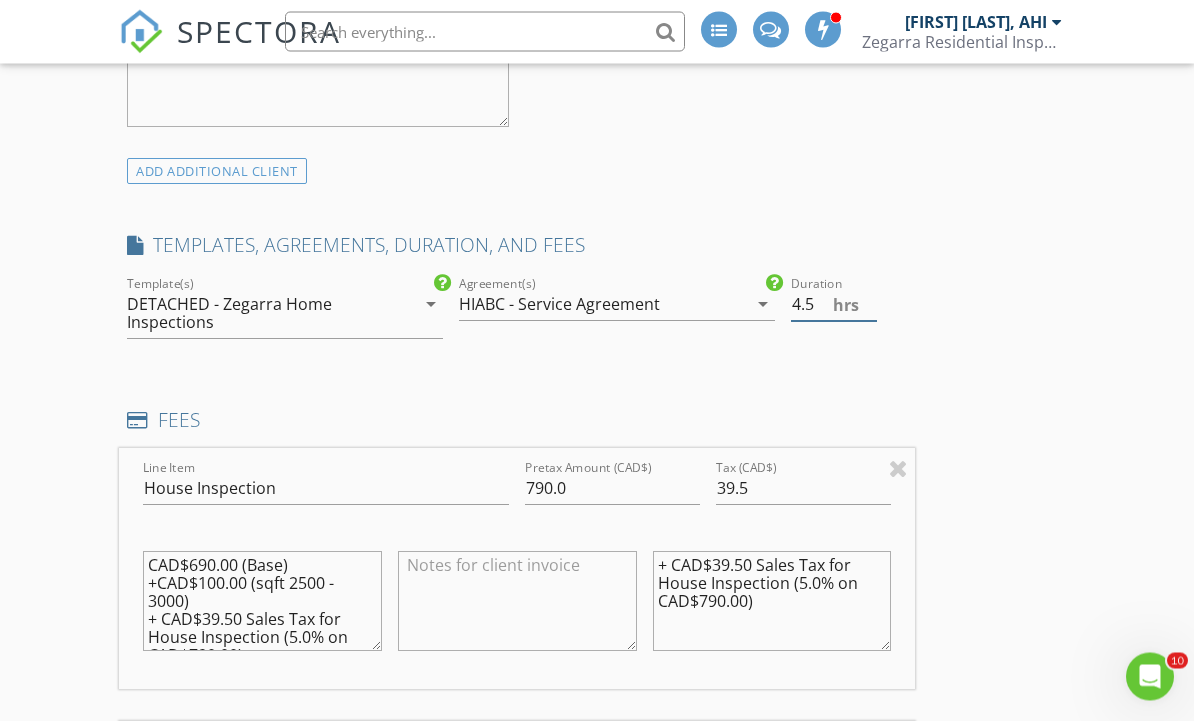 click on "4.5" at bounding box center [834, 305] 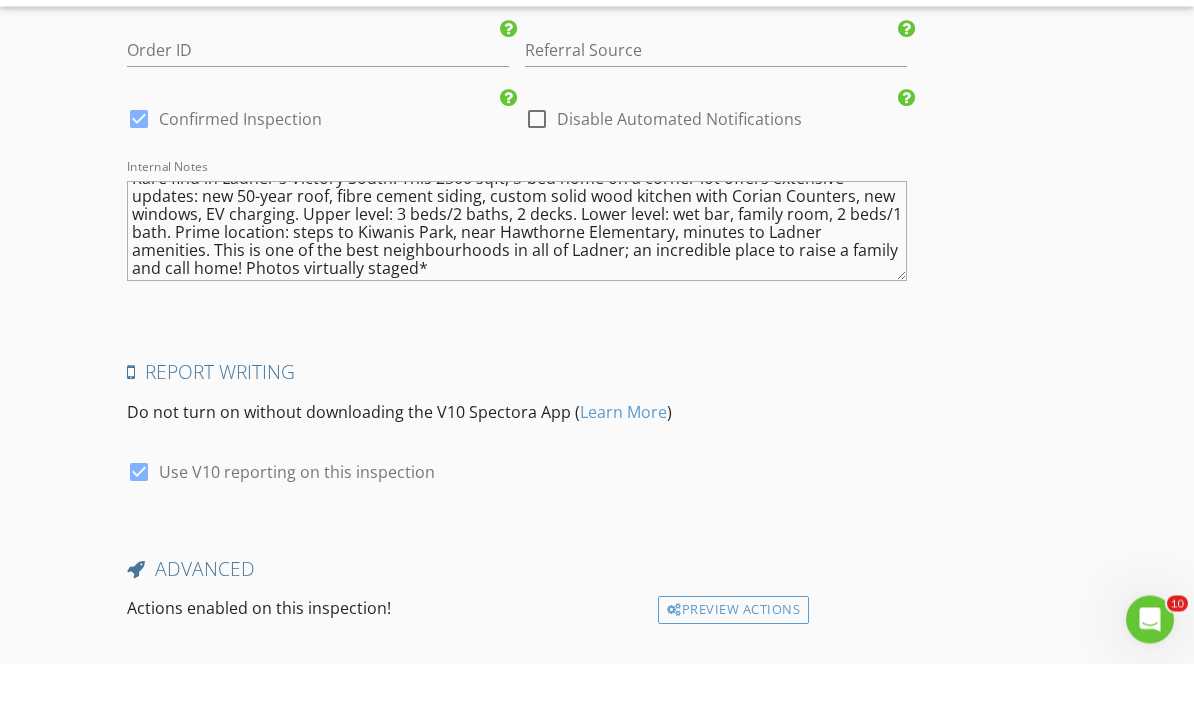 scroll, scrollTop: 4939, scrollLeft: 0, axis: vertical 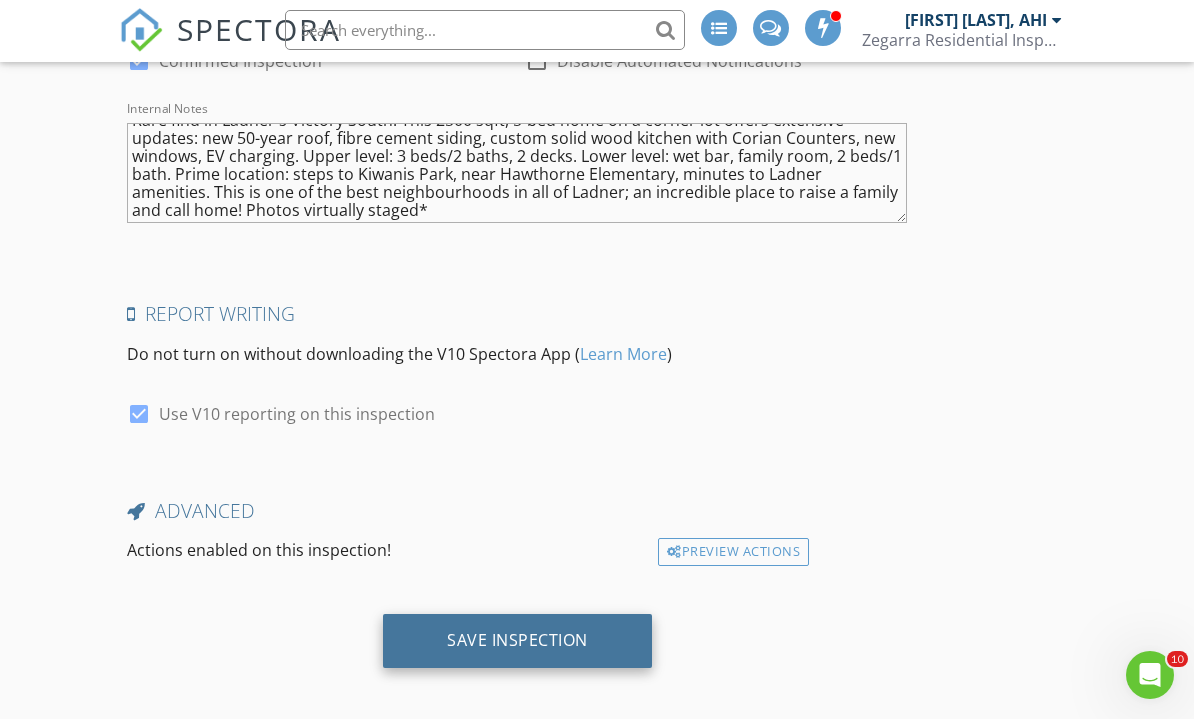 type on "4" 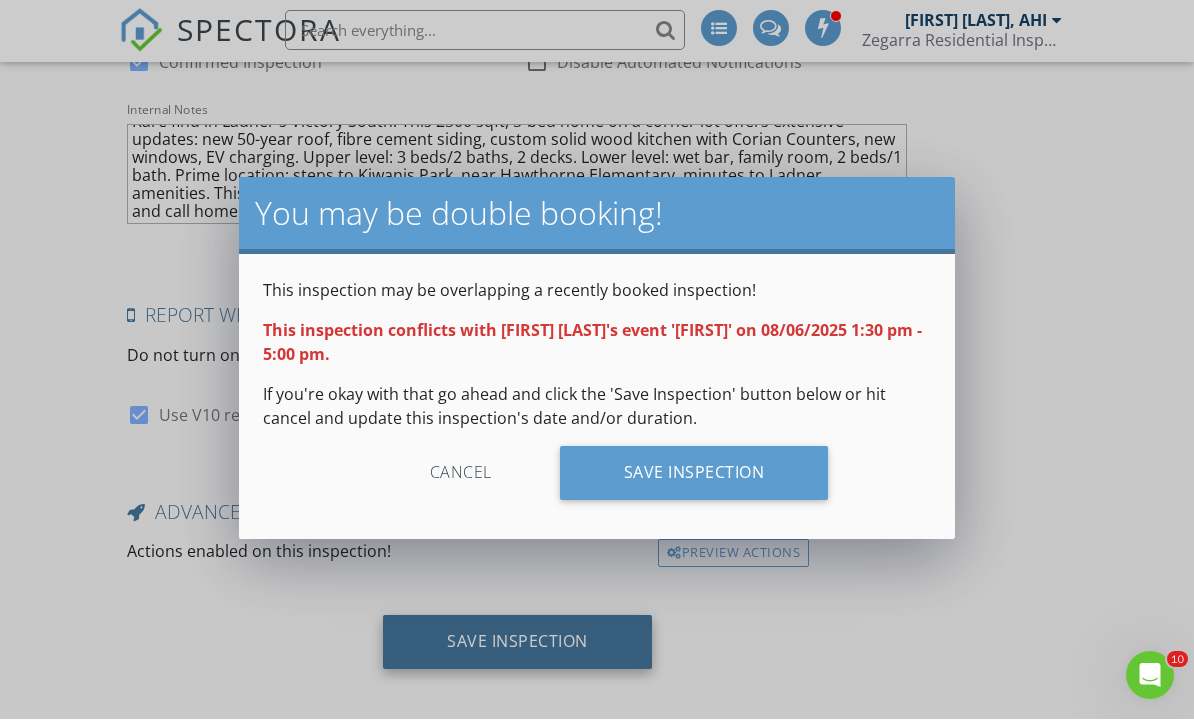 scroll, scrollTop: 4872, scrollLeft: 0, axis: vertical 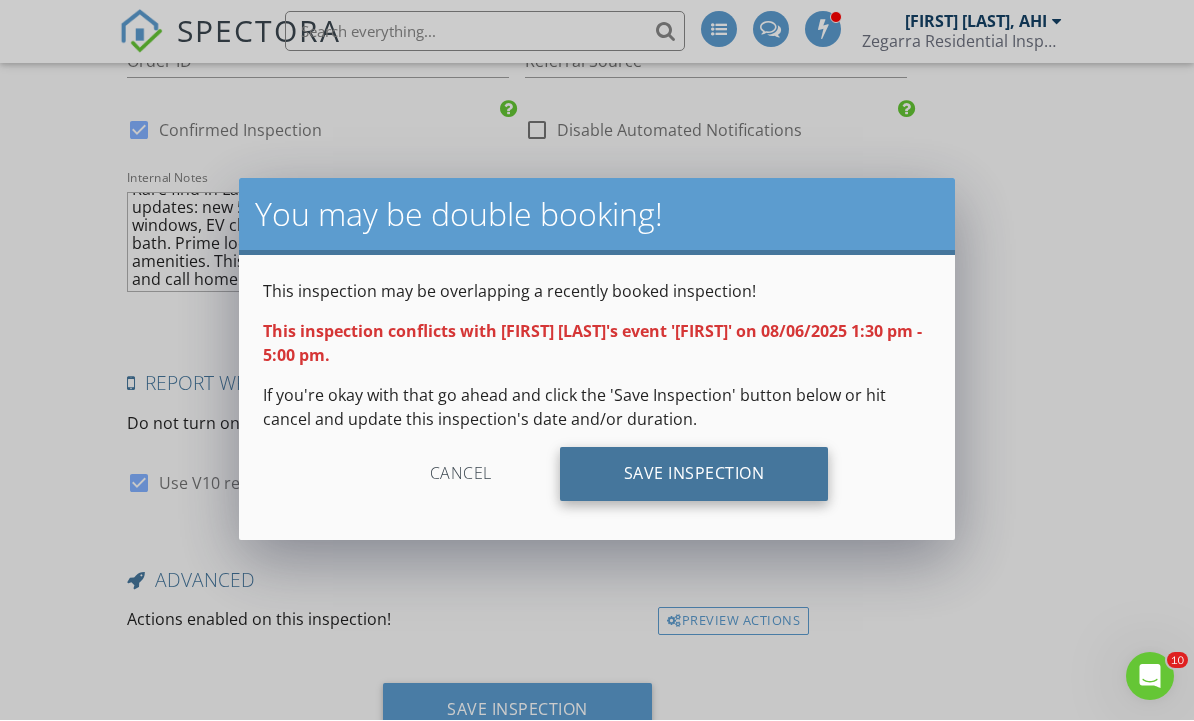 click on "Save Inspection" at bounding box center [694, 475] 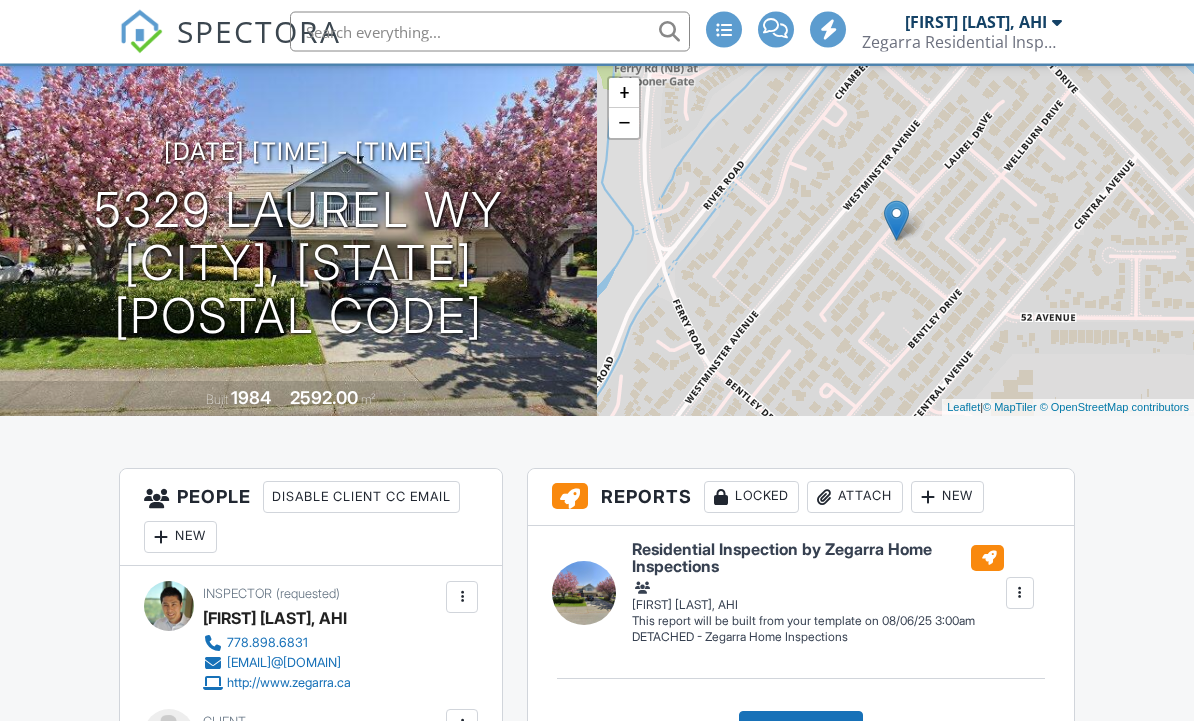 scroll, scrollTop: 290, scrollLeft: 0, axis: vertical 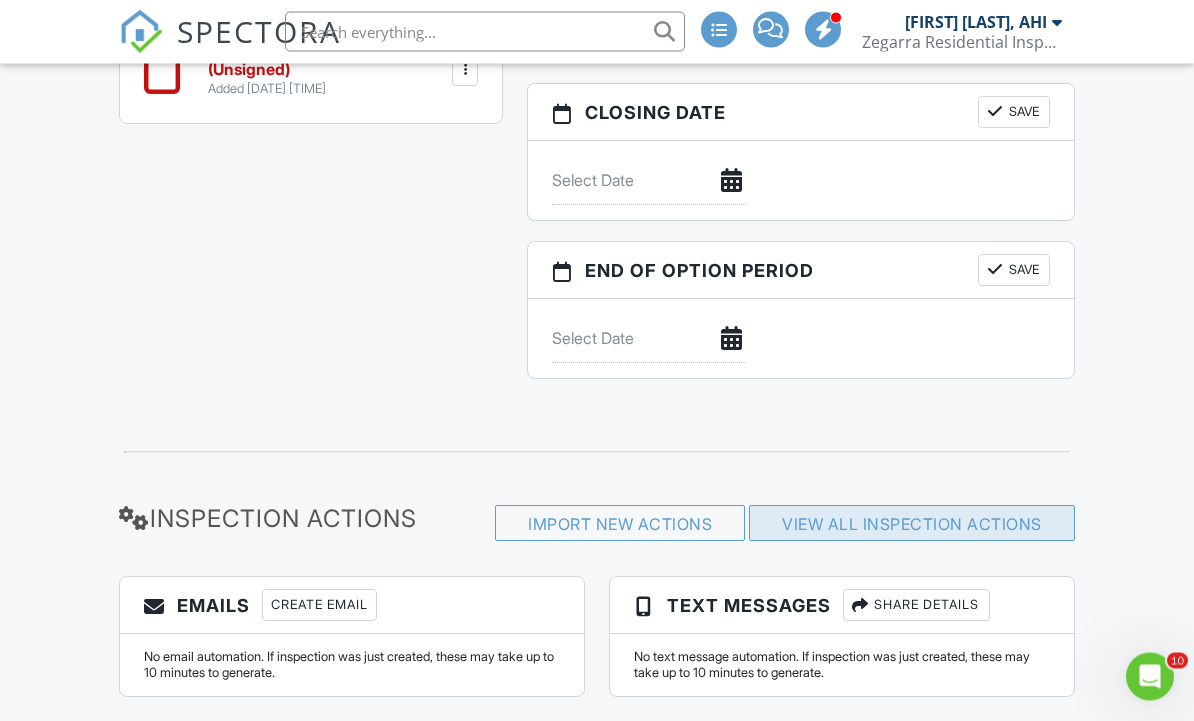 click on "View All Inspection Actions" at bounding box center [912, 524] 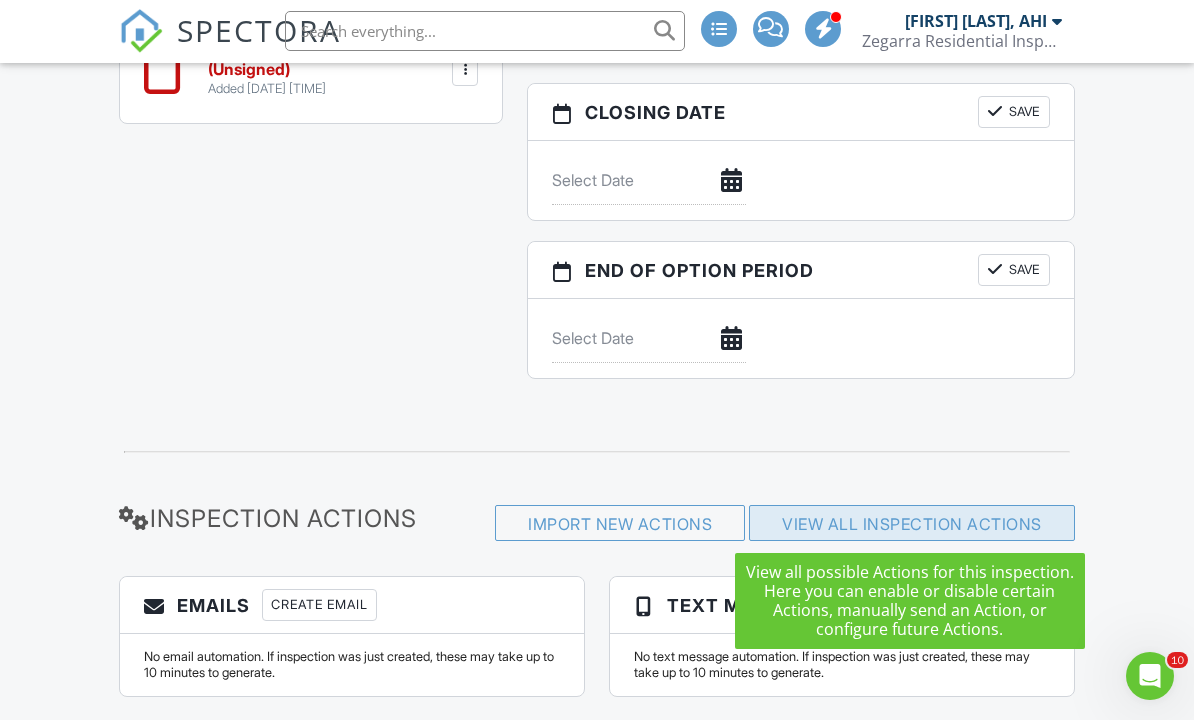 click on "View All Inspection Actions" at bounding box center (912, 525) 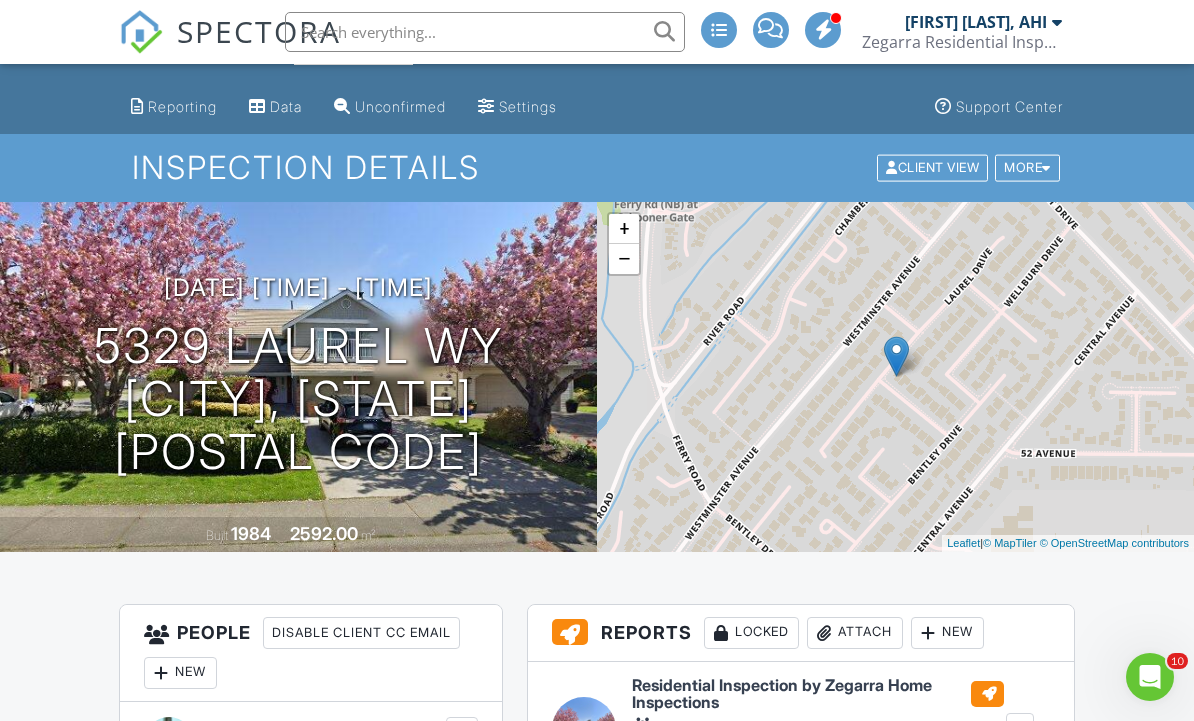 scroll, scrollTop: 0, scrollLeft: 0, axis: both 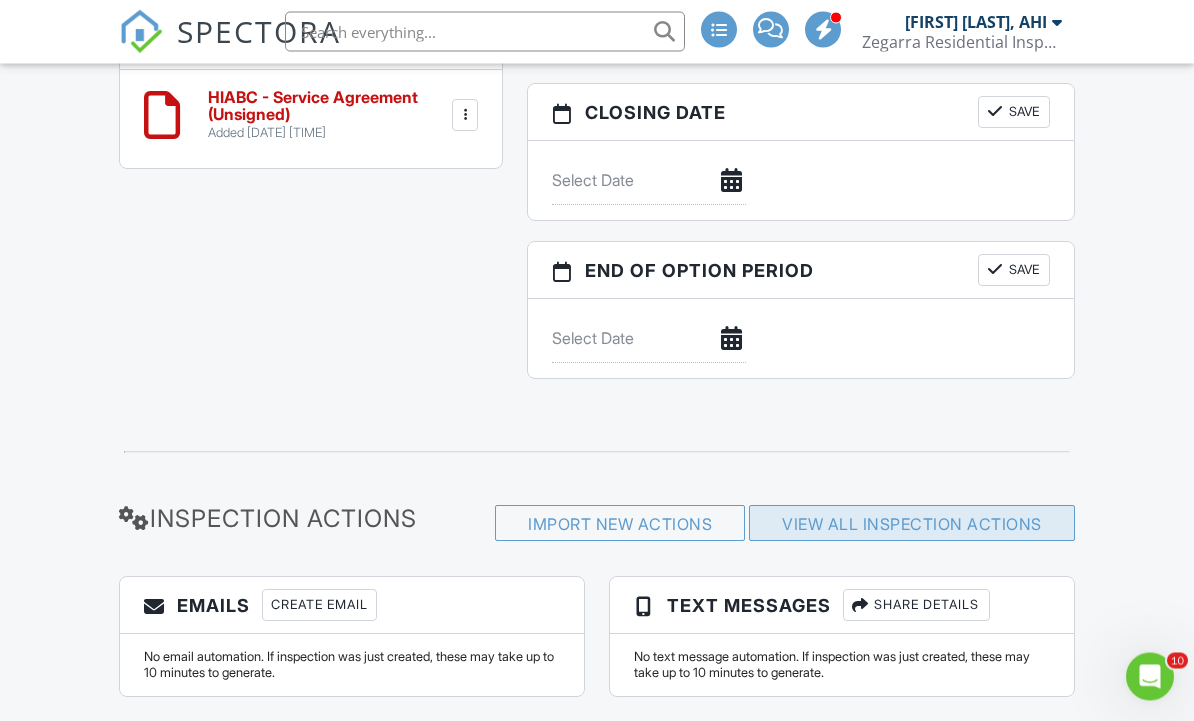 click on "View All Inspection Actions" at bounding box center (912, 525) 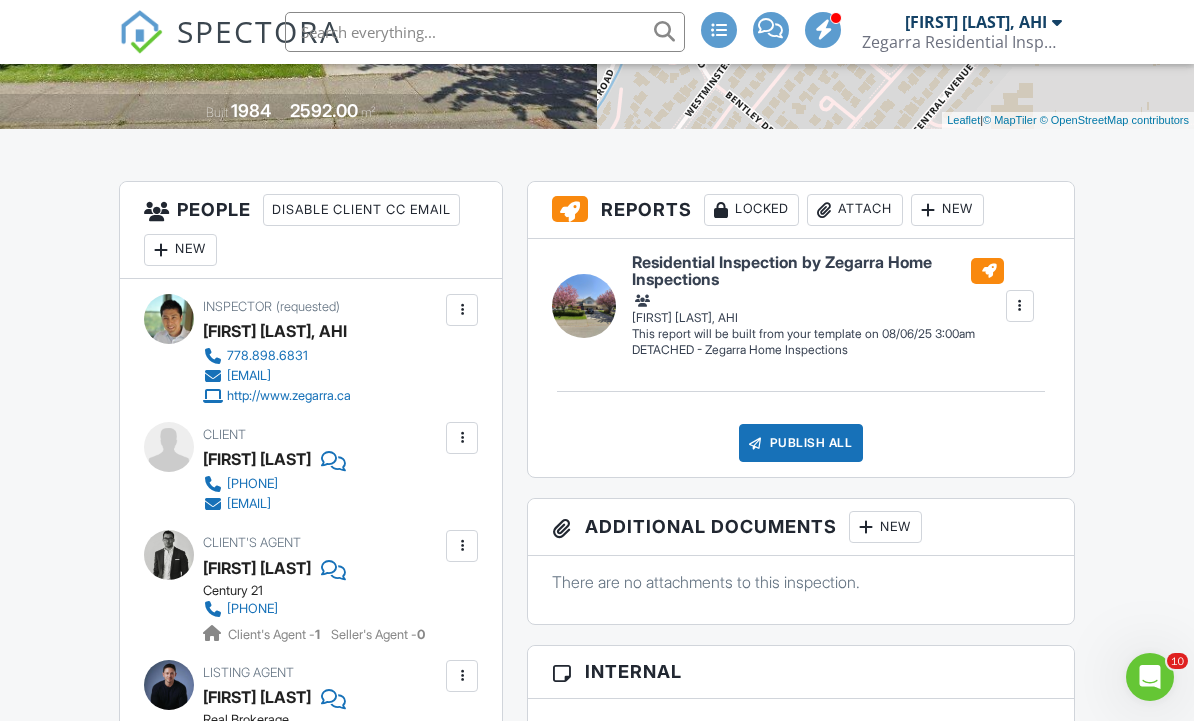 scroll, scrollTop: 466, scrollLeft: 0, axis: vertical 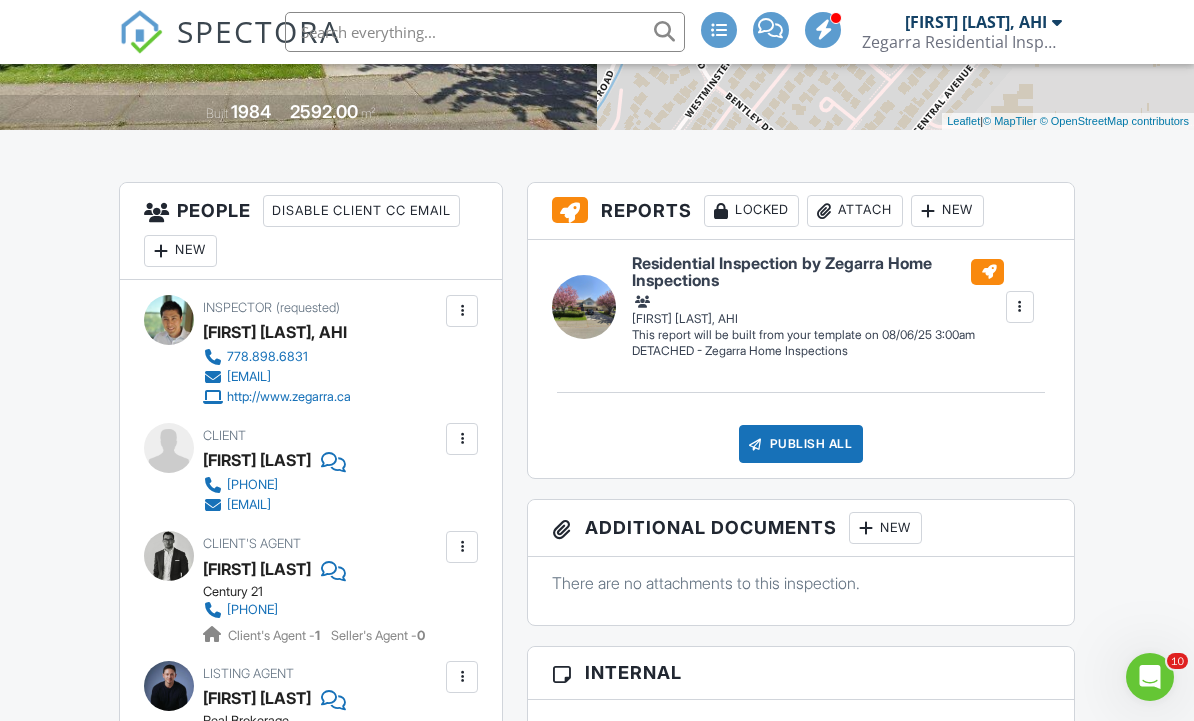 click on "New Inspection
Inspections
Dashboard
Calendar
Templates
Metrics
Automations
Reporting
Data
Unconfirmed
Settings
Support Center
Inspection Details
Client View
More
Property Details
Reschedule
Reorder / Copy
Share
Cancel
Delete
Print Order
Convert to V9
Disable Pass on CC Fees
View Change Log
08/06/2025  1:30 pm
- 5:30 pm
5329 Laurel Wy
Delta, BC V4K 4H5
Built
1984
2592.00
m²
+ − Leaflet  |  © MapTiler   © OpenStreetMap contributors
All emails and texts are disabled for this inspection!
Turn on emails and texts
Reports
Locked
Attach
New
Residential Inspection by Zegarra Home Inspections
Edit" at bounding box center [597, 922] 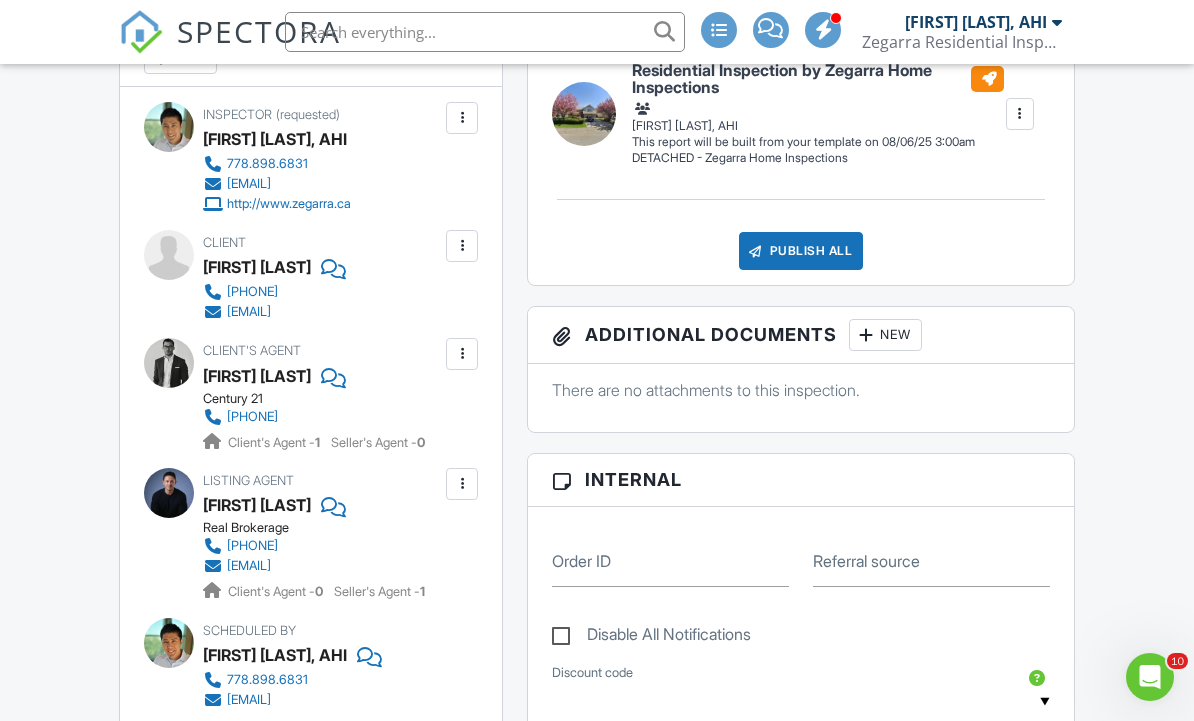 scroll, scrollTop: 1328, scrollLeft: 0, axis: vertical 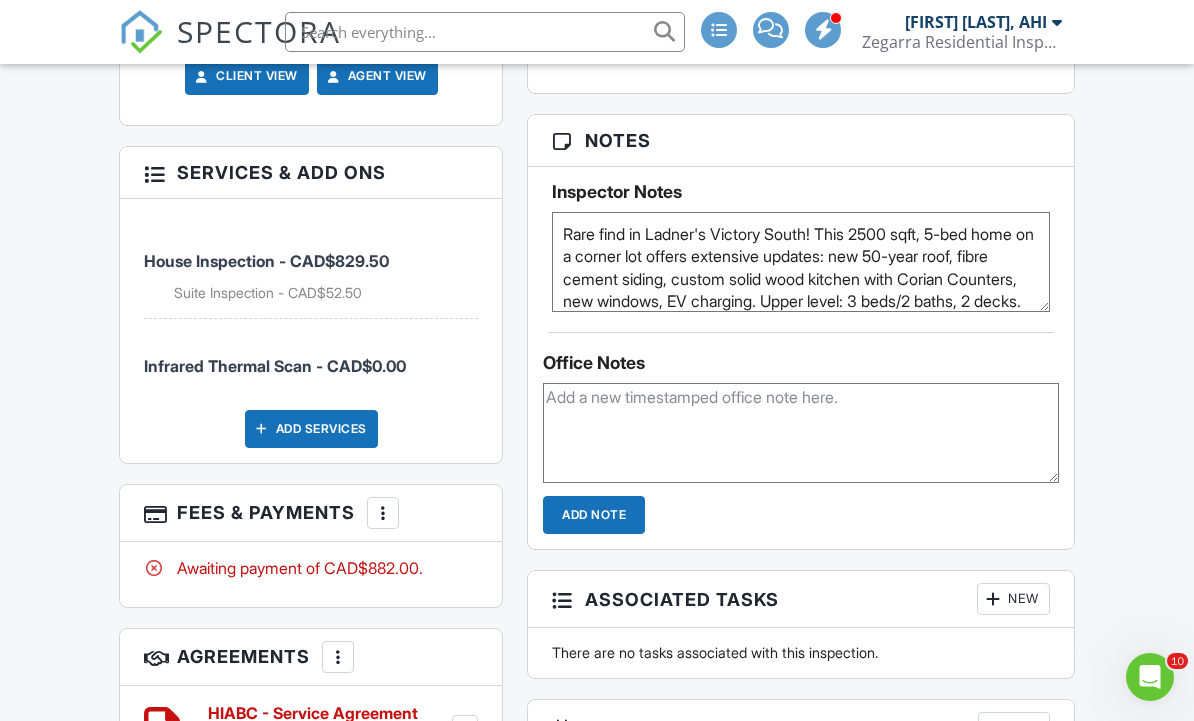 click on "Fees & Payments
More
Edit Fees & Payments
Add Services
View Invoice
Paid In Full" at bounding box center (311, 513) 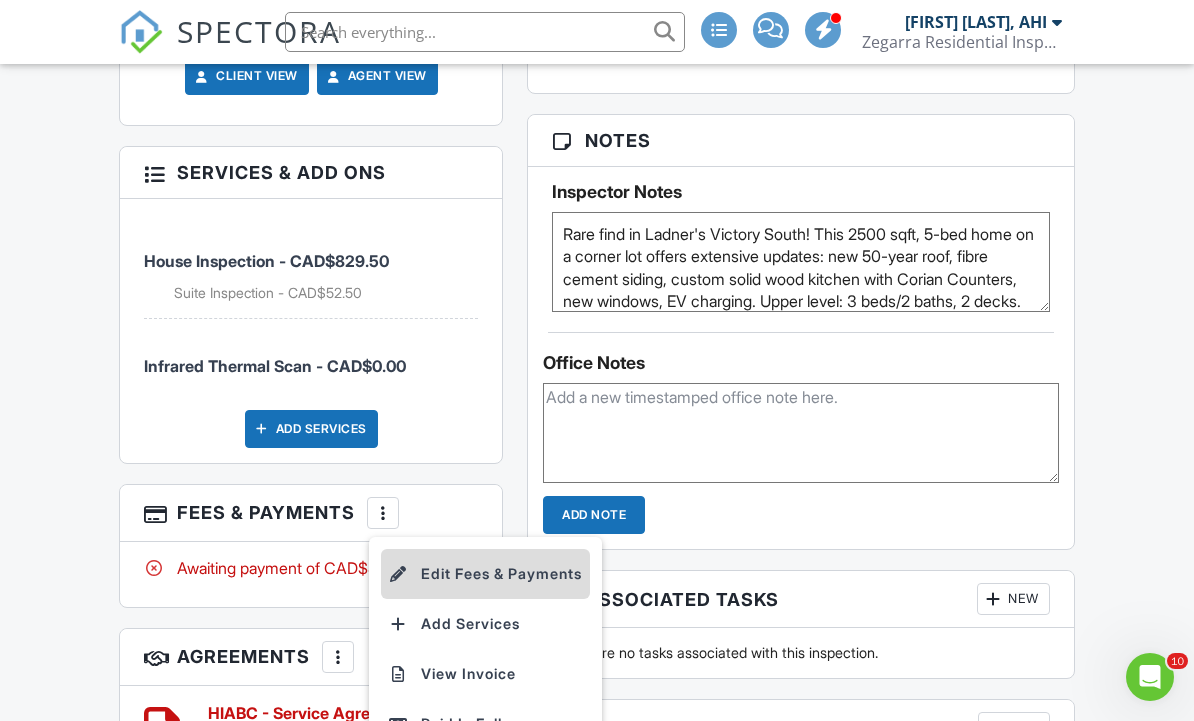 click on "Edit Fees & Payments" at bounding box center [485, 574] 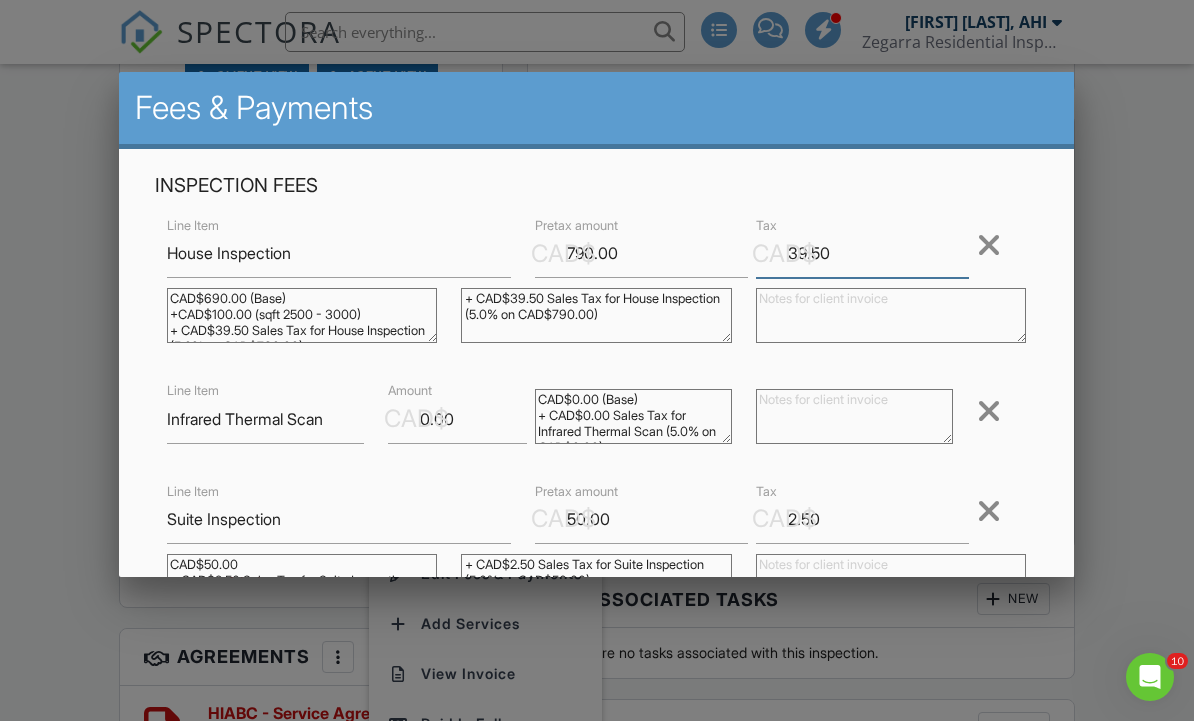 click on "39.50" at bounding box center [862, 253] 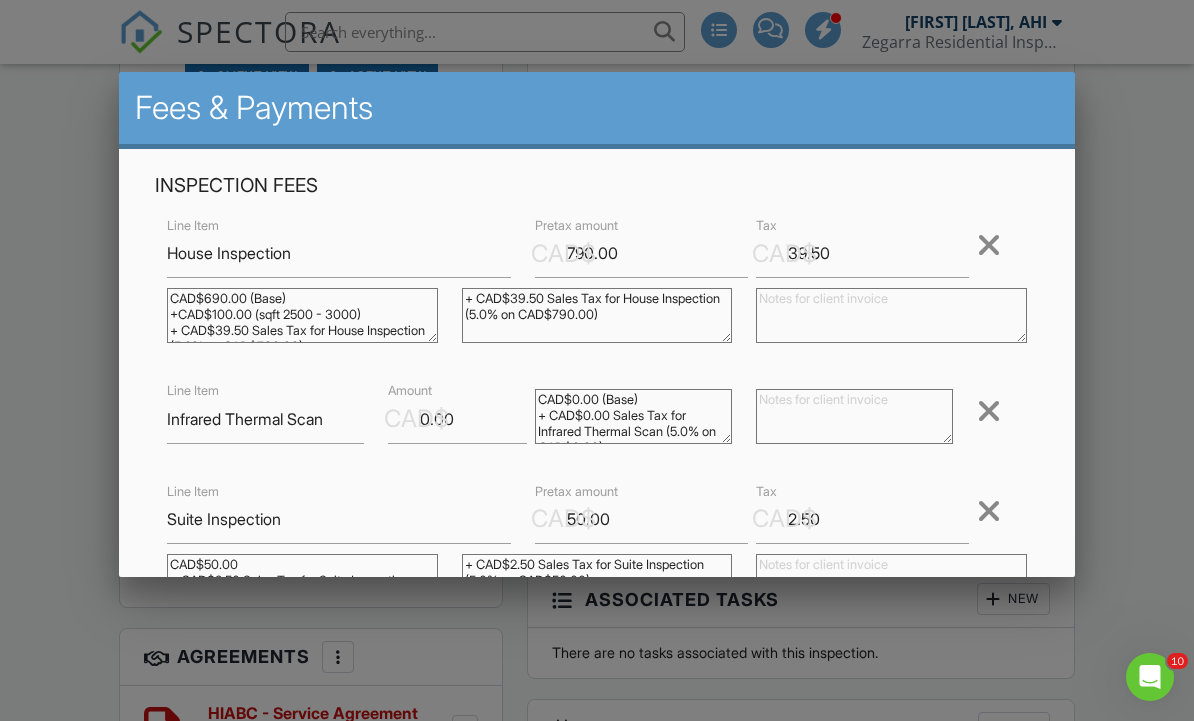 click at bounding box center [597, 350] 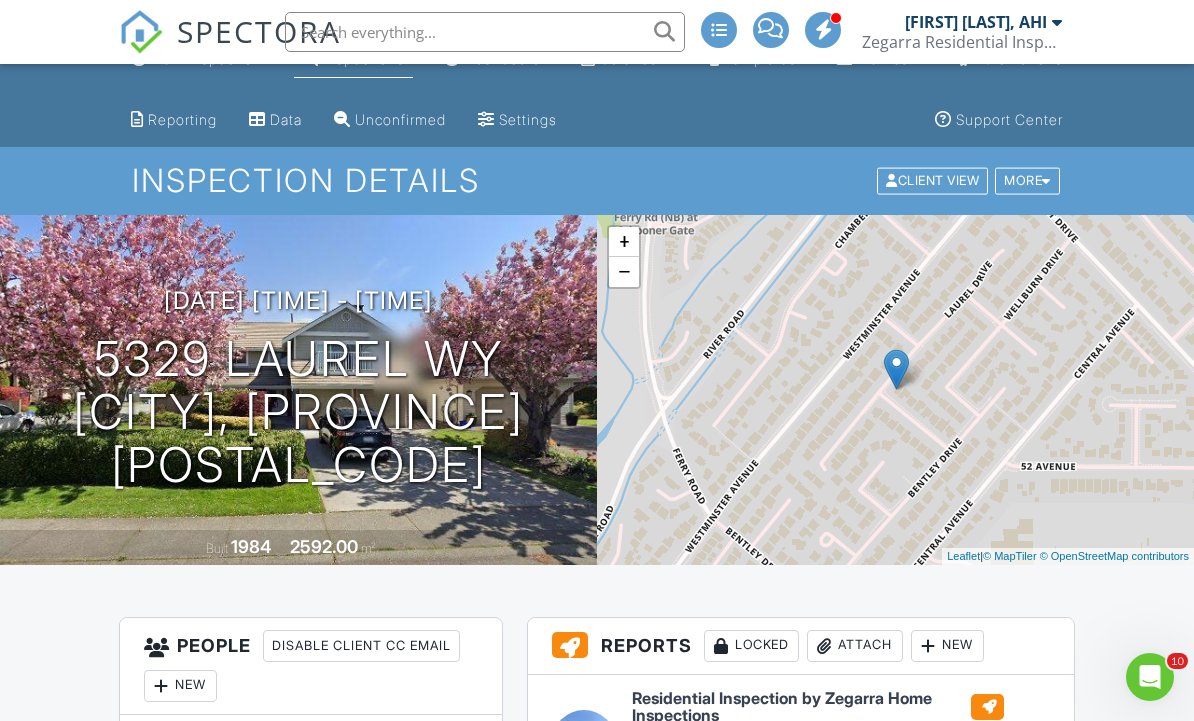 scroll, scrollTop: 0, scrollLeft: 0, axis: both 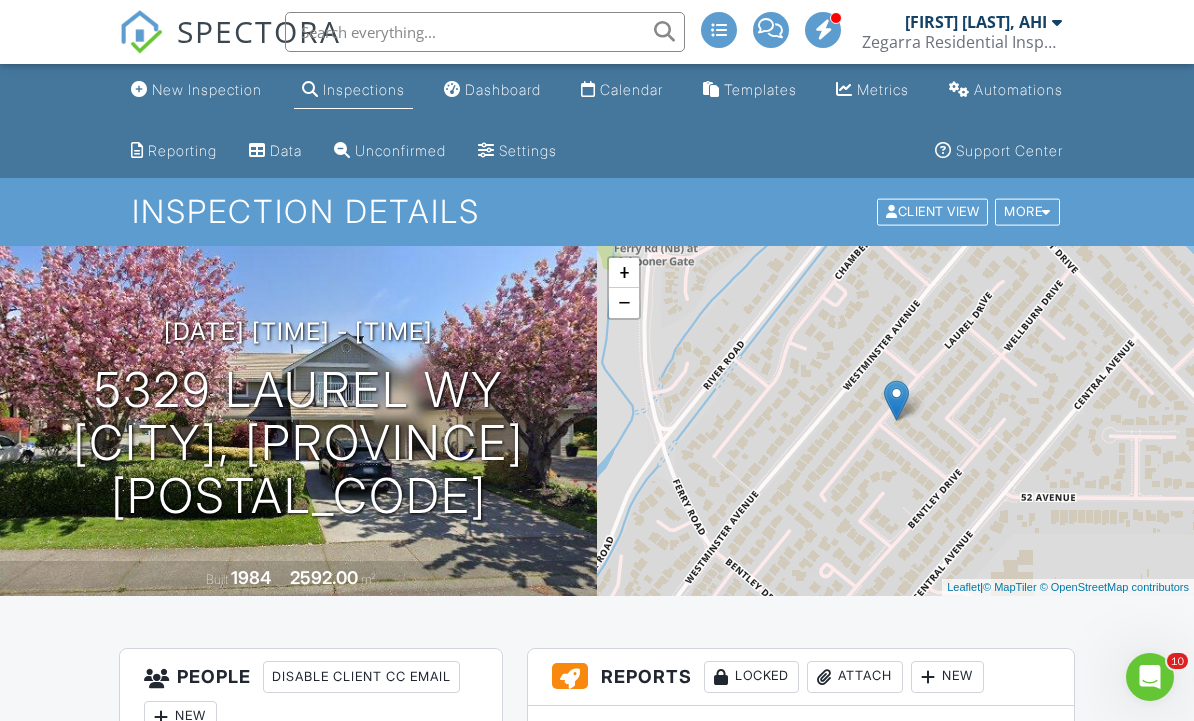 click on "08/06/2025  1:30 pm
- 5:30 pm
5329 Laurel Wy
Delta, BC V4K 4H5" at bounding box center (298, 420) 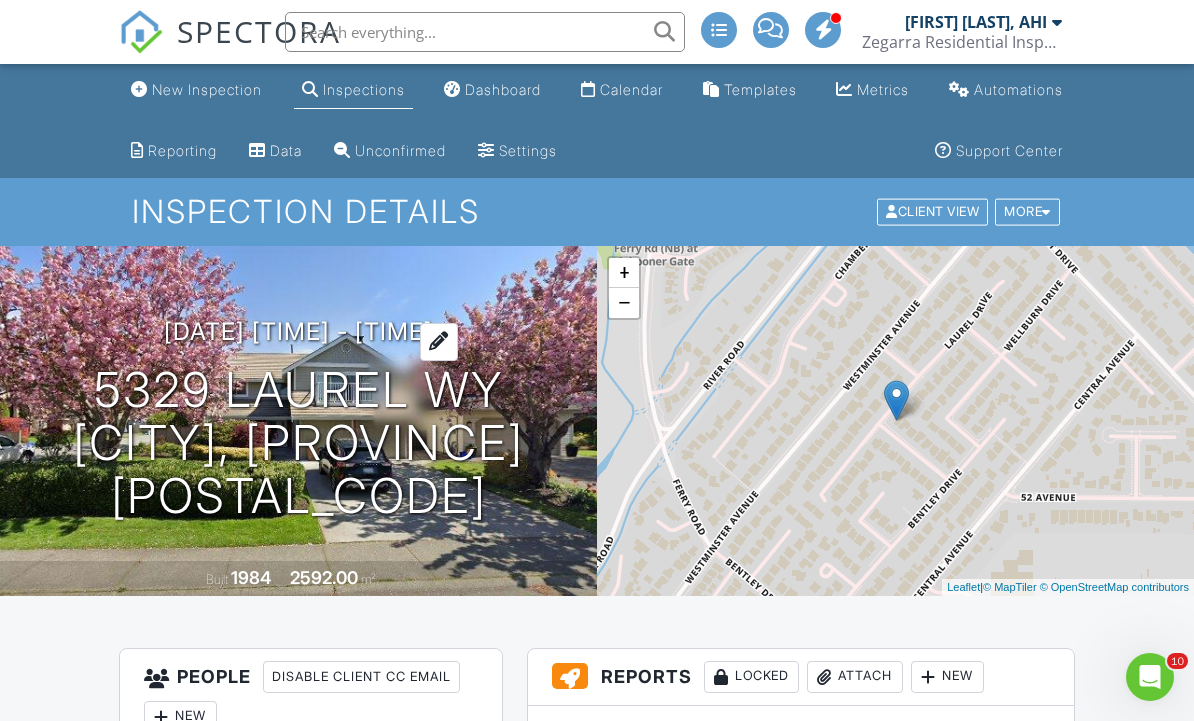 click on "08/06/2025  1:30 pm
- 5:30 pm" at bounding box center [298, 331] 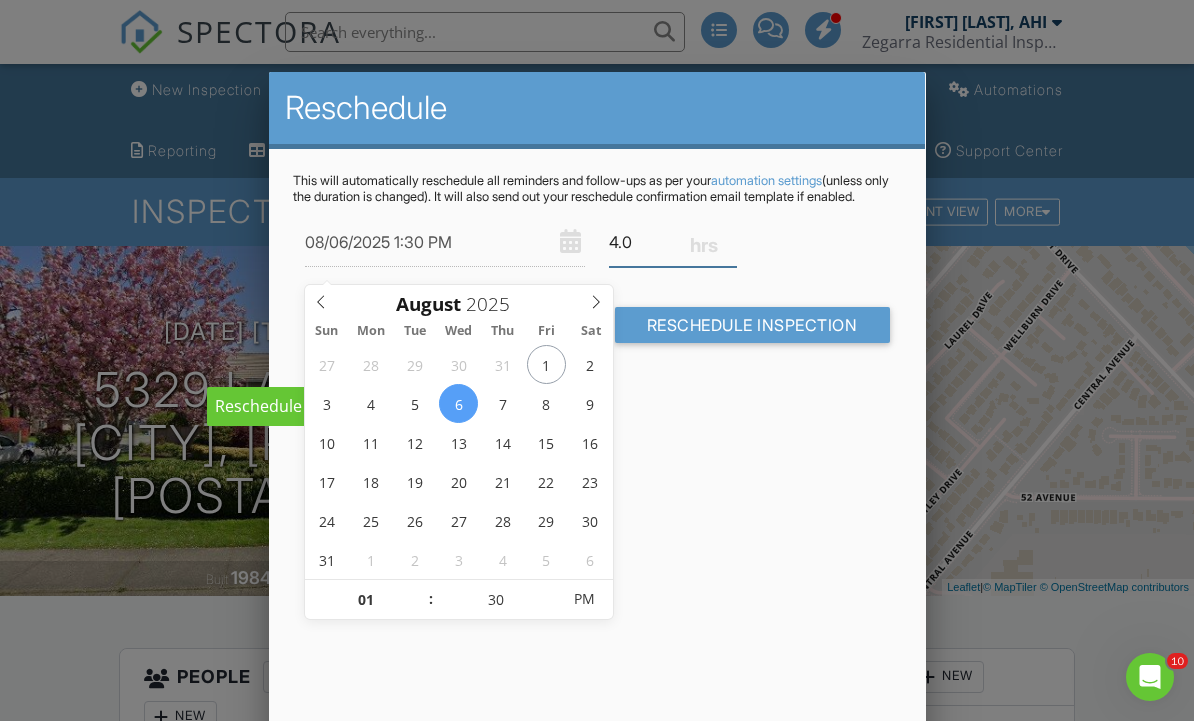 click on "4.0" at bounding box center (673, 242) 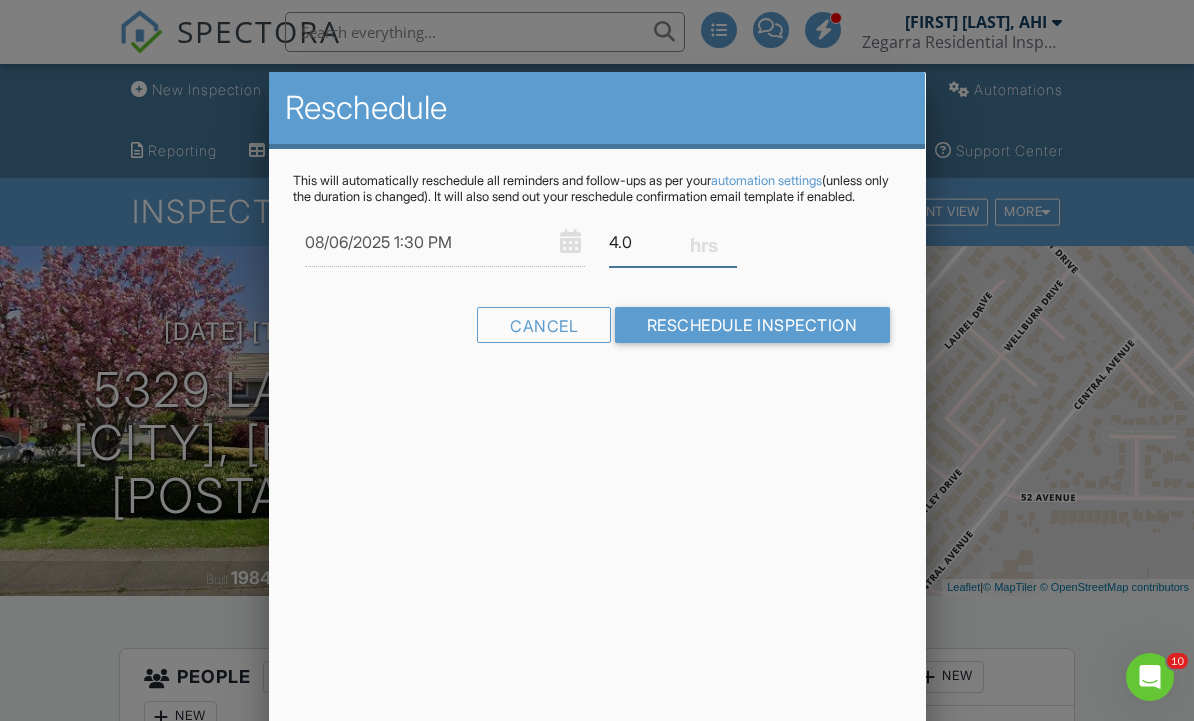 type on "4" 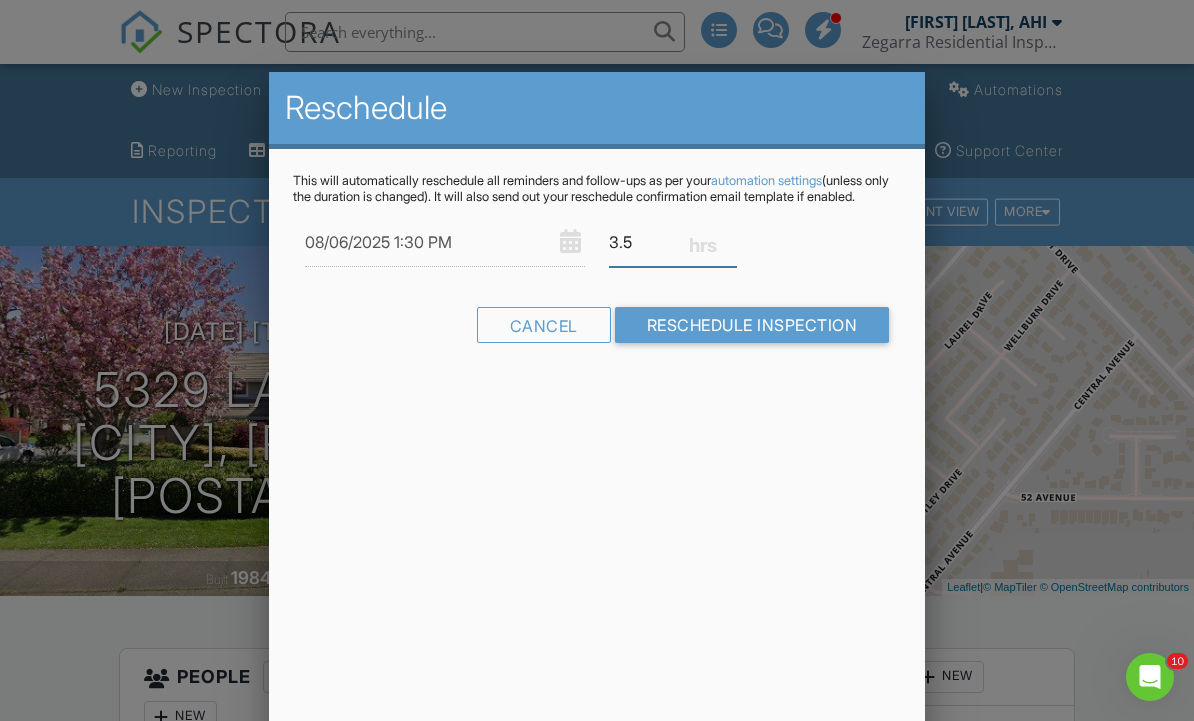 type on "3.5" 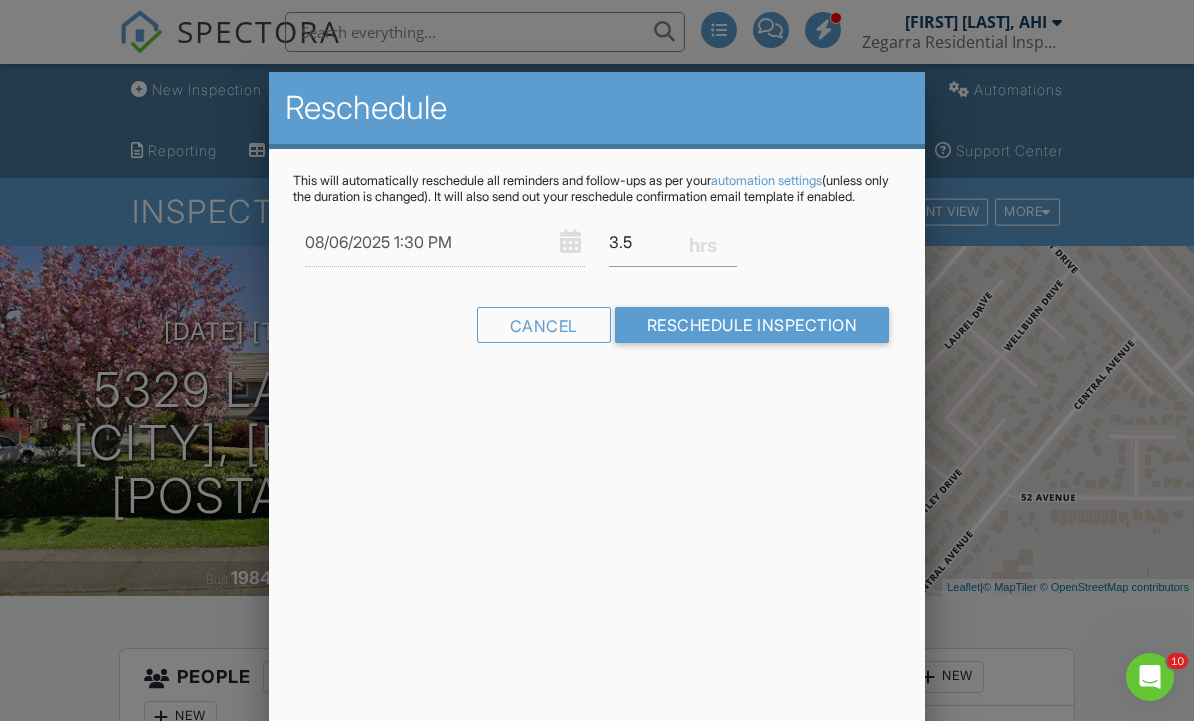 click at bounding box center (597, 350) 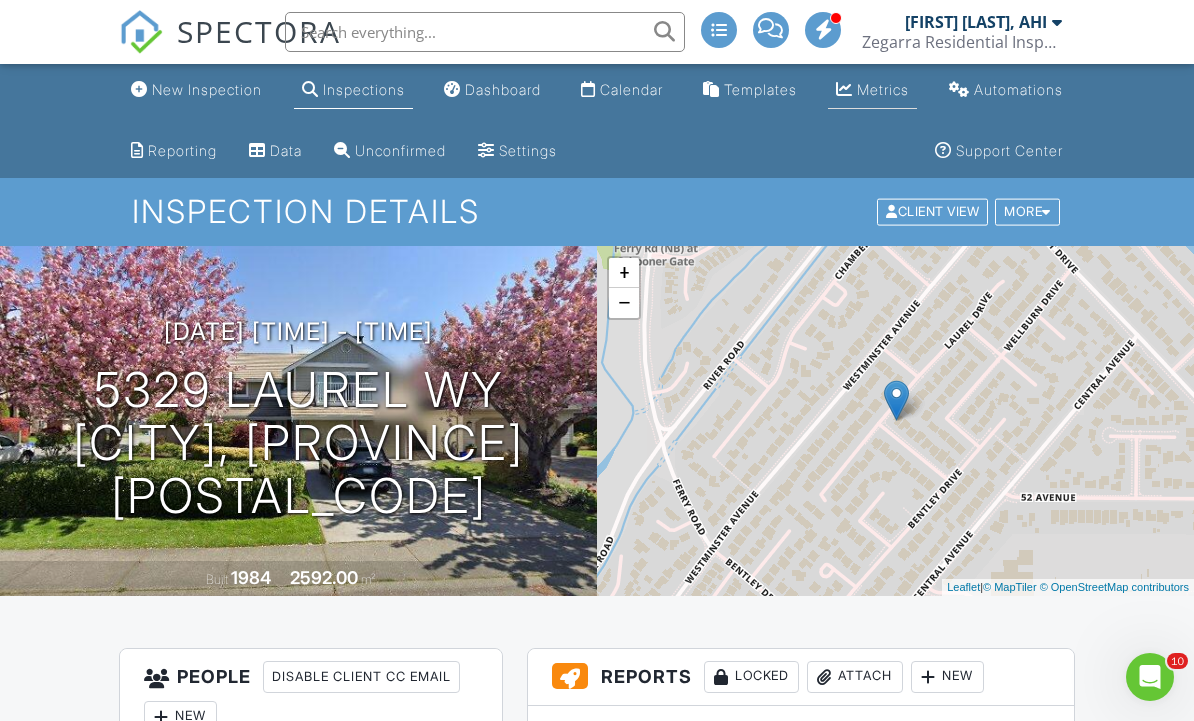 click on "Metrics" at bounding box center [883, 89] 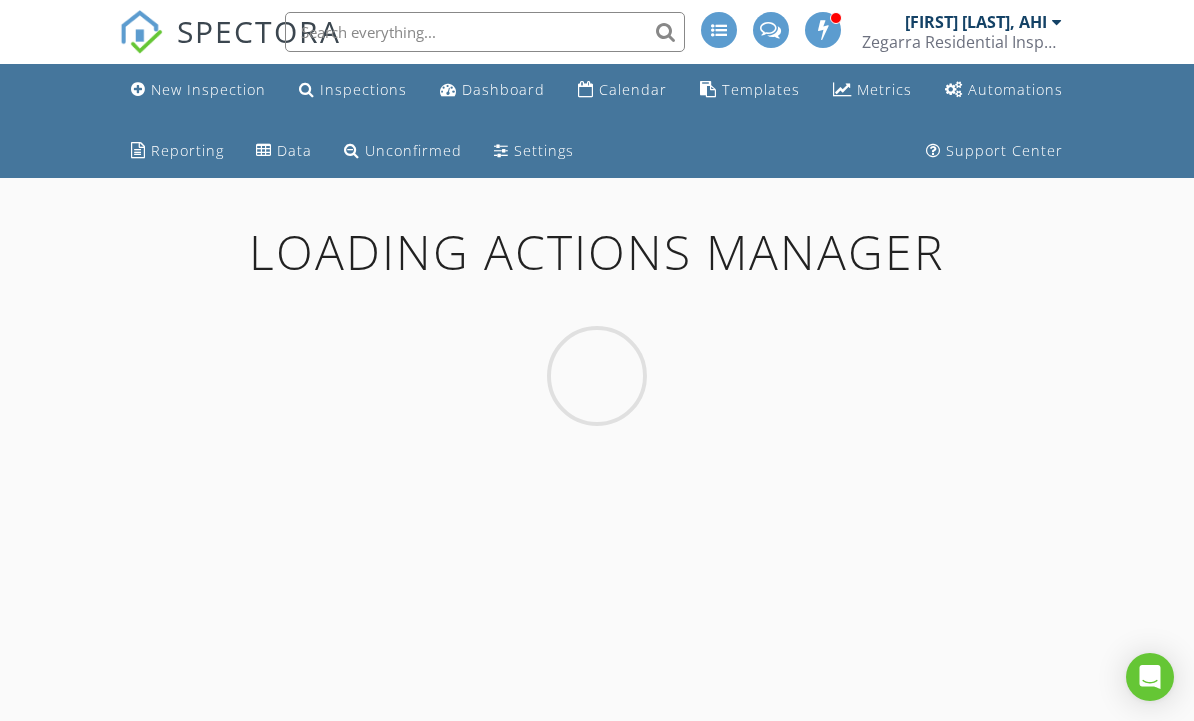 scroll, scrollTop: 0, scrollLeft: 0, axis: both 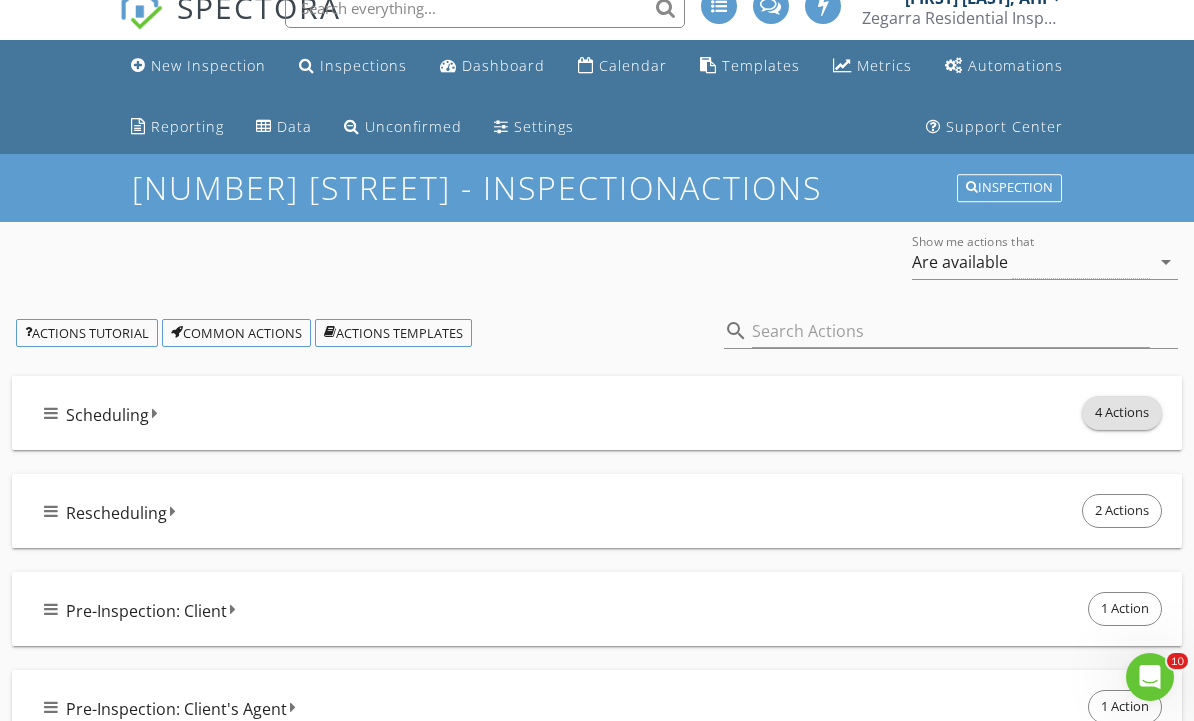 click on "4 Actions" at bounding box center [1122, 413] 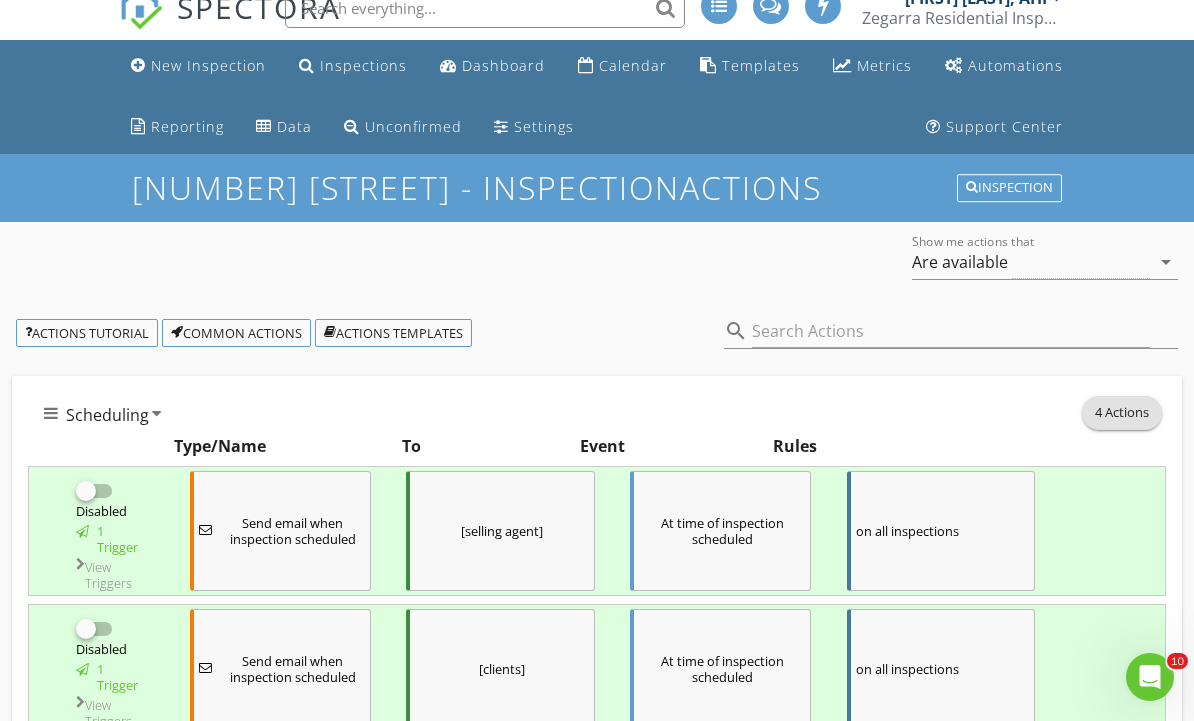 scroll, scrollTop: 0, scrollLeft: 0, axis: both 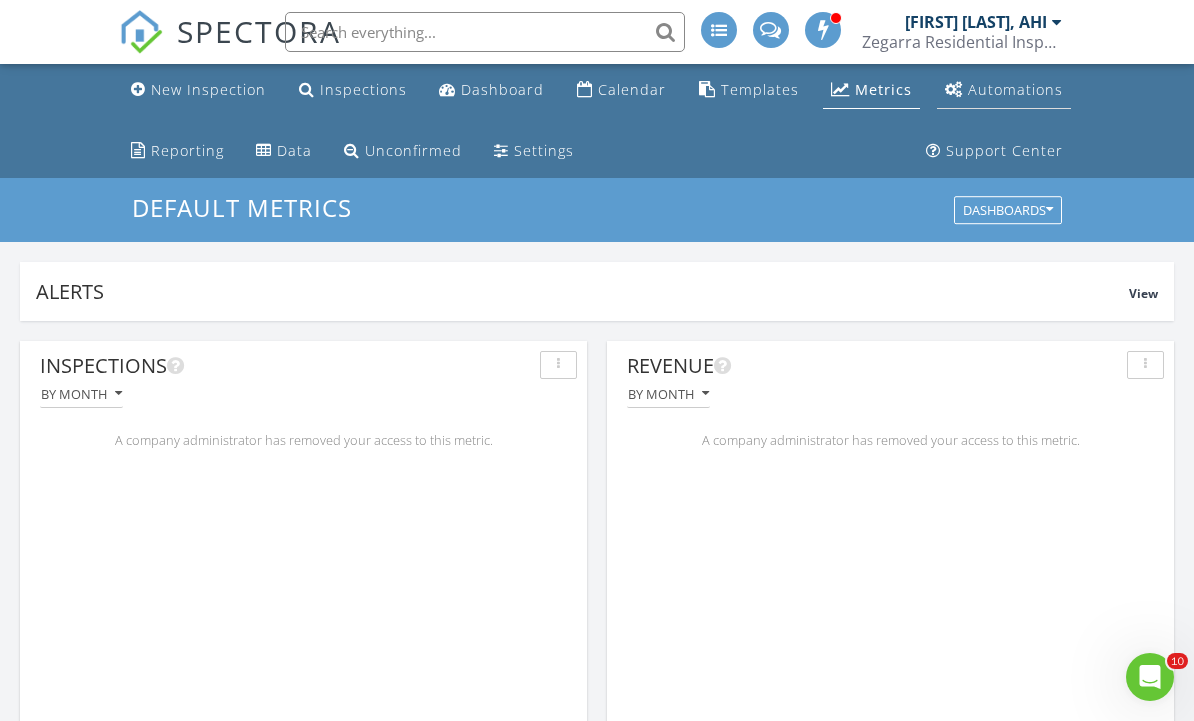 click on "Automations" at bounding box center (1004, 90) 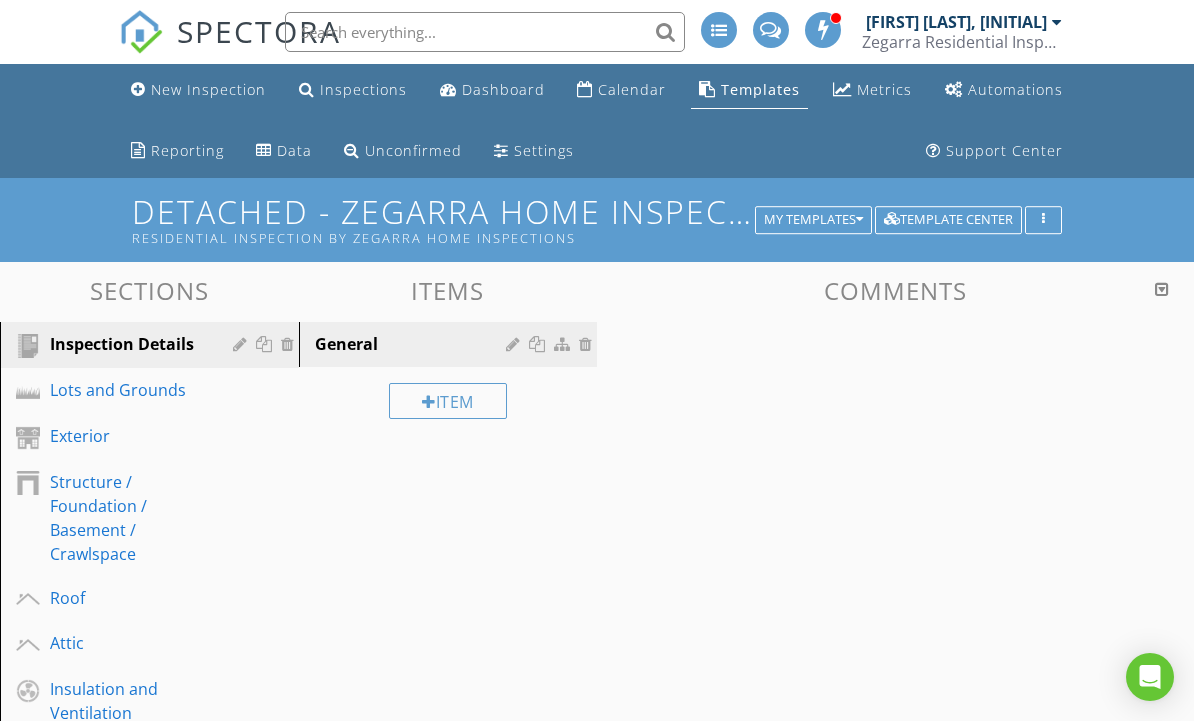 scroll, scrollTop: 0, scrollLeft: 0, axis: both 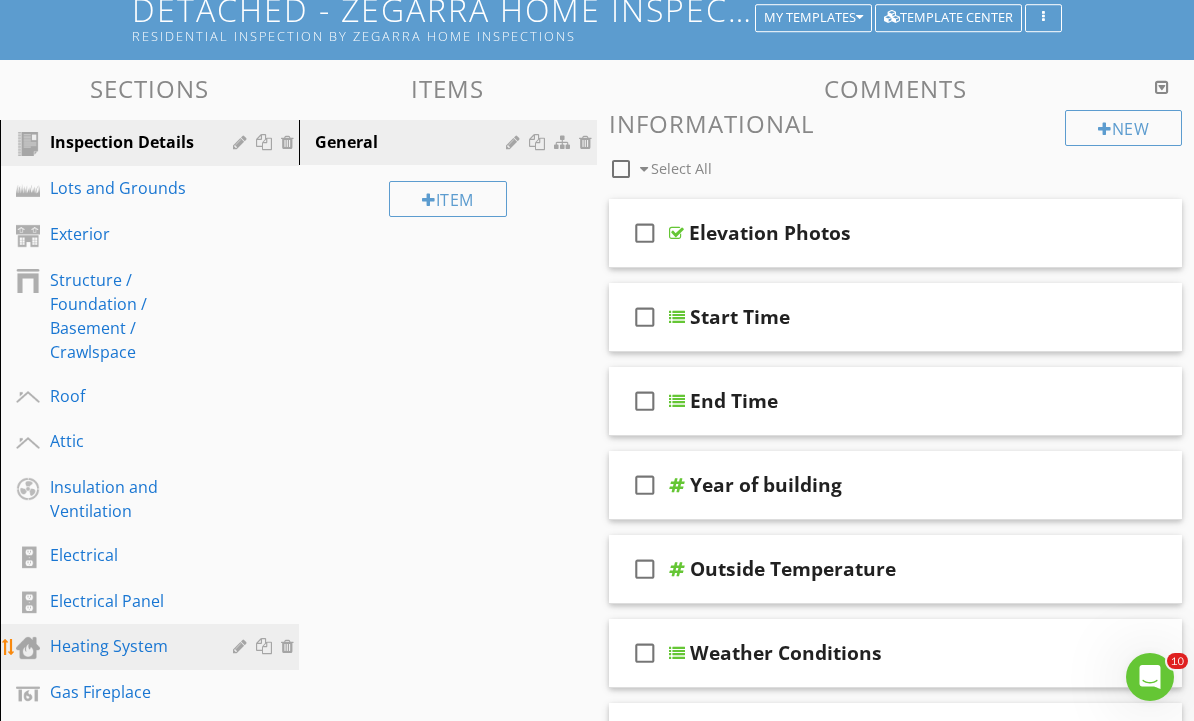 click on "Heating System" at bounding box center [127, 646] 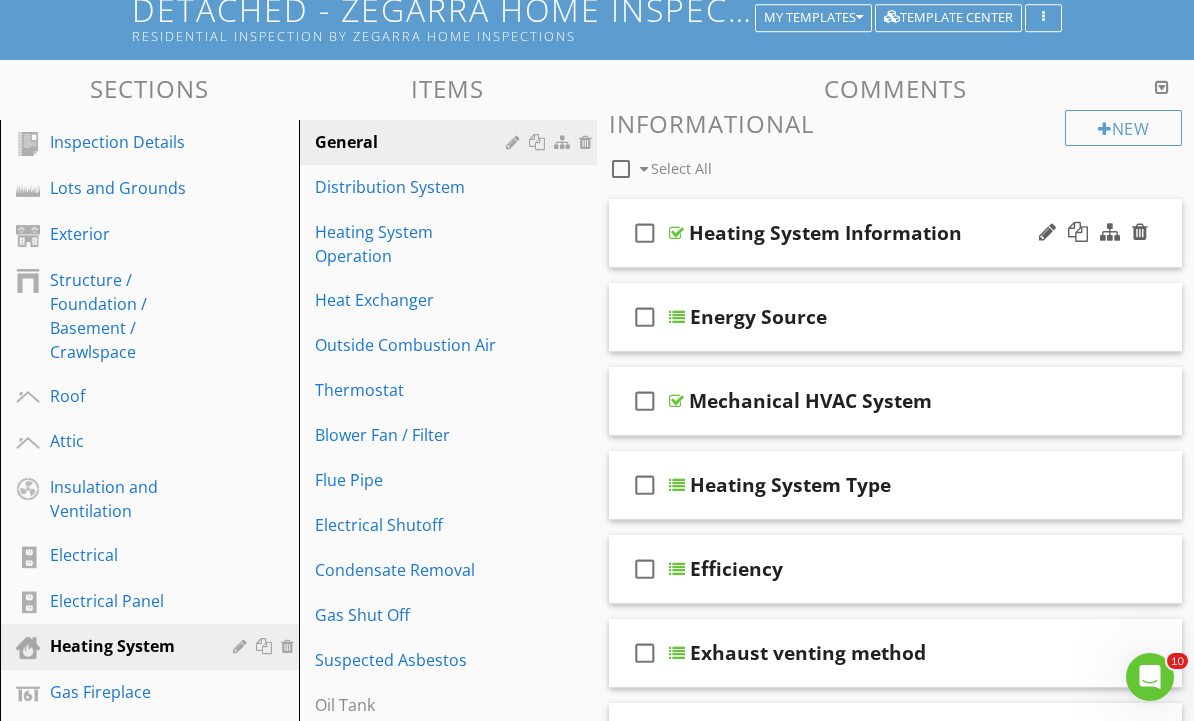 click on "Heating System Information" at bounding box center [889, 233] 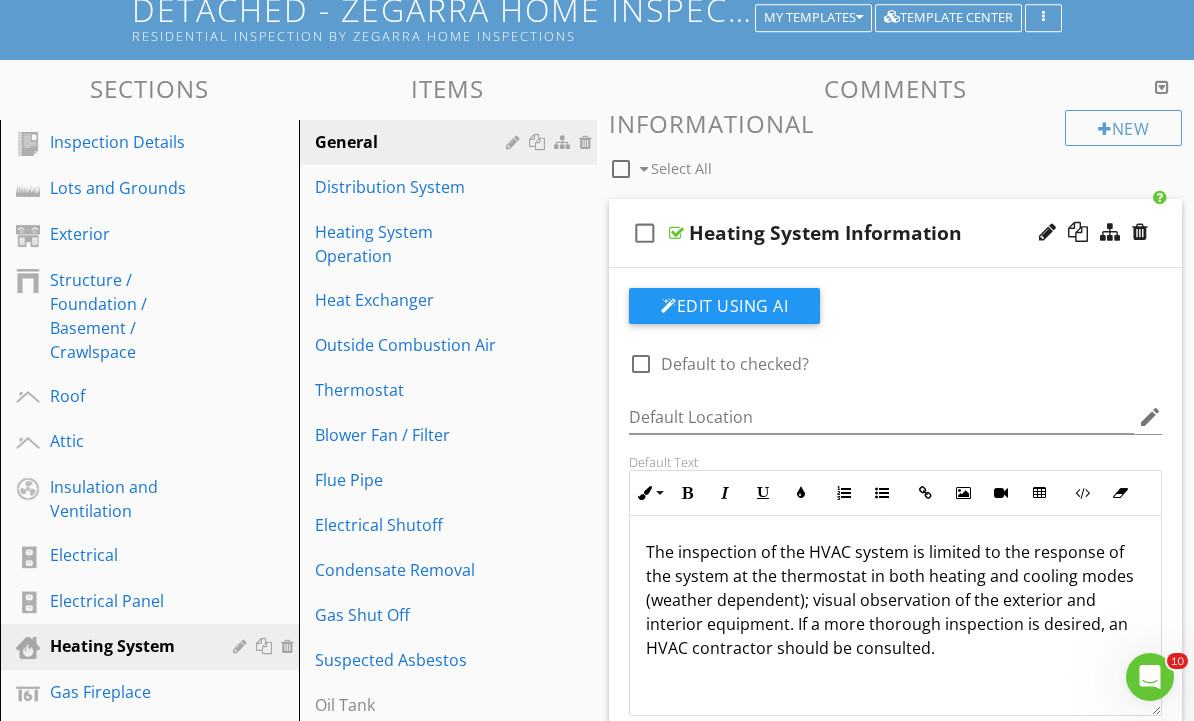 click on "Heating System Information" at bounding box center [889, 233] 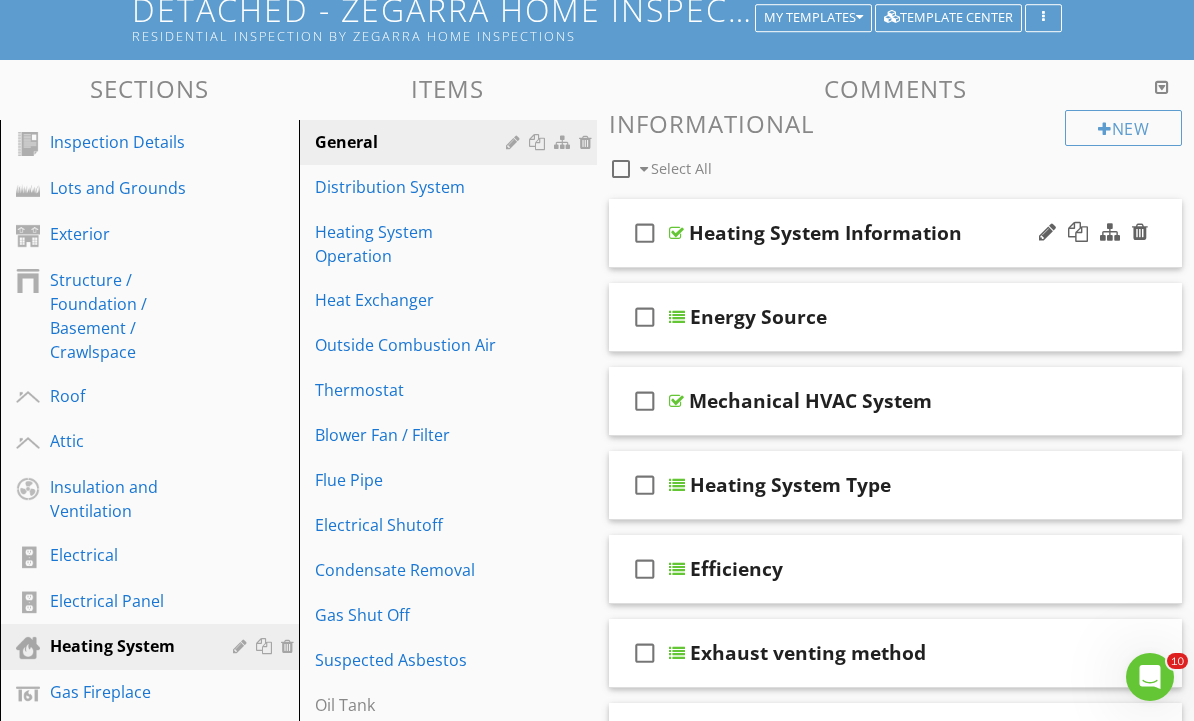 type 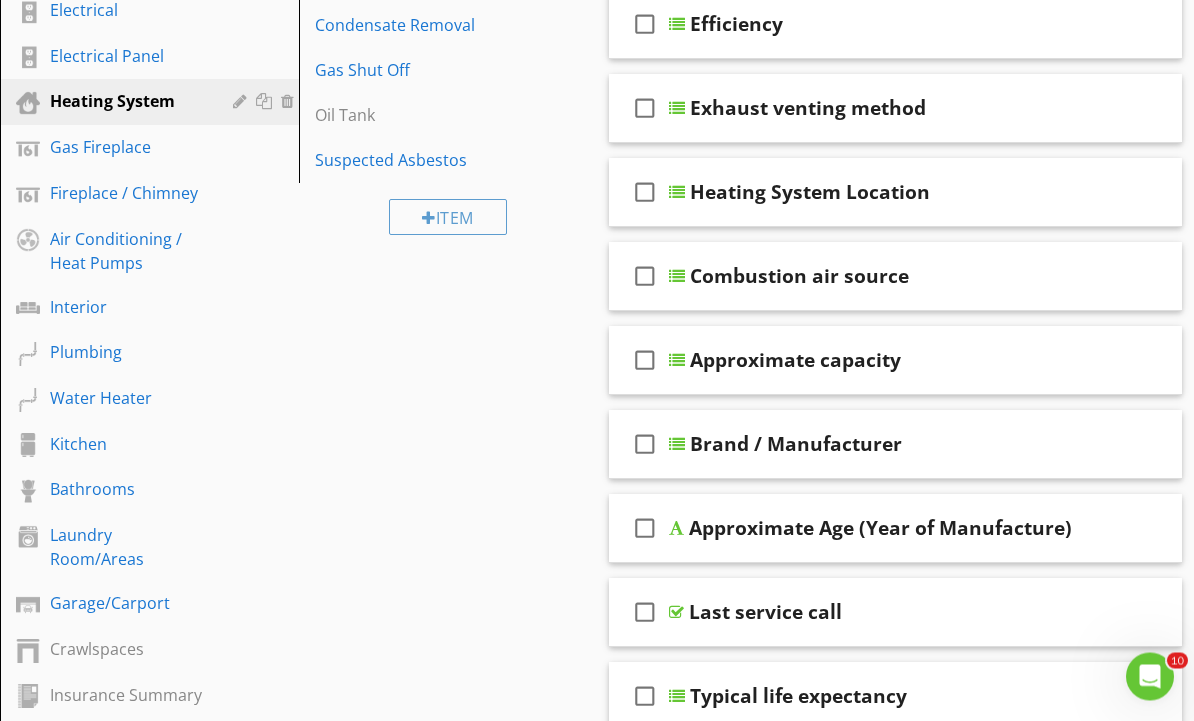 scroll, scrollTop: 740, scrollLeft: 0, axis: vertical 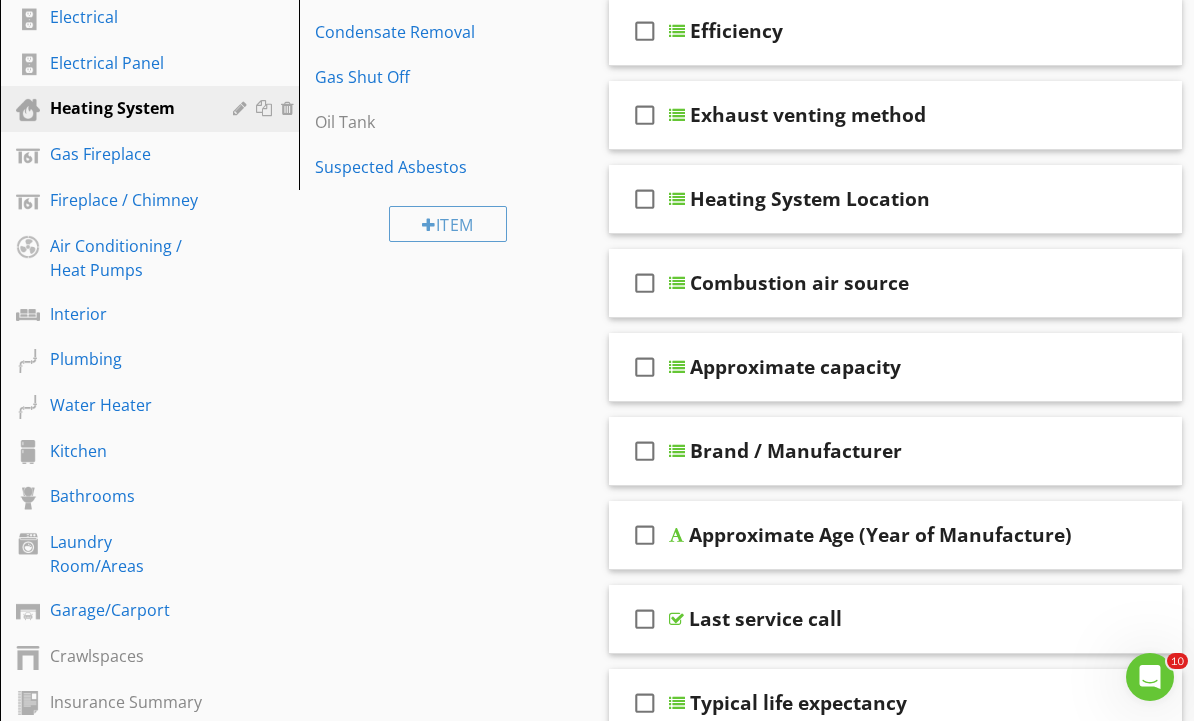type 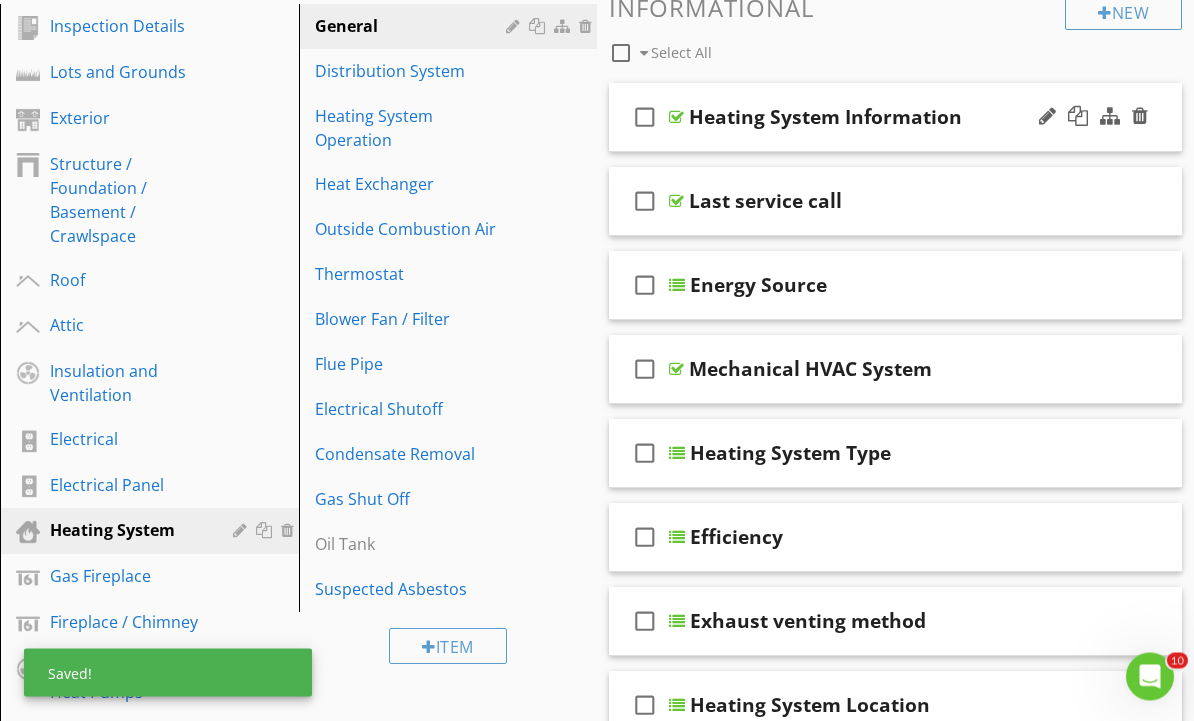 scroll, scrollTop: 306, scrollLeft: 0, axis: vertical 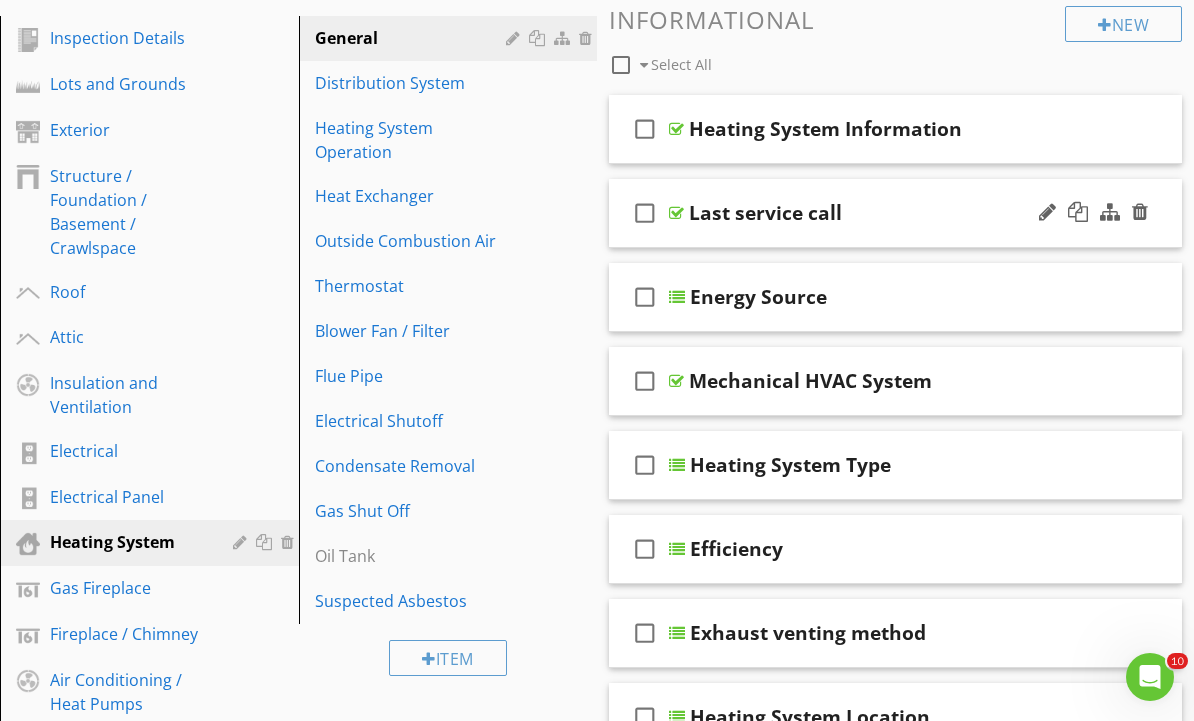 click on "Last service call" at bounding box center (889, 213) 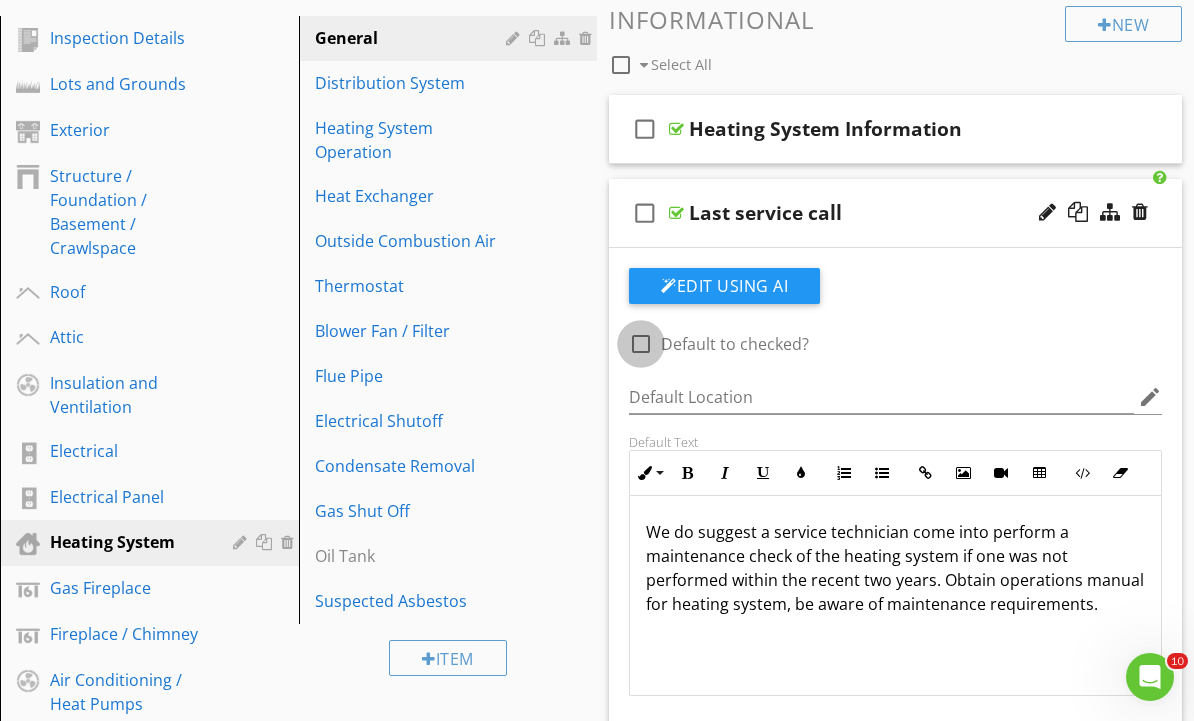 click at bounding box center [641, 344] 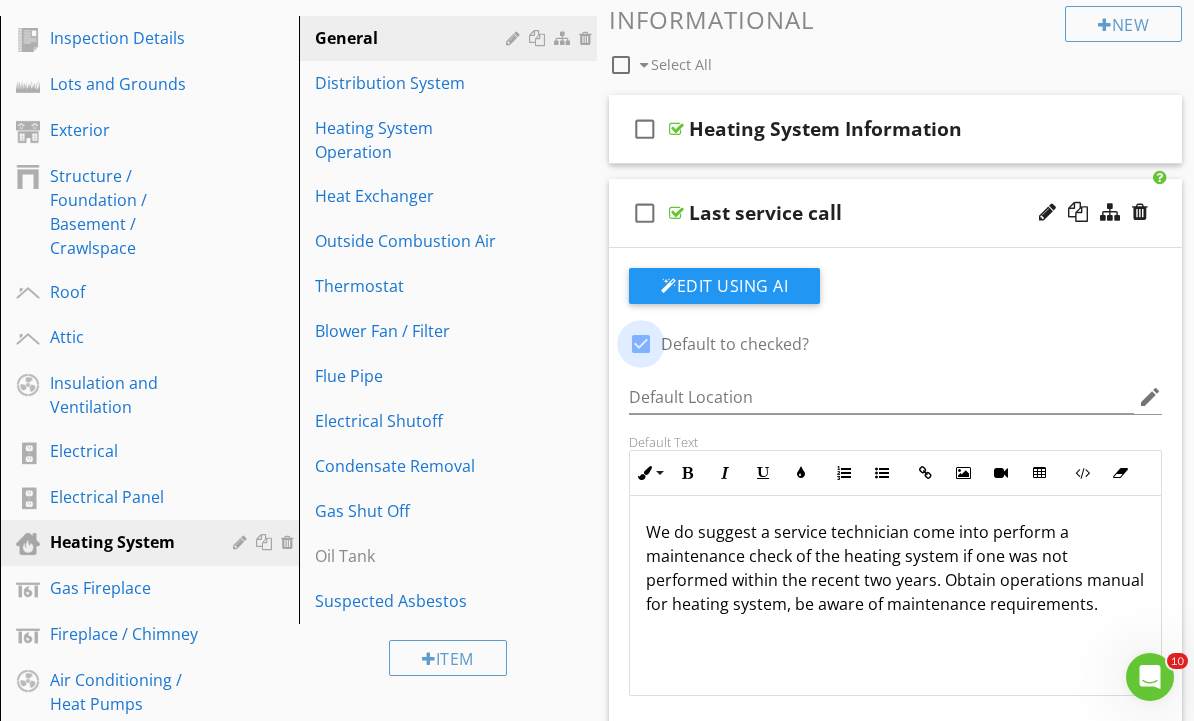 click at bounding box center (641, 344) 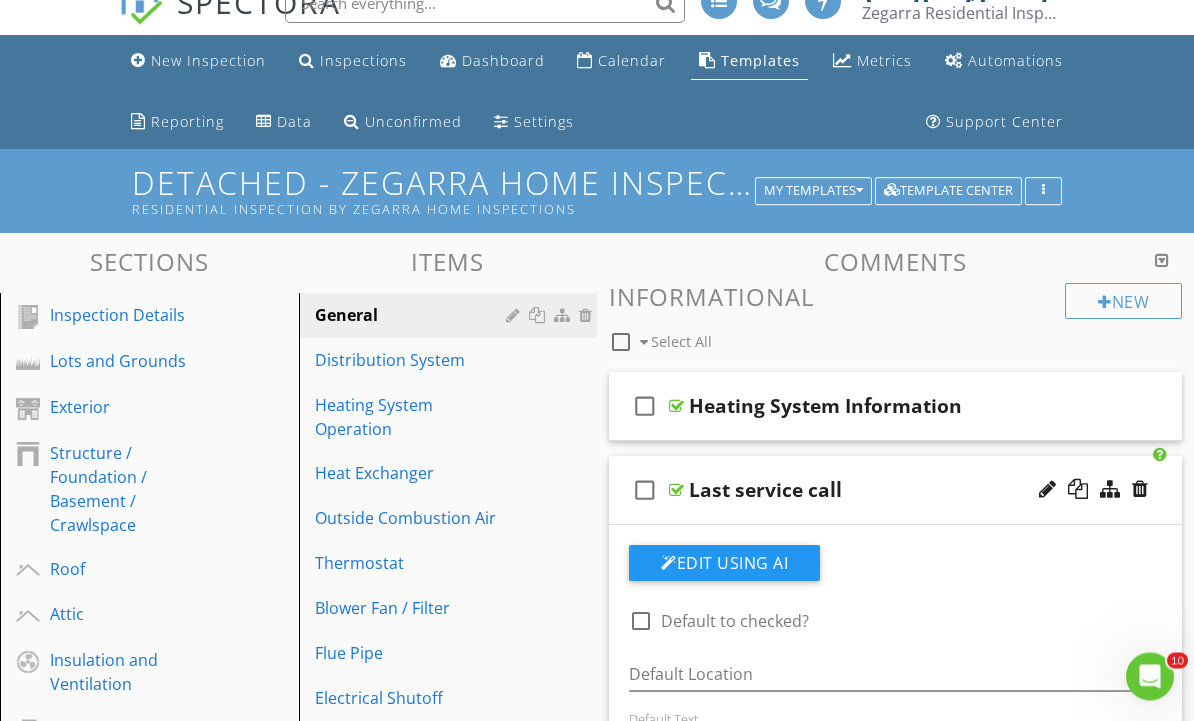 scroll, scrollTop: 0, scrollLeft: 0, axis: both 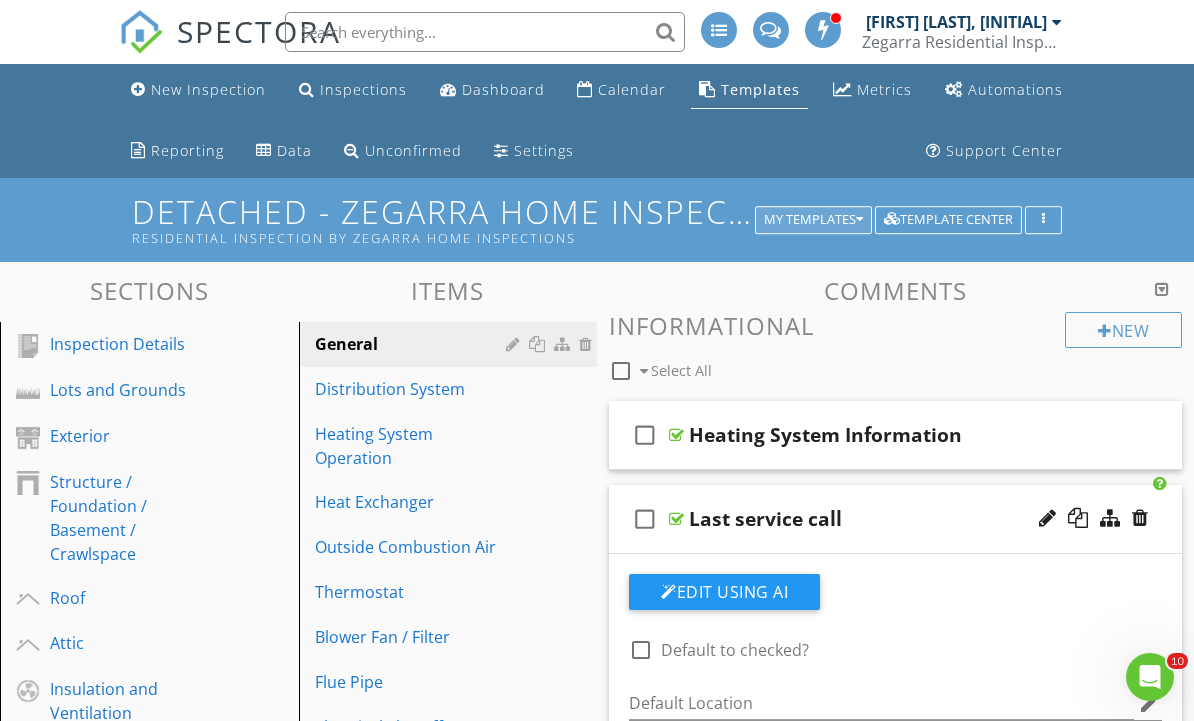 click on "My Templates" at bounding box center [813, 220] 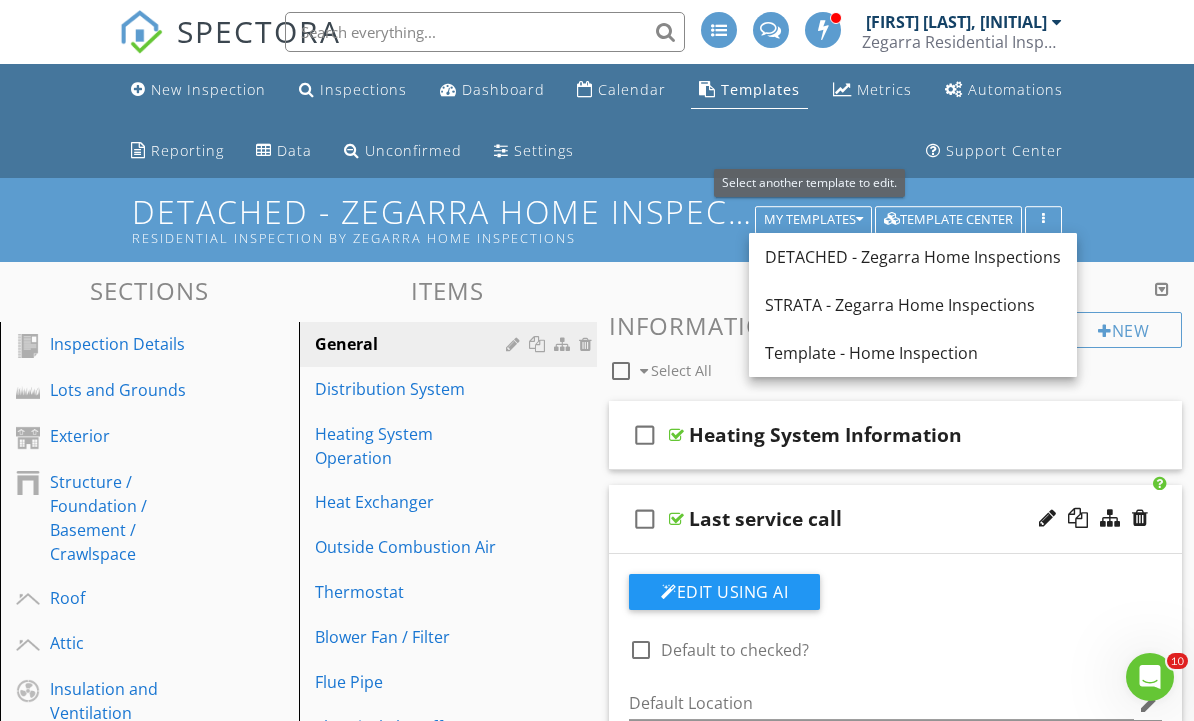 click on "check_box_outline_blank" at bounding box center (645, 519) 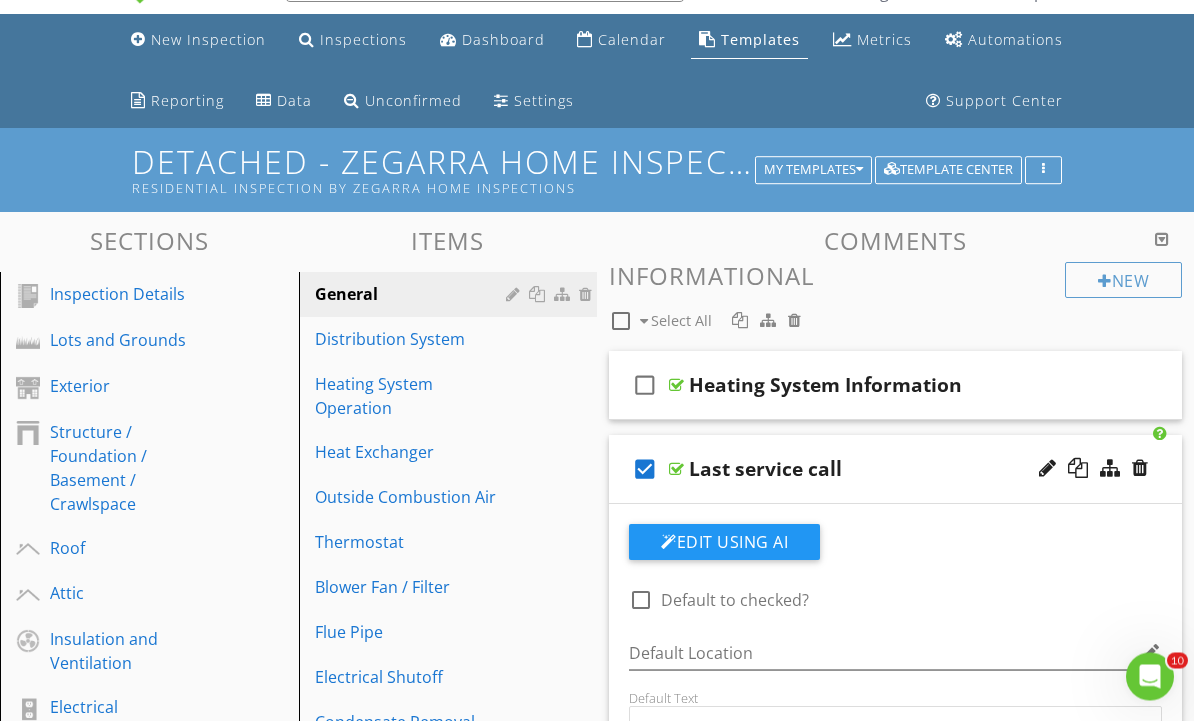 scroll, scrollTop: 50, scrollLeft: 0, axis: vertical 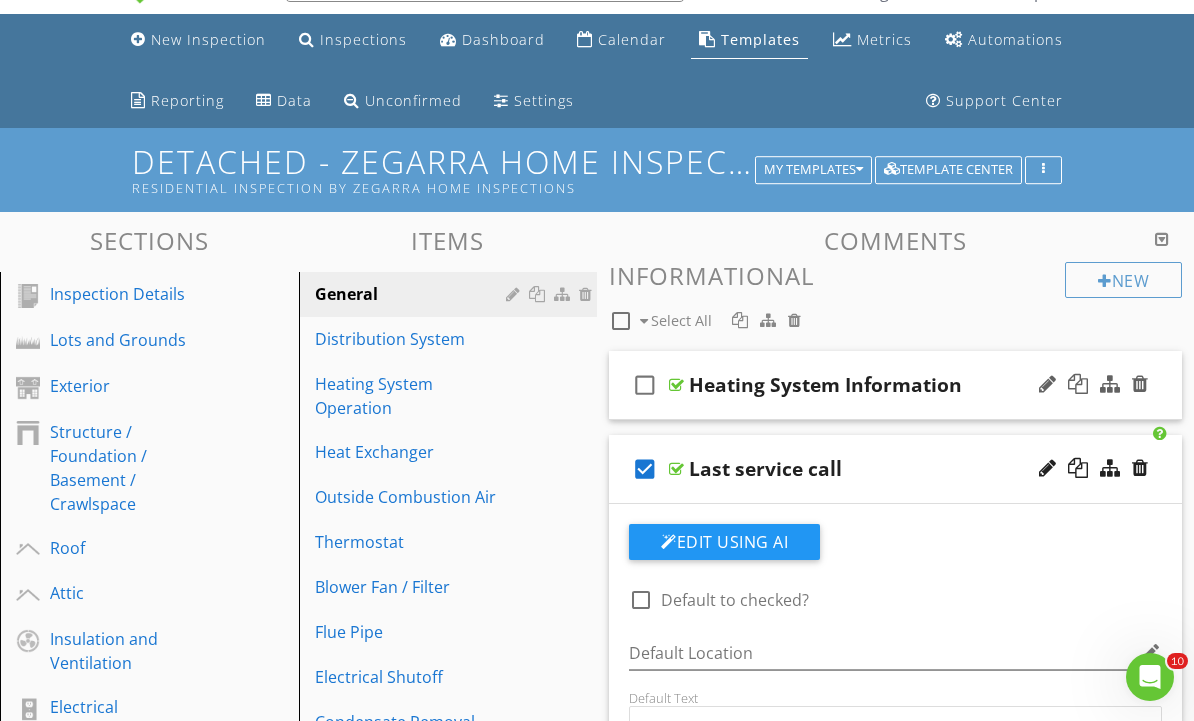 click on "check_box_outline_blank" at bounding box center (645, 385) 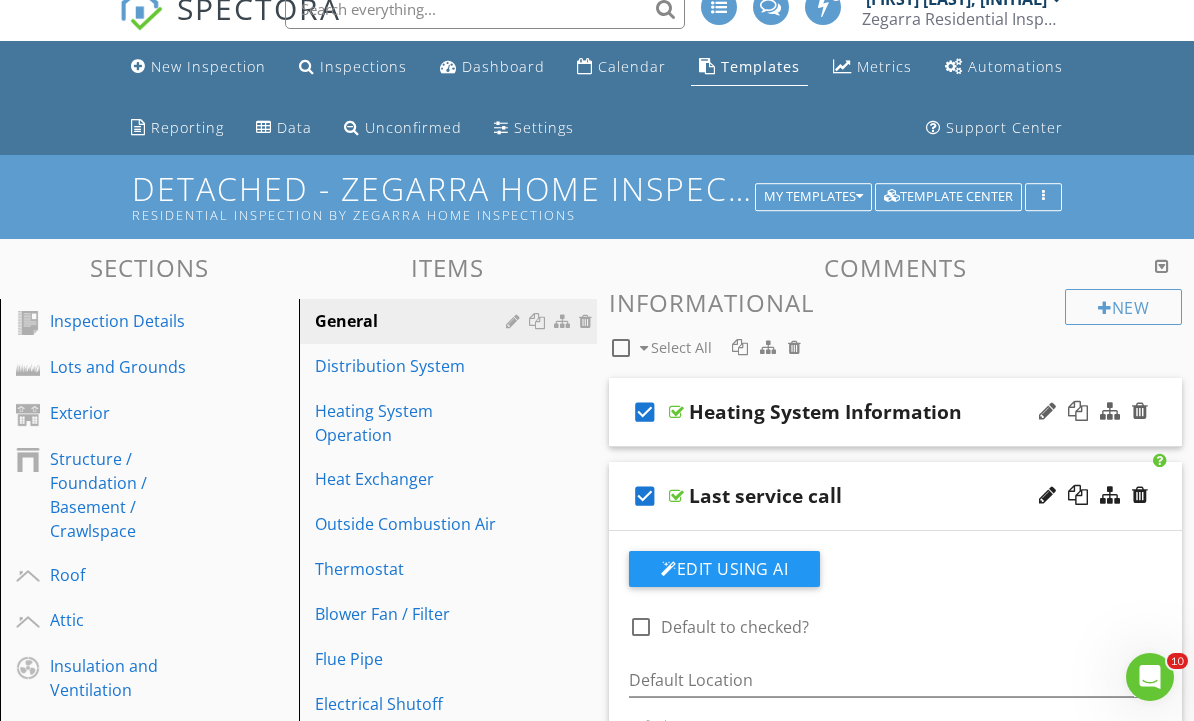 scroll, scrollTop: 0, scrollLeft: 0, axis: both 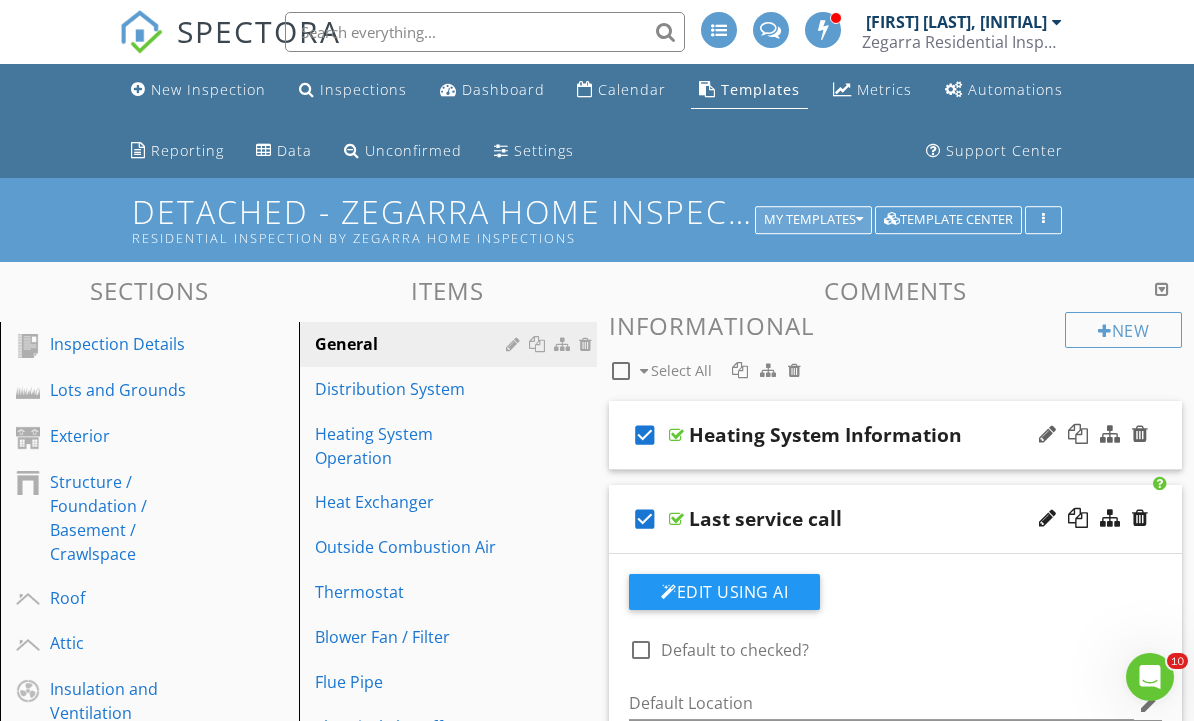 click on "My Templates" at bounding box center (813, 220) 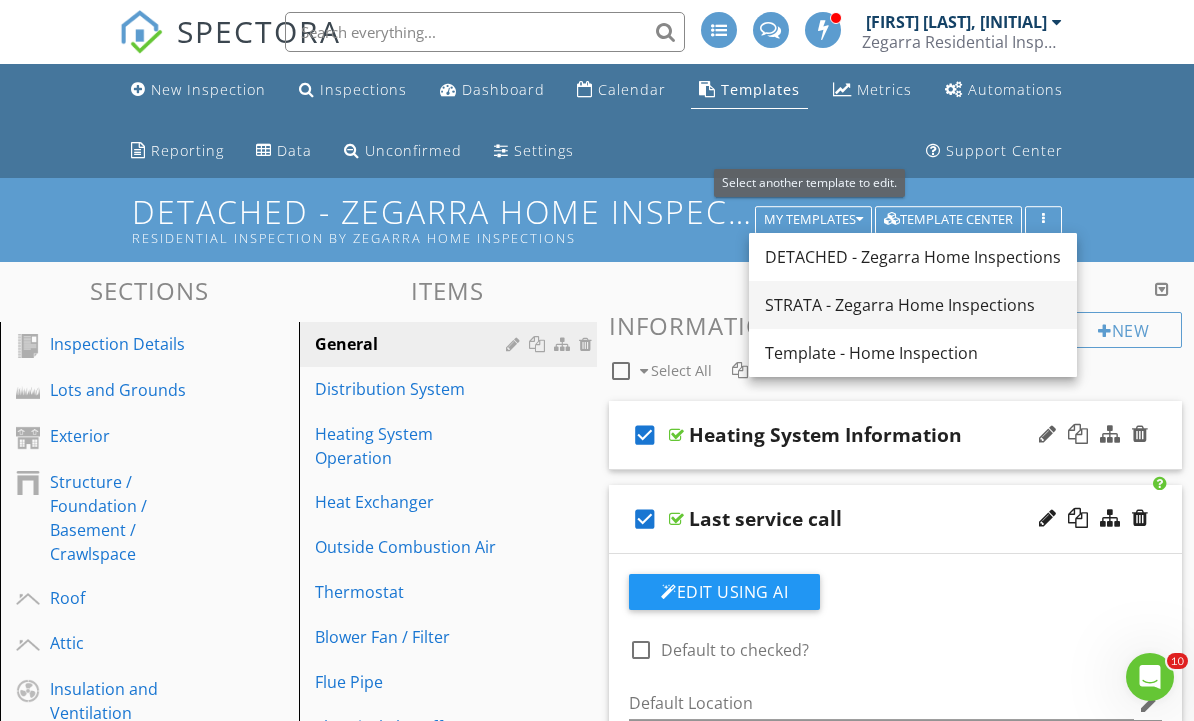 click on "STRATA - Zegarra Home Inspections" at bounding box center [913, 305] 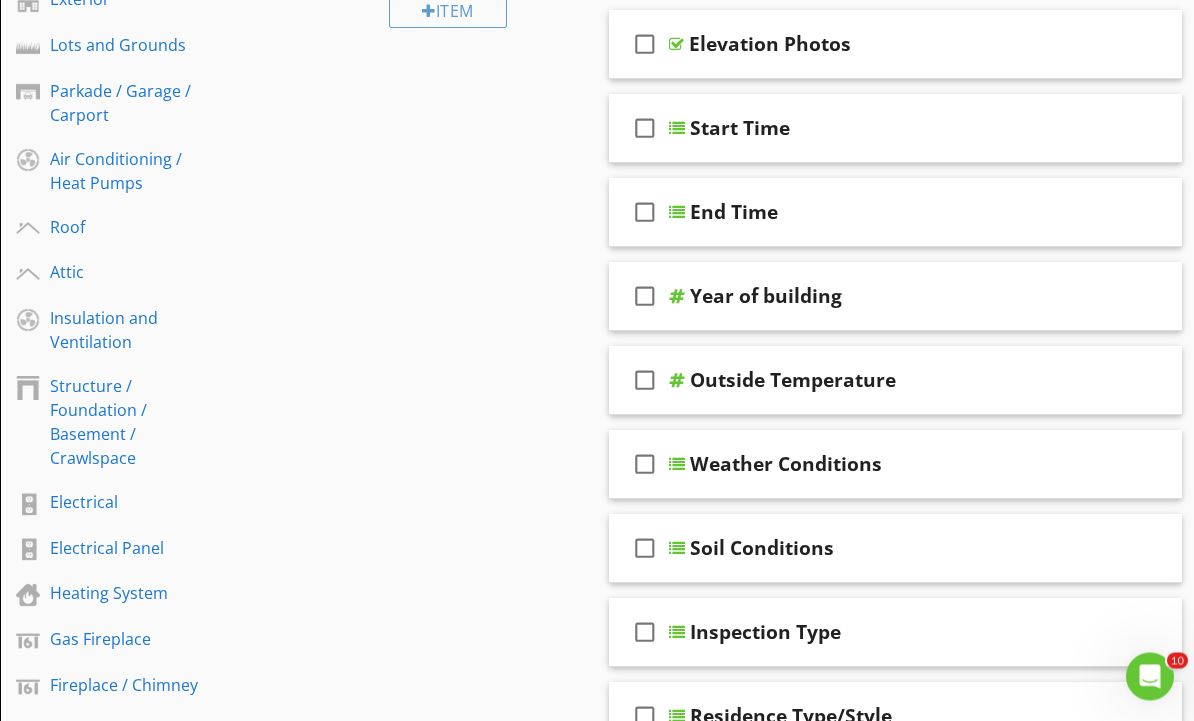 scroll, scrollTop: 391, scrollLeft: 0, axis: vertical 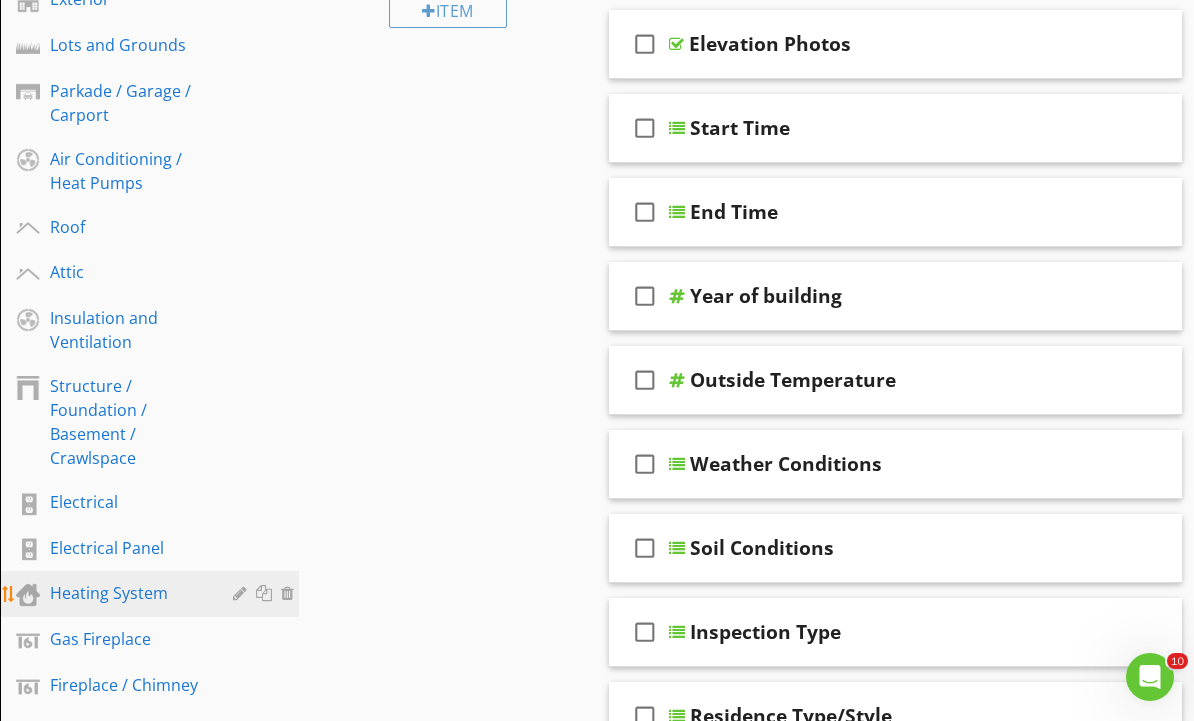 click on "Heating System" at bounding box center (127, 593) 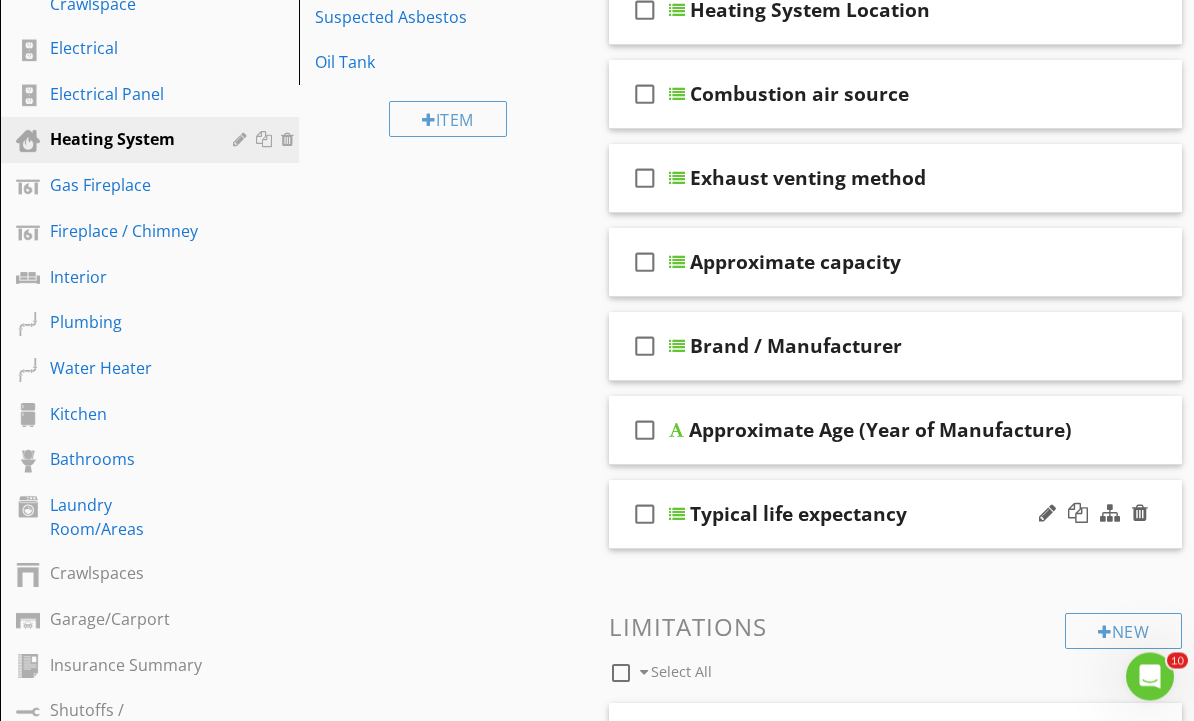 scroll, scrollTop: 868, scrollLeft: 0, axis: vertical 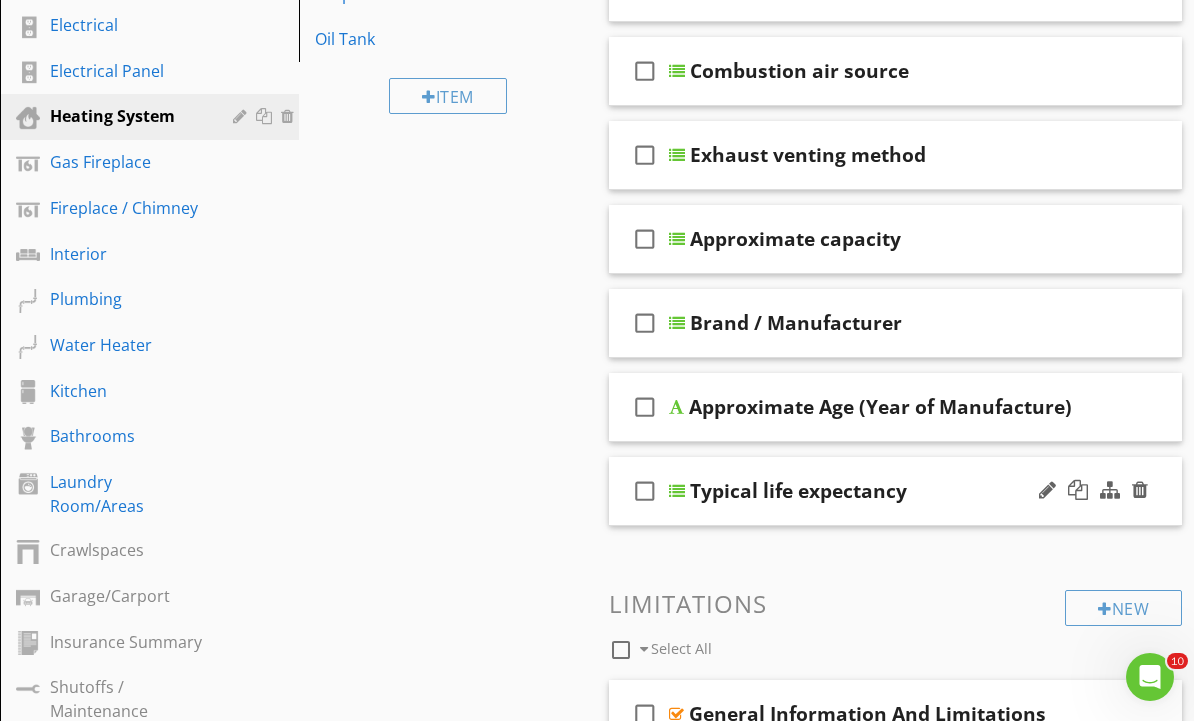 click on "Typical life expectancy" at bounding box center (890, 491) 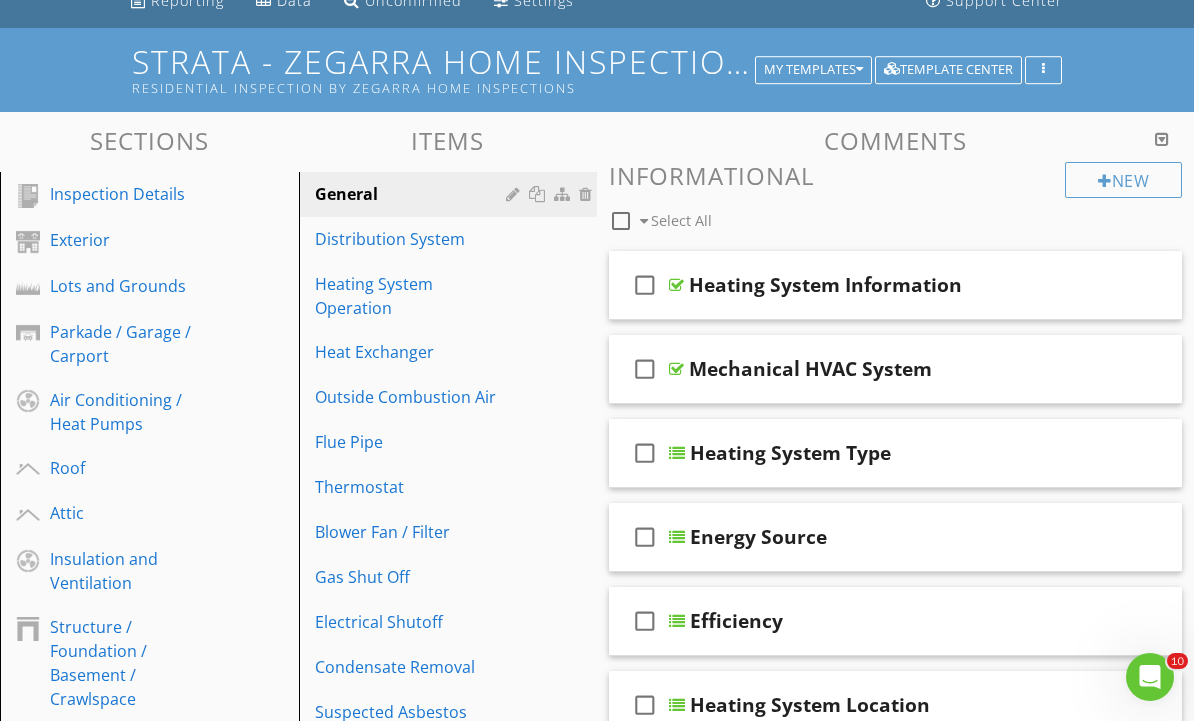 scroll, scrollTop: 147, scrollLeft: 0, axis: vertical 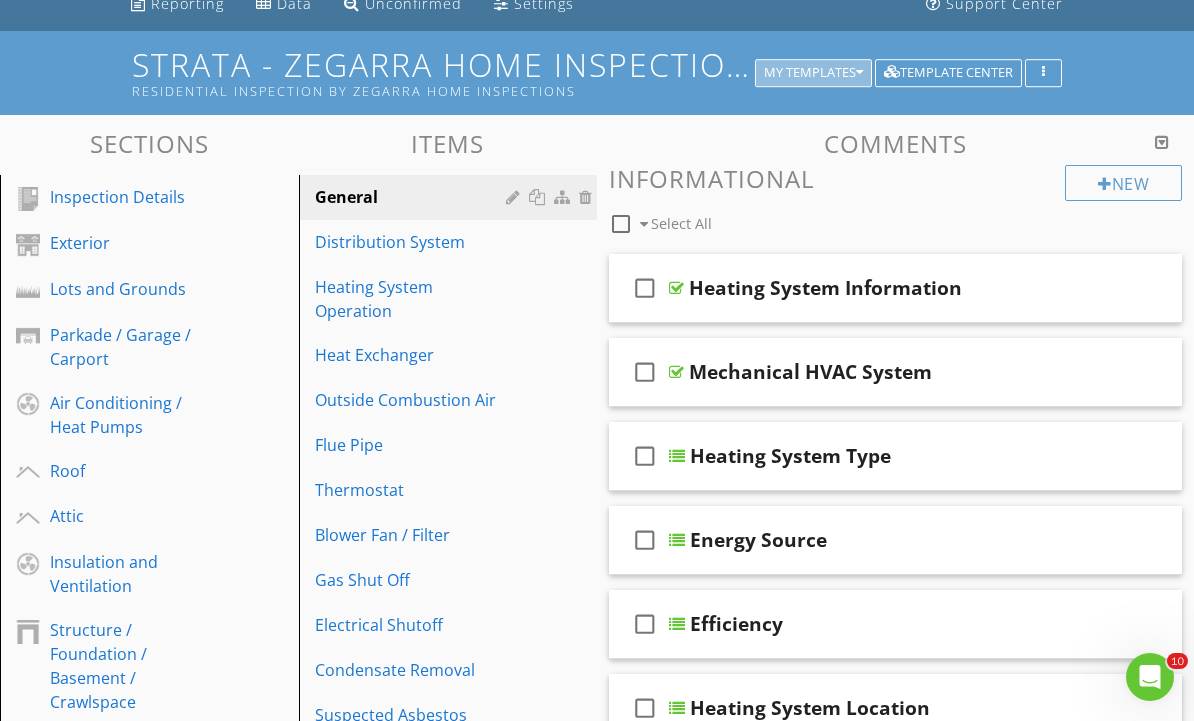 click on "My Templates" at bounding box center [813, 73] 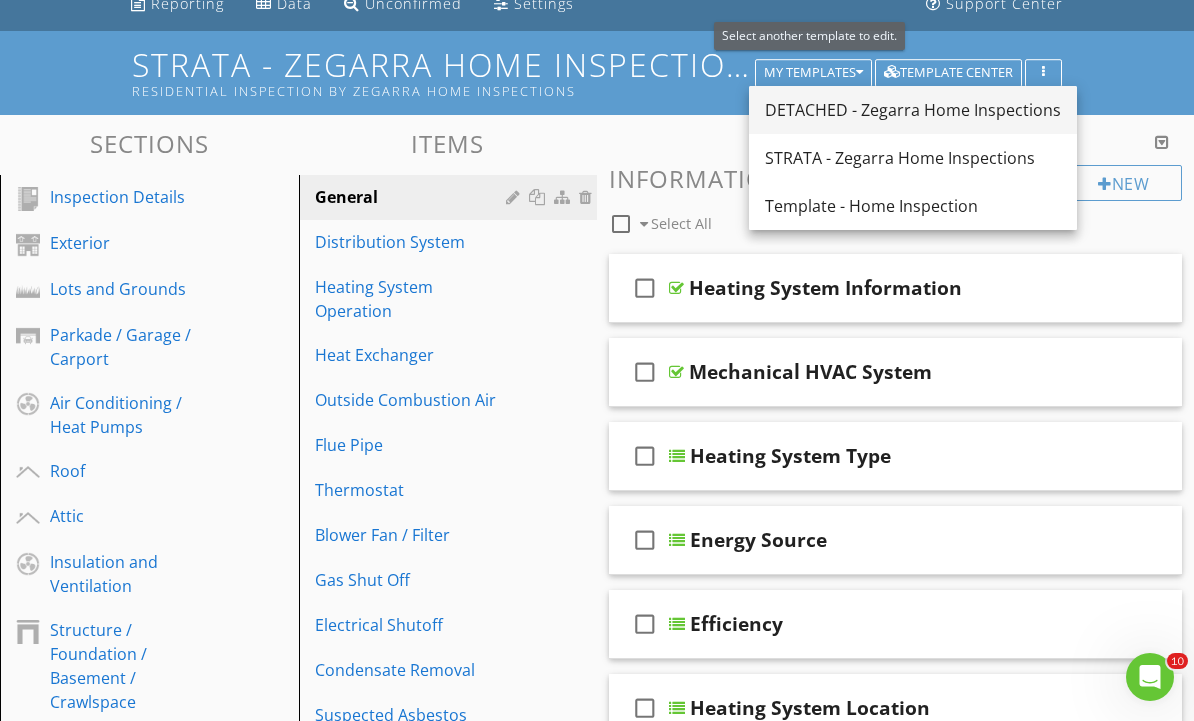 click on "DETACHED - Zegarra Home Inspections" at bounding box center [913, 110] 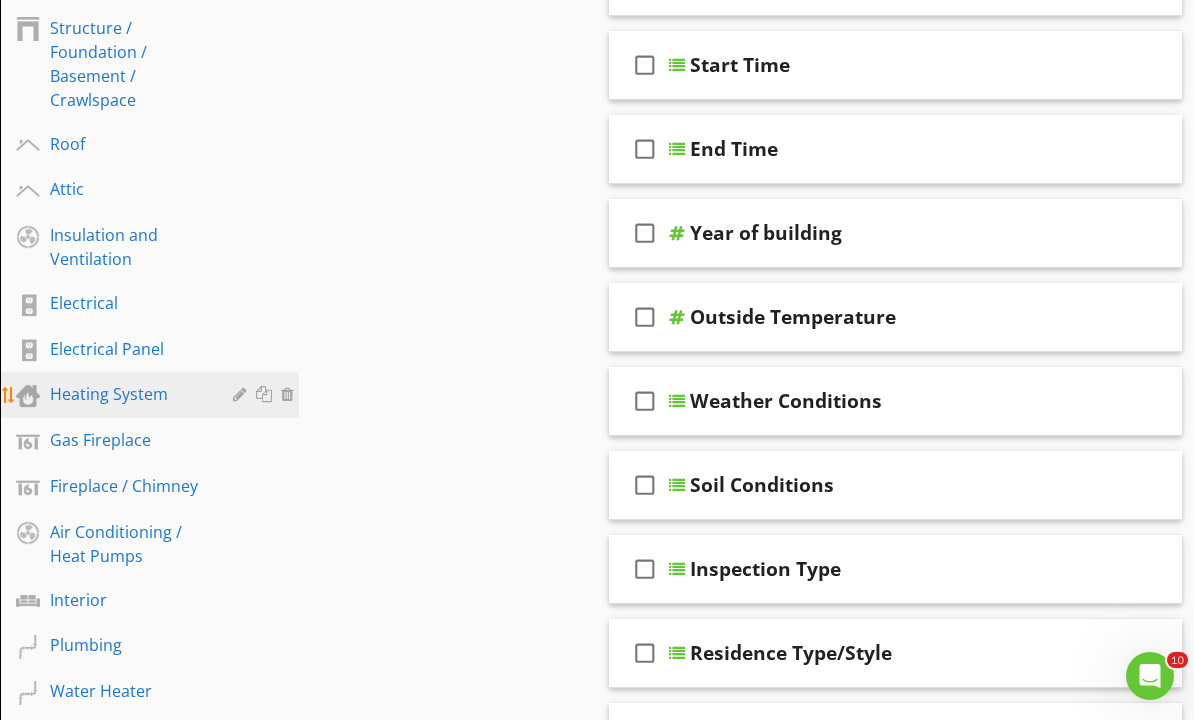 scroll, scrollTop: 454, scrollLeft: 0, axis: vertical 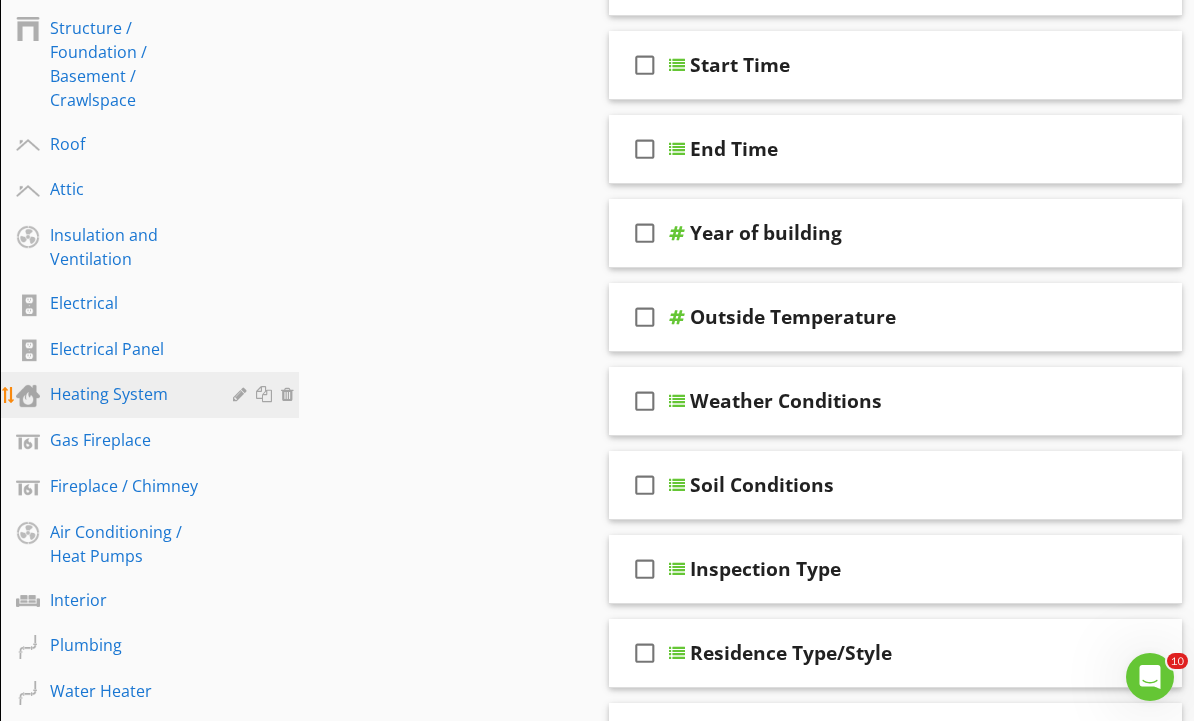 click on "Heating System" at bounding box center (127, 394) 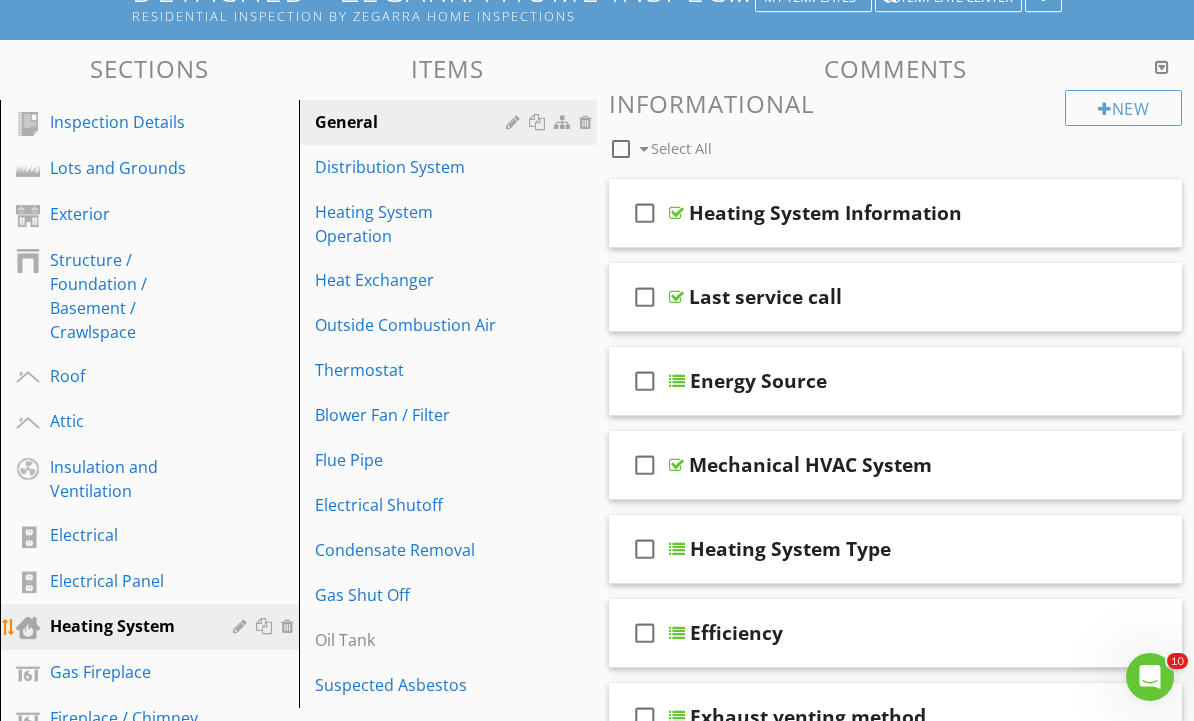 scroll, scrollTop: 216, scrollLeft: 0, axis: vertical 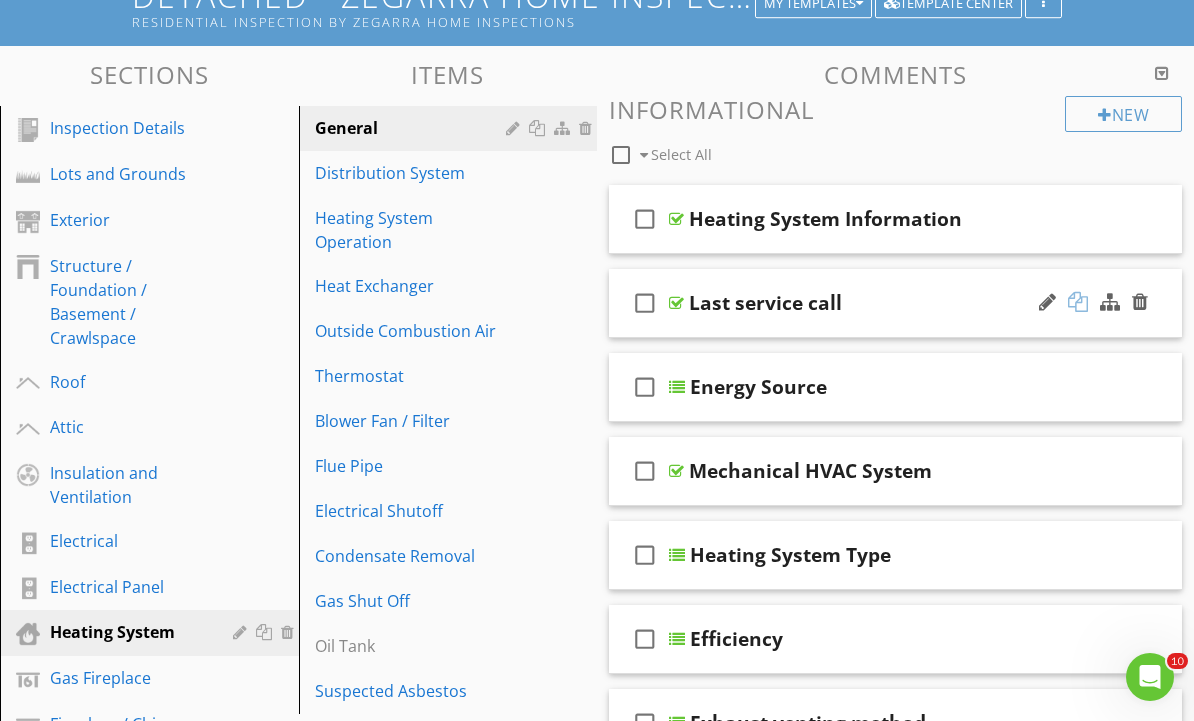 click at bounding box center [1078, 302] 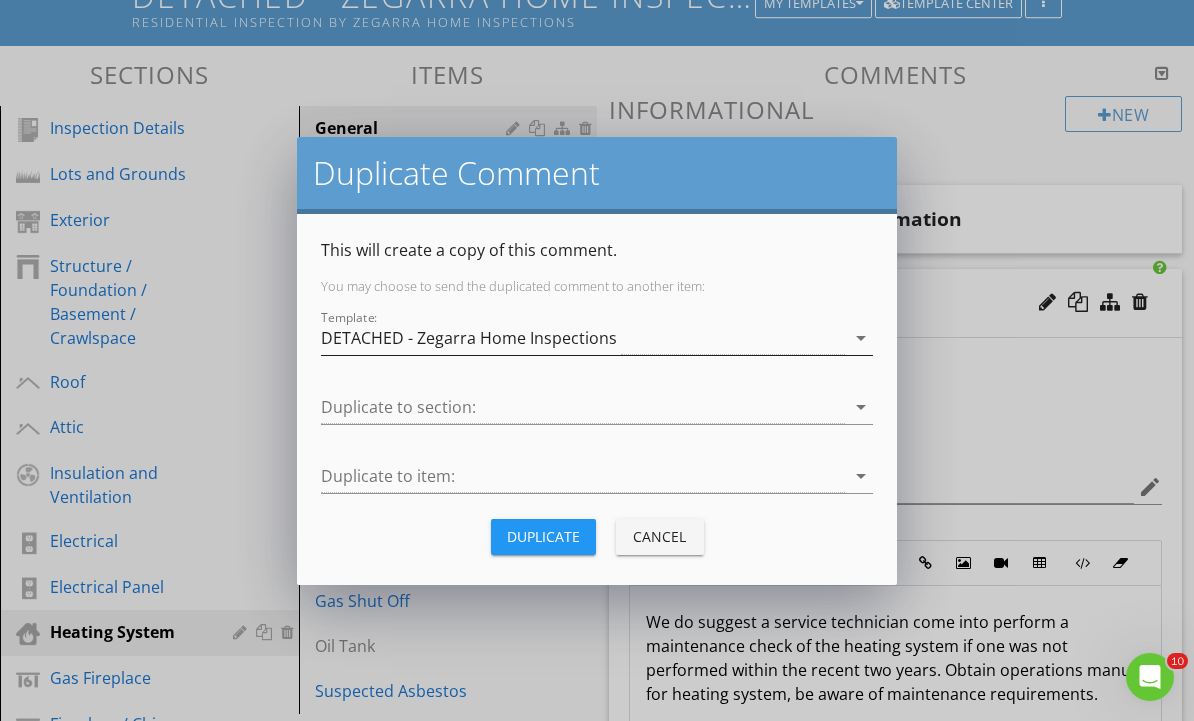 click on "DETACHED - Zegarra Home Inspections" at bounding box center (583, 338) 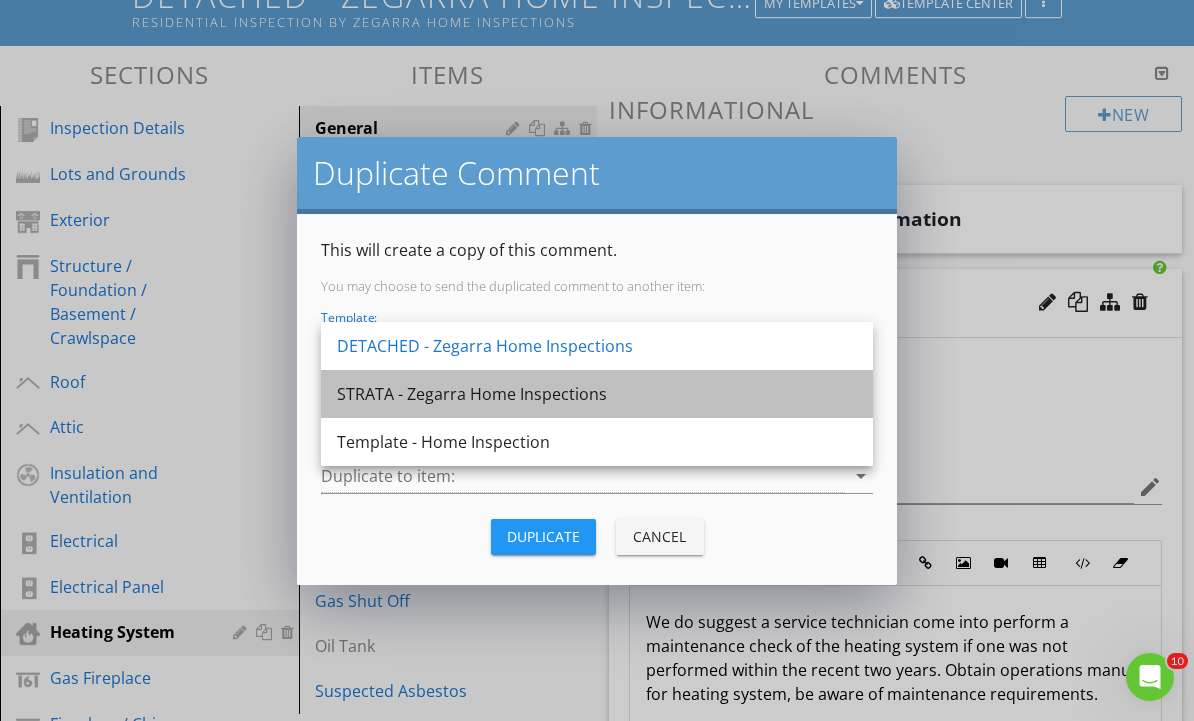 click on "STRATA - Zegarra Home Inspections" at bounding box center [597, 394] 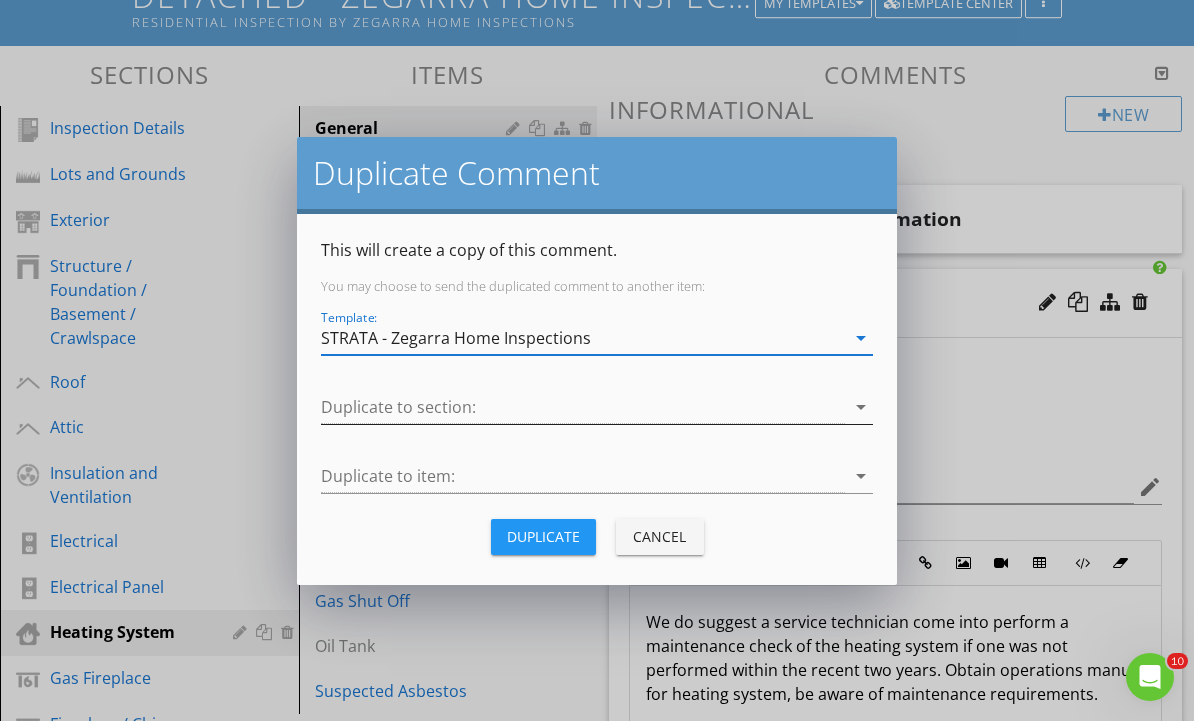 click at bounding box center [583, 407] 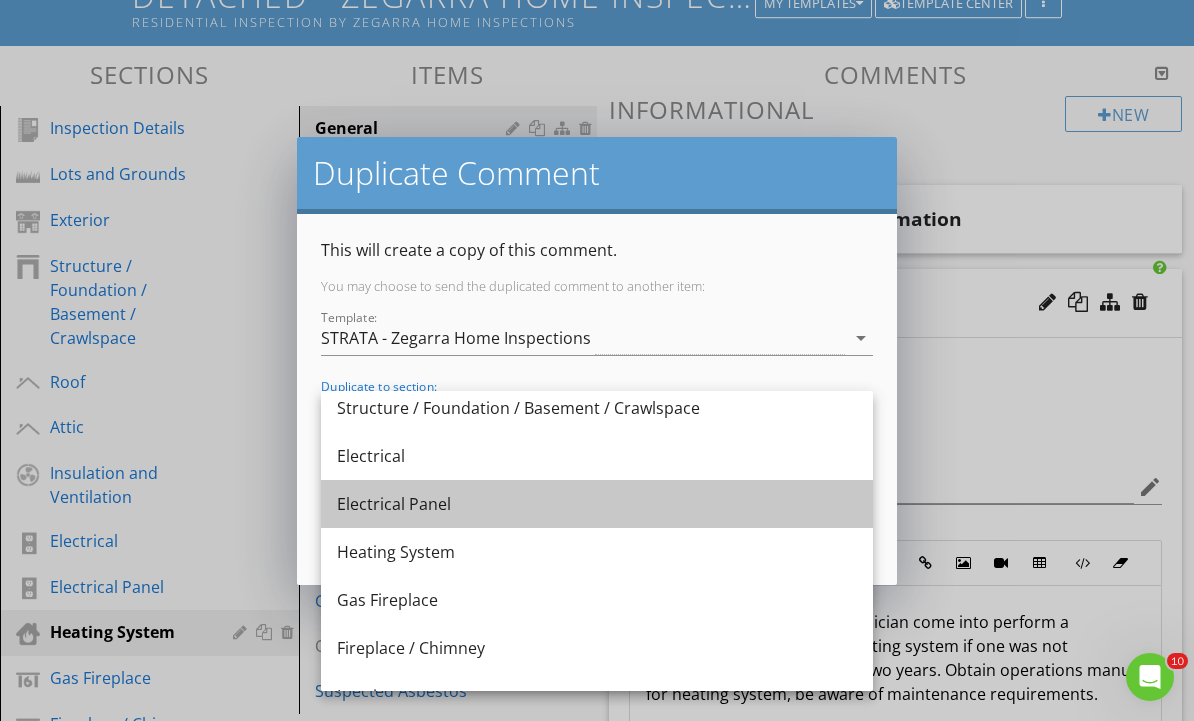 scroll, scrollTop: 392, scrollLeft: 0, axis: vertical 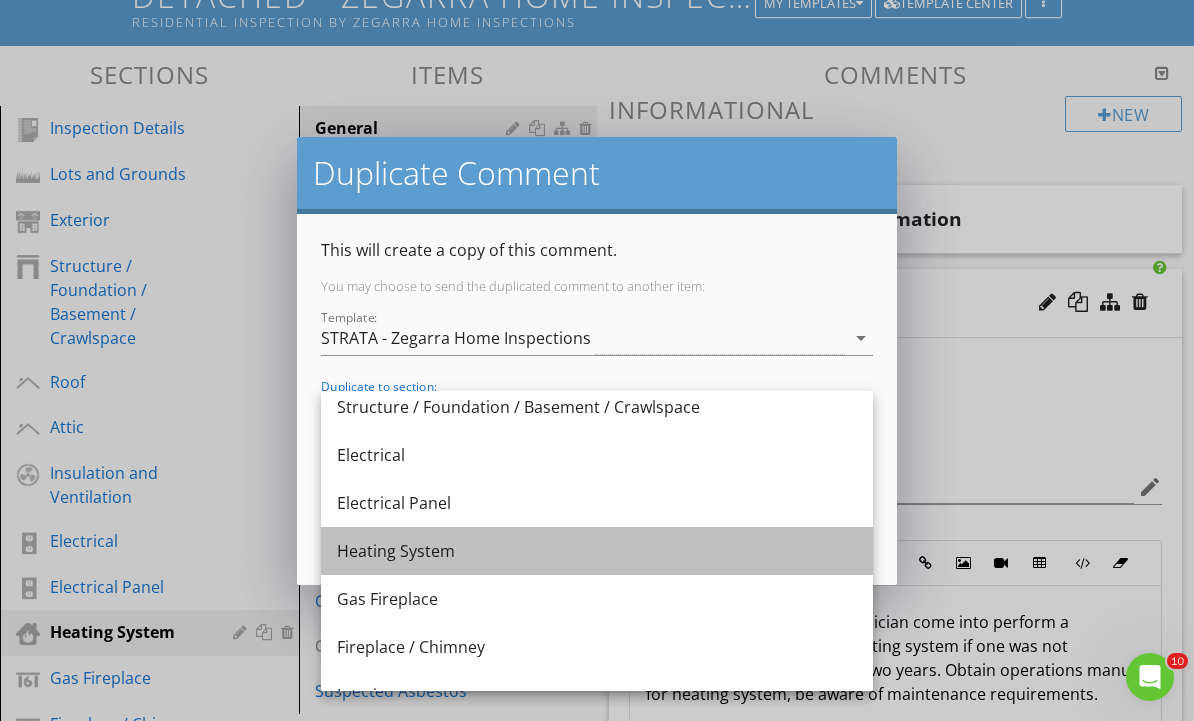 click on "Heating System" at bounding box center (597, 551) 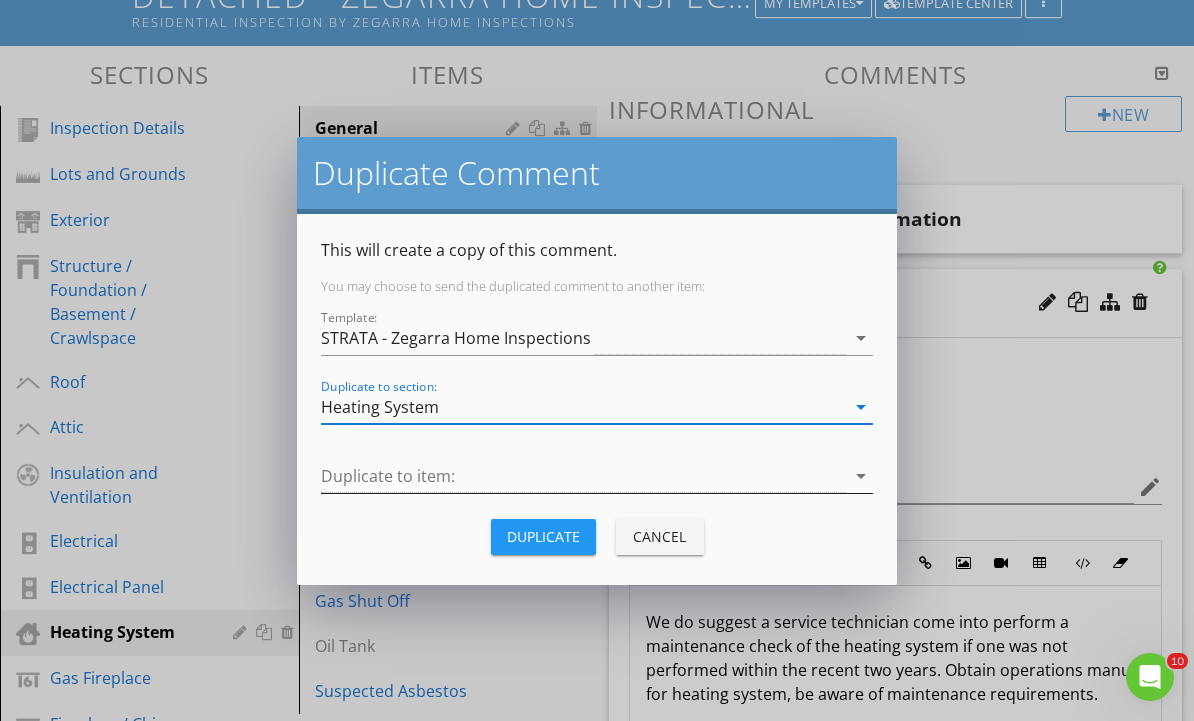 click at bounding box center (583, 476) 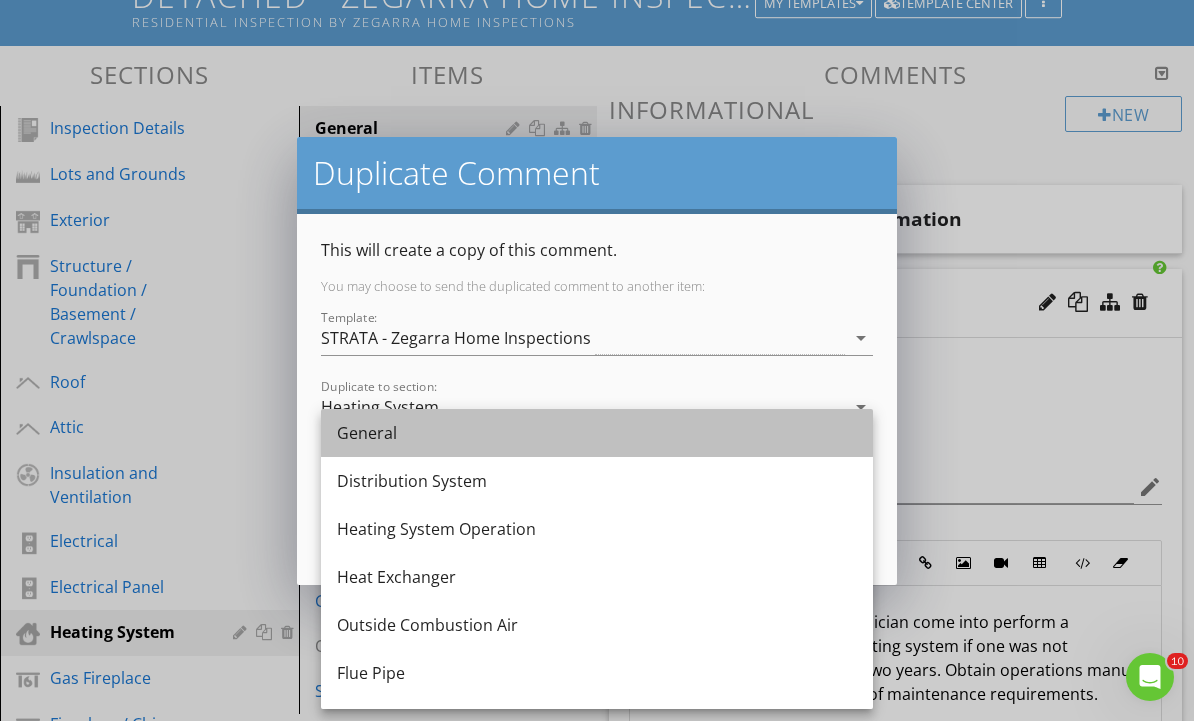 click on "General" at bounding box center [597, 433] 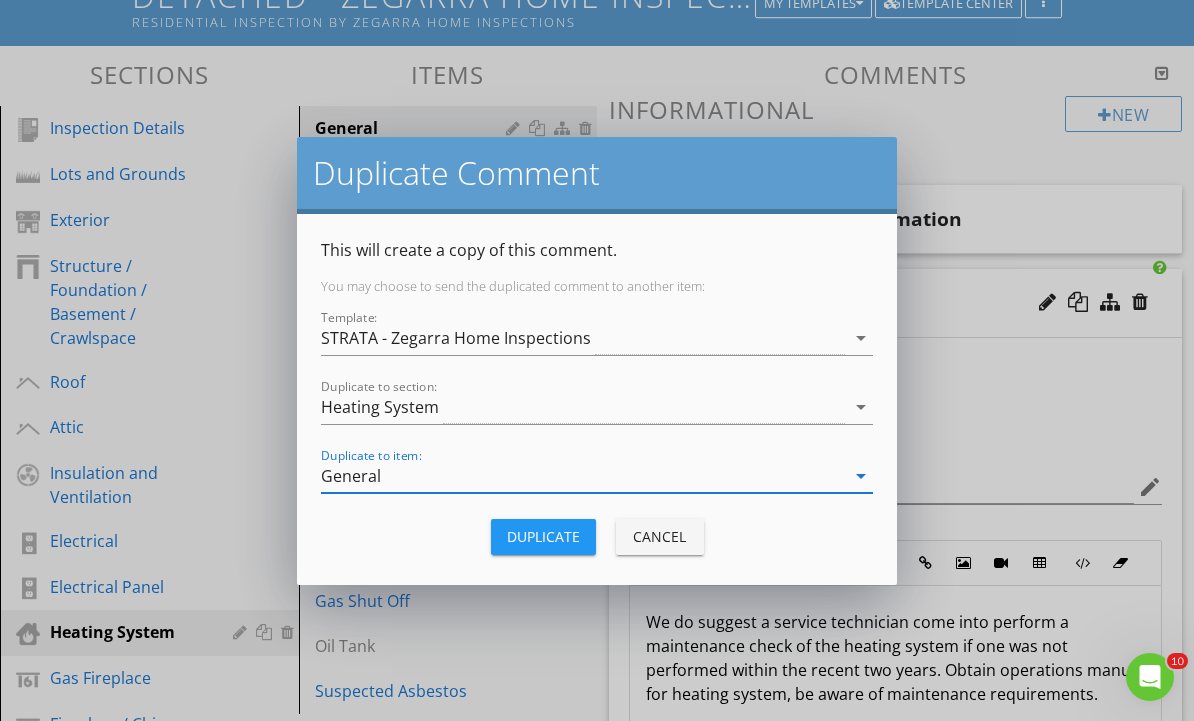 click on "Duplicate" at bounding box center [543, 536] 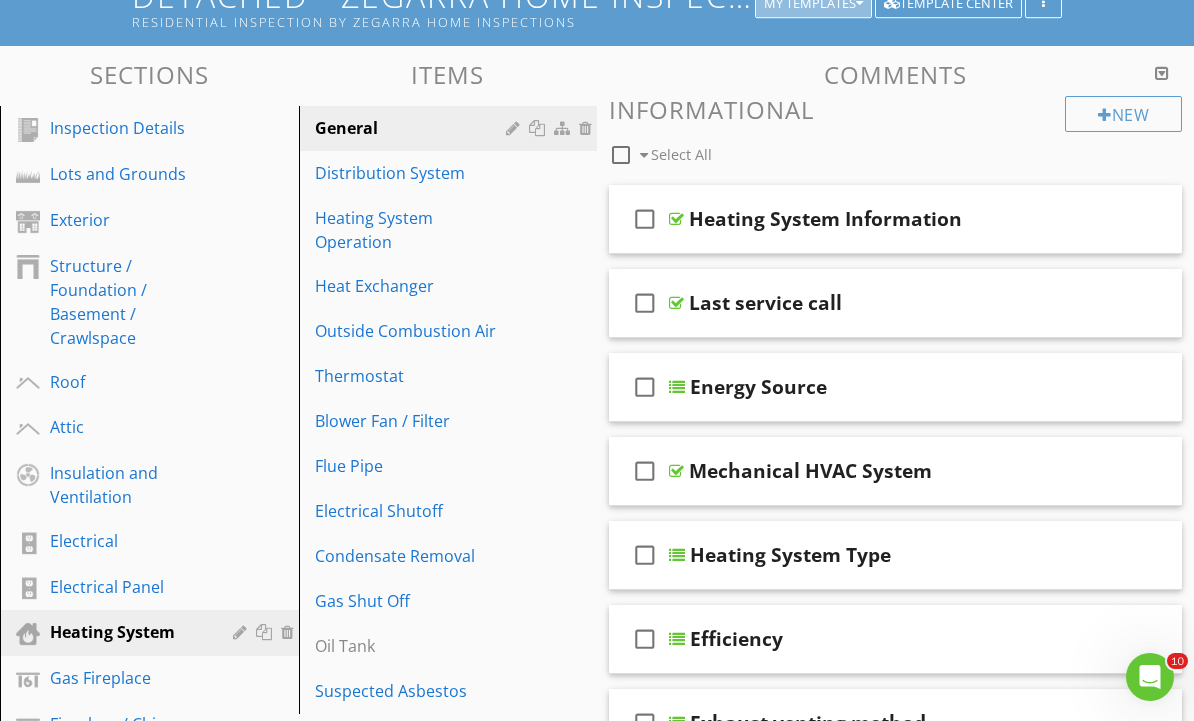 click on "My Templates" at bounding box center (813, 4) 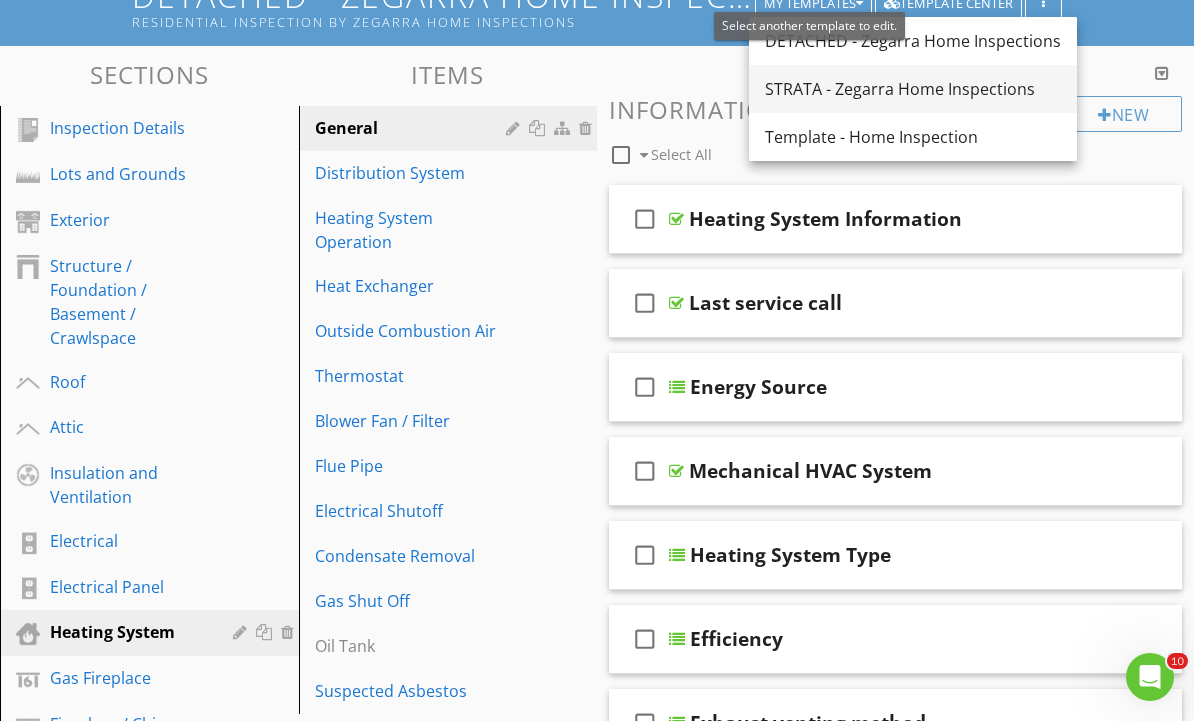 click on "STRATA - Zegarra Home Inspections" at bounding box center [913, 89] 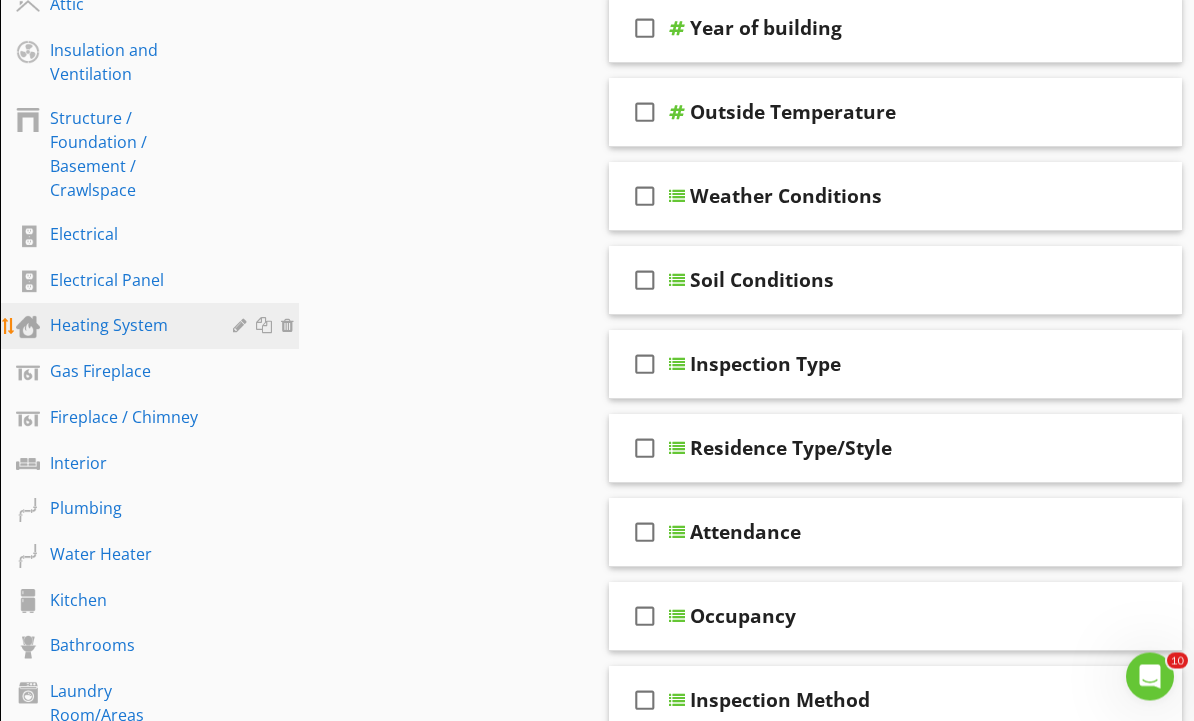 scroll, scrollTop: 659, scrollLeft: 0, axis: vertical 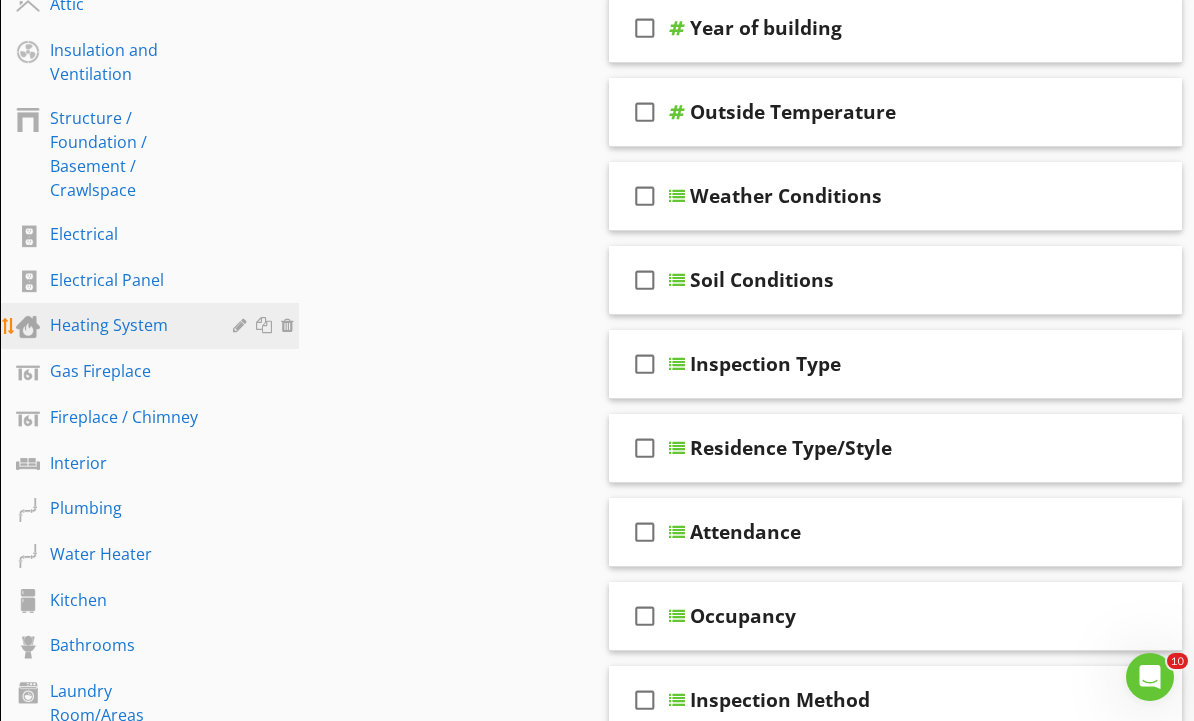 click on "Heating System" at bounding box center [127, 325] 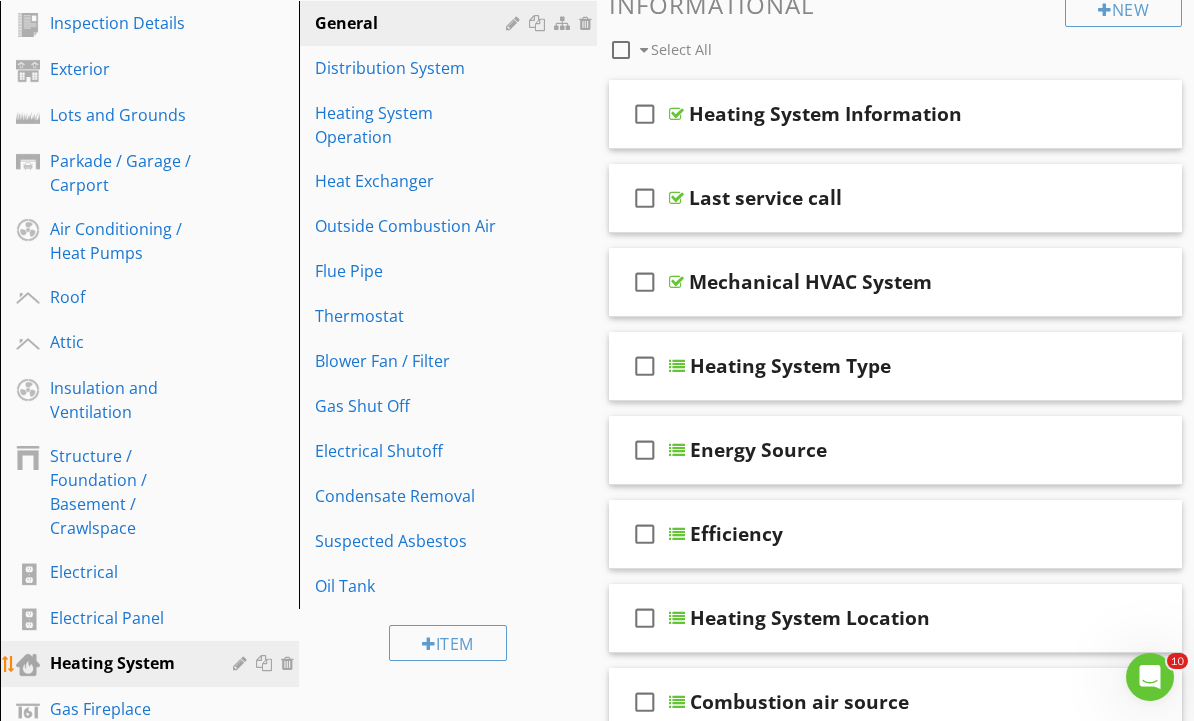 scroll, scrollTop: 317, scrollLeft: 0, axis: vertical 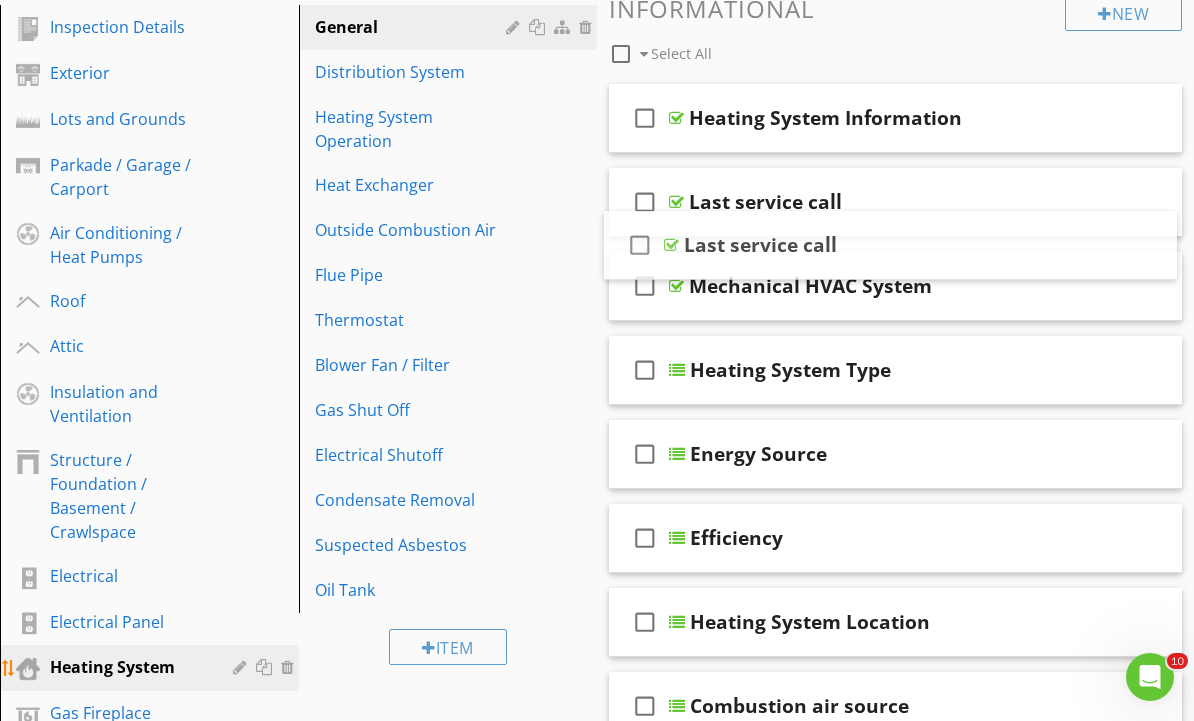 type 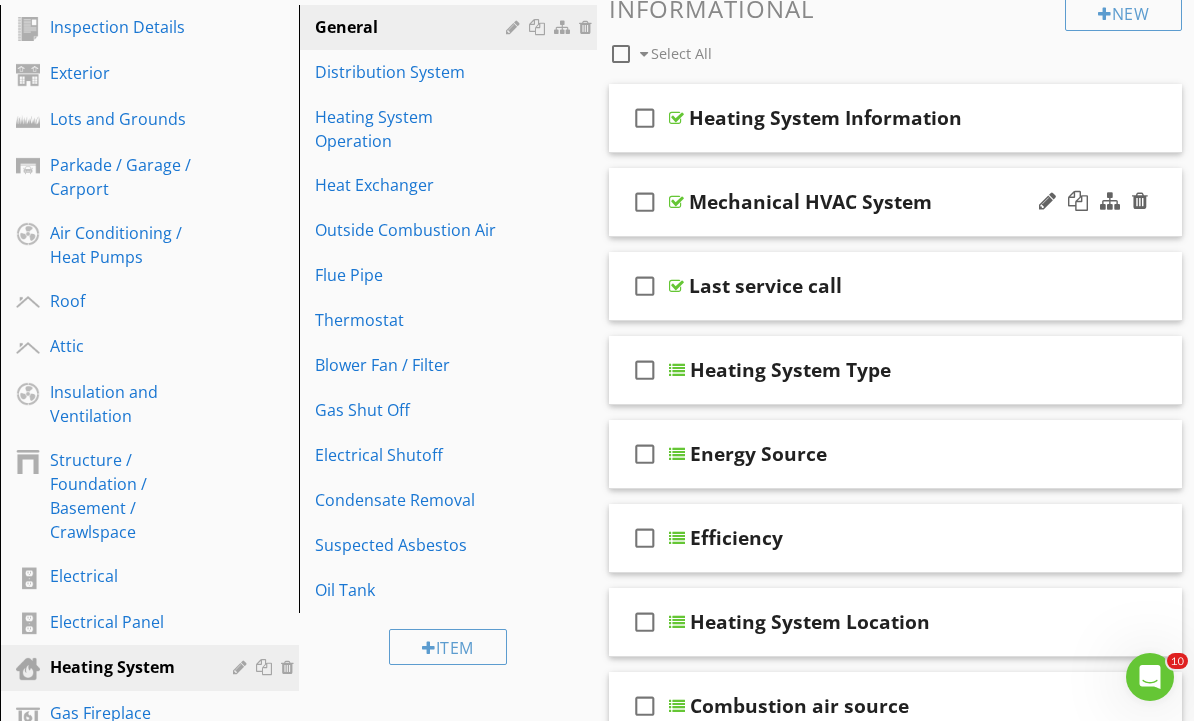 click on "Mechanical HVAC System" at bounding box center (889, 202) 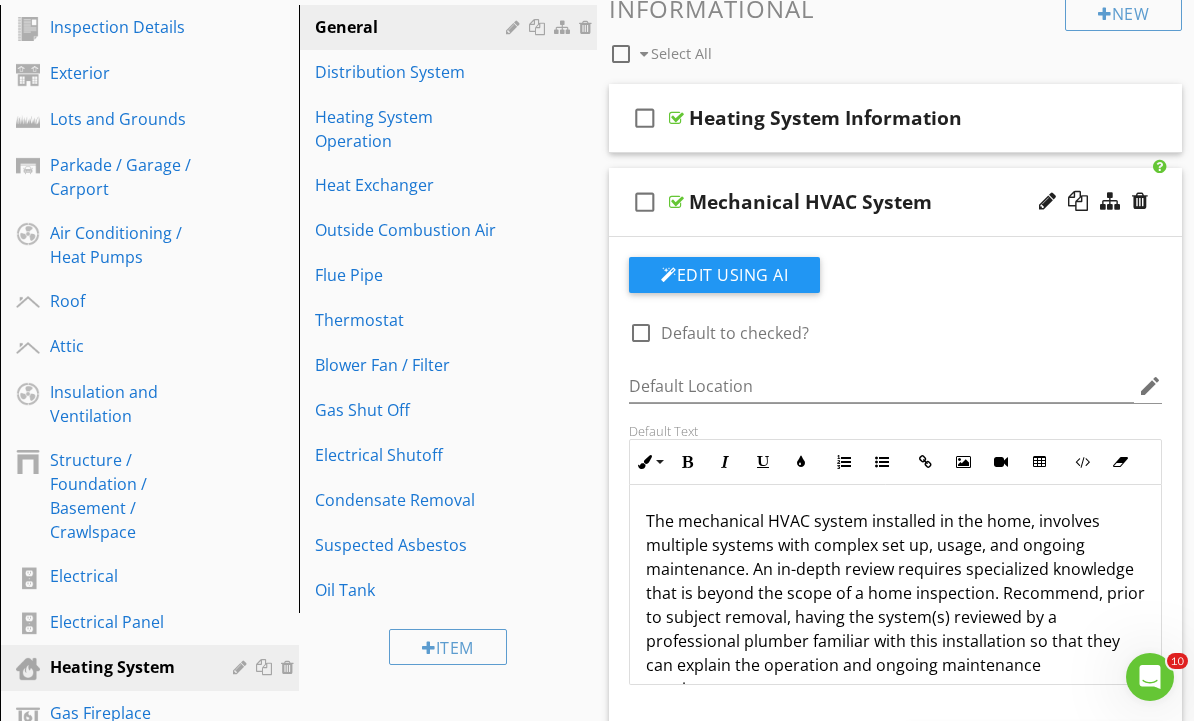 click on "check_box_outline_blank
Mechanical HVAC System" at bounding box center [895, 202] 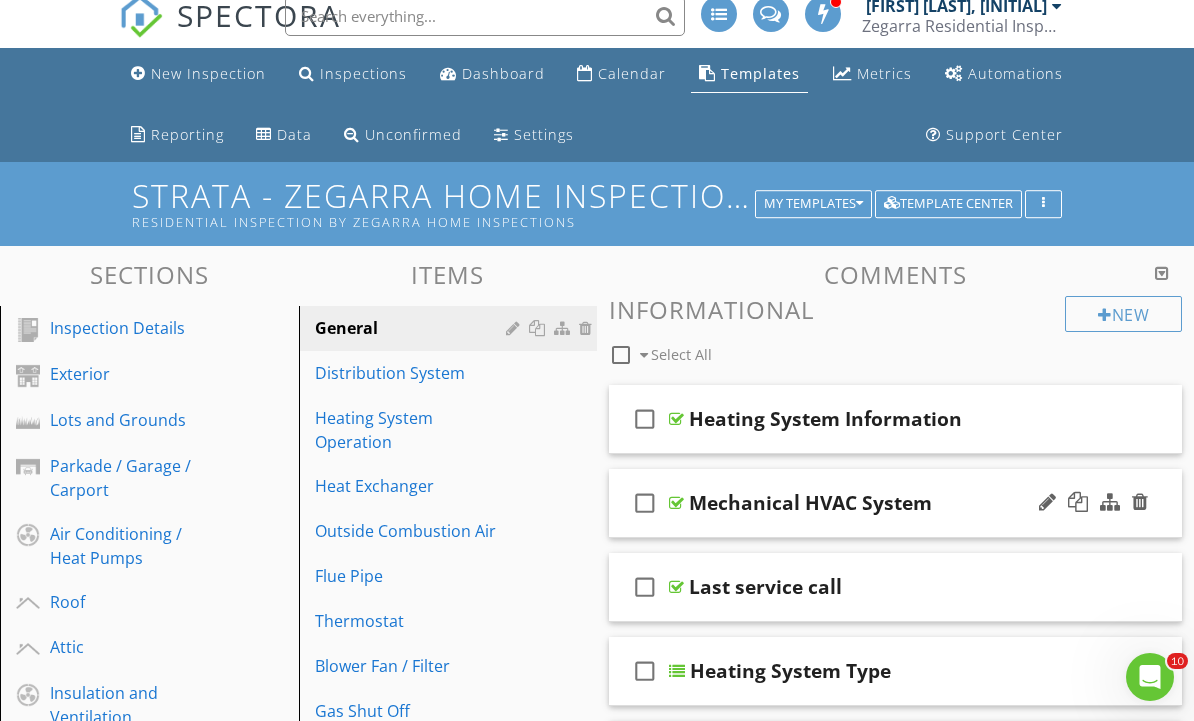 scroll, scrollTop: 0, scrollLeft: 0, axis: both 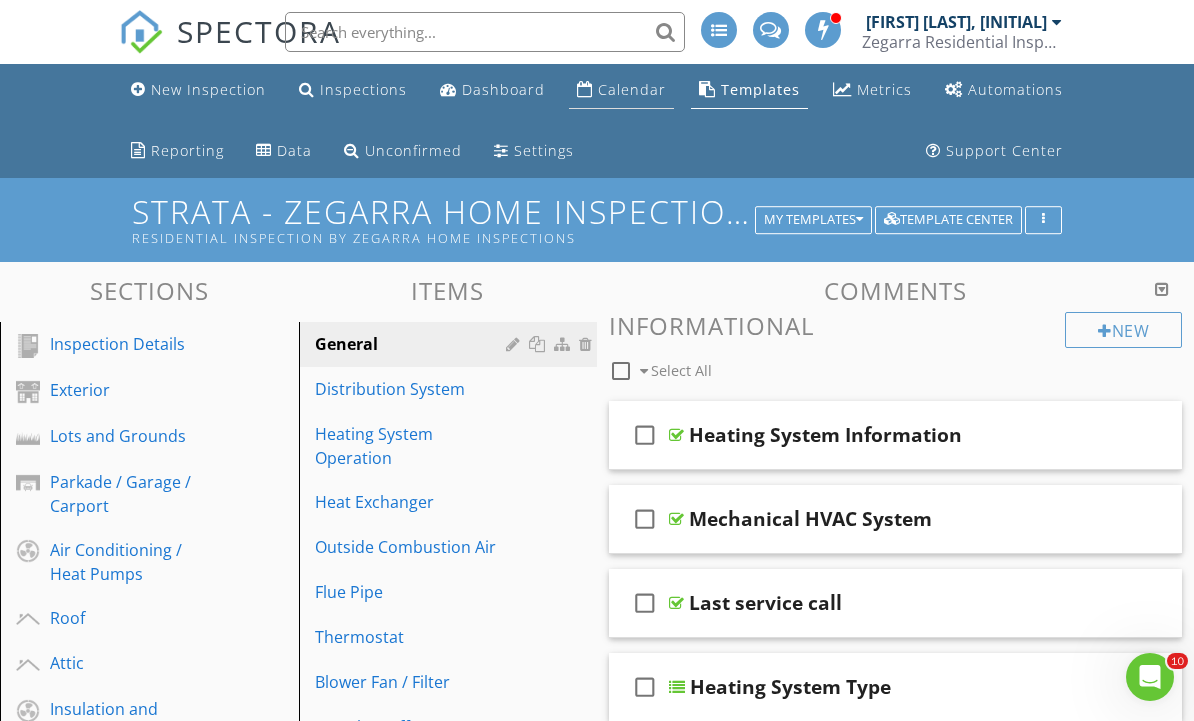 click on "Calendar" at bounding box center (632, 89) 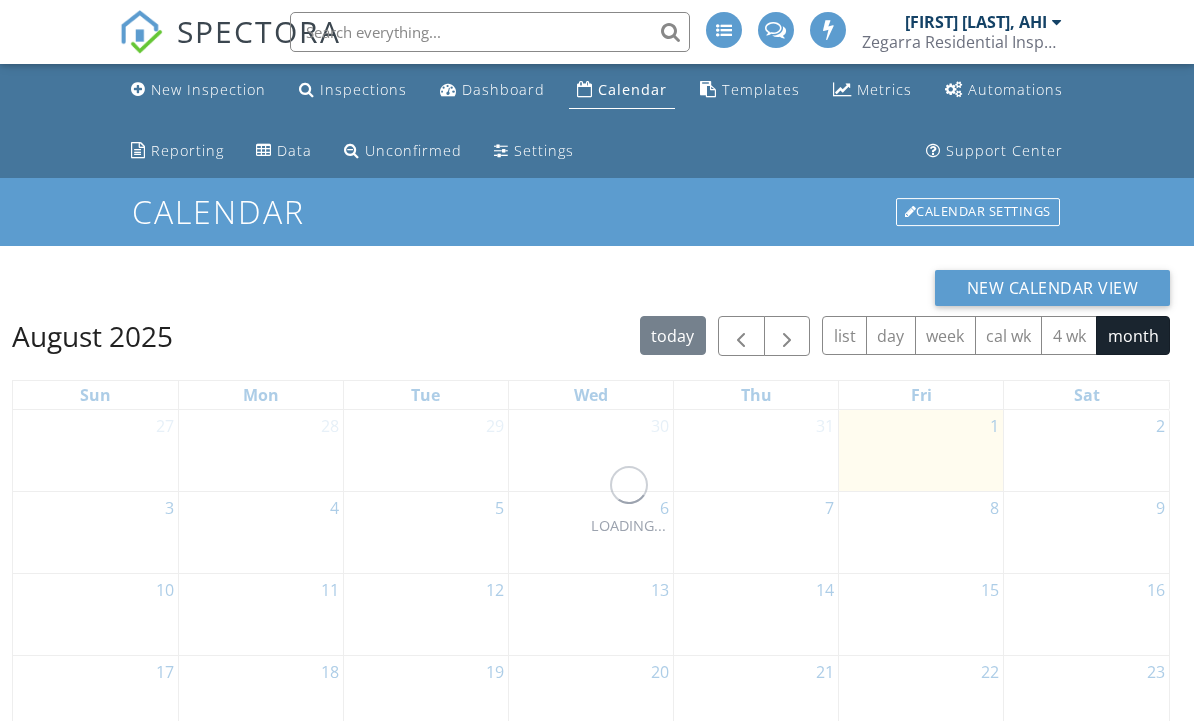scroll, scrollTop: 0, scrollLeft: 0, axis: both 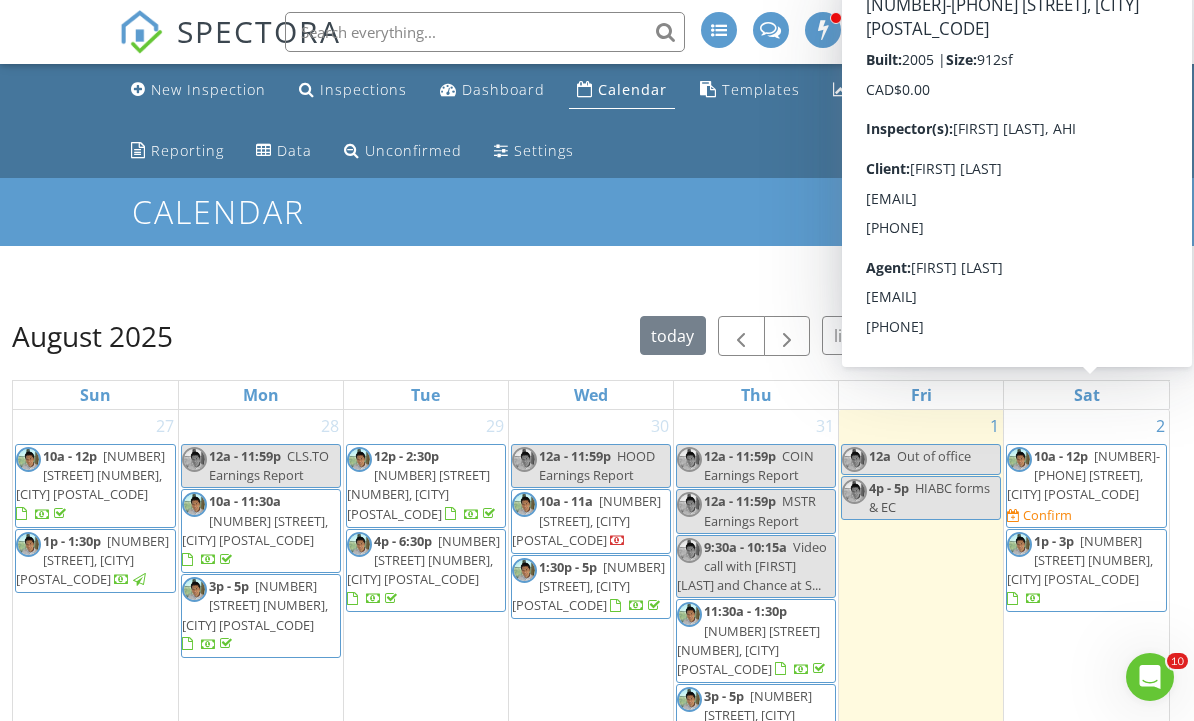 click on "10a - 12p" at bounding box center [1061, 456] 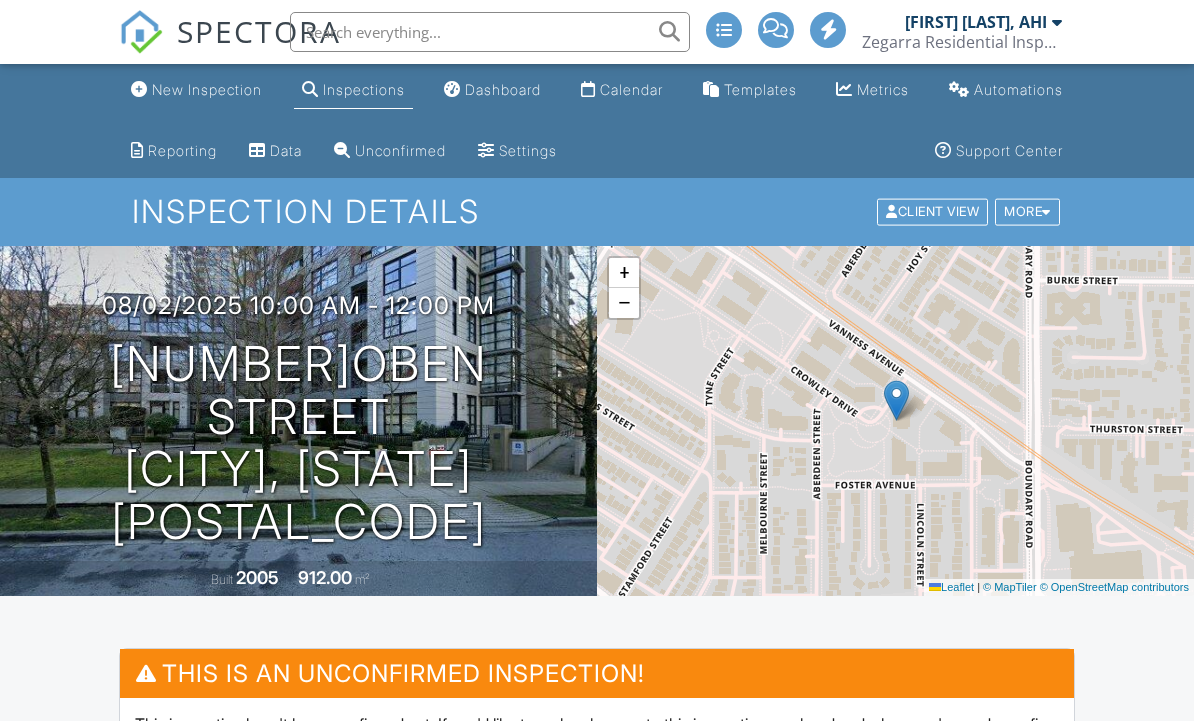scroll, scrollTop: 0, scrollLeft: 0, axis: both 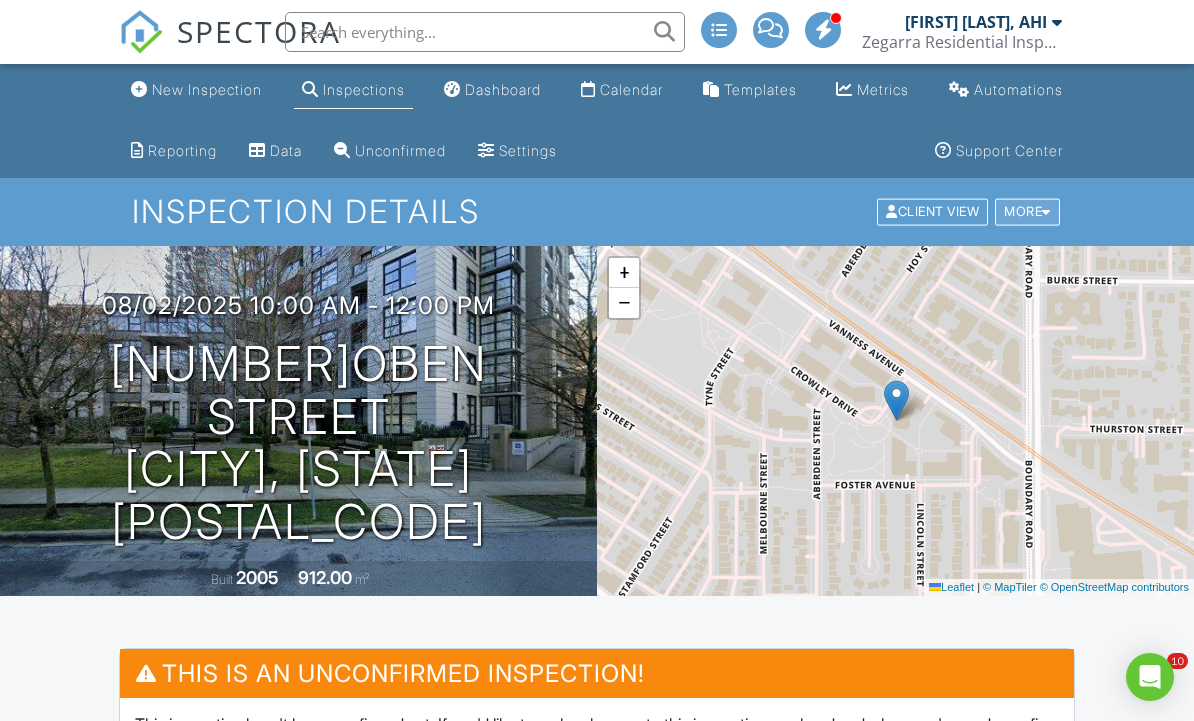 click on "More" at bounding box center [1027, 212] 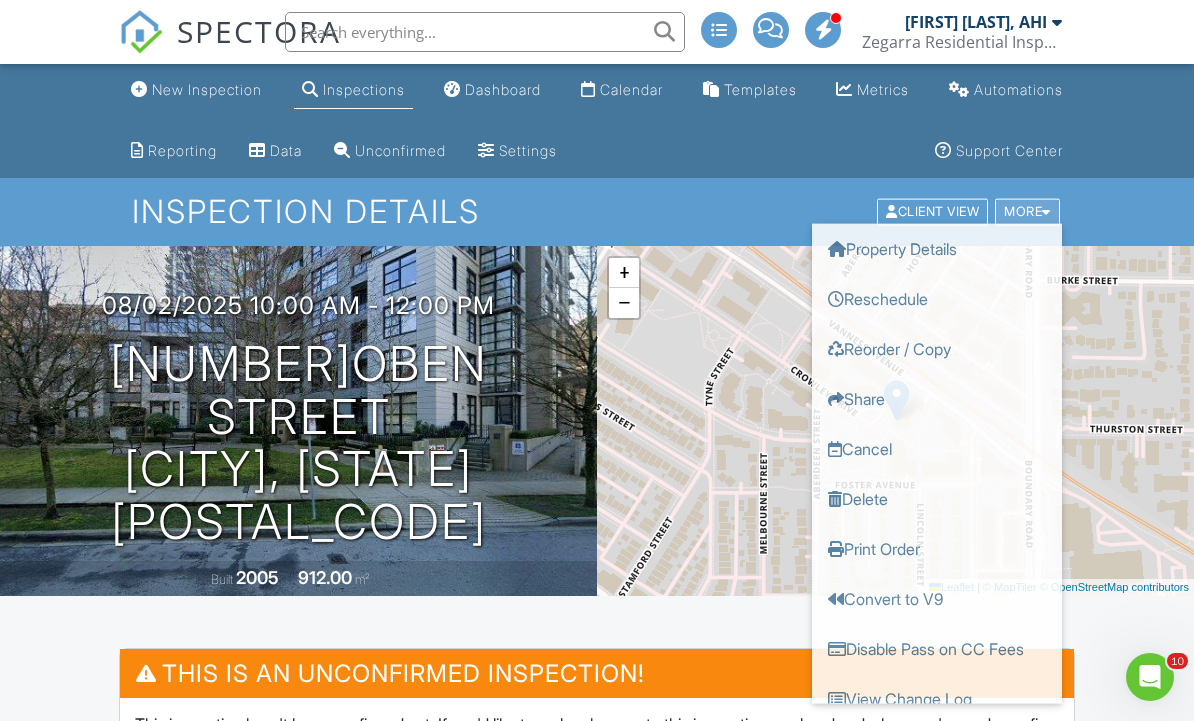 scroll, scrollTop: 0, scrollLeft: 0, axis: both 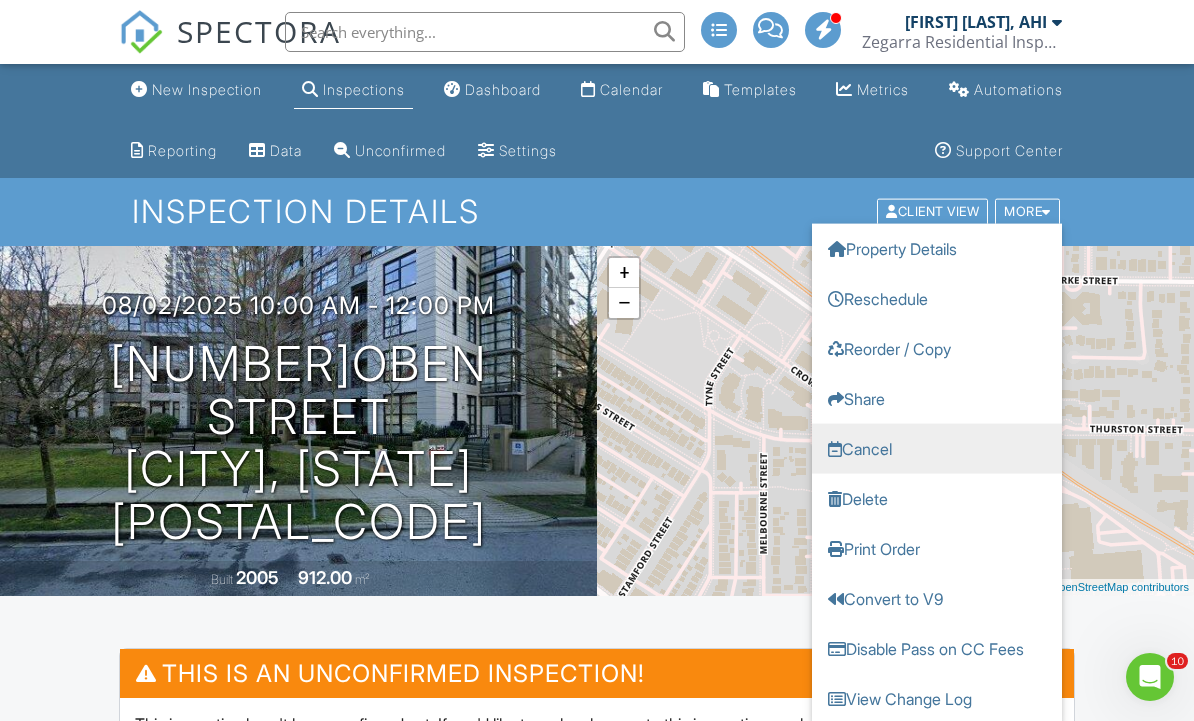 click on "Cancel" at bounding box center [937, 449] 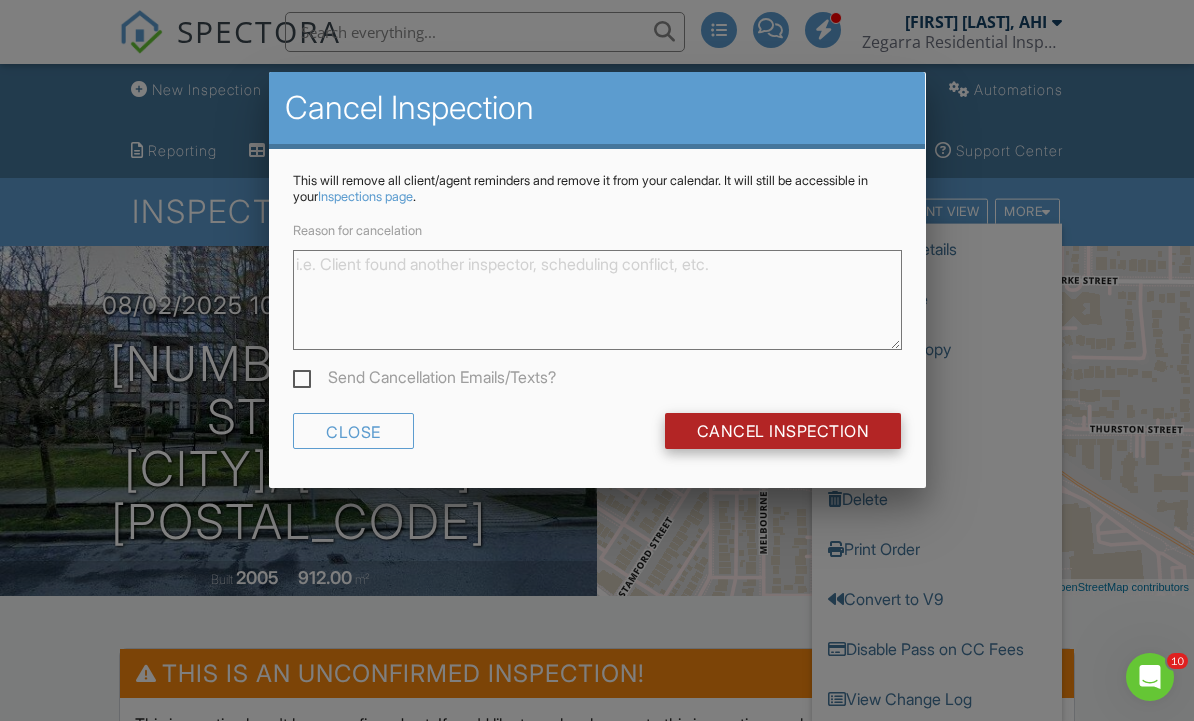 click on "Cancel Inspection" at bounding box center [783, 431] 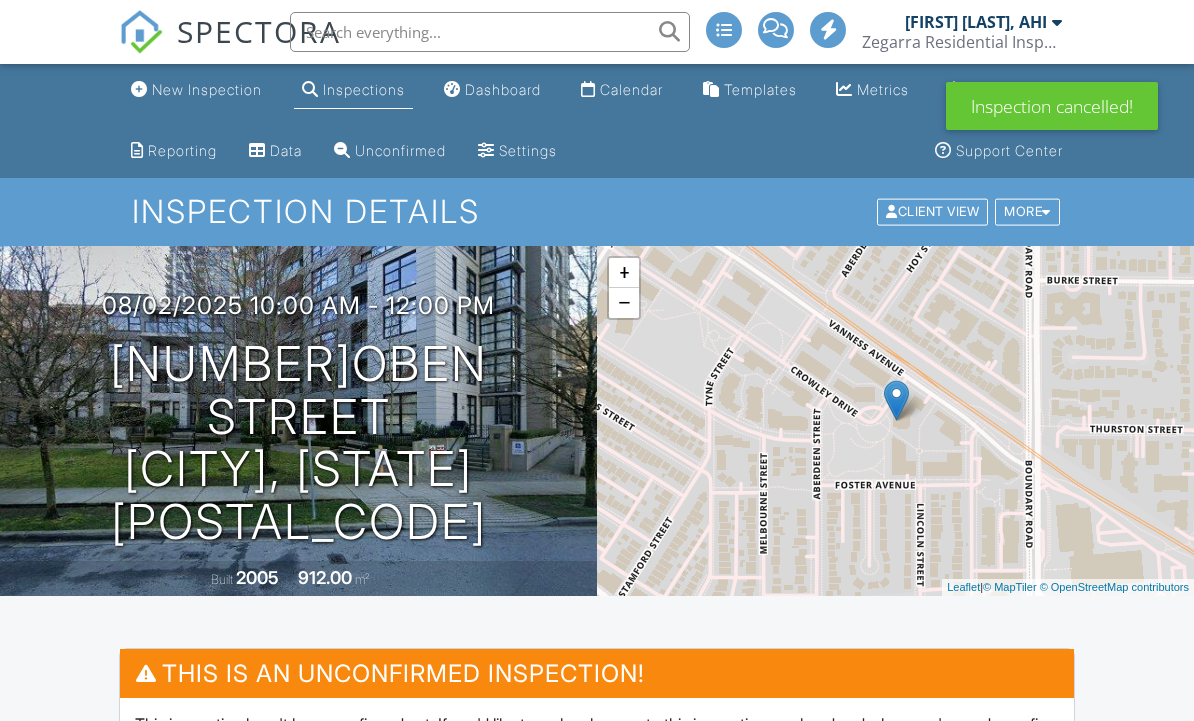 scroll, scrollTop: 0, scrollLeft: 0, axis: both 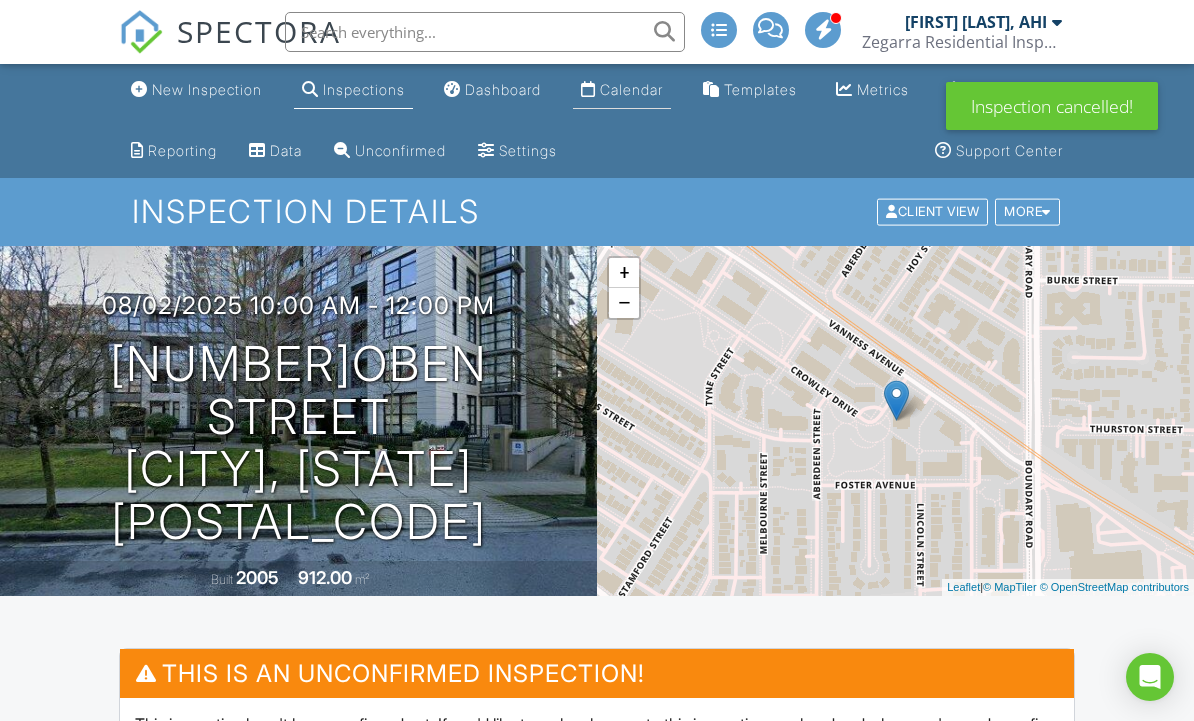 click on "Calendar" at bounding box center [631, 89] 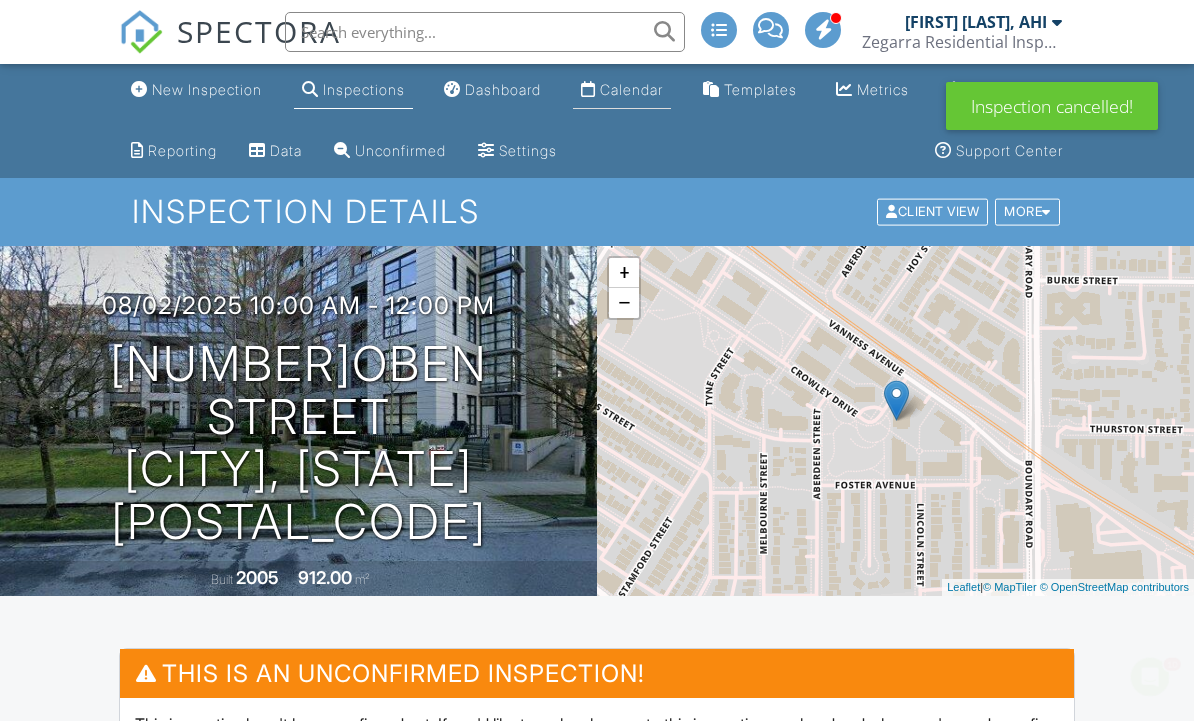 scroll, scrollTop: 0, scrollLeft: 0, axis: both 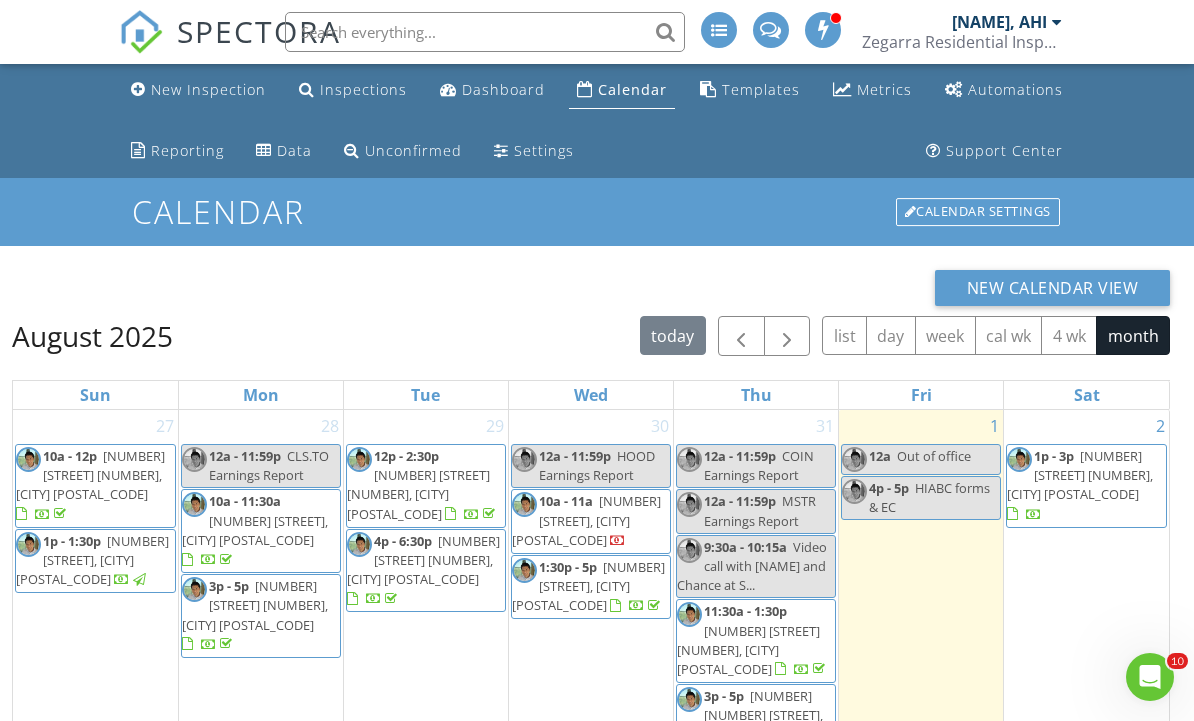 click on "[NUMBER] [STREET], [CITY] [POSTAL_CODE]" at bounding box center (586, 520) 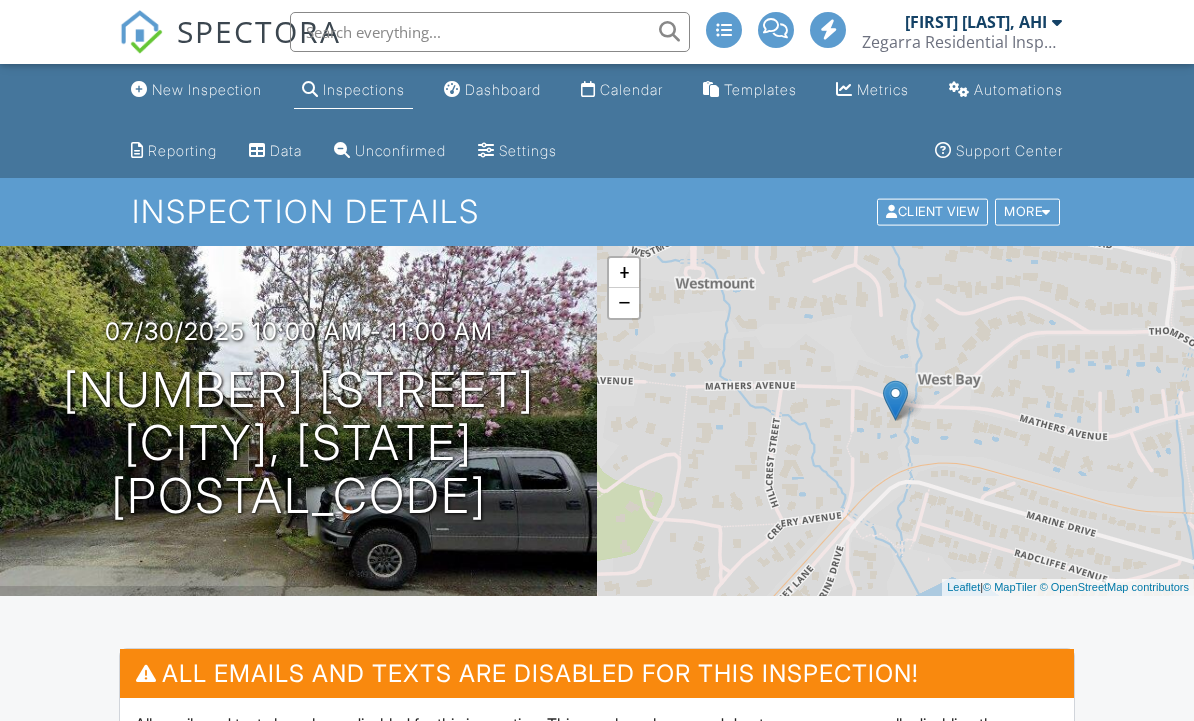 scroll, scrollTop: 264, scrollLeft: 0, axis: vertical 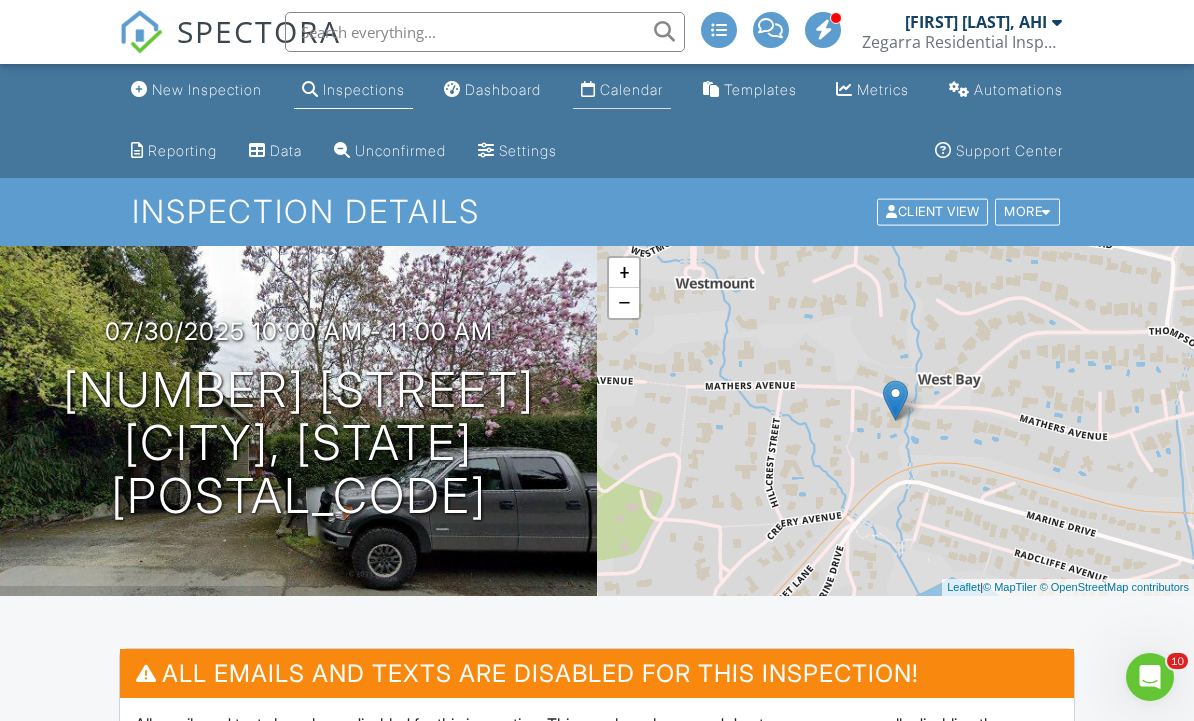 click on "Calendar" at bounding box center (622, 90) 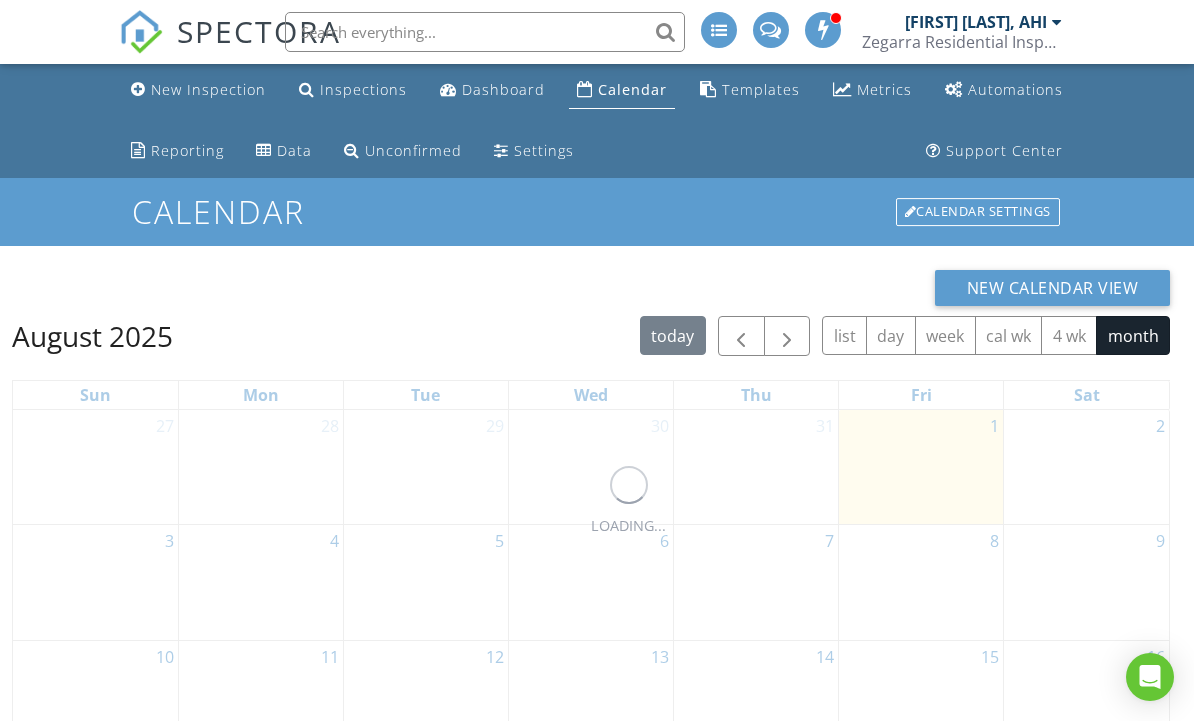 scroll, scrollTop: 0, scrollLeft: 0, axis: both 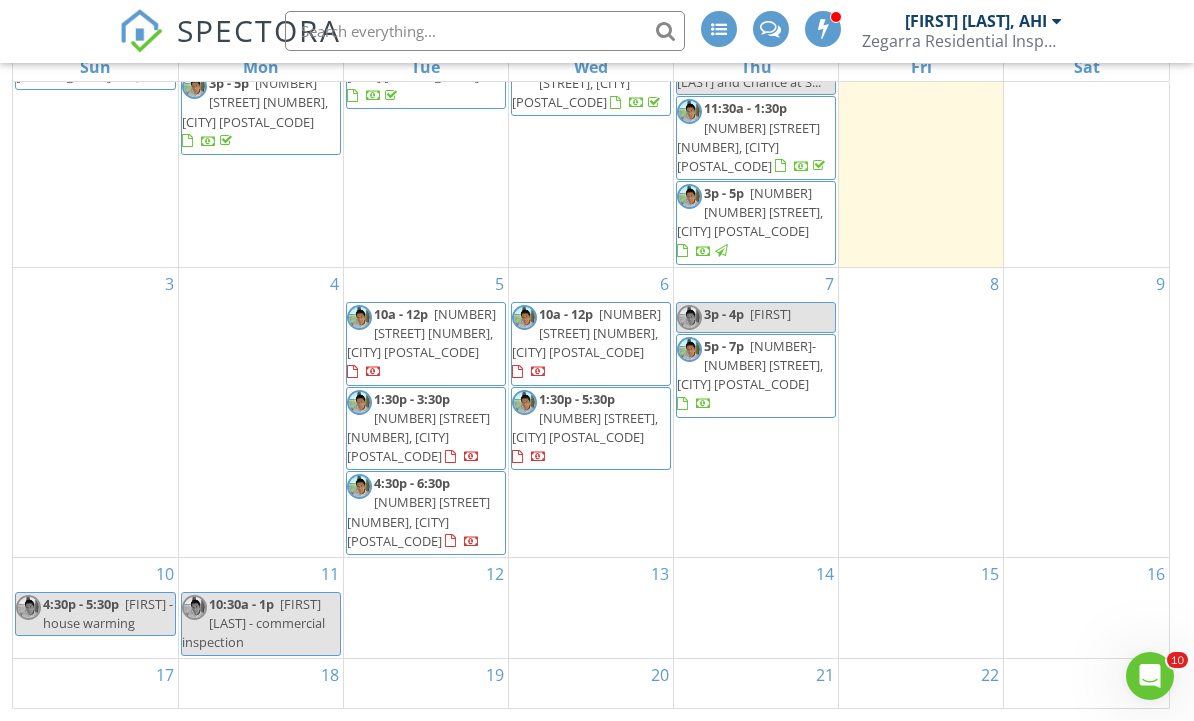 click on "5329 Laurel Wy, Delta V4K 4H5" at bounding box center [585, 428] 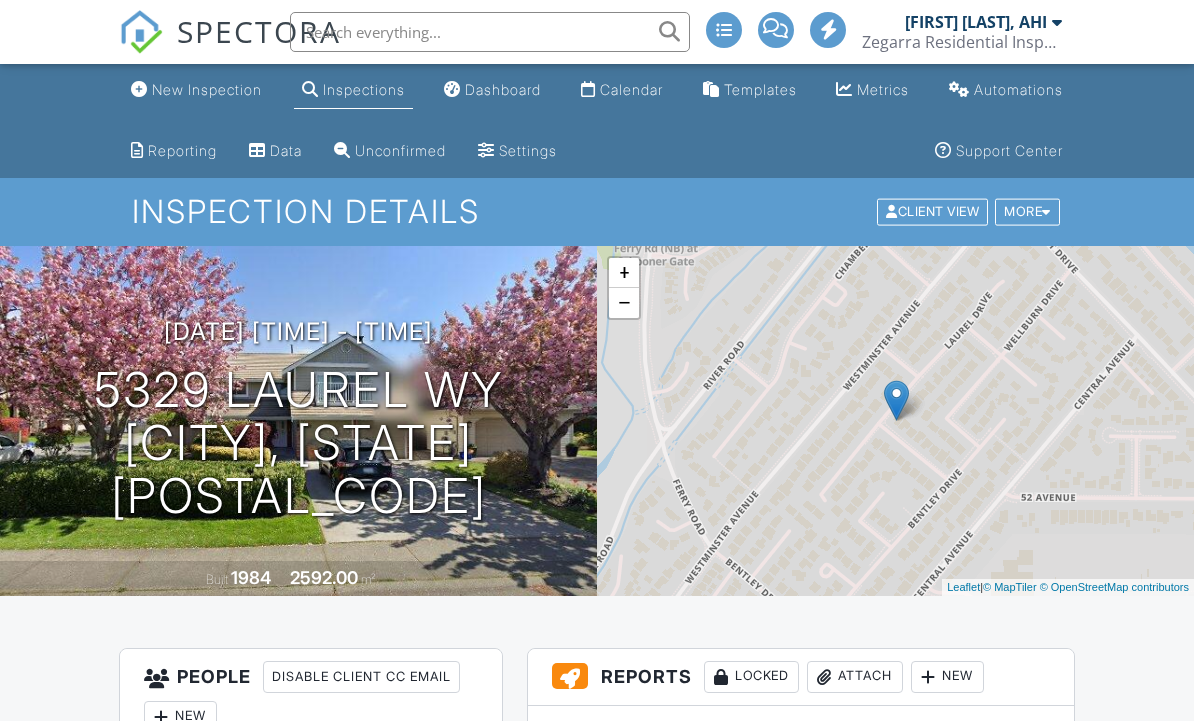 scroll, scrollTop: 31, scrollLeft: 0, axis: vertical 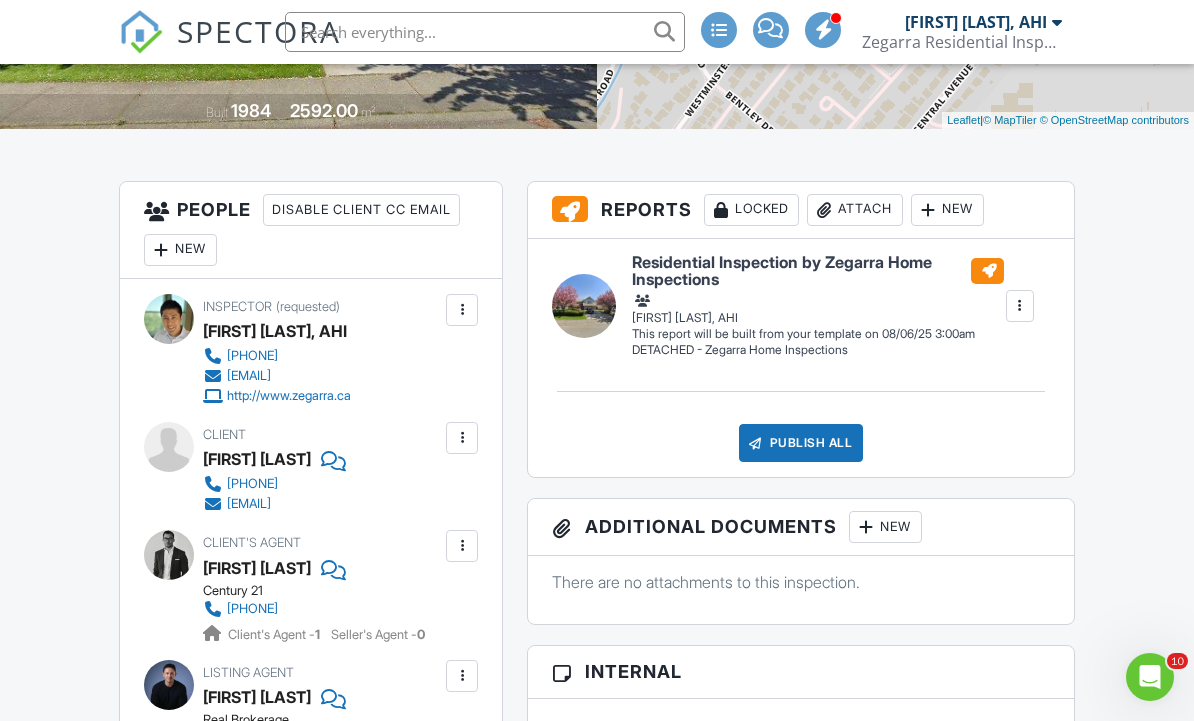 click at bounding box center [462, 546] 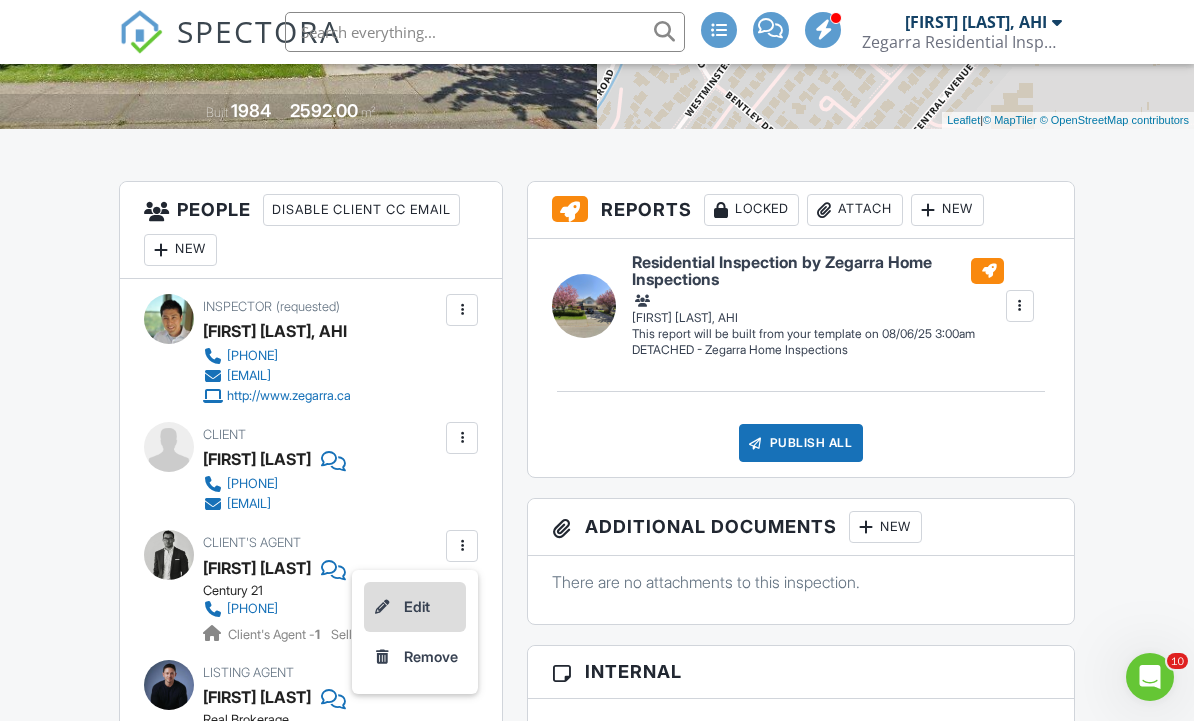 click on "Edit" at bounding box center (415, 607) 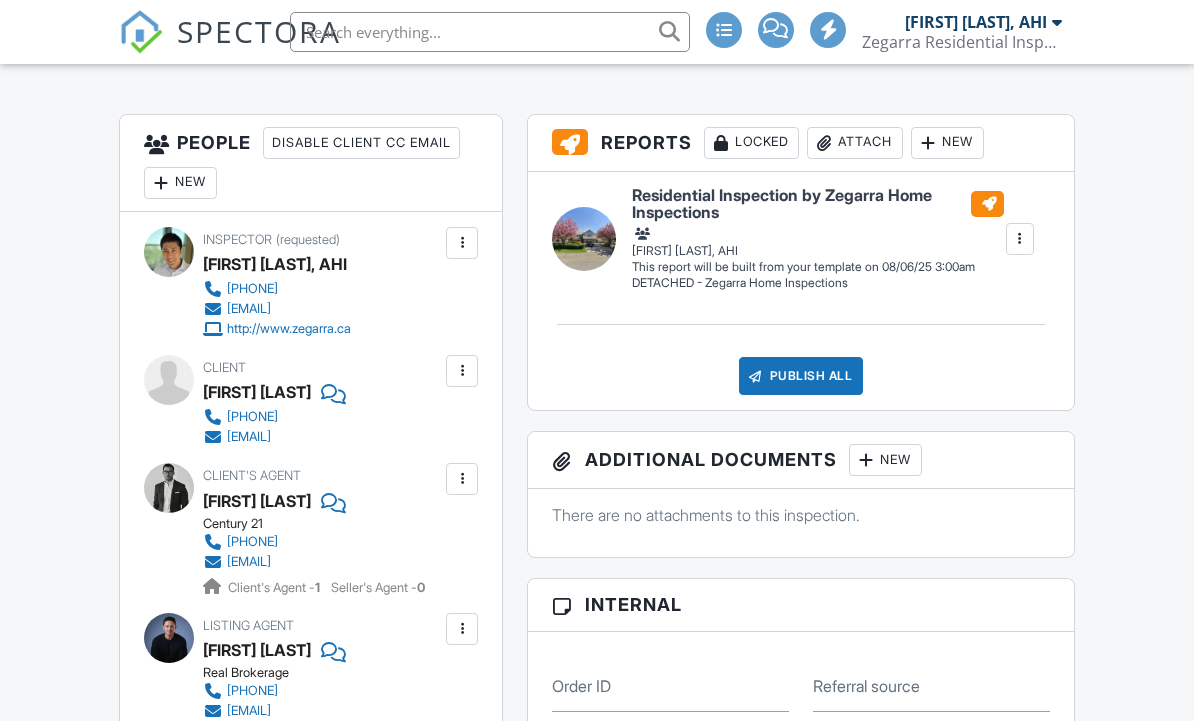 scroll, scrollTop: 534, scrollLeft: 0, axis: vertical 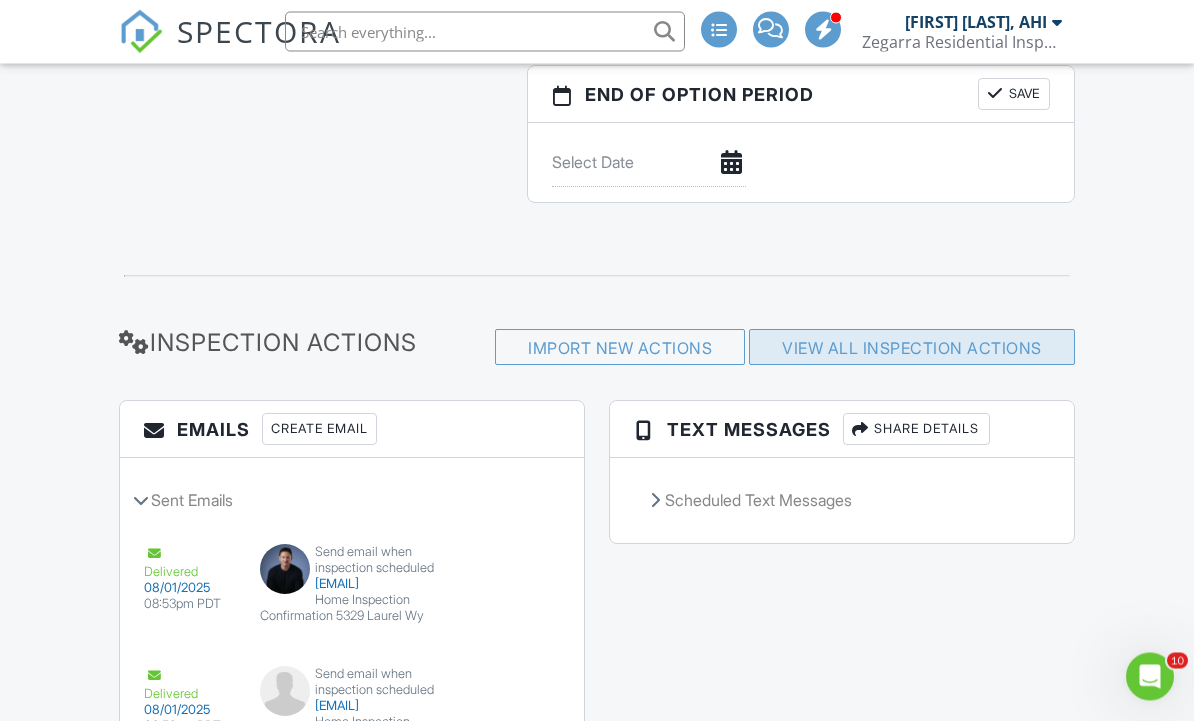 click on "View All Inspection Actions" at bounding box center [912, 348] 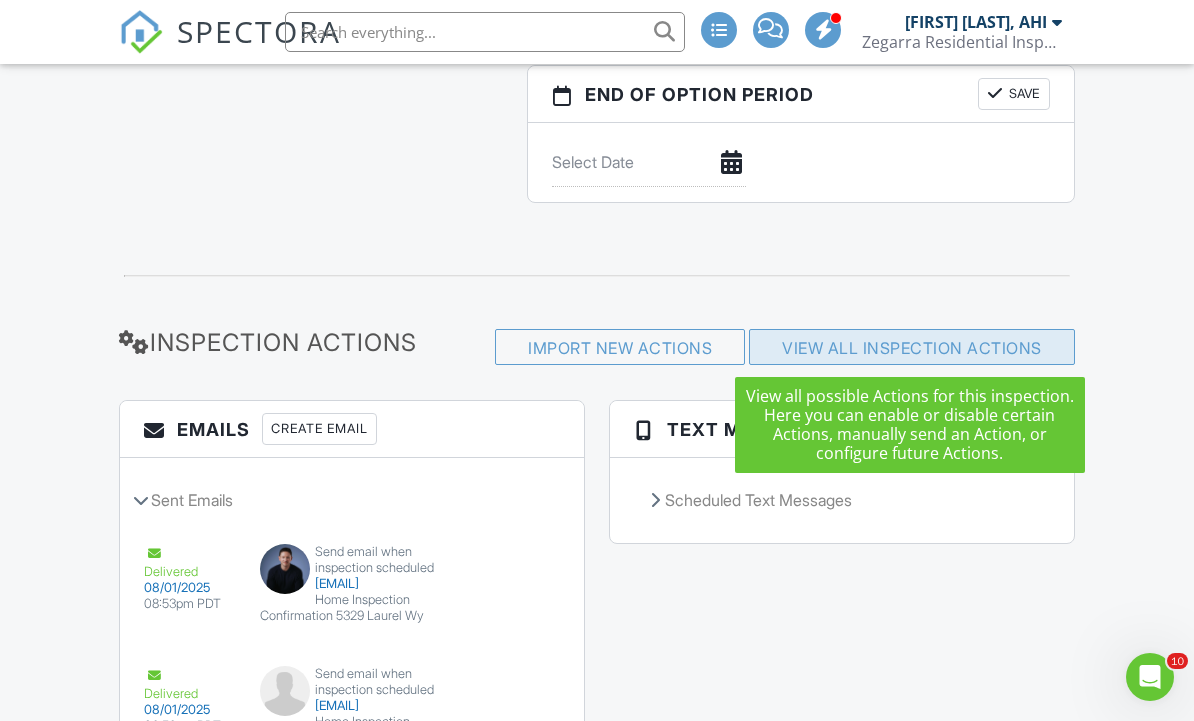 click on "View All Inspection Actions" at bounding box center [912, 348] 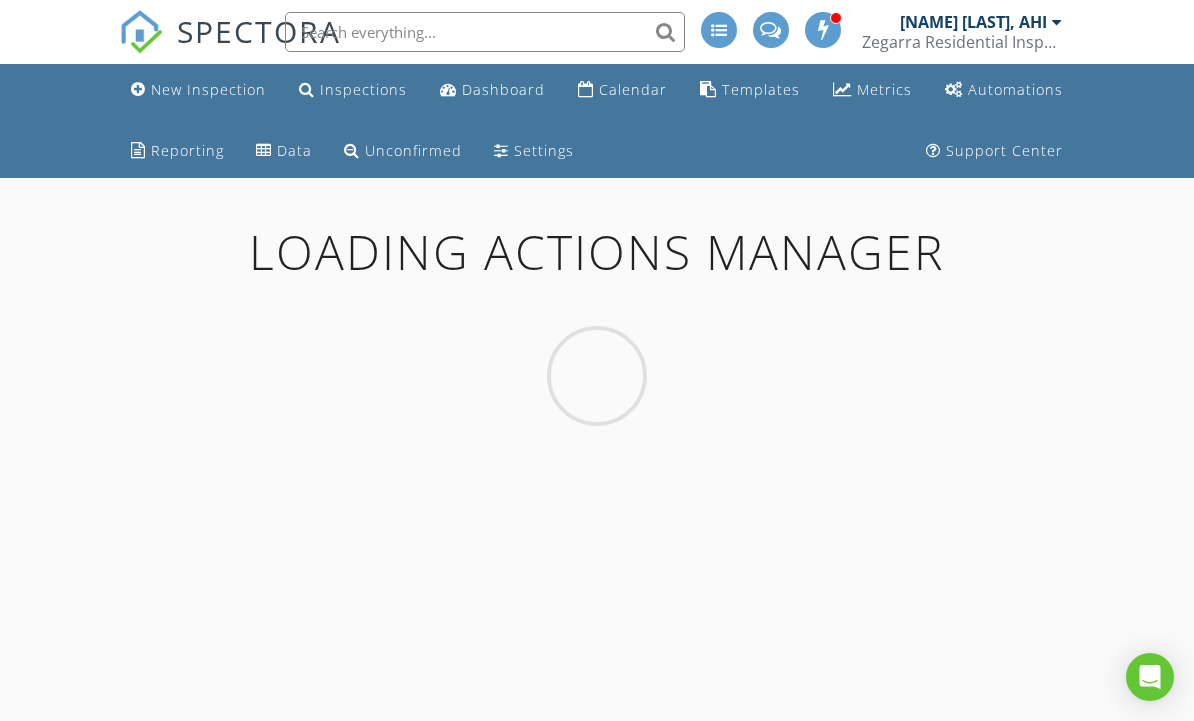 scroll, scrollTop: 0, scrollLeft: 0, axis: both 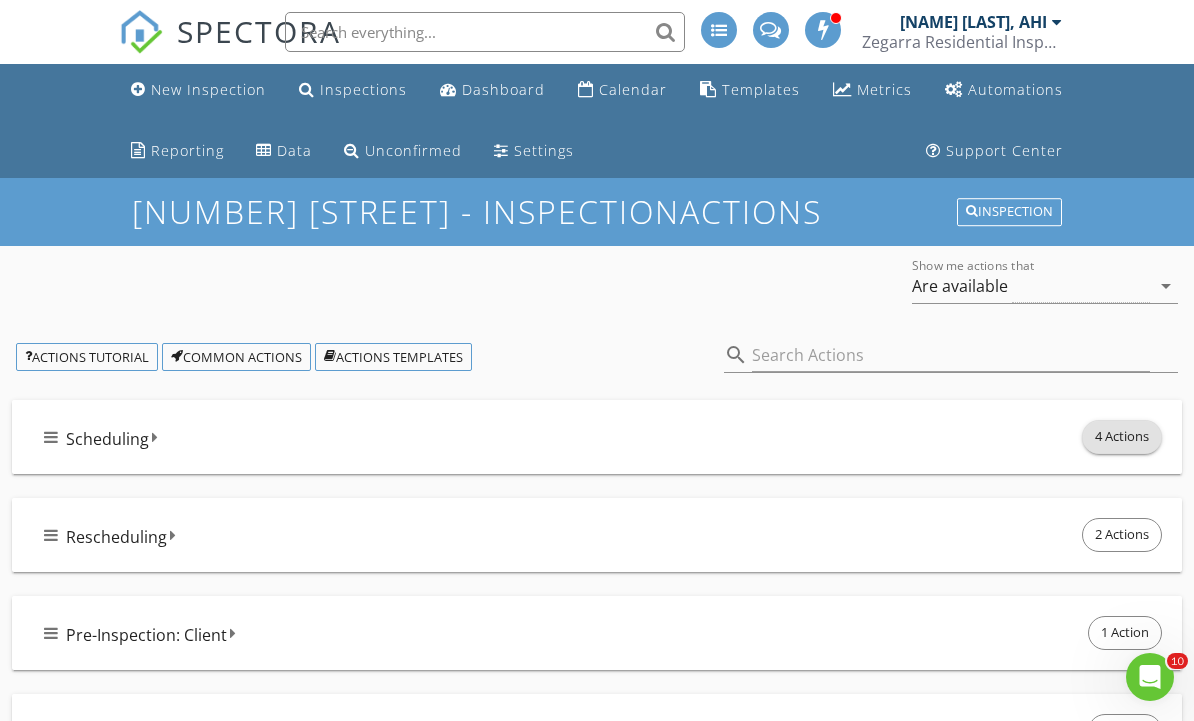 click on "4 Actions" at bounding box center (1122, 437) 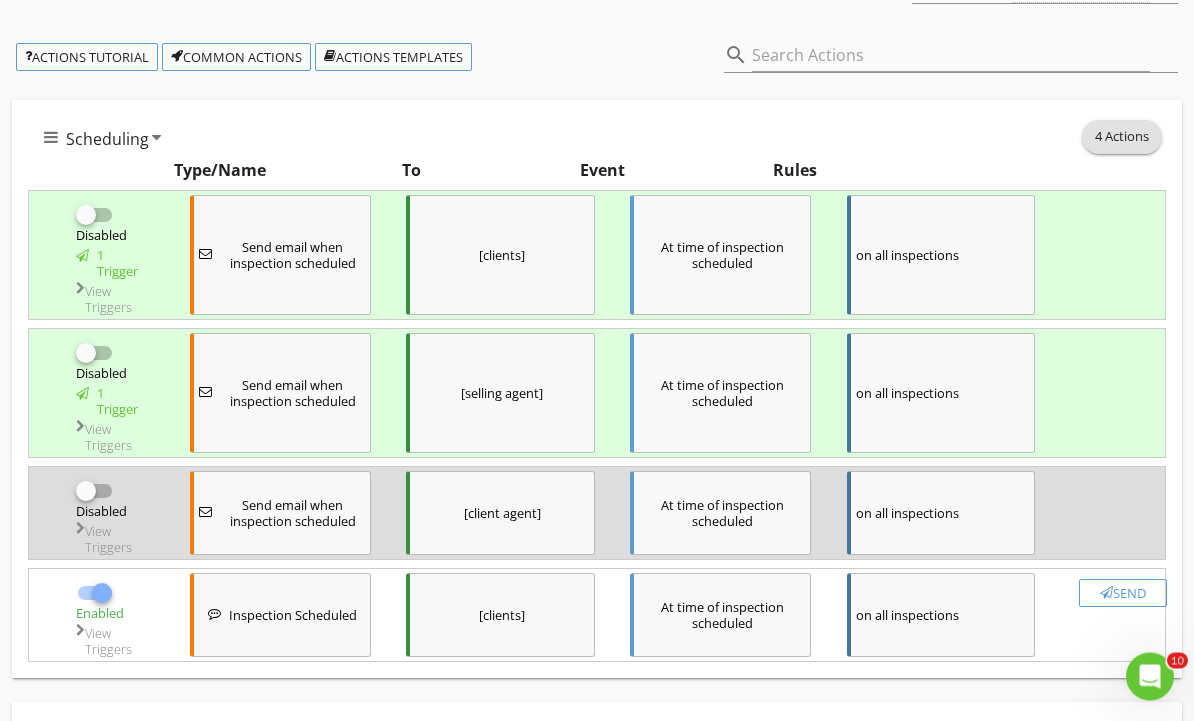 scroll, scrollTop: 301, scrollLeft: 0, axis: vertical 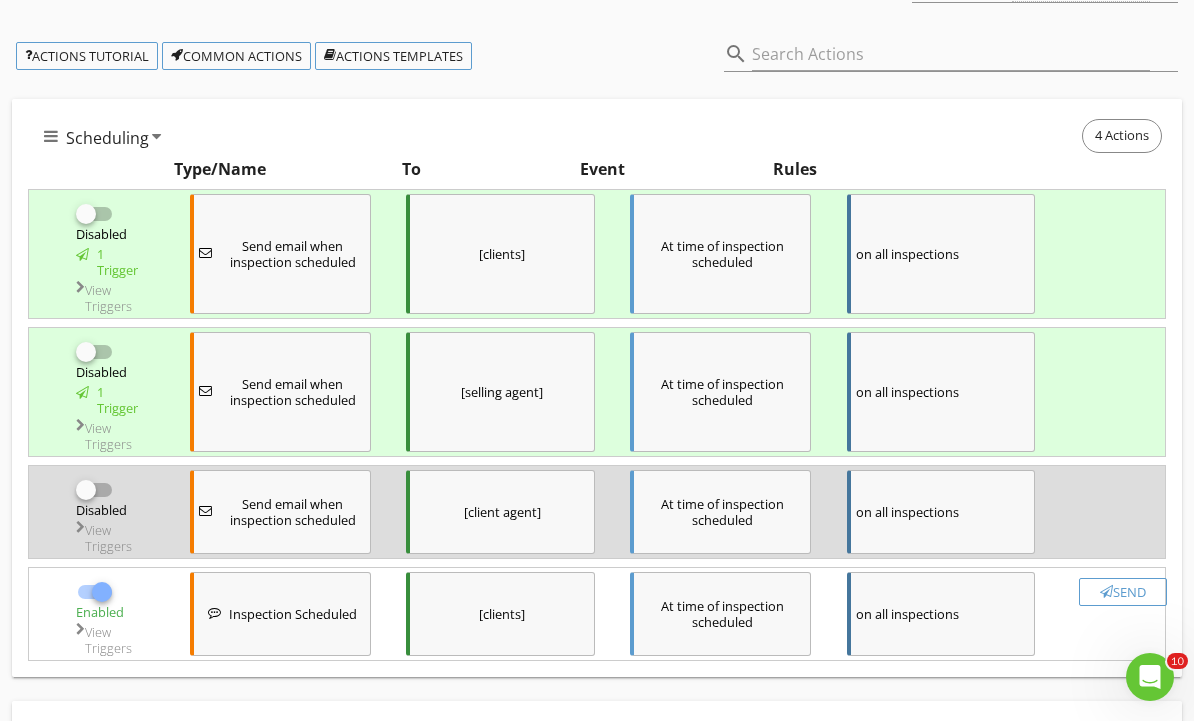 click at bounding box center [102, 592] 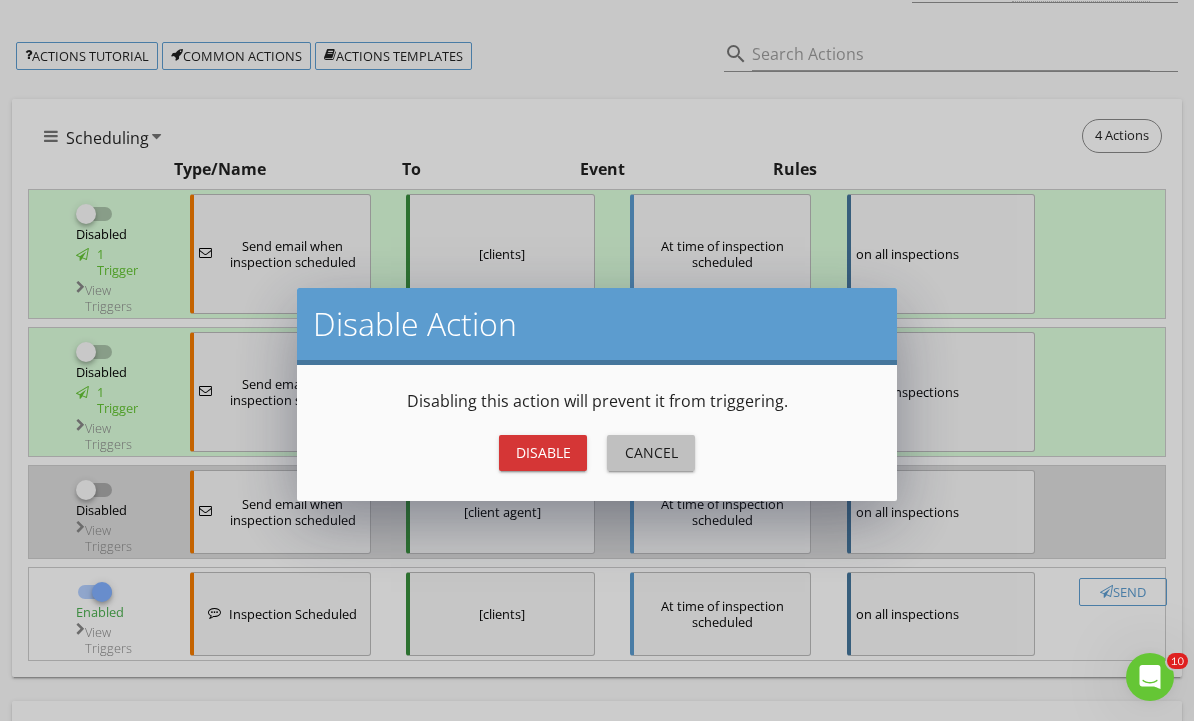 click on "Cancel" at bounding box center (651, 453) 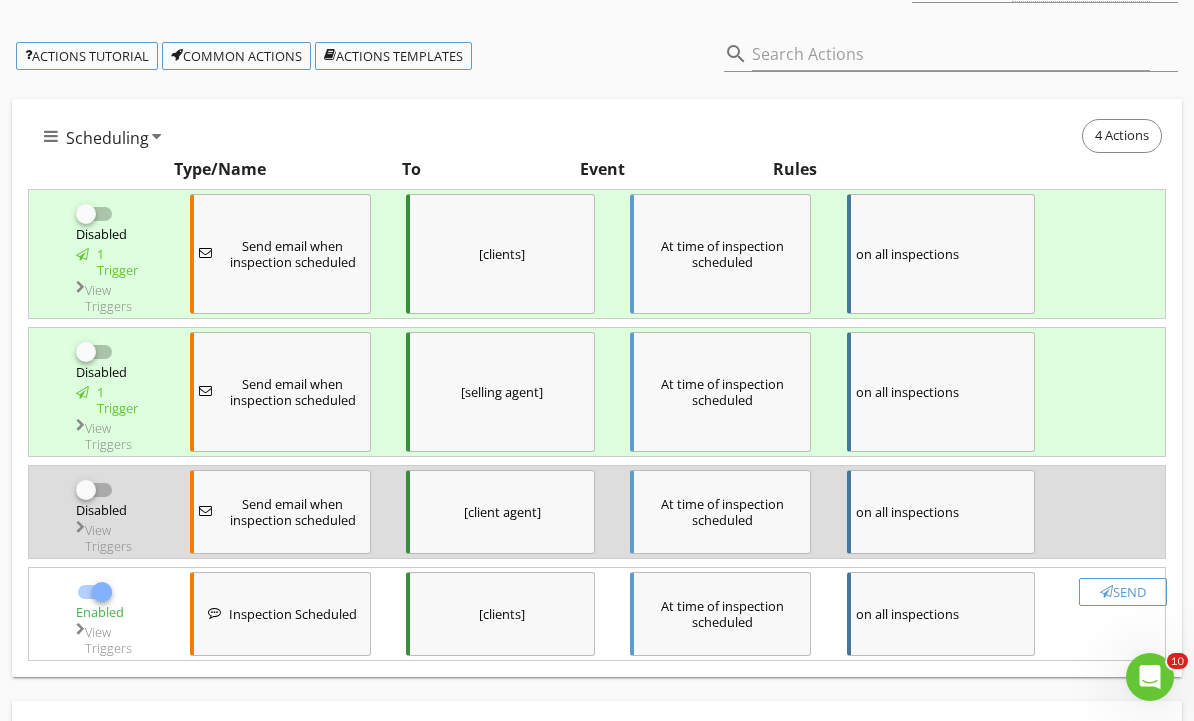 click at bounding box center (95, 498) 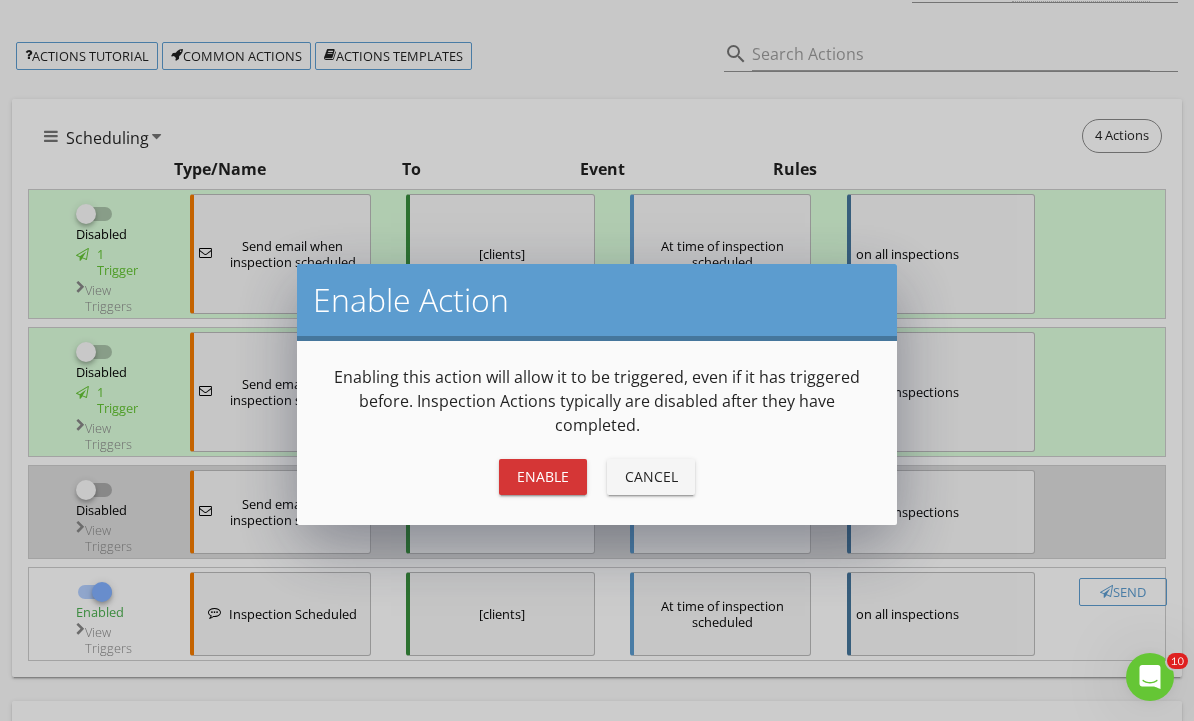 click on "Cancel" at bounding box center (651, 476) 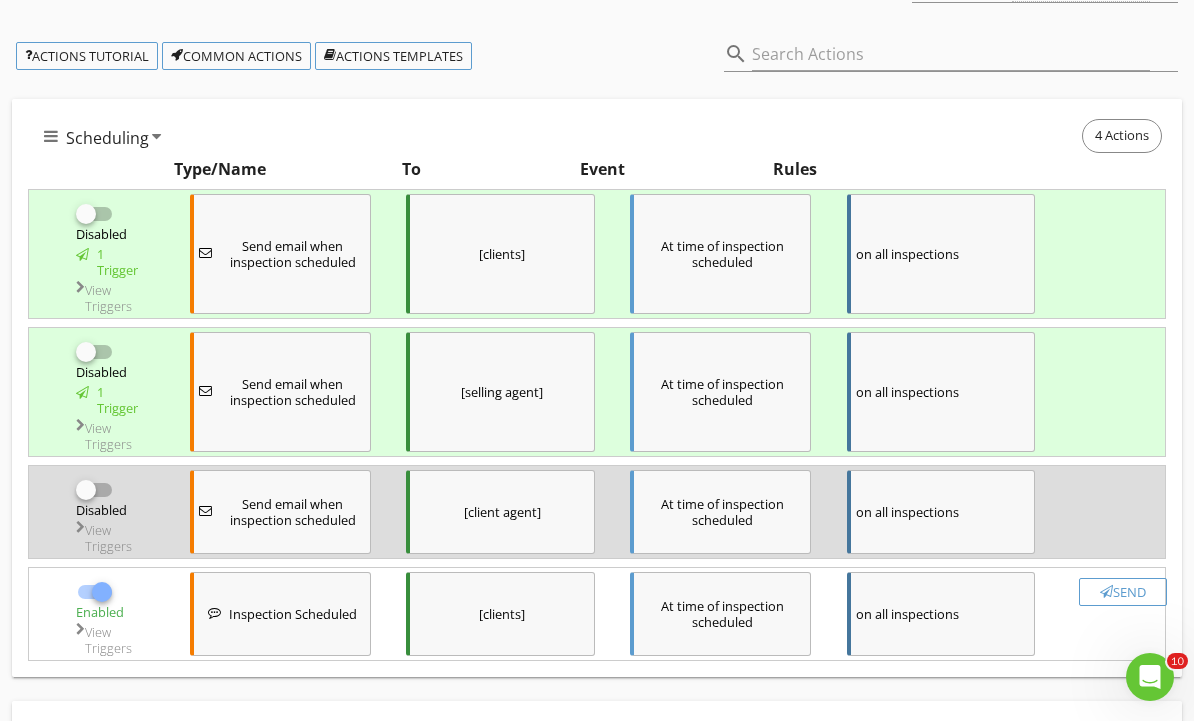 click at bounding box center (95, 498) 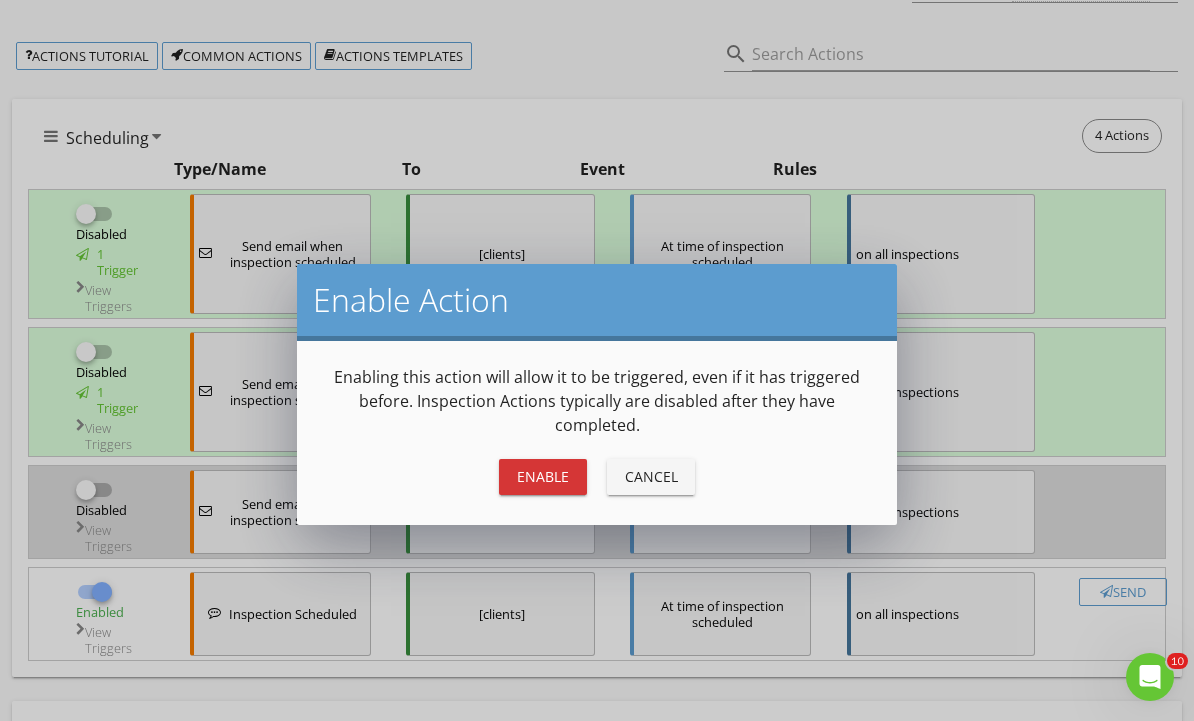 click on "Enable" at bounding box center (543, 476) 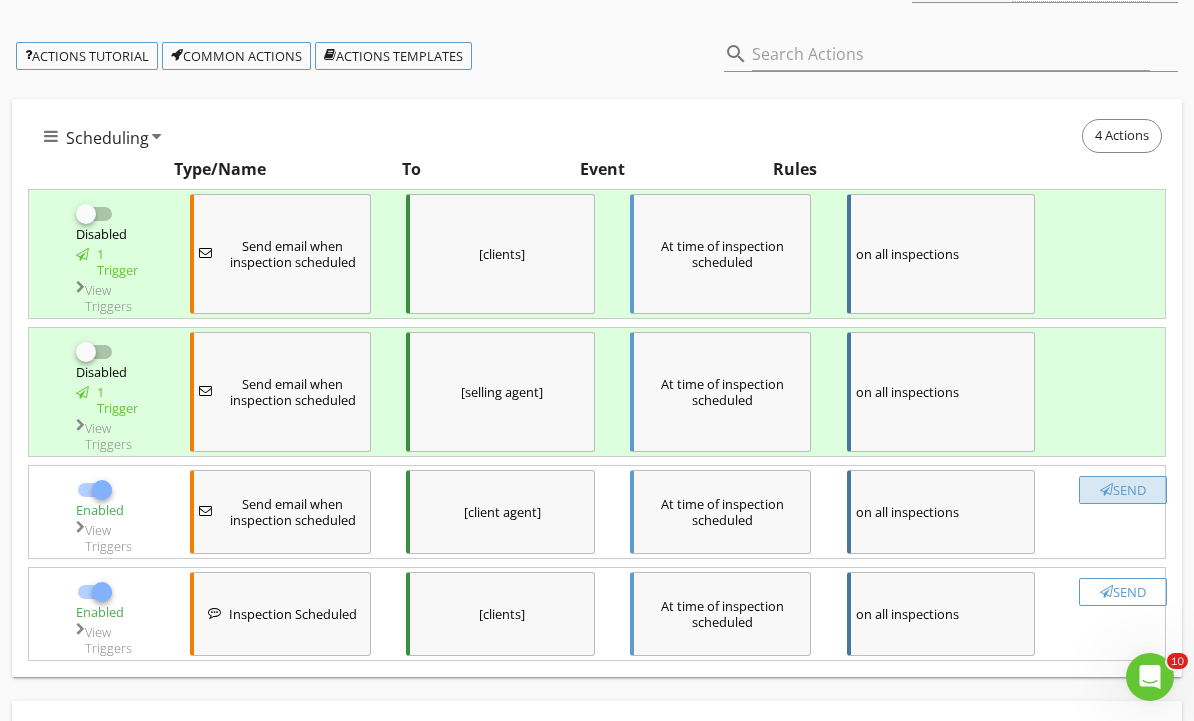 click on "Send" at bounding box center (1123, 490) 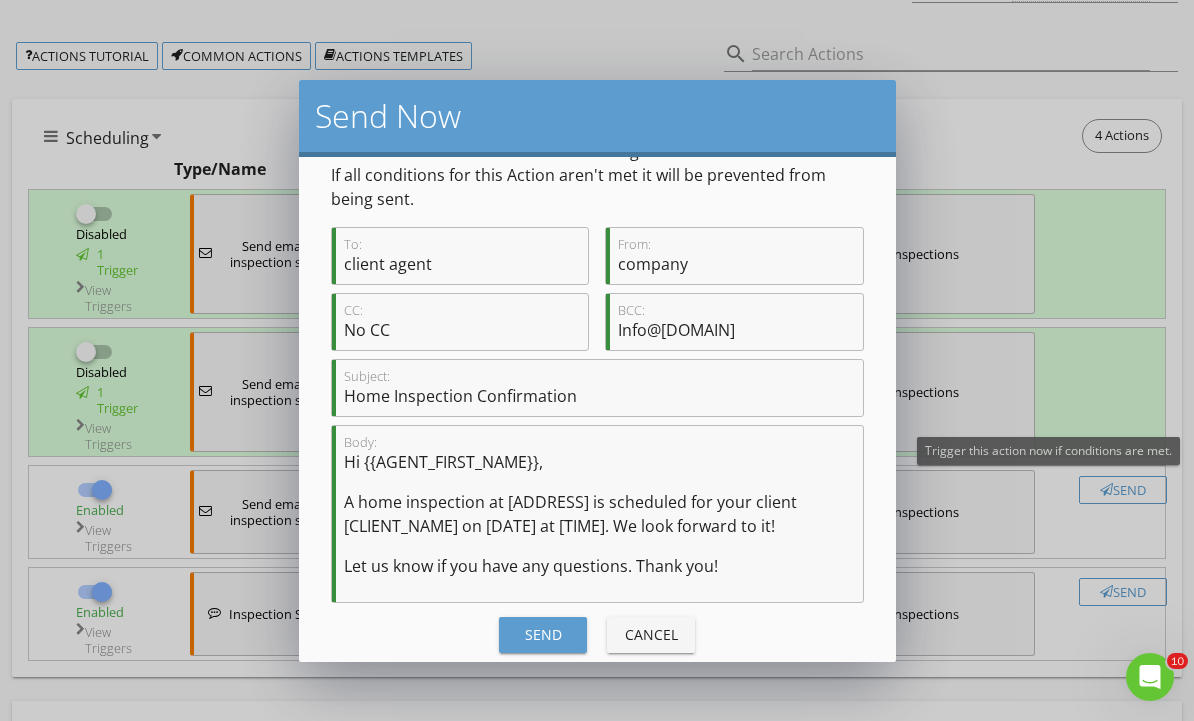 click on "Send" at bounding box center (543, 634) 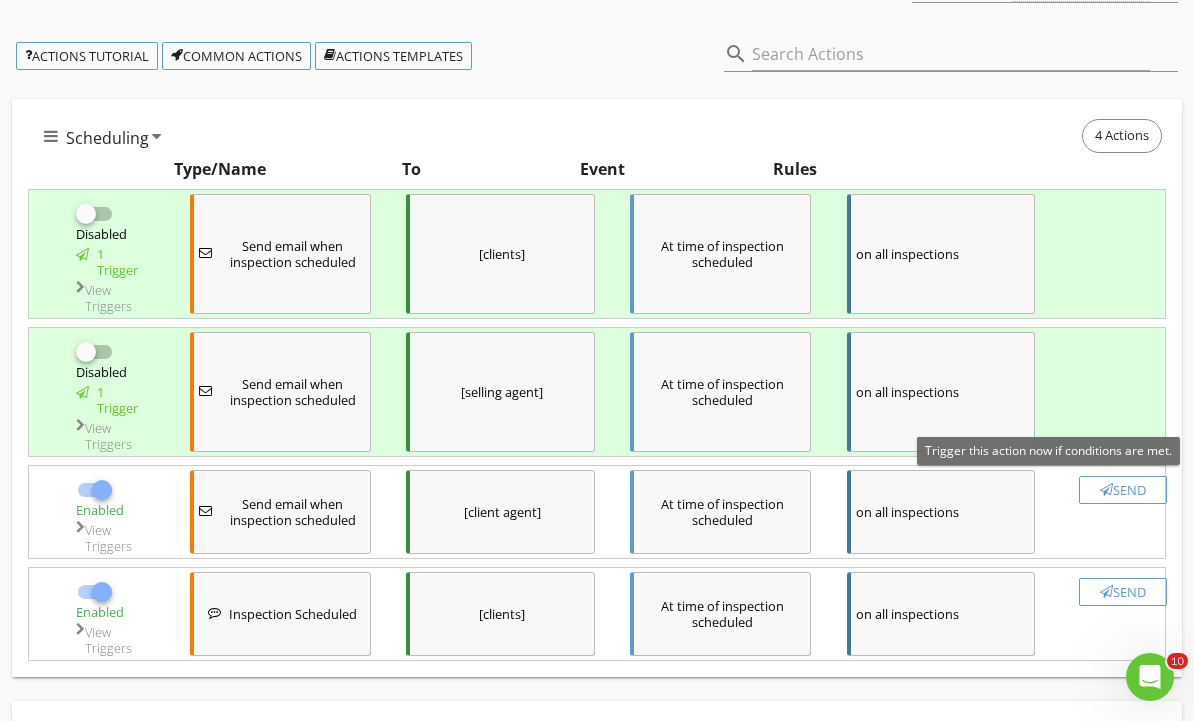 scroll, scrollTop: 41, scrollLeft: 0, axis: vertical 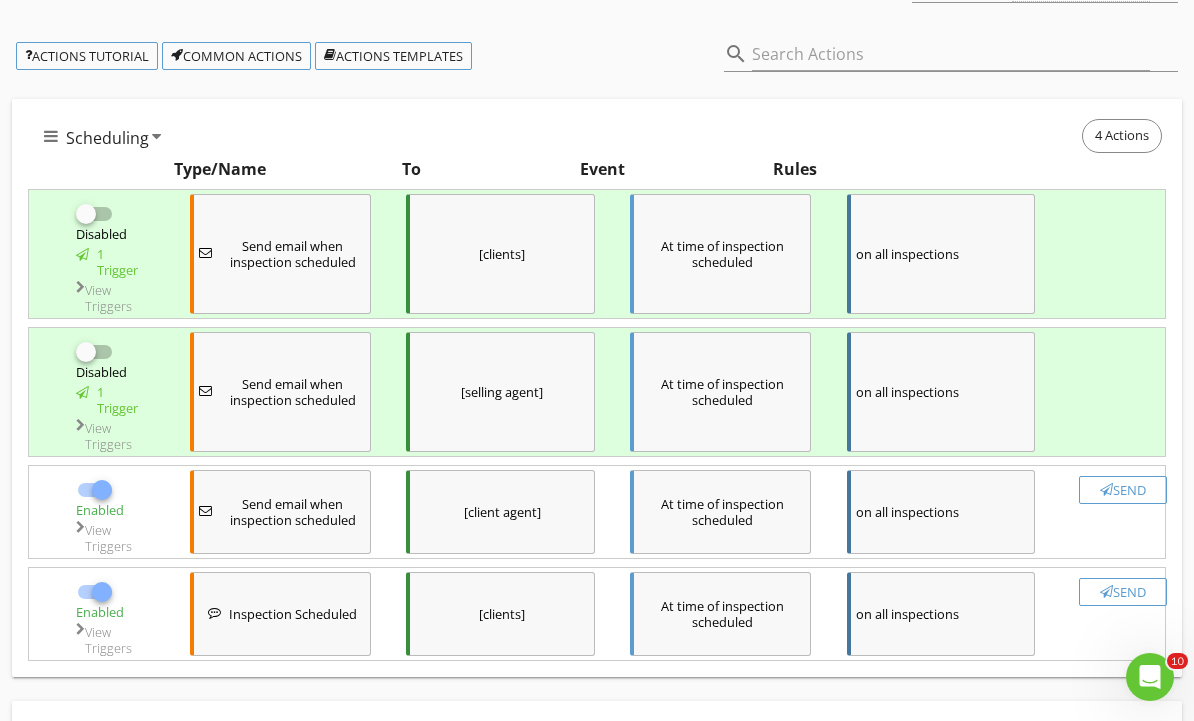 checkbox on "false" 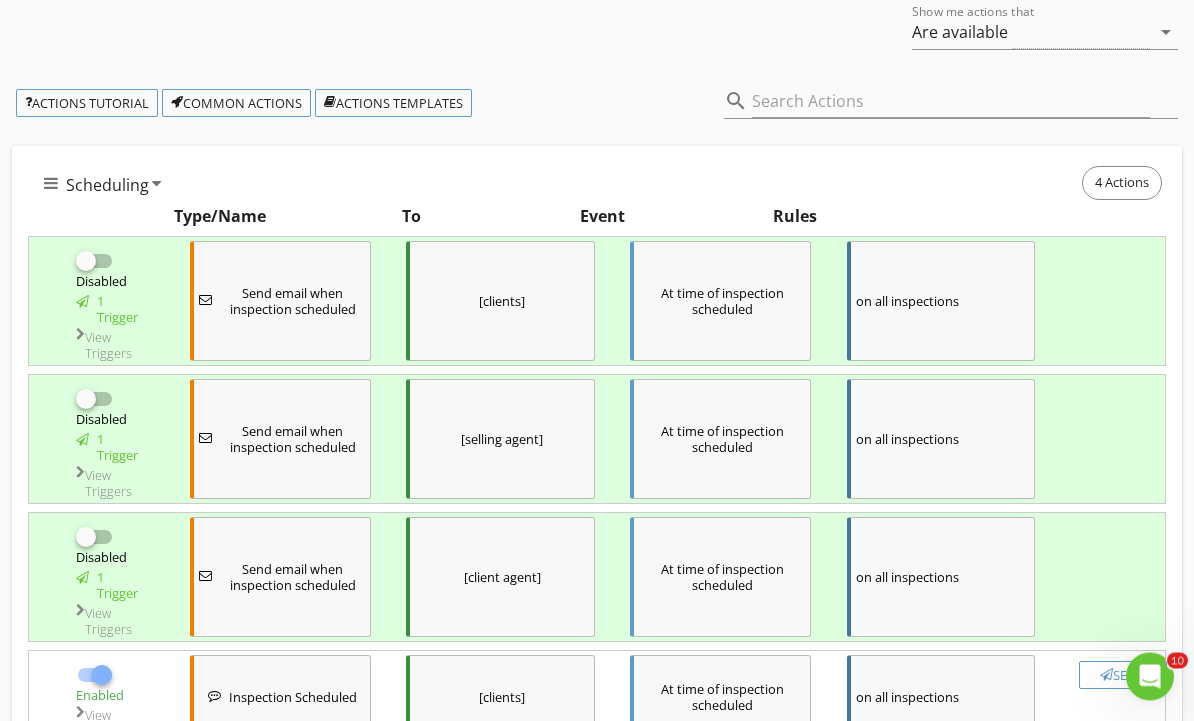 scroll, scrollTop: 254, scrollLeft: 0, axis: vertical 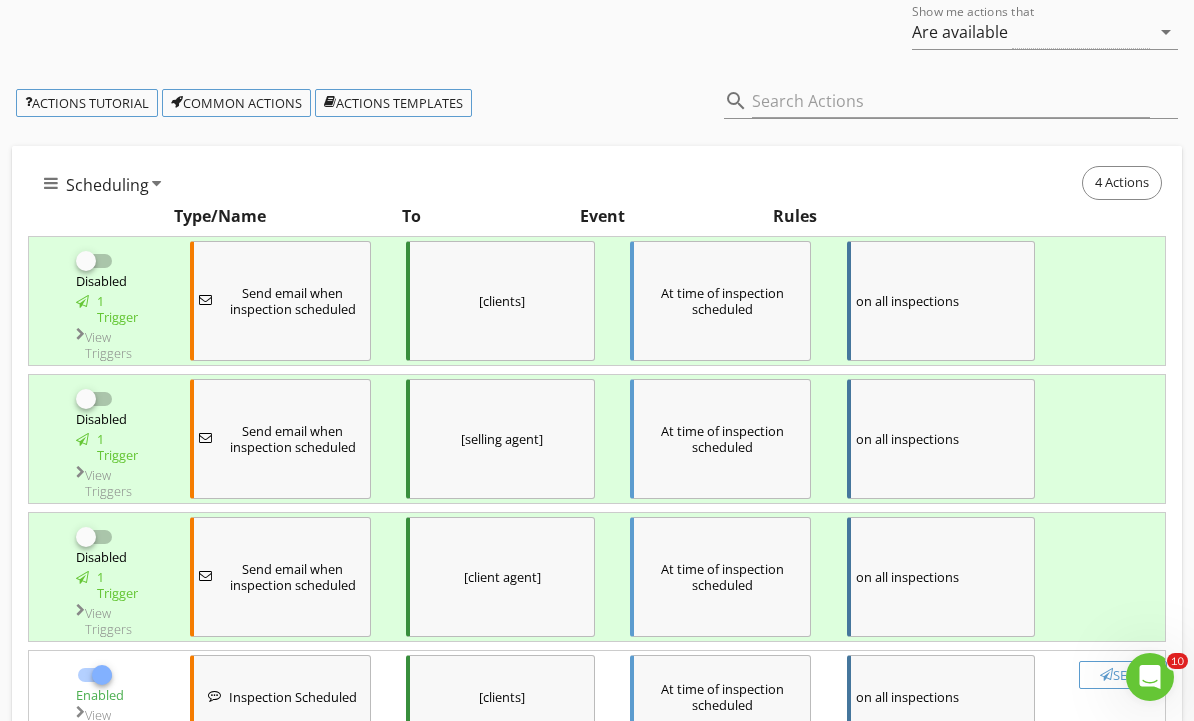 click on "Send" at bounding box center (1123, 675) 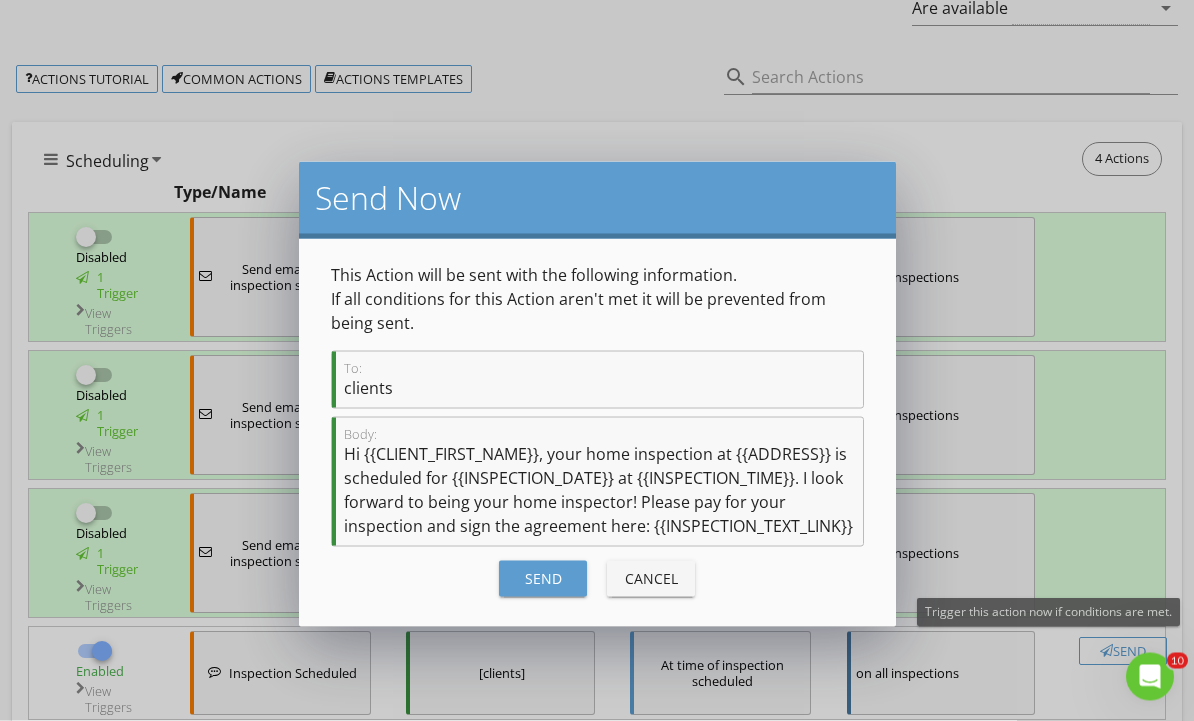 click on "Hi {{CLIENT_FIRST_NAME}}, your home inspection at {{ADDRESS}} is scheduled for {{INSPECTION_DATE}} at {{INSPECTION_TIME}}. I look forward to being your home inspector!
Please pay for your inspection and sign the agreement here: {{INSPECTION_TEXT_LINK}}" at bounding box center (599, 490) 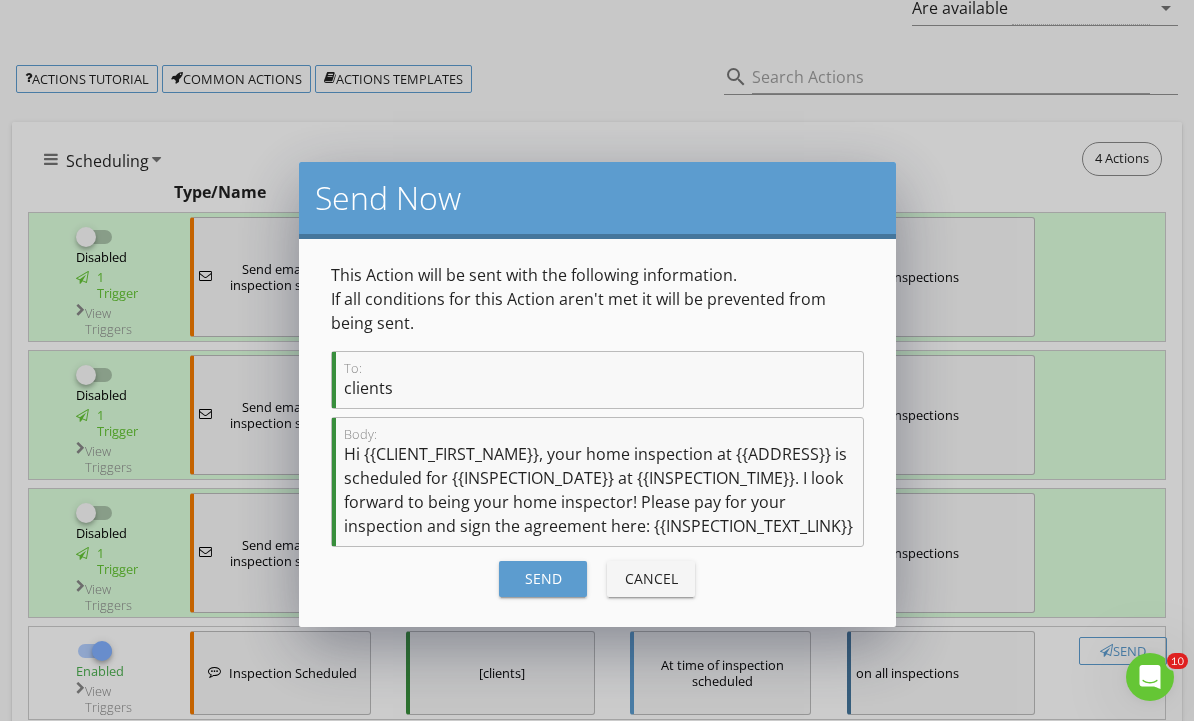 click on "Hi {{CLIENT_FIRST_NAME}}, your home inspection at {{ADDRESS}} is scheduled for {{INSPECTION_DATE}} at {{INSPECTION_TIME}}. I look forward to being your home inspector!
Please pay for your inspection and sign the agreement here: {{INSPECTION_TEXT_LINK}}" at bounding box center (599, 490) 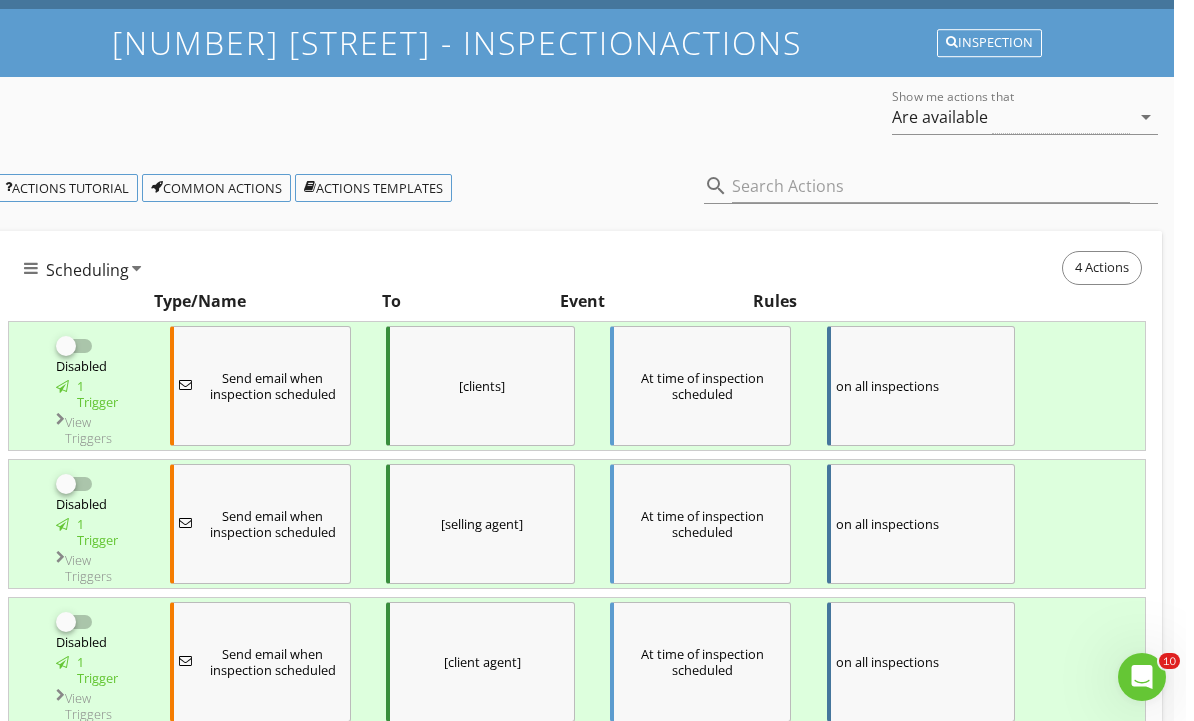 scroll, scrollTop: 0, scrollLeft: 12, axis: horizontal 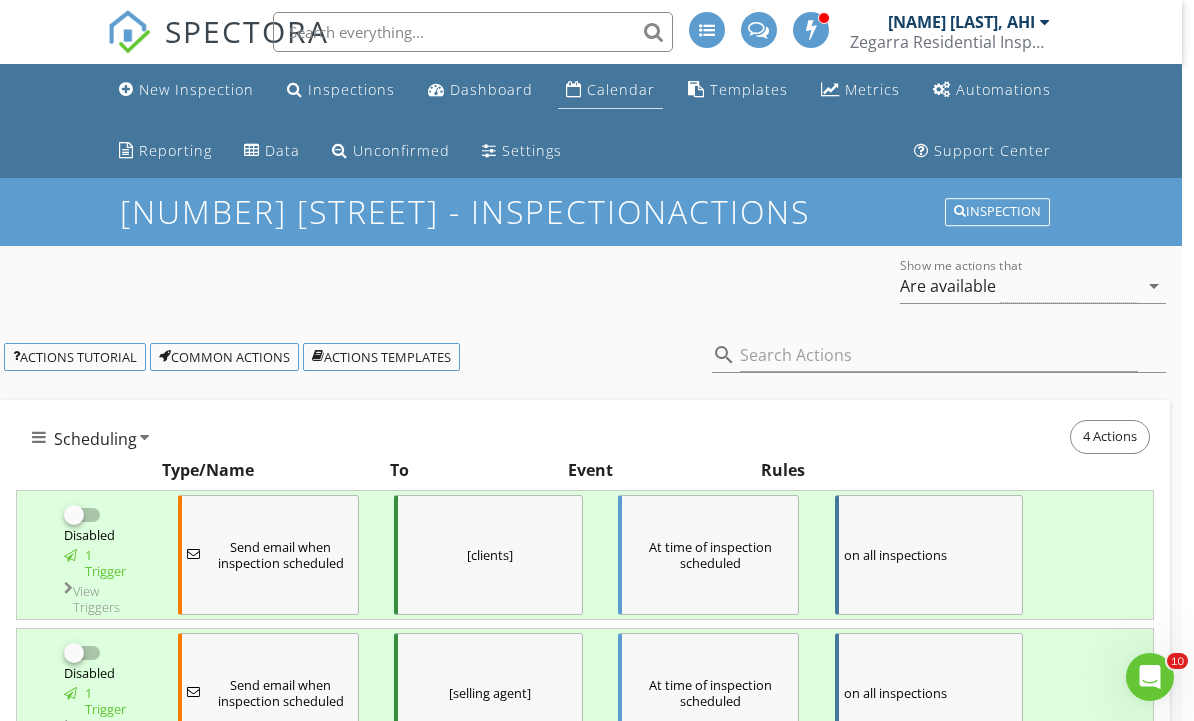 click on "Calendar" at bounding box center [621, 89] 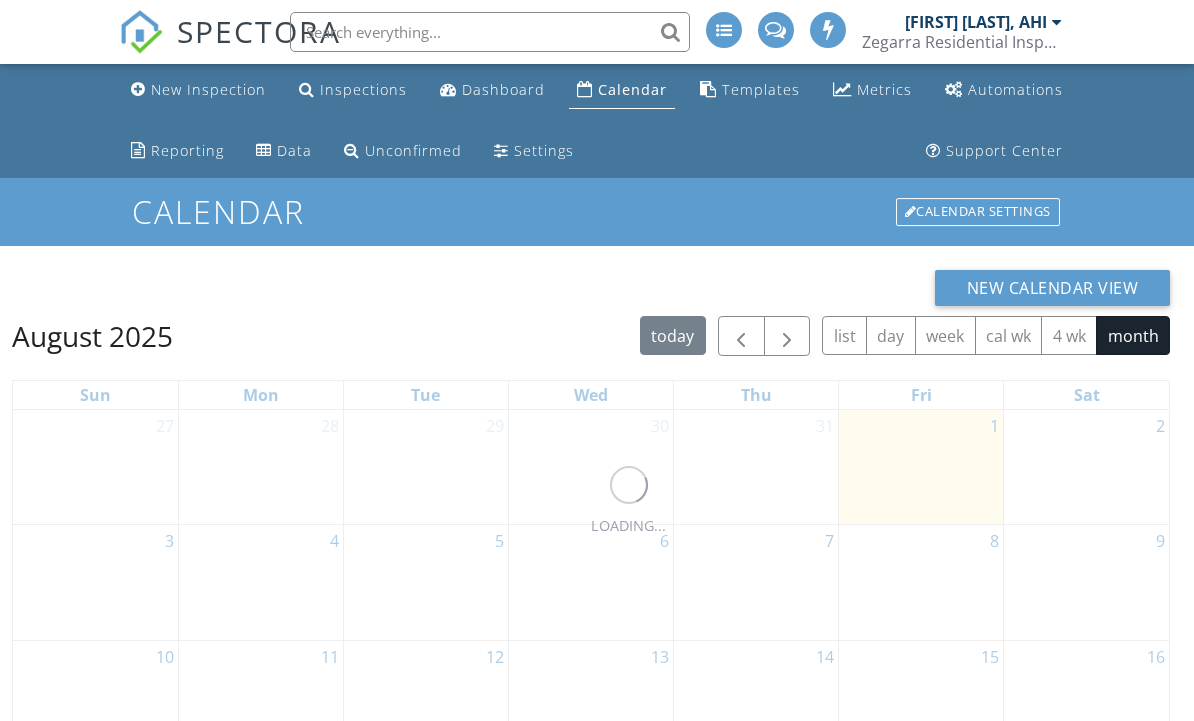 scroll, scrollTop: 0, scrollLeft: 0, axis: both 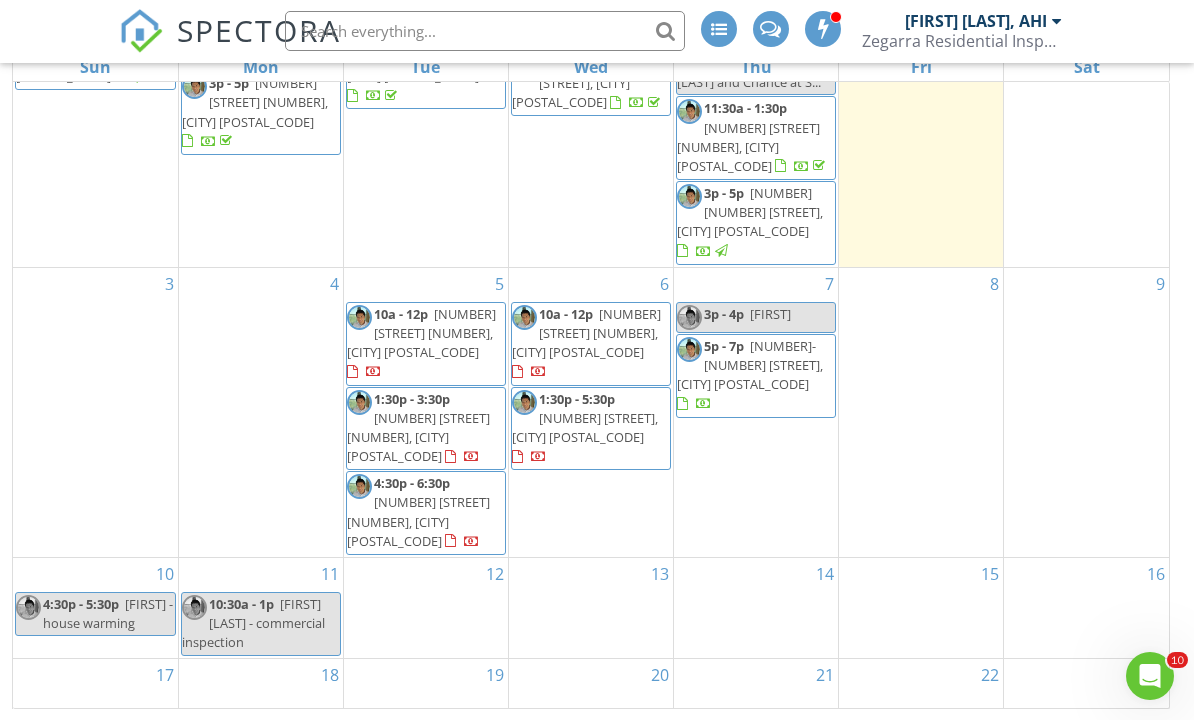 click on "5329 Laurel Wy, Delta V4K 4H5" at bounding box center (585, 428) 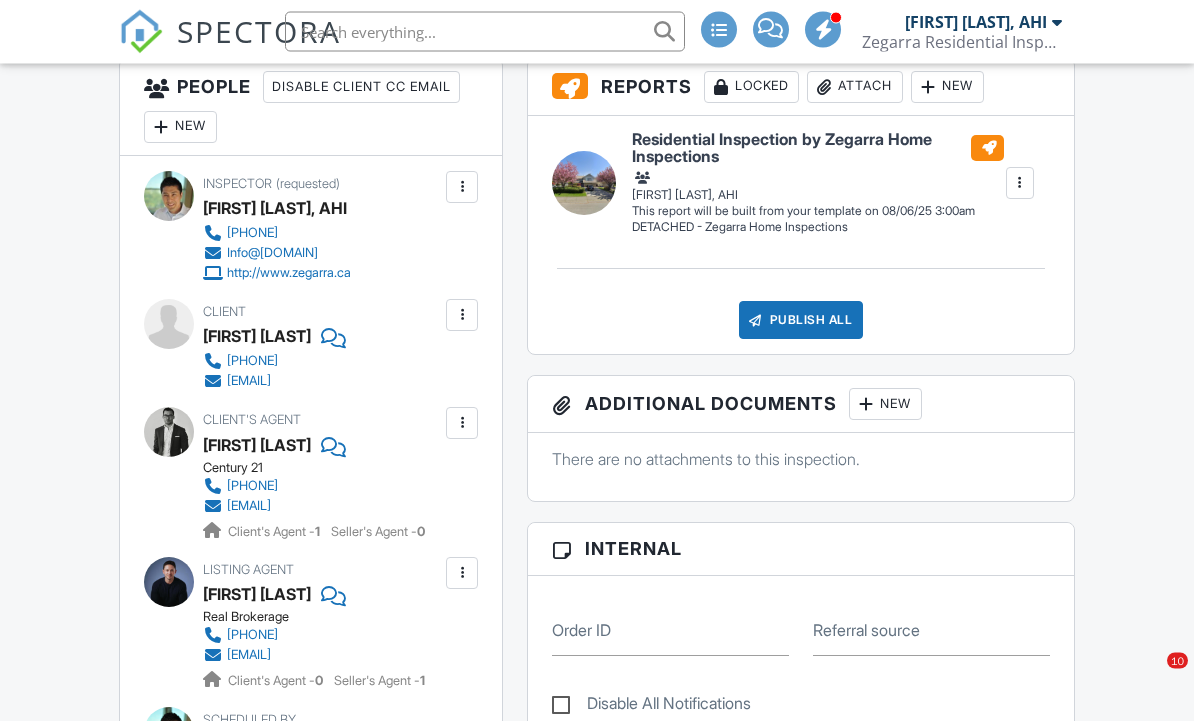scroll, scrollTop: 1012, scrollLeft: 0, axis: vertical 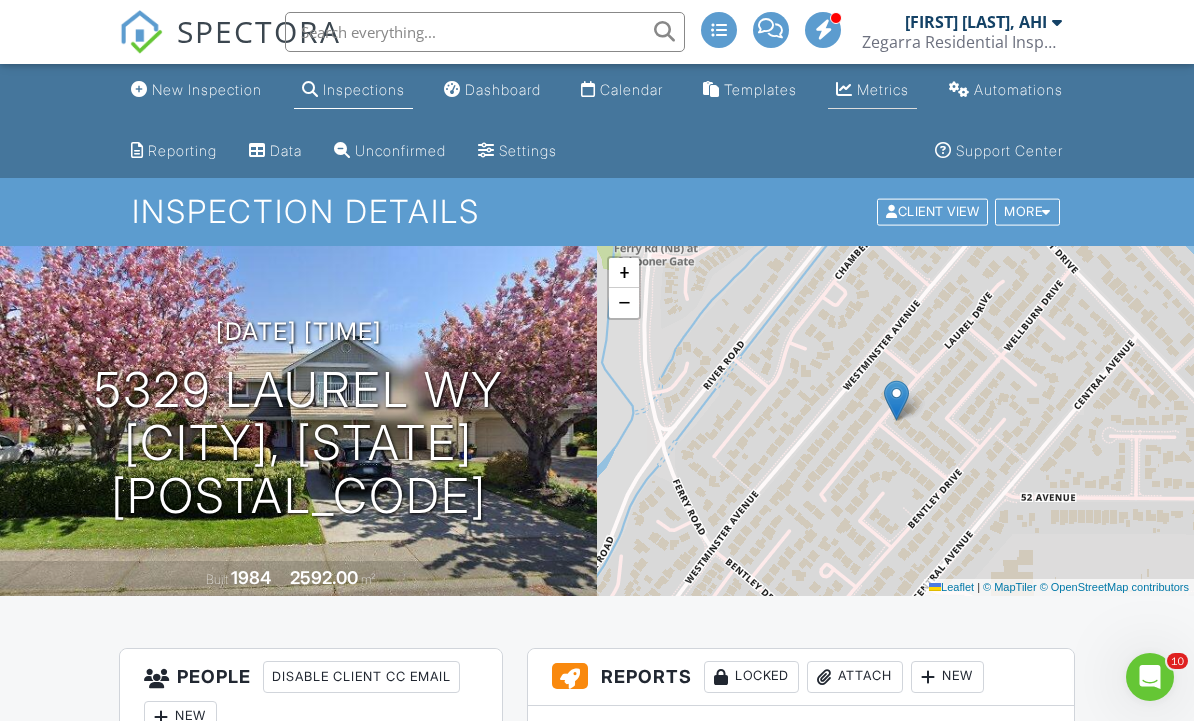 click on "Metrics" at bounding box center [872, 90] 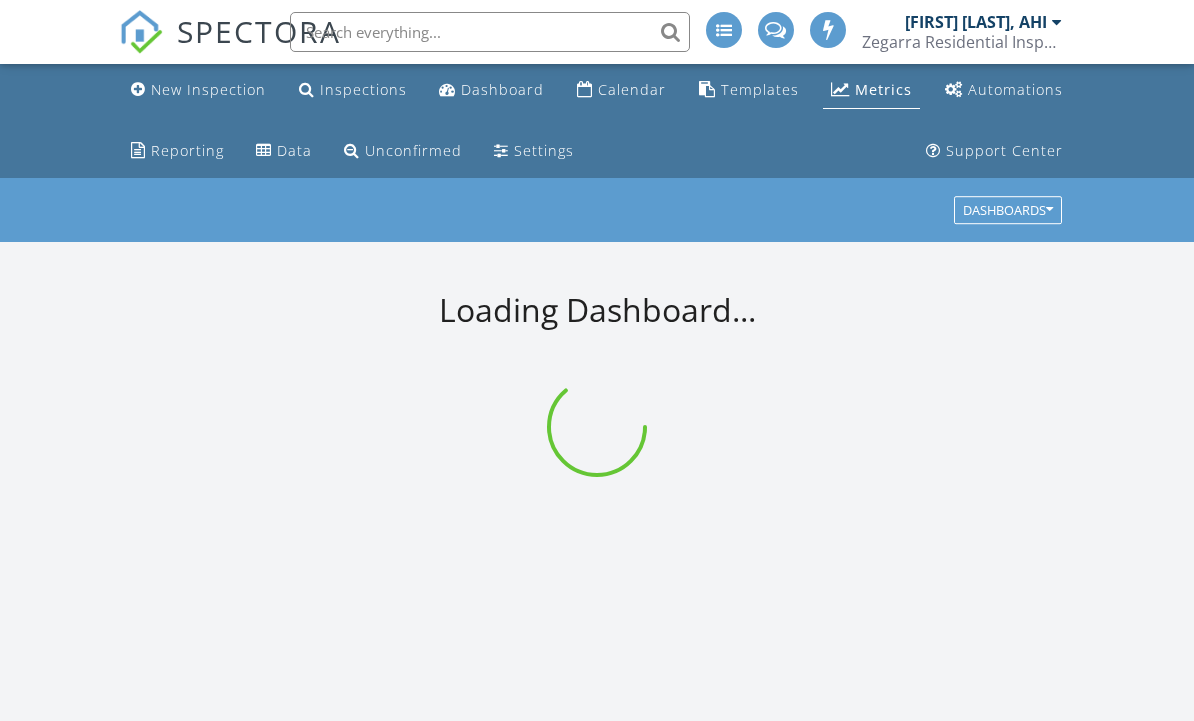 scroll, scrollTop: 0, scrollLeft: 0, axis: both 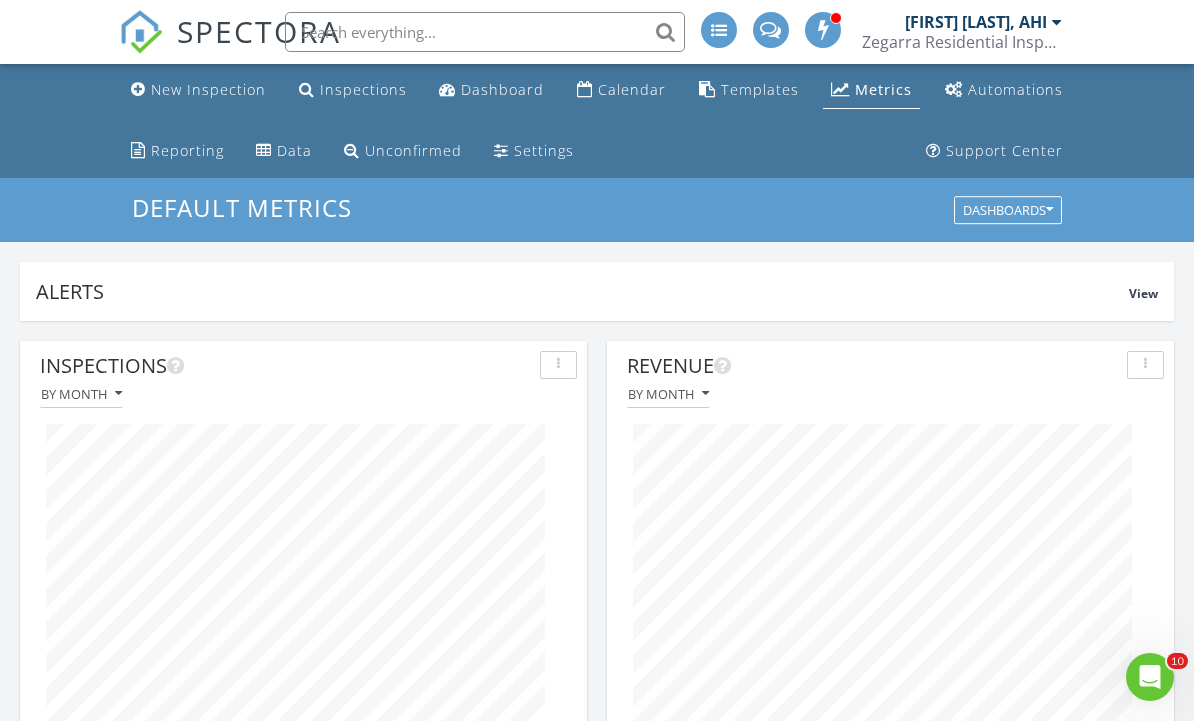 click on "SPECTORA
[FIRST] [LAST], AHI
[LAST] Residential Inspections Inc.
Role:
Inspector
Change Role
Dashboard
New Inspection
Inspections
Calendar
Template Editor
Contacts
Automations
Team
Metrics
Payments
Data Exports
Billing
Conversations
Tasks
Reporting
Advanced
Equipment
Settings
What's New
Sign Out" at bounding box center (597, 32) 